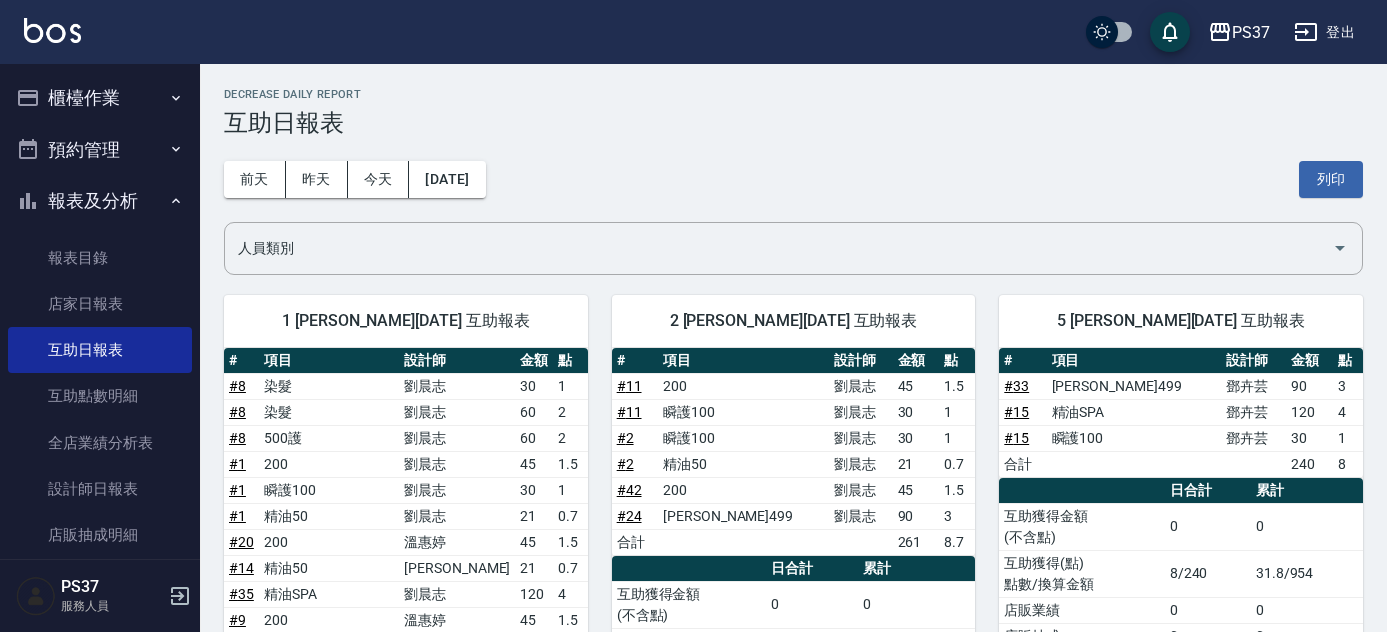 scroll, scrollTop: 1891, scrollLeft: 0, axis: vertical 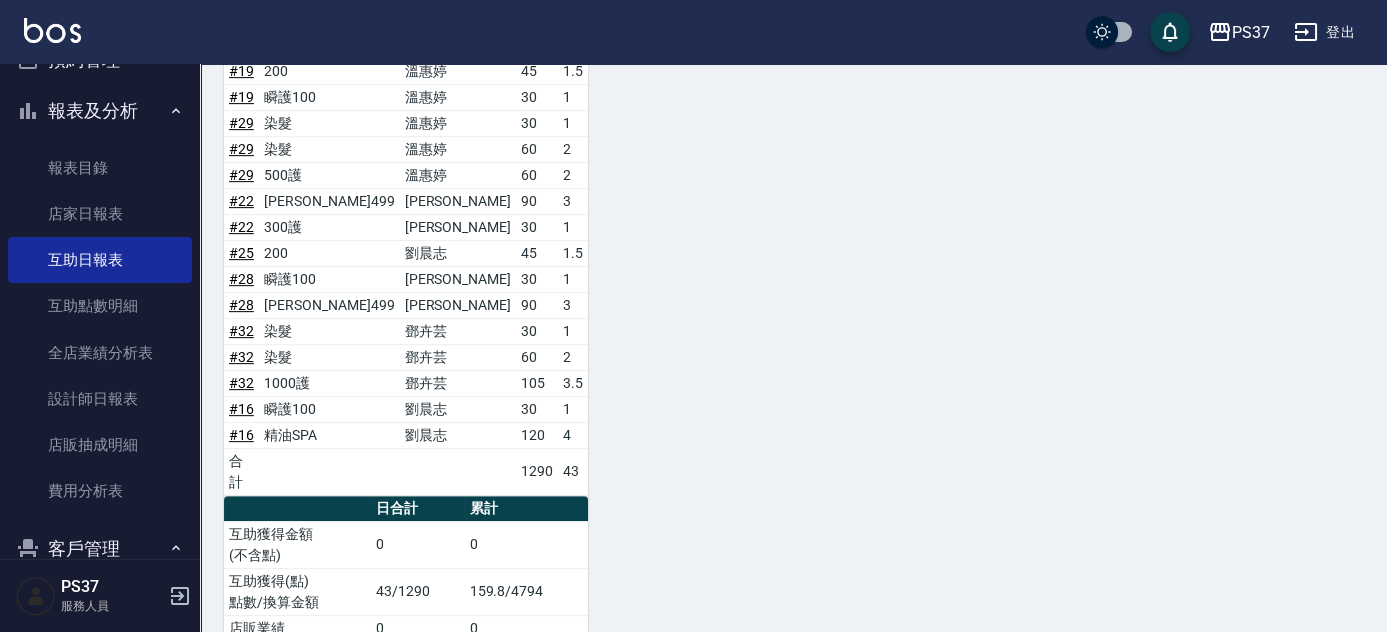 type 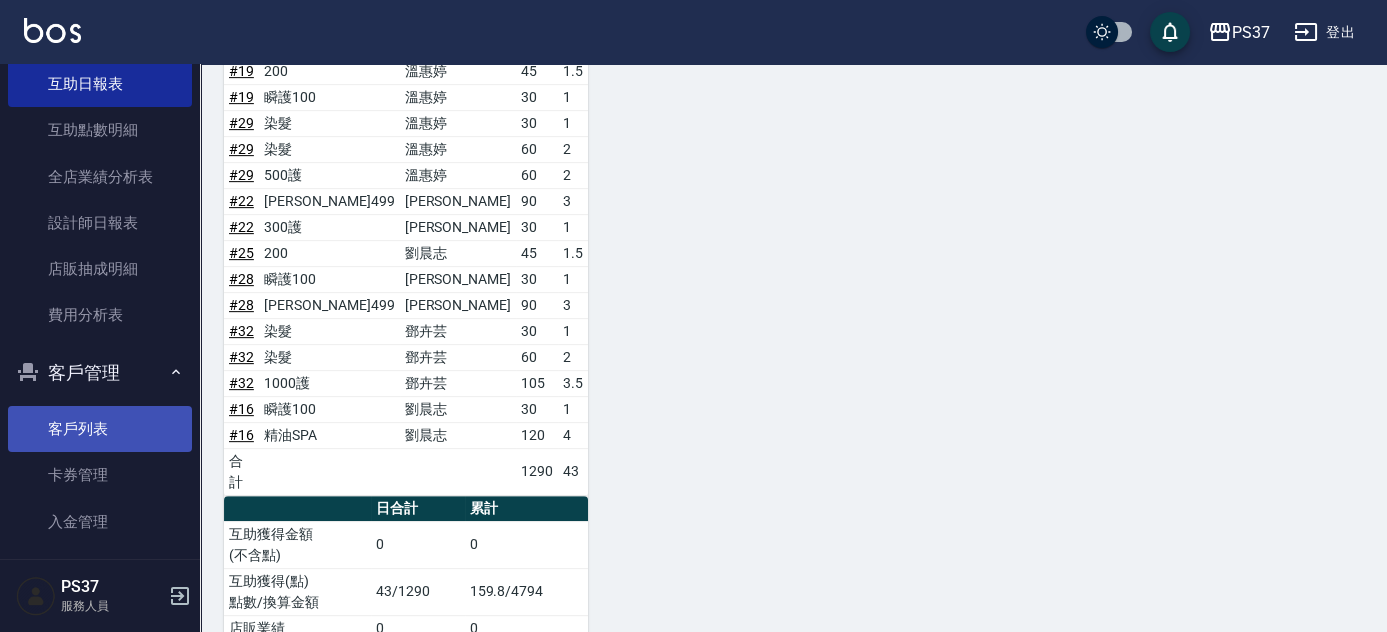 scroll, scrollTop: 272, scrollLeft: 0, axis: vertical 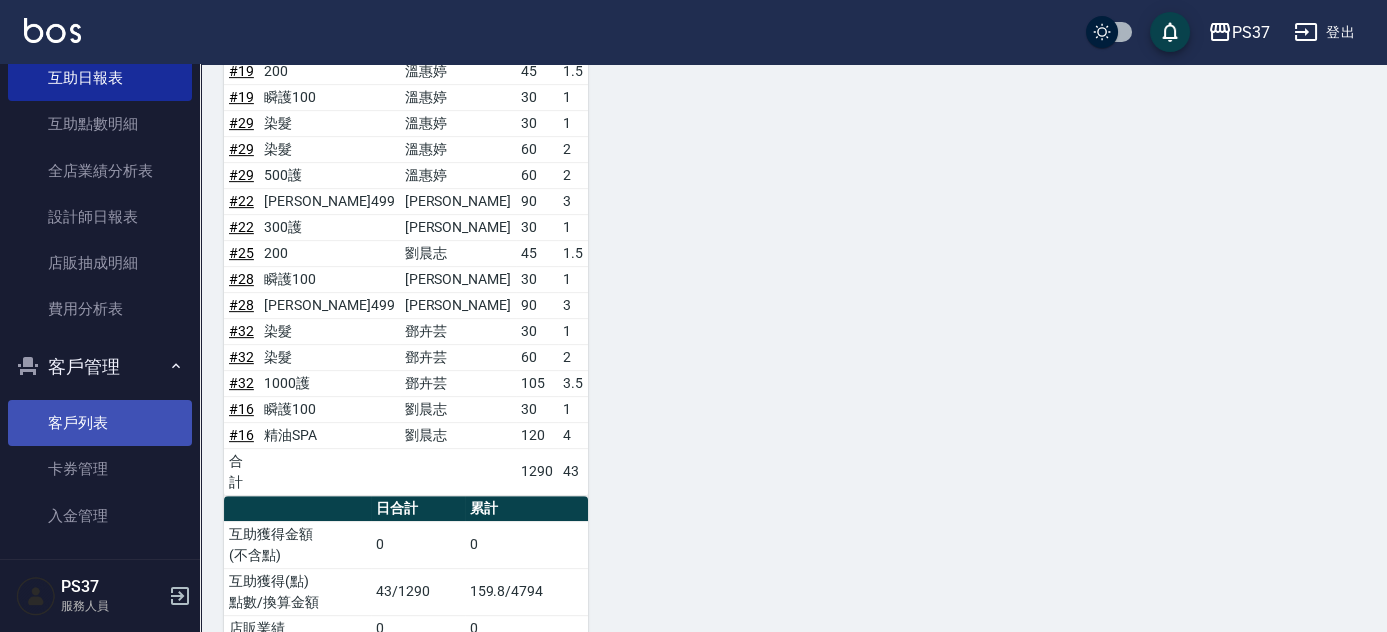 click on "客戶列表" at bounding box center [100, 423] 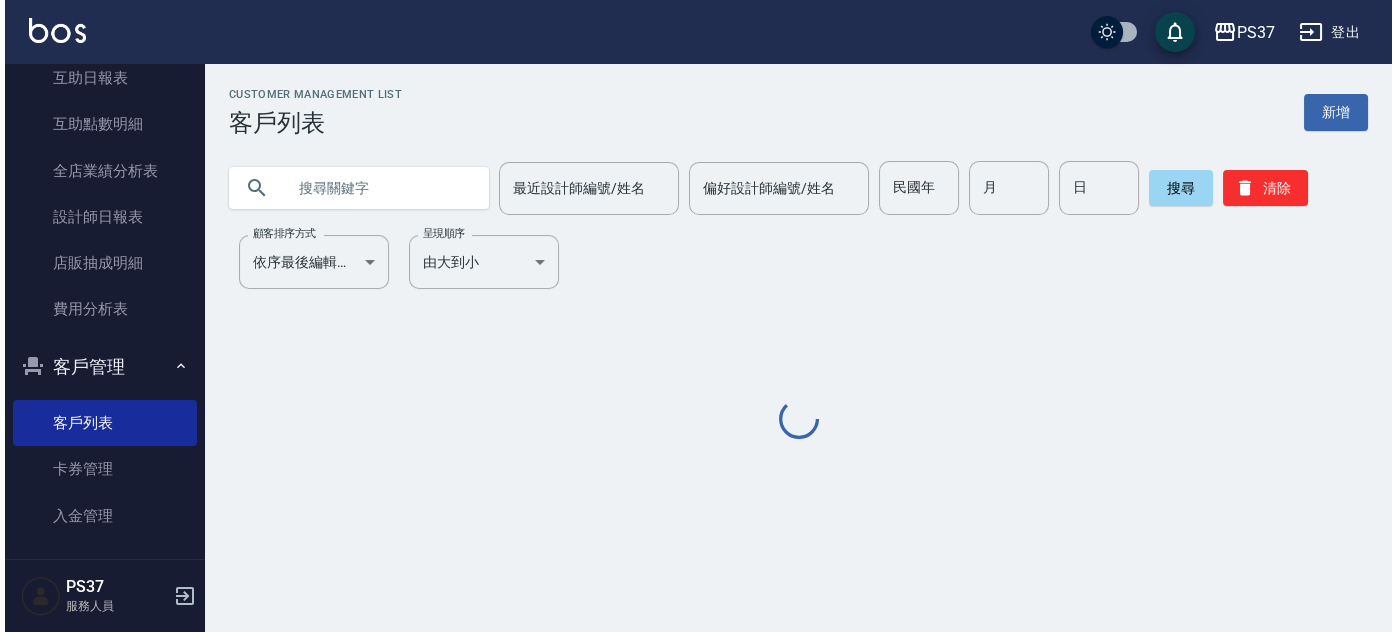 scroll, scrollTop: 0, scrollLeft: 0, axis: both 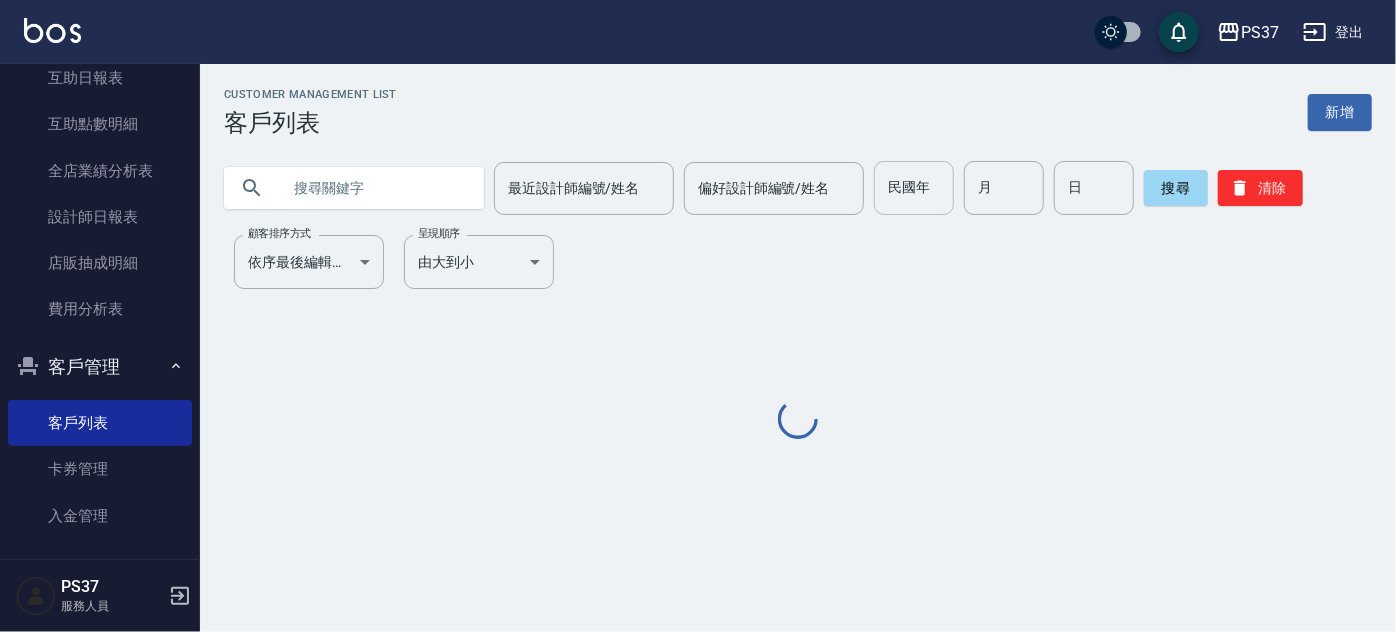 click on "民國年" at bounding box center [914, 188] 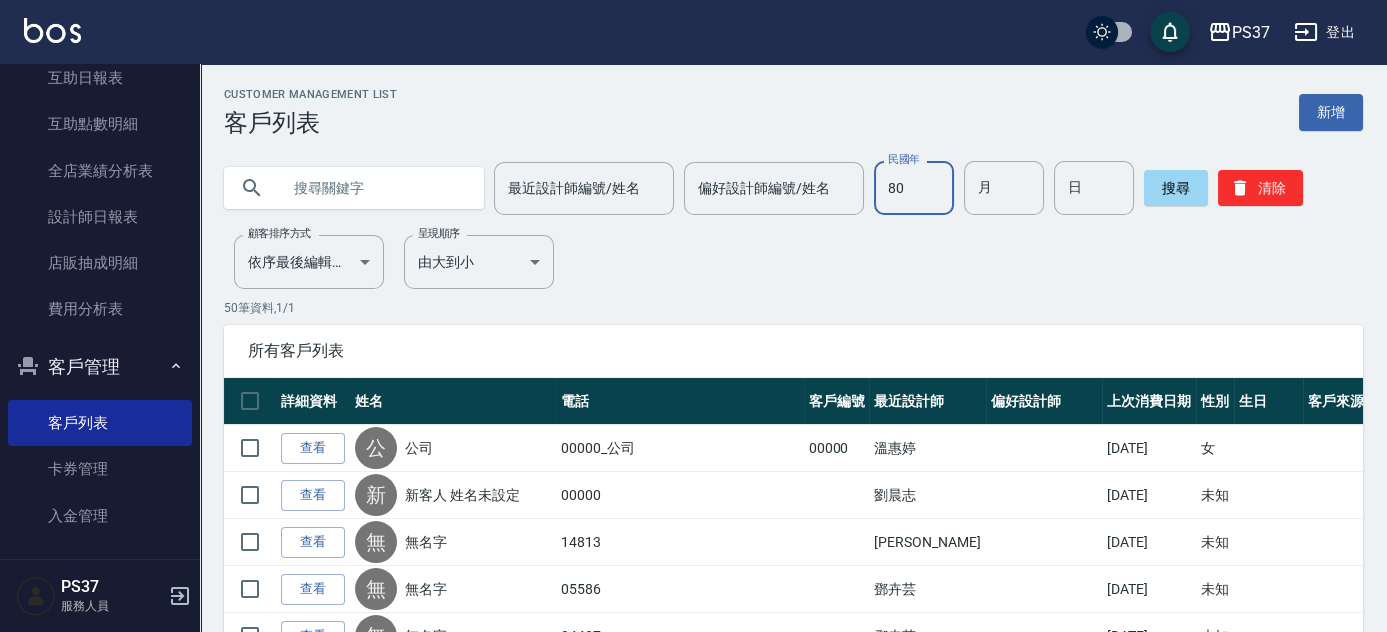type on "80" 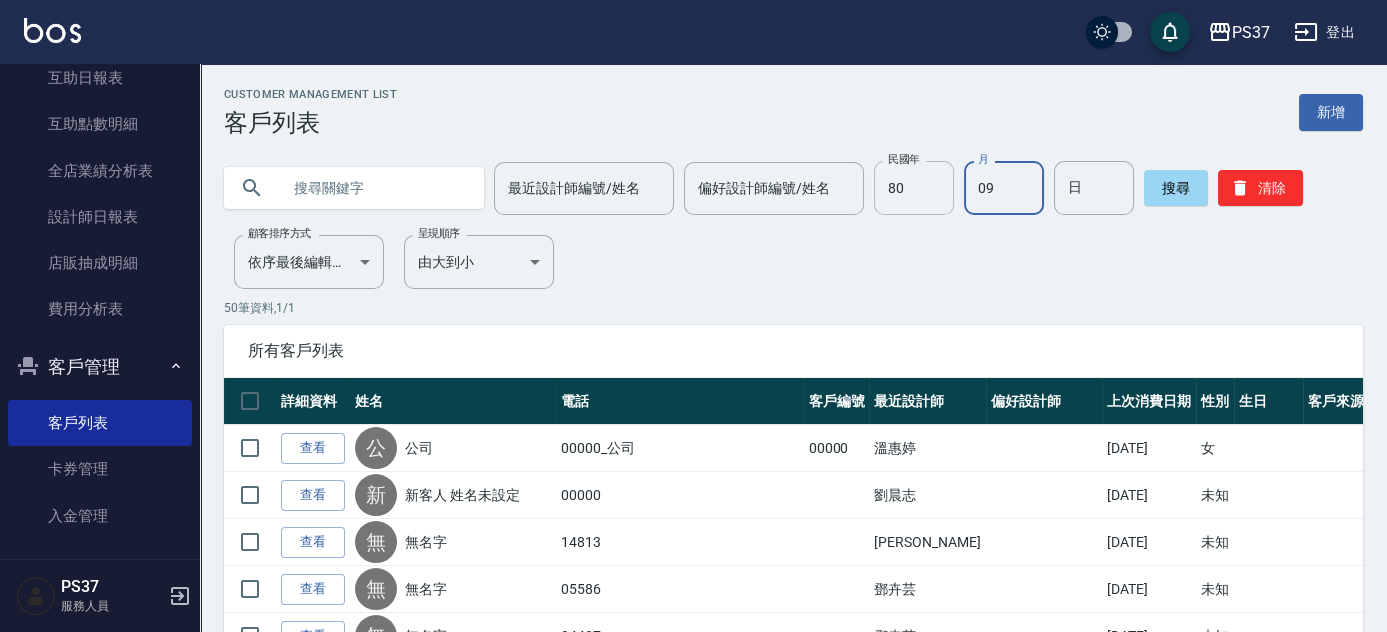 type on "09" 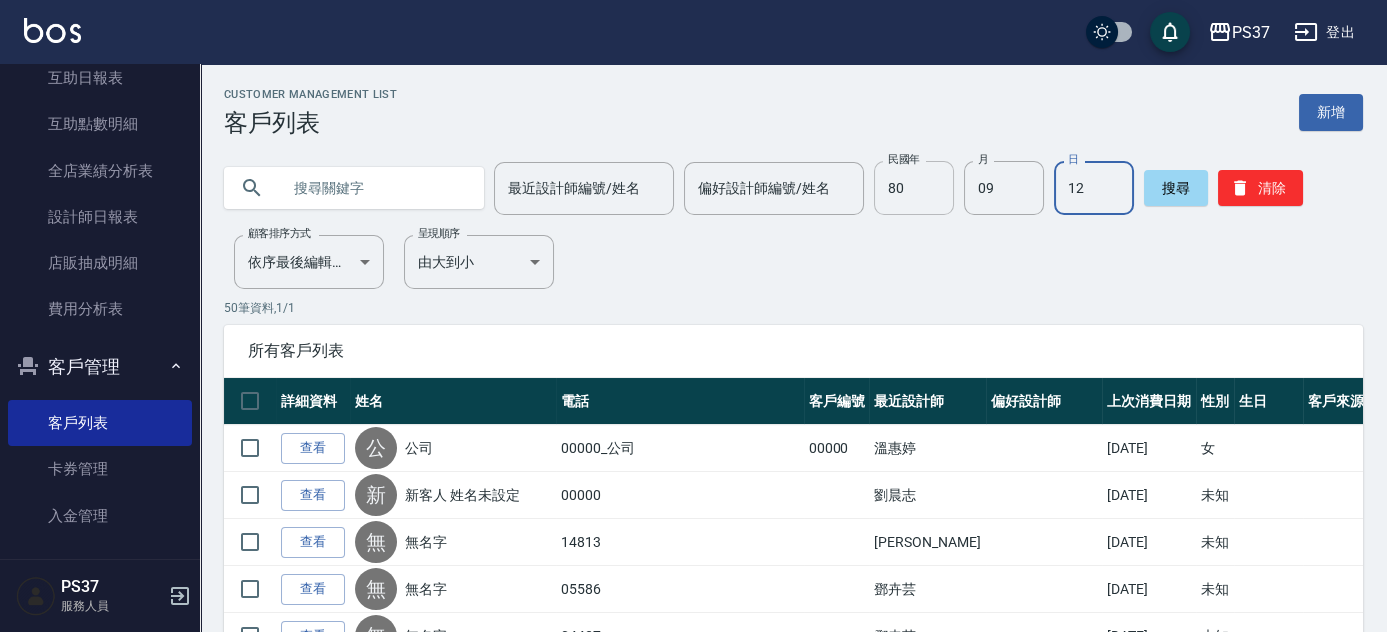 type on "12" 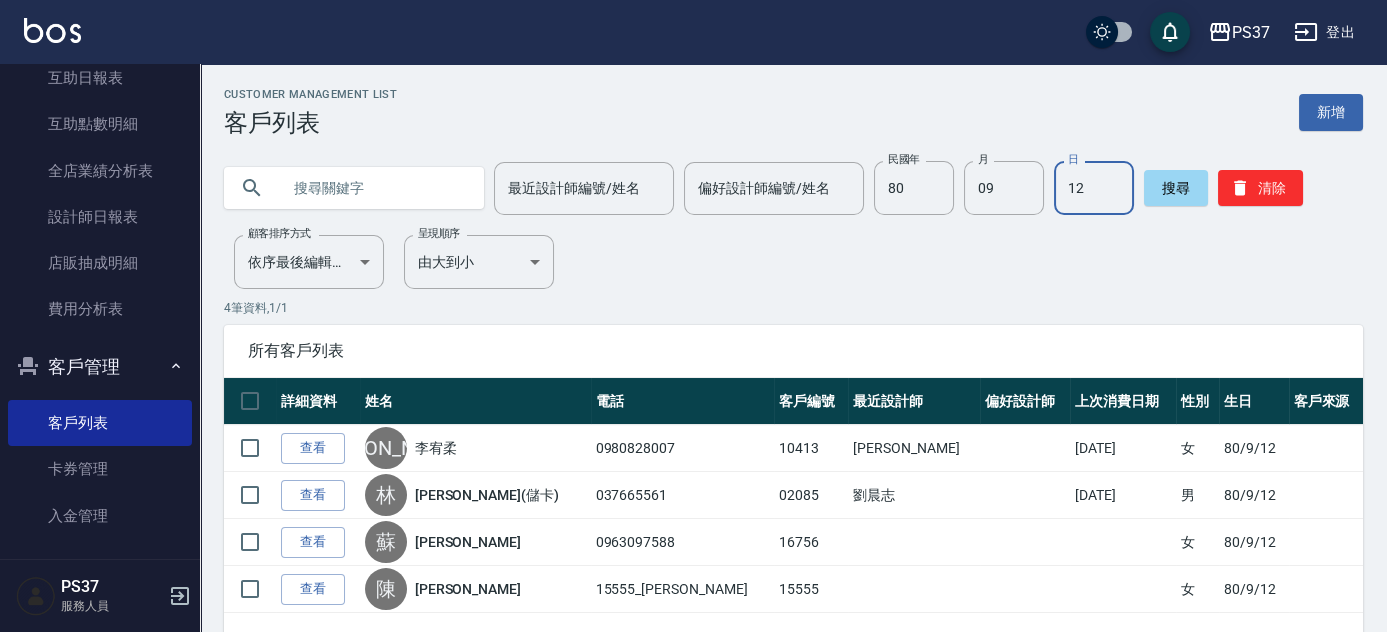 click on "搜尋 清除" at bounding box center [1223, 188] 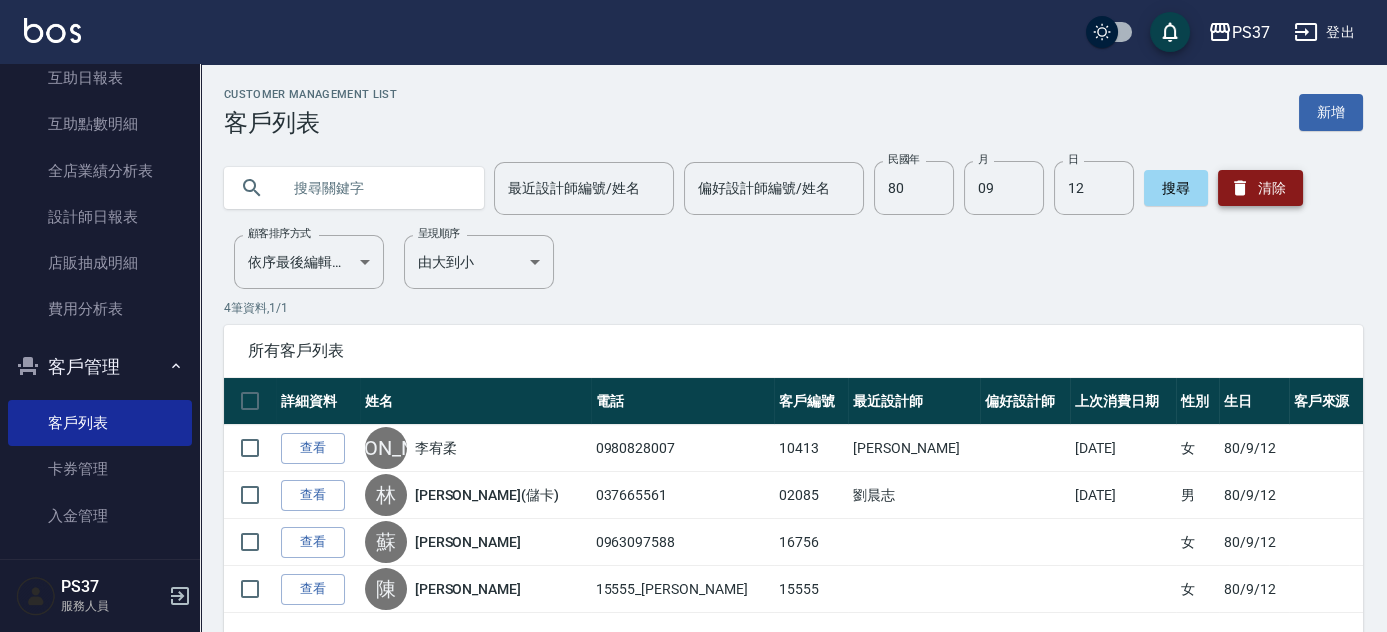 click on "清除" at bounding box center (1260, 188) 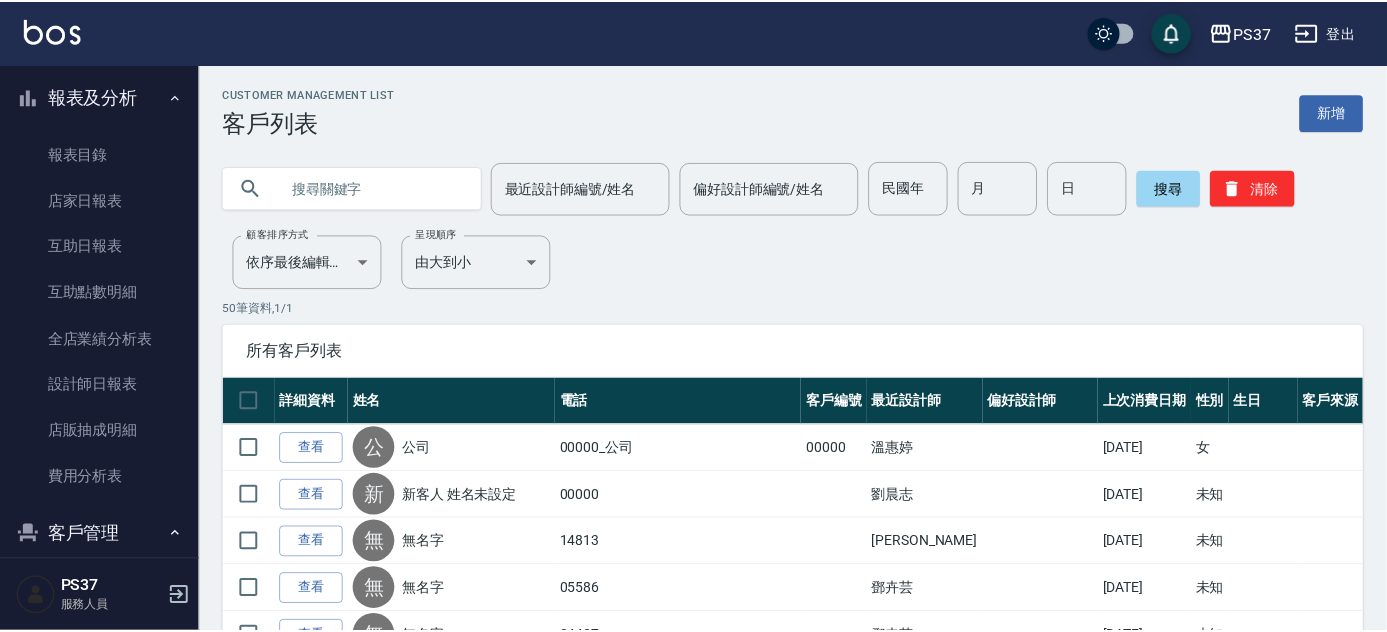 scroll, scrollTop: 0, scrollLeft: 0, axis: both 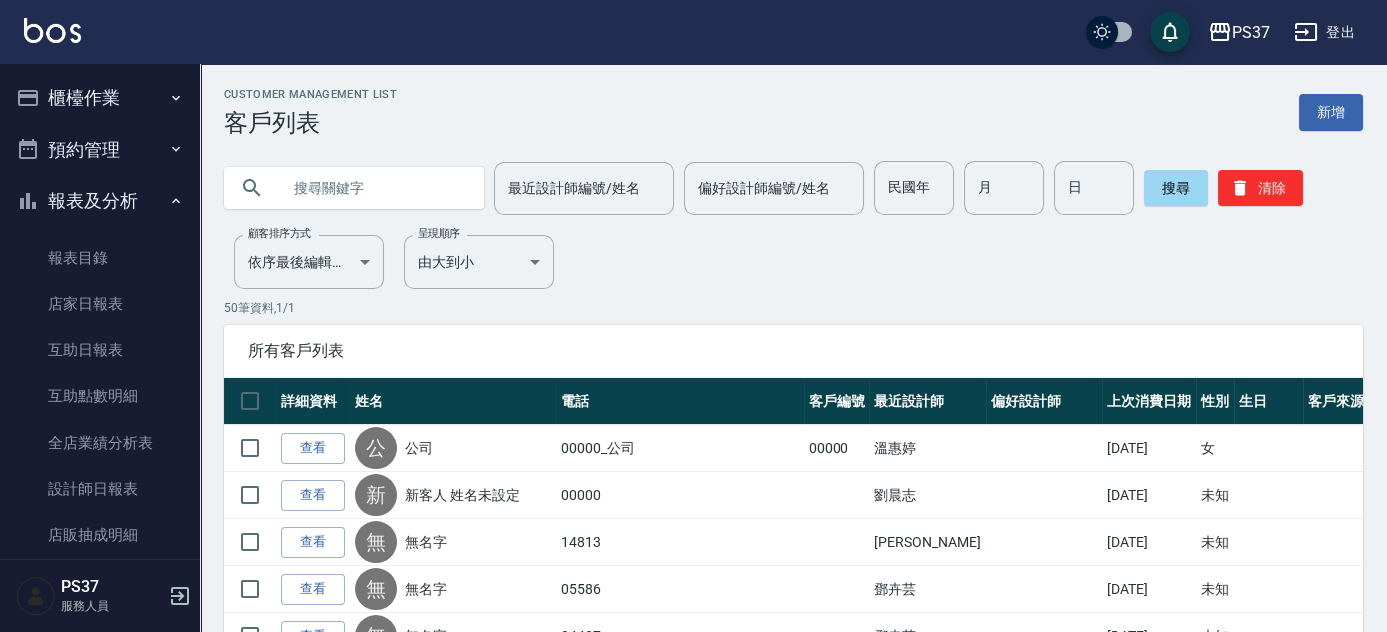 click on "櫃檯作業" at bounding box center (100, 98) 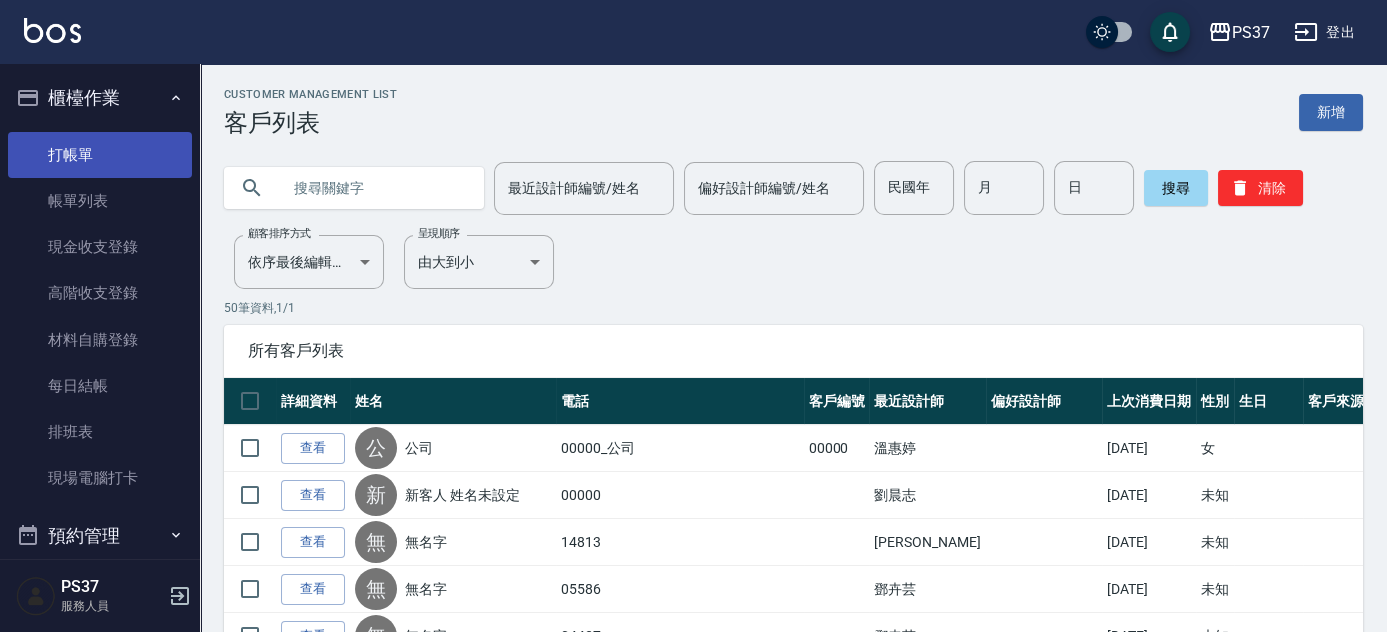click on "打帳單" at bounding box center [100, 155] 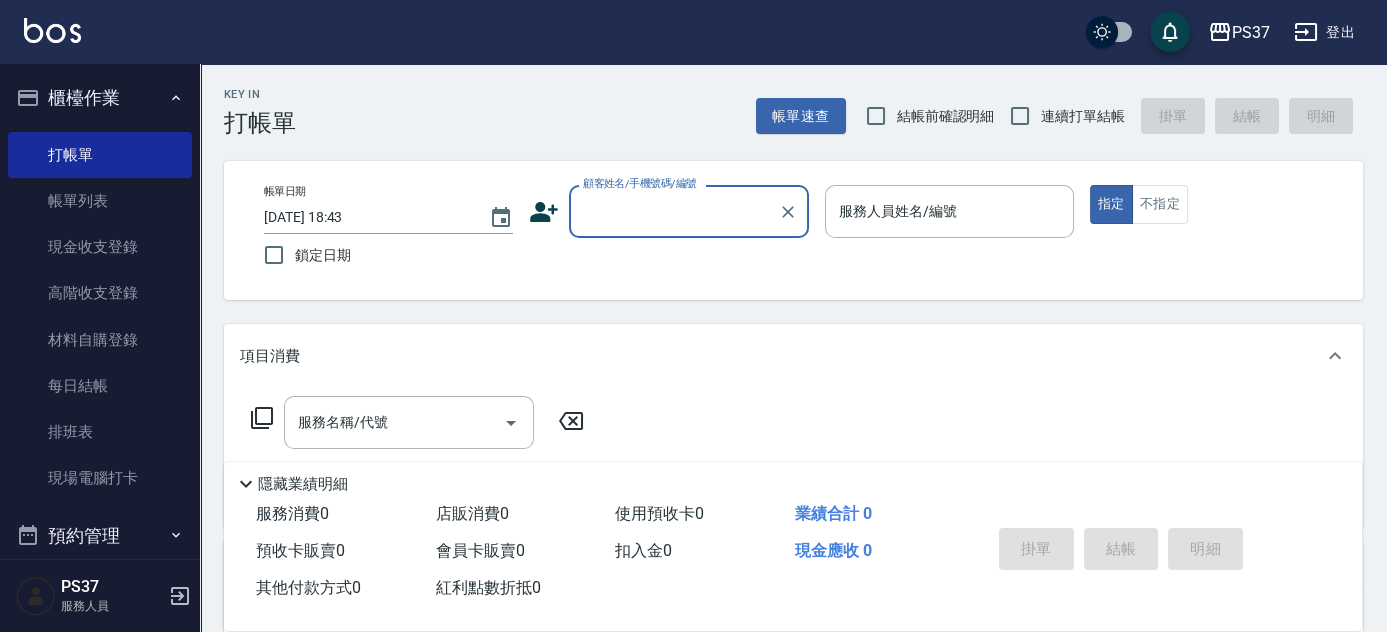click on "顧客姓名/手機號碼/編號" at bounding box center [674, 211] 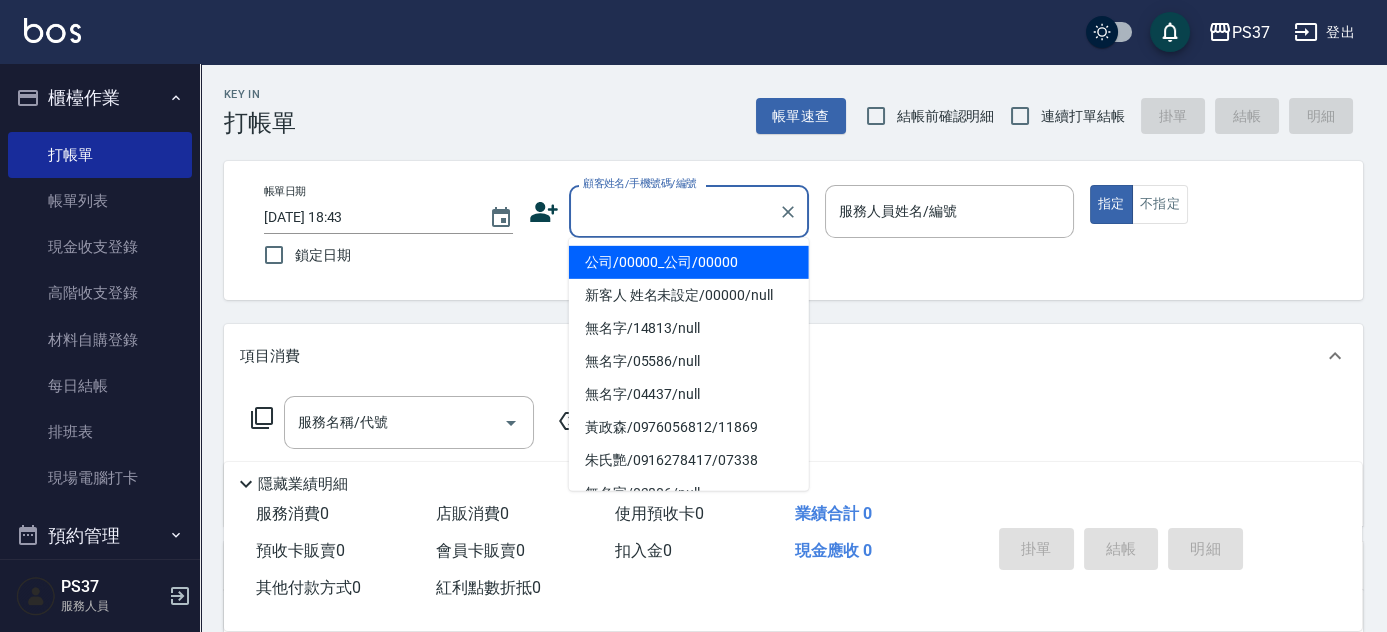 click on "公司/00000_公司/00000" at bounding box center (689, 262) 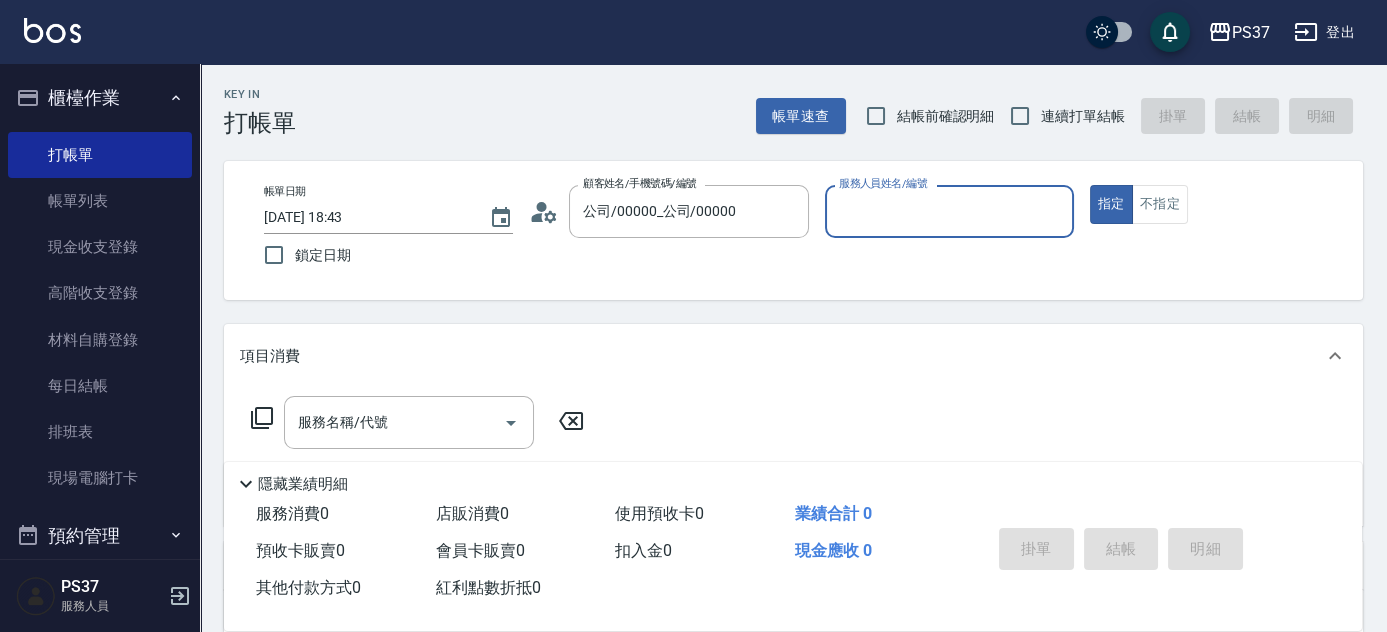 click on "服務人員姓名/編號" at bounding box center [949, 211] 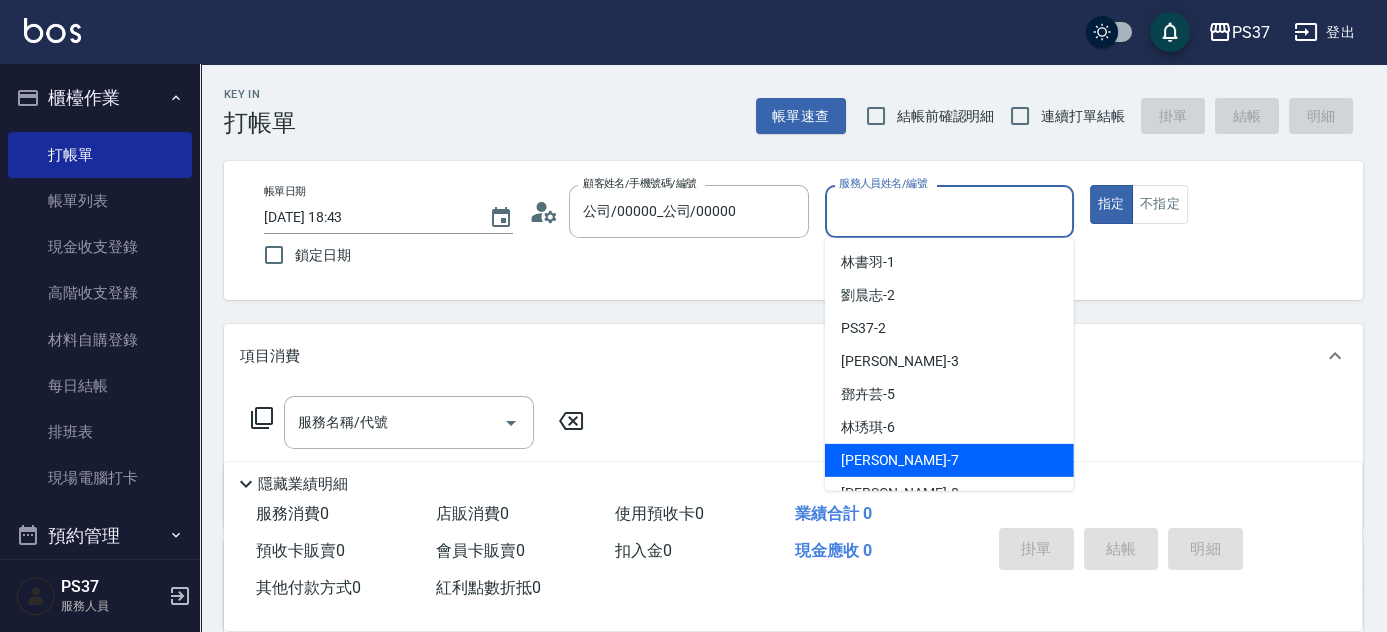 click on "[PERSON_NAME] -7" at bounding box center (949, 460) 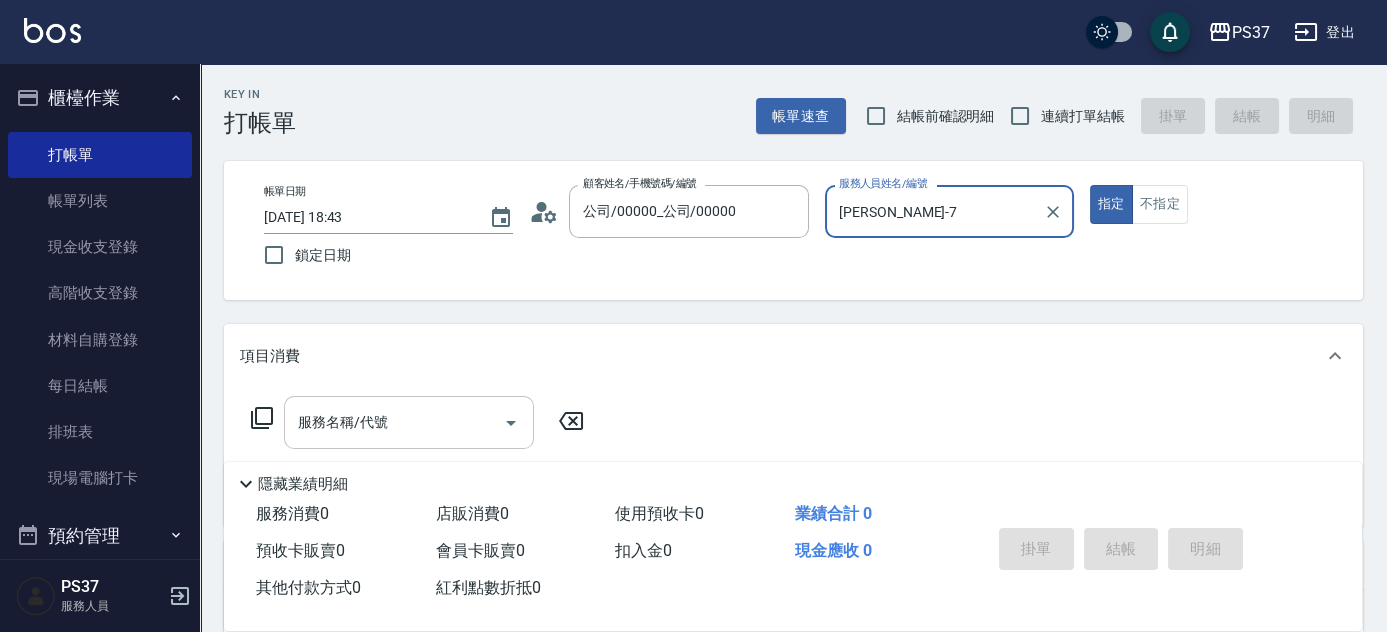 click on "服務名稱/代號" at bounding box center [394, 422] 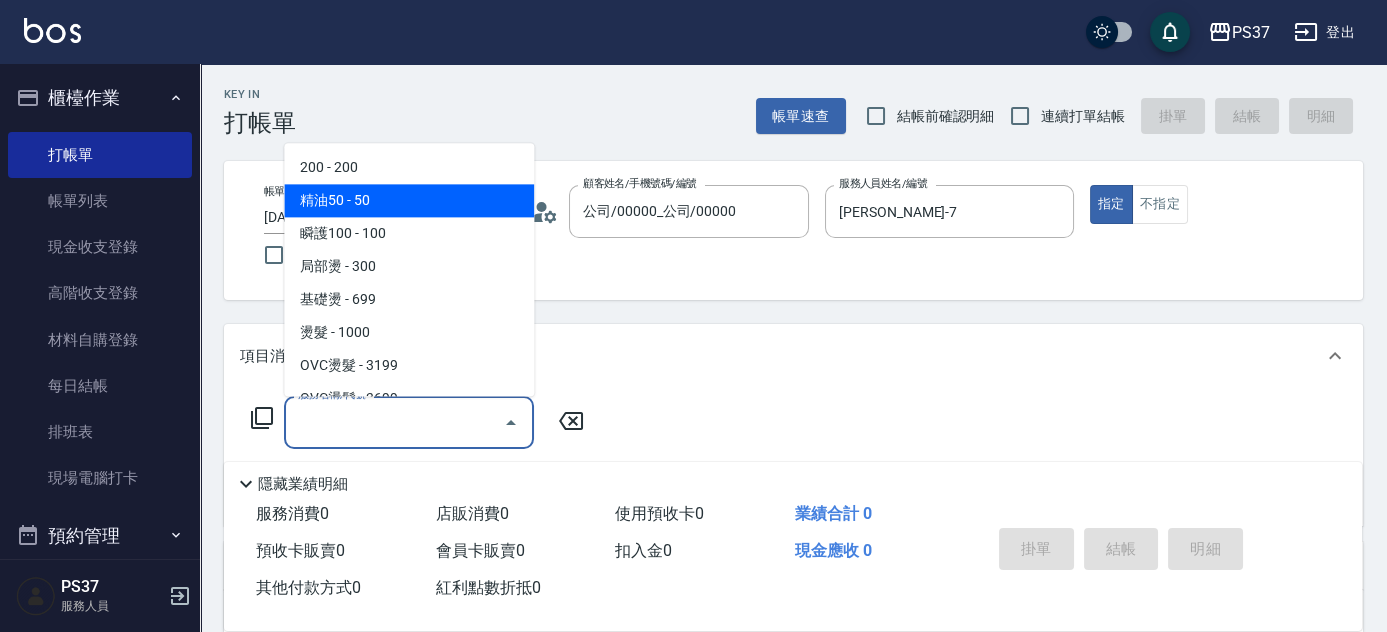 click on "200 - 200" at bounding box center [409, 168] 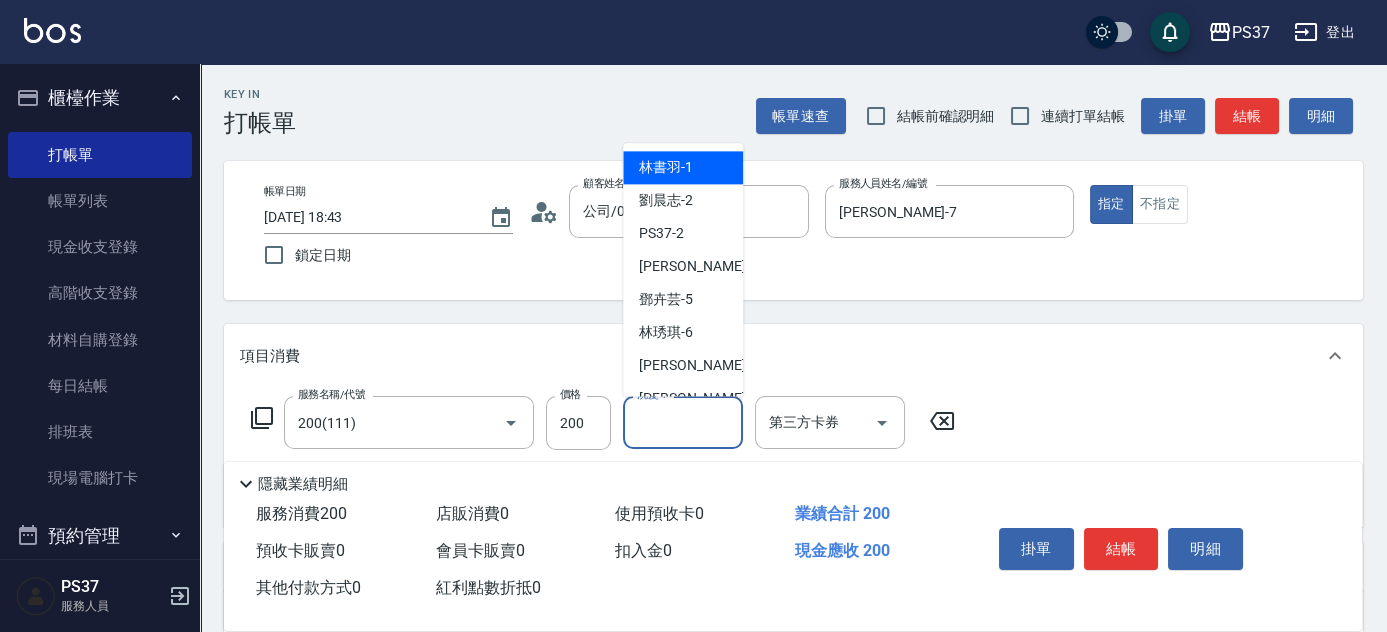 click on "洗髮-1" at bounding box center [683, 422] 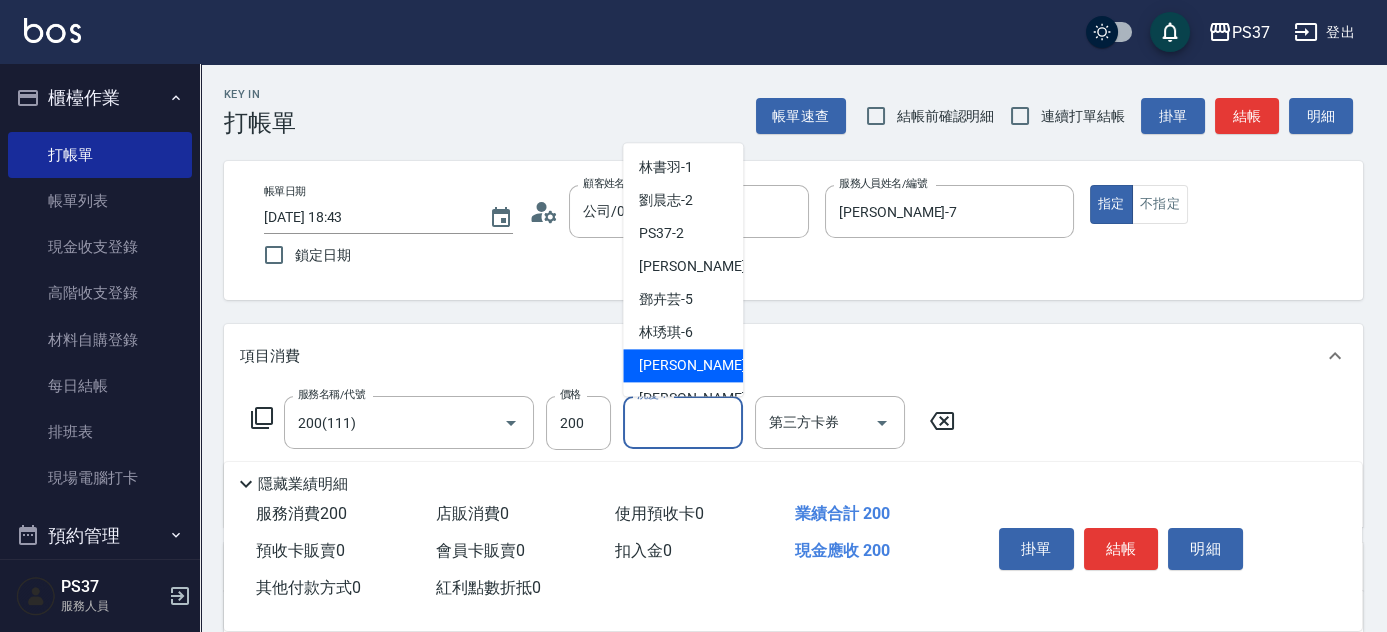 click on "[PERSON_NAME] -7" at bounding box center (698, 366) 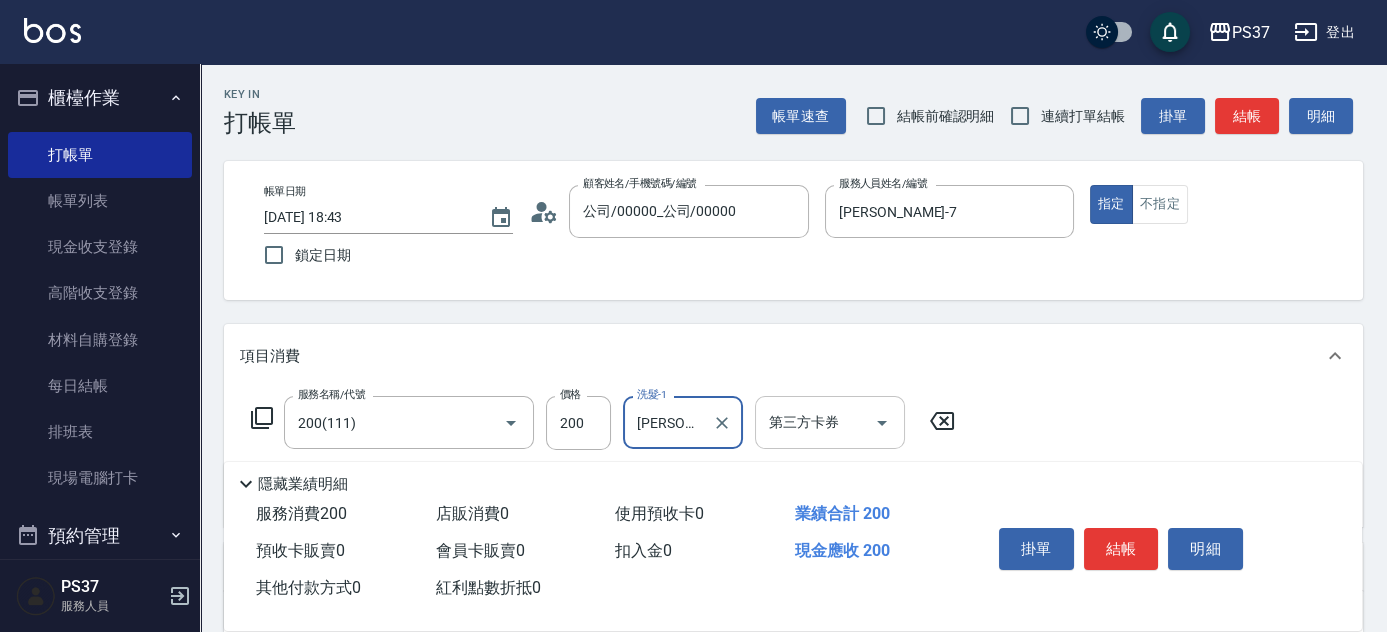 click 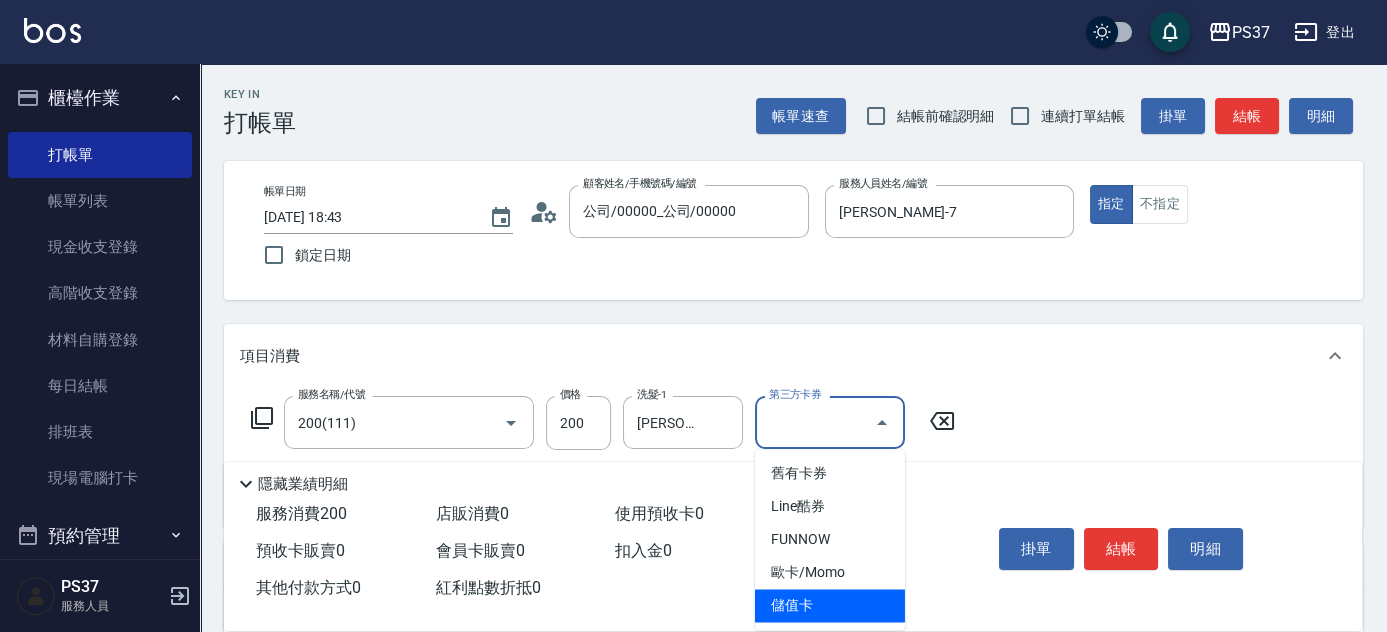 click on "儲值卡" at bounding box center [830, 605] 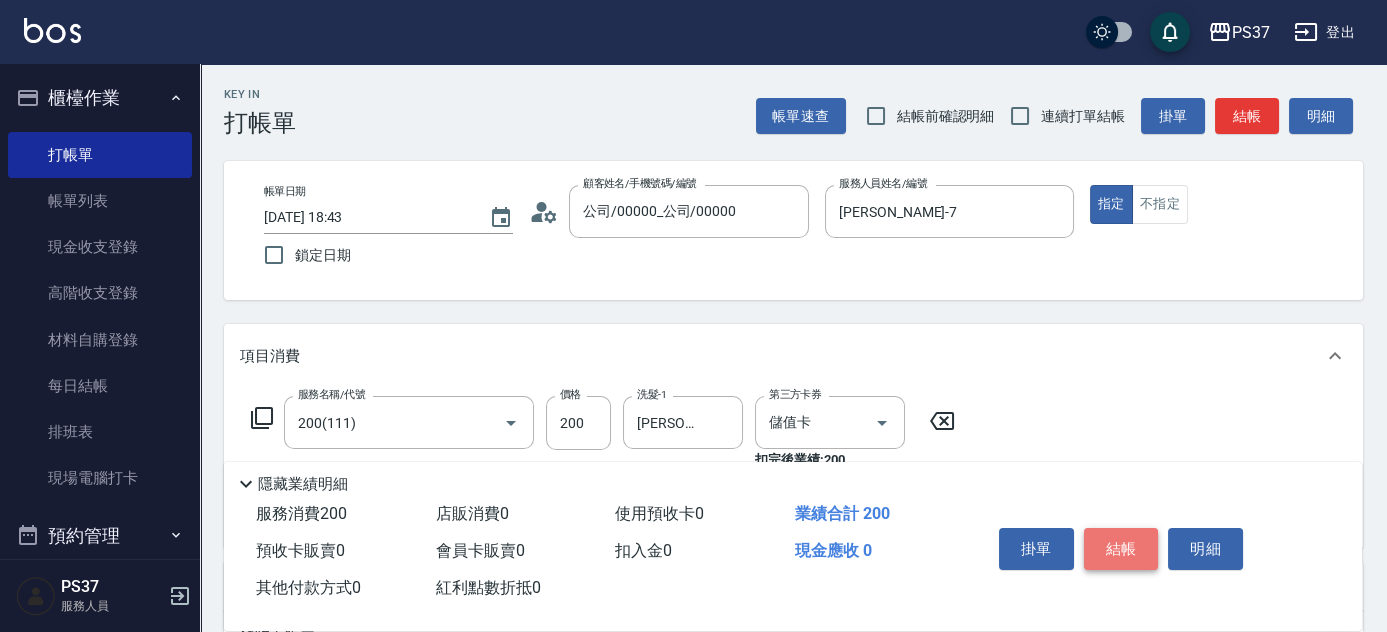 click on "結帳" at bounding box center (1121, 549) 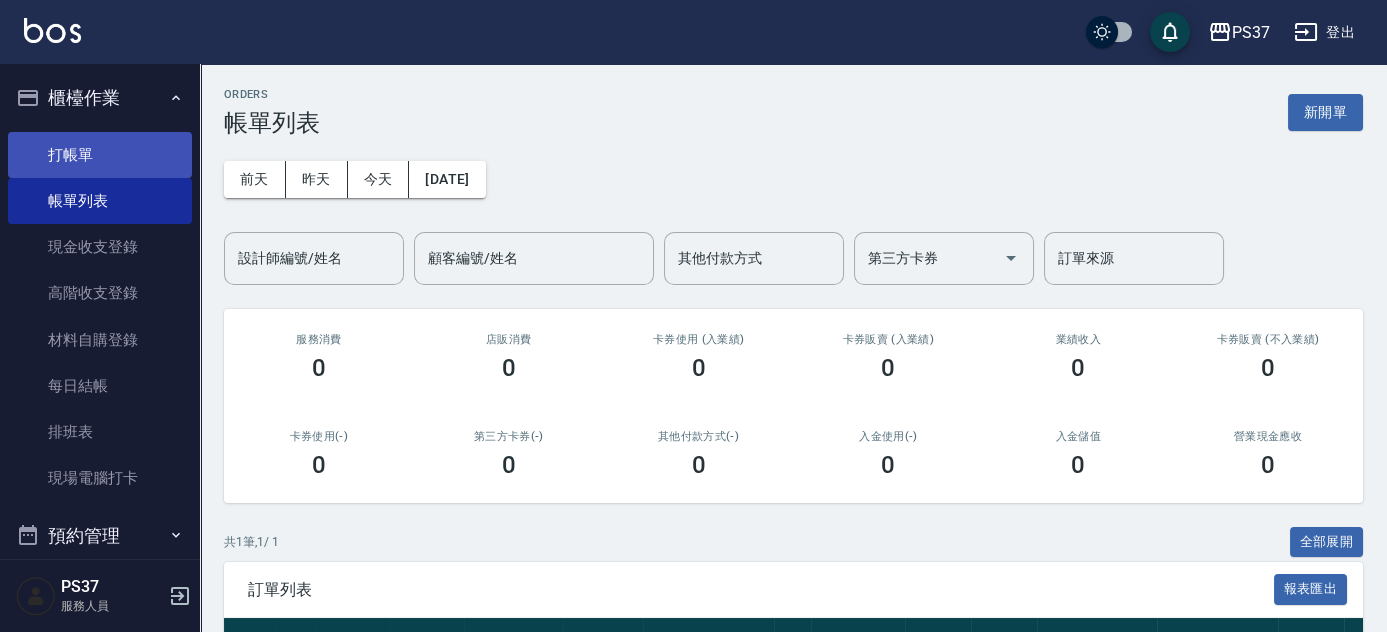 click on "打帳單" at bounding box center [100, 155] 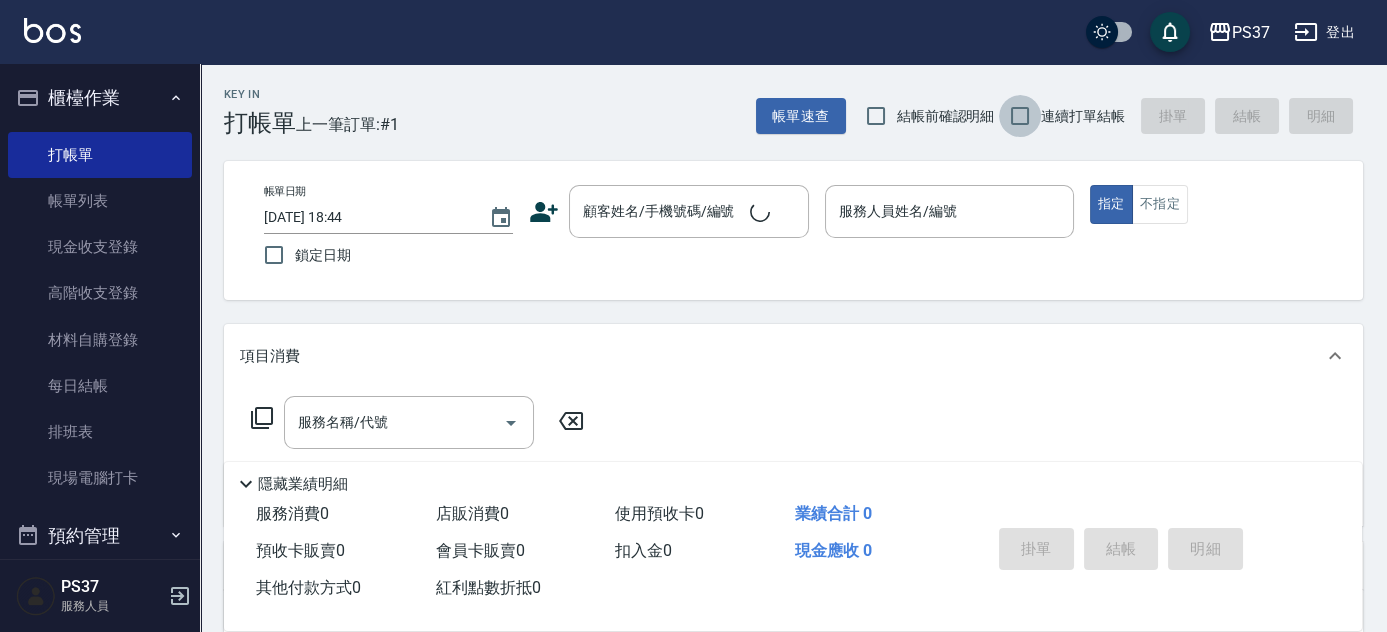 click on "連續打單結帳" at bounding box center [1020, 116] 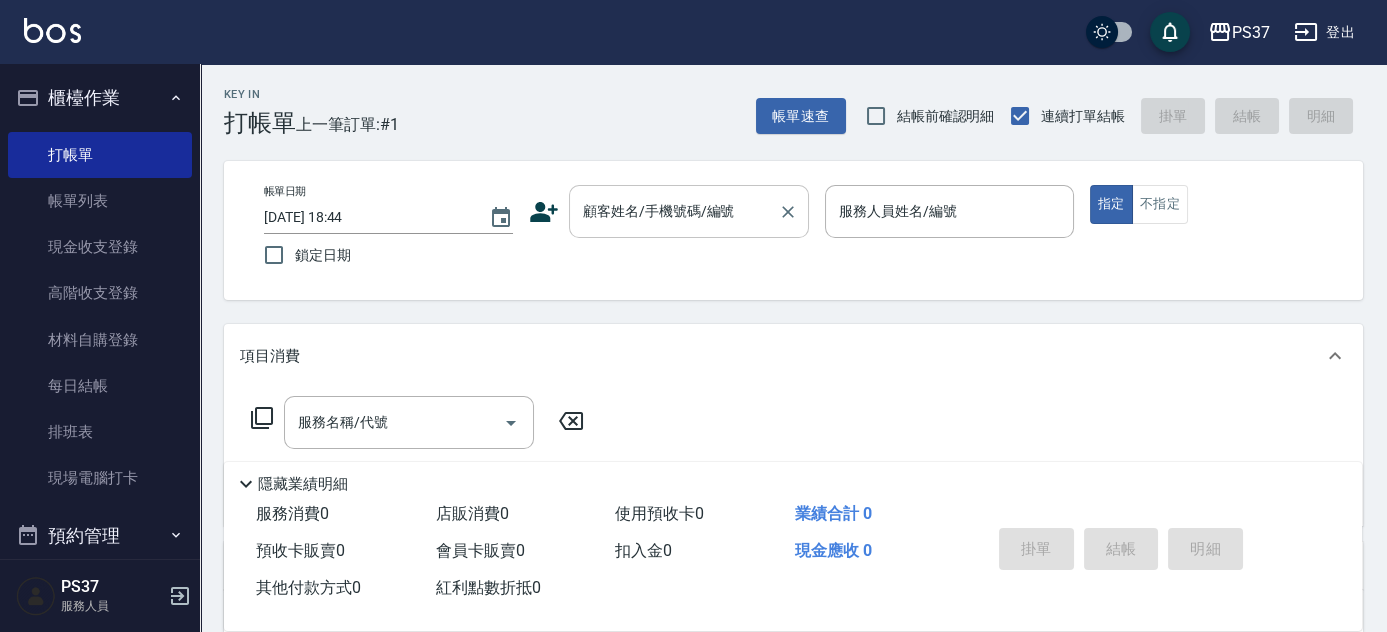 click on "顧客姓名/手機號碼/編號" at bounding box center [674, 211] 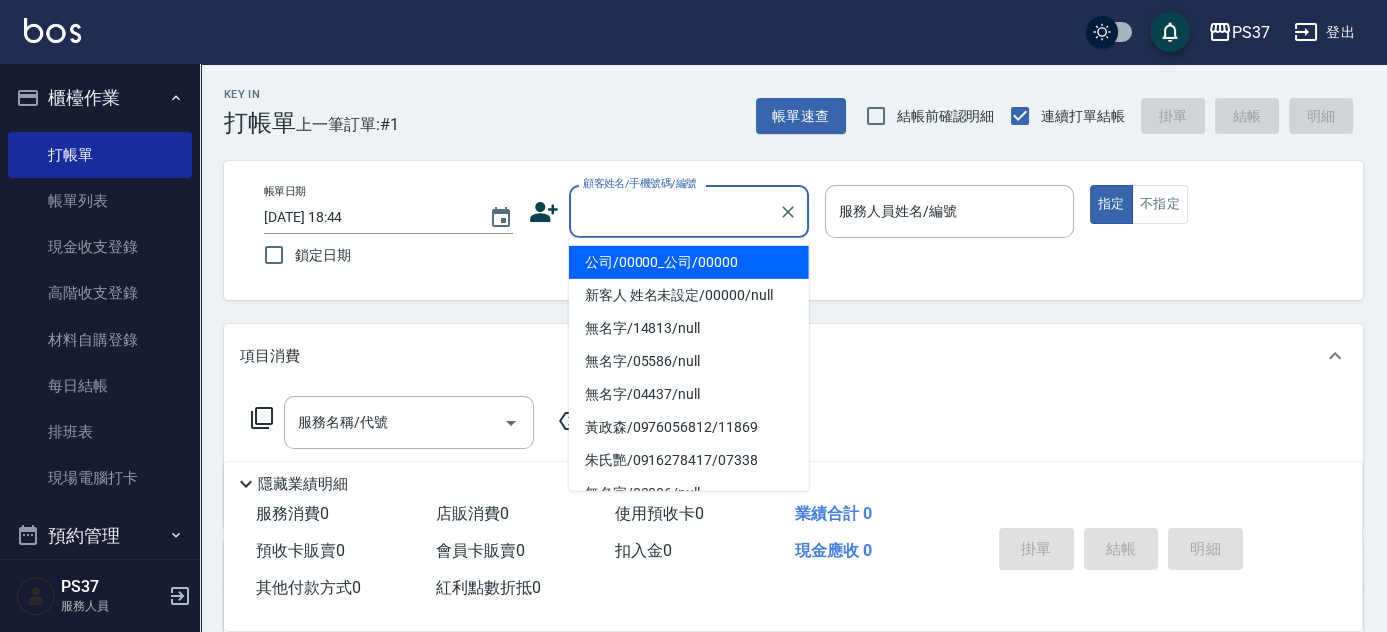 click on "公司/00000_公司/00000" at bounding box center (689, 262) 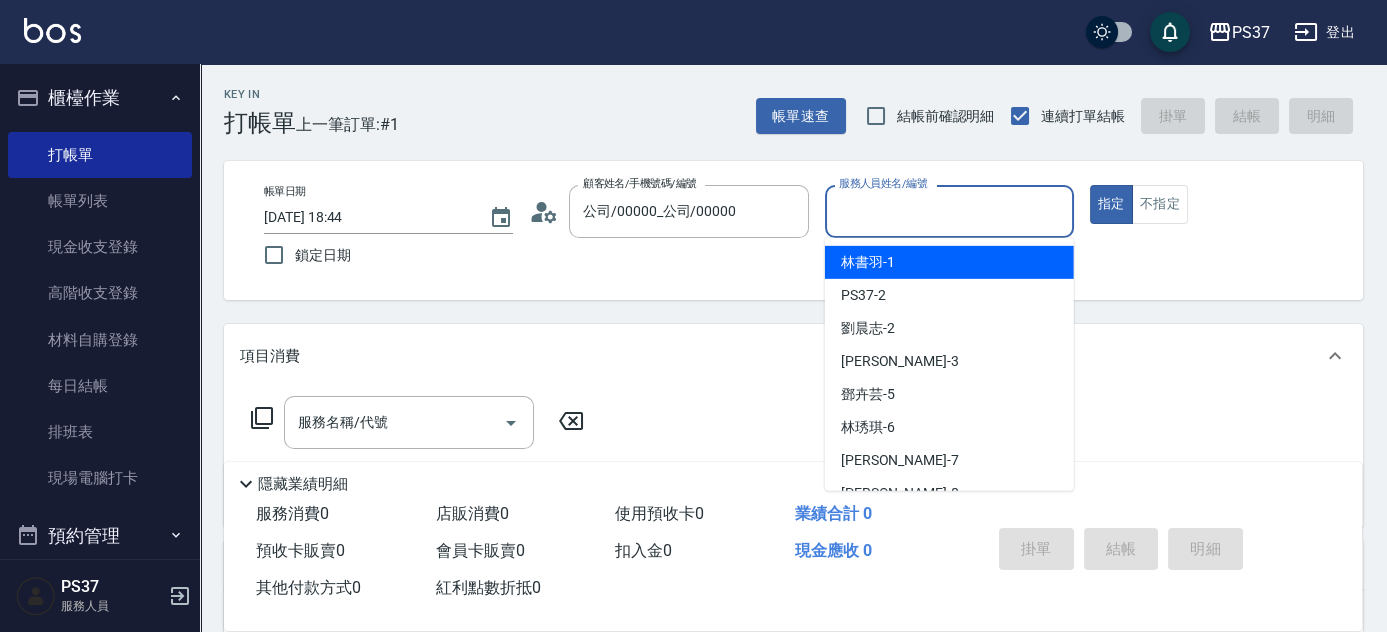click on "服務人員姓名/編號" at bounding box center [949, 211] 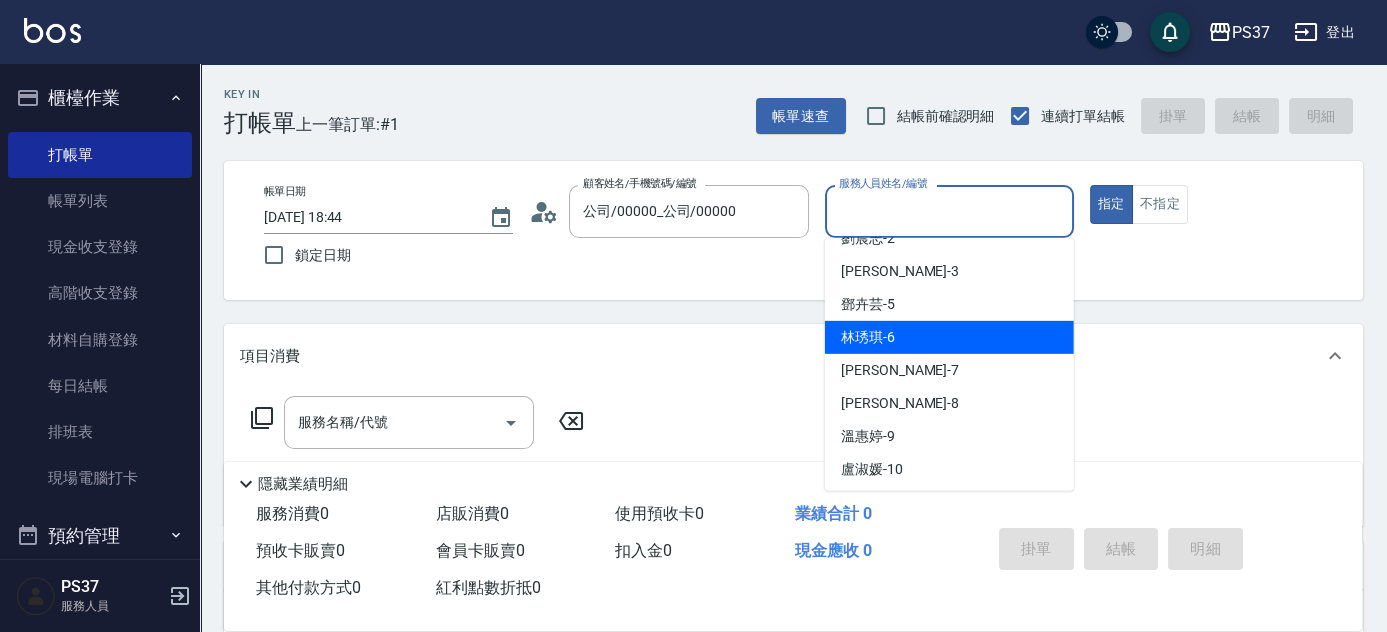 scroll, scrollTop: 90, scrollLeft: 0, axis: vertical 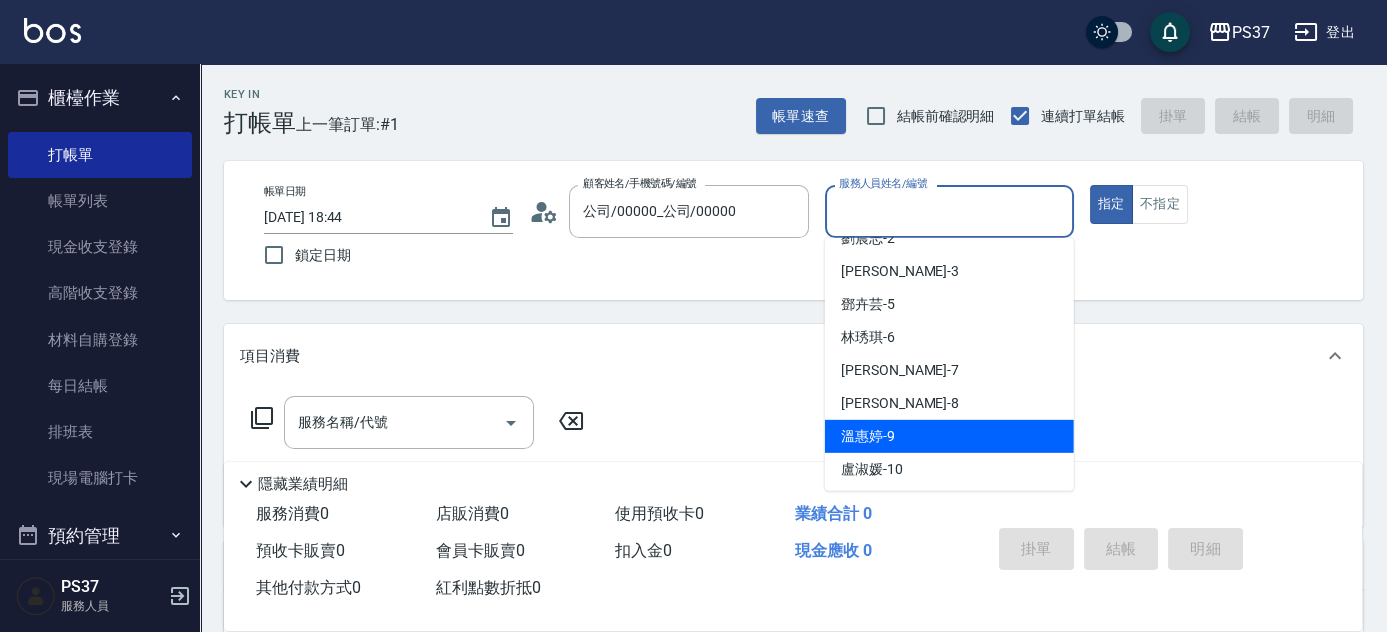 click on "溫惠婷 -9" at bounding box center [949, 436] 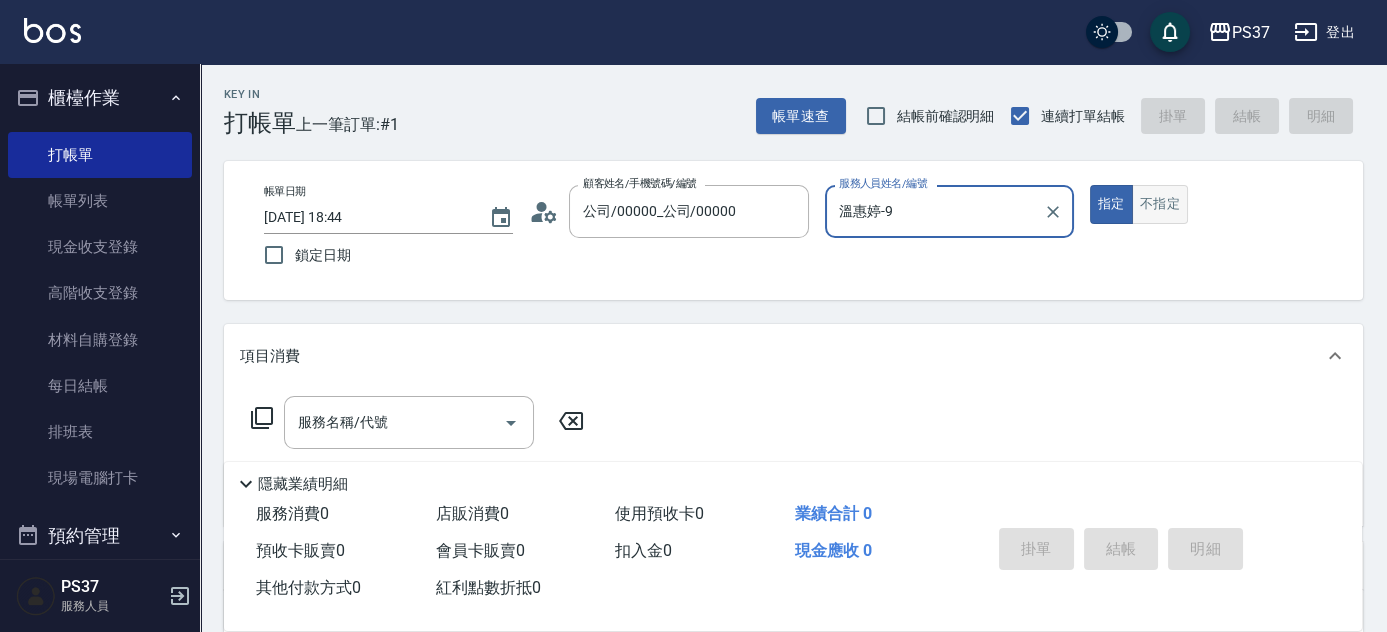 click on "不指定" at bounding box center (1160, 204) 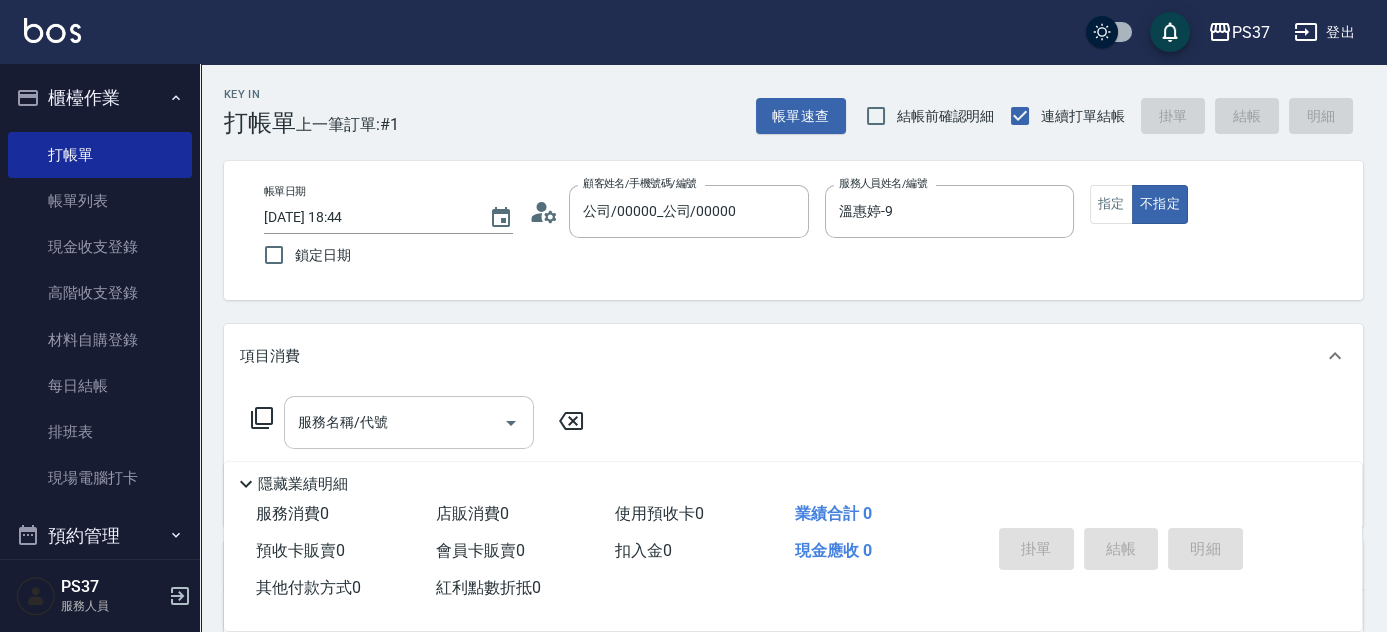 click on "服務名稱/代號" at bounding box center [394, 422] 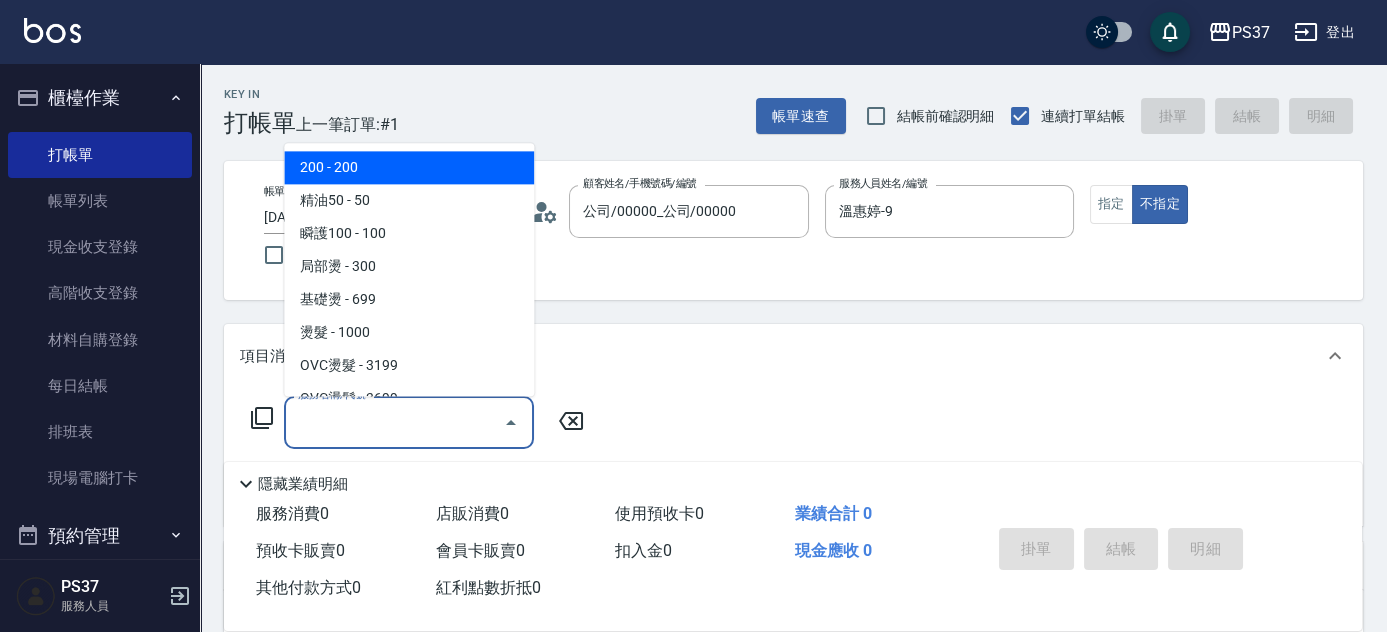 click on "200 - 200" at bounding box center [409, 168] 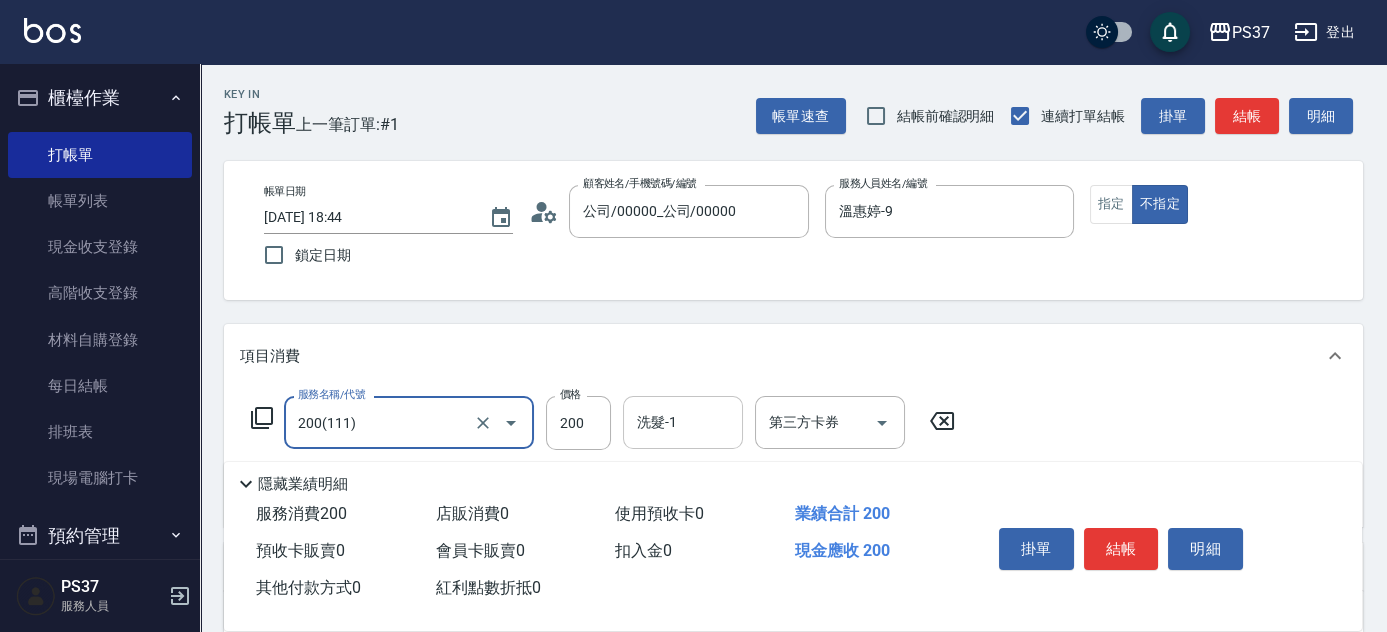 click on "洗髮-1" at bounding box center (683, 422) 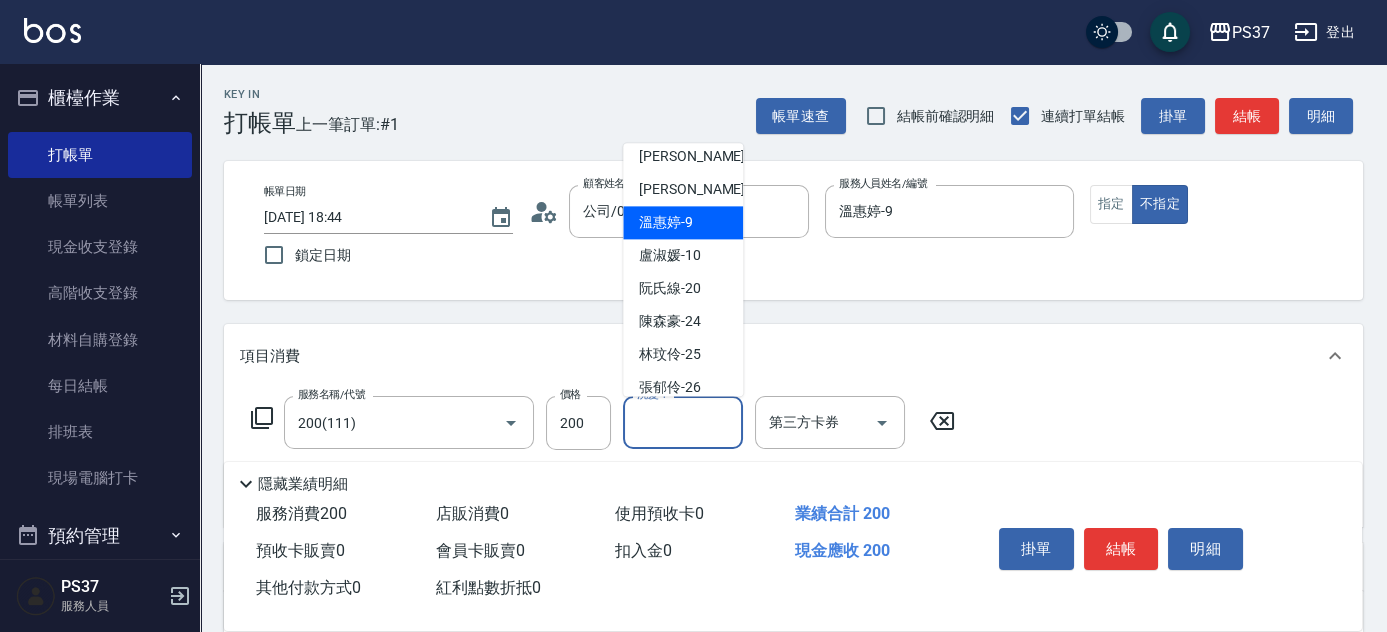 scroll, scrollTop: 323, scrollLeft: 0, axis: vertical 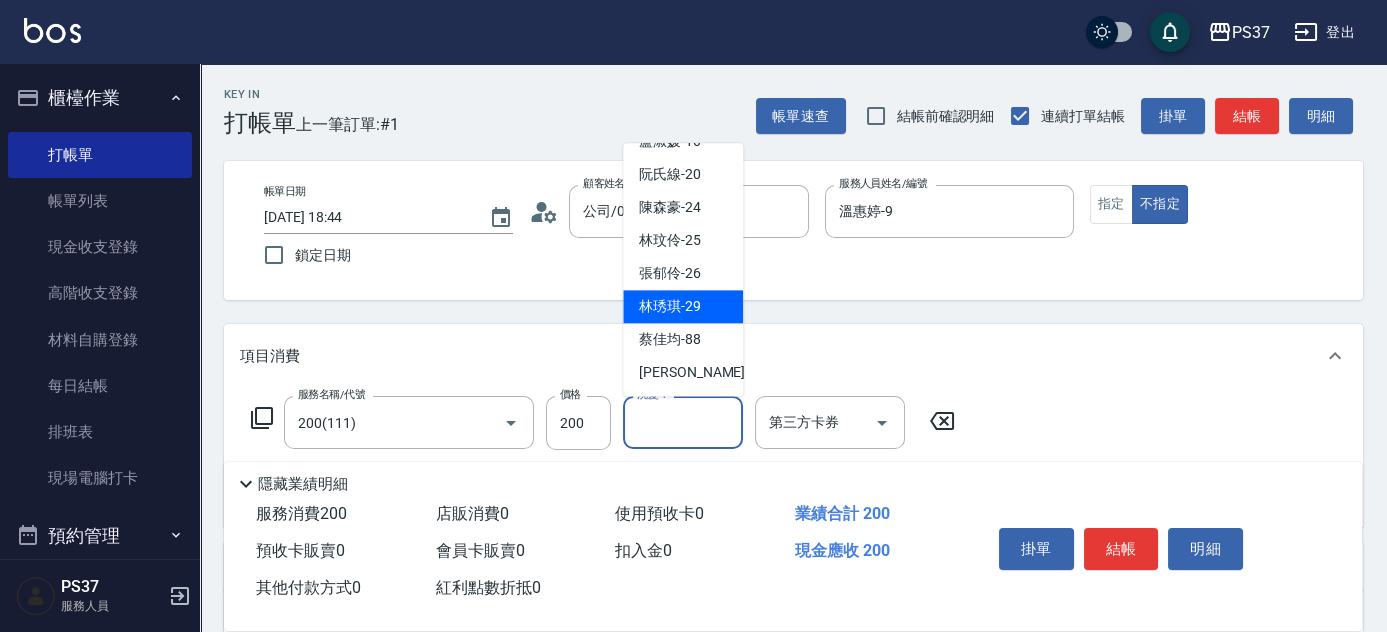 click on "林琇琪 -29" at bounding box center (683, 307) 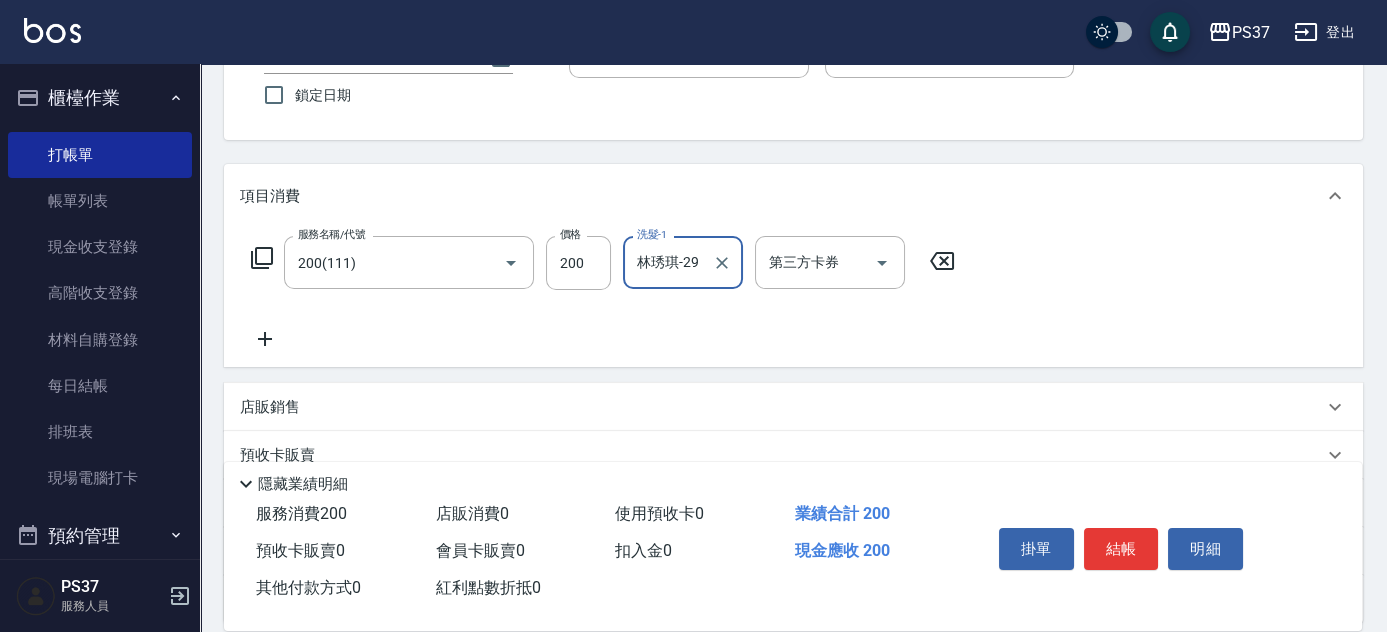 scroll, scrollTop: 181, scrollLeft: 0, axis: vertical 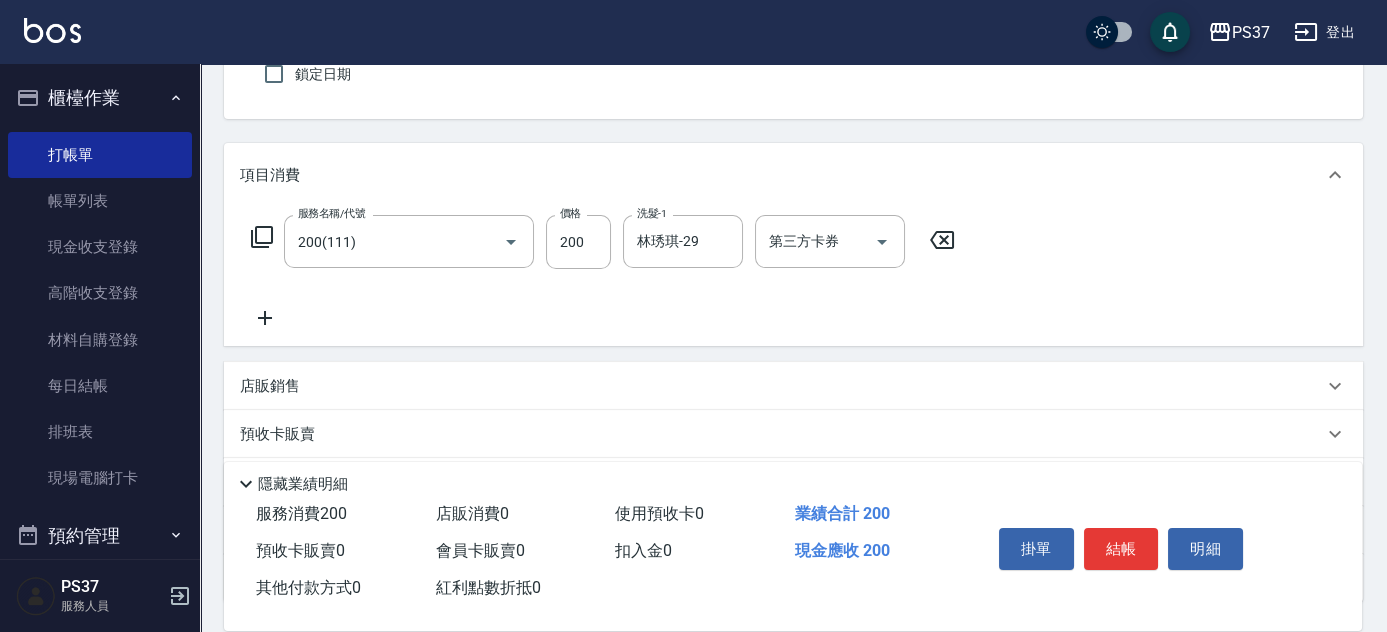 click 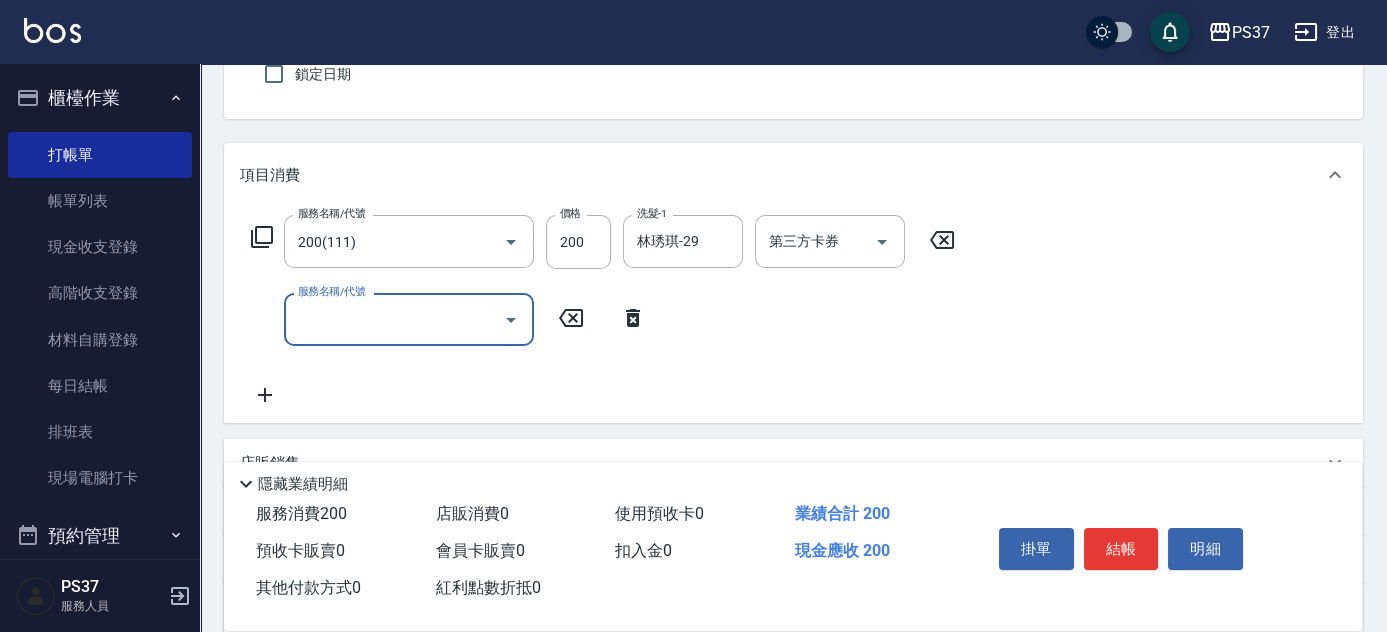 click on "服務名稱/代號" at bounding box center [394, 319] 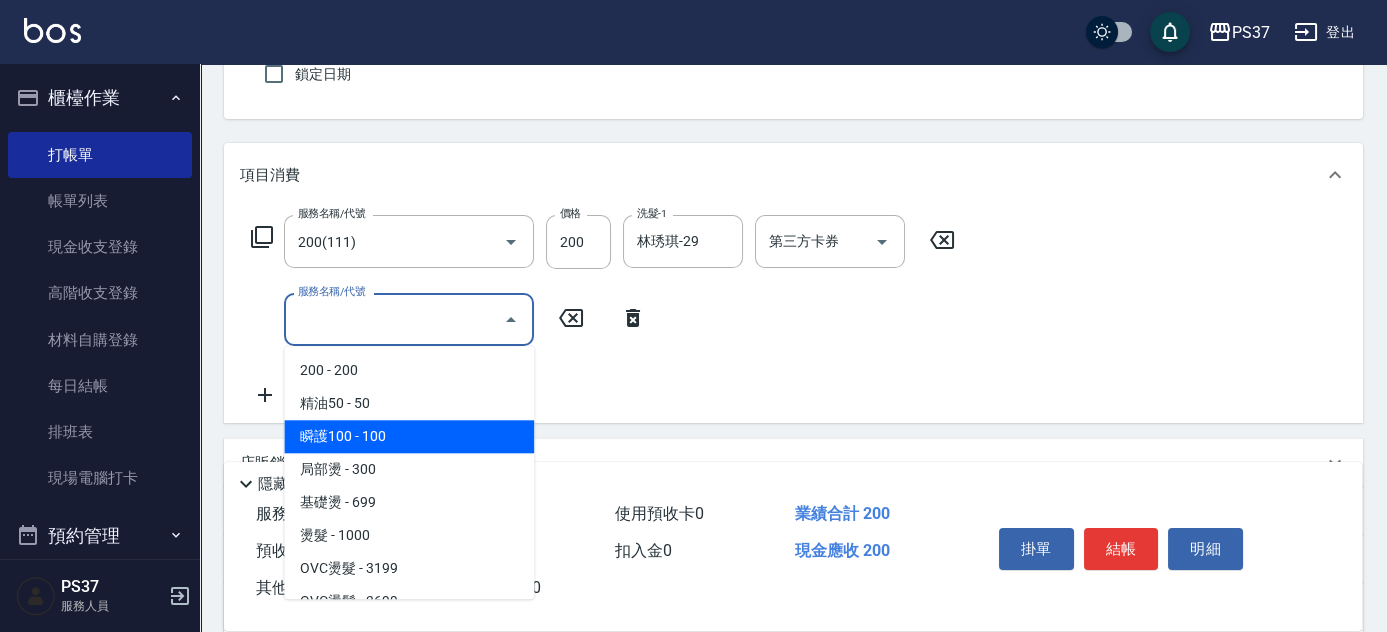 click on "瞬護100 - 100" at bounding box center [409, 436] 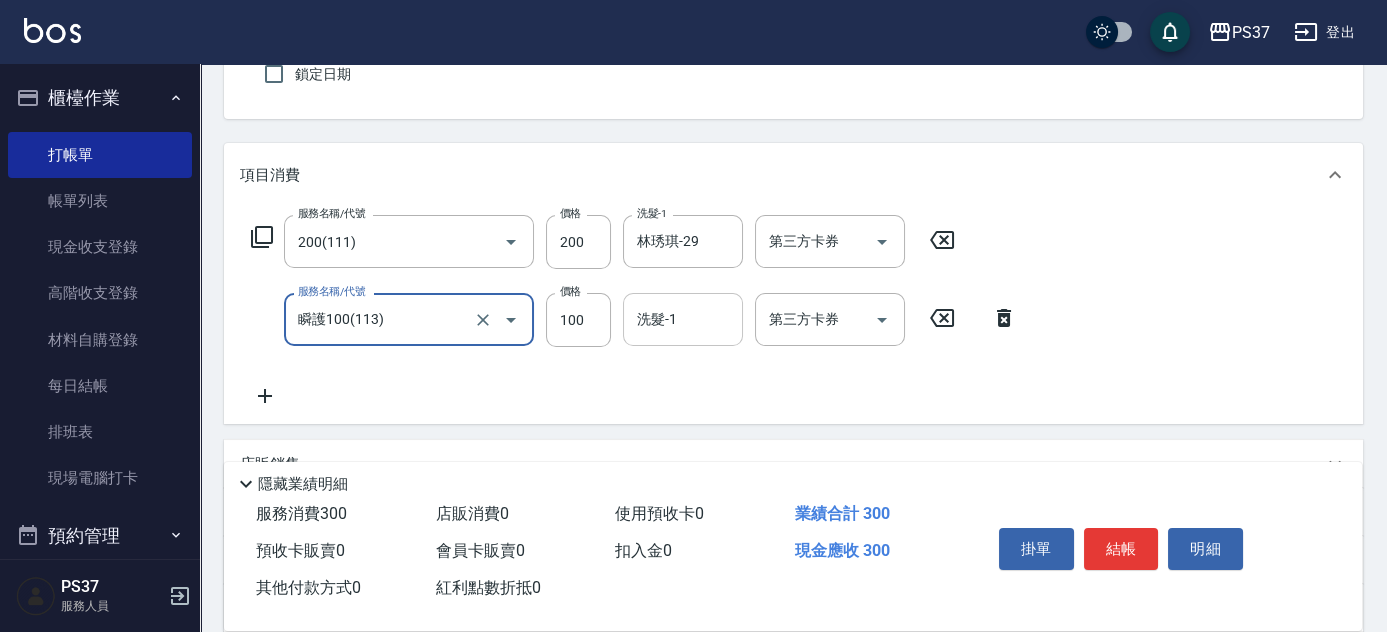 click on "洗髮-1" at bounding box center (683, 319) 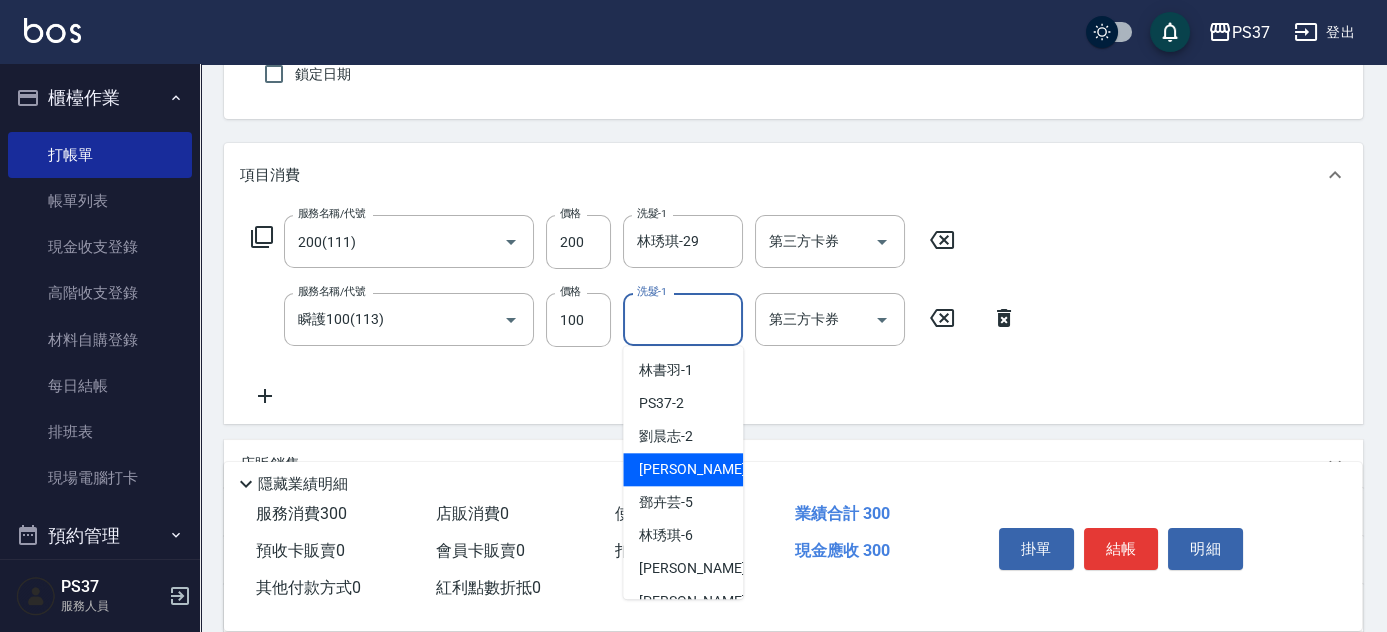 scroll, scrollTop: 323, scrollLeft: 0, axis: vertical 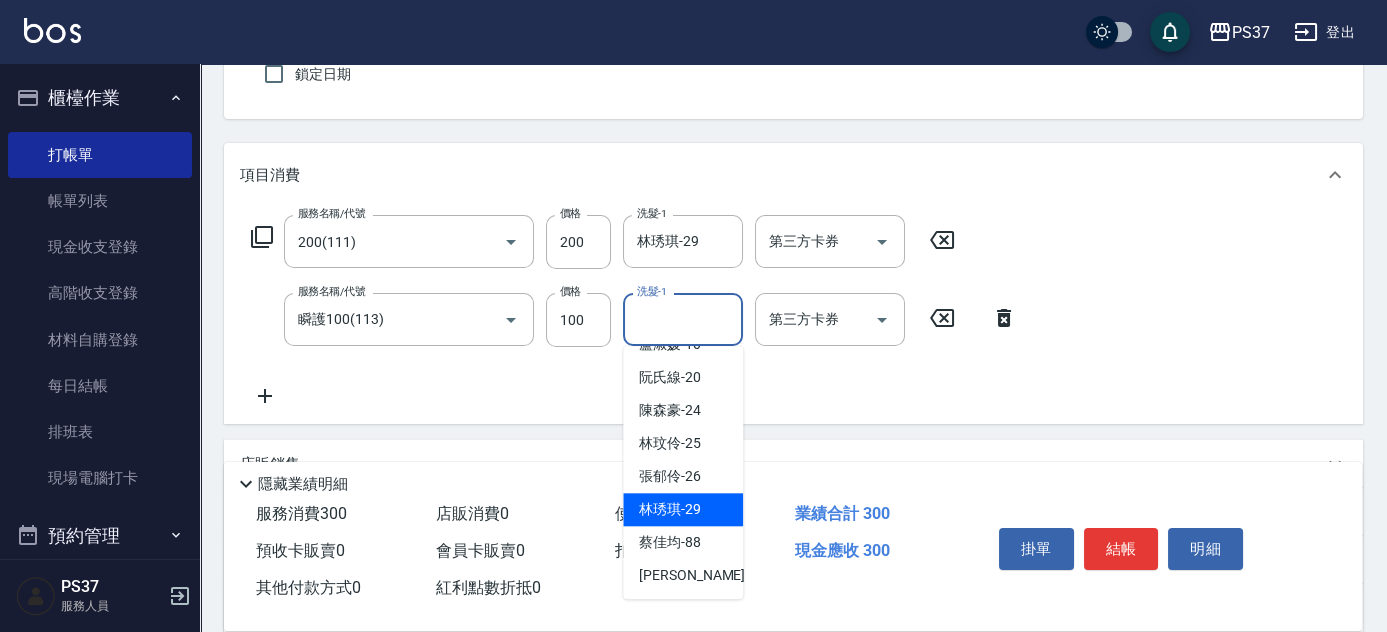 click on "林琇琪 -29" at bounding box center (670, 509) 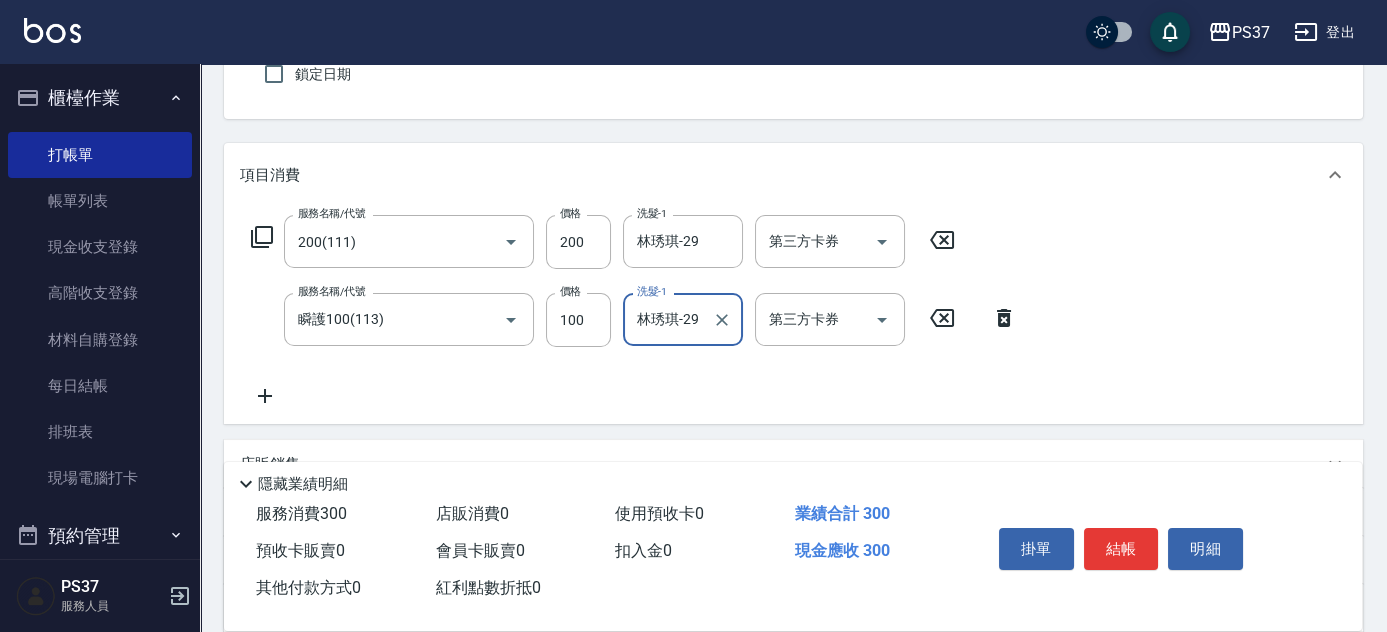 click 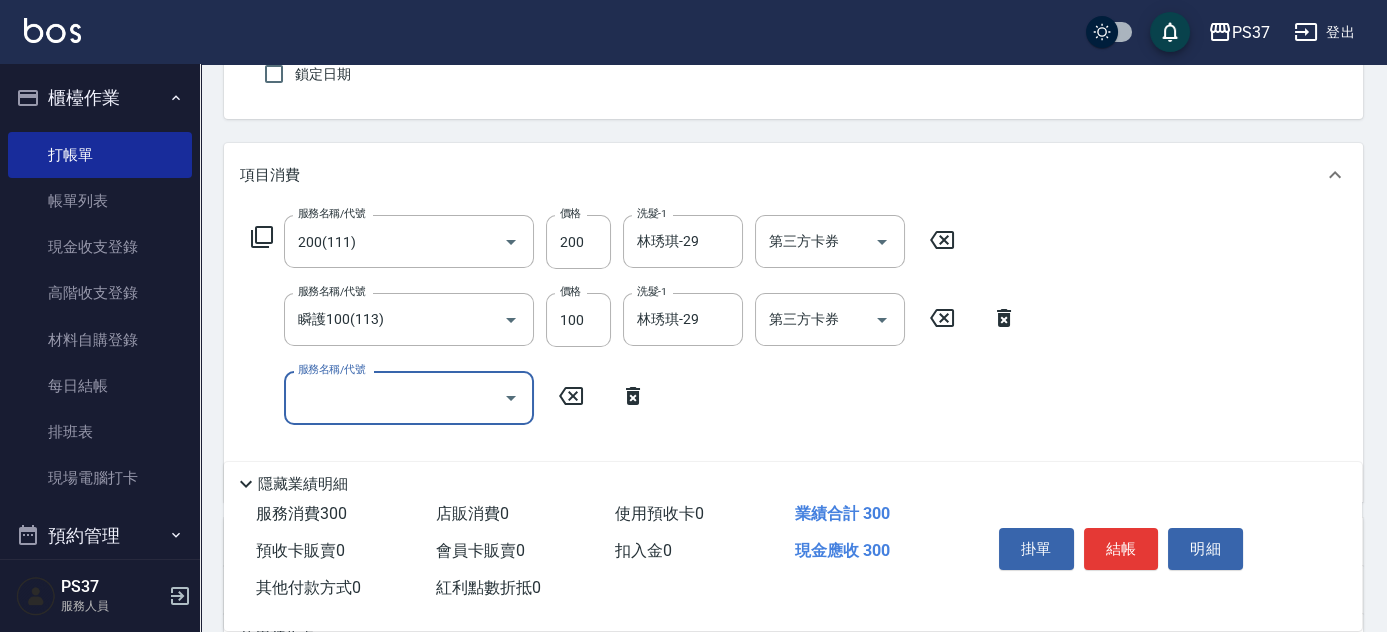 click on "服務名稱/代號" at bounding box center [394, 397] 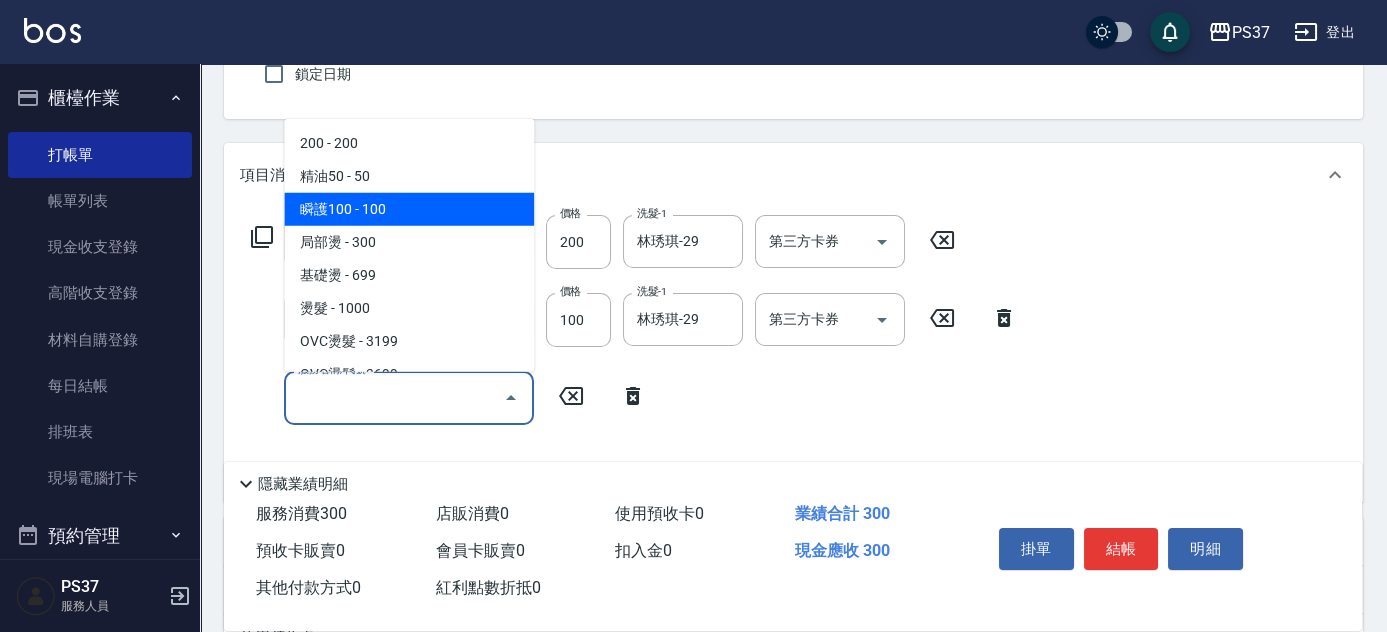 click on "精油50 - 50" at bounding box center [409, 176] 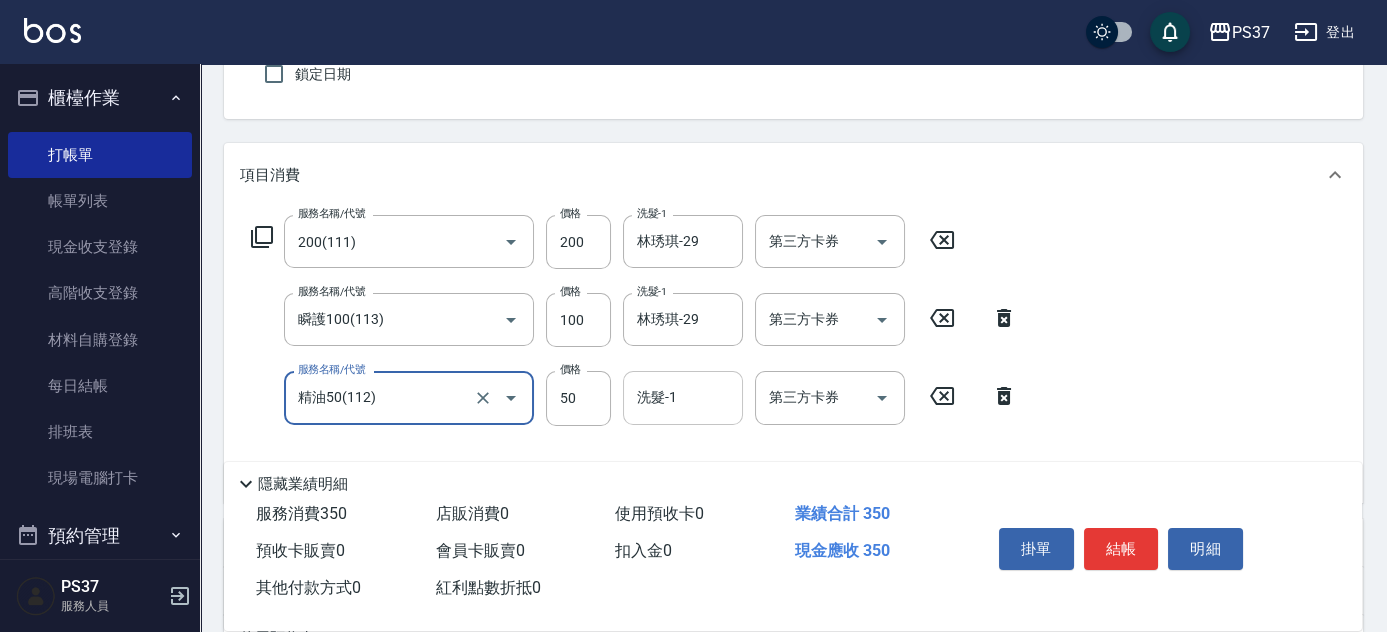 click on "洗髮-1" at bounding box center [683, 397] 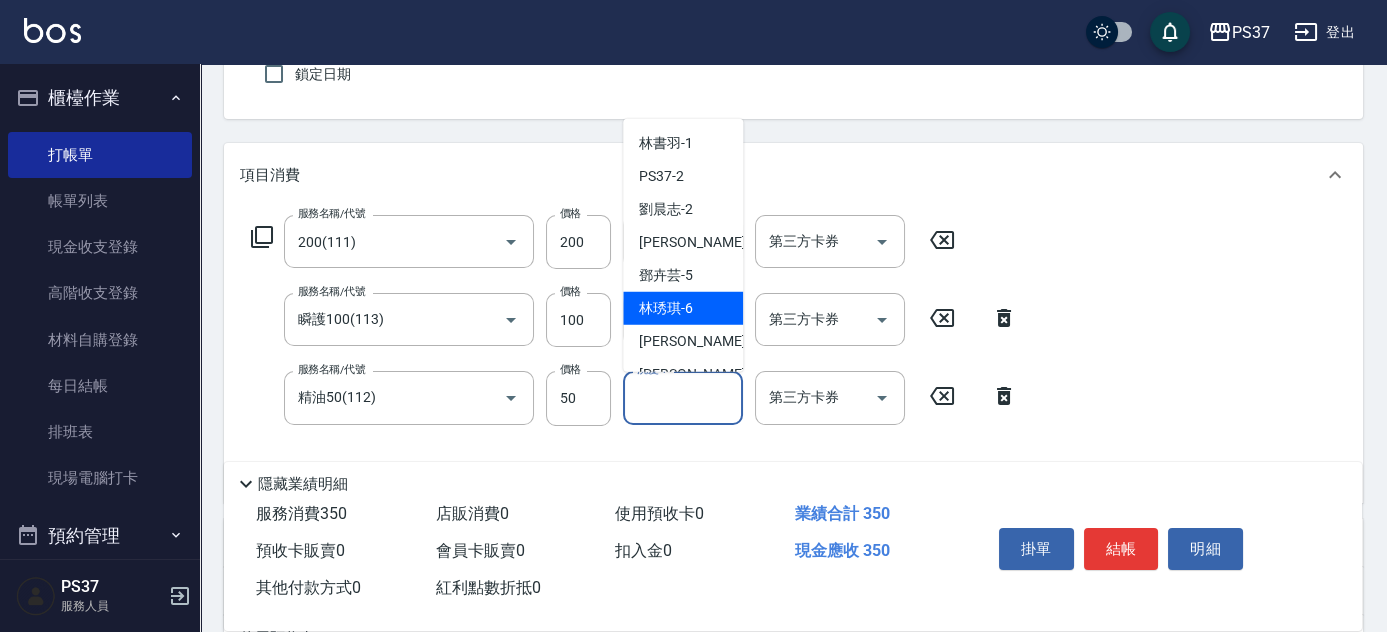 scroll, scrollTop: 323, scrollLeft: 0, axis: vertical 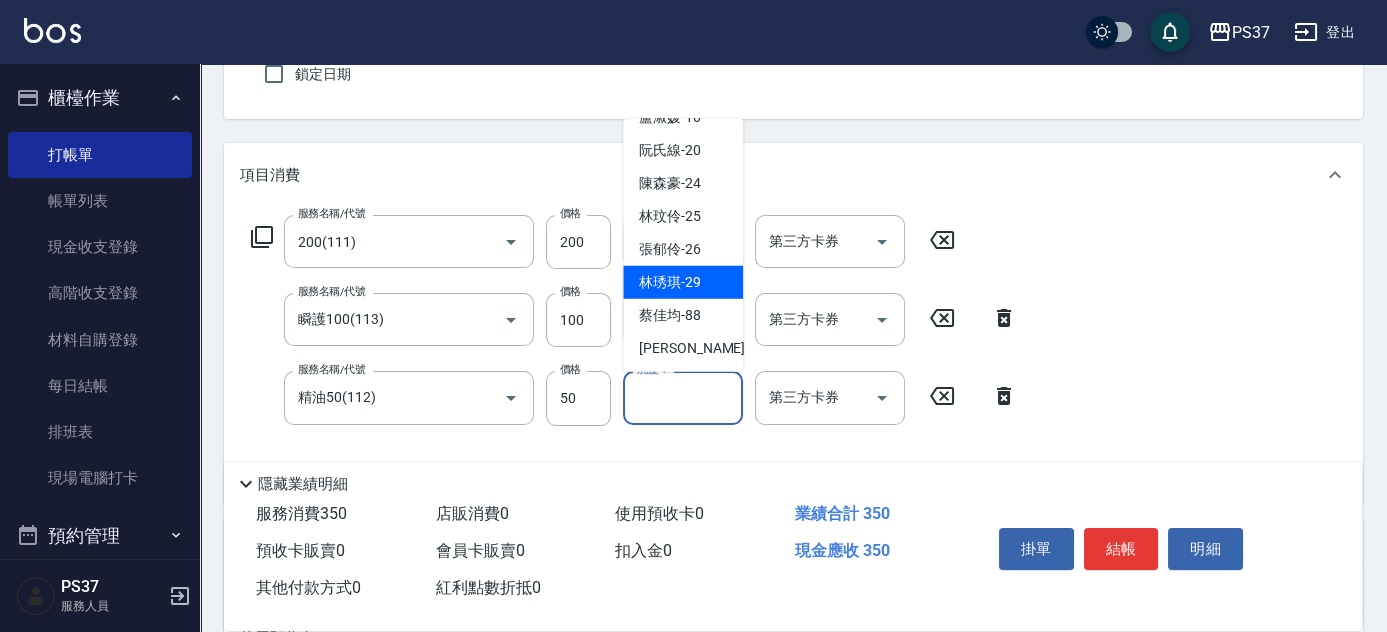 click on "林琇琪 -29" at bounding box center (670, 282) 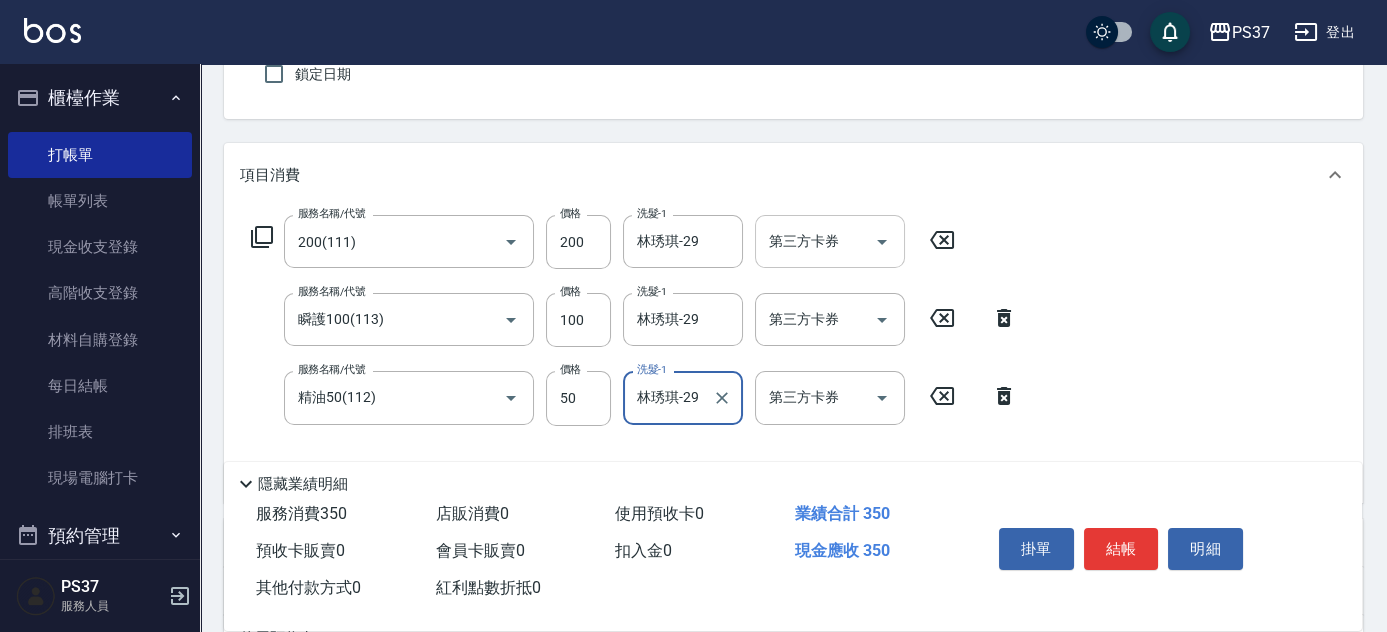 click 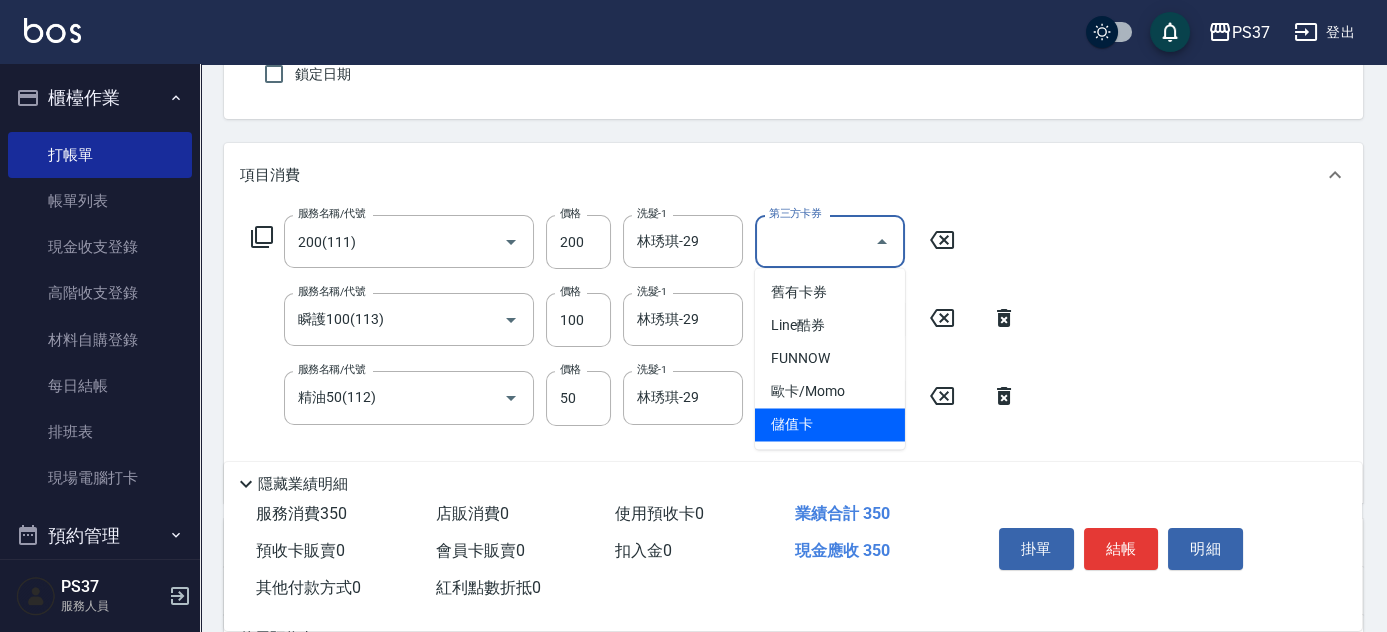 click on "儲值卡" at bounding box center (830, 424) 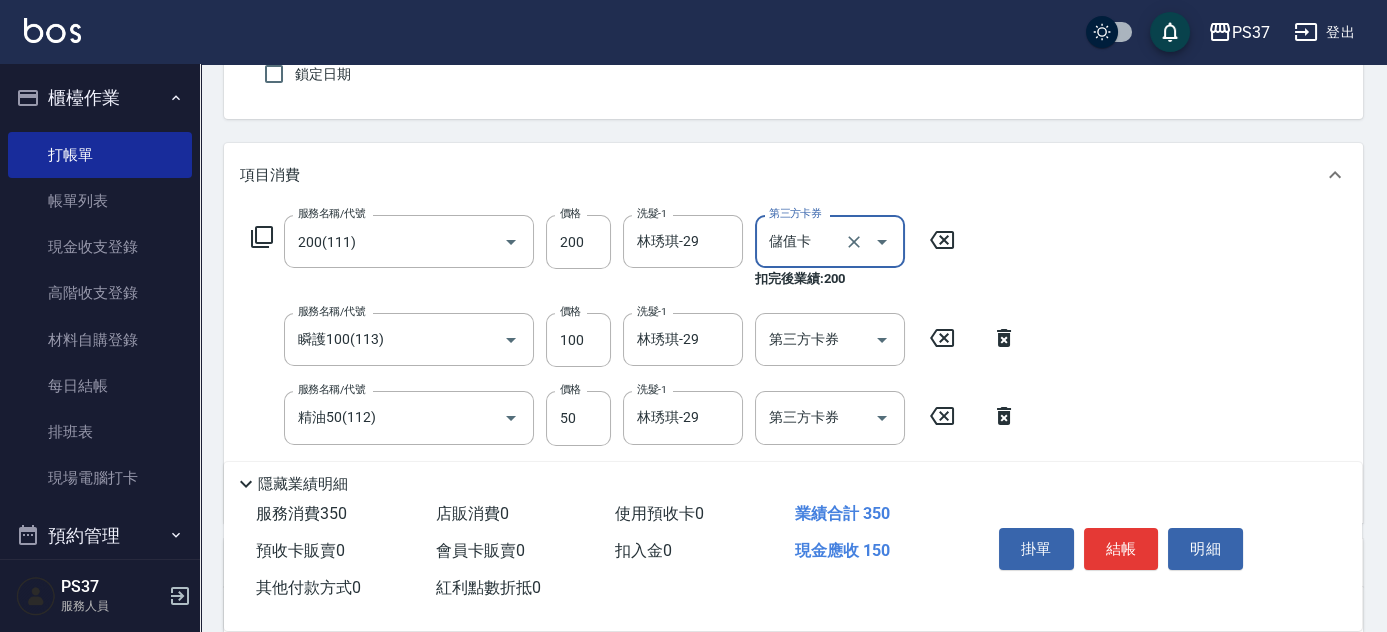 type on "儲值卡" 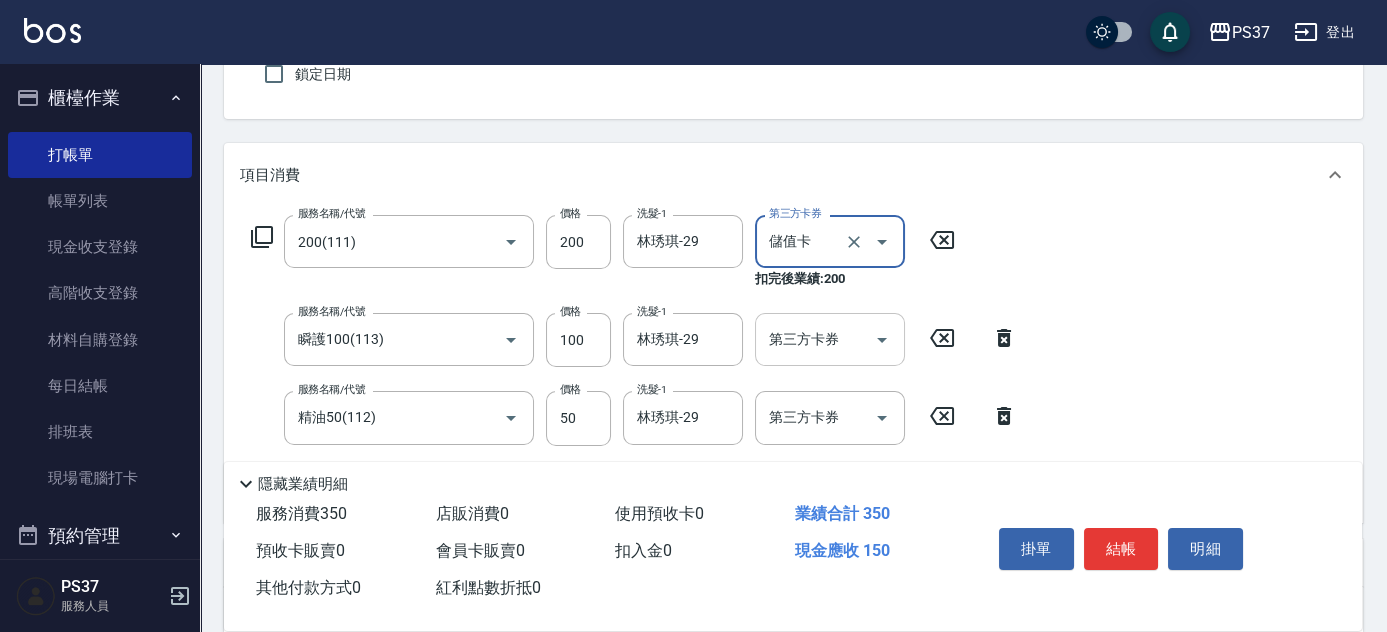 click at bounding box center [882, 340] 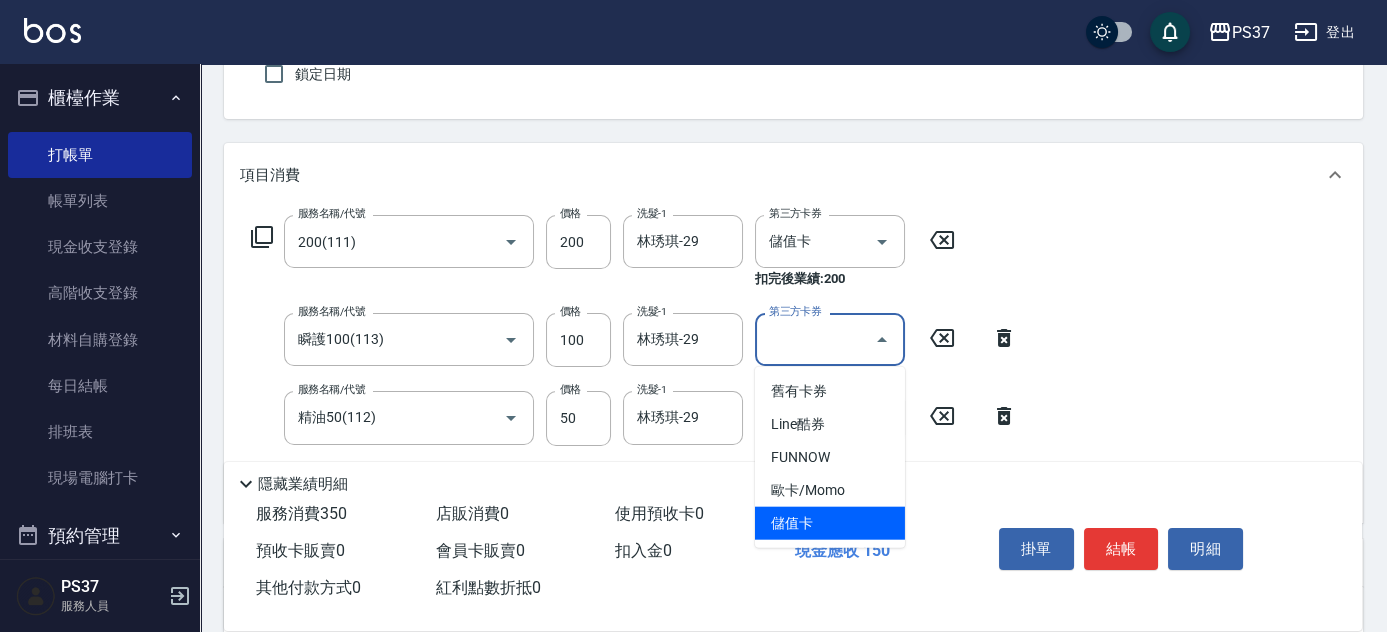 click on "儲值卡" at bounding box center [830, 523] 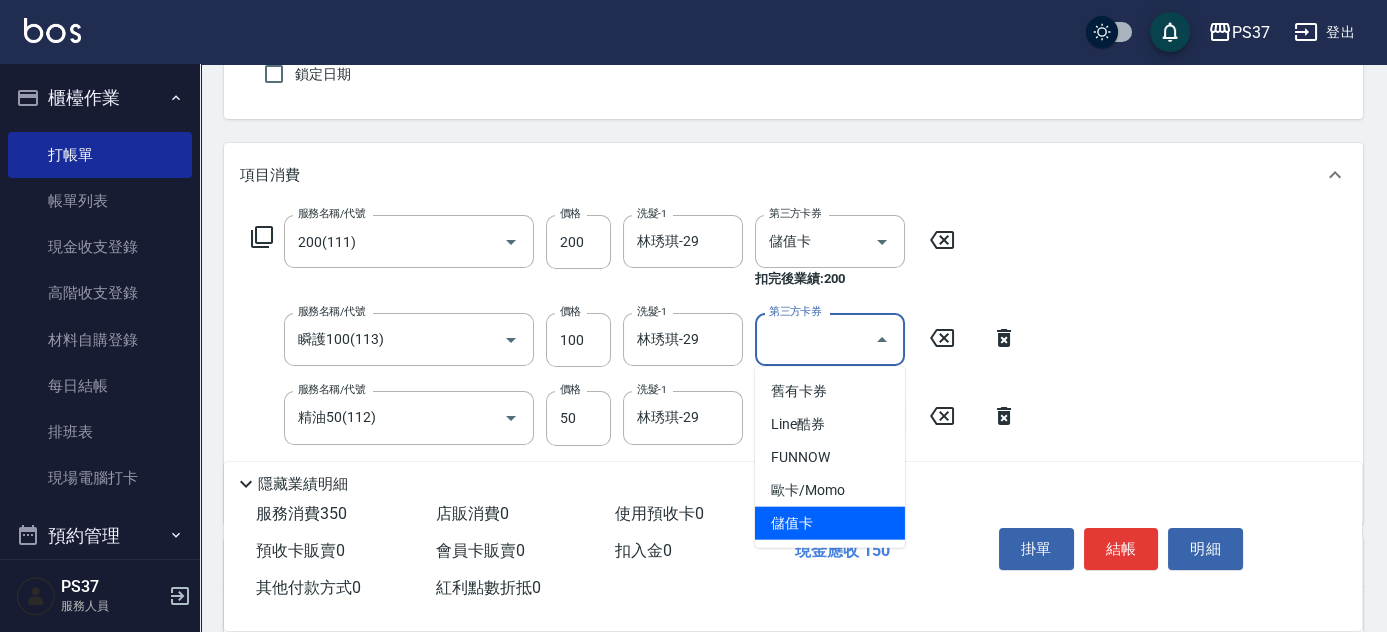 type on "儲值卡" 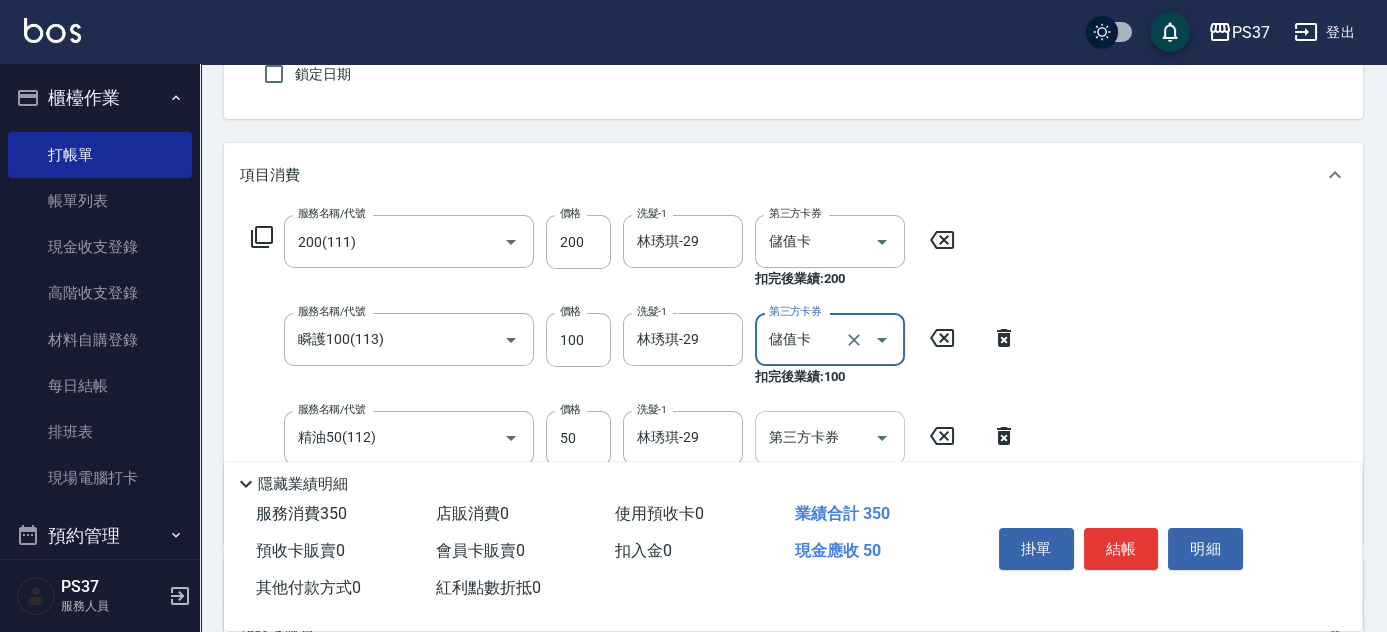 click 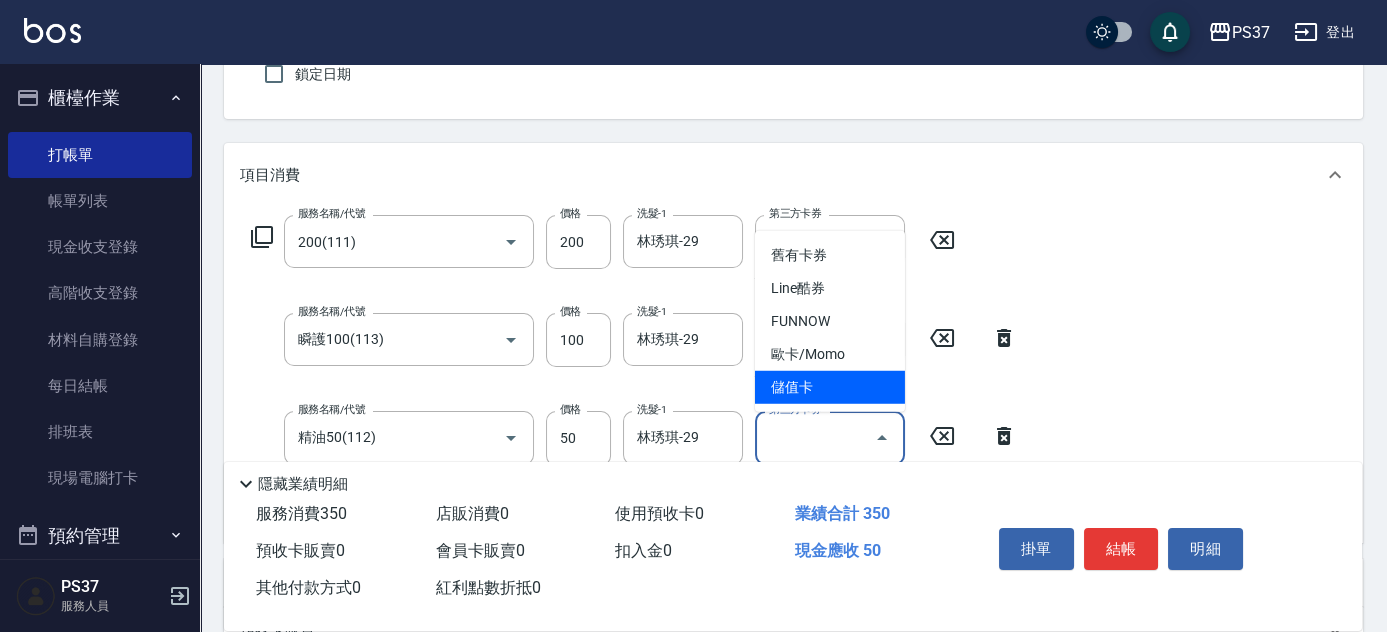 click on "儲值卡" at bounding box center (830, 387) 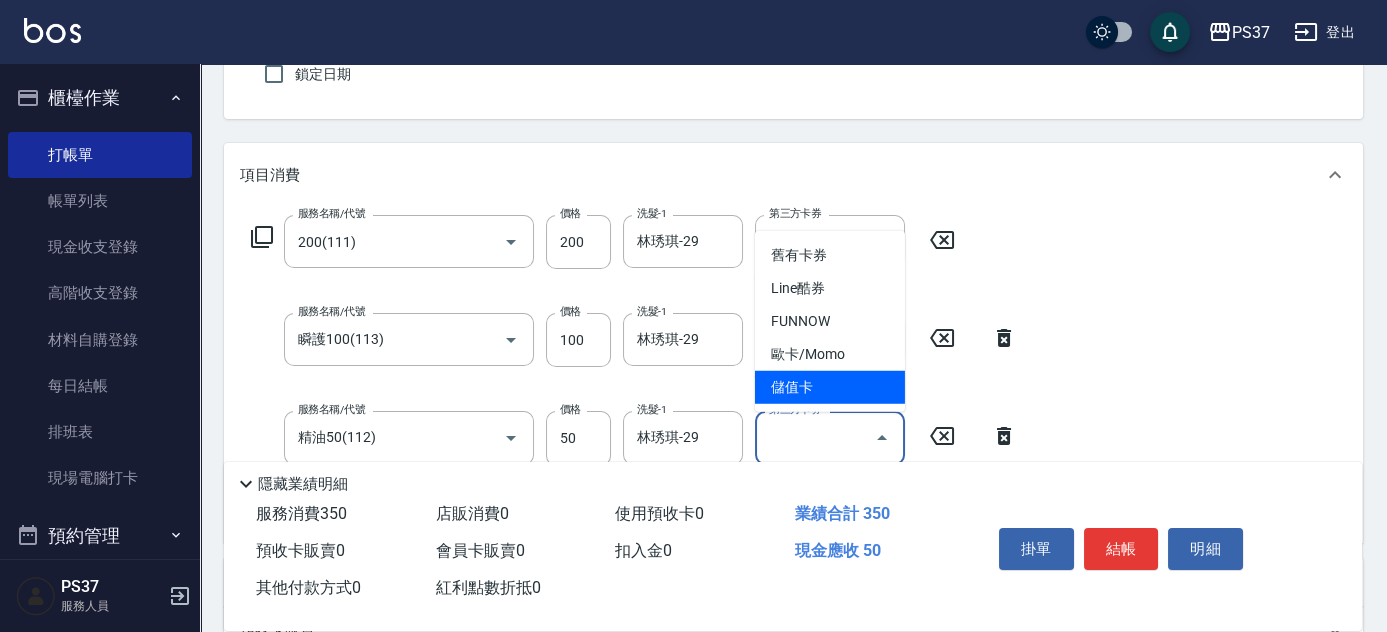 type on "儲值卡" 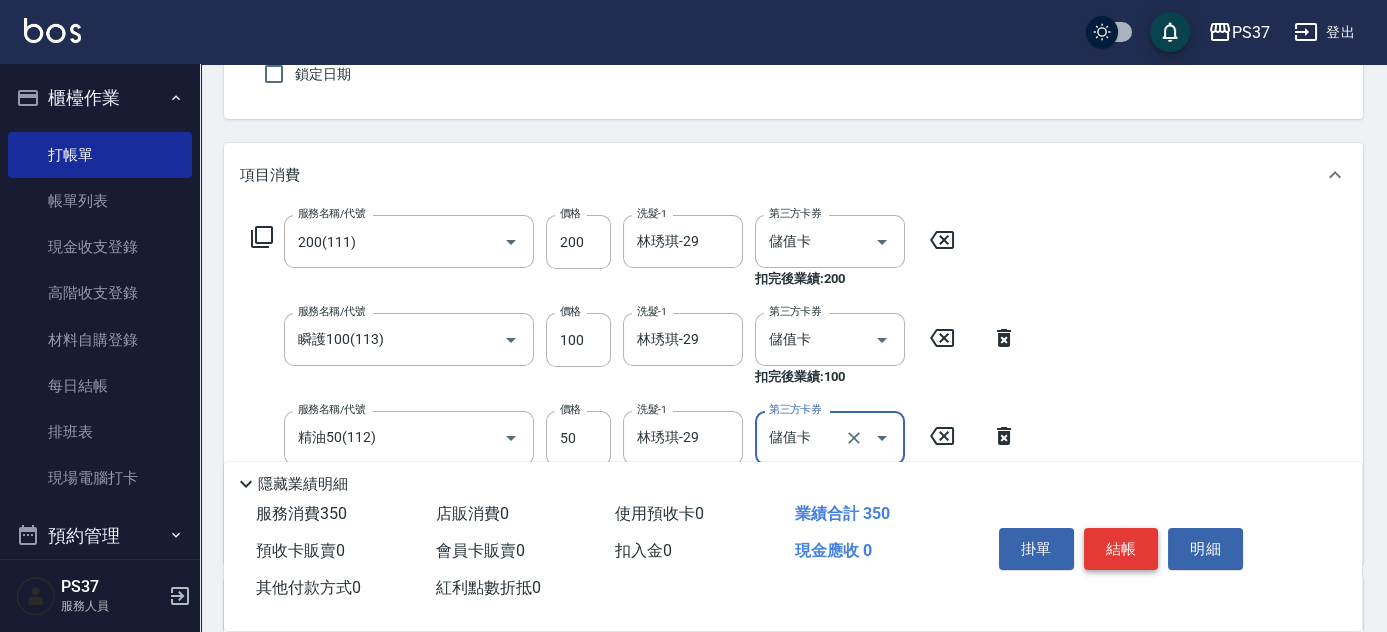 click on "結帳" at bounding box center (1121, 549) 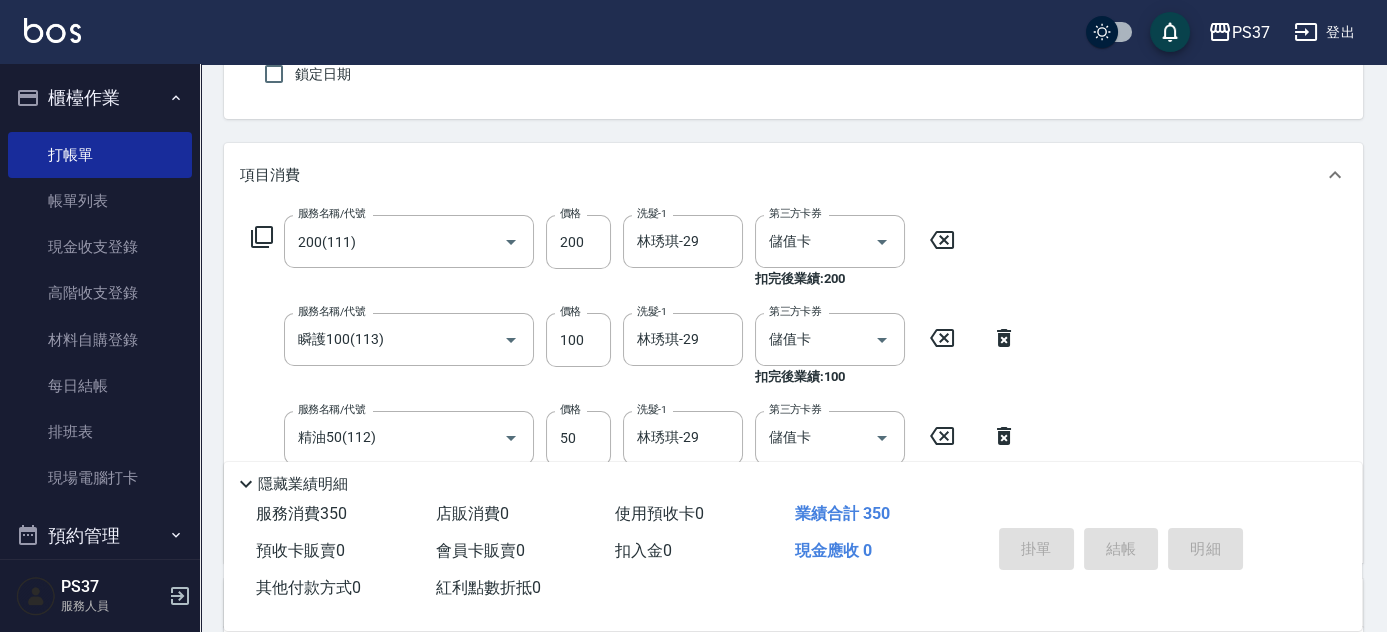 type 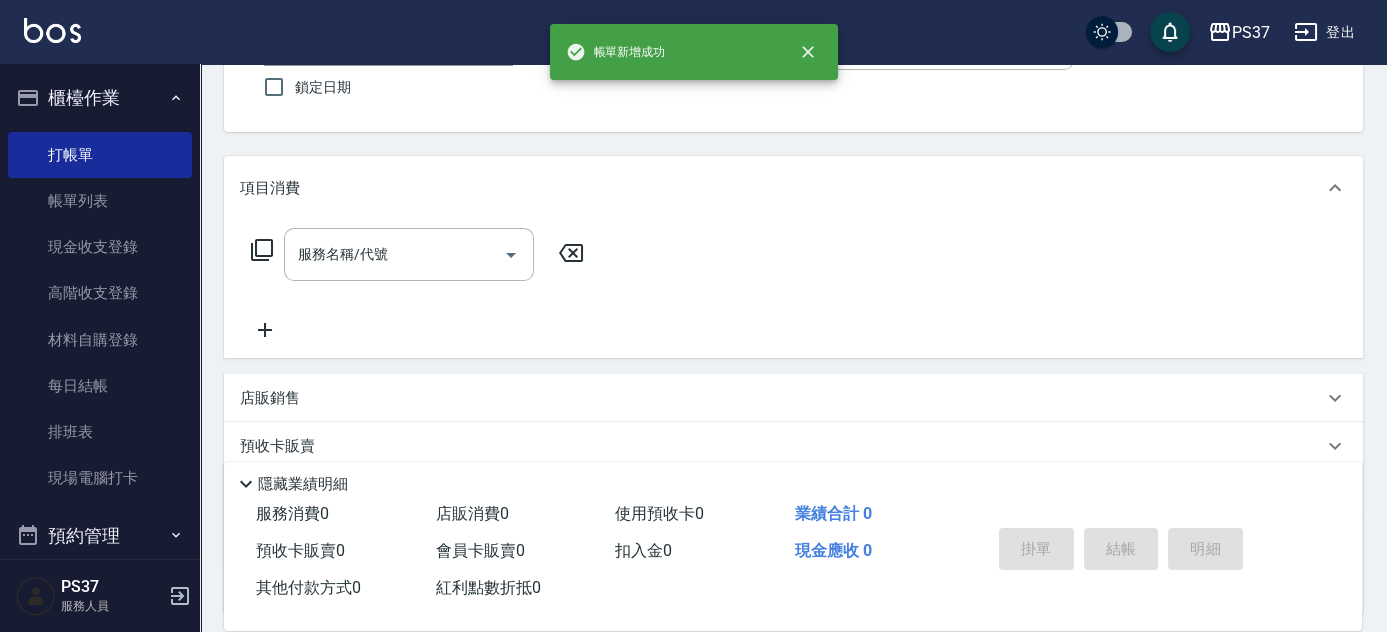 scroll, scrollTop: 0, scrollLeft: 0, axis: both 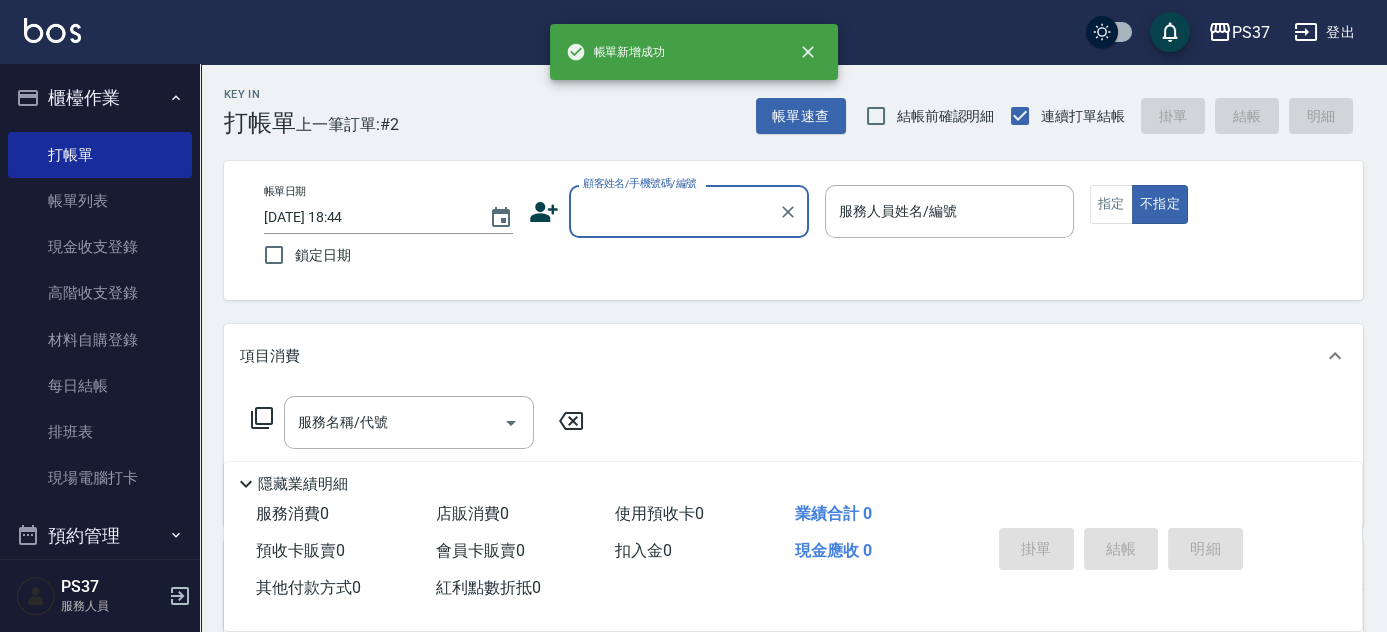 click on "顧客姓名/手機號碼/編號" at bounding box center (674, 211) 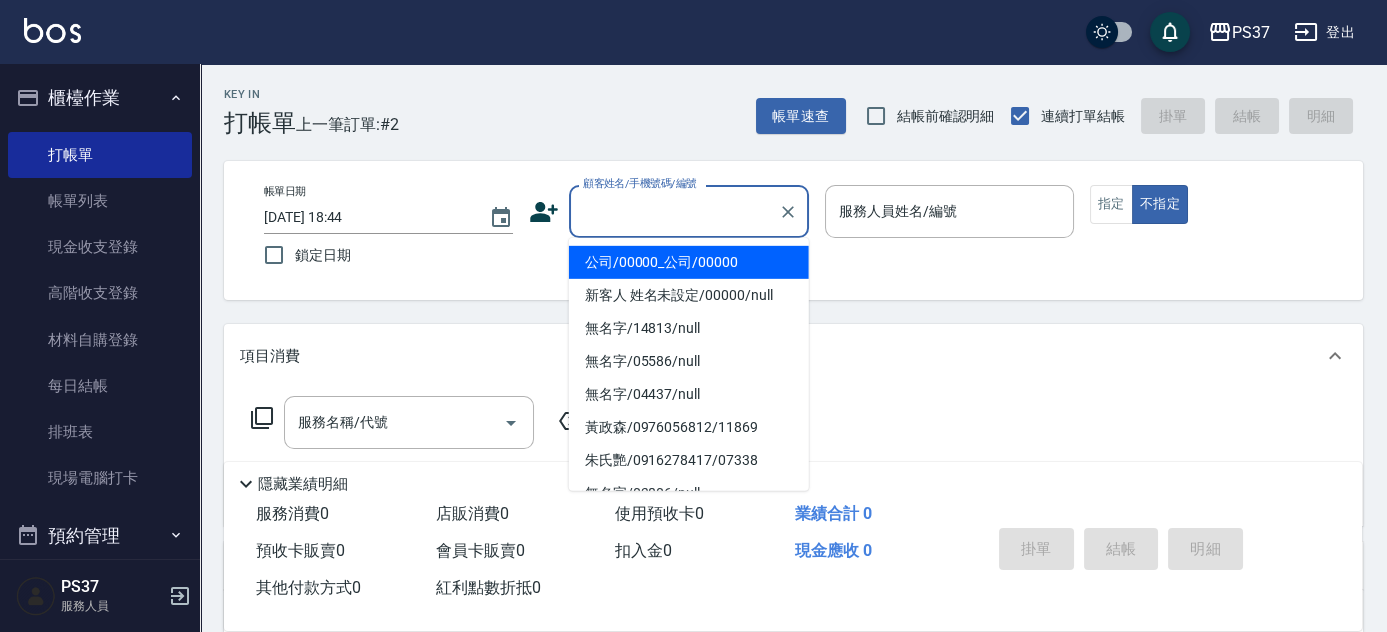 click on "公司/00000_公司/00000" at bounding box center [689, 262] 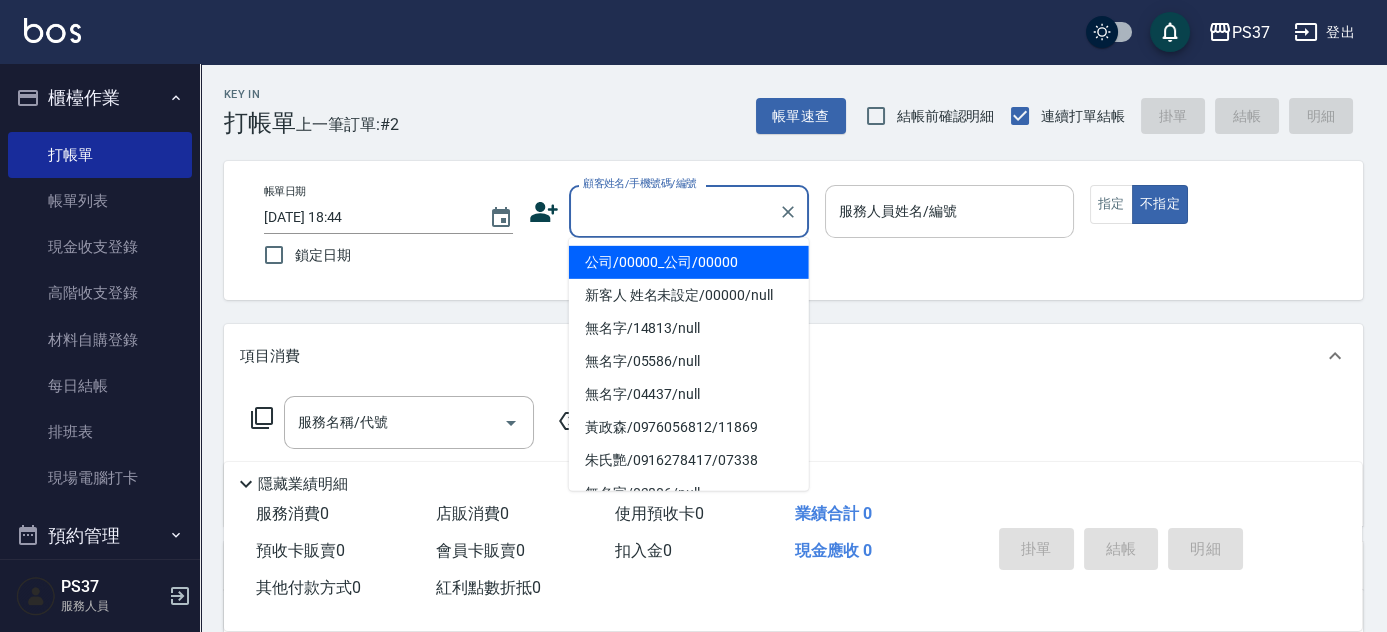 type on "公司/00000_公司/00000" 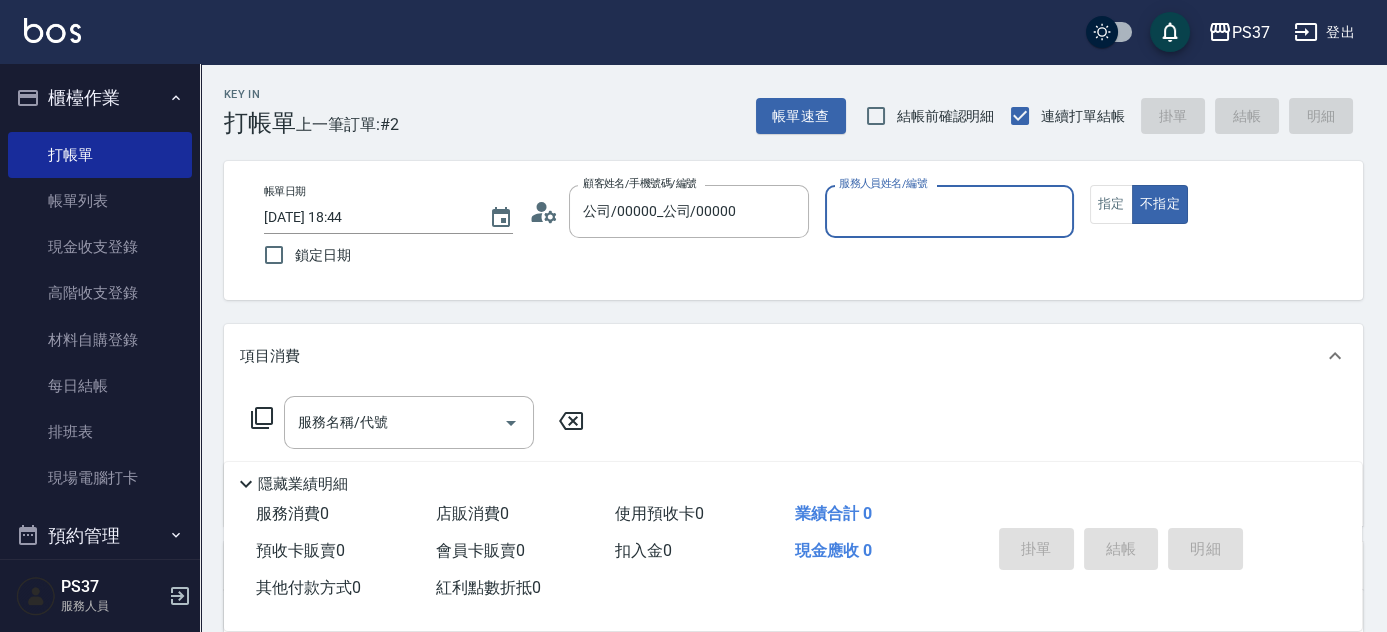 click on "服務人員姓名/編號" at bounding box center [949, 211] 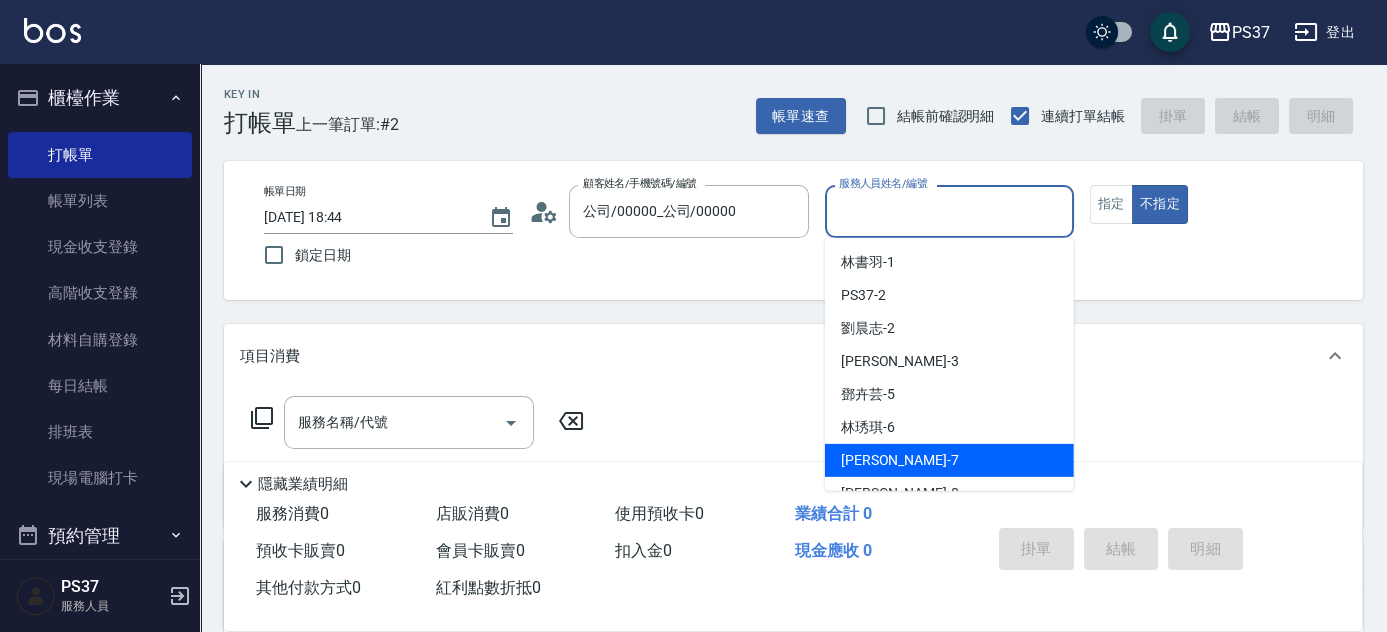 click on "[PERSON_NAME] -7" at bounding box center [949, 460] 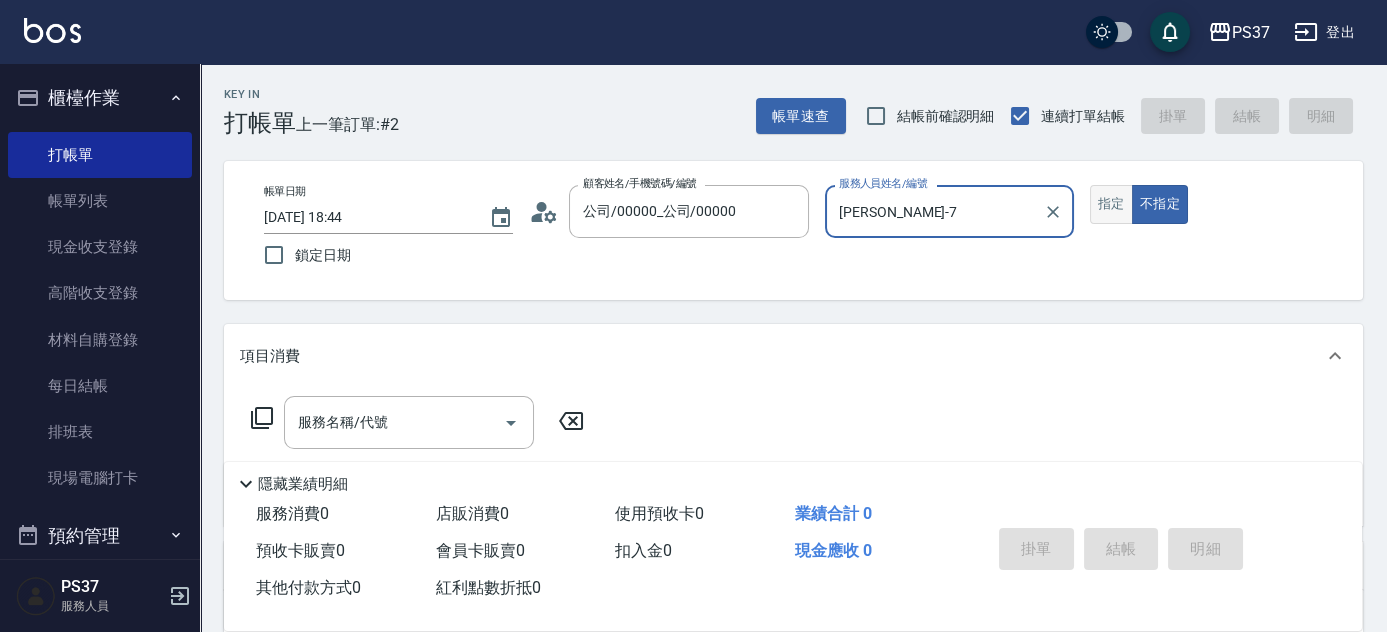 click on "指定" at bounding box center (1111, 204) 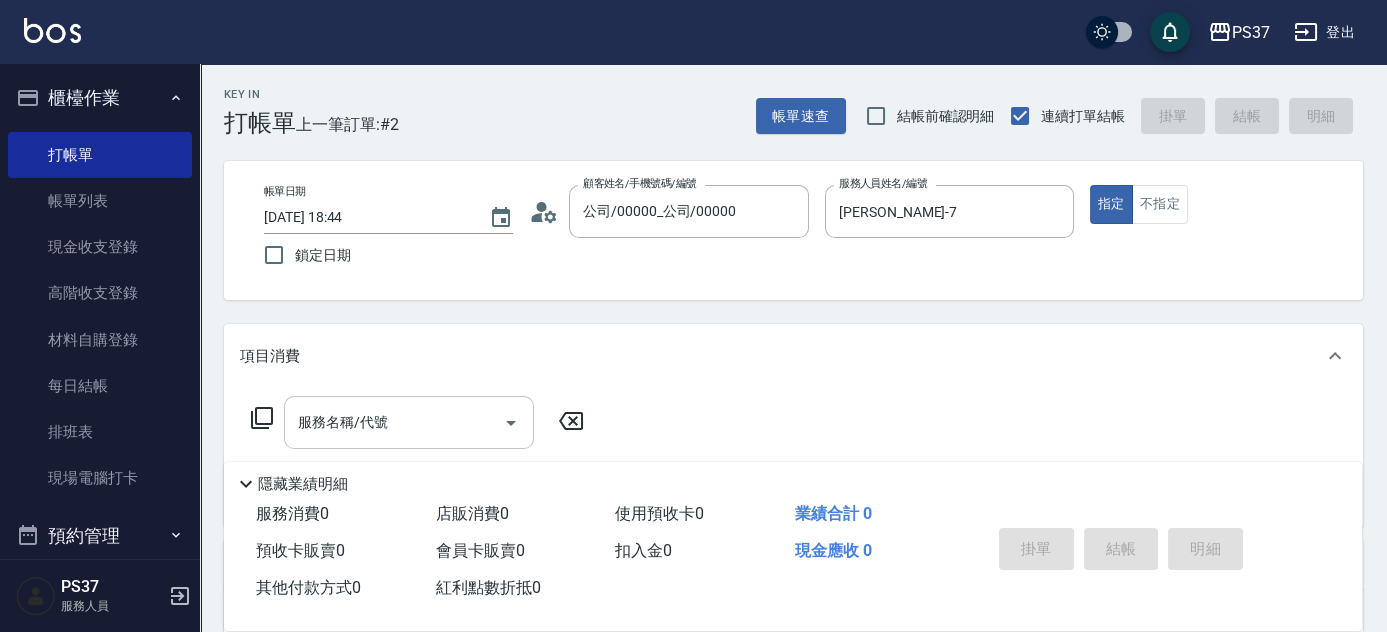click on "服務名稱/代號" at bounding box center (394, 422) 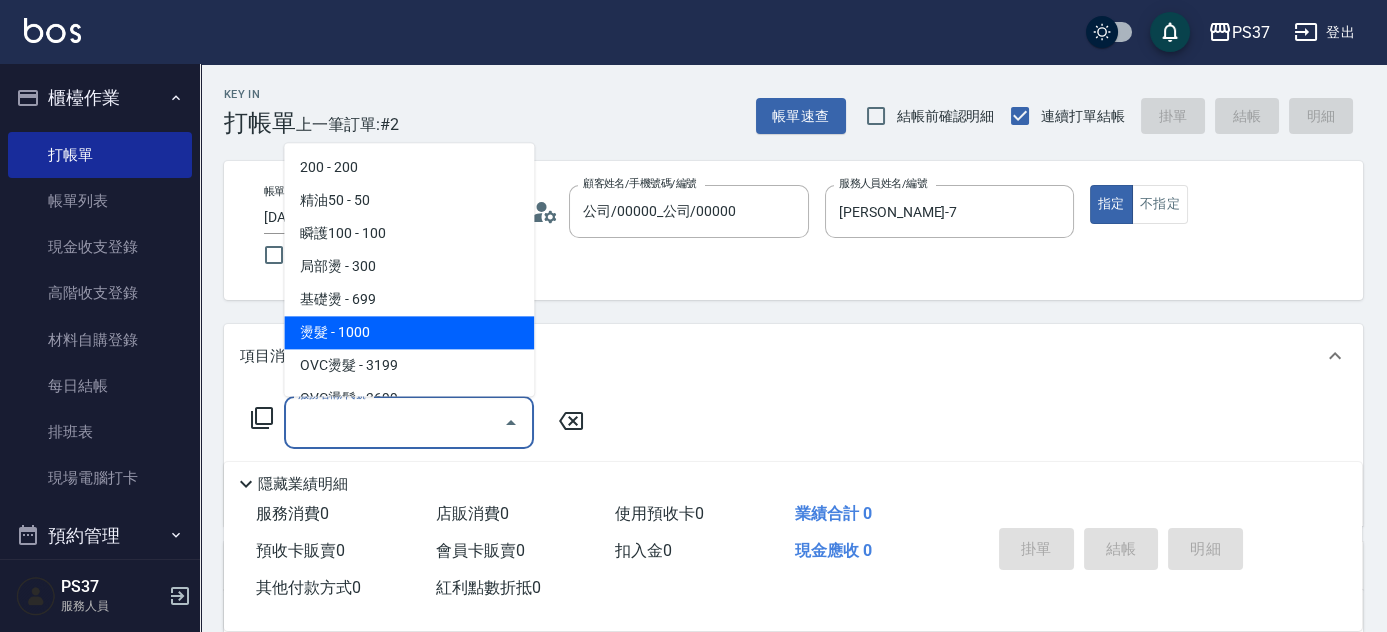 click on "燙髮 - 1000" at bounding box center (409, 333) 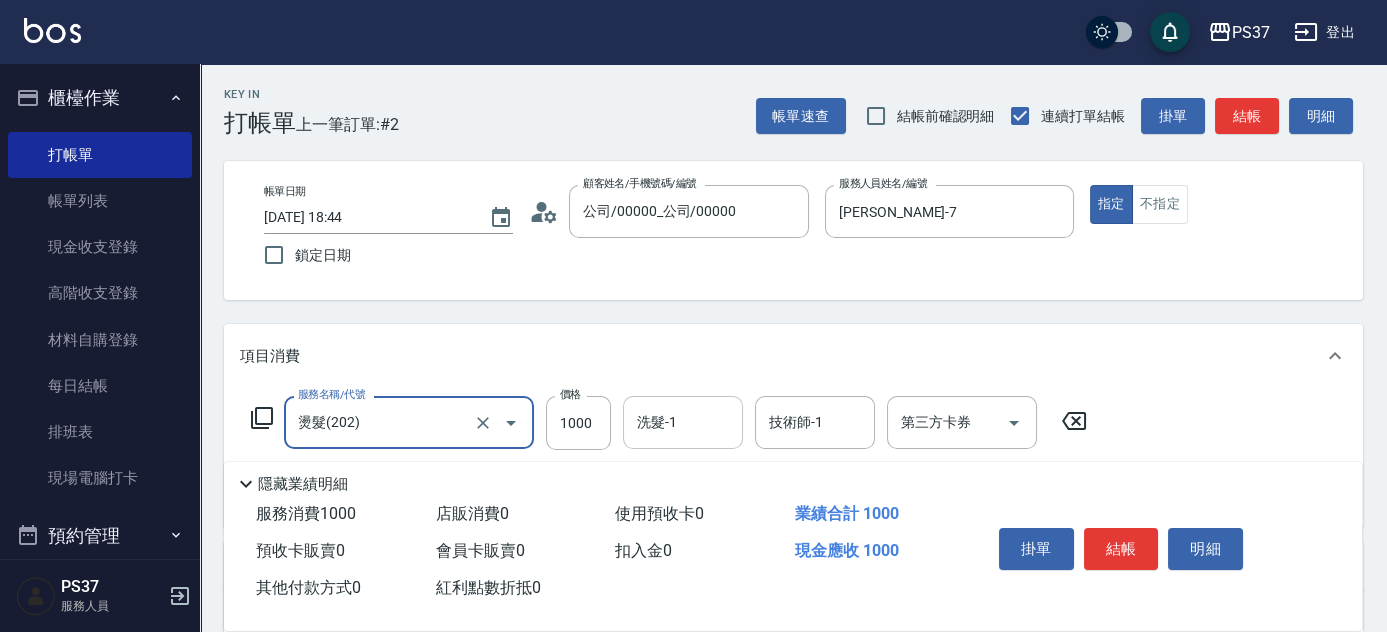 click on "洗髮-1" at bounding box center (683, 422) 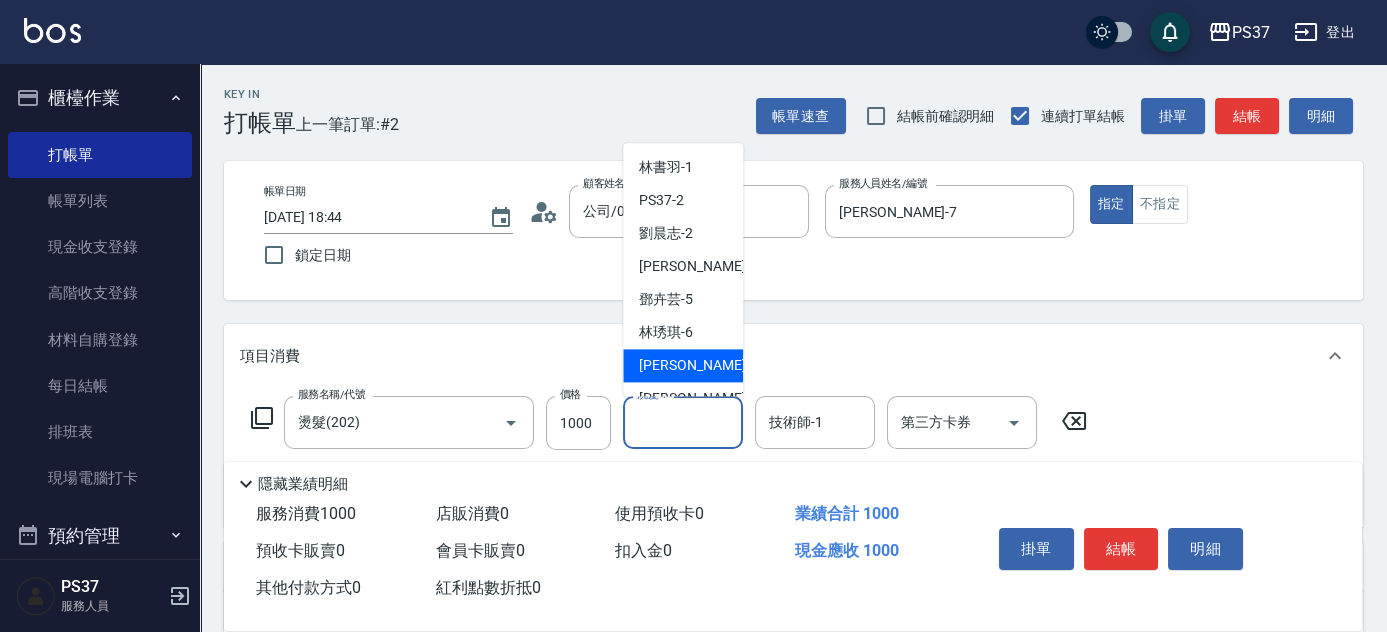 click on "[PERSON_NAME] -7" at bounding box center (683, 366) 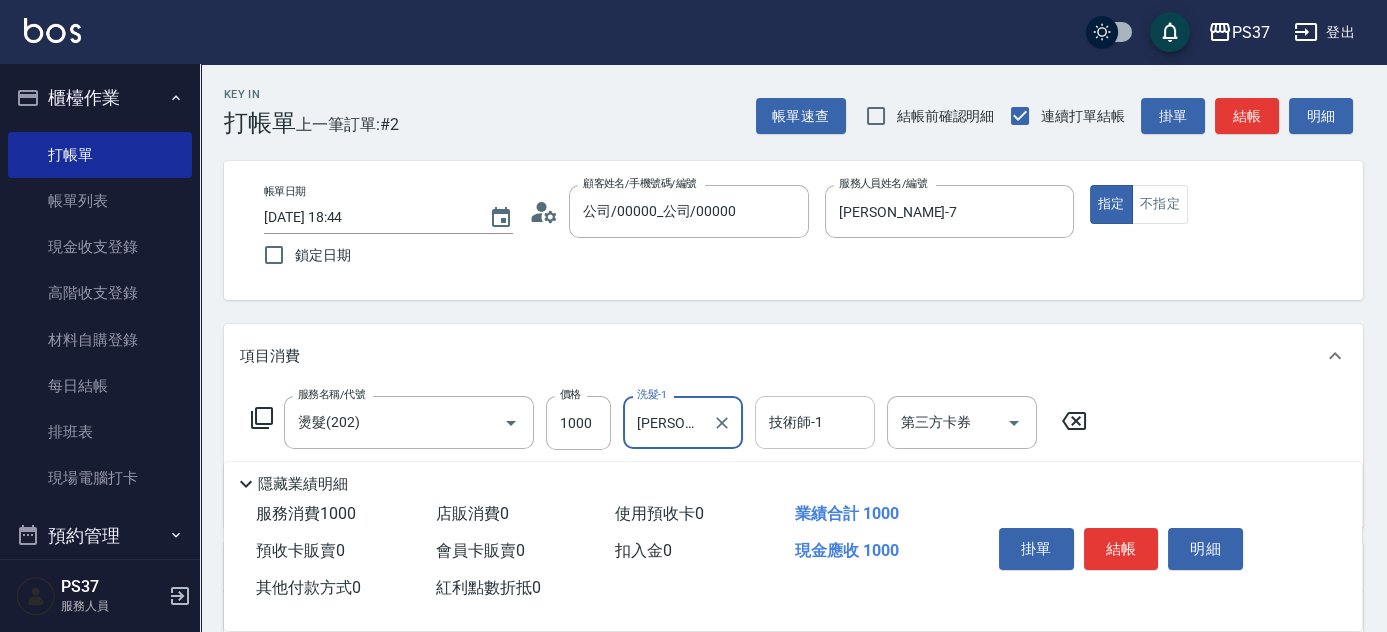 click on "技術師-1 技術師-1" at bounding box center (815, 422) 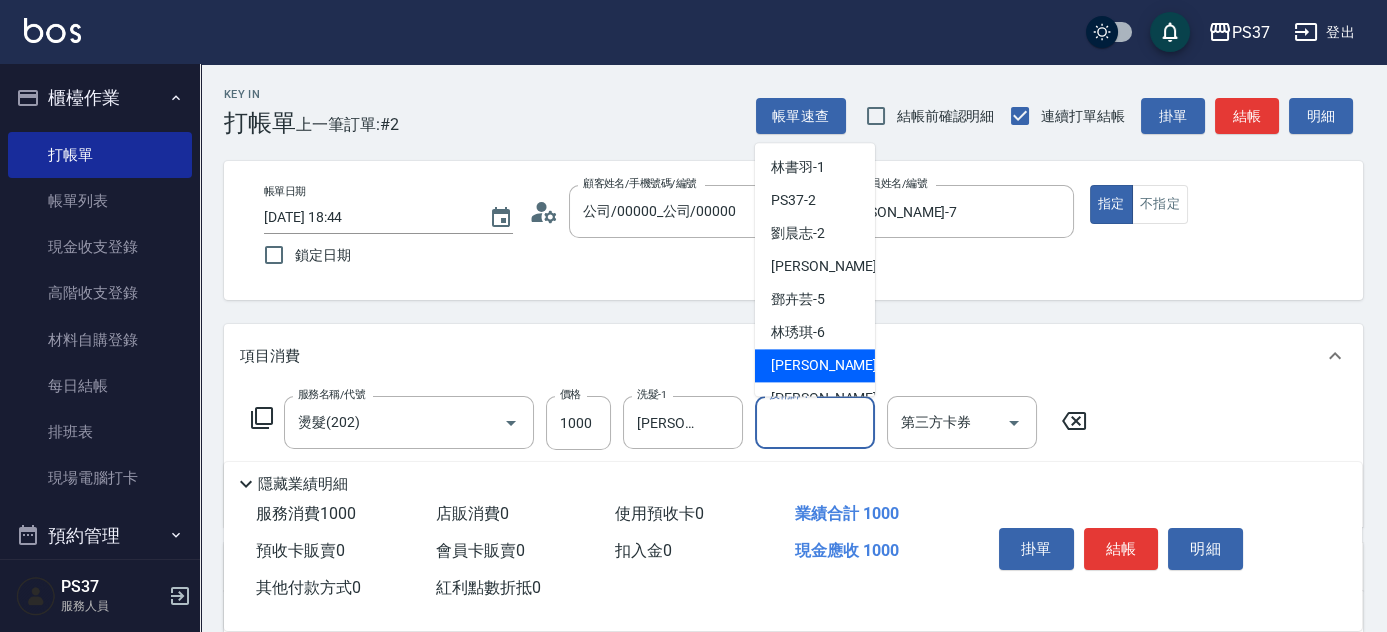 click on "[PERSON_NAME] -7" at bounding box center [830, 366] 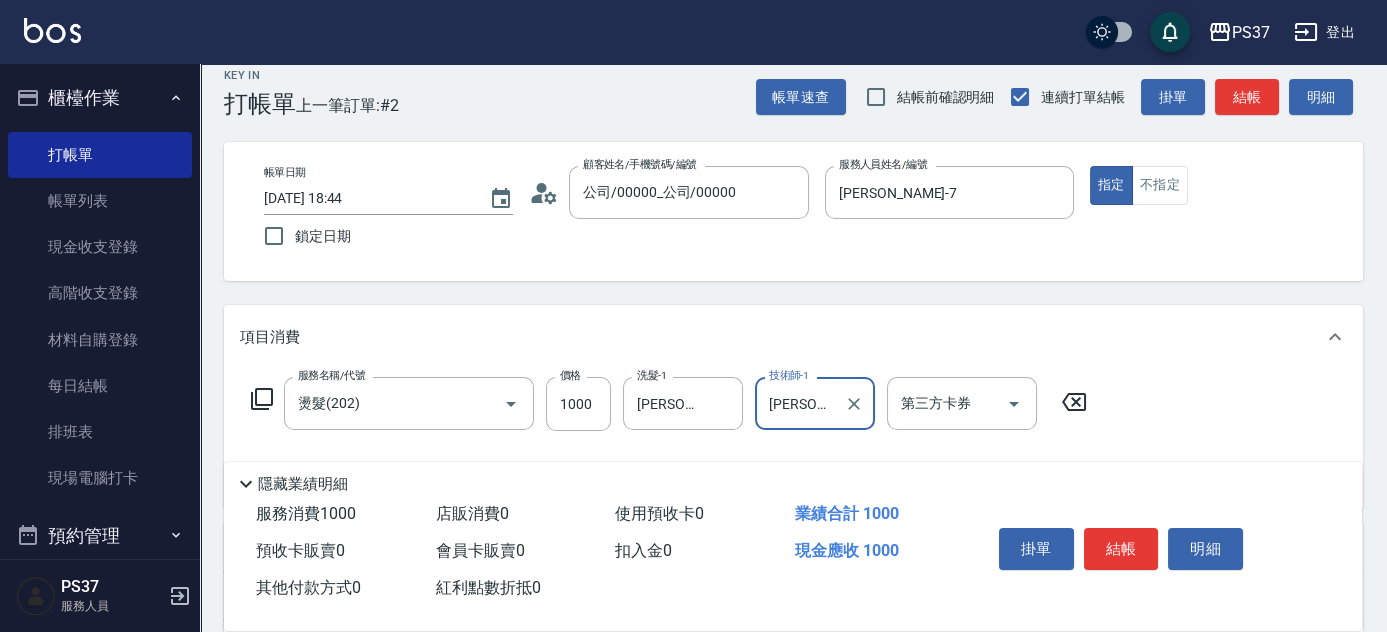 scroll, scrollTop: 272, scrollLeft: 0, axis: vertical 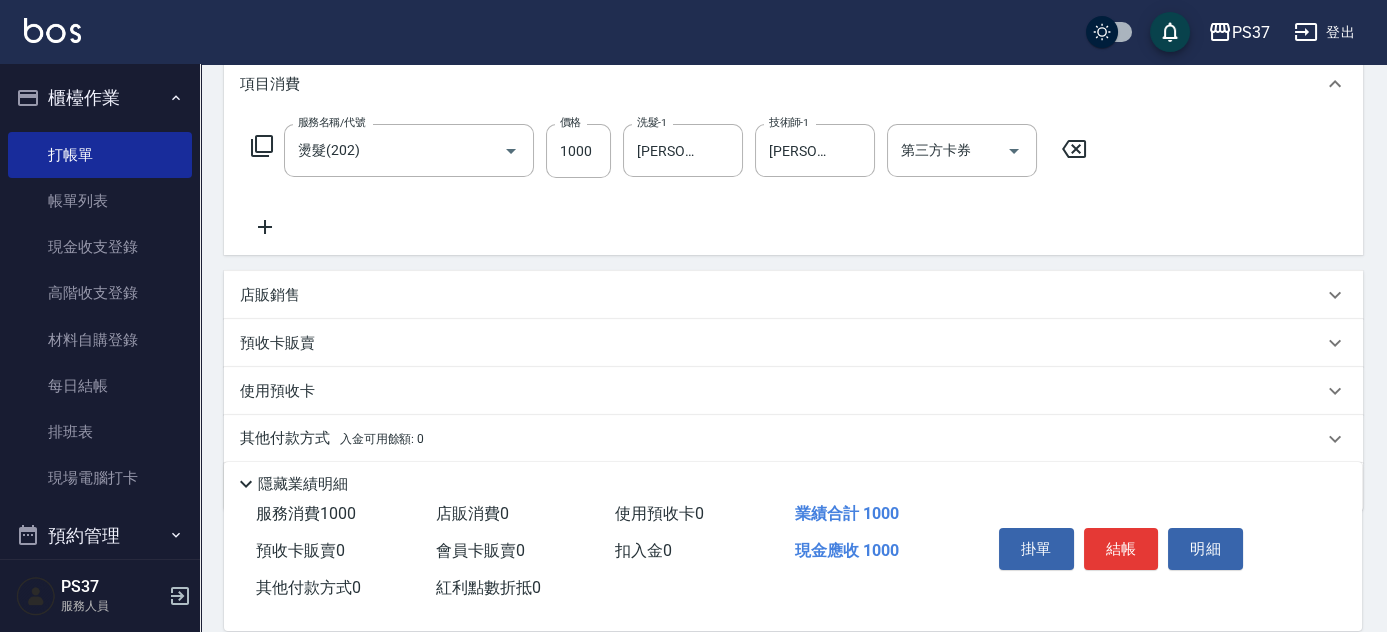 click 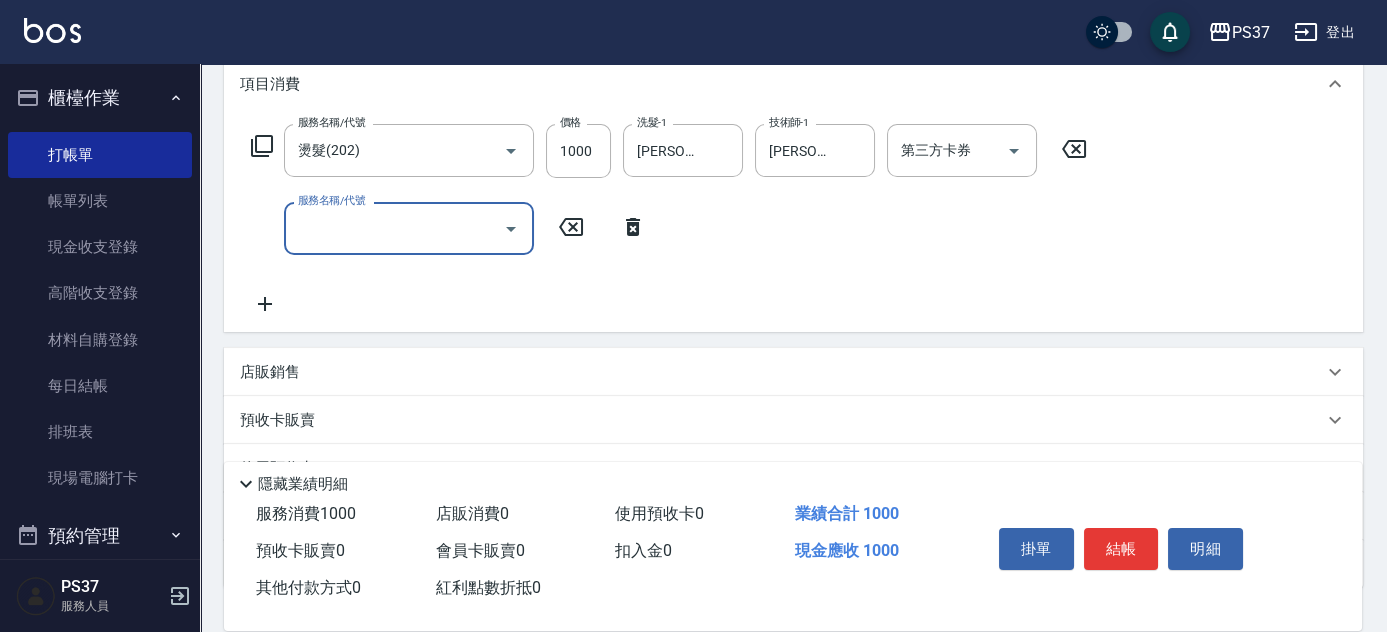 drag, startPoint x: 271, startPoint y: 220, endPoint x: 368, endPoint y: 245, distance: 100.16985 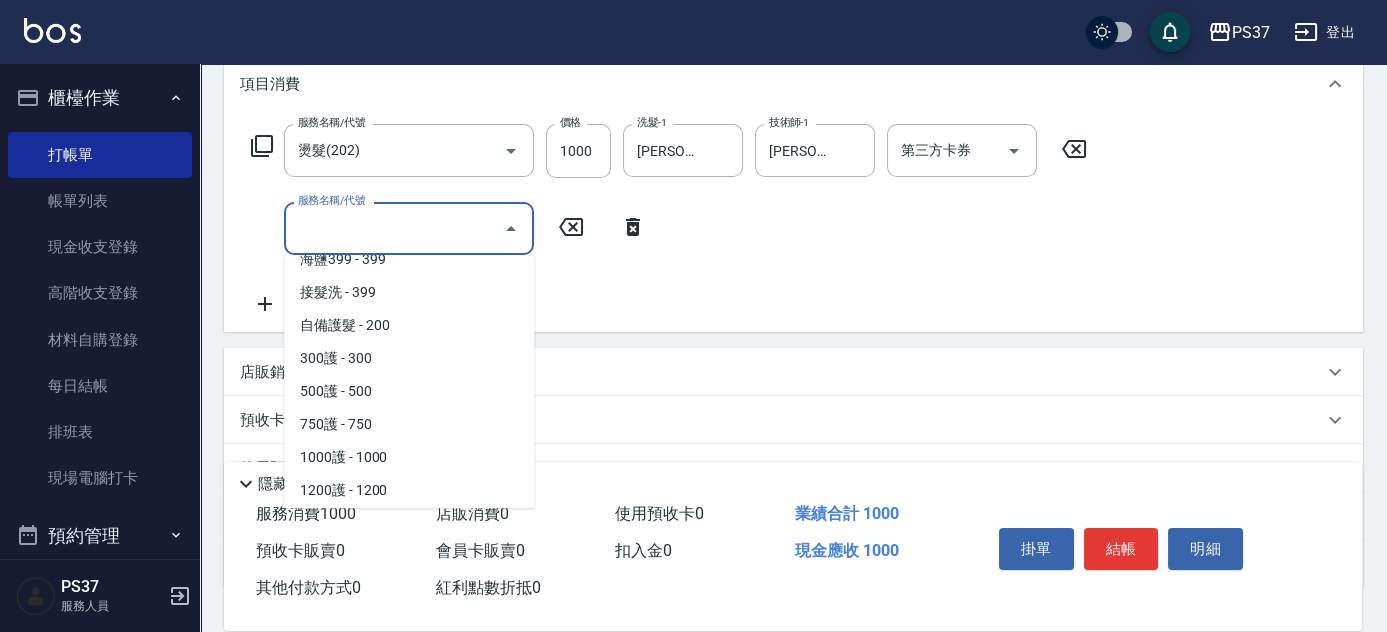 scroll, scrollTop: 727, scrollLeft: 0, axis: vertical 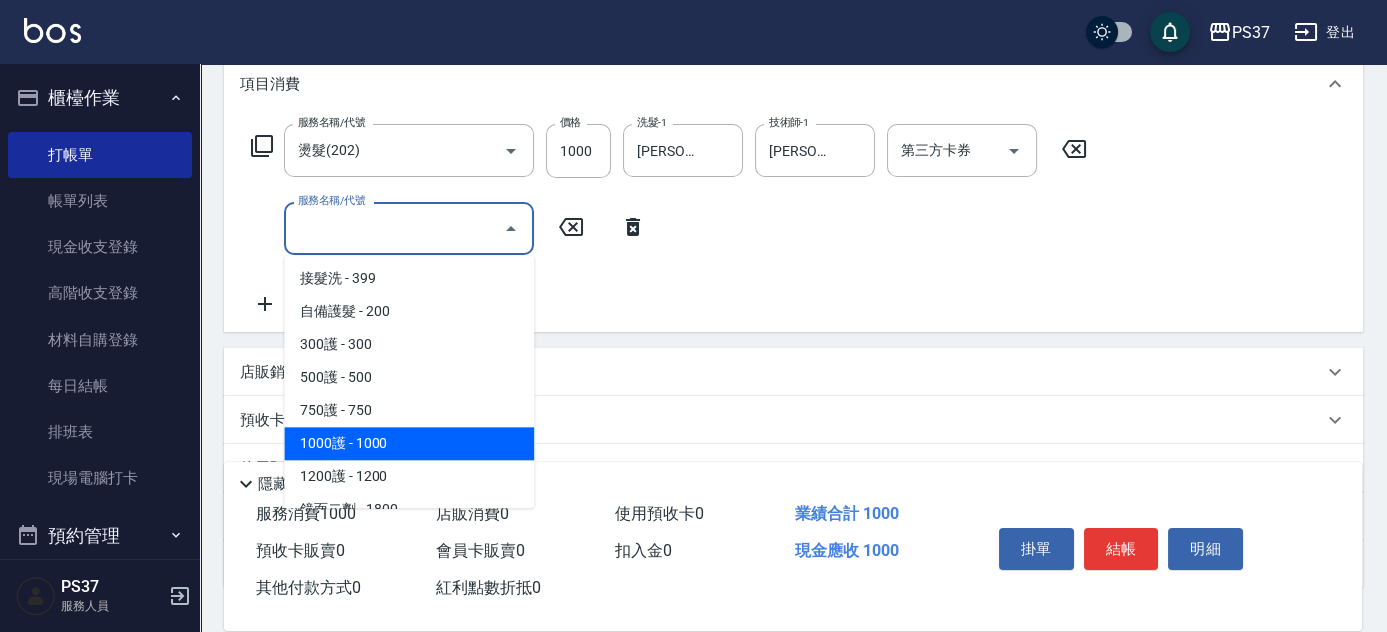 click on "1000護 - 1000" at bounding box center [409, 443] 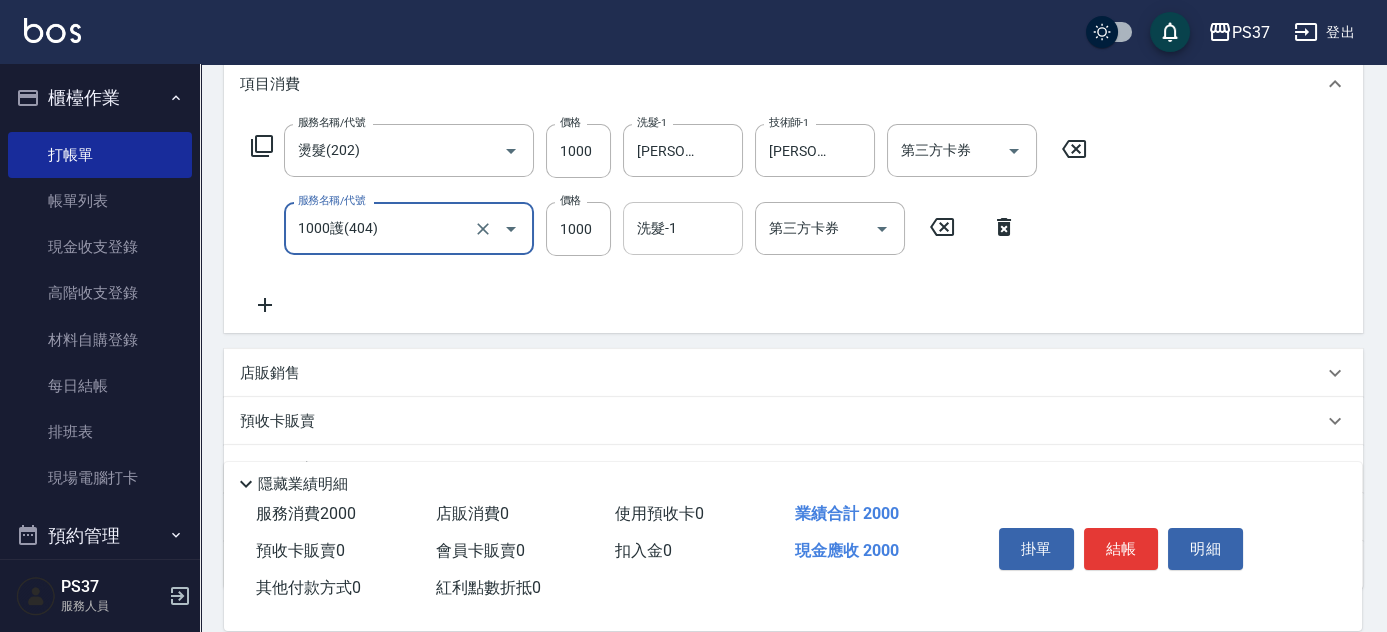 click on "洗髮-1" at bounding box center [683, 228] 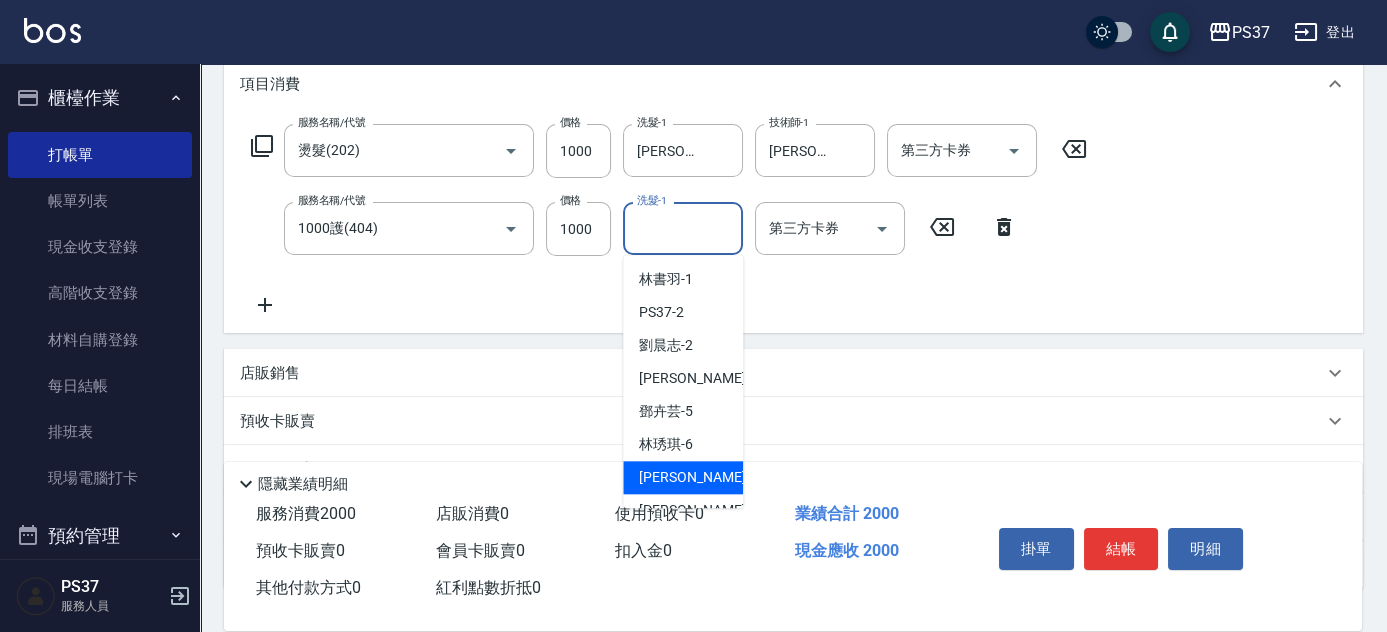 click on "[PERSON_NAME] -7" at bounding box center [683, 477] 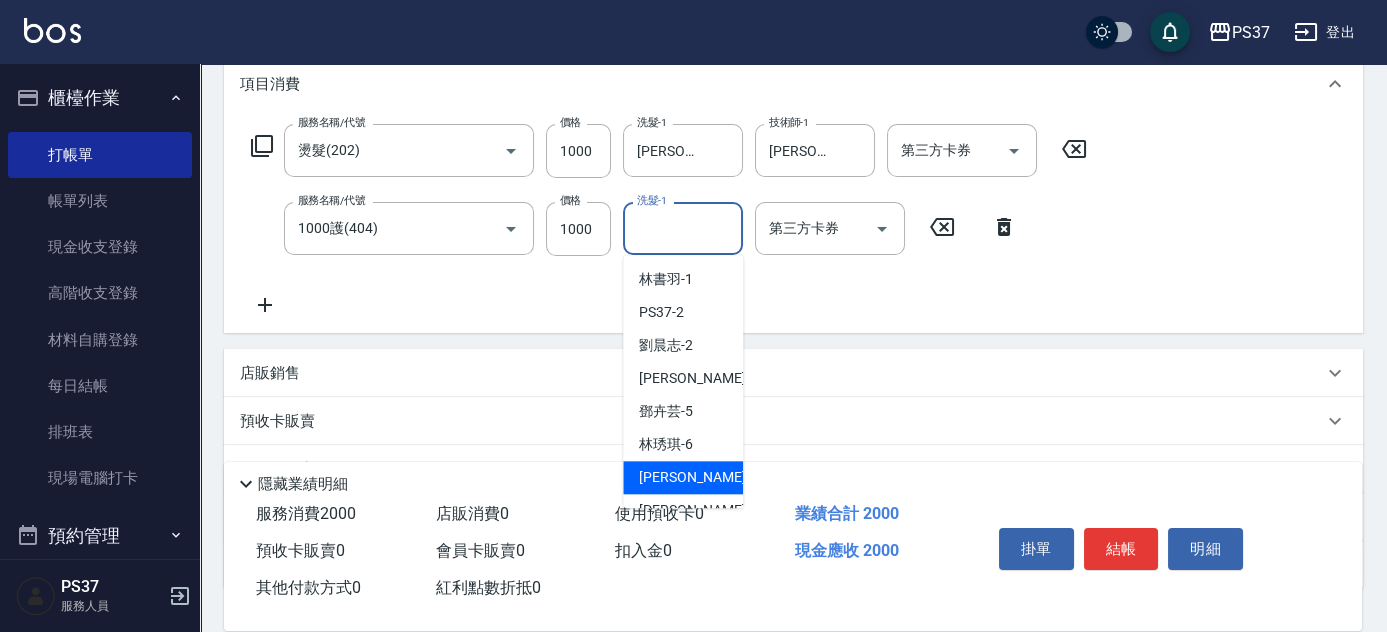 type on "[PERSON_NAME]-7" 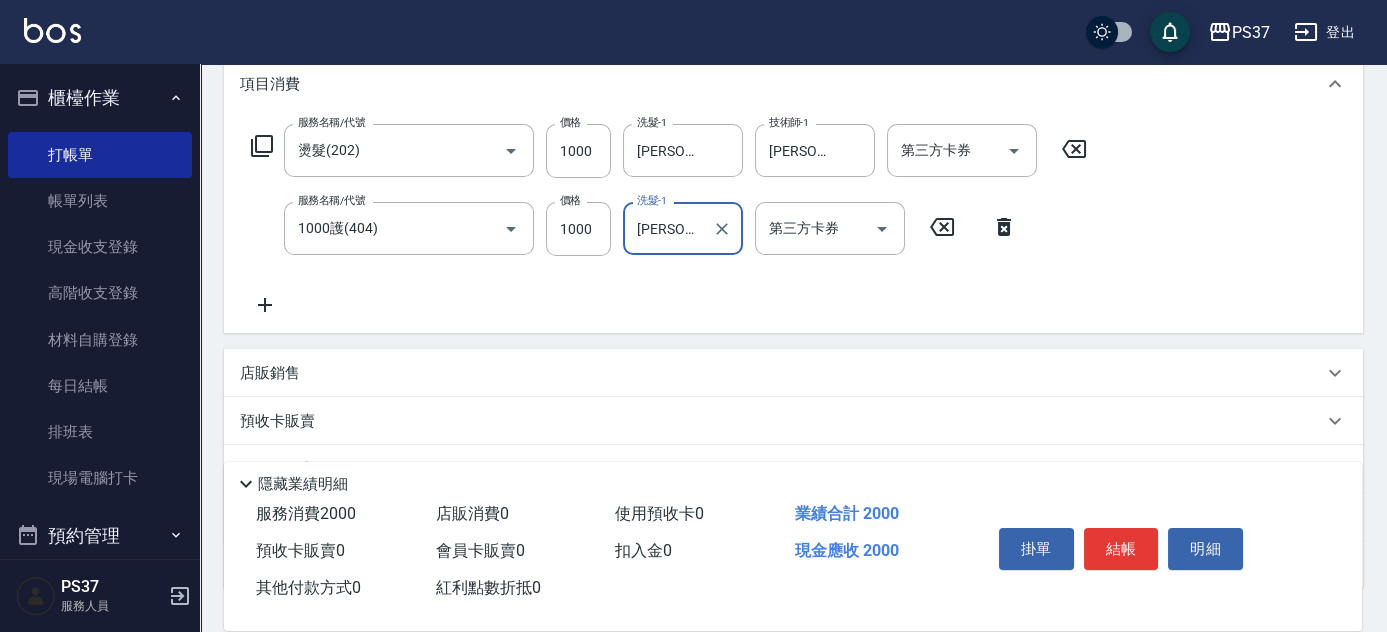 click 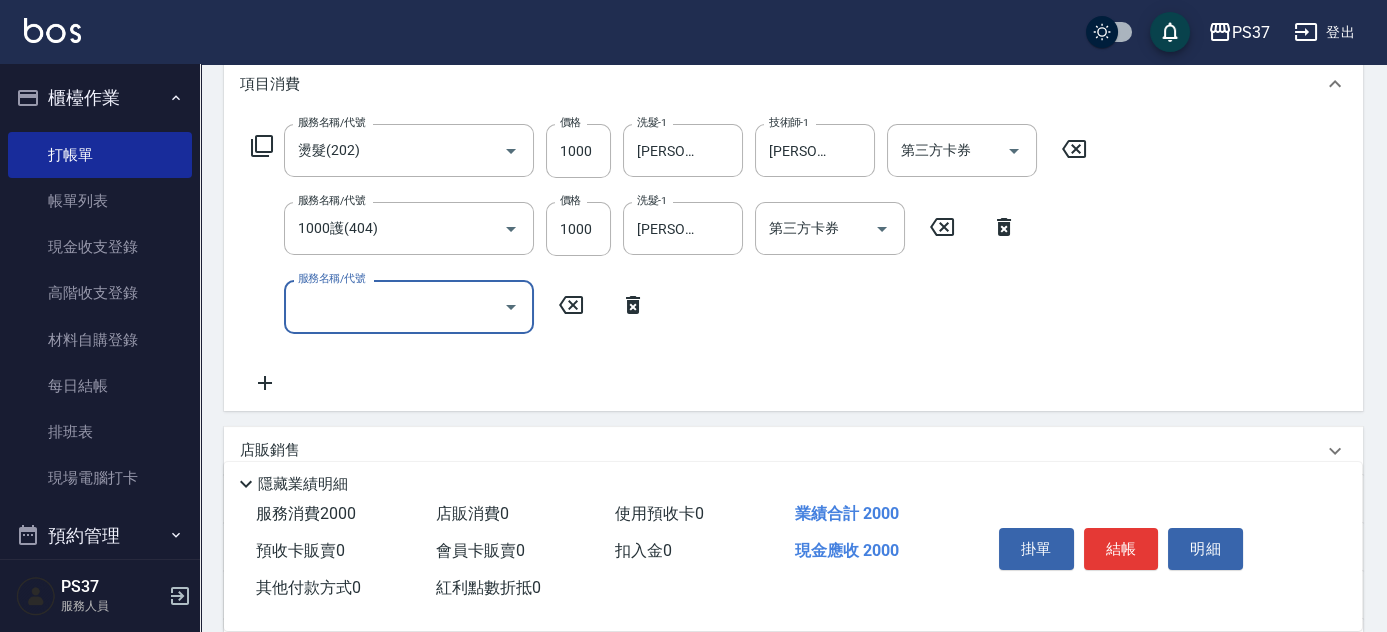 click on "服務名稱/代號" at bounding box center (394, 306) 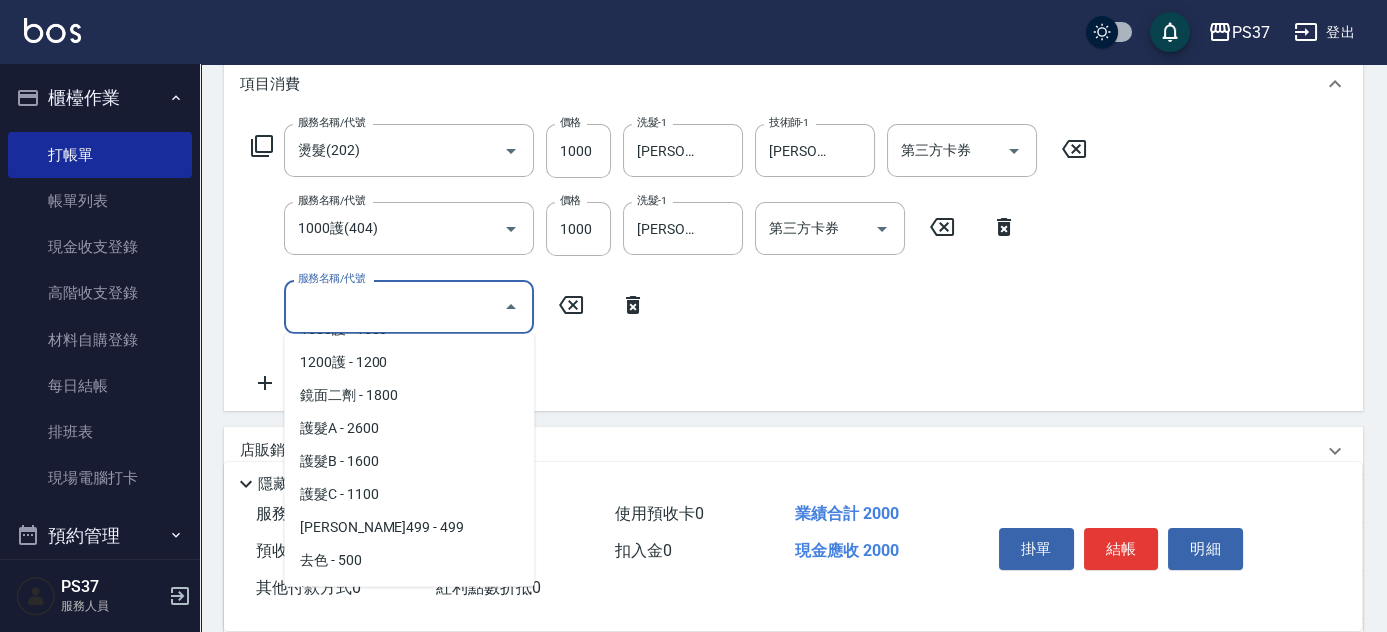 scroll, scrollTop: 1000, scrollLeft: 0, axis: vertical 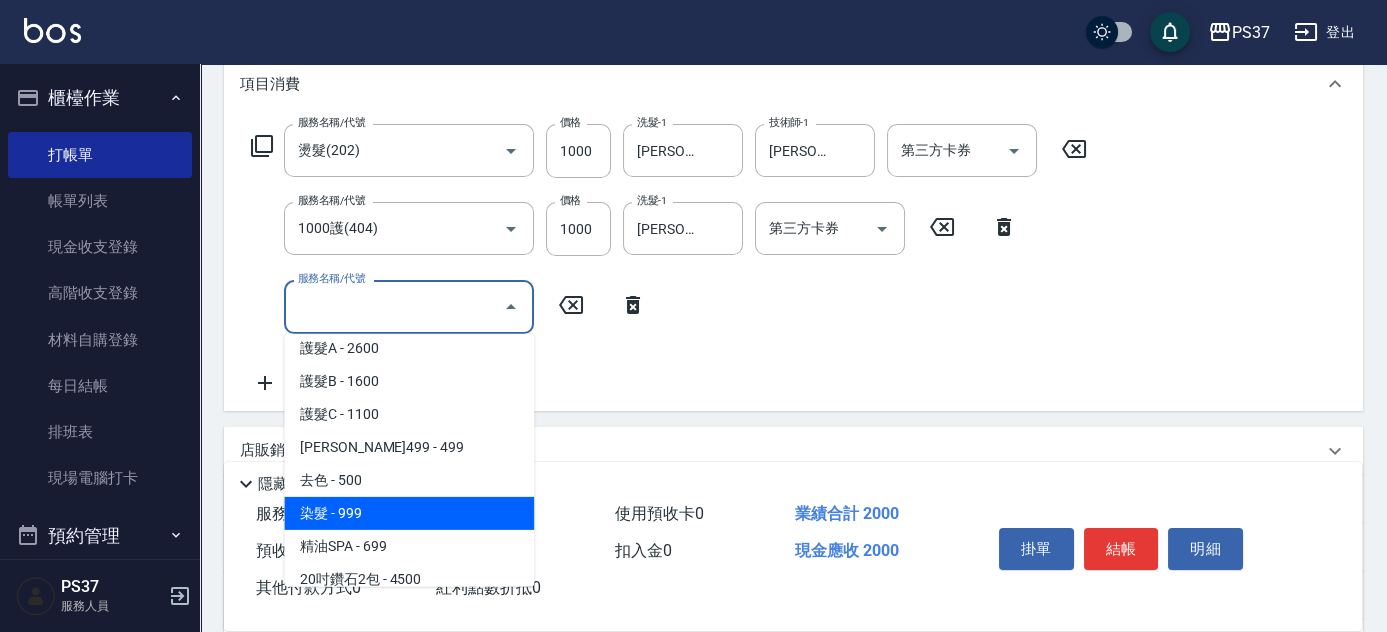 click on "染髮 - 999" at bounding box center (409, 513) 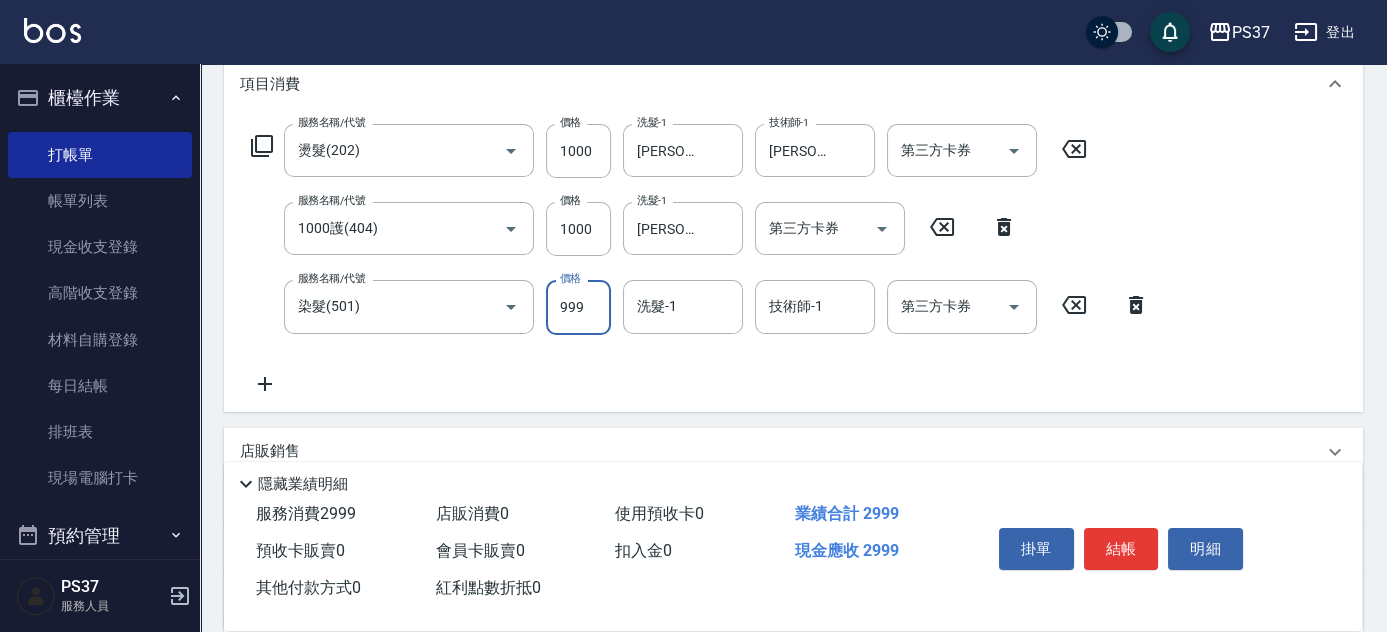 click on "999" at bounding box center (578, 307) 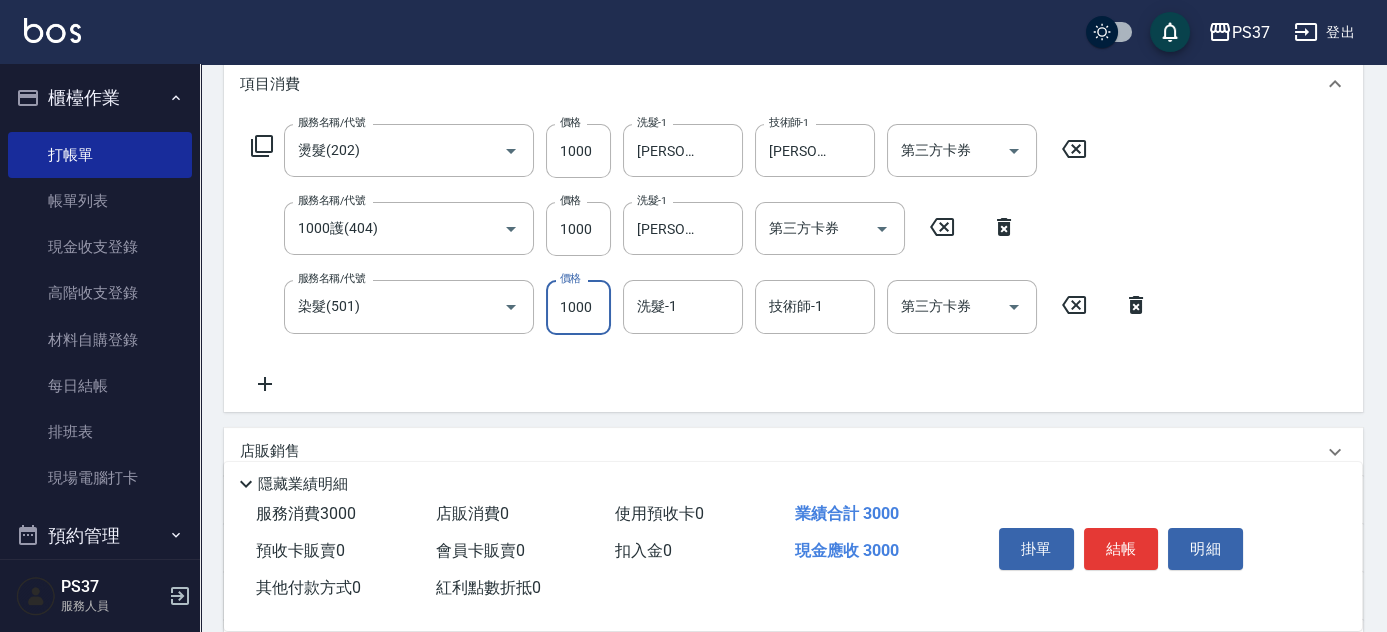 type on "1000" 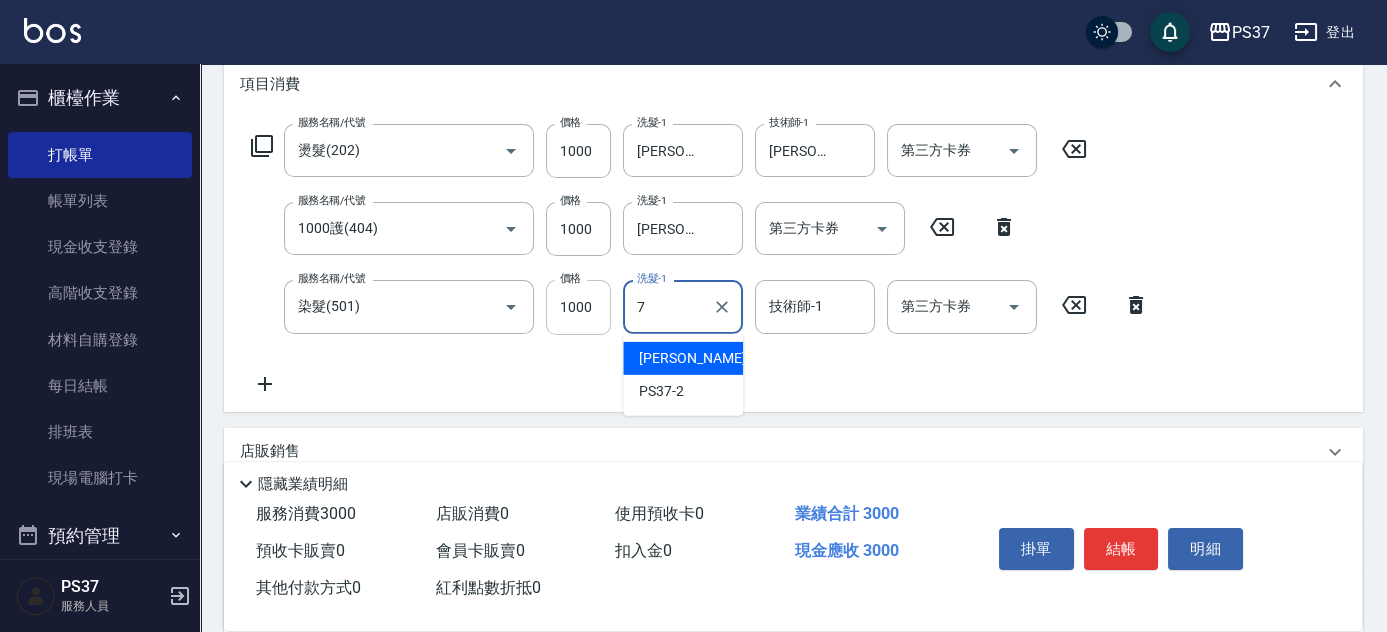 type on "[PERSON_NAME]-7" 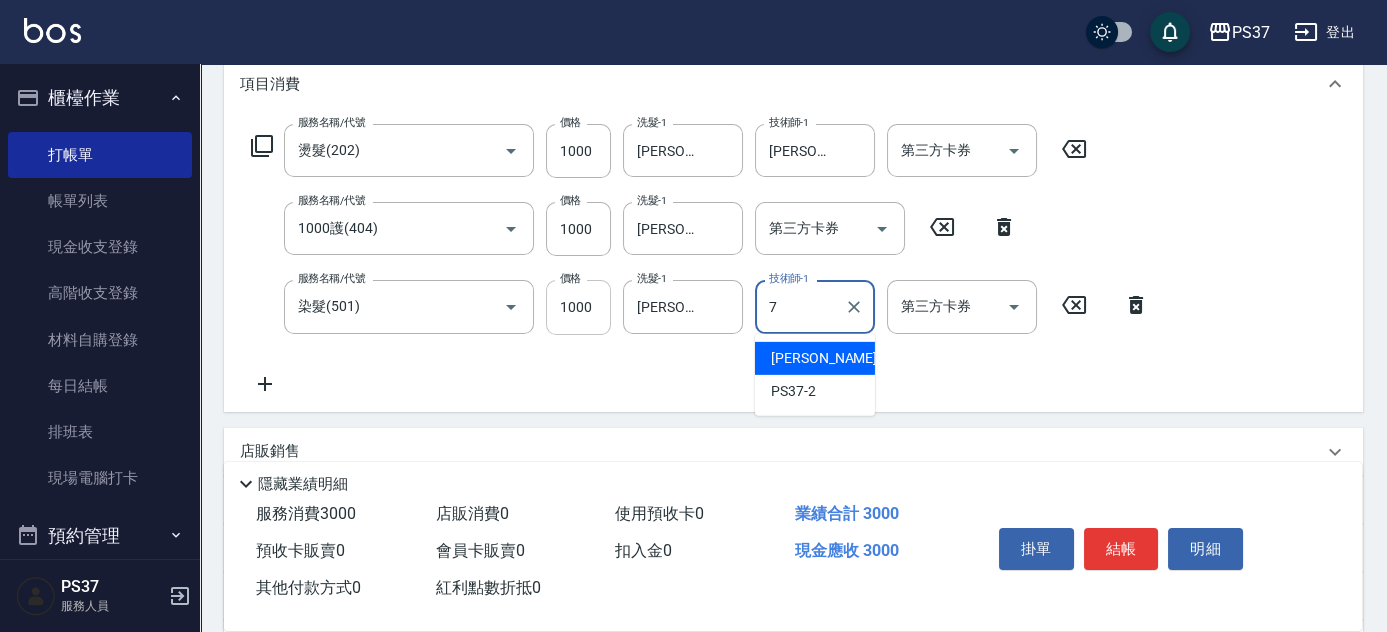 type on "[PERSON_NAME]-7" 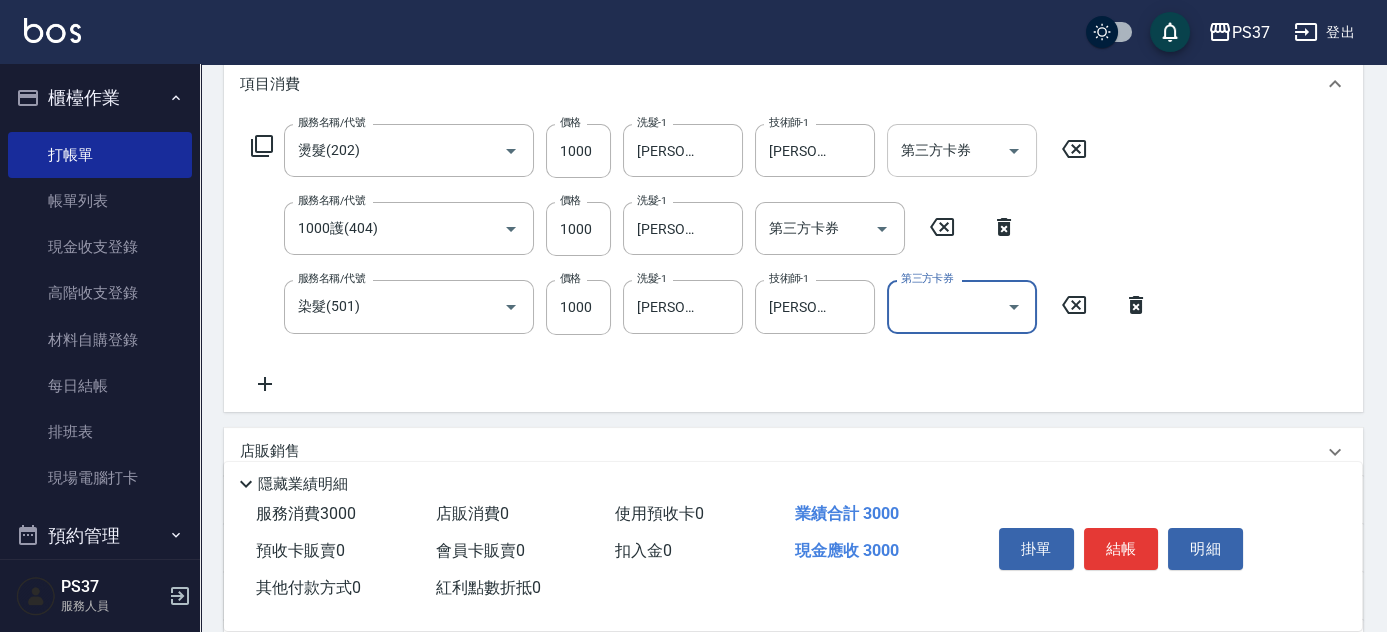 click at bounding box center (1014, 151) 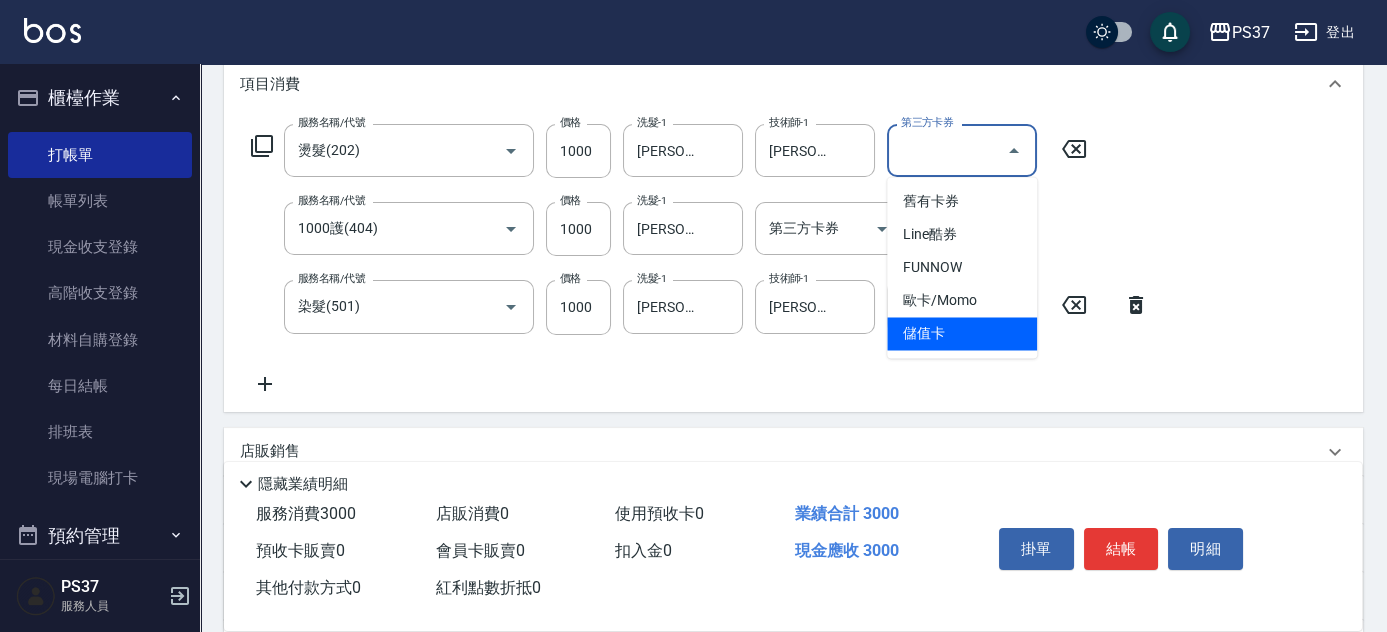 click on "儲值卡" at bounding box center [962, 333] 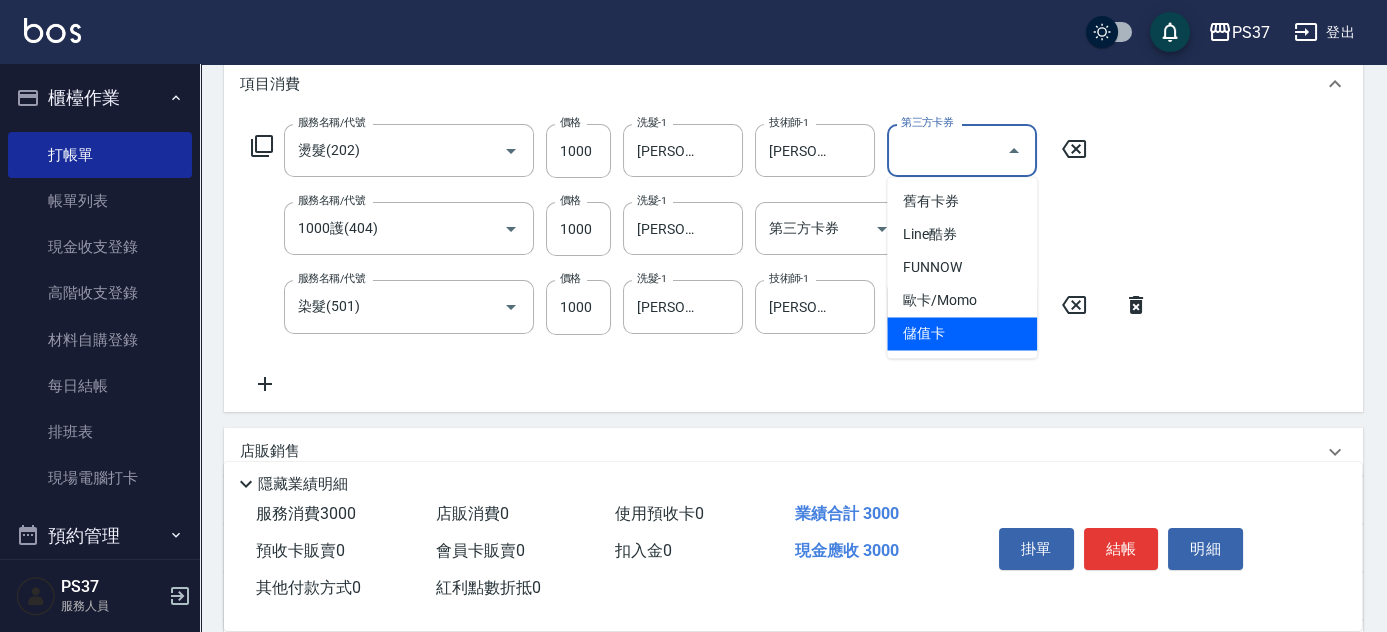 type on "儲值卡" 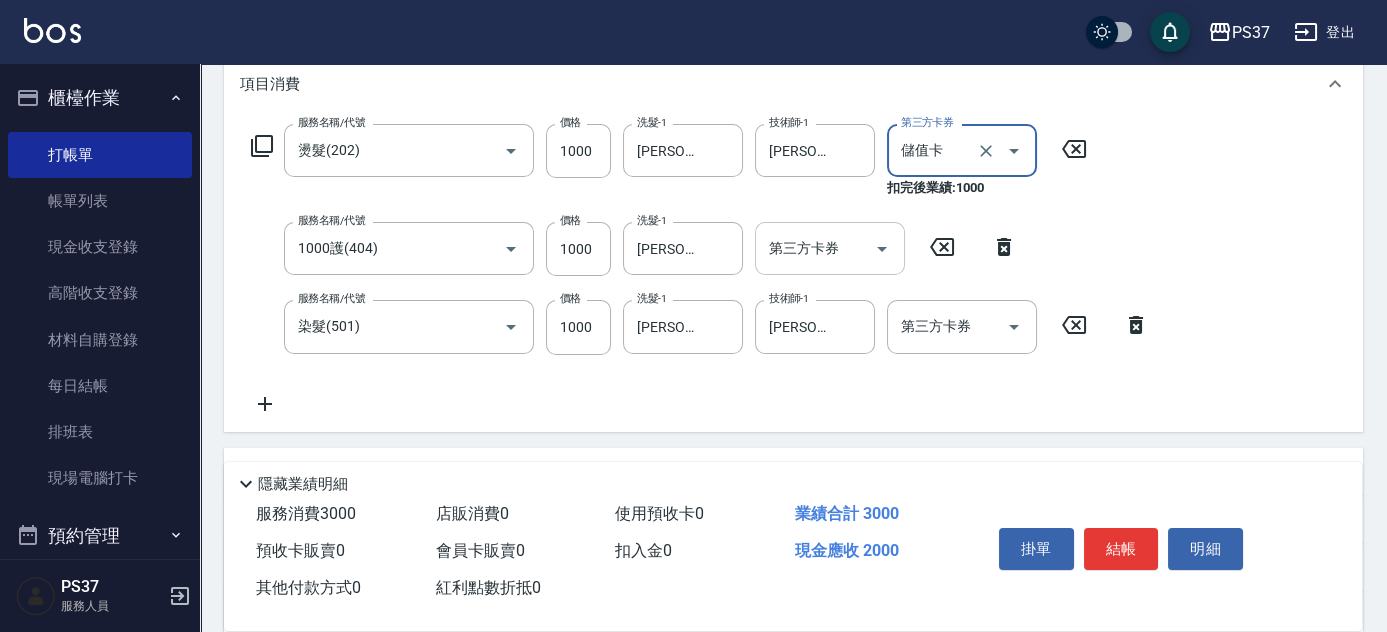 click 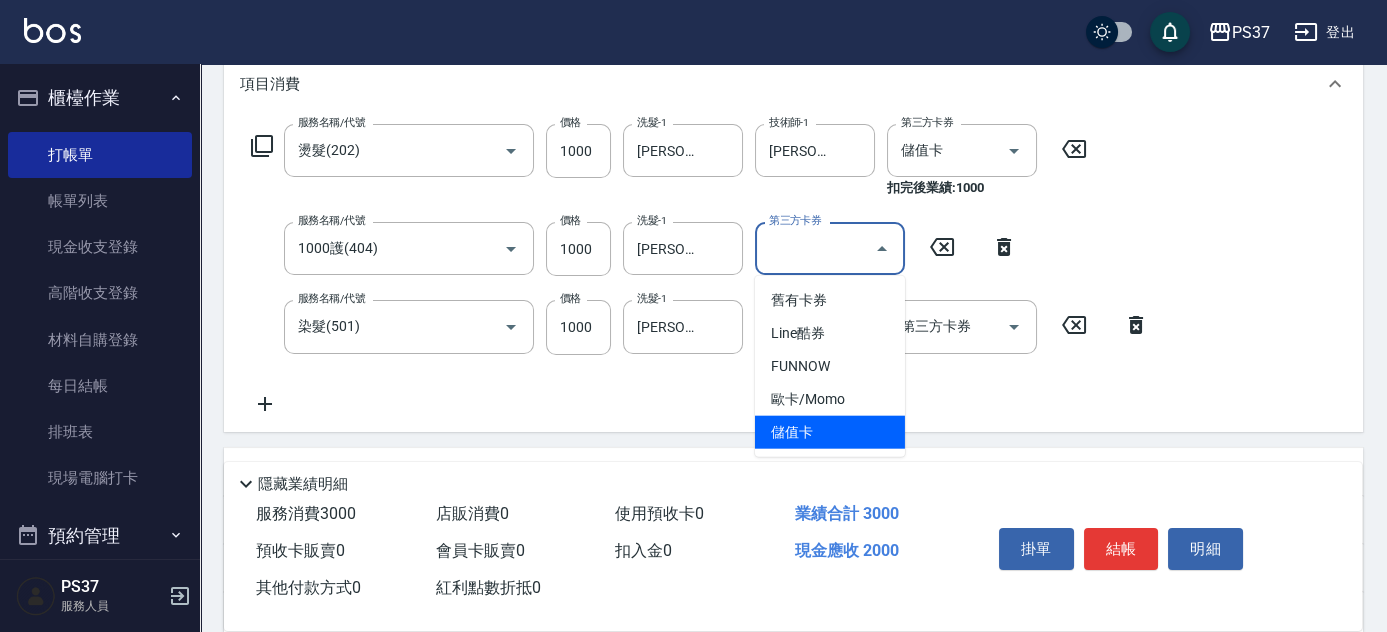 click on "儲值卡" at bounding box center (830, 432) 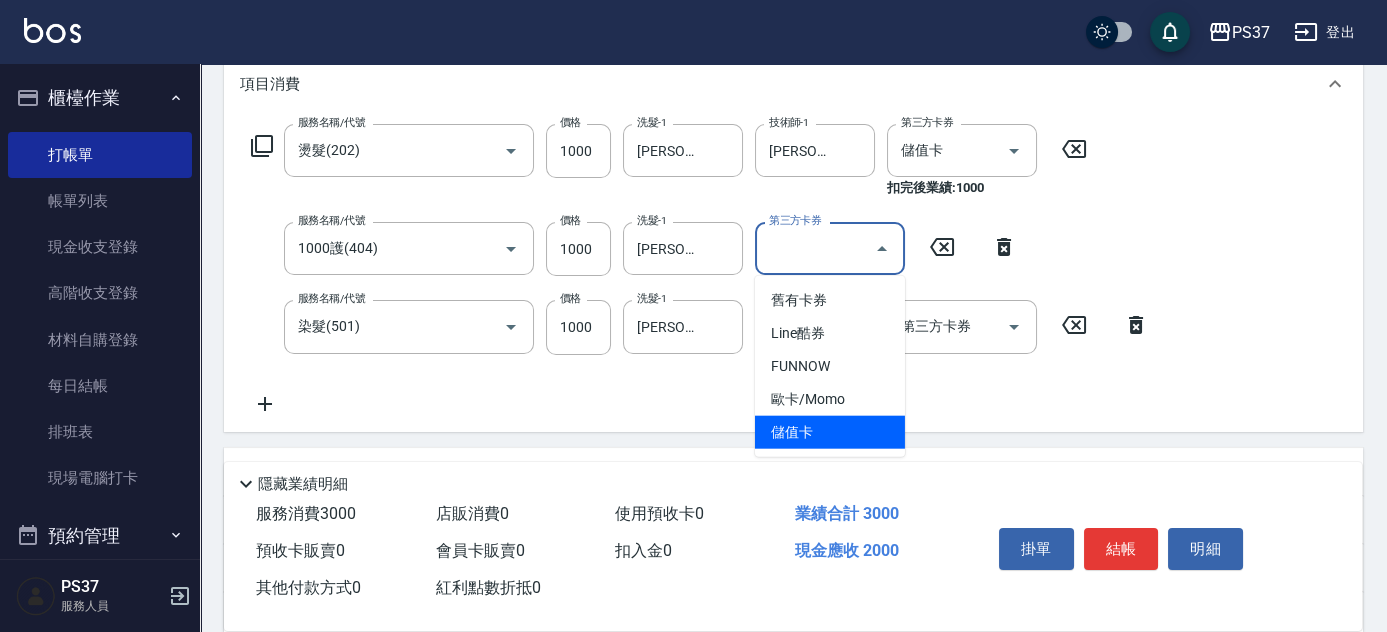 type on "儲值卡" 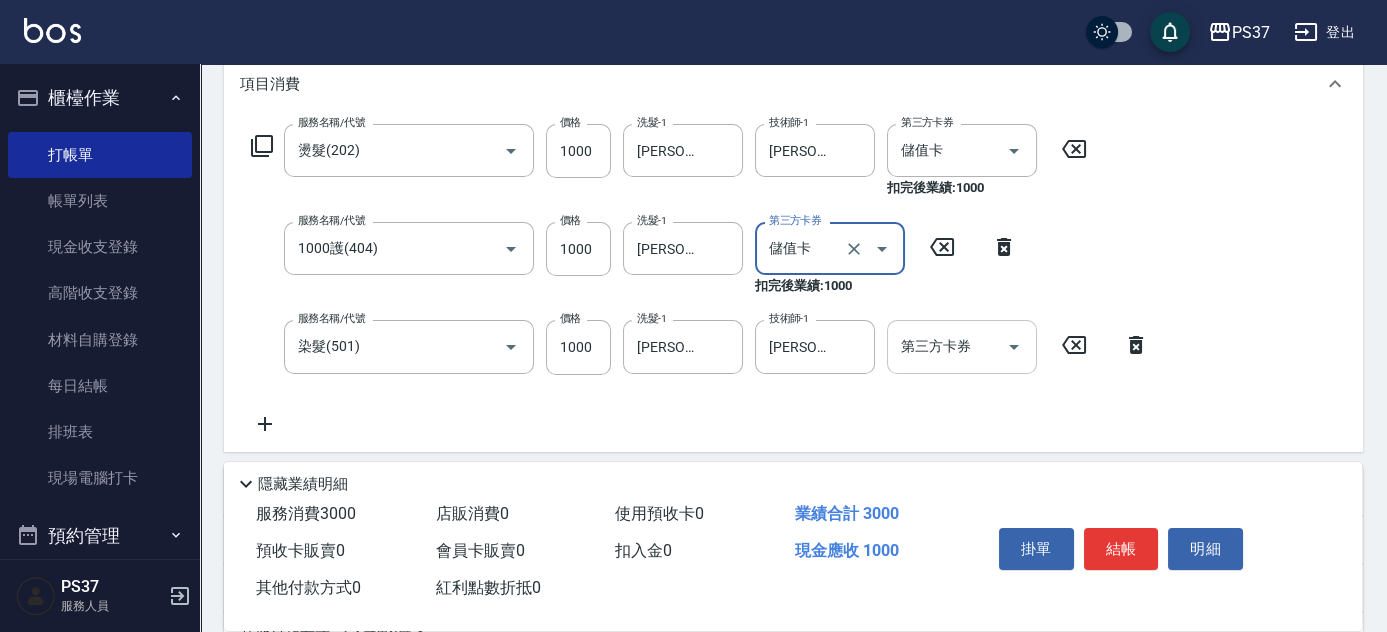 click at bounding box center [1014, 347] 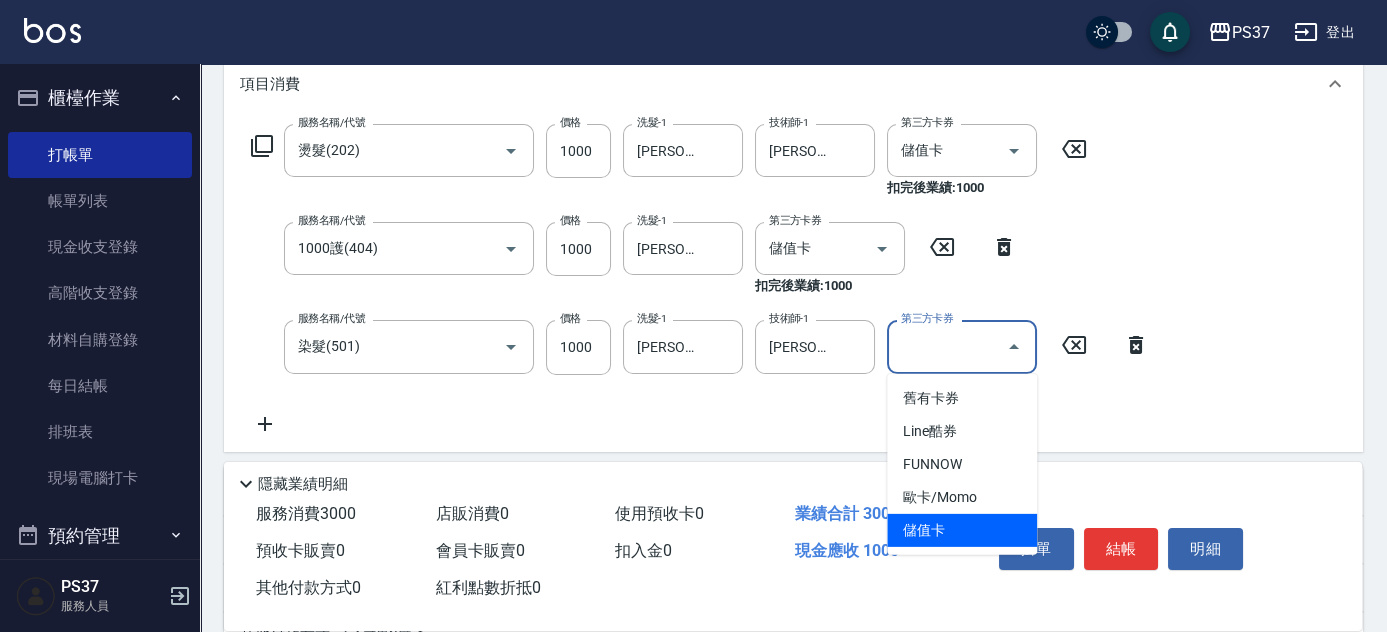click on "儲值卡" at bounding box center [962, 530] 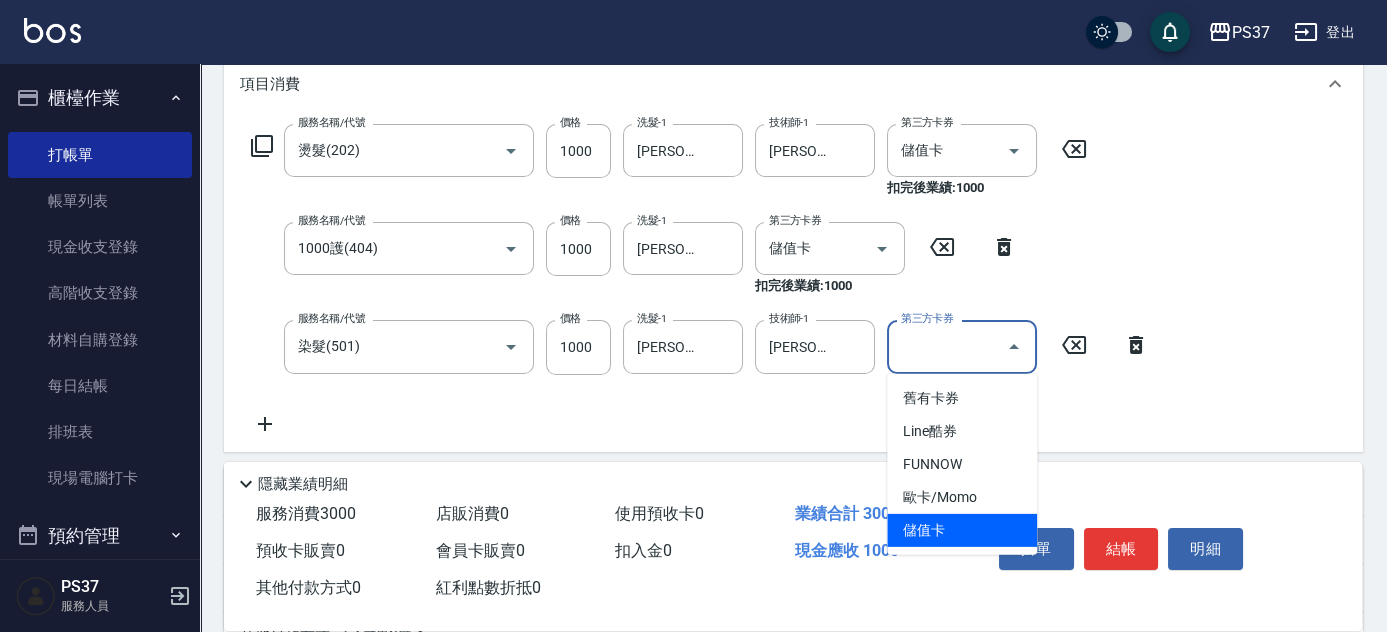 type on "儲值卡" 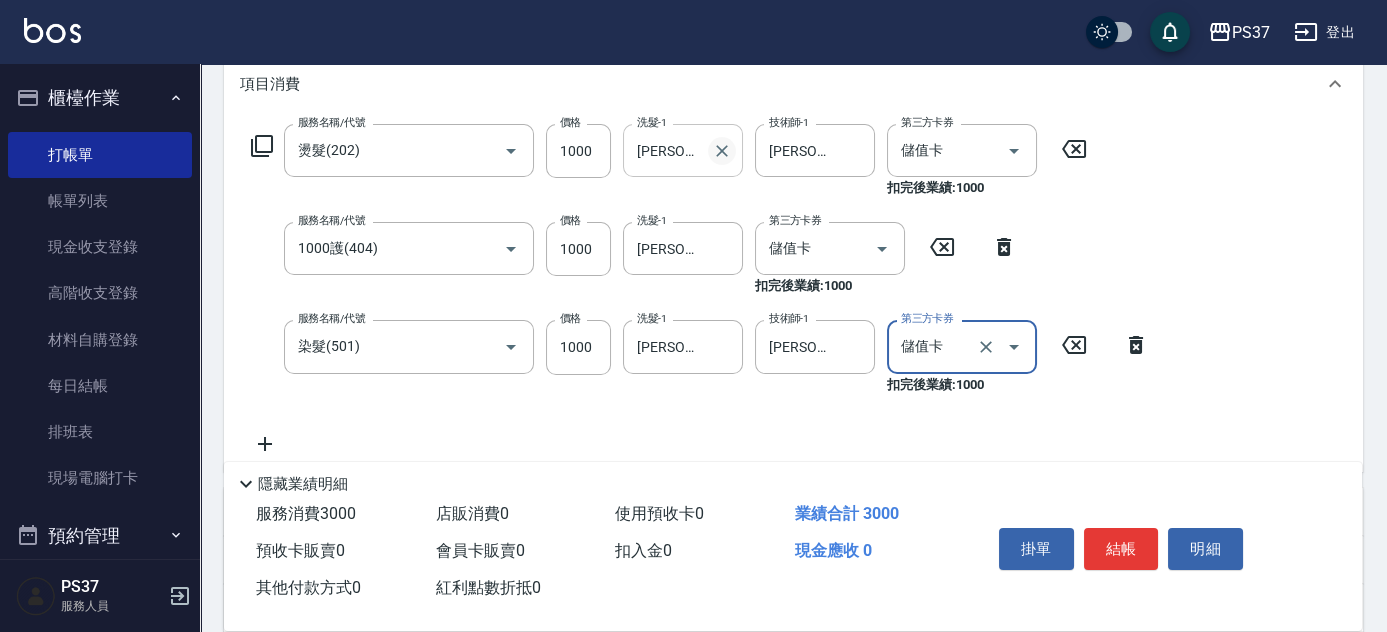 click 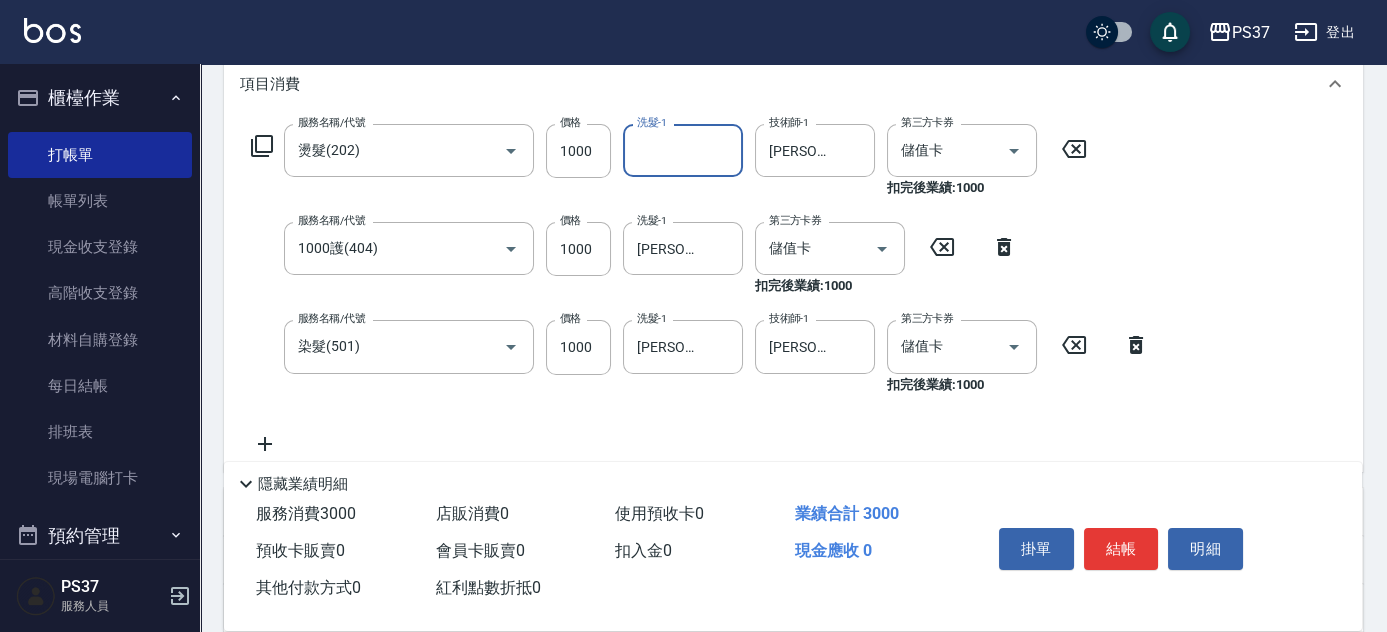 click on "洗髮-1" at bounding box center (683, 150) 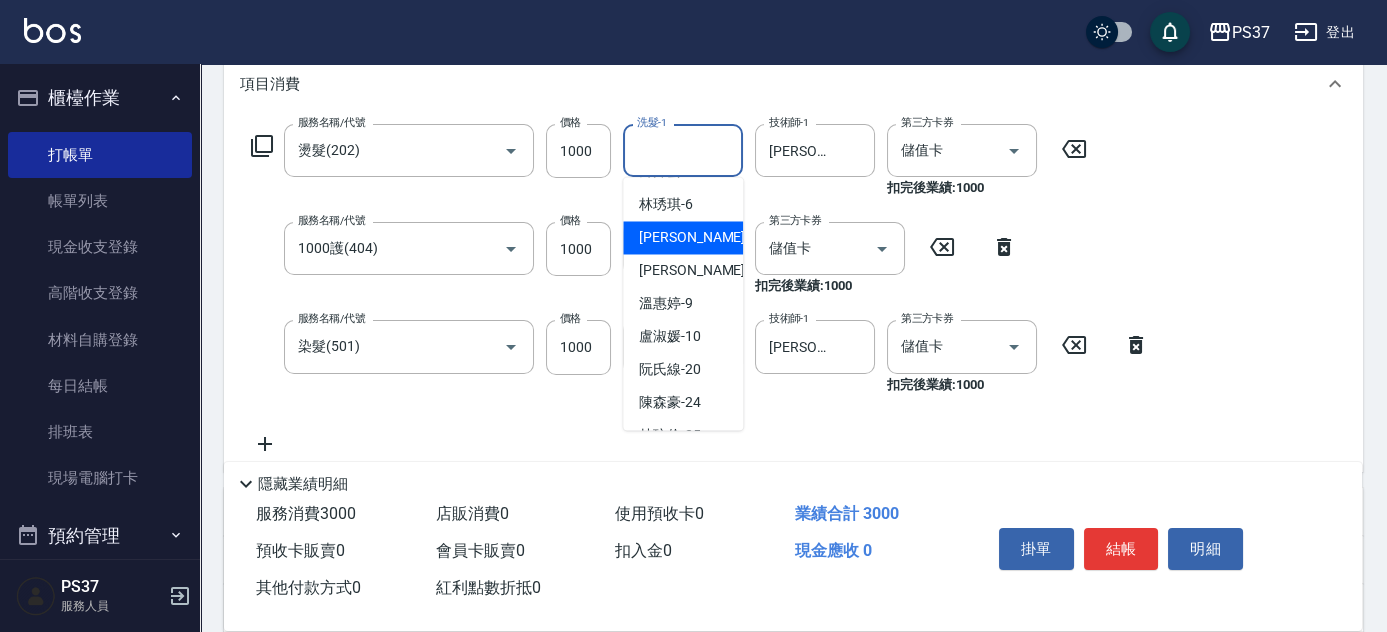 scroll, scrollTop: 272, scrollLeft: 0, axis: vertical 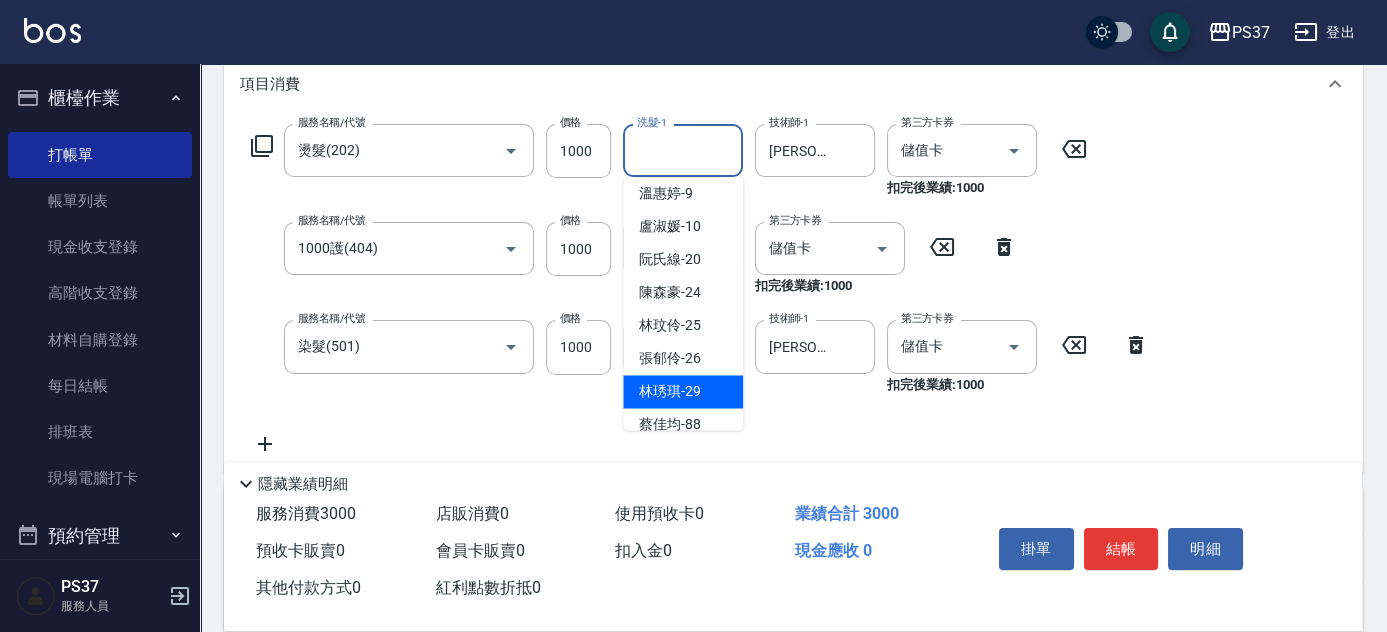 click on "林琇琪 -29" at bounding box center (670, 391) 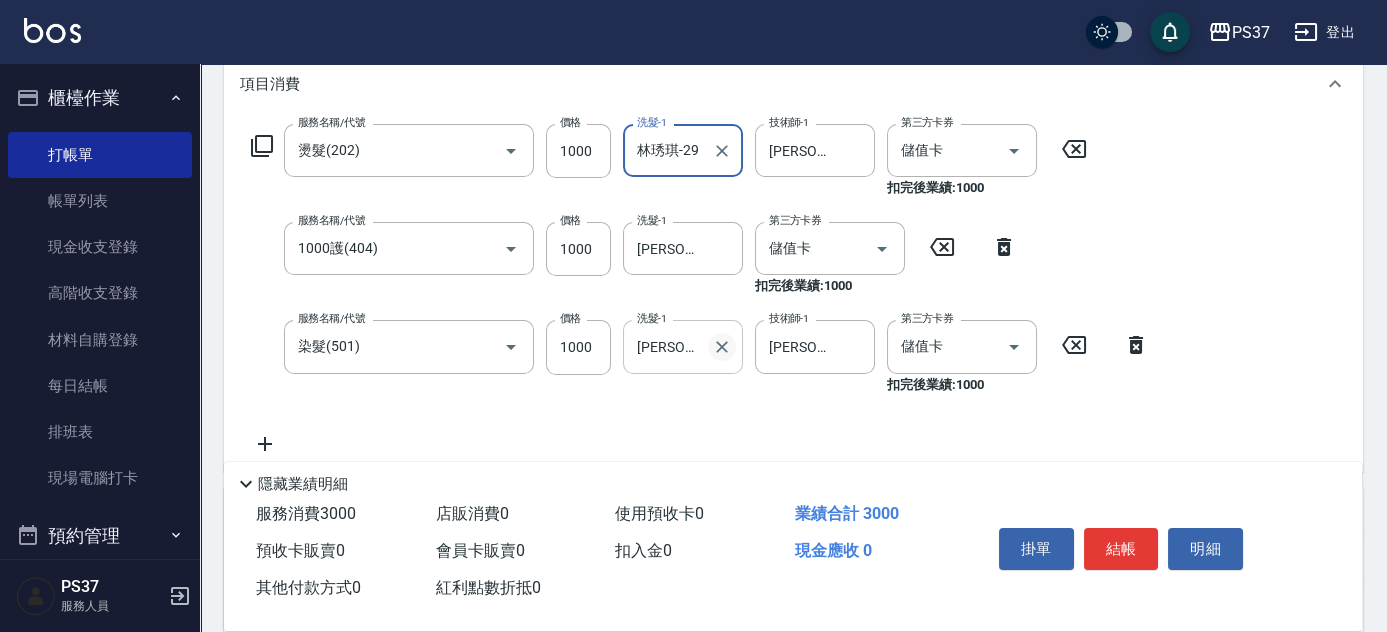 click 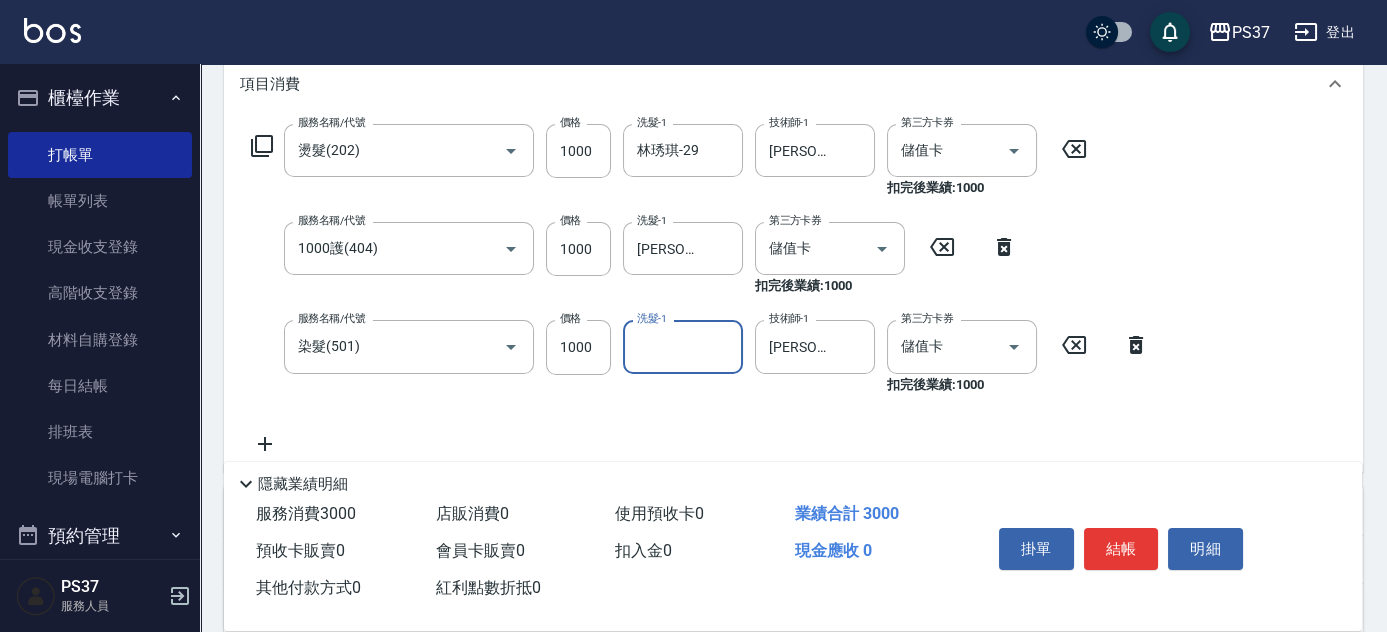 click on "洗髮-1" at bounding box center [683, 346] 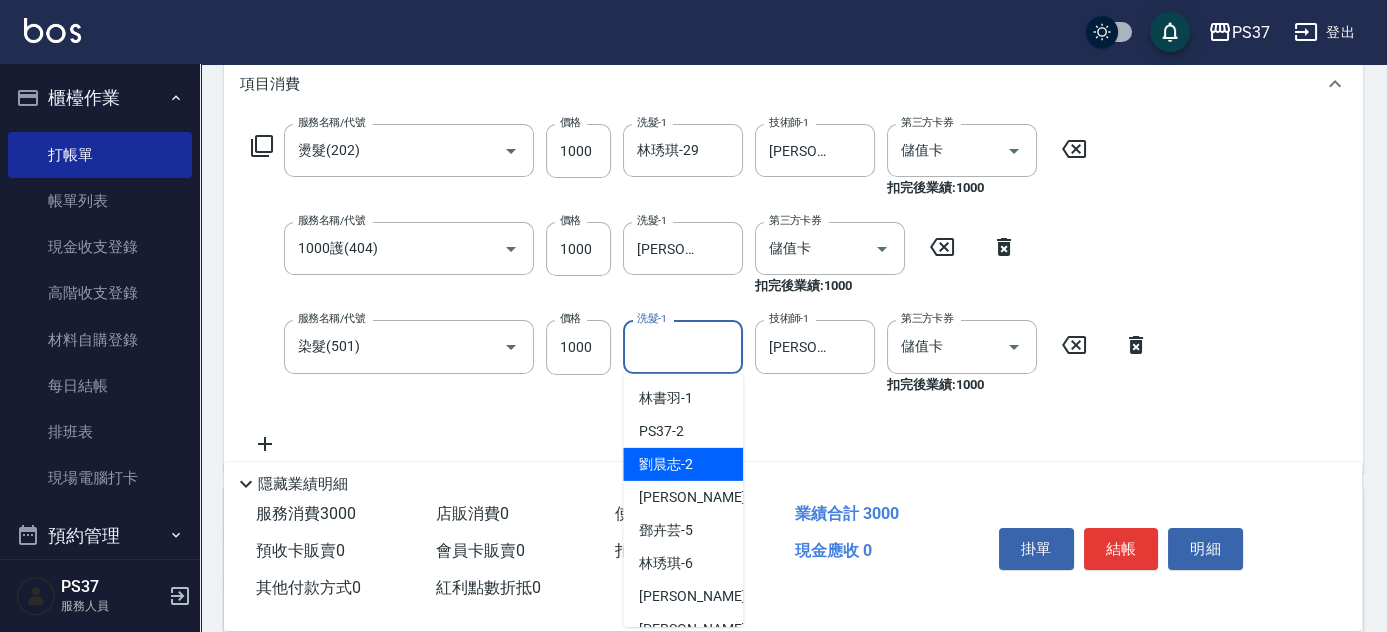 scroll, scrollTop: 323, scrollLeft: 0, axis: vertical 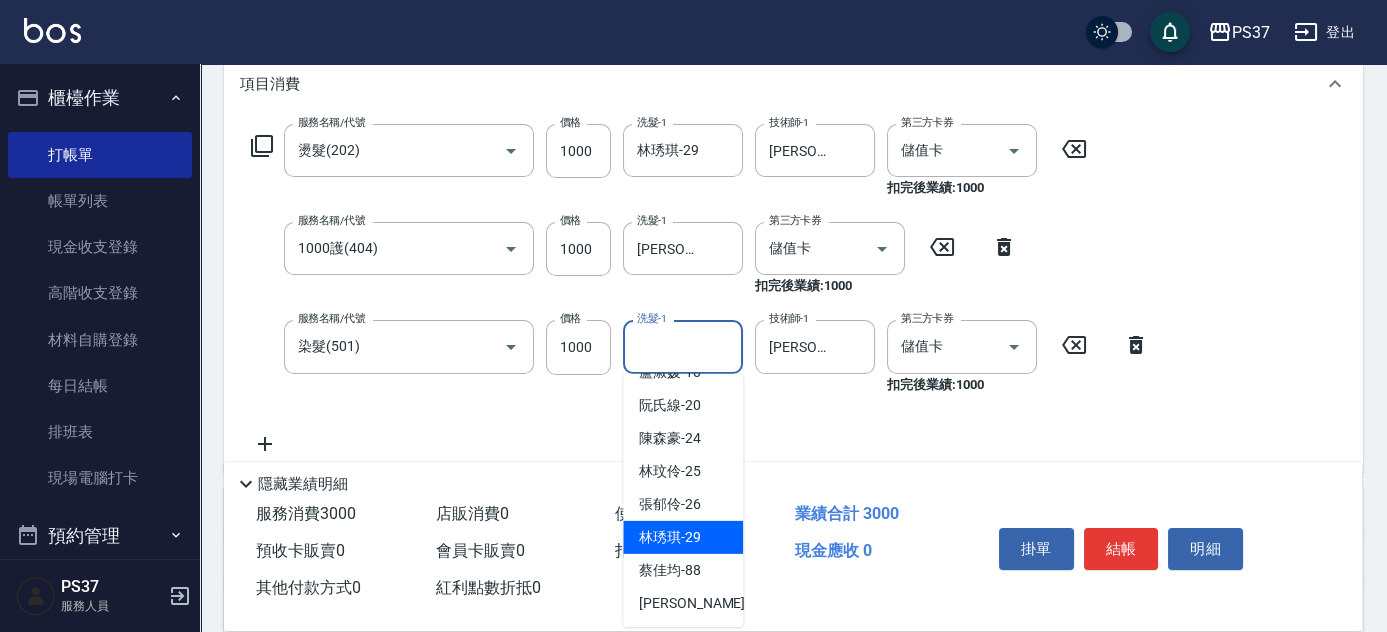 click on "林琇琪 -29" at bounding box center (683, 537) 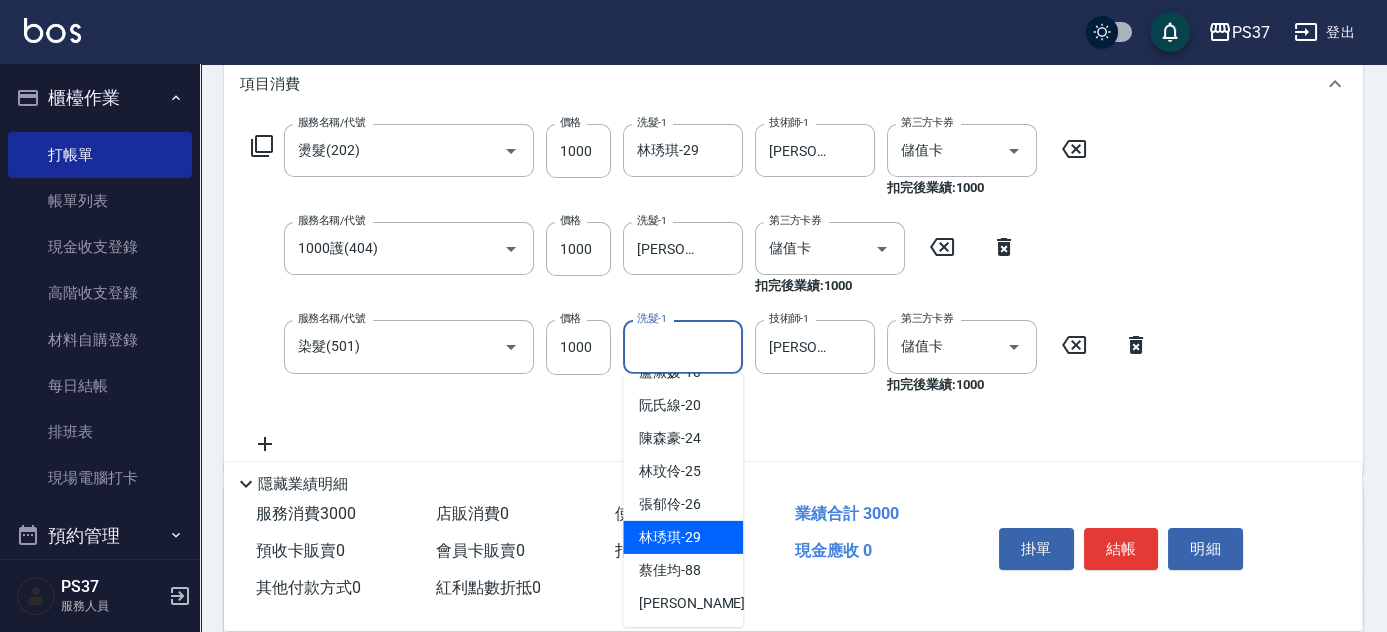 type on "林琇琪-29" 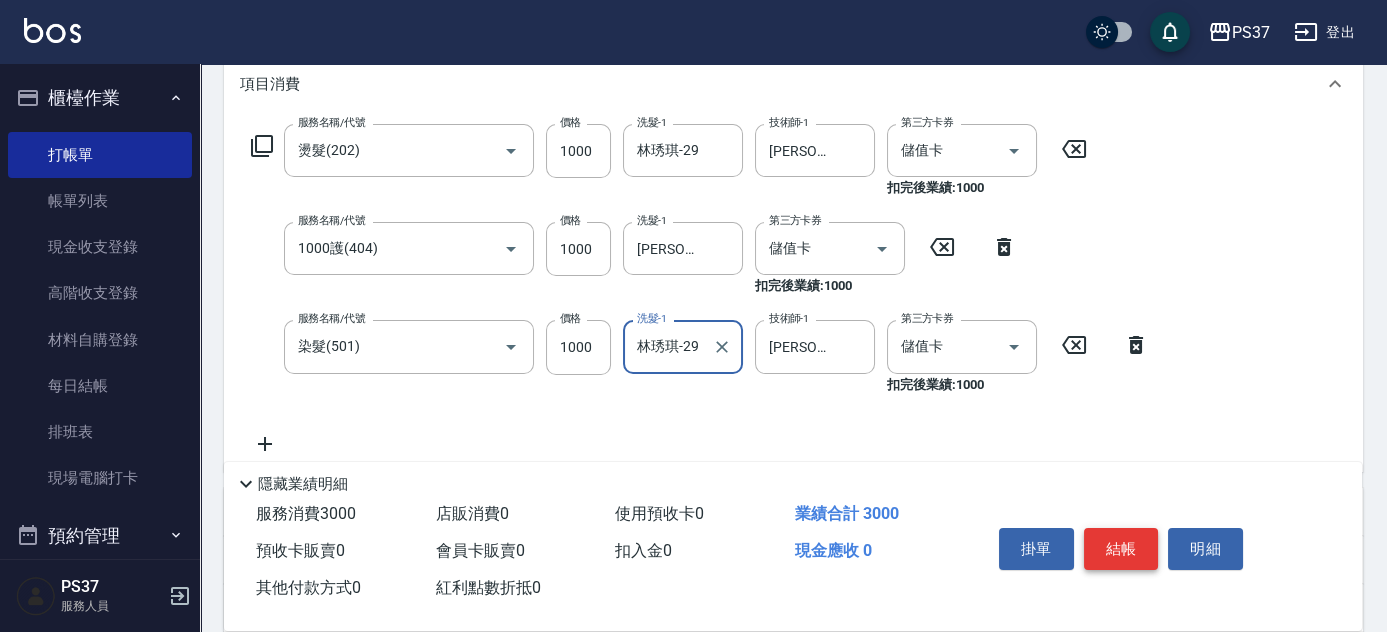 click on "結帳" at bounding box center [1121, 549] 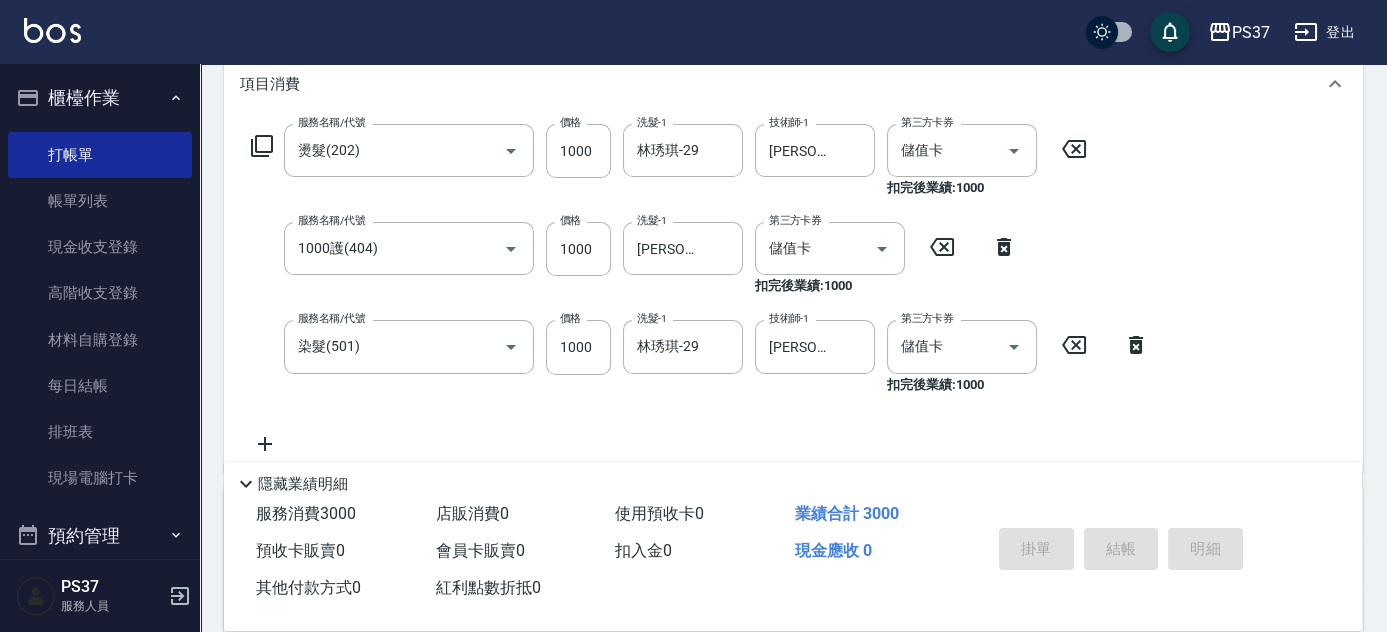 type on "[DATE] 18:45" 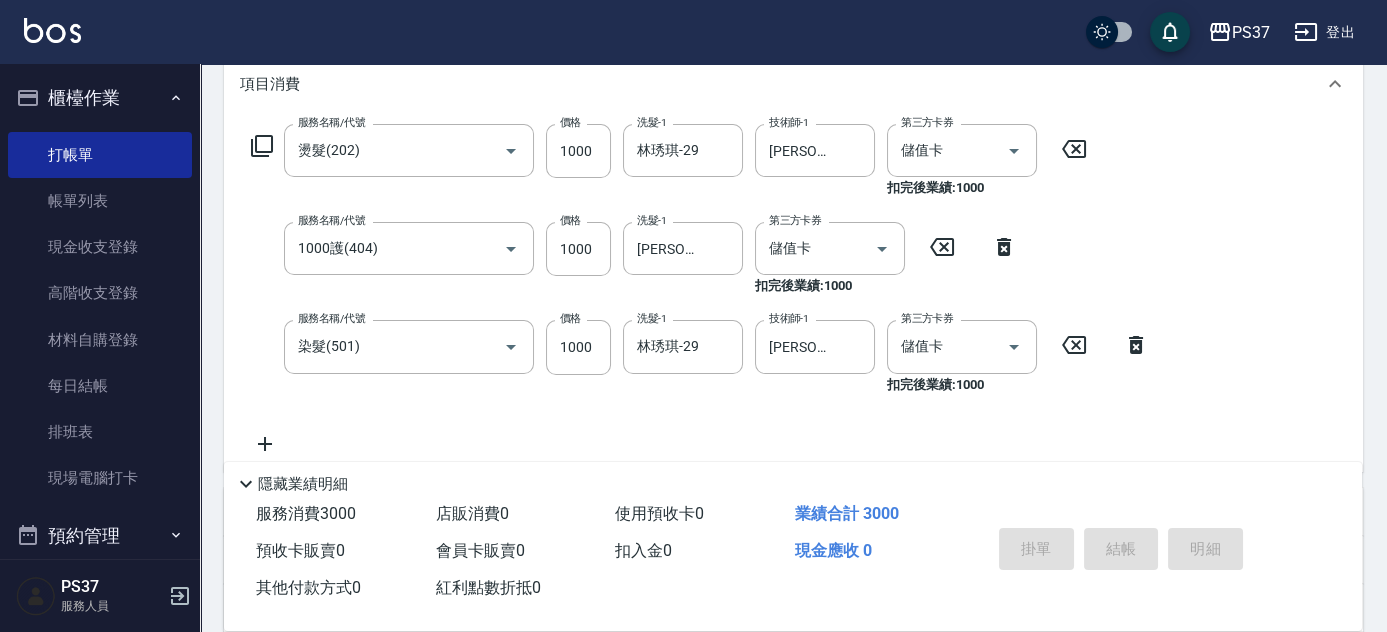 type 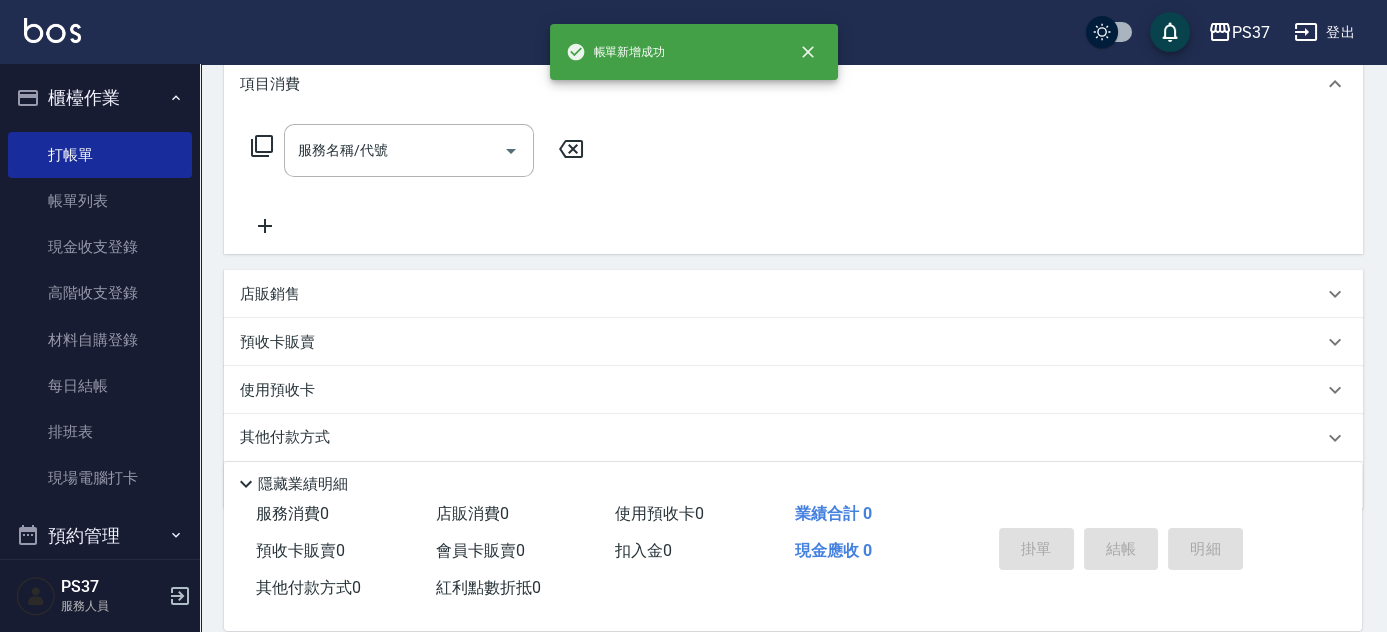 scroll, scrollTop: 0, scrollLeft: 0, axis: both 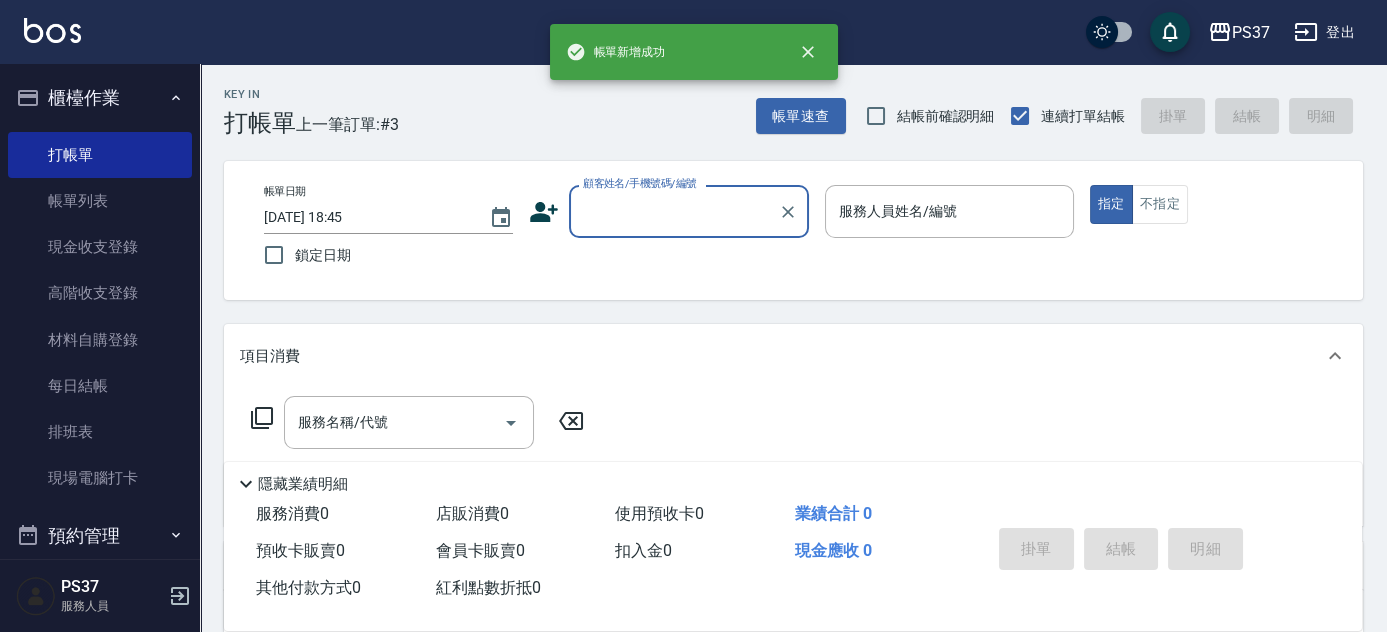 click on "顧客姓名/手機號碼/編號" at bounding box center [674, 211] 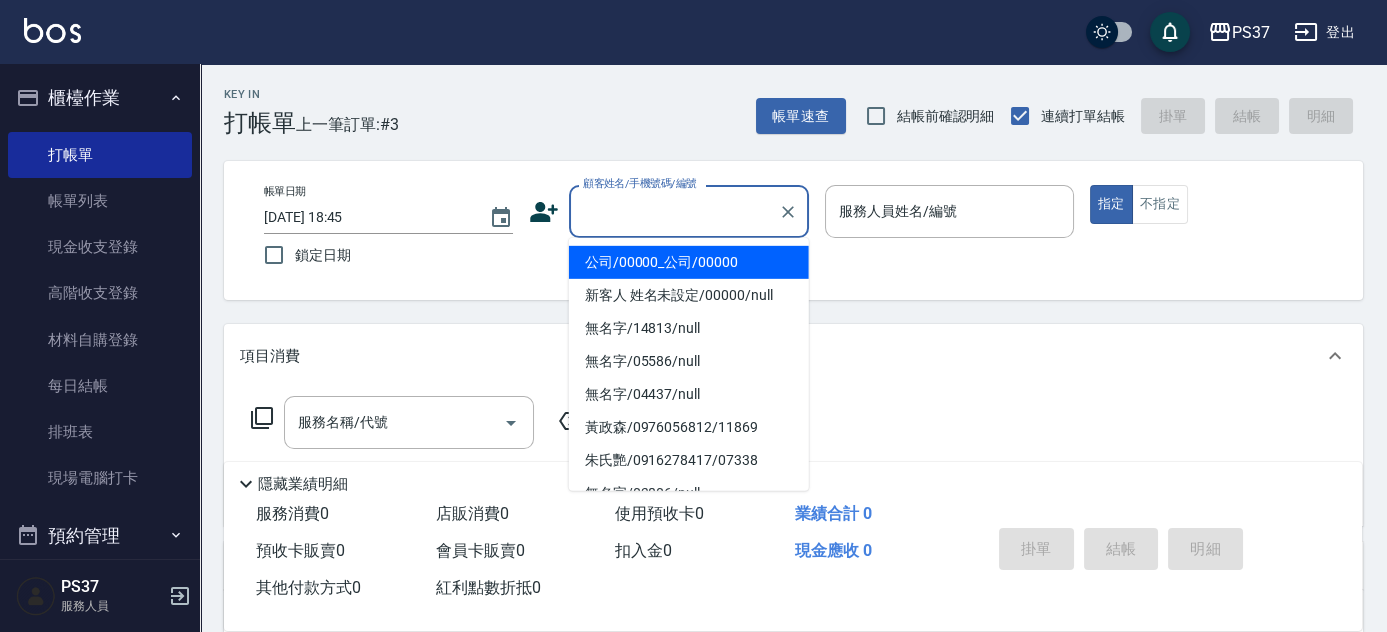 click on "公司/00000_公司/00000" at bounding box center (689, 262) 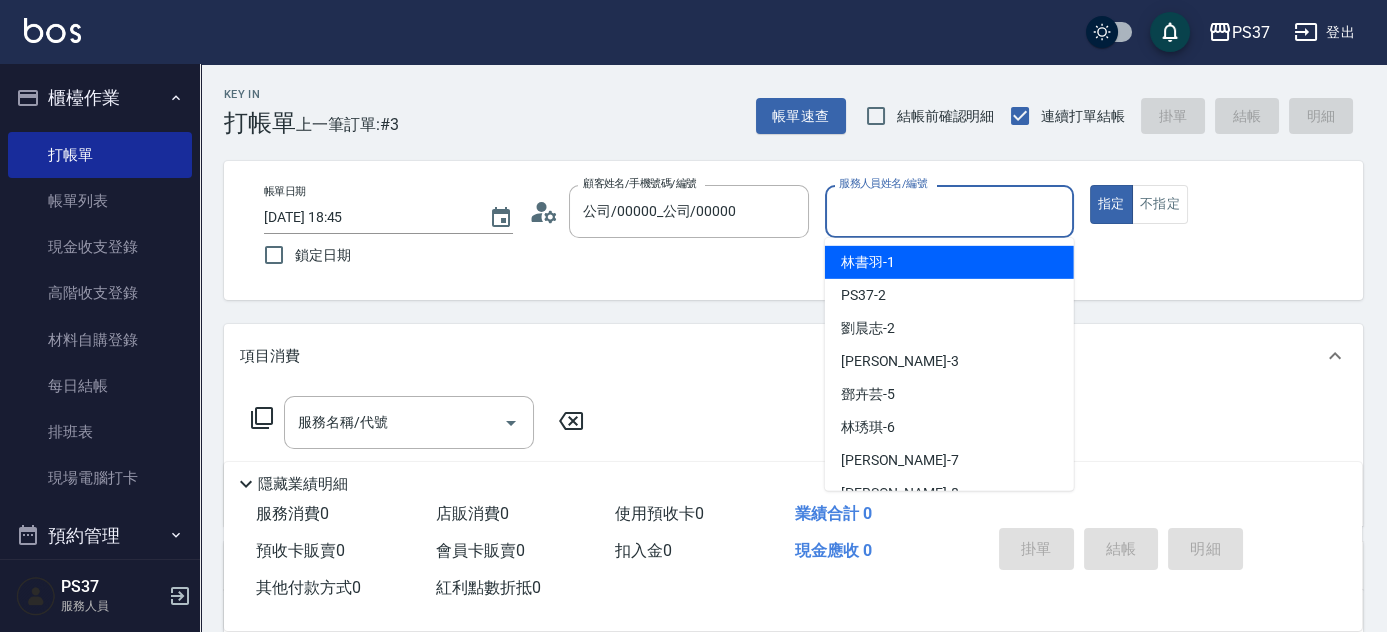 click on "服務人員姓名/編號" at bounding box center (949, 211) 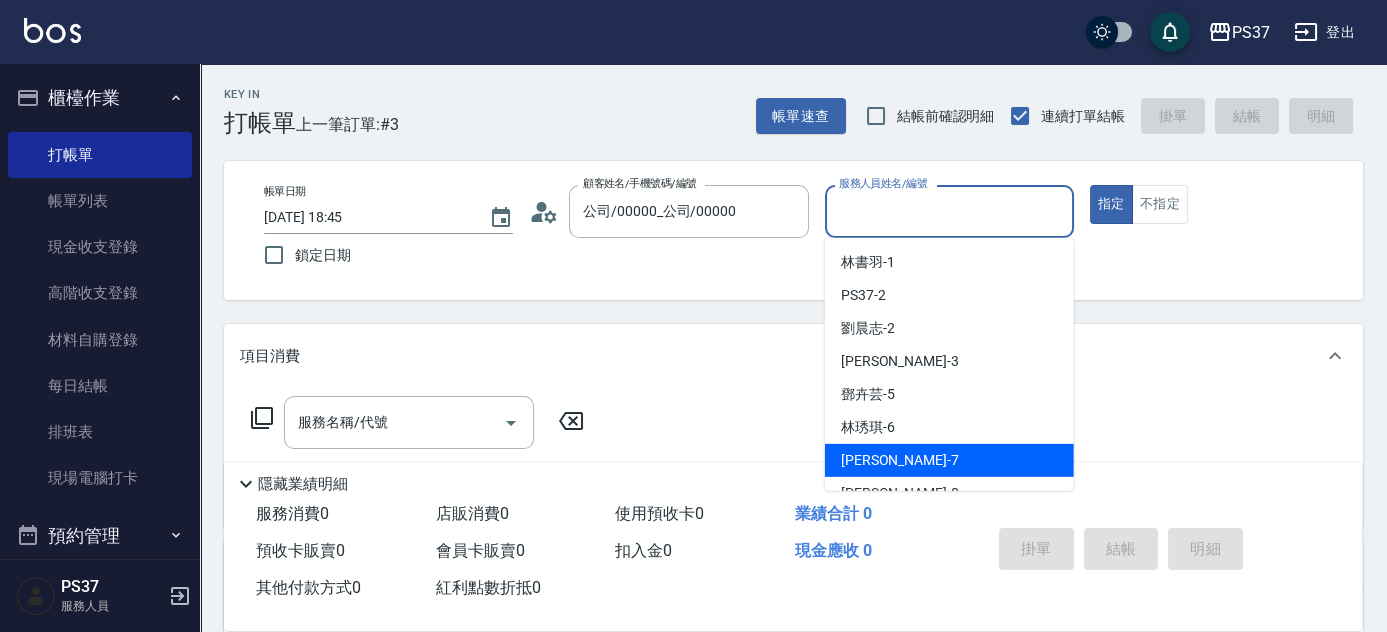 click on "[PERSON_NAME] -7" at bounding box center (949, 460) 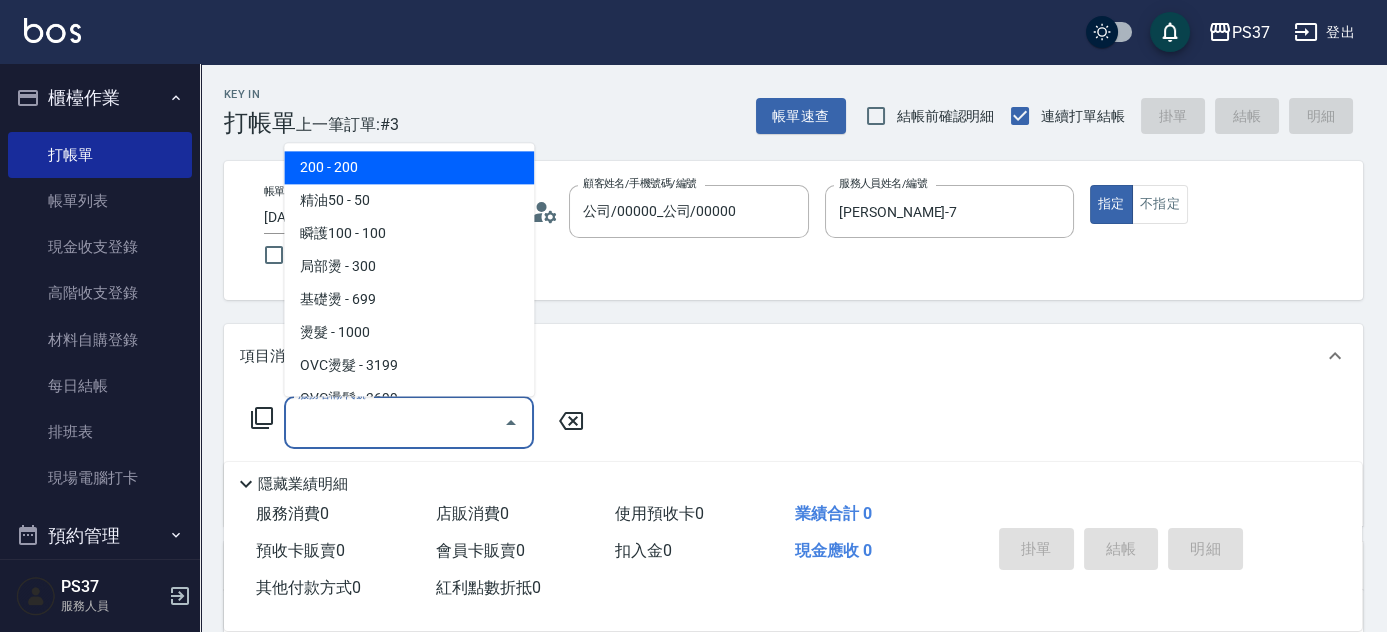 click on "服務名稱/代號" at bounding box center (394, 422) 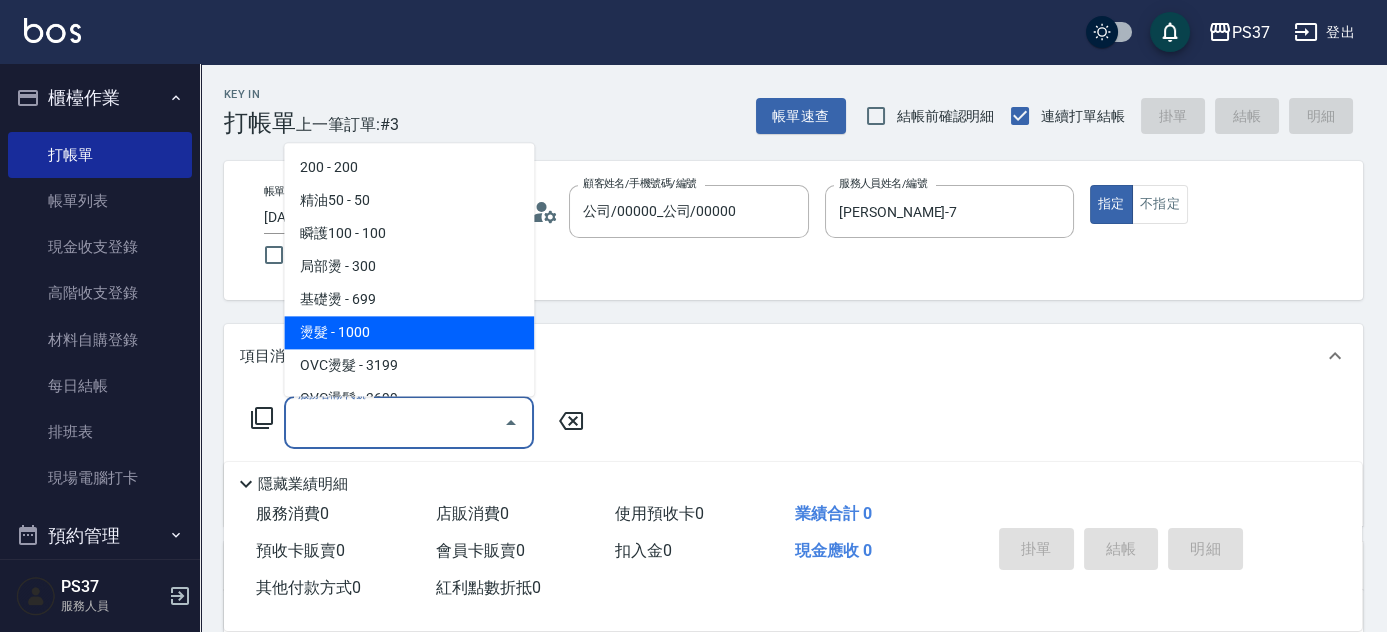 click on "燙髮 - 1000" at bounding box center (409, 333) 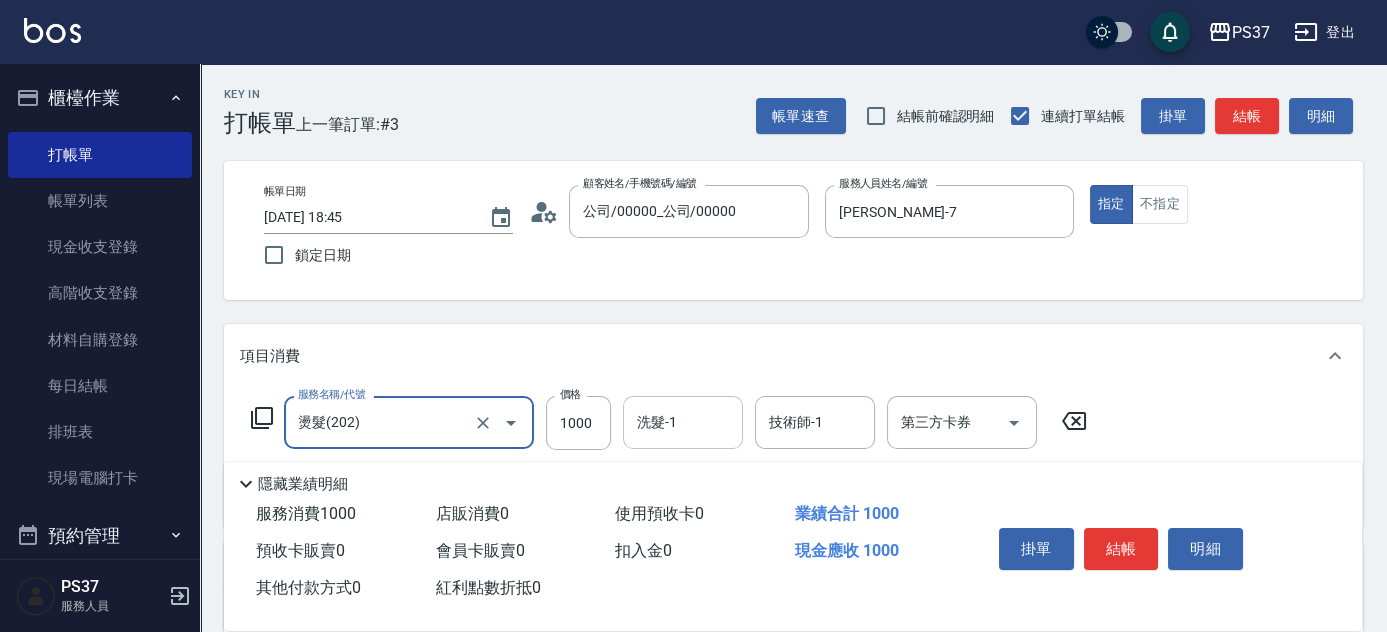 click on "洗髮-1" at bounding box center (683, 422) 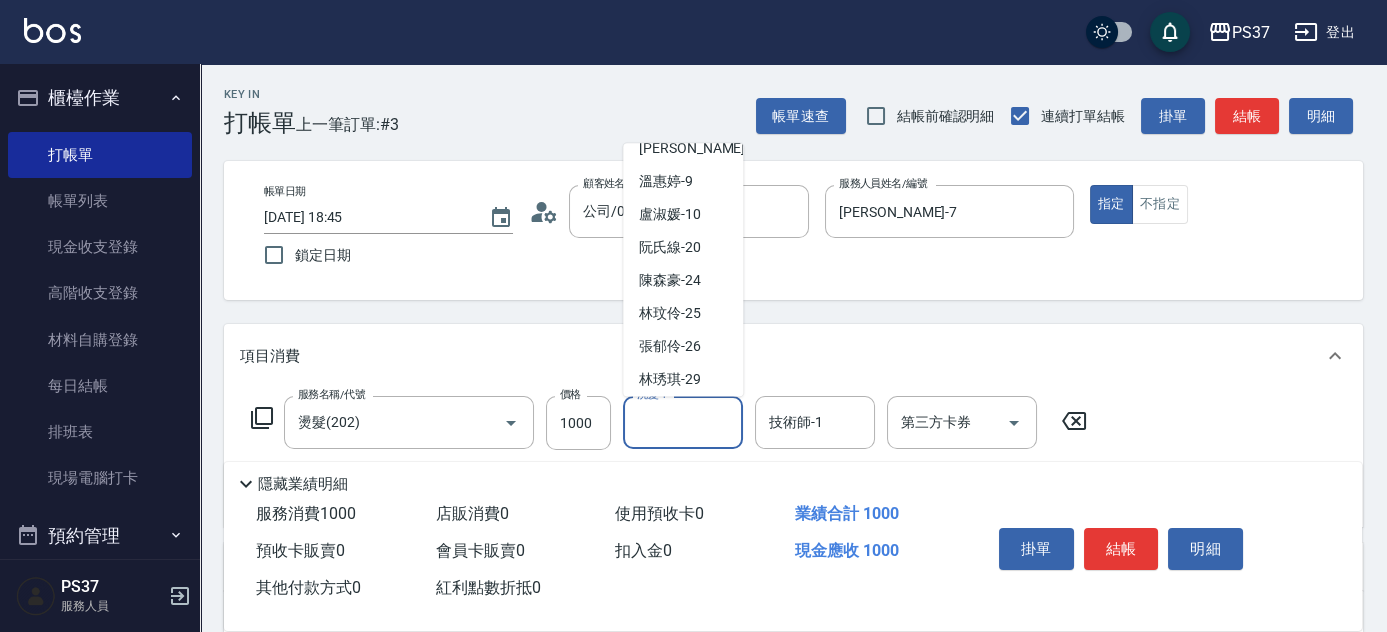 scroll, scrollTop: 323, scrollLeft: 0, axis: vertical 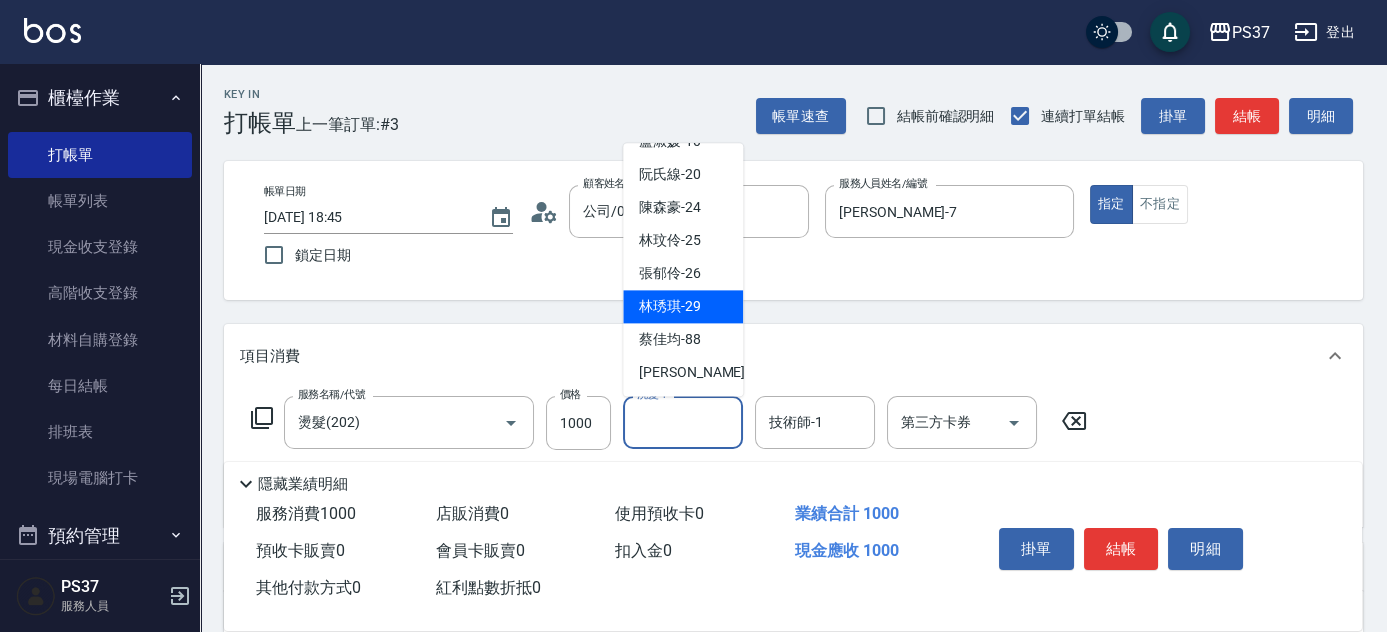 click on "林琇琪 -29" at bounding box center [683, 307] 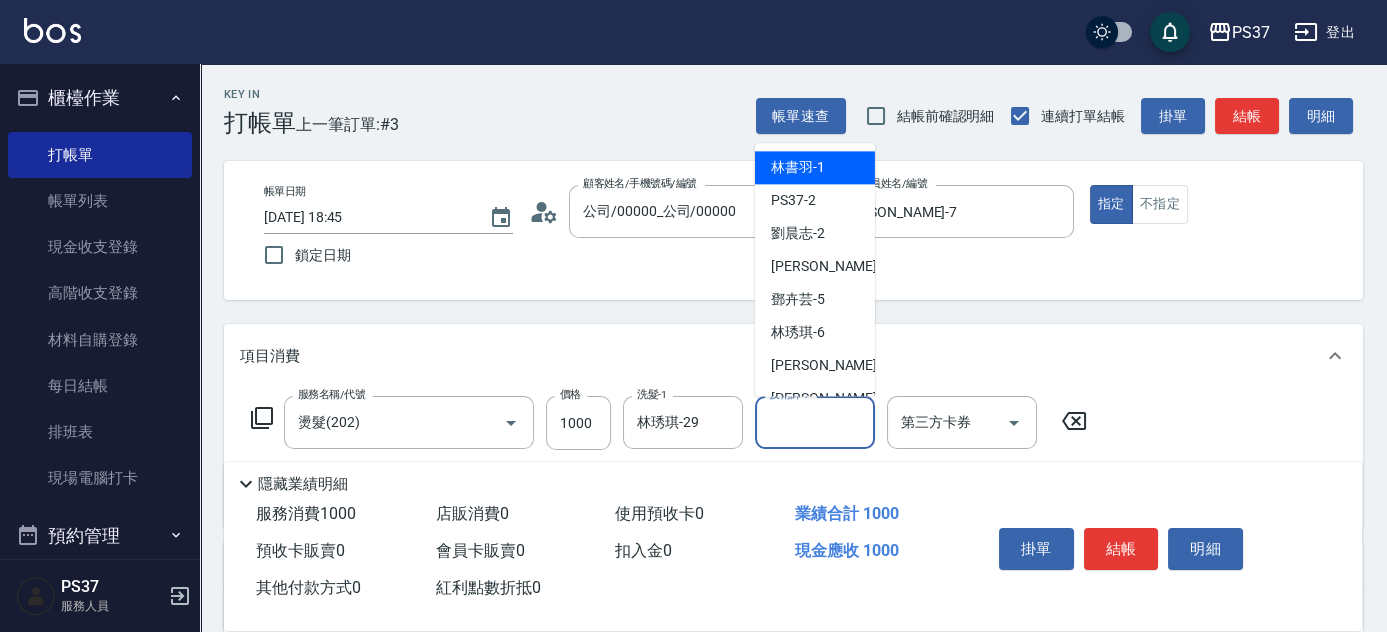 click on "技術師-1" at bounding box center [815, 422] 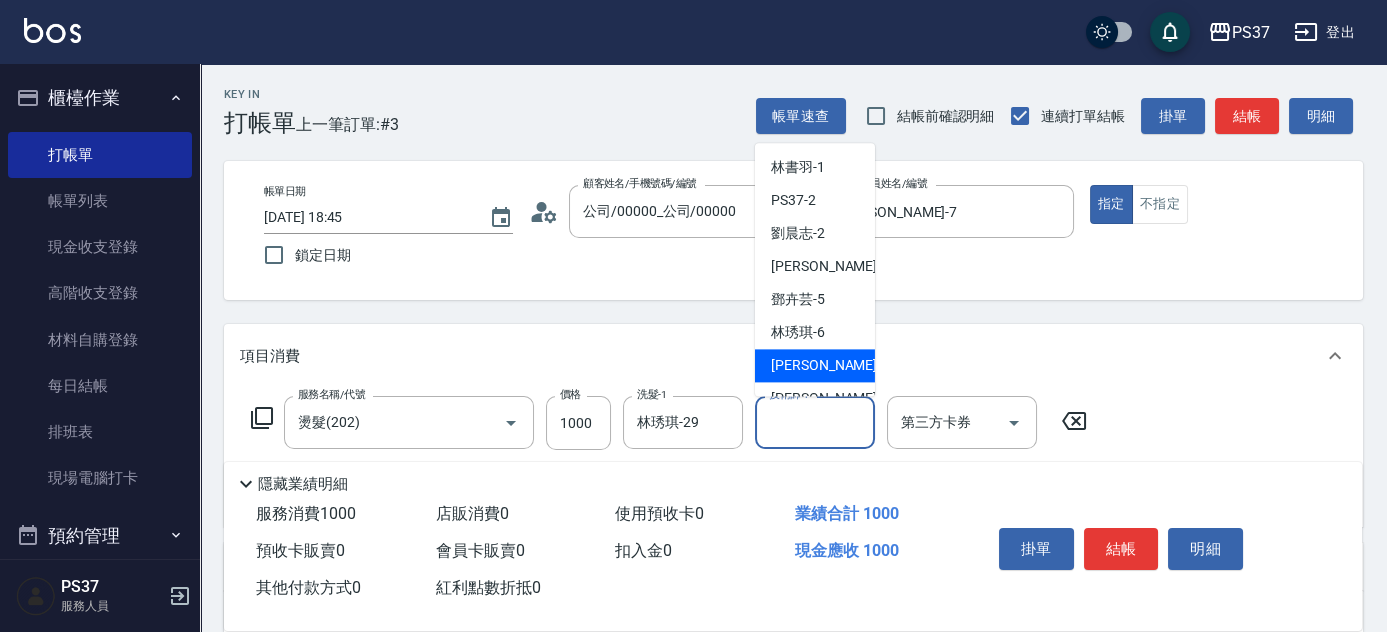 click on "[PERSON_NAME] -7" at bounding box center (830, 366) 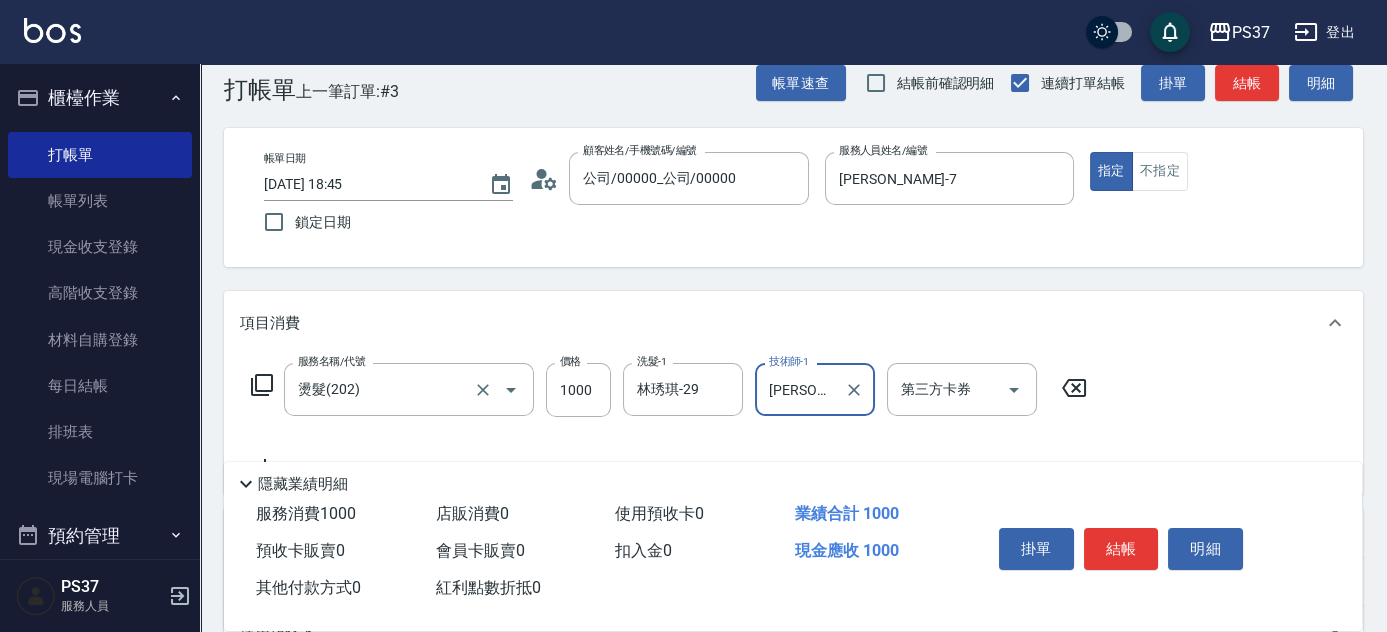 scroll, scrollTop: 90, scrollLeft: 0, axis: vertical 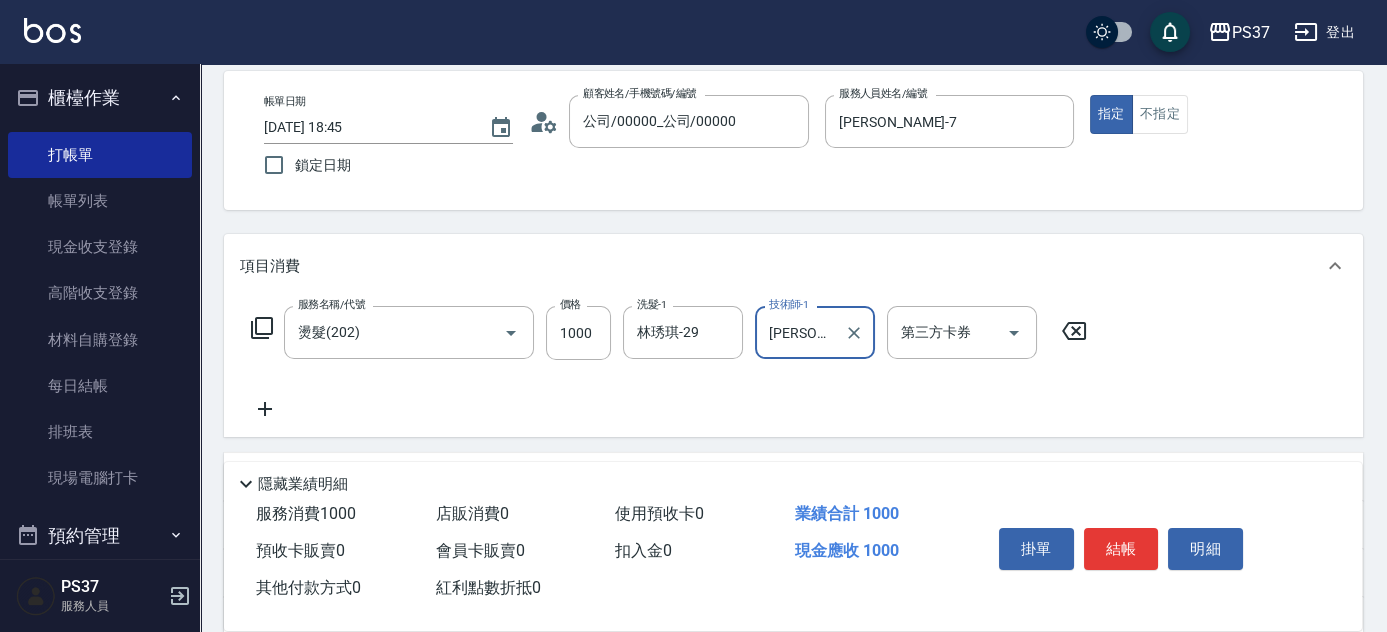 click 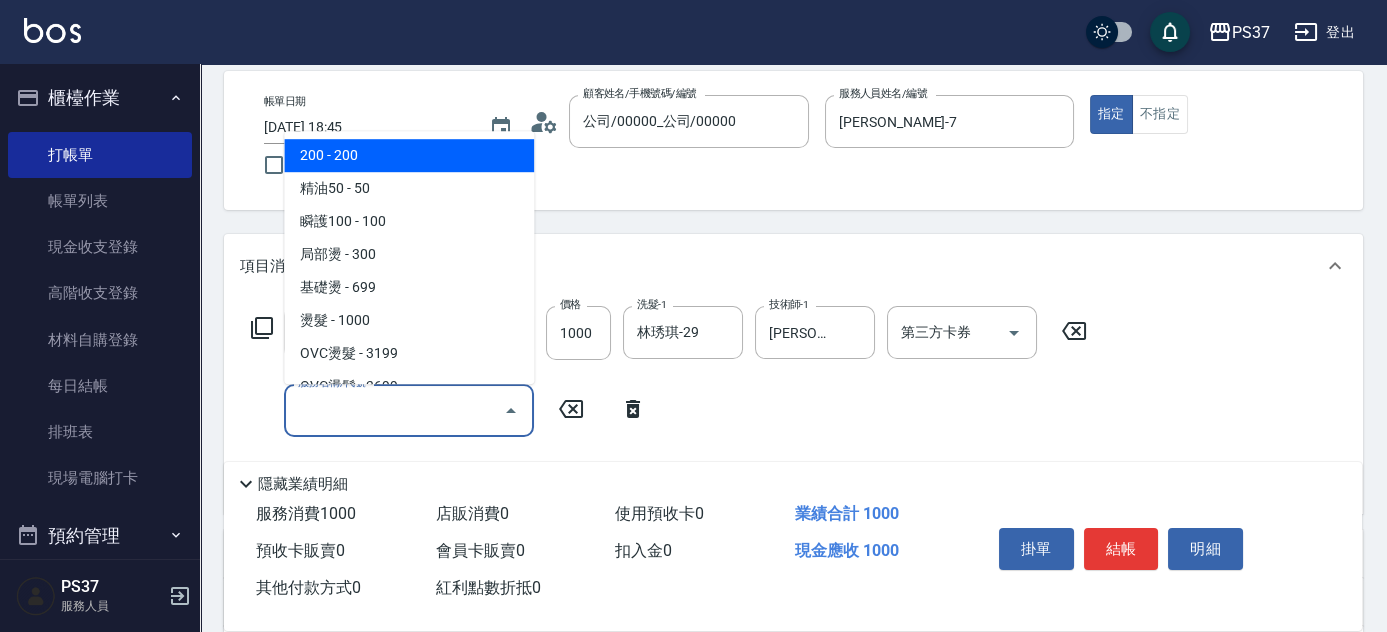 click on "服務名稱/代號" at bounding box center (394, 410) 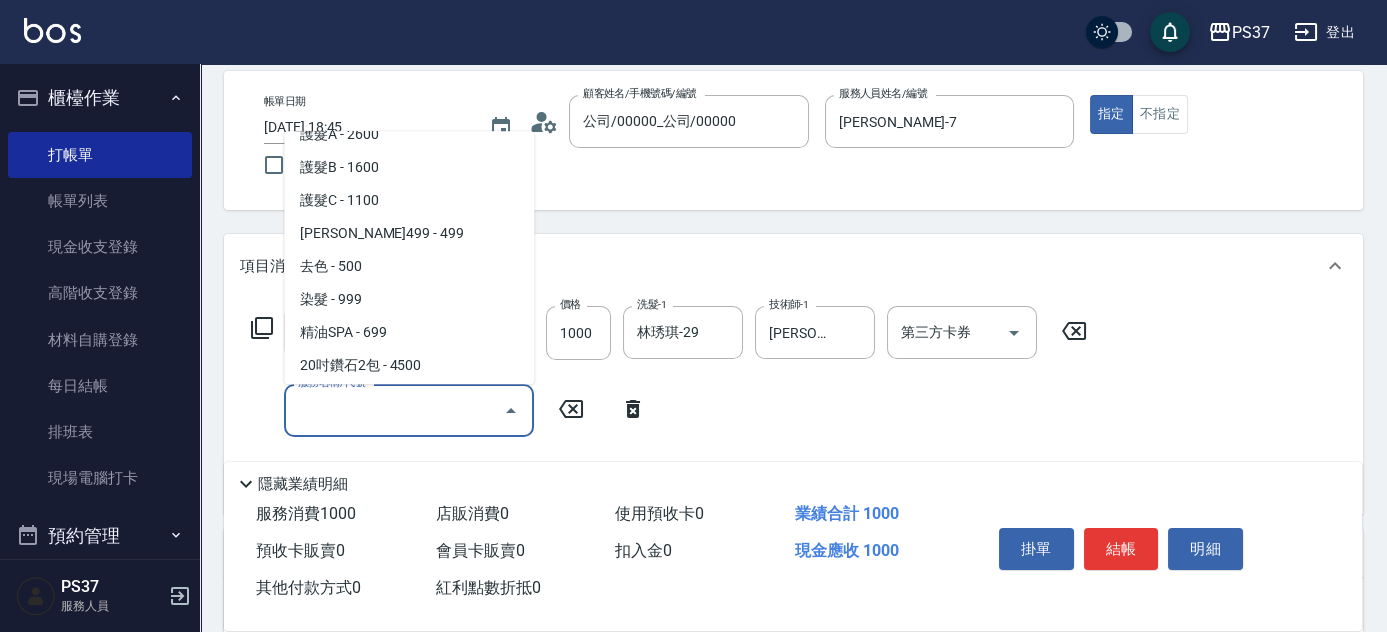 scroll, scrollTop: 1000, scrollLeft: 0, axis: vertical 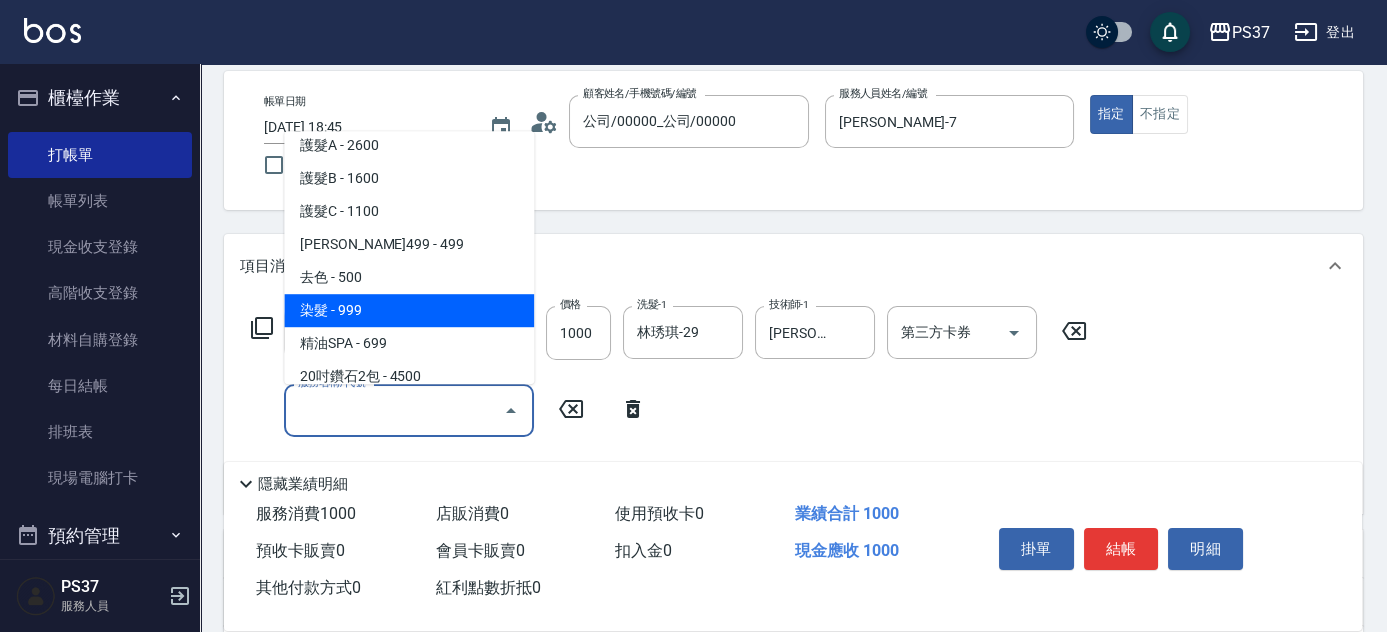 click on "染髮 - 999" at bounding box center (409, 310) 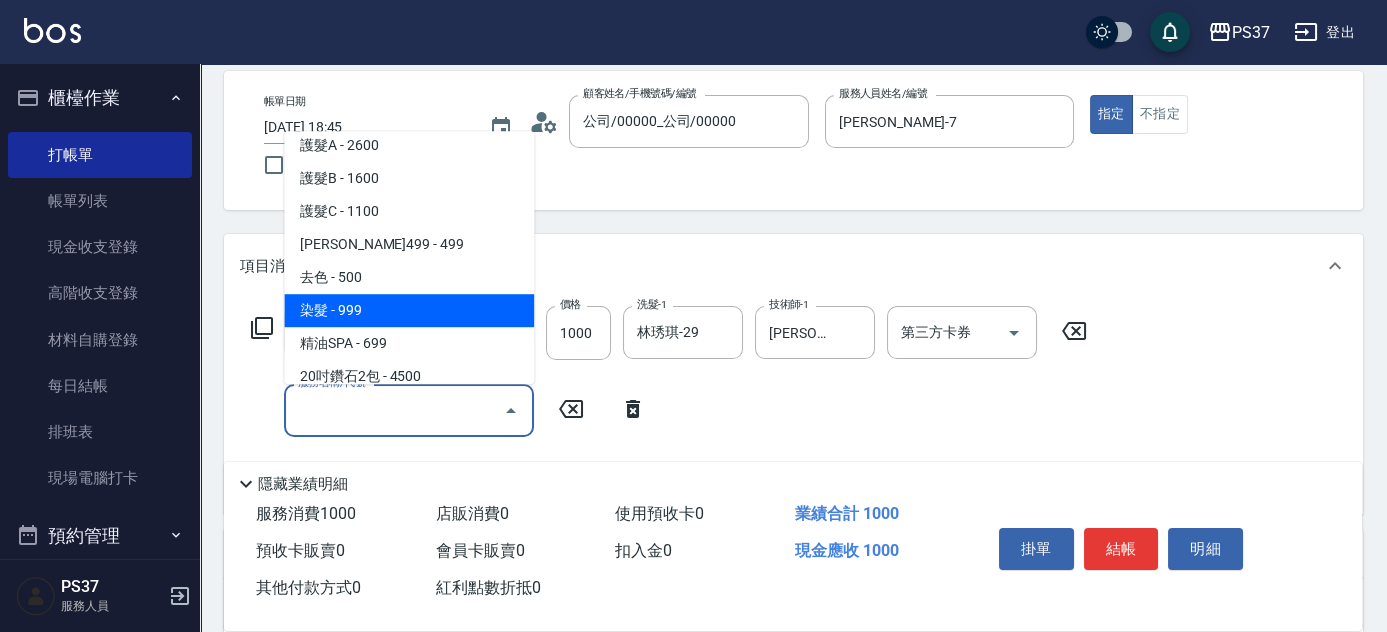 type on "染髮(501)" 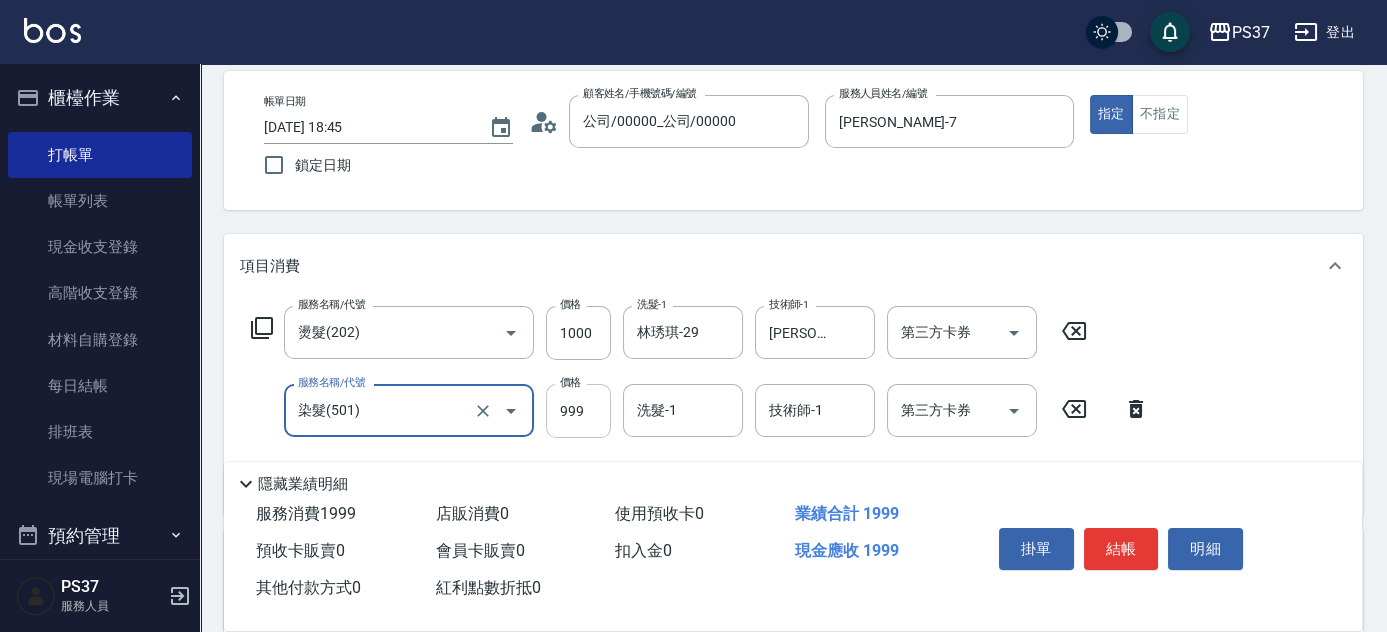 click on "999" at bounding box center [578, 411] 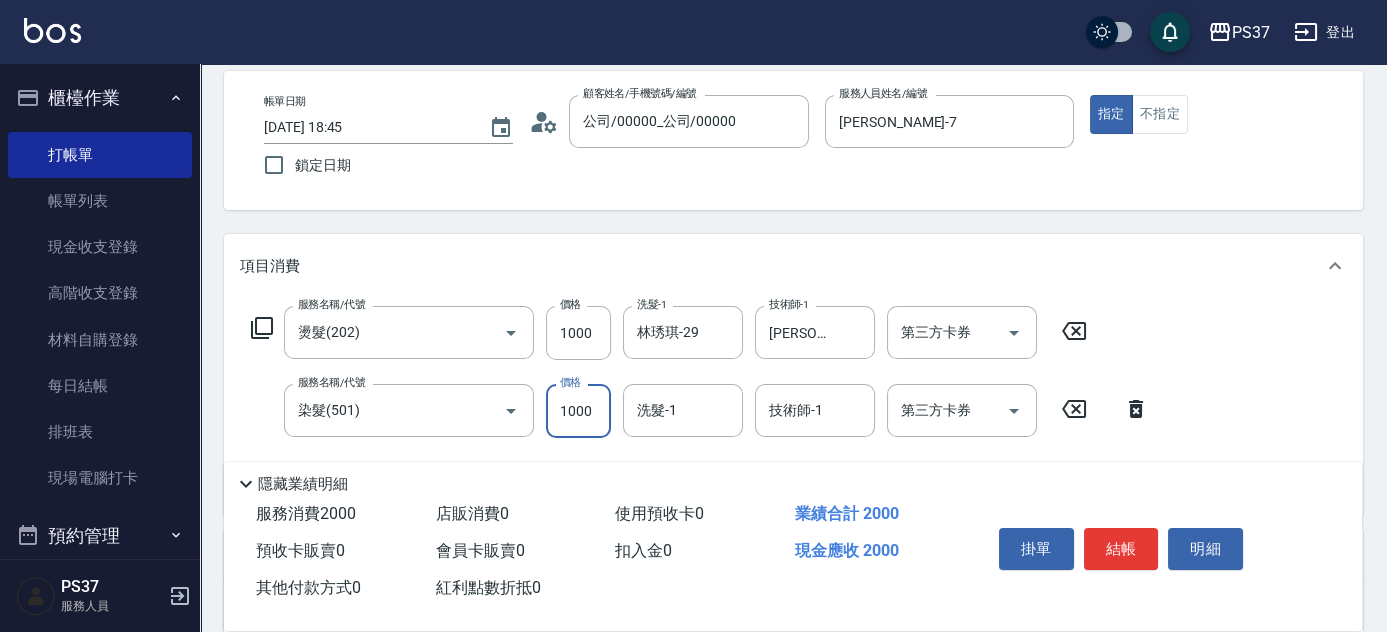 type on "1000" 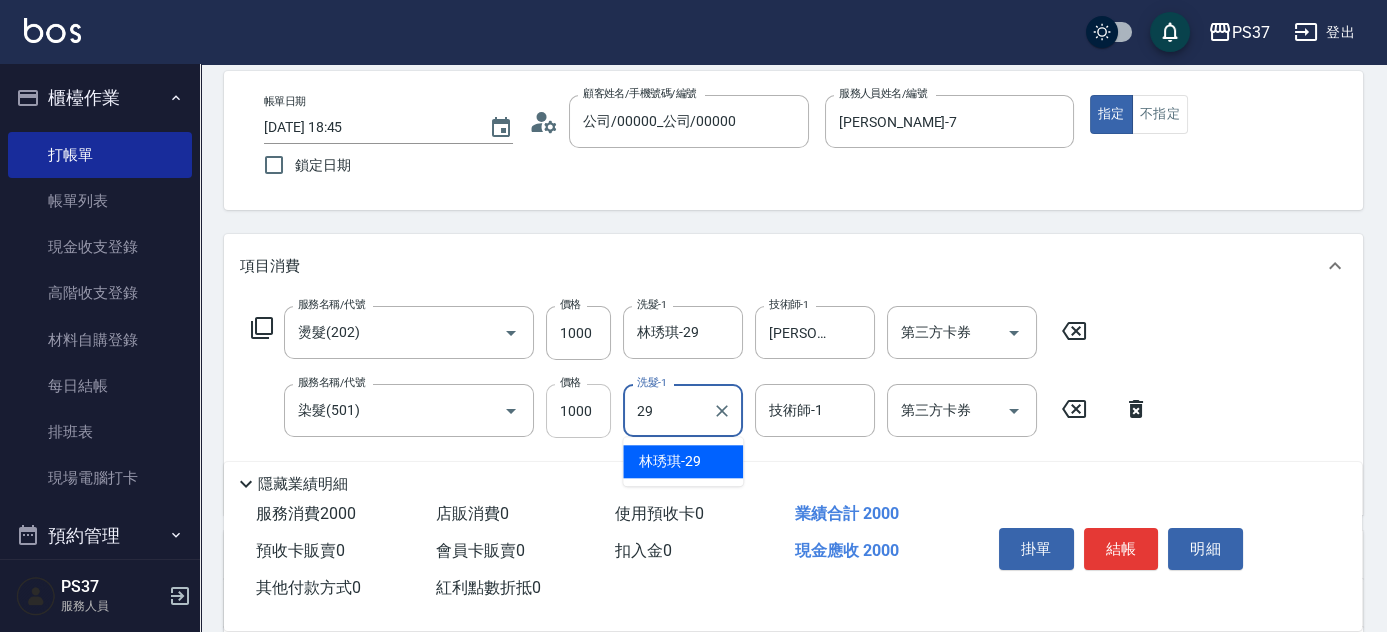 type on "林琇琪-29" 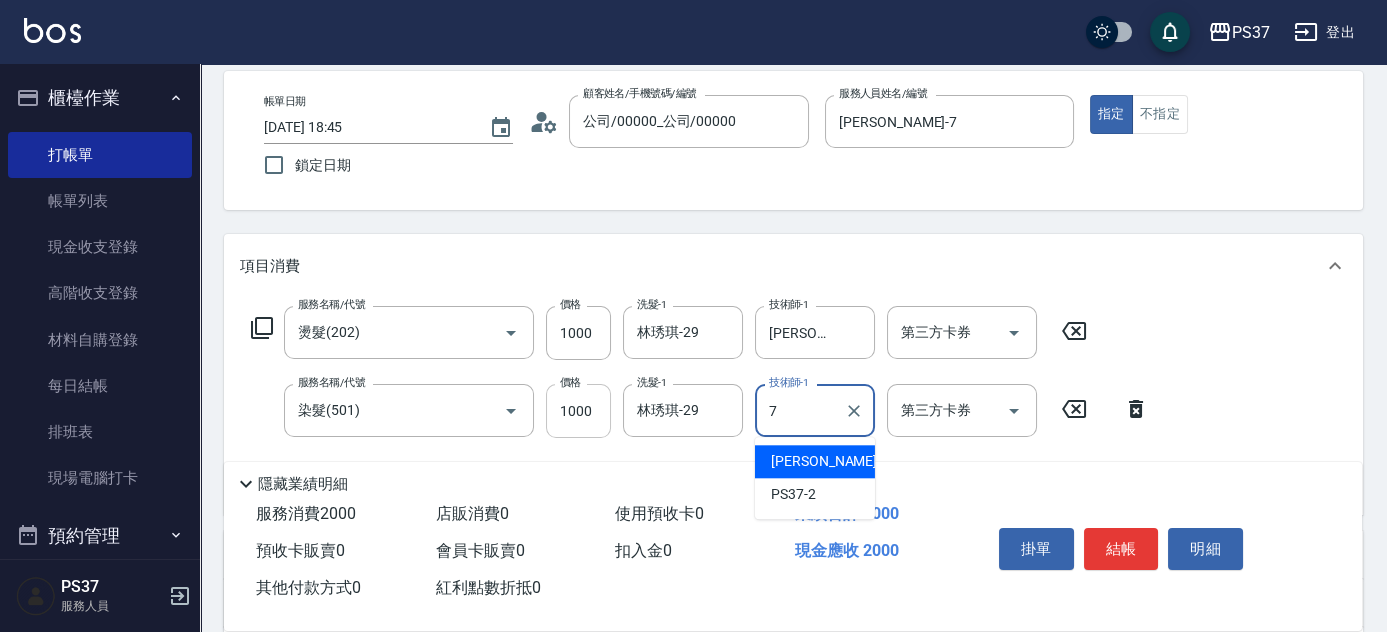 type on "[PERSON_NAME]-7" 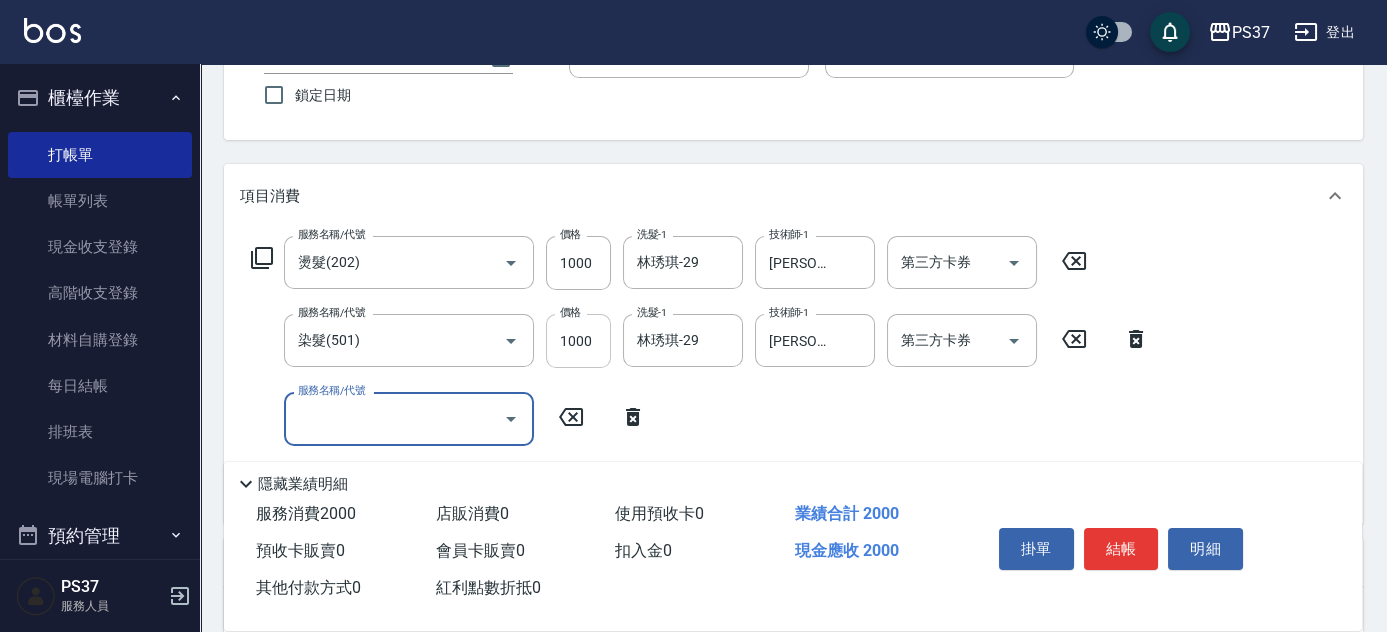 scroll, scrollTop: 272, scrollLeft: 0, axis: vertical 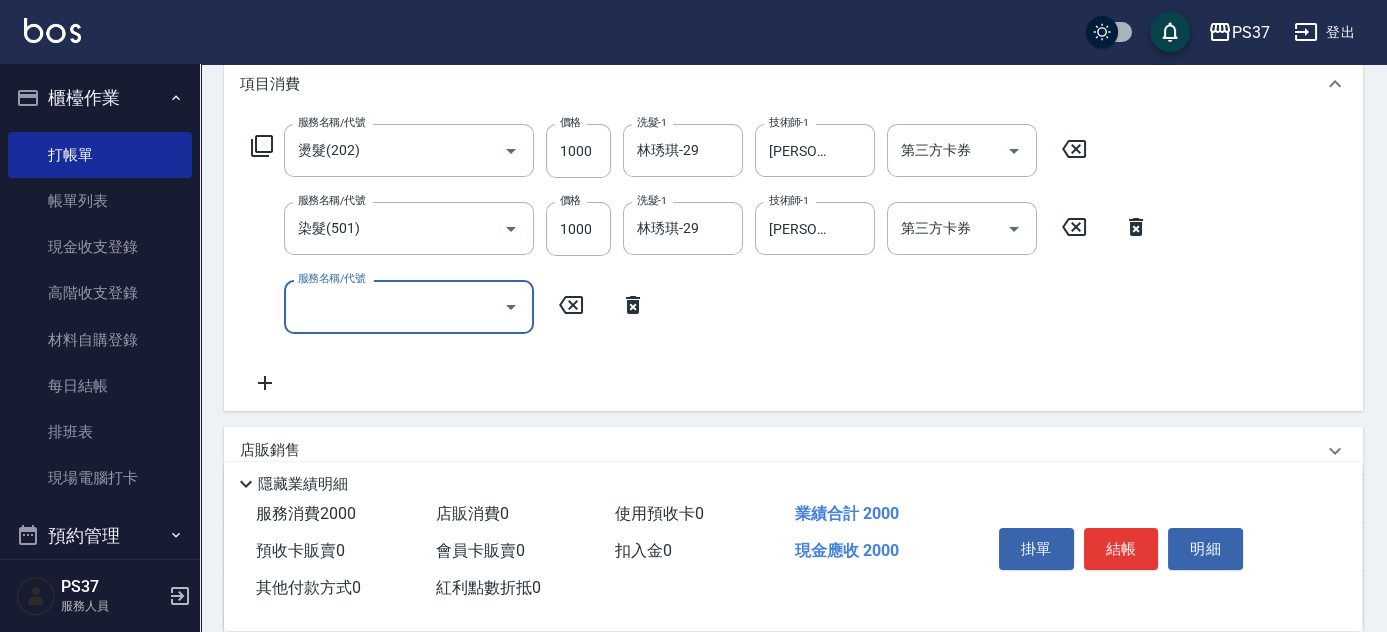 click on "服務名稱/代號" at bounding box center [394, 306] 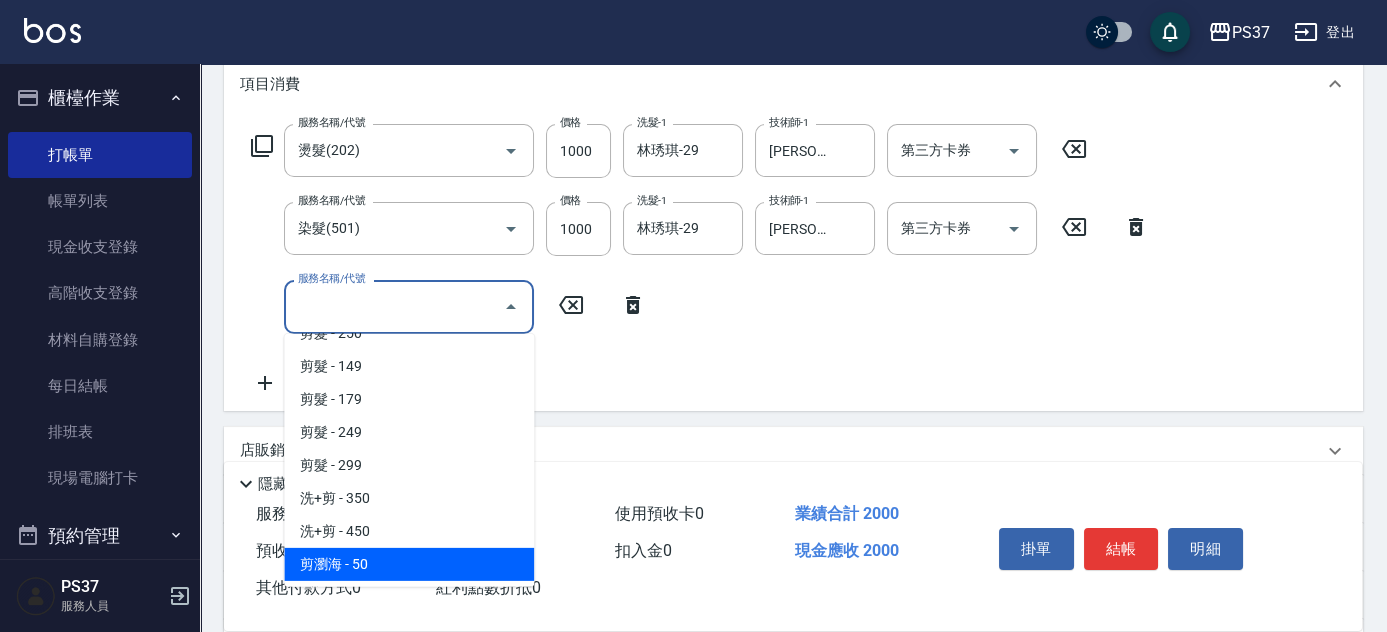 scroll, scrollTop: 727, scrollLeft: 0, axis: vertical 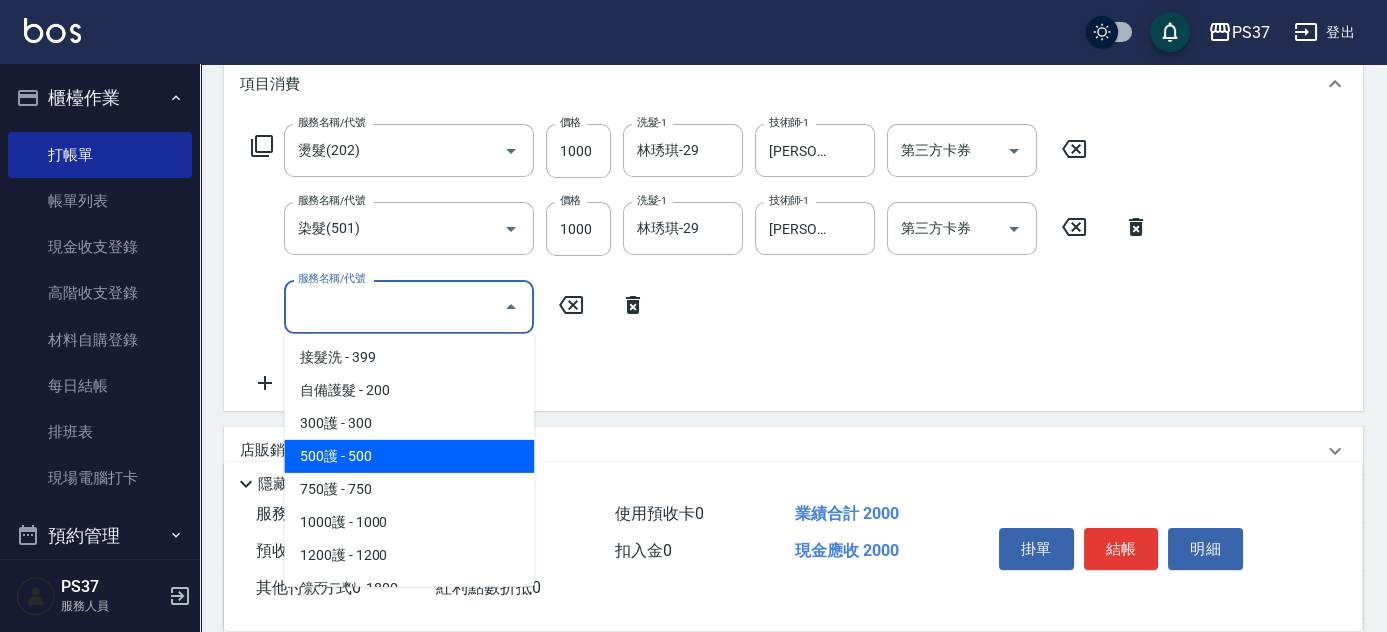 click on "500護 - 500" at bounding box center [409, 456] 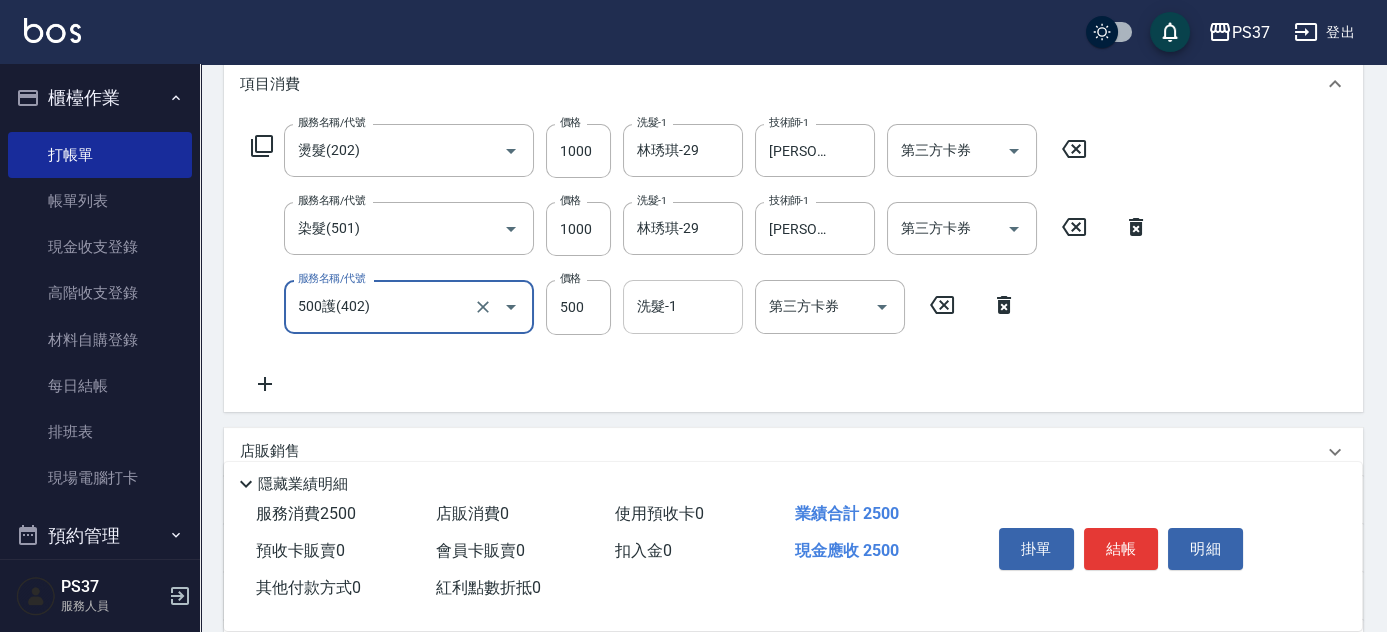 click on "洗髮-1" at bounding box center [683, 306] 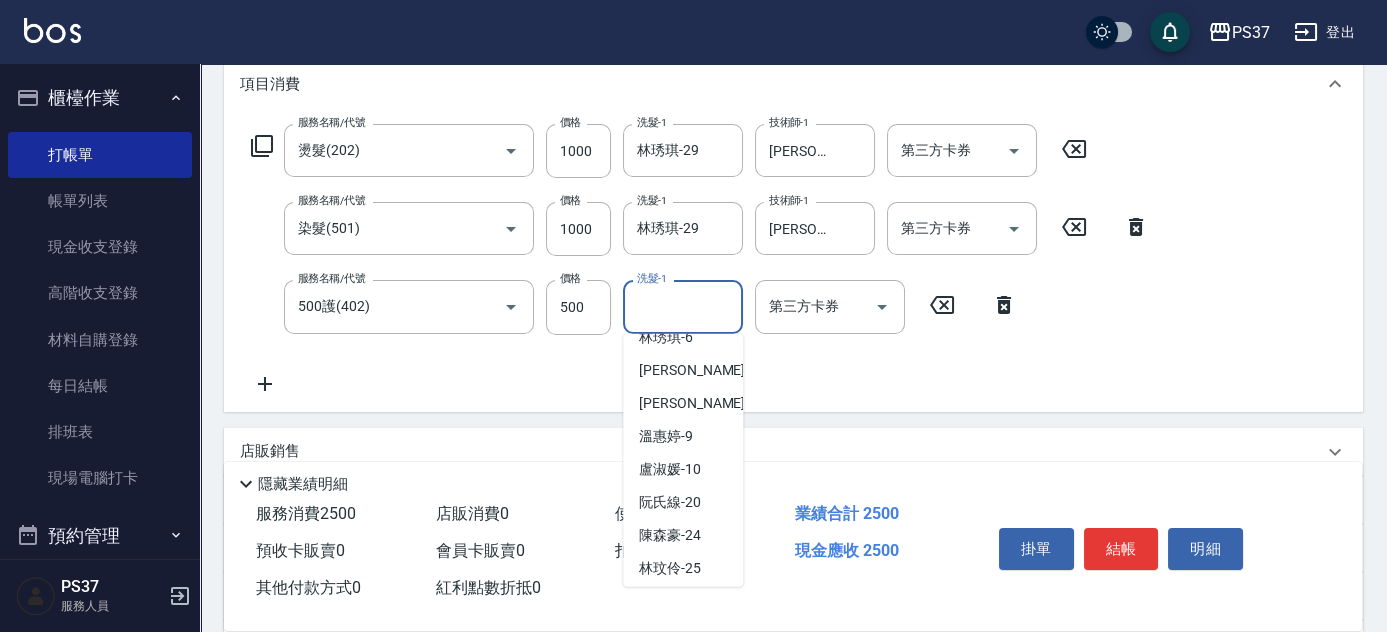 scroll, scrollTop: 323, scrollLeft: 0, axis: vertical 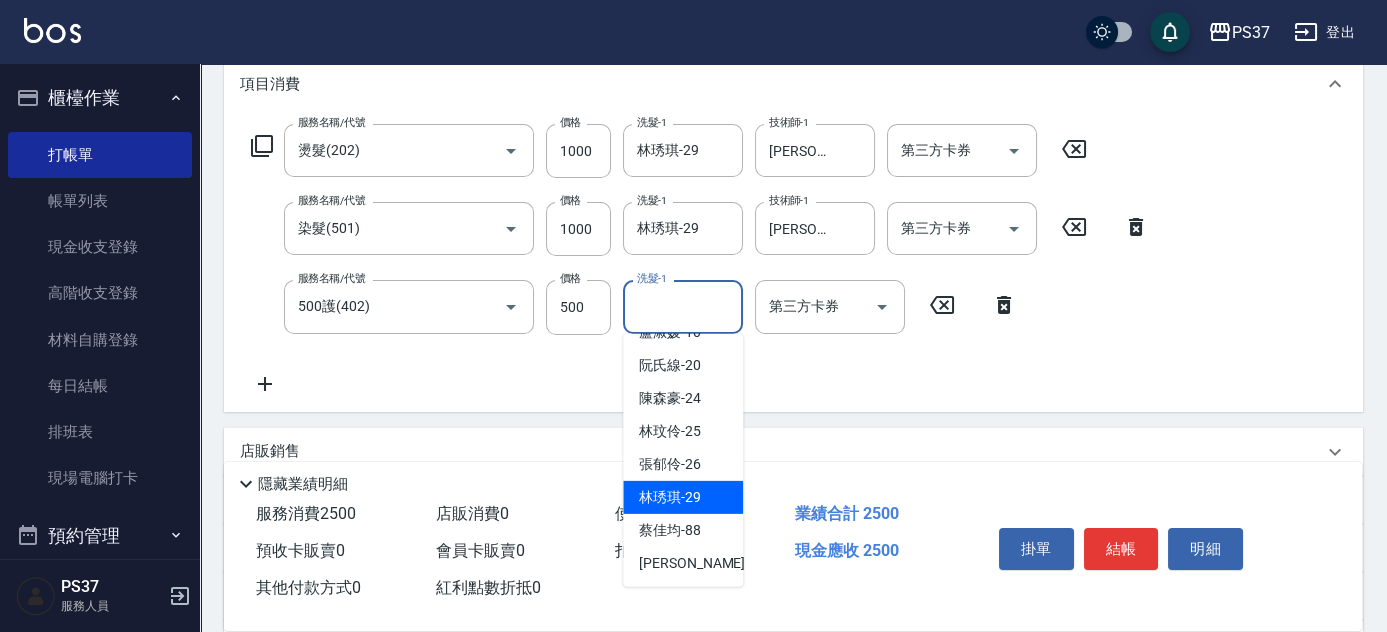 click on "林琇琪 -29" at bounding box center [683, 497] 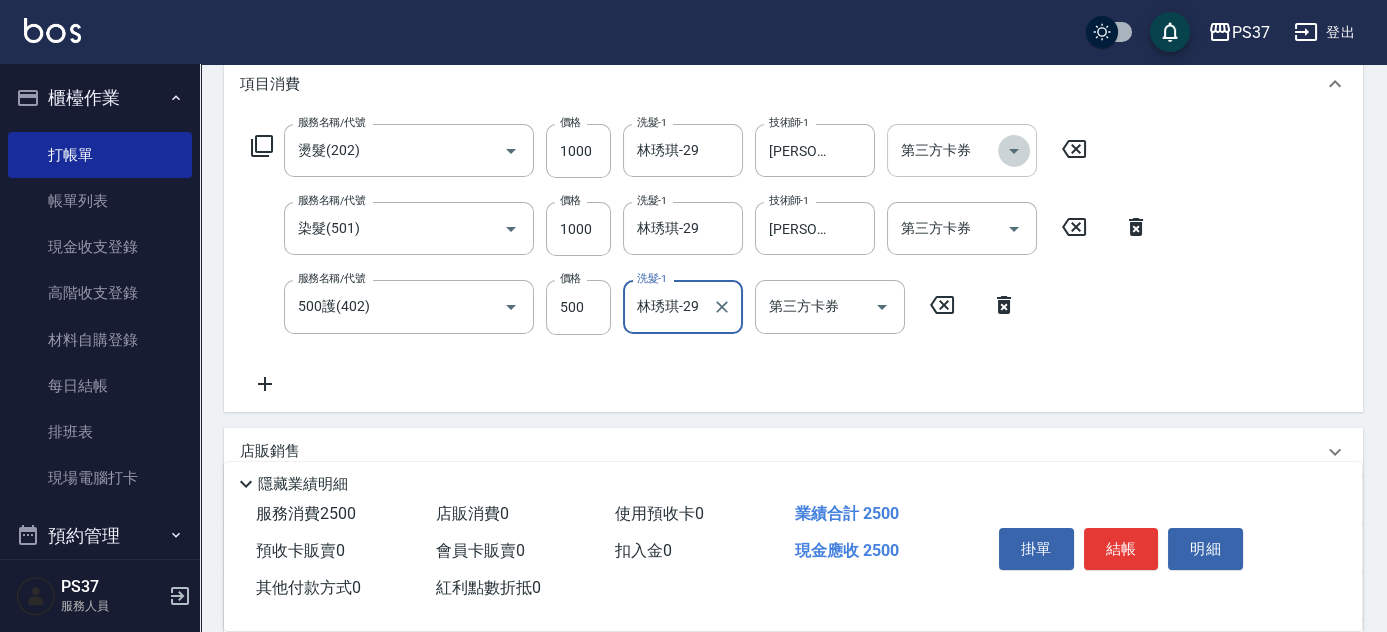 click at bounding box center [1014, 151] 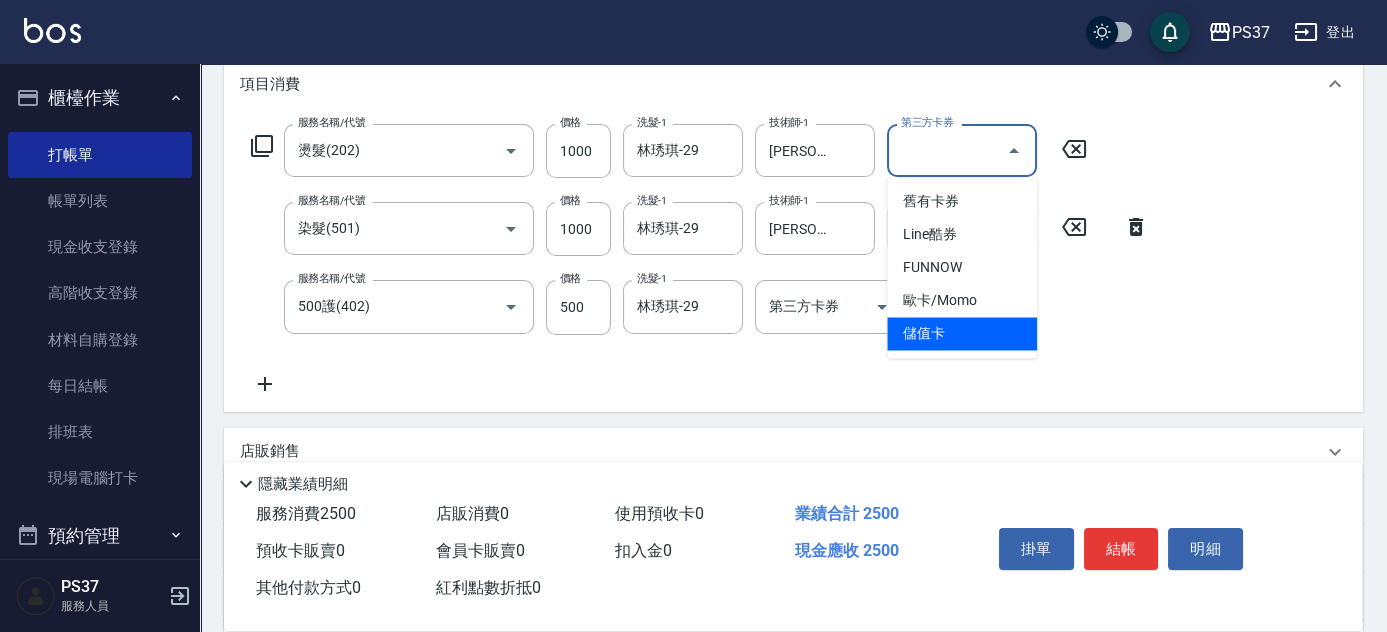 click on "儲值卡" at bounding box center [962, 333] 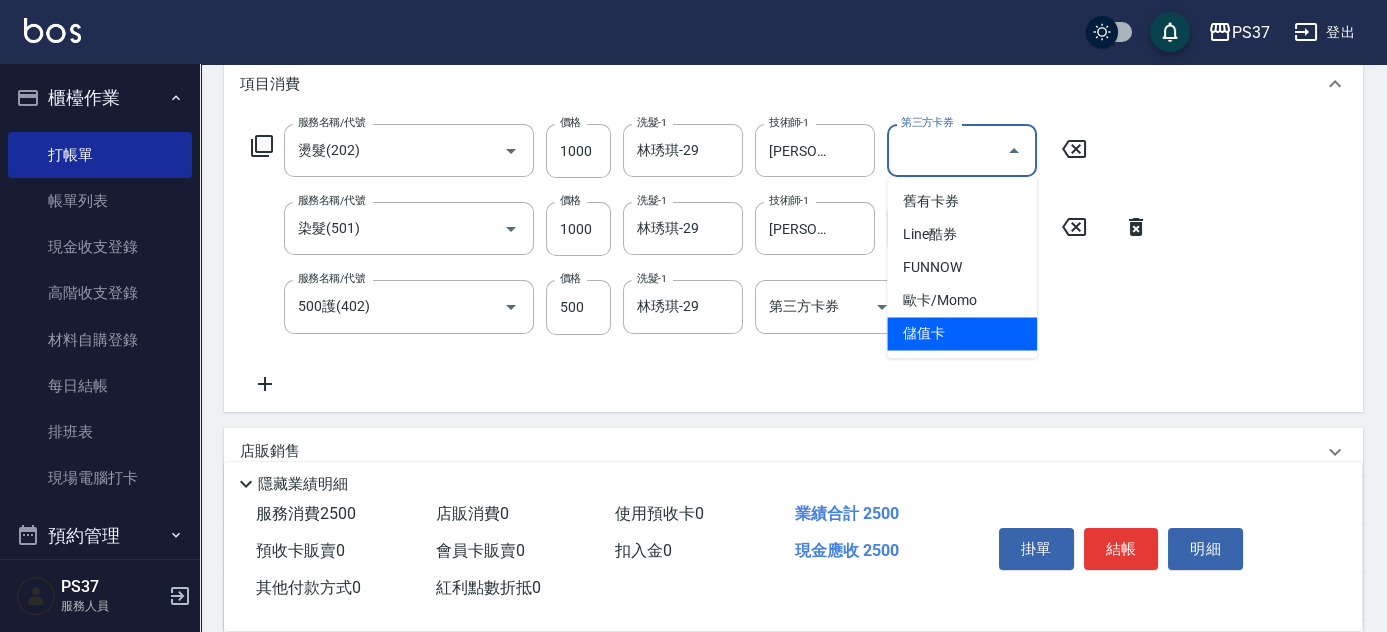 type on "儲值卡" 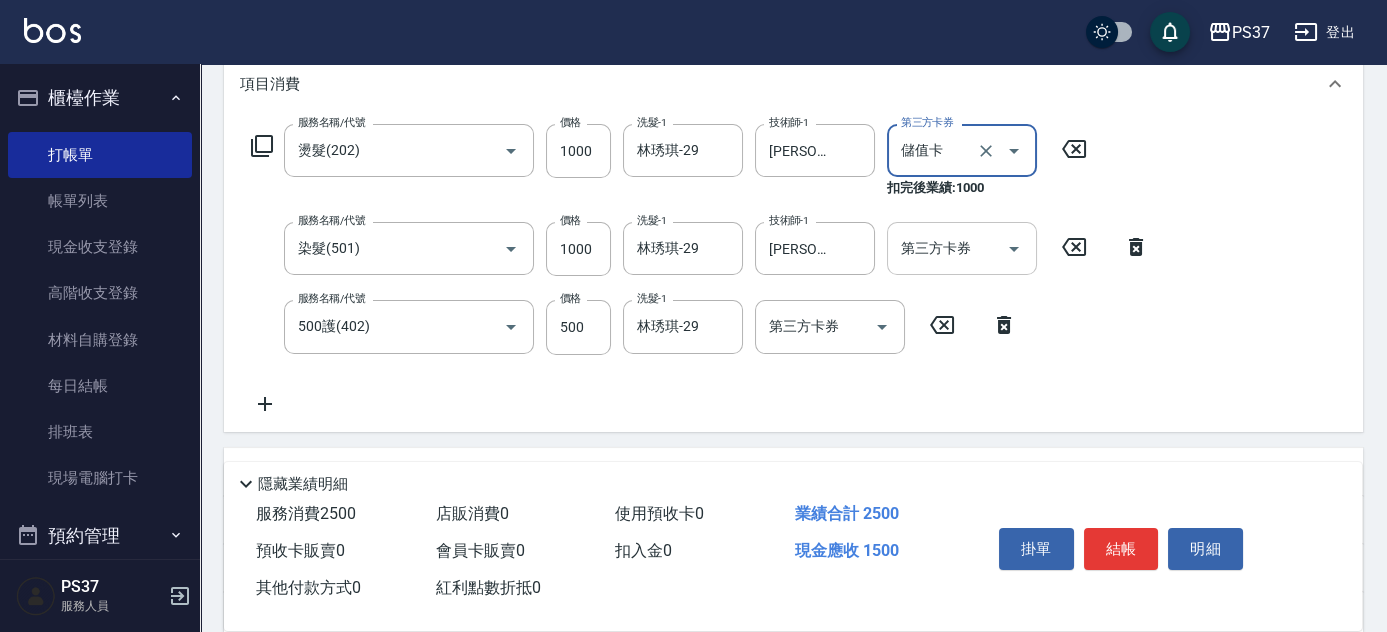 click 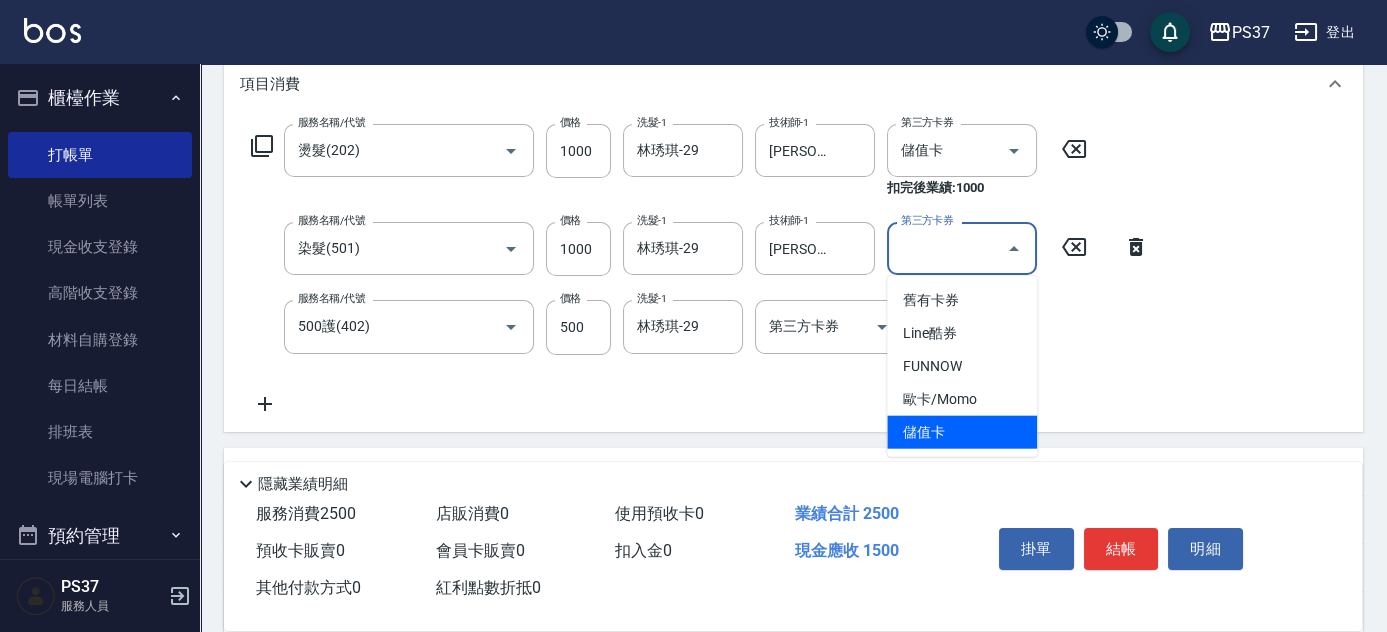 click on "儲值卡" at bounding box center [962, 432] 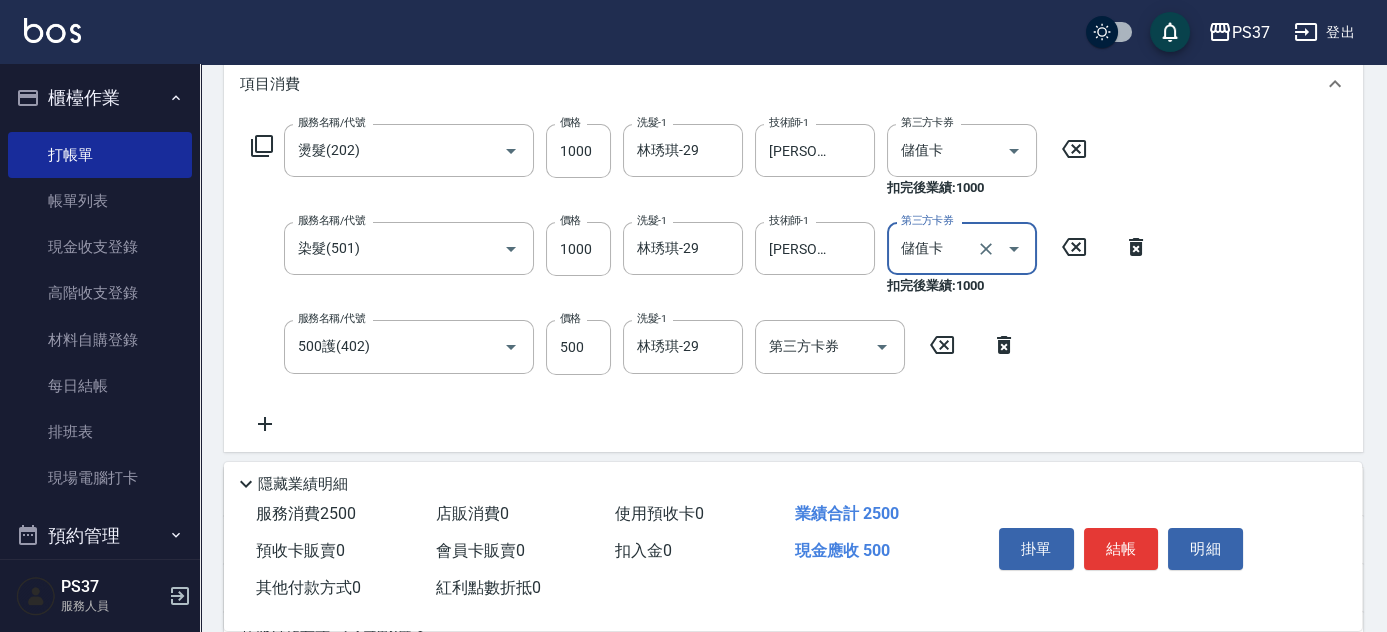 type on "儲值卡" 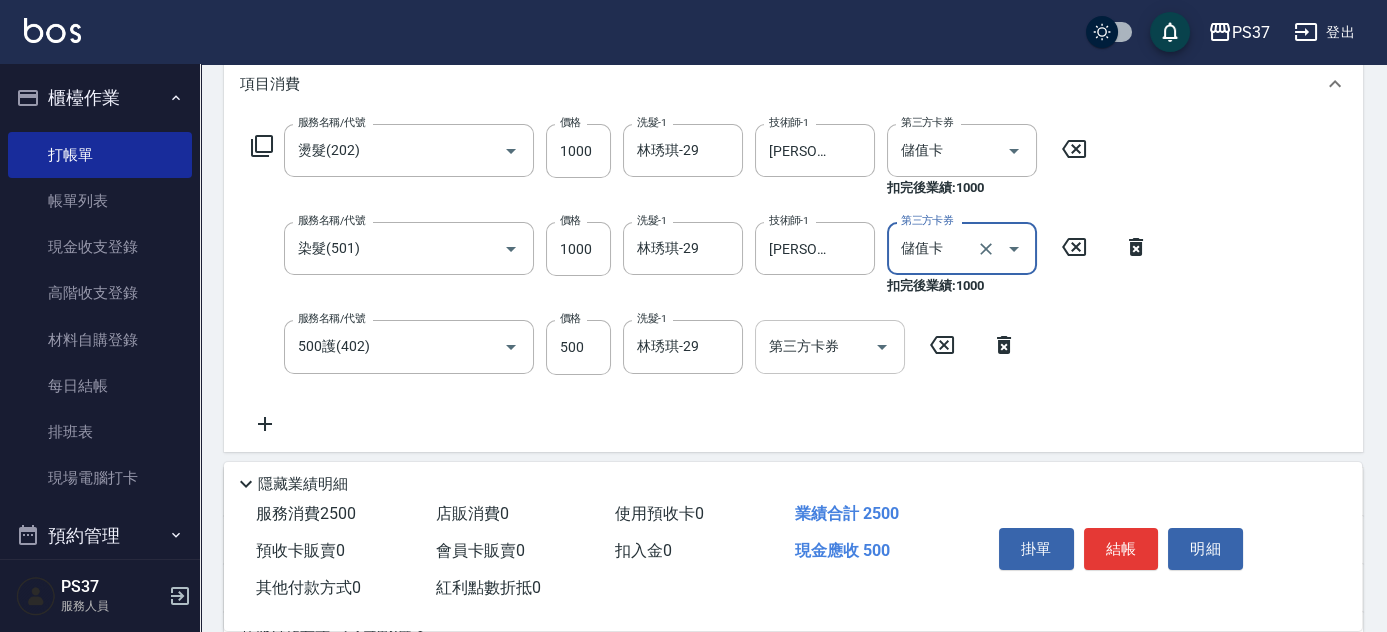 click 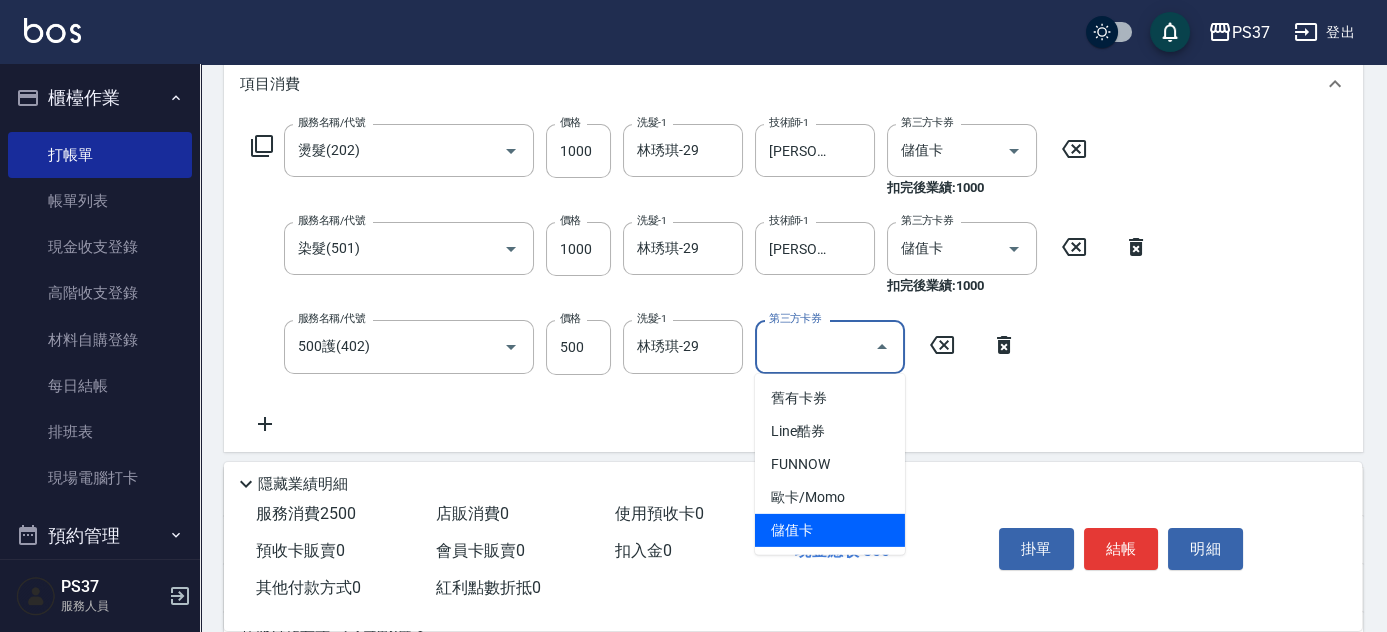 click on "儲值卡" at bounding box center (830, 530) 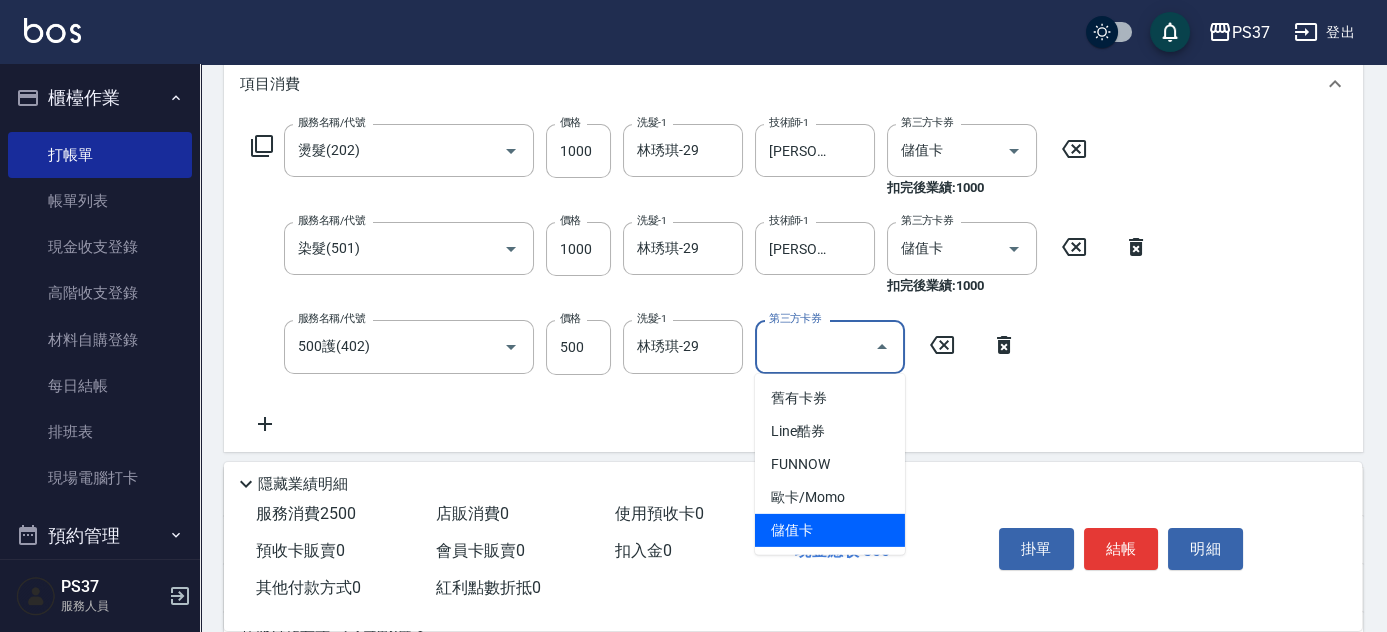 type on "儲值卡" 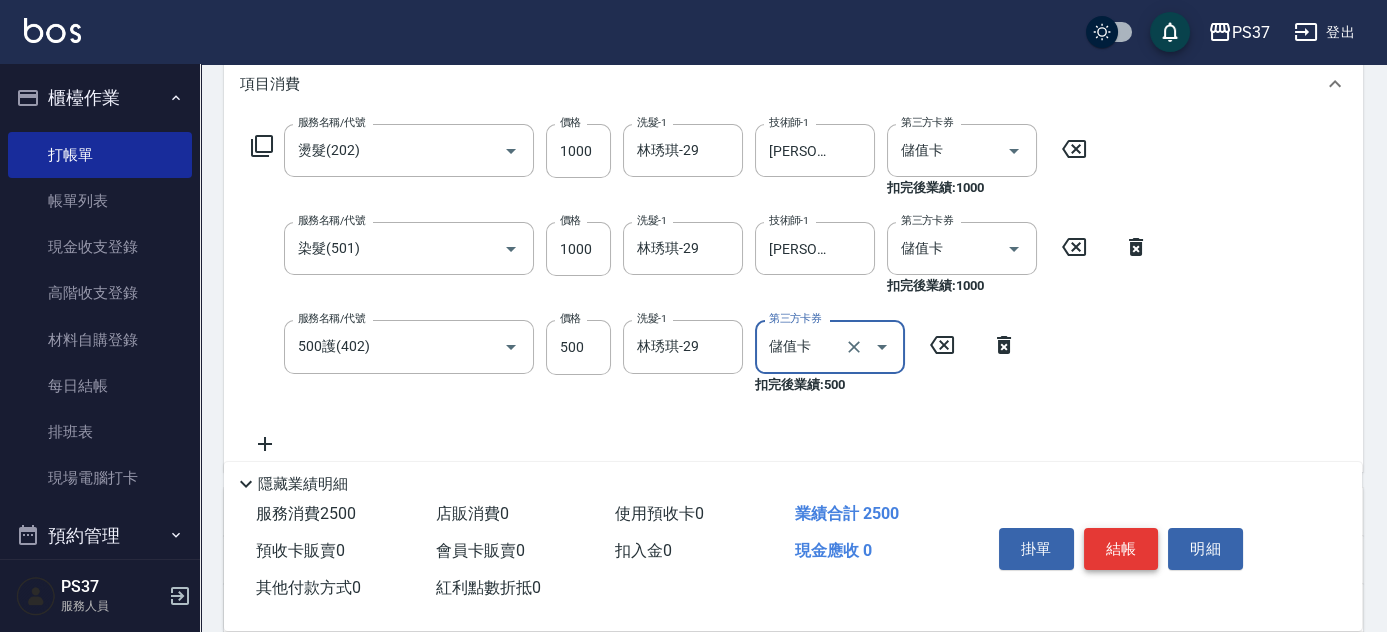 click on "結帳" at bounding box center [1121, 549] 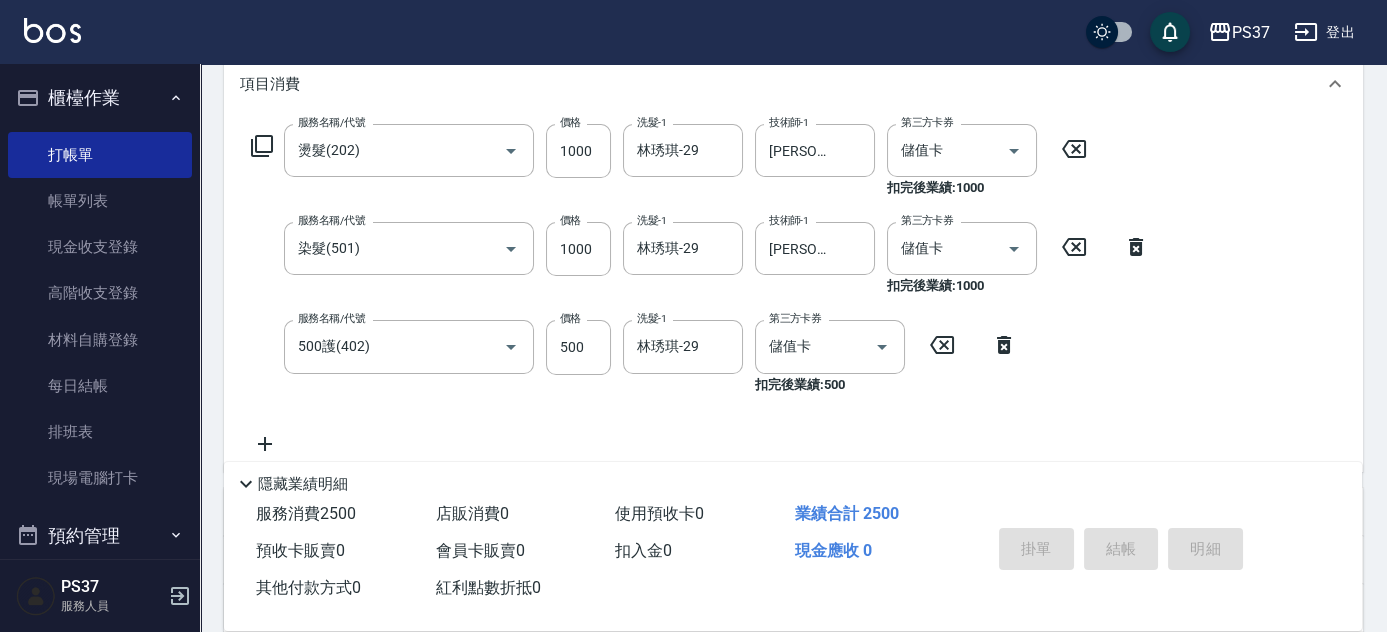 type on "2025/07/11 18:46" 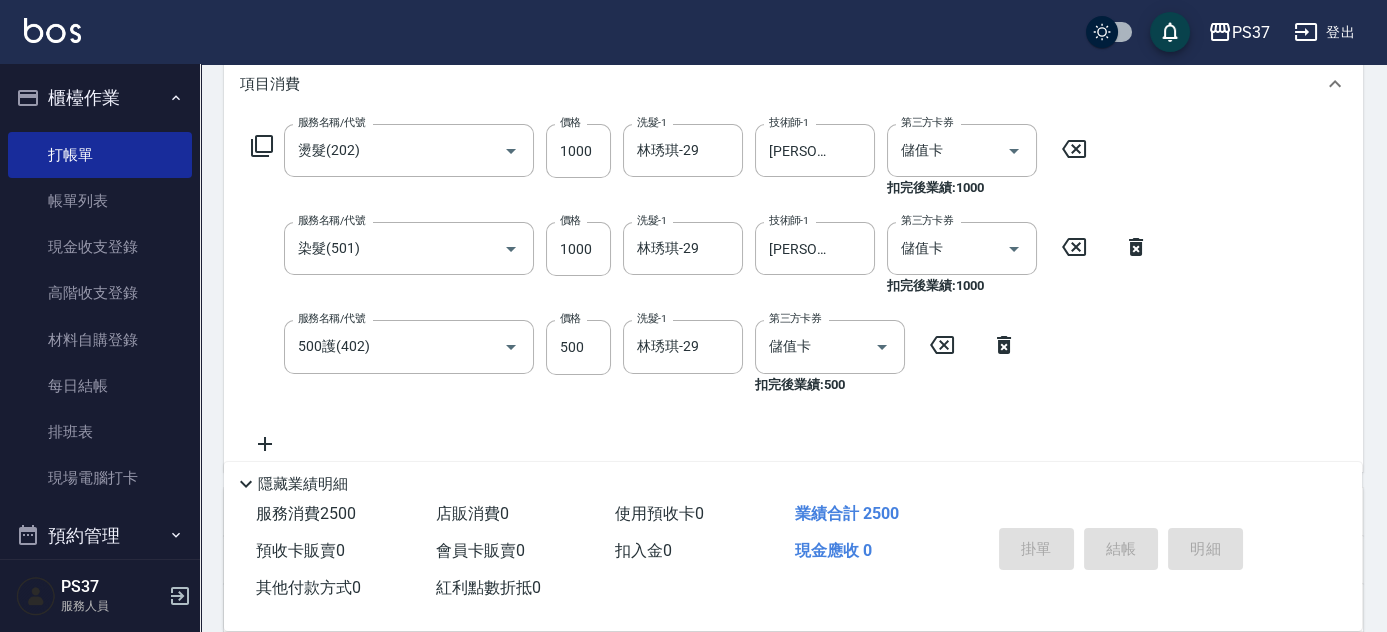 type 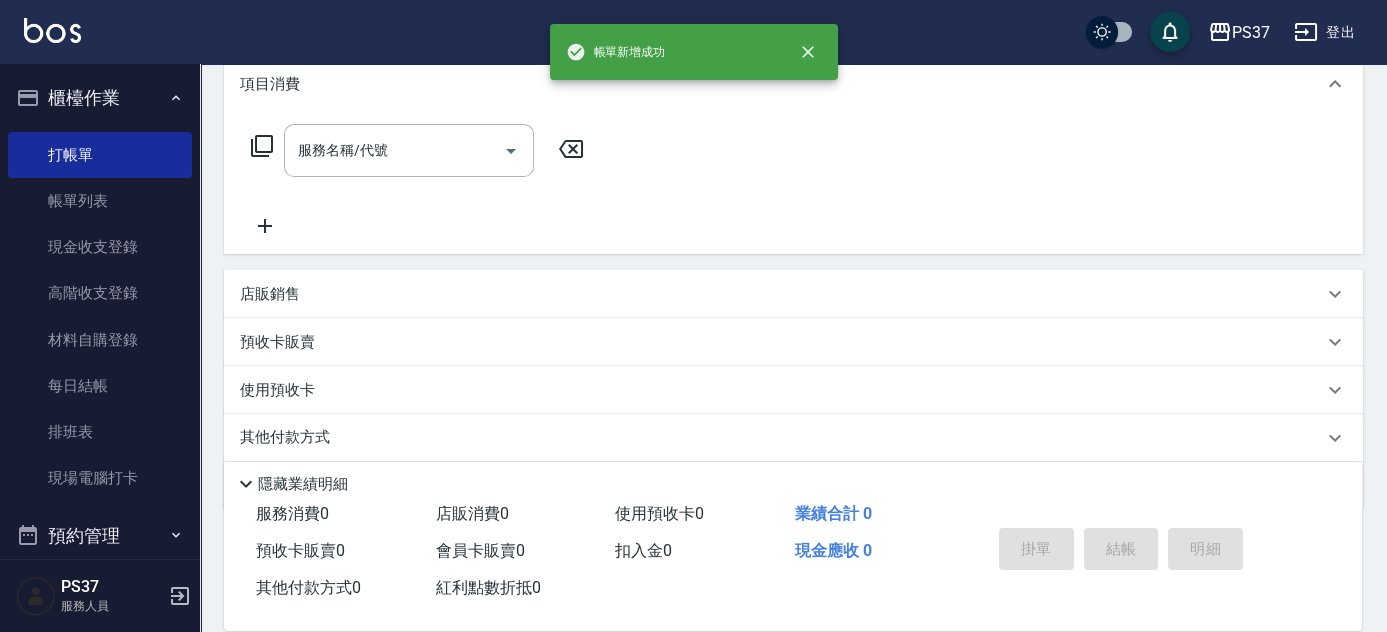 scroll, scrollTop: 0, scrollLeft: 0, axis: both 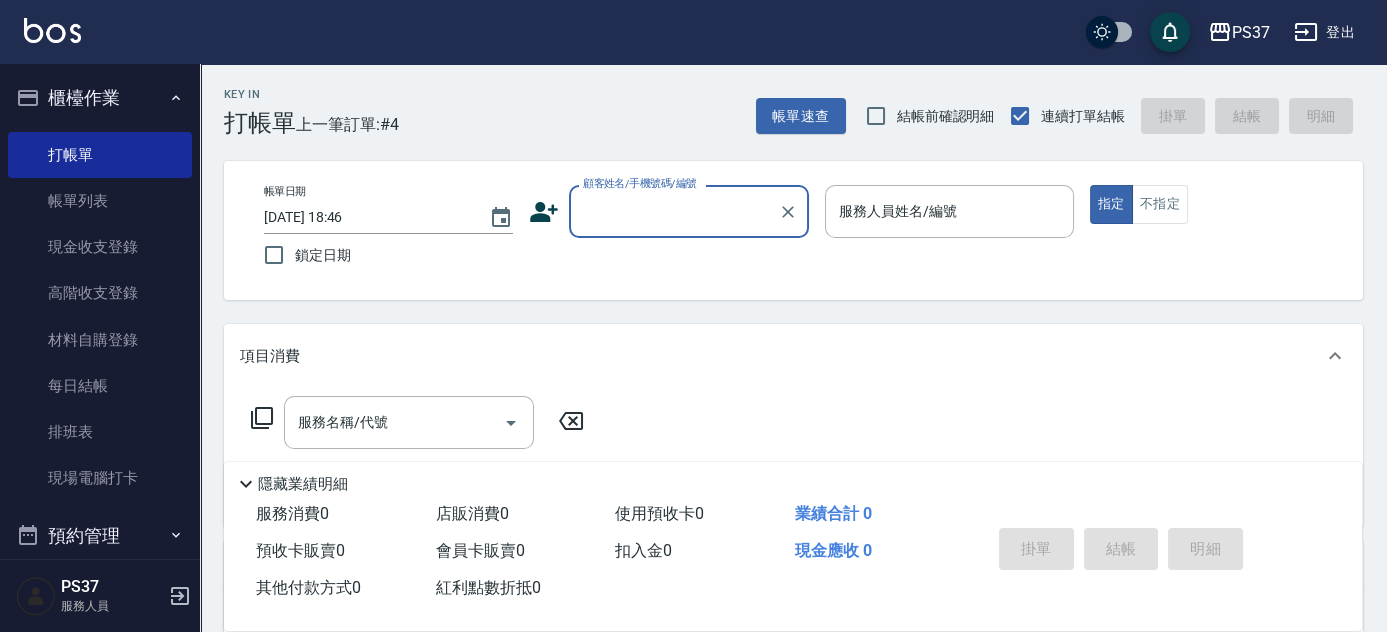 click on "顧客姓名/手機號碼/編號" at bounding box center (674, 211) 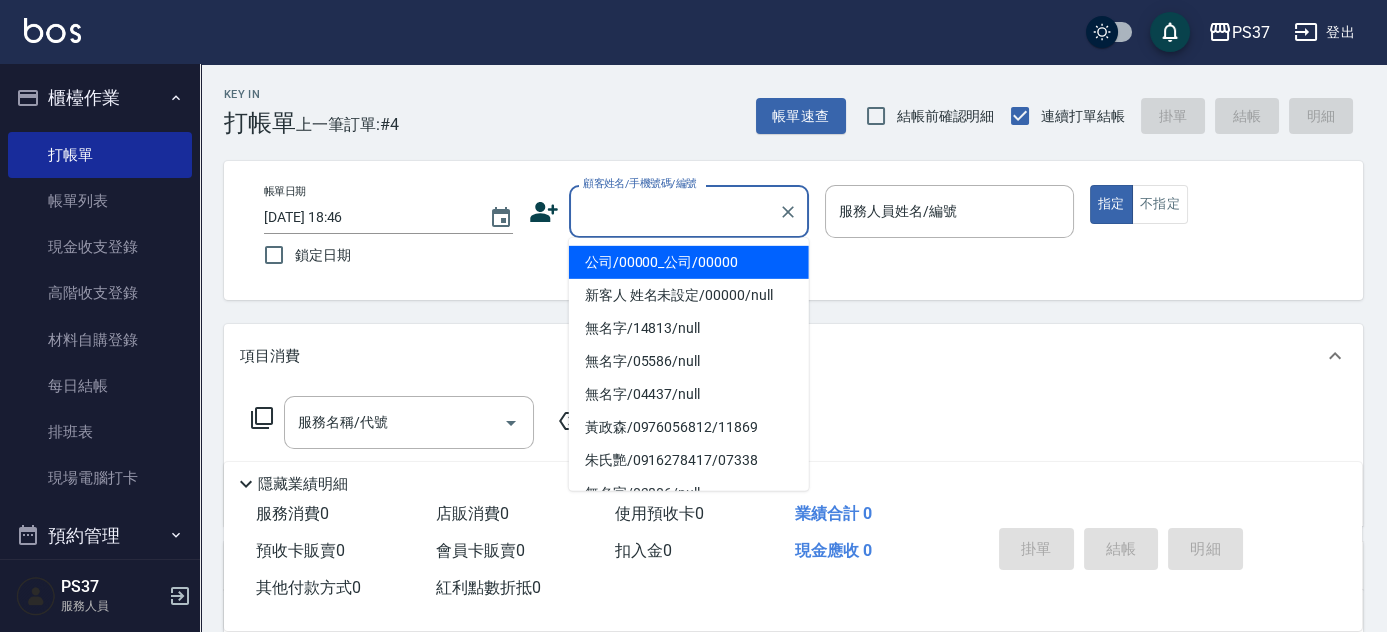 click on "公司/00000_公司/00000" at bounding box center [689, 262] 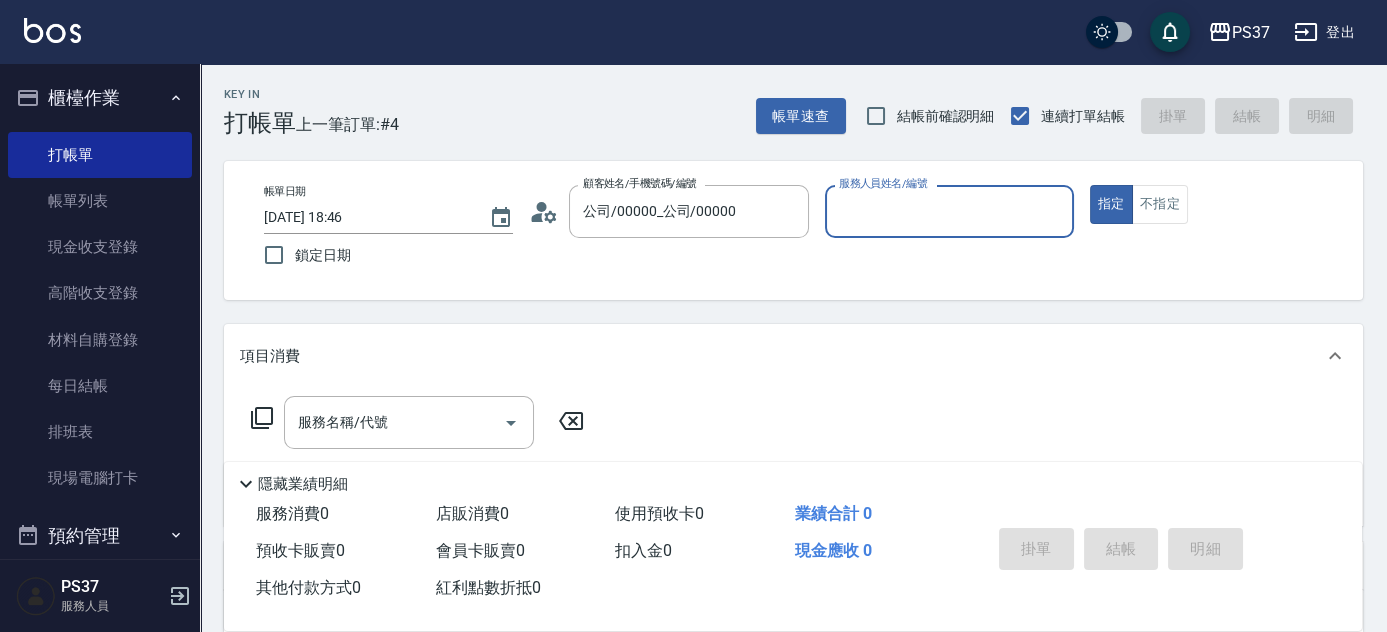 click on "服務人員姓名/編號" at bounding box center [949, 211] 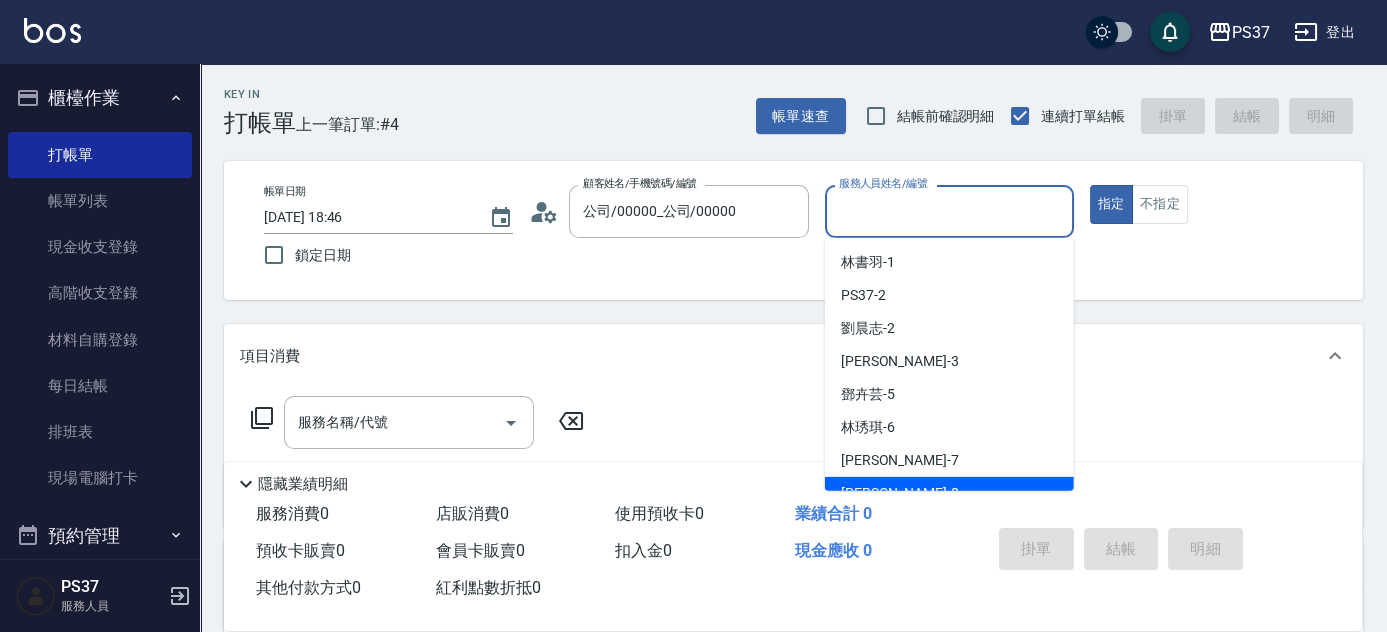 click on "徐雅娟 -8" at bounding box center [949, 493] 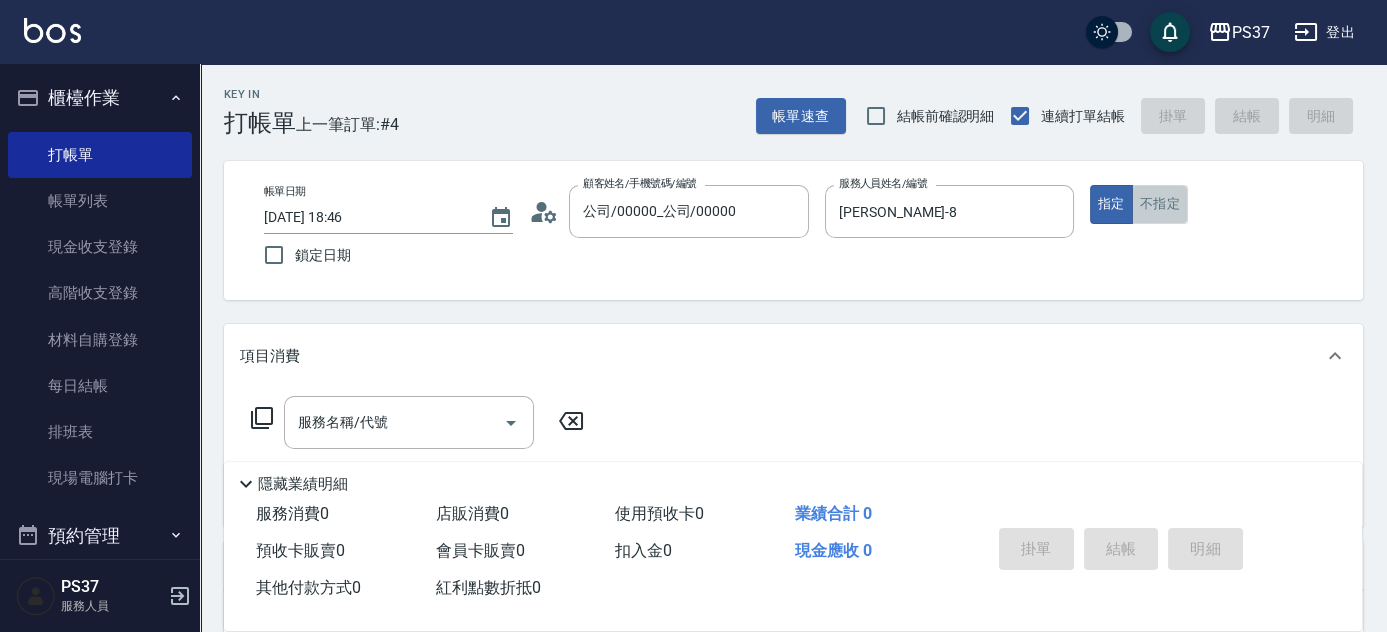 click on "不指定" at bounding box center (1160, 204) 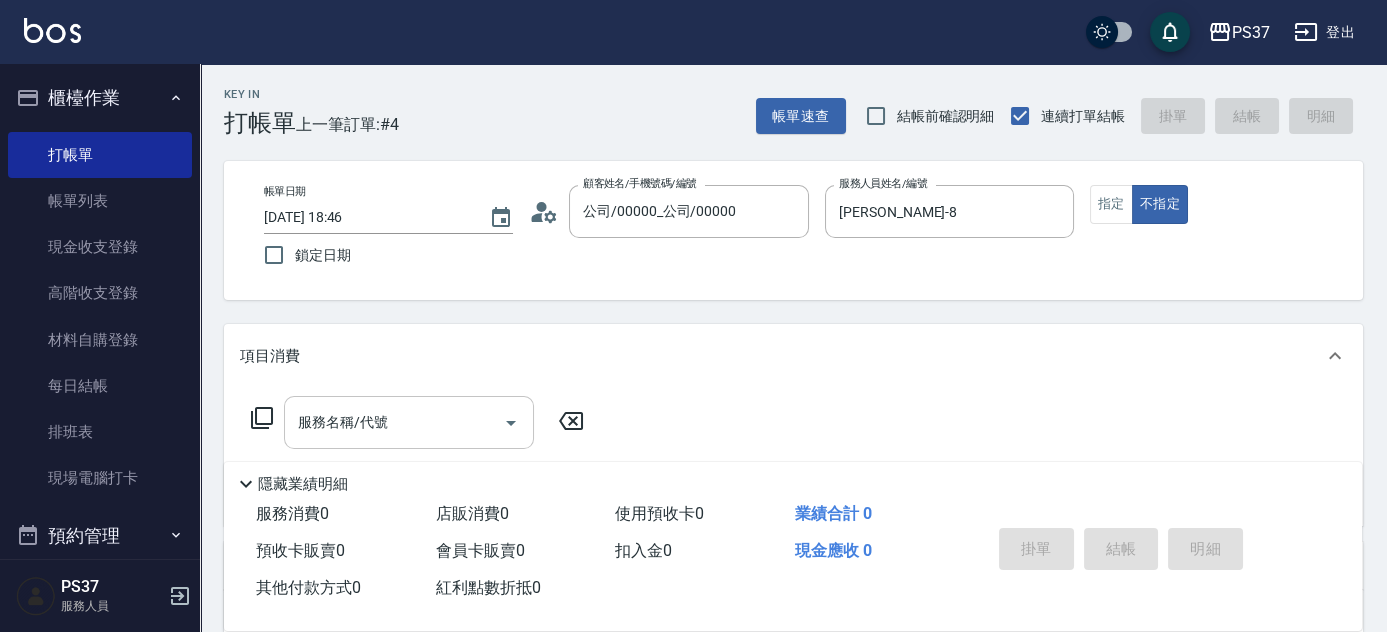 click on "服務名稱/代號" at bounding box center [394, 422] 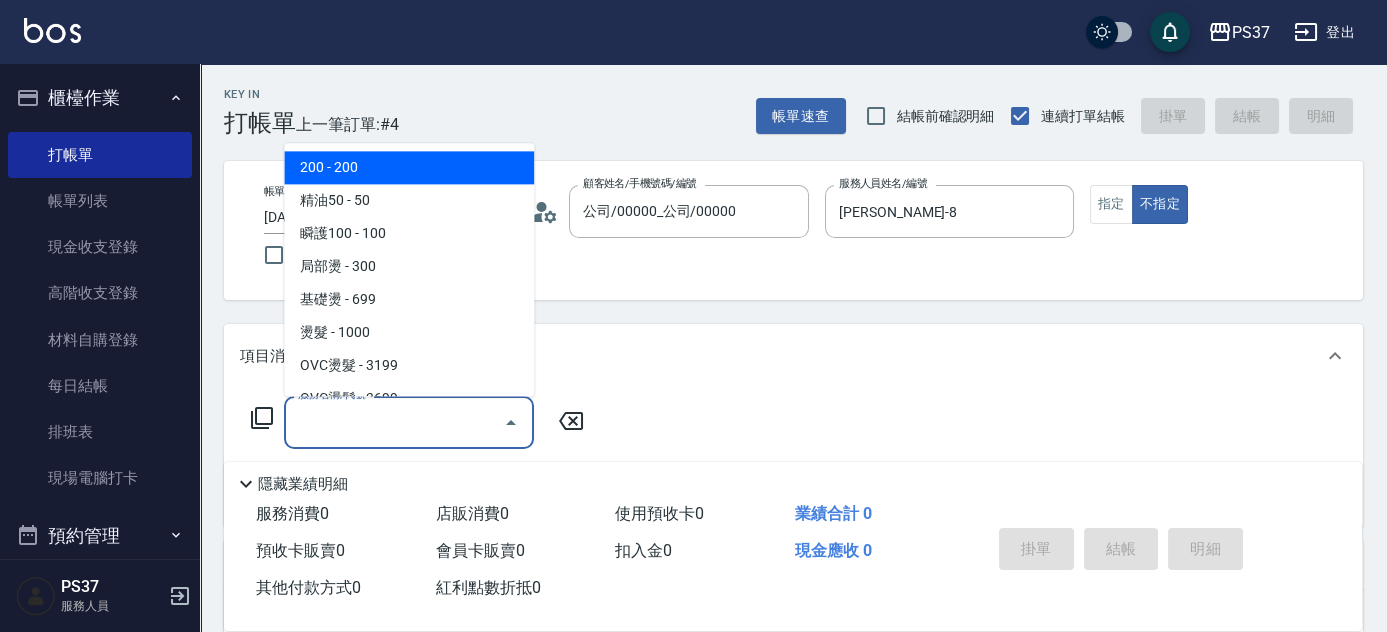 click on "200 - 200" at bounding box center [409, 168] 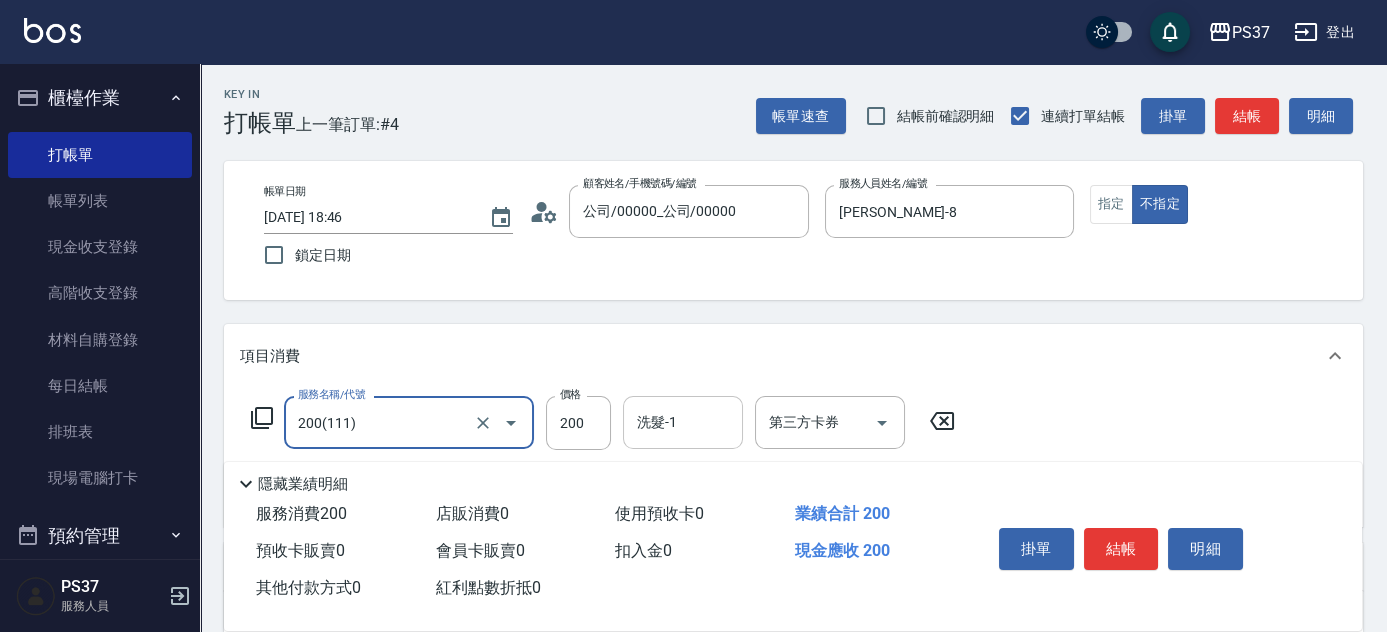 click on "洗髮-1" at bounding box center [683, 422] 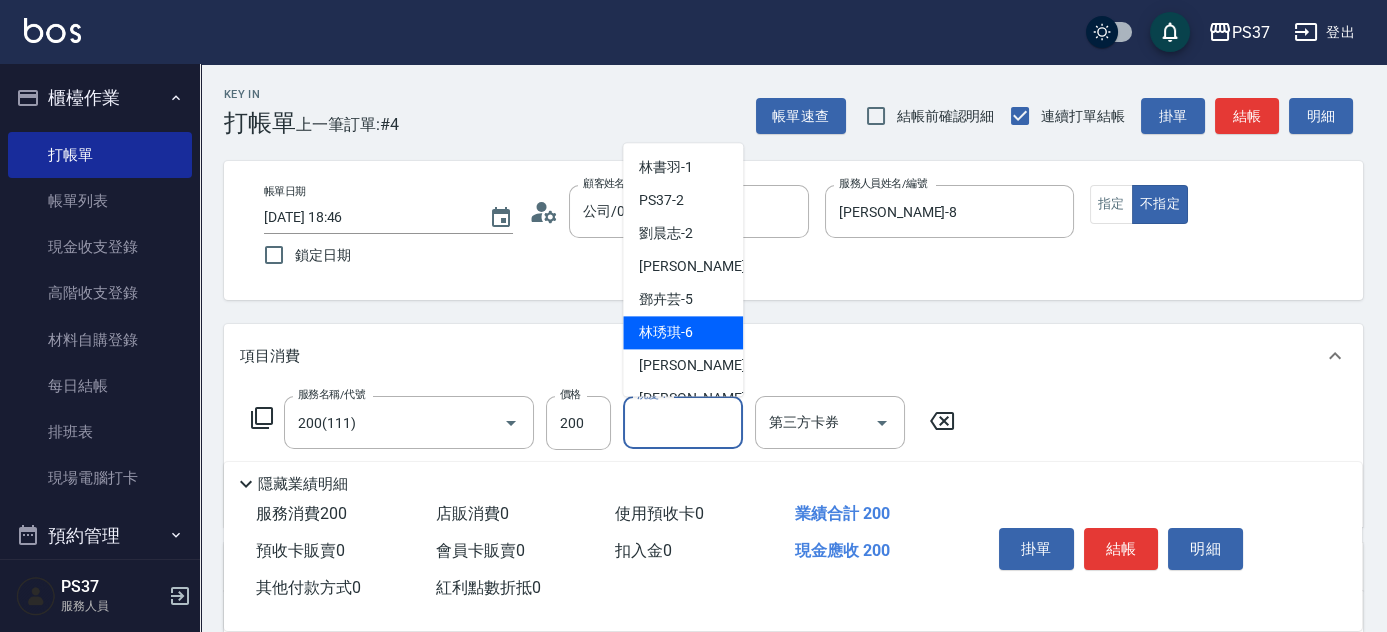 scroll, scrollTop: 323, scrollLeft: 0, axis: vertical 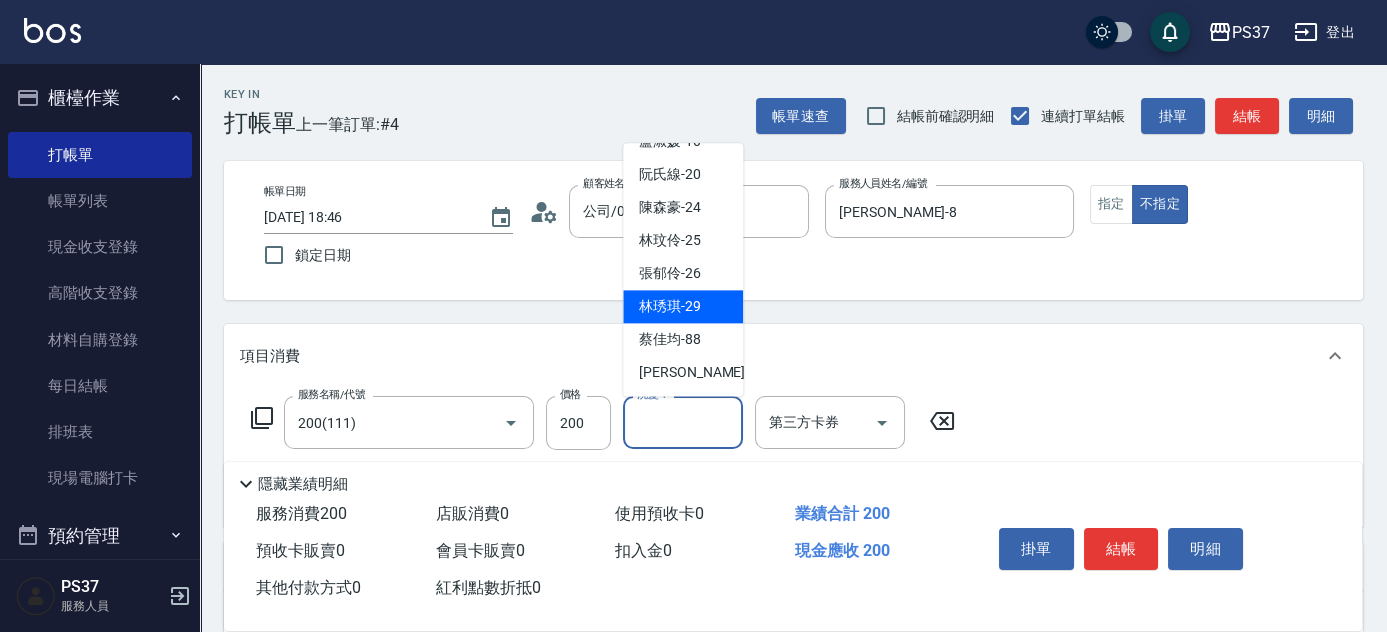 click on "林琇琪 -29" at bounding box center (670, 307) 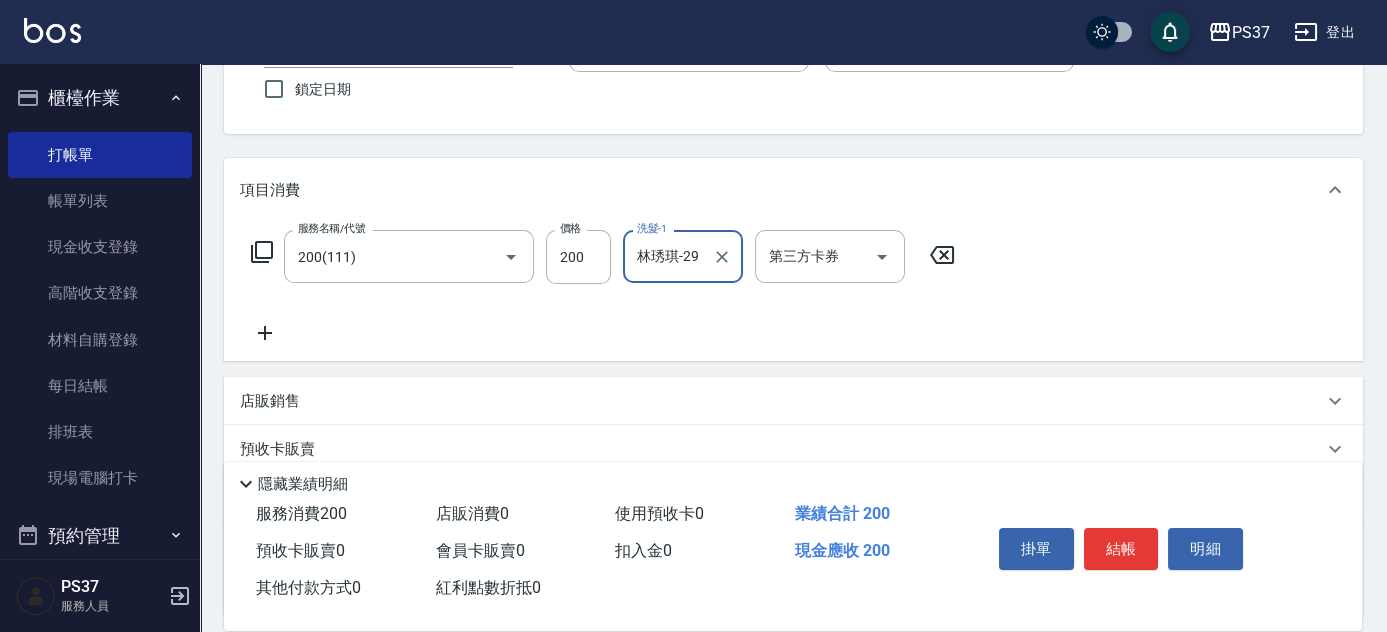 scroll, scrollTop: 272, scrollLeft: 0, axis: vertical 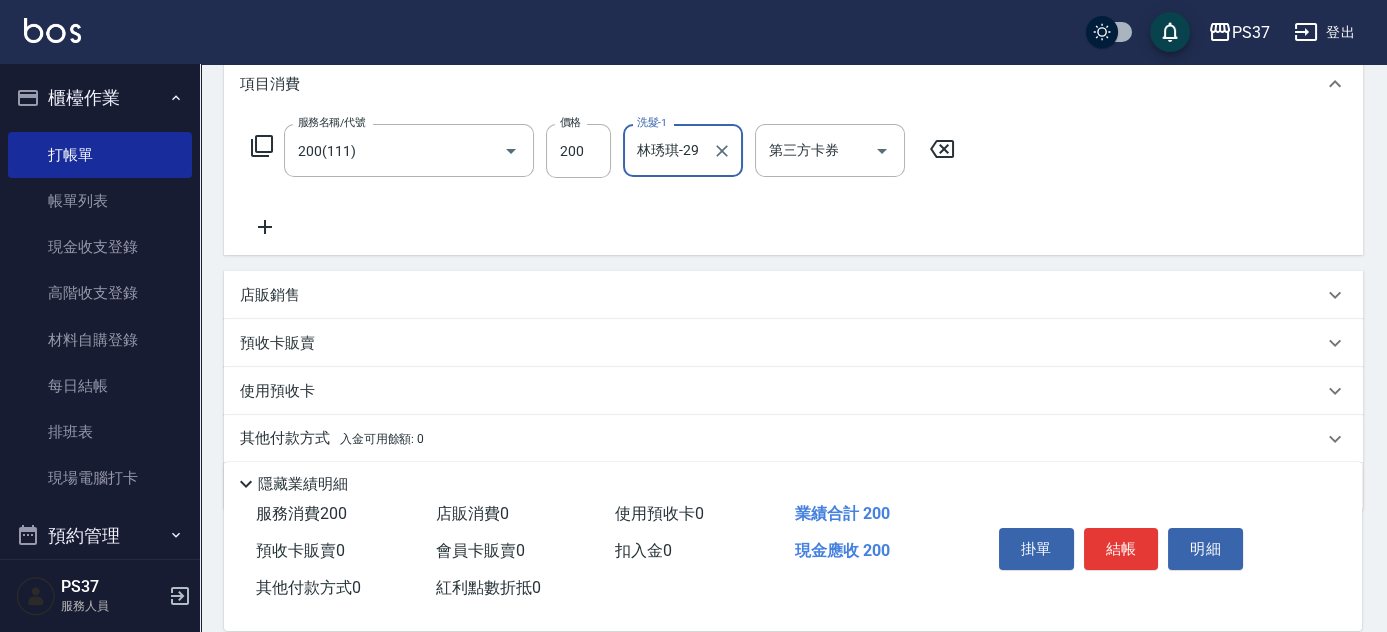click 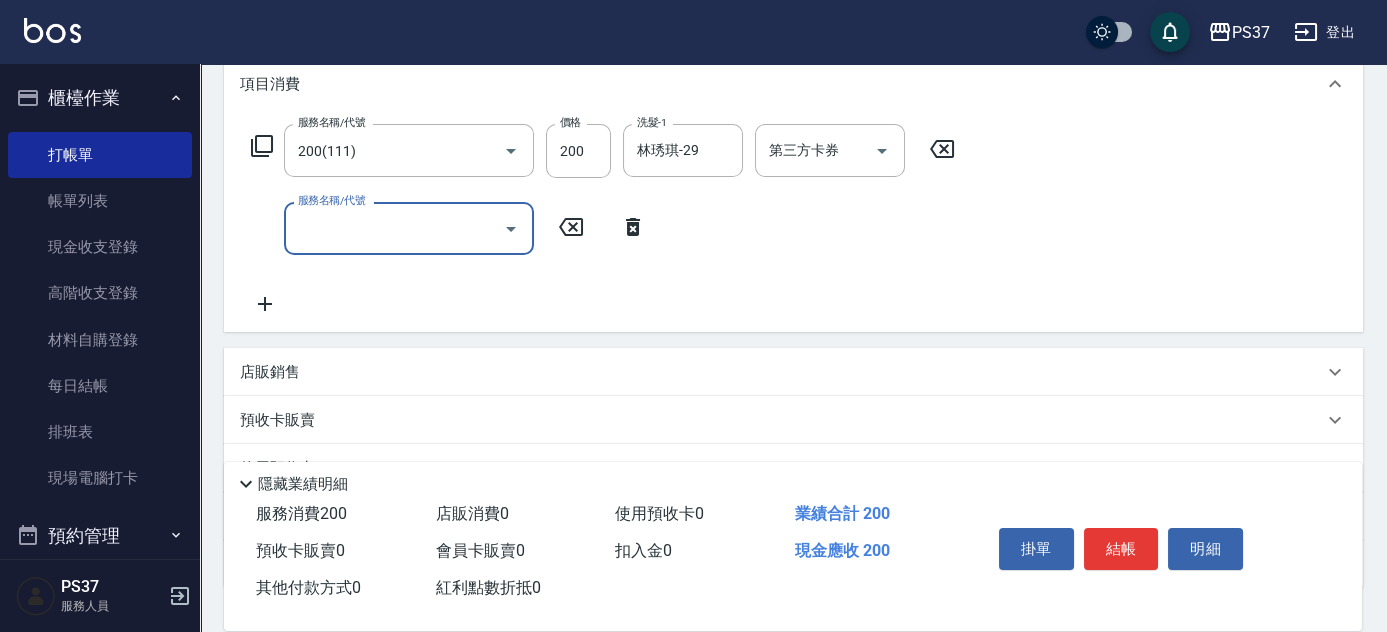click on "服務名稱/代號" at bounding box center (394, 228) 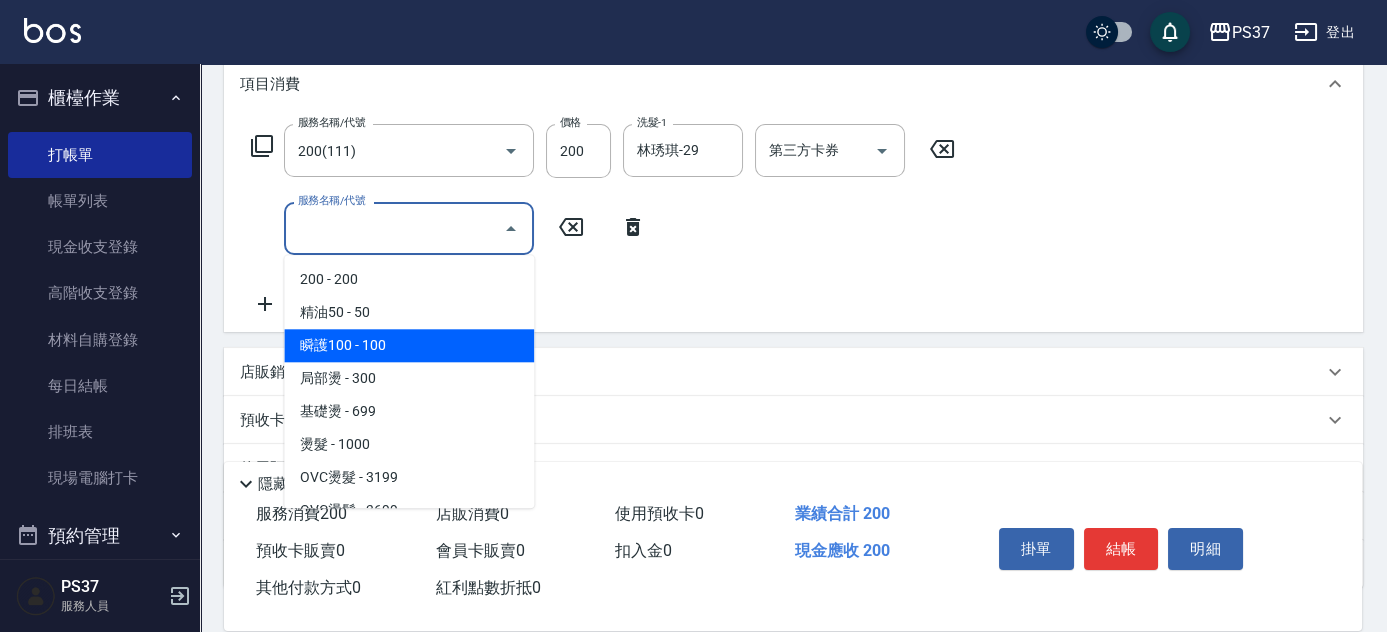 click on "瞬護100 - 100" at bounding box center [409, 345] 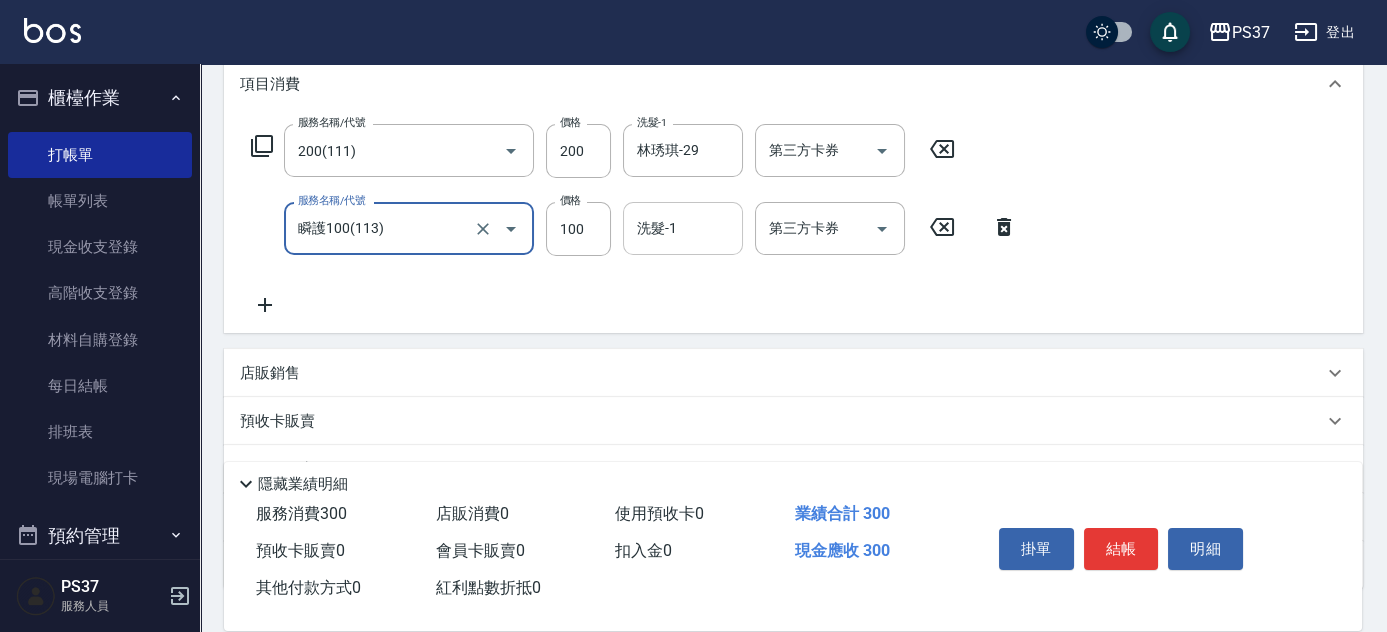 click on "洗髮-1" at bounding box center [683, 228] 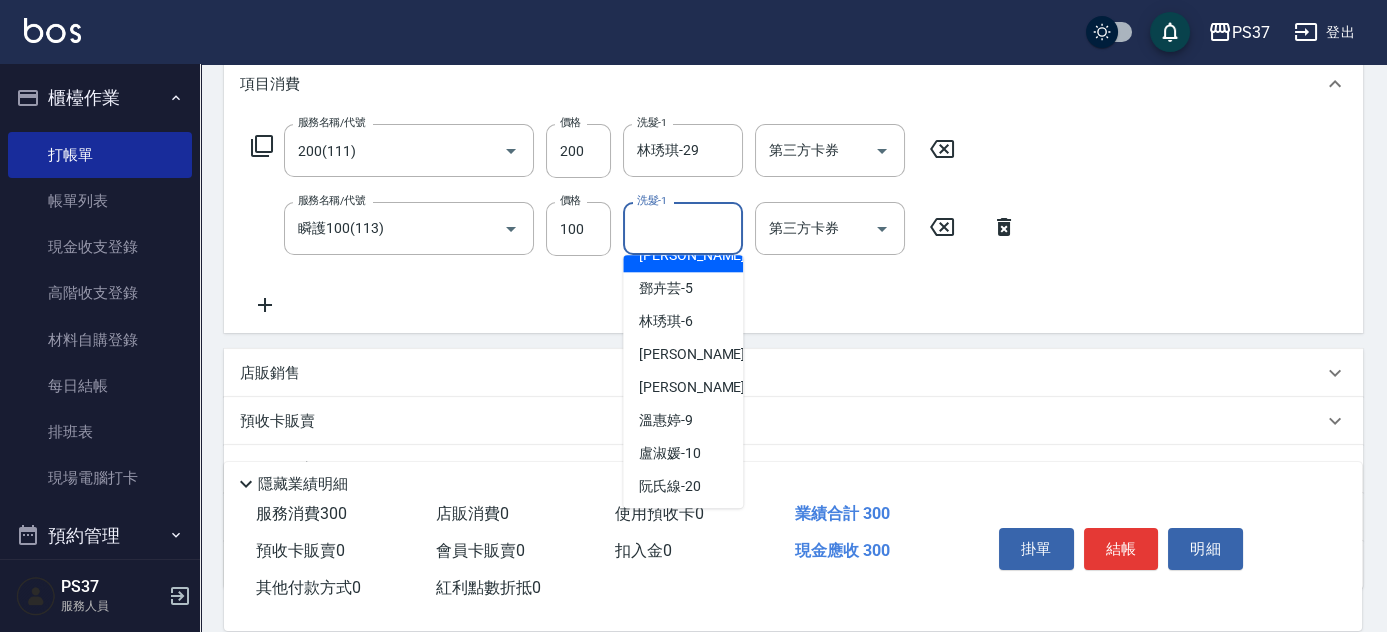 scroll, scrollTop: 272, scrollLeft: 0, axis: vertical 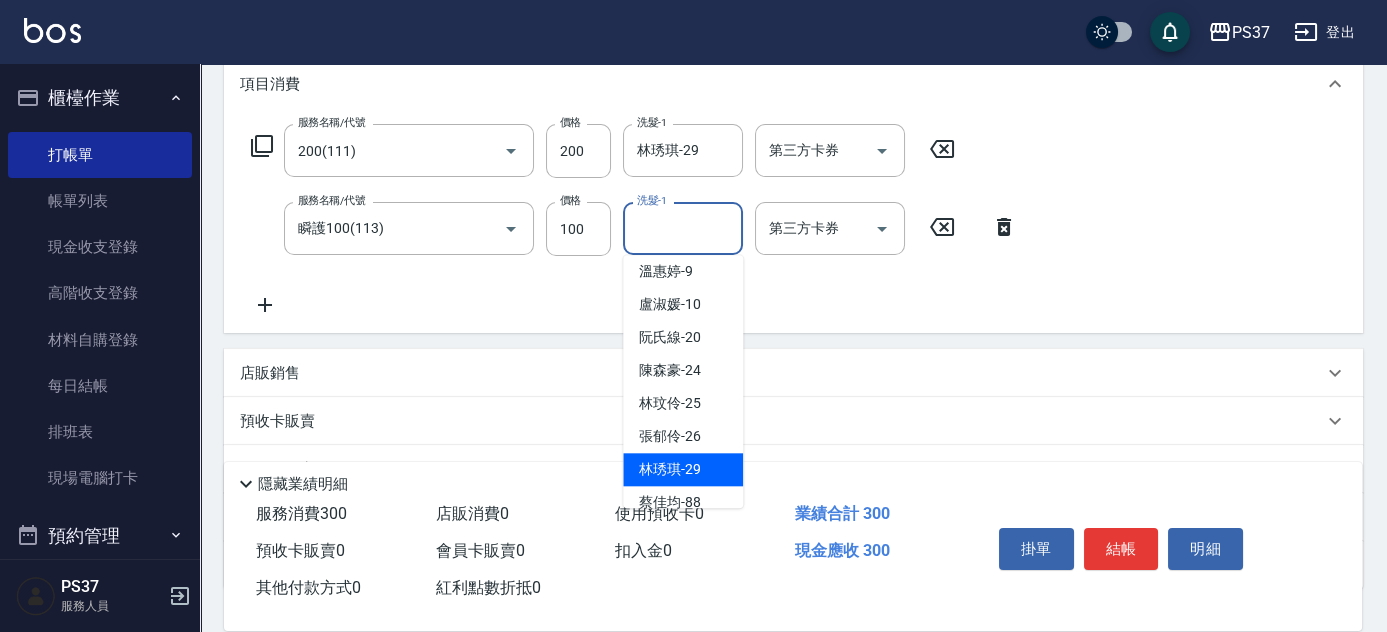 click on "林琇琪 -29" at bounding box center (670, 469) 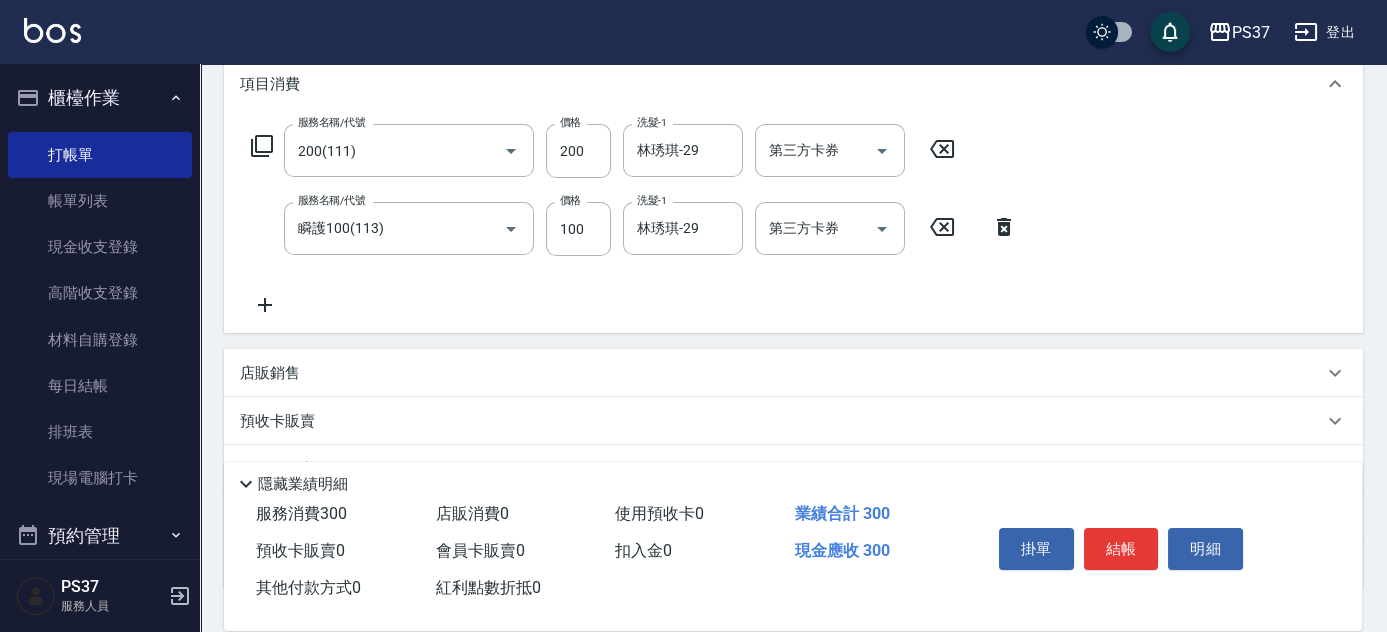 click 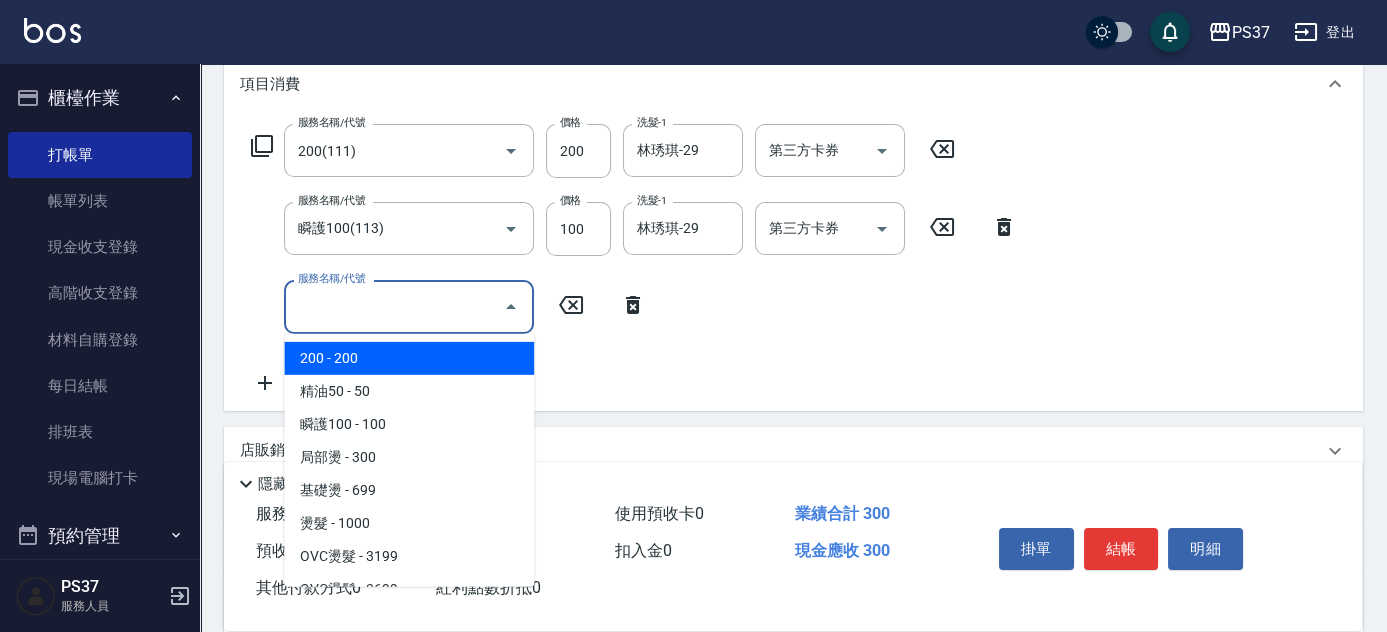 click on "服務名稱/代號" at bounding box center [394, 306] 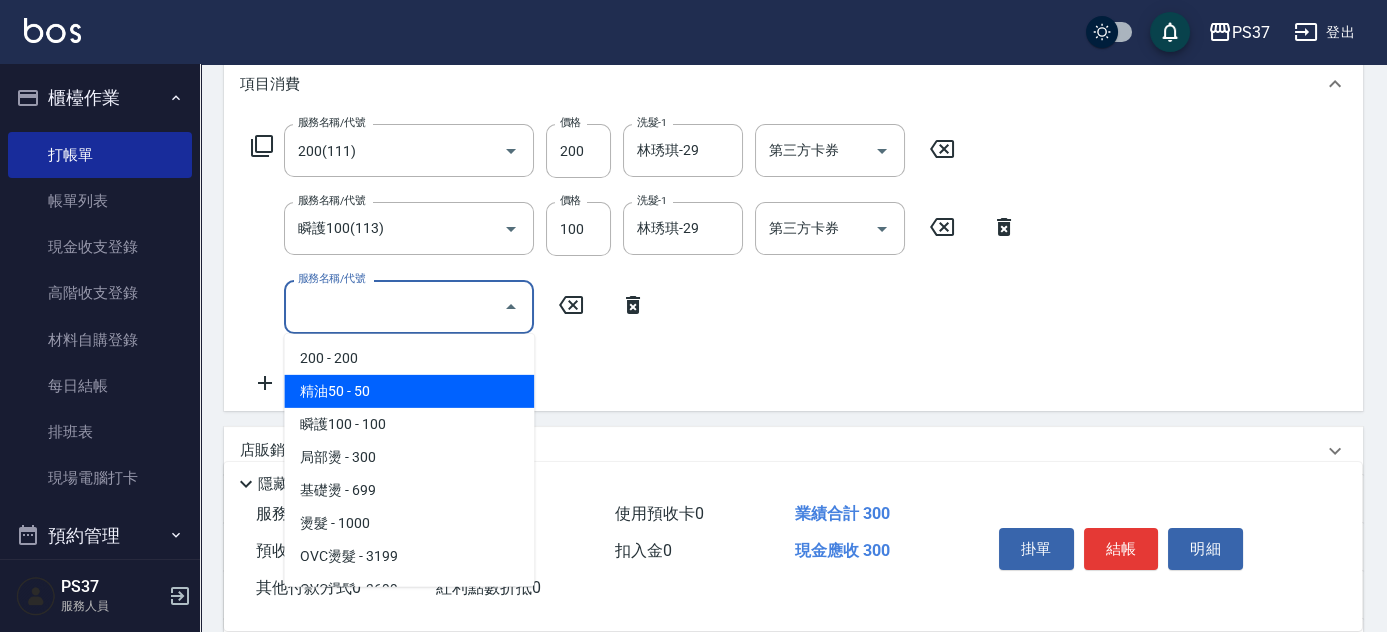 click on "精油50 - 50" at bounding box center [409, 391] 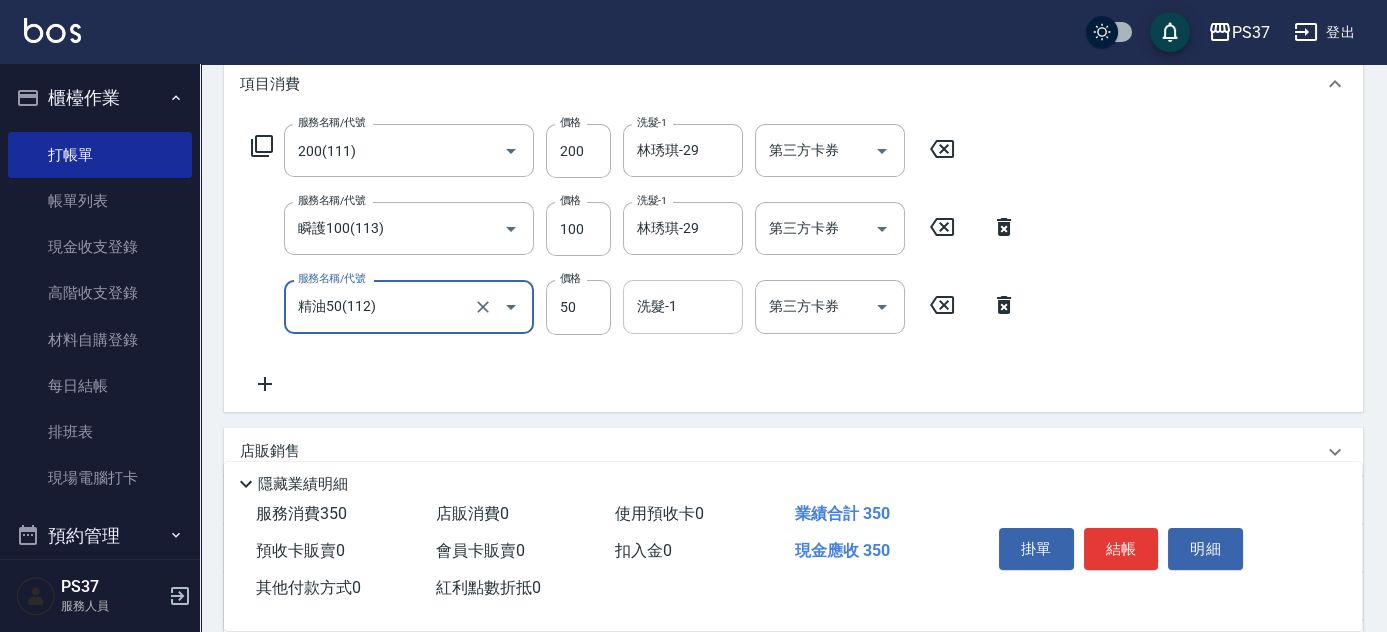 click on "洗髮-1" at bounding box center (683, 306) 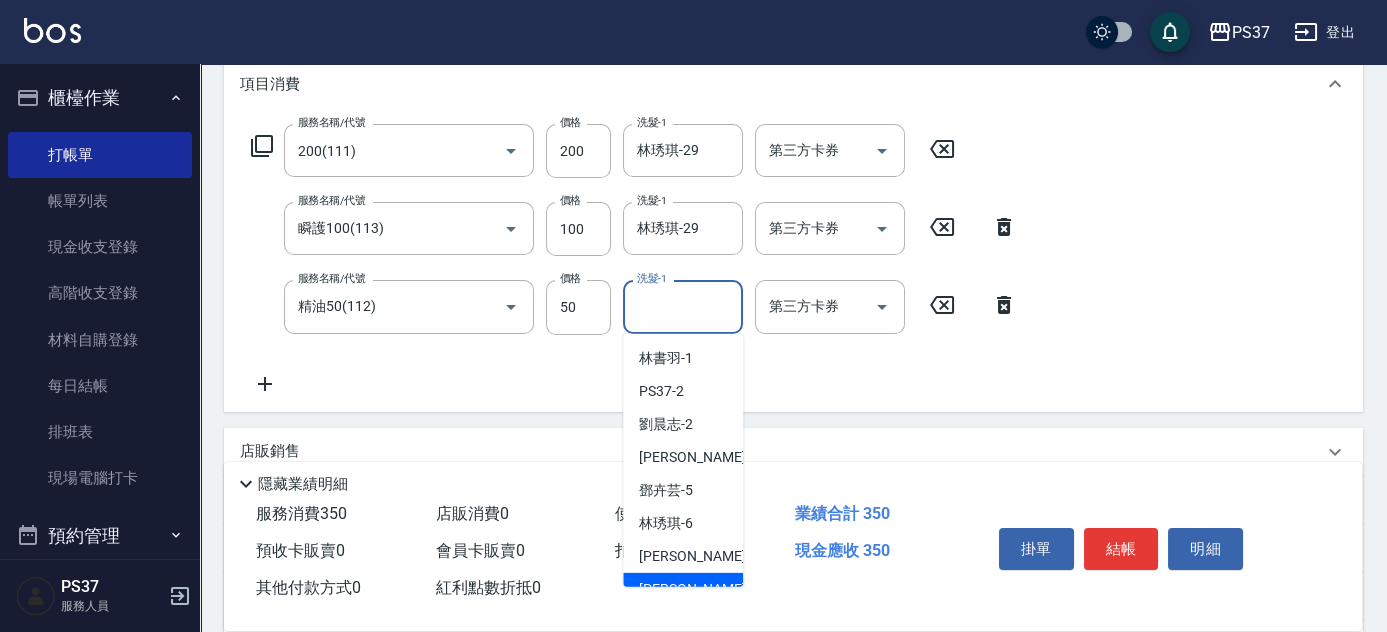 click on "徐雅娟 -8" at bounding box center [683, 589] 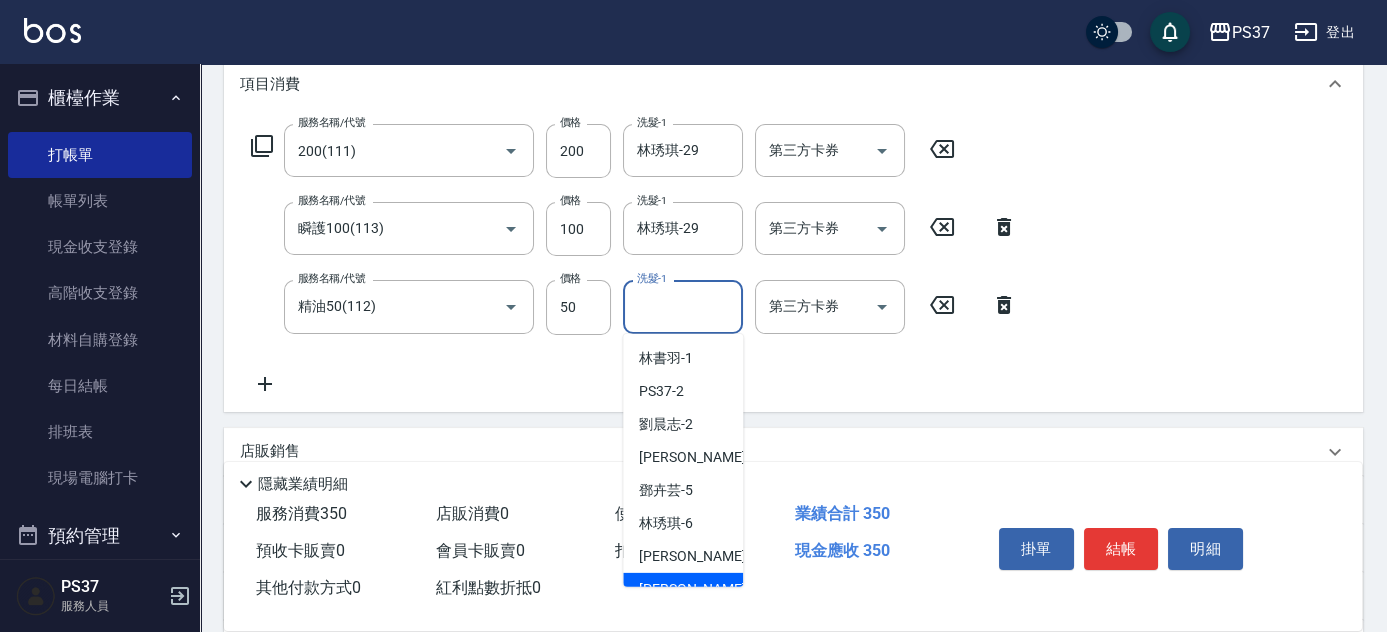 type on "徐雅娟-8" 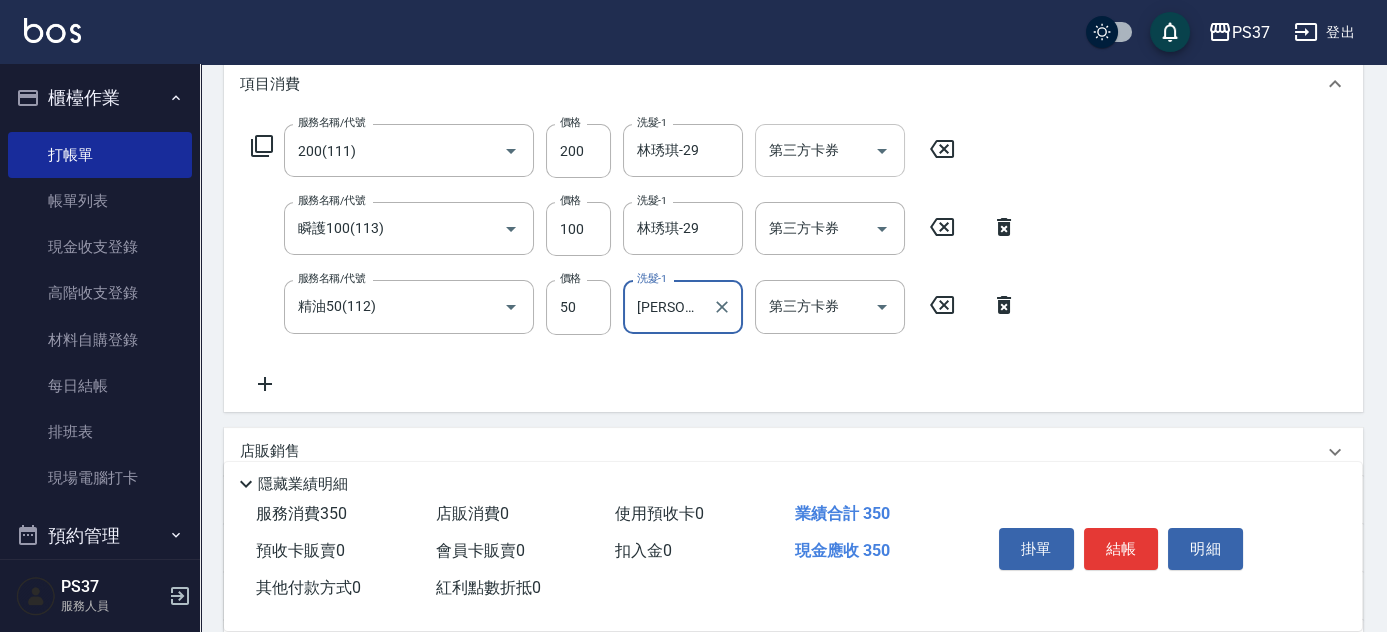 click 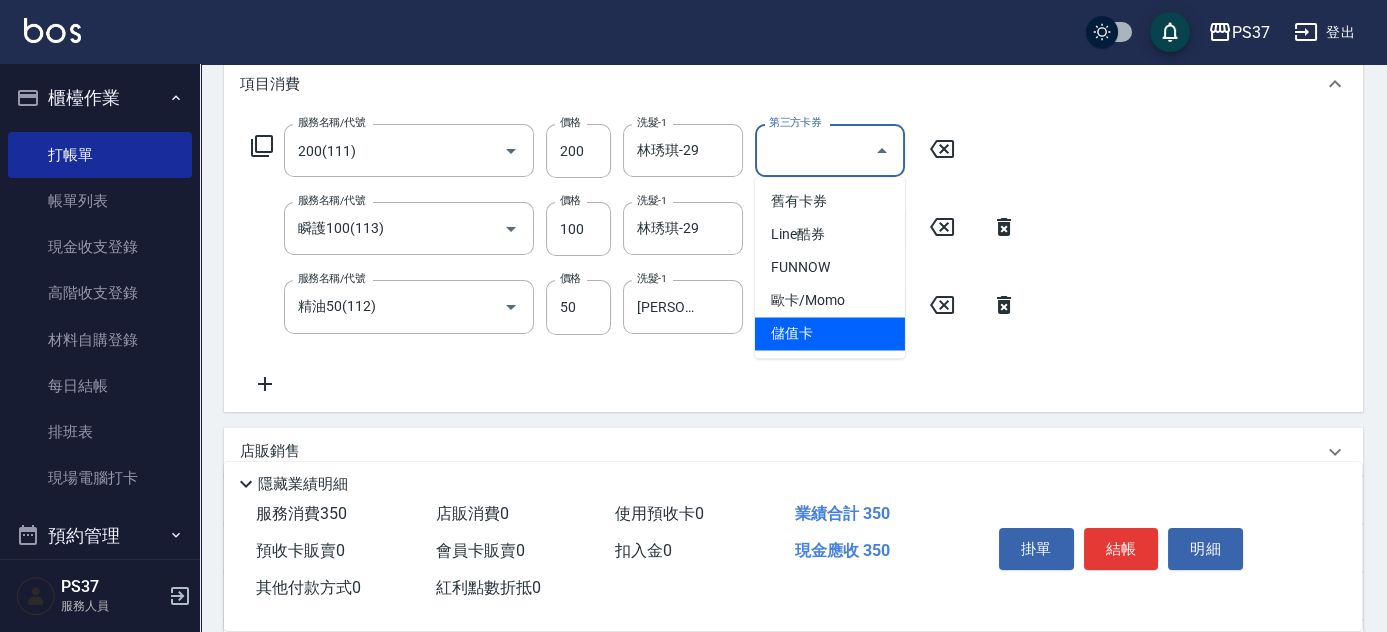 click on "儲值卡" at bounding box center (830, 333) 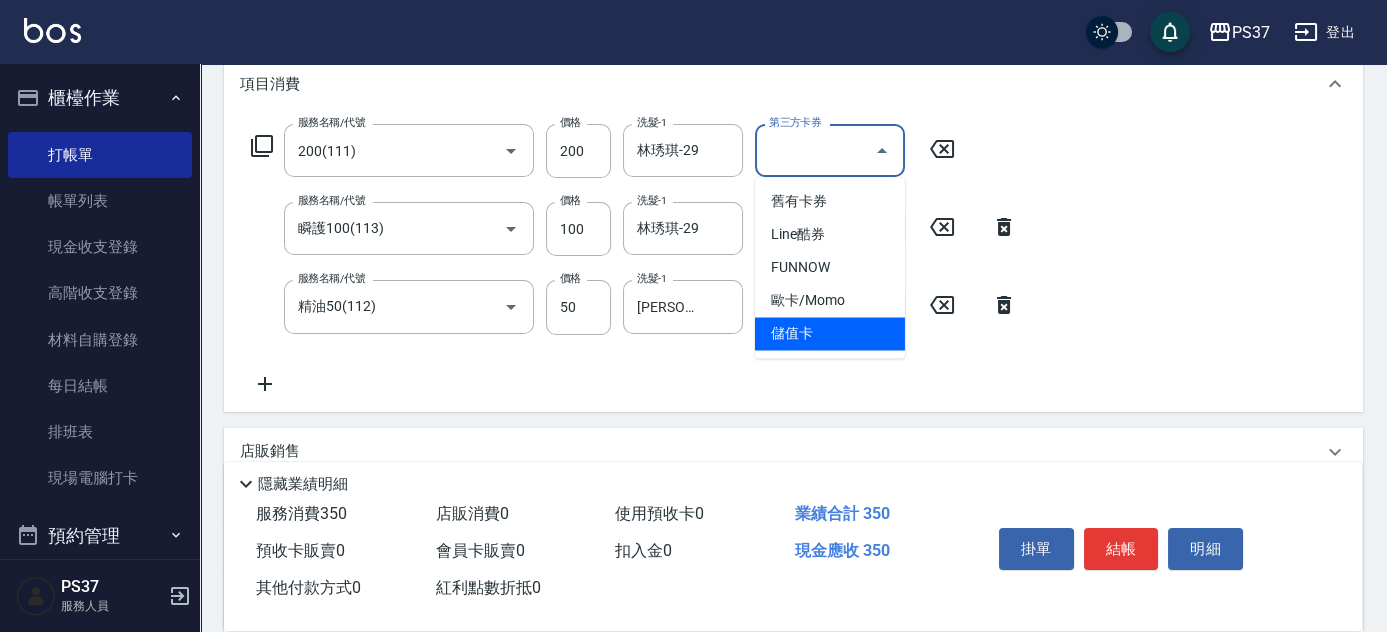 type on "儲值卡" 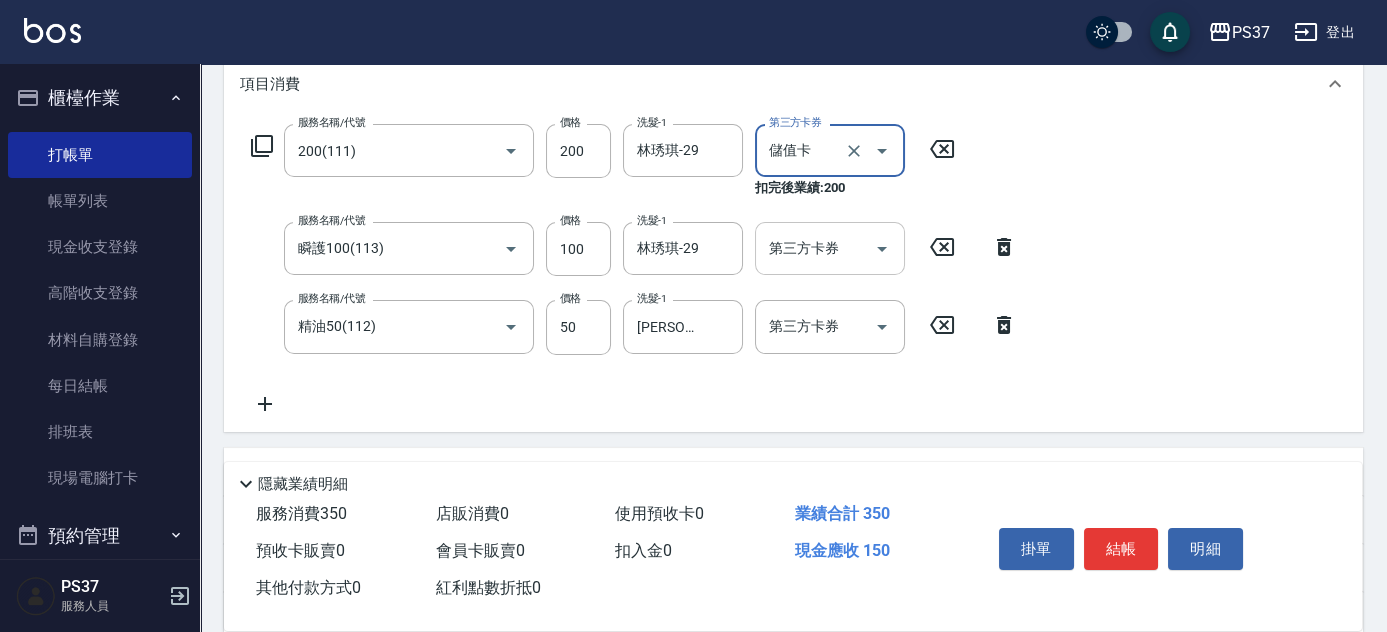 click 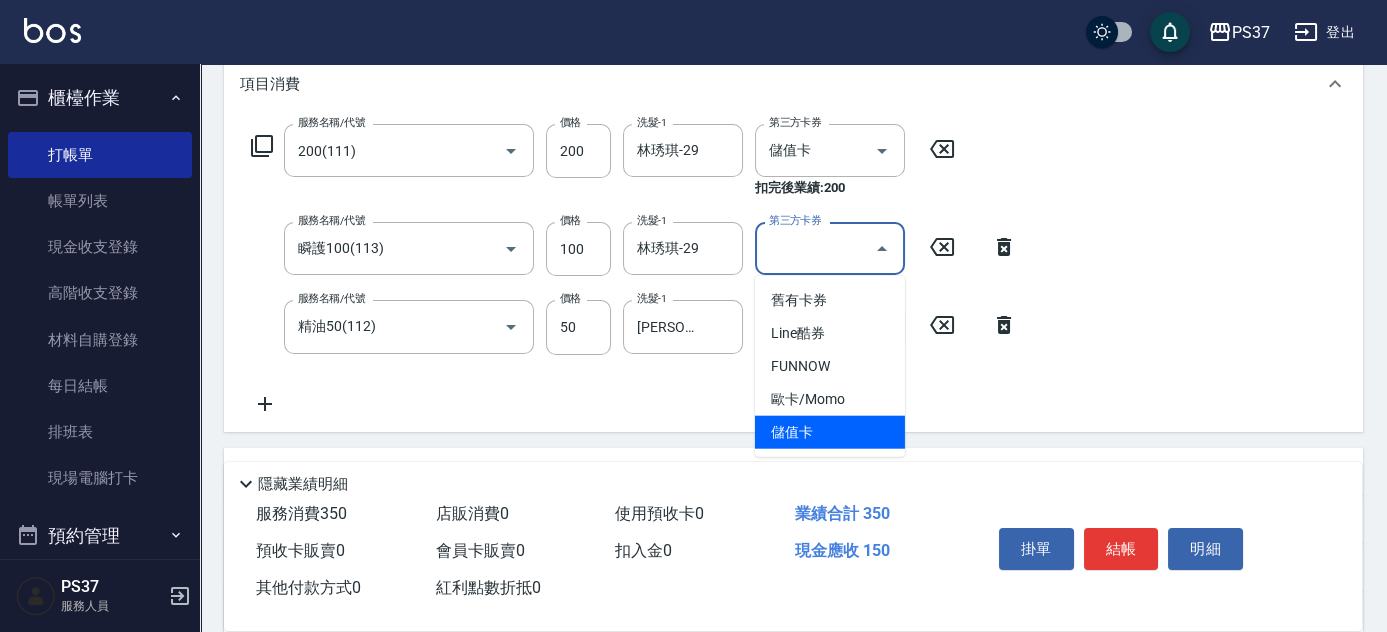 click on "儲值卡" at bounding box center [830, 432] 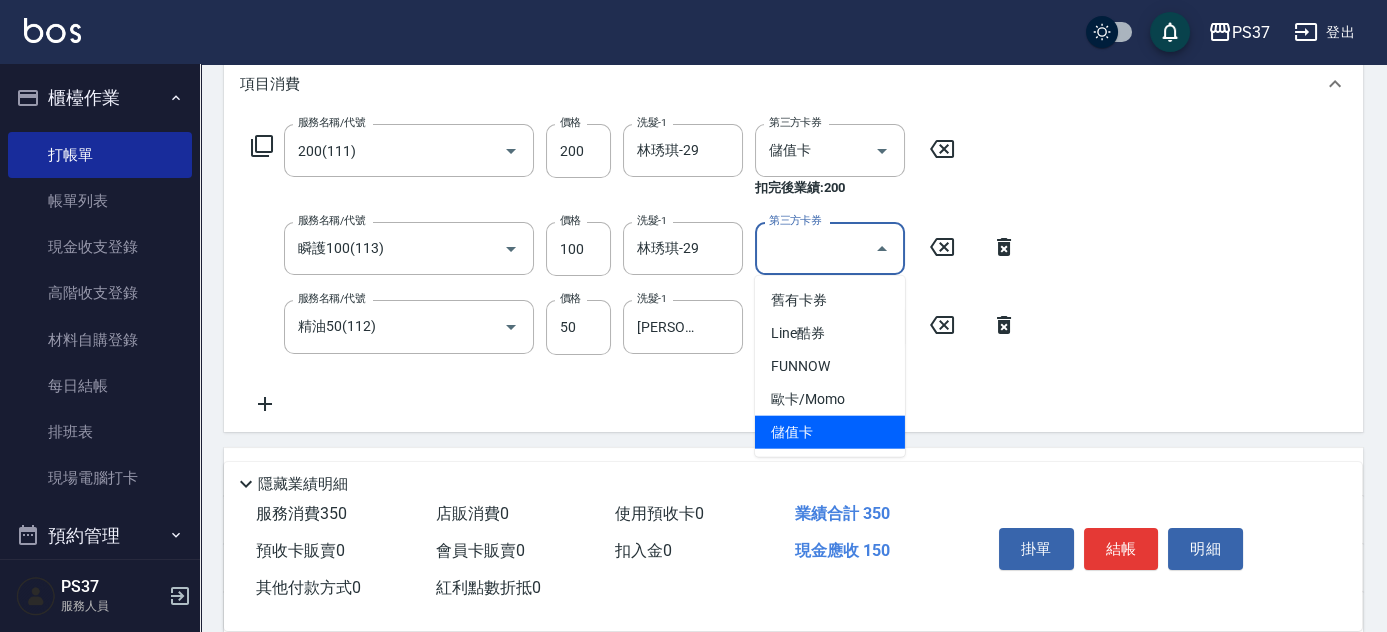 type on "儲值卡" 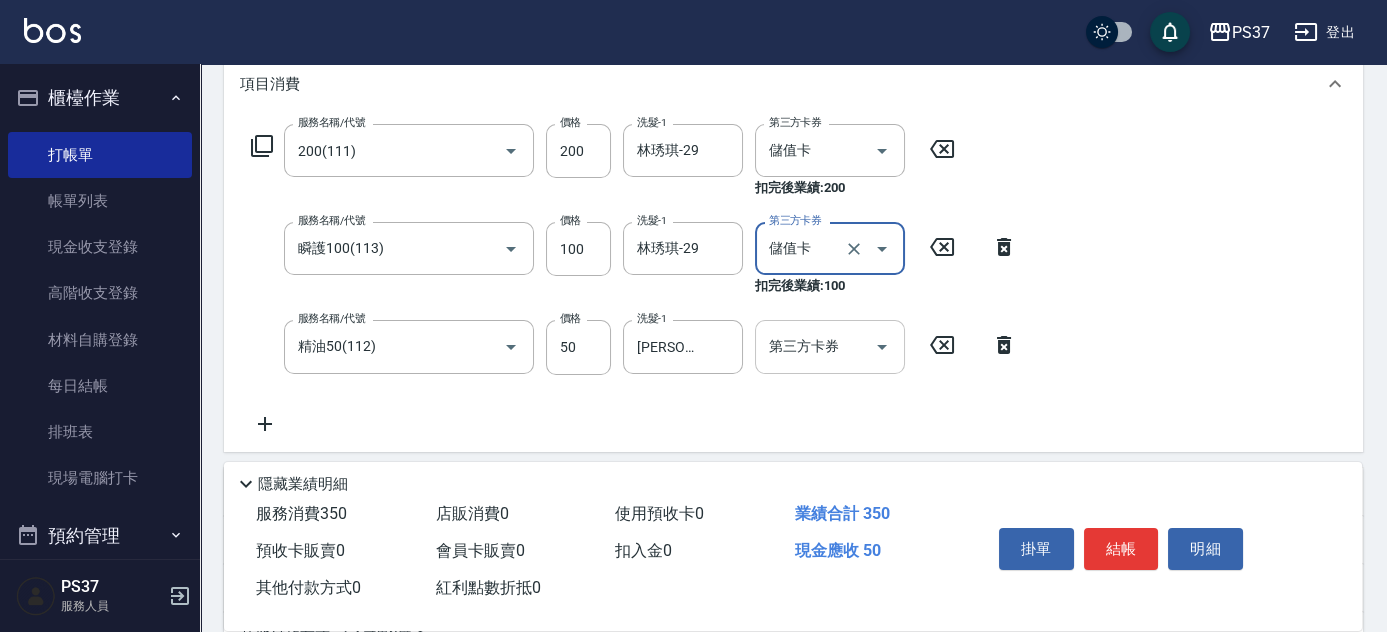 click 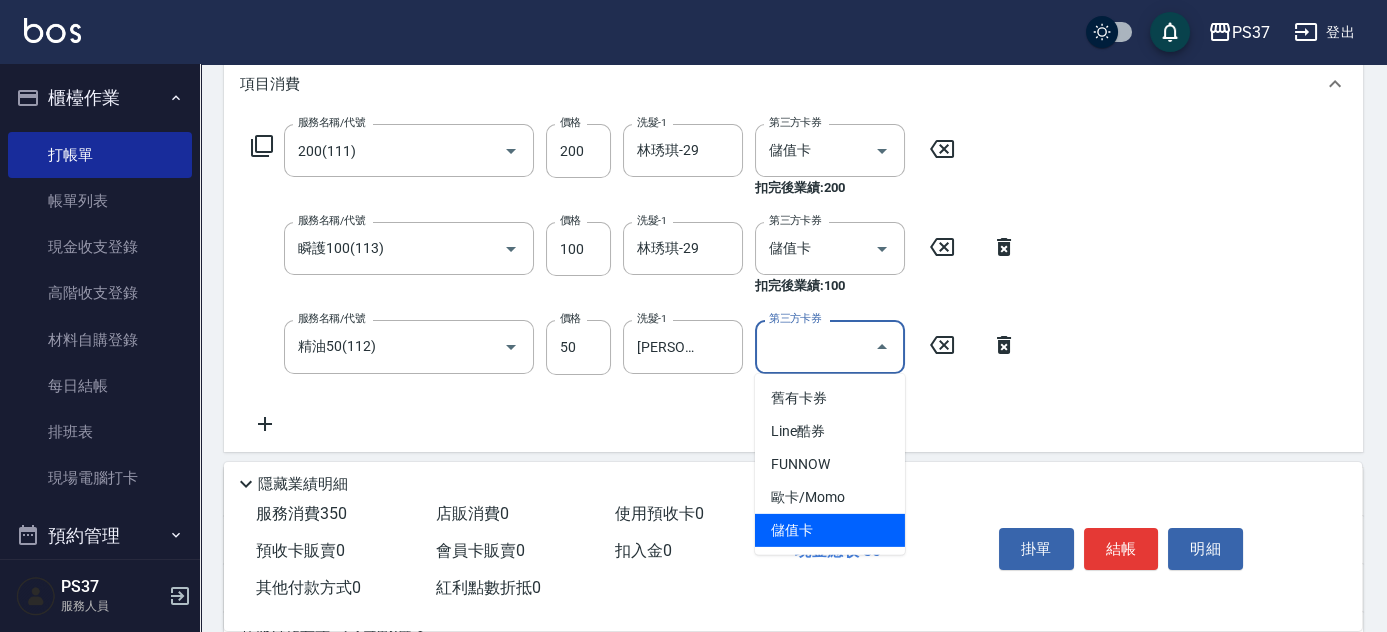 click on "儲值卡" at bounding box center [830, 530] 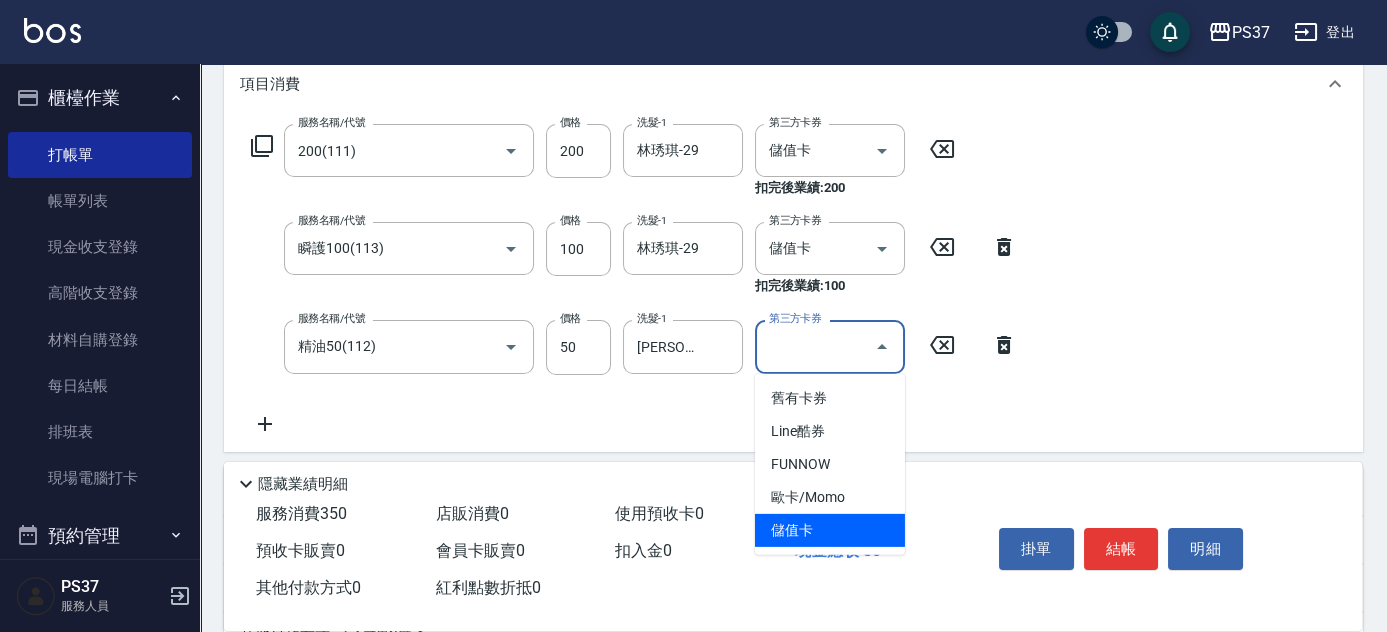 type on "儲值卡" 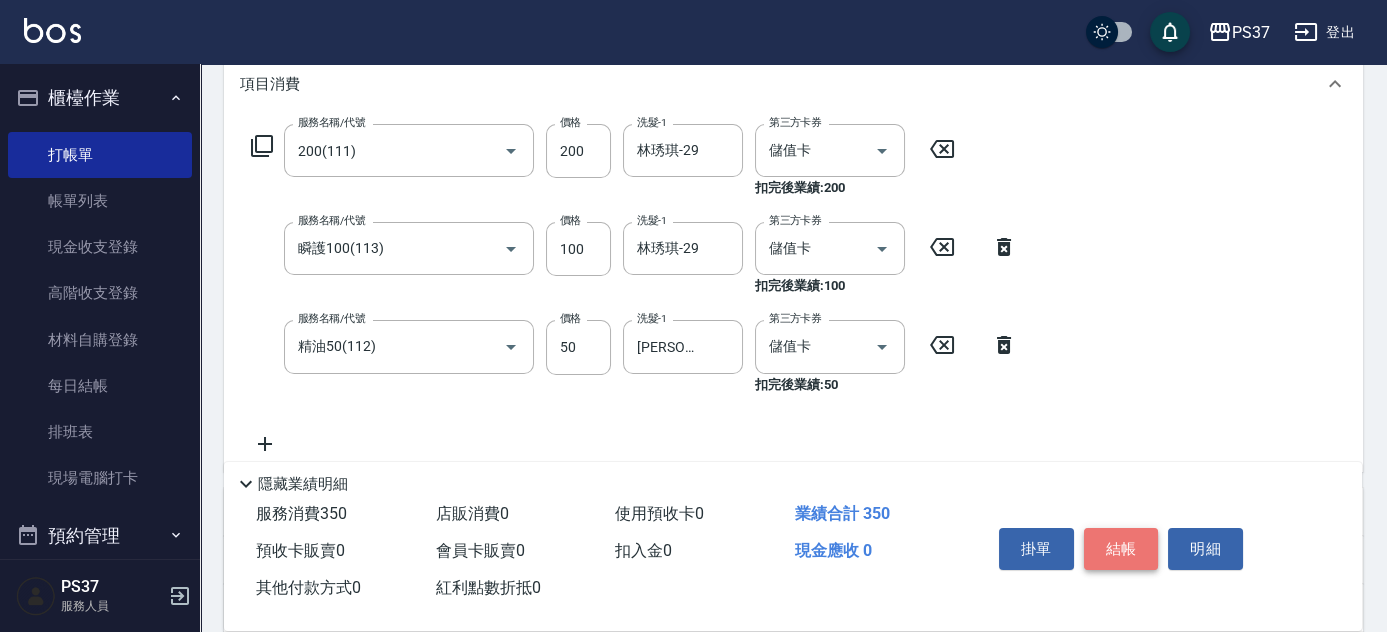 click on "結帳" at bounding box center (1121, 549) 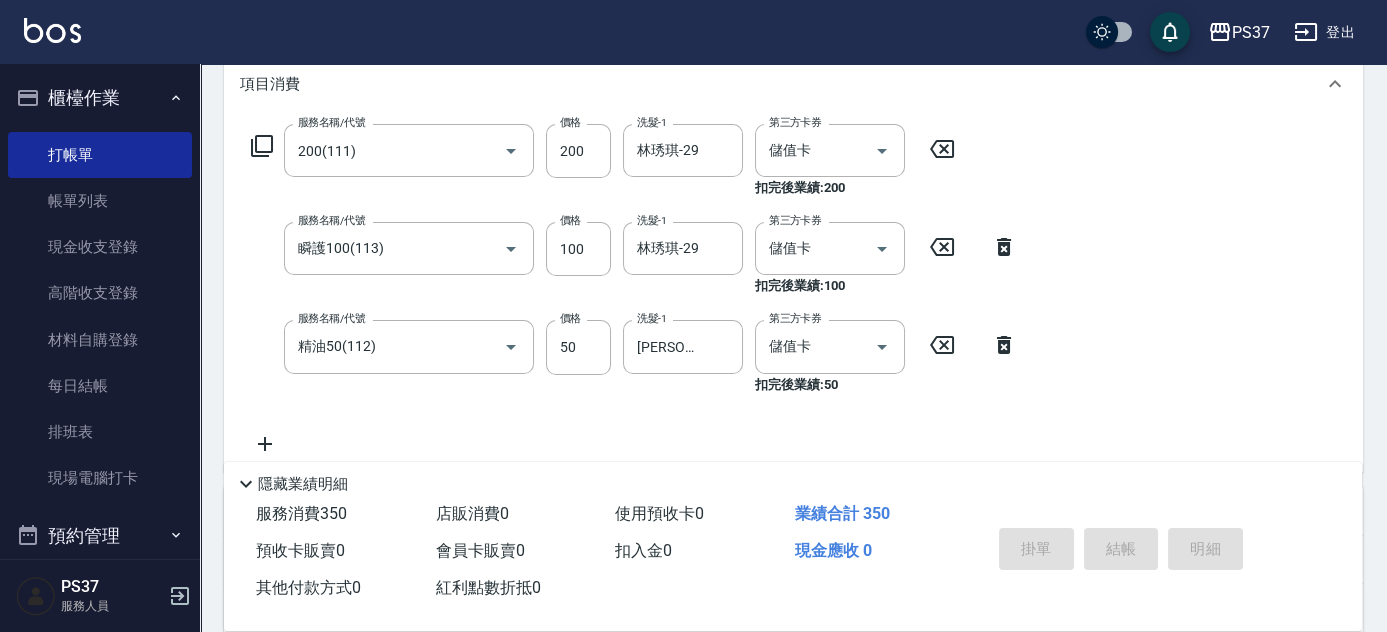 type on "2025/07/11 18:47" 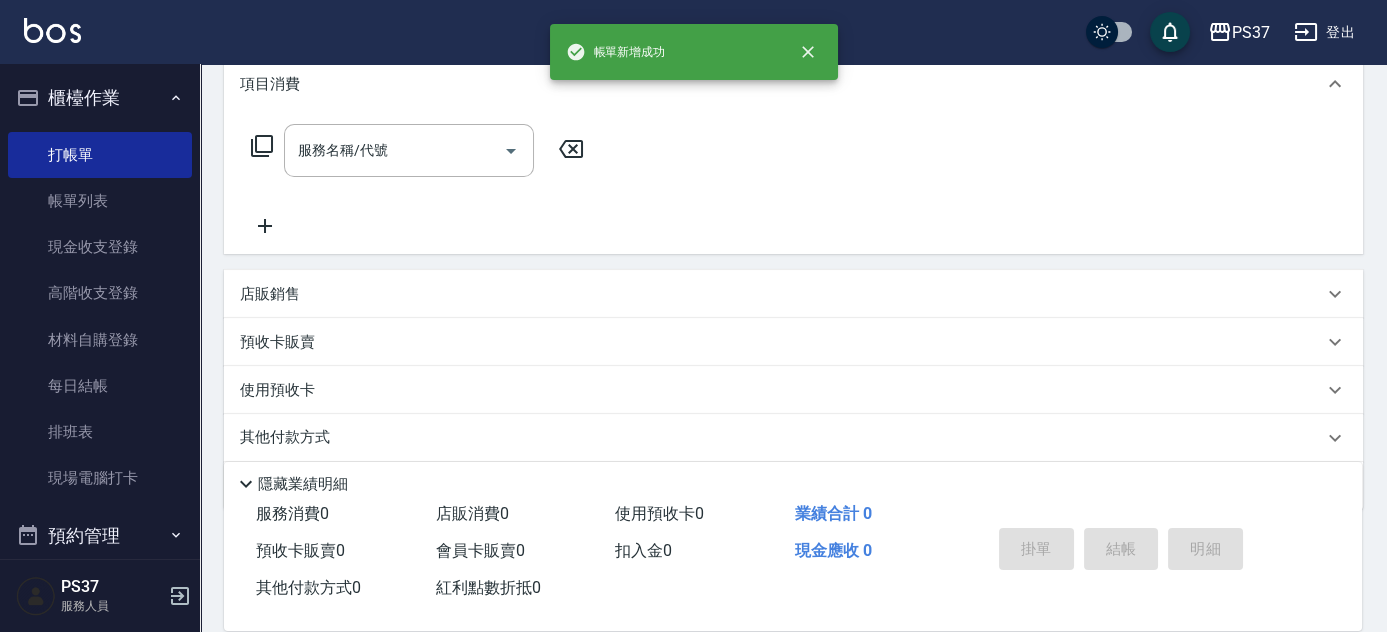 scroll, scrollTop: 0, scrollLeft: 0, axis: both 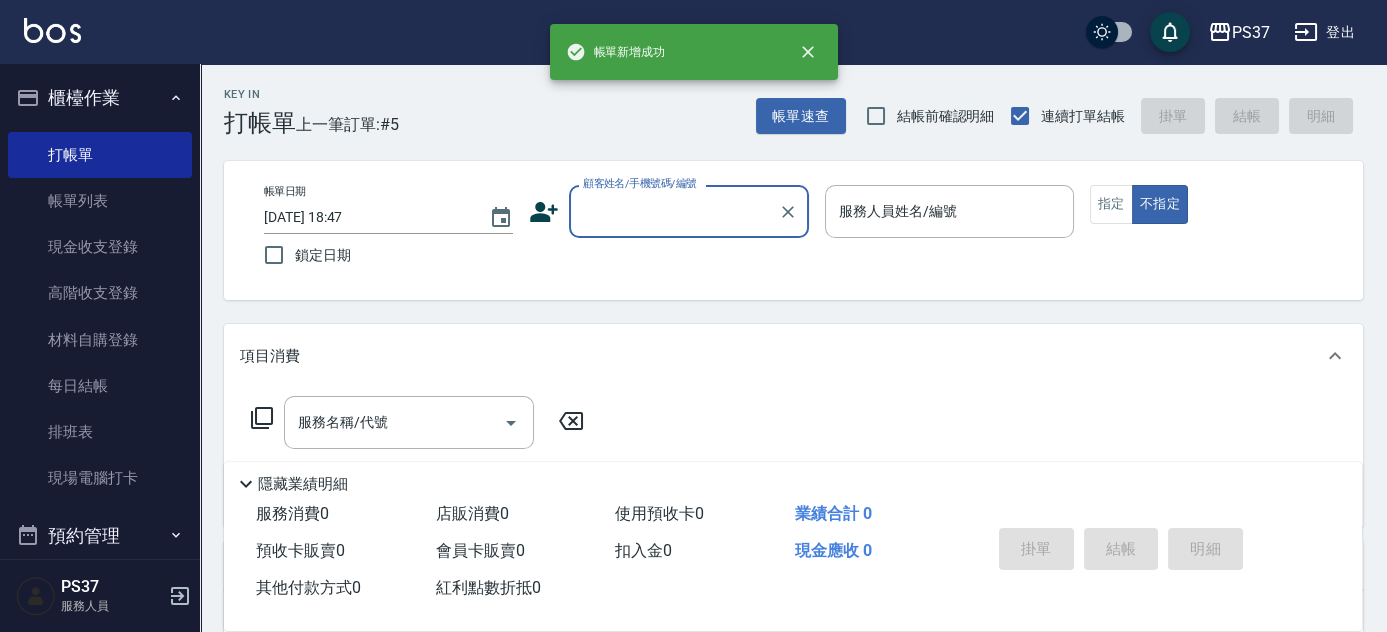 click on "顧客姓名/手機號碼/編號" at bounding box center (674, 211) 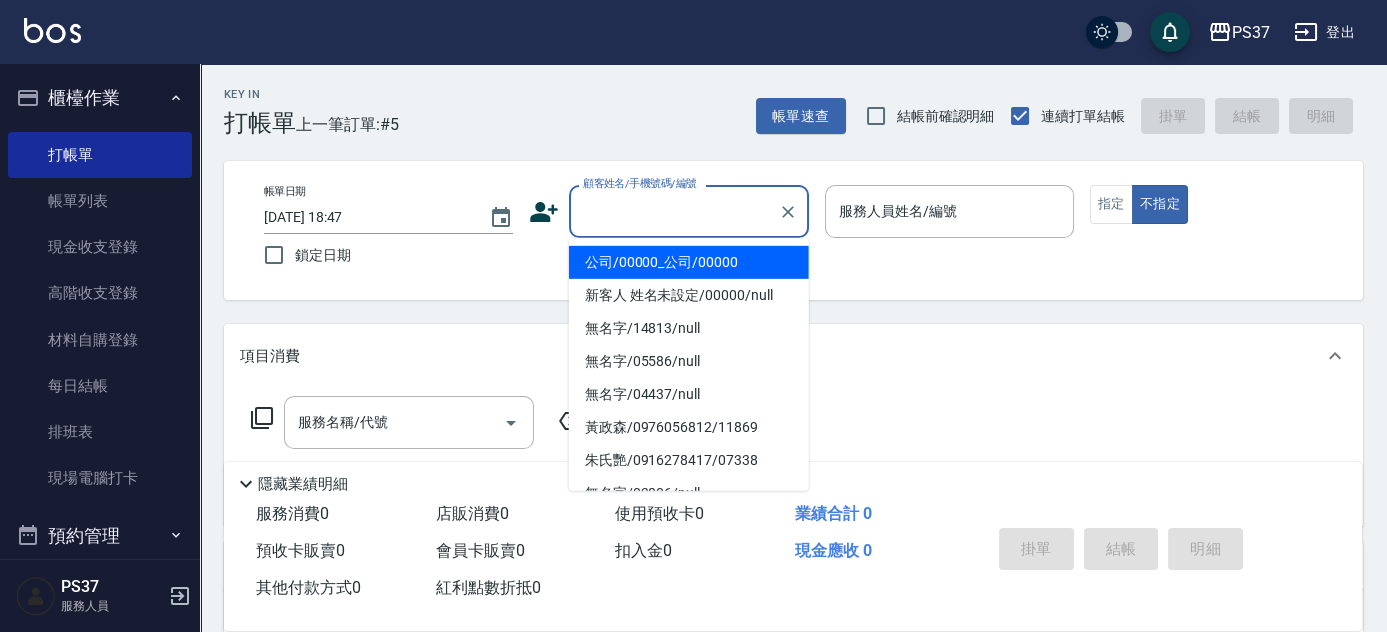 click on "公司/00000_公司/00000" at bounding box center (689, 262) 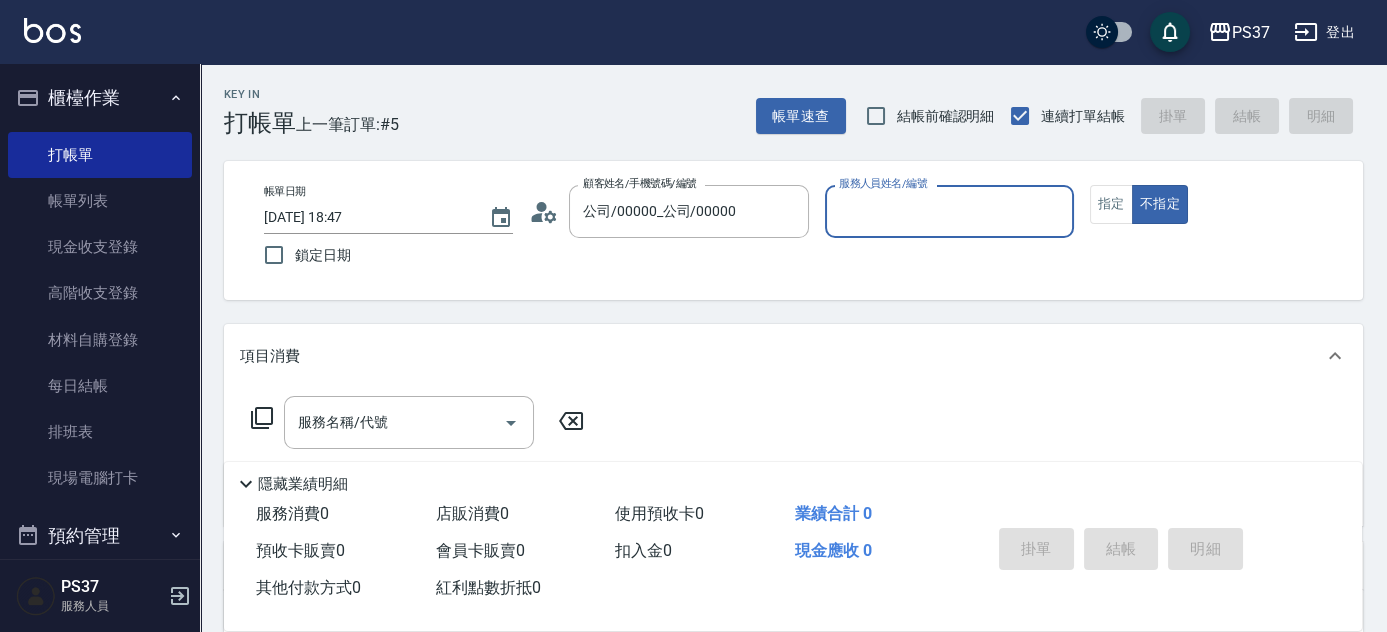 click on "服務人員姓名/編號" at bounding box center (883, 183) 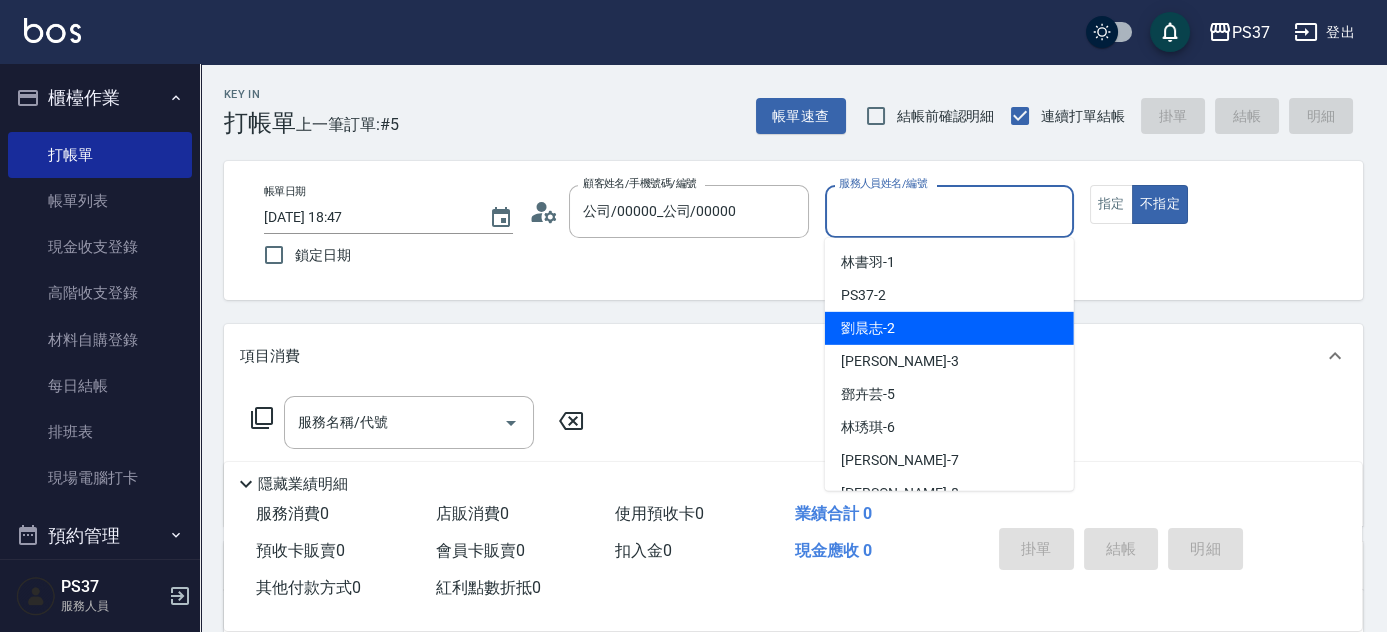 click on "劉晨志 -2" at bounding box center [949, 328] 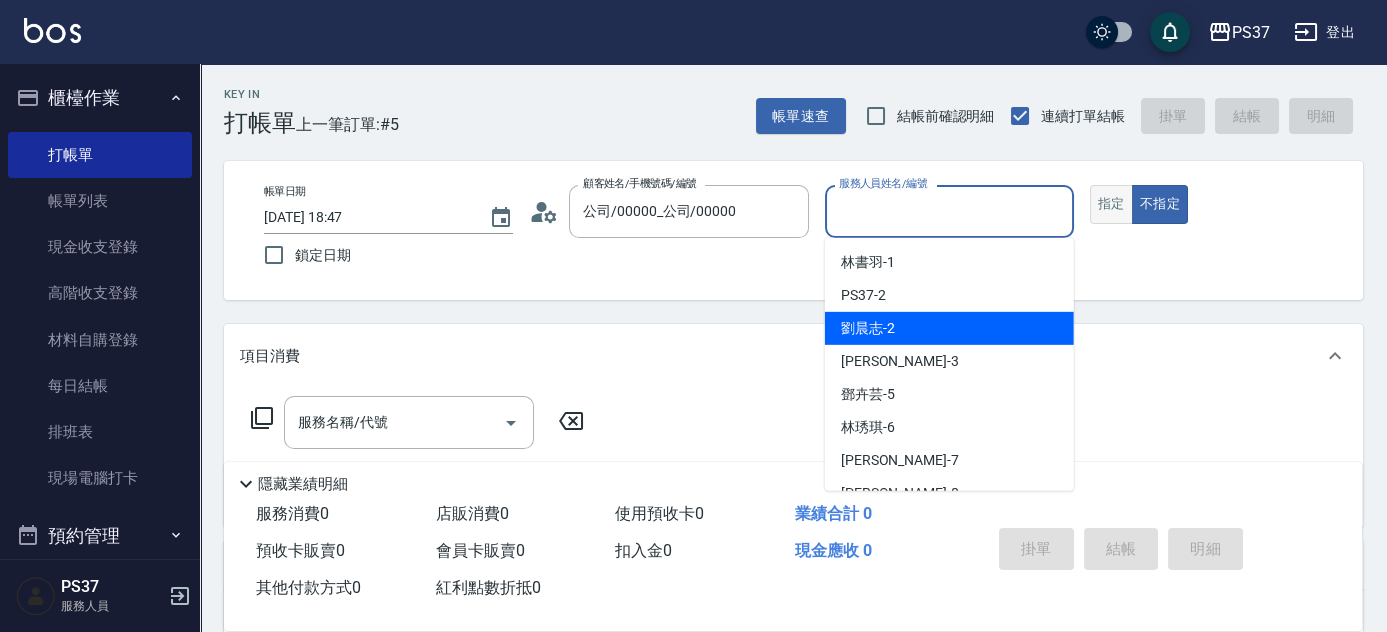 type on "劉晨志-2" 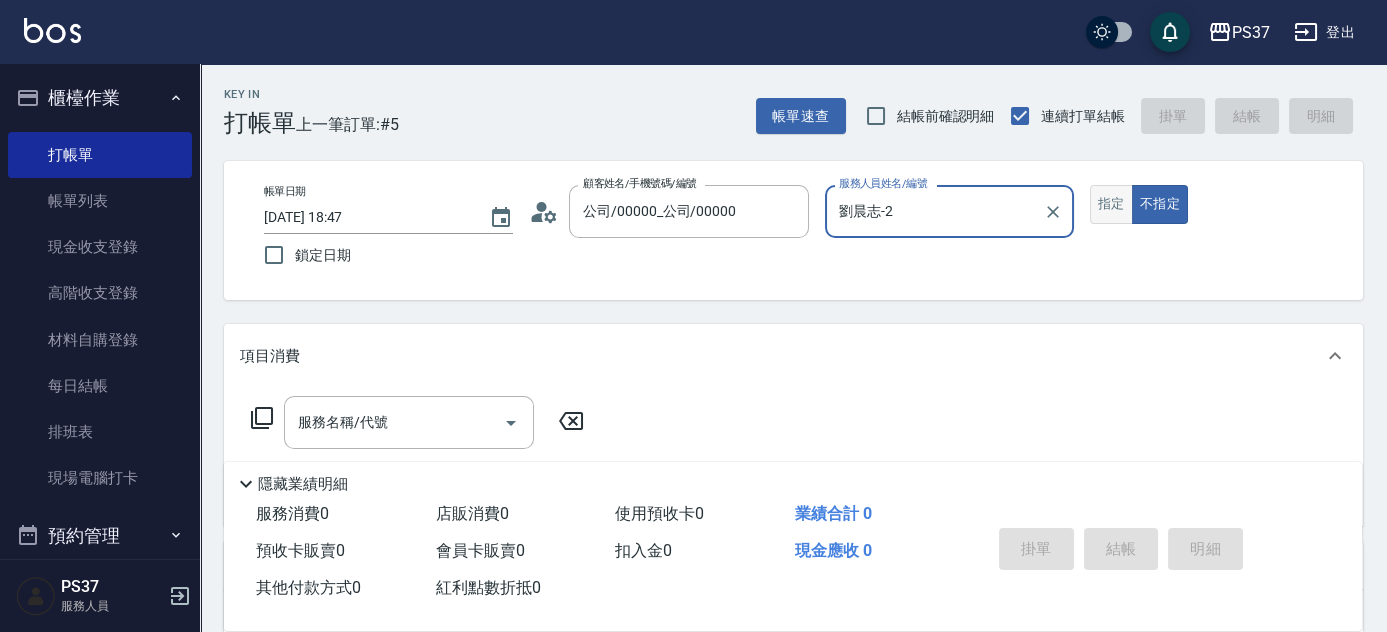 click on "指定" at bounding box center [1111, 204] 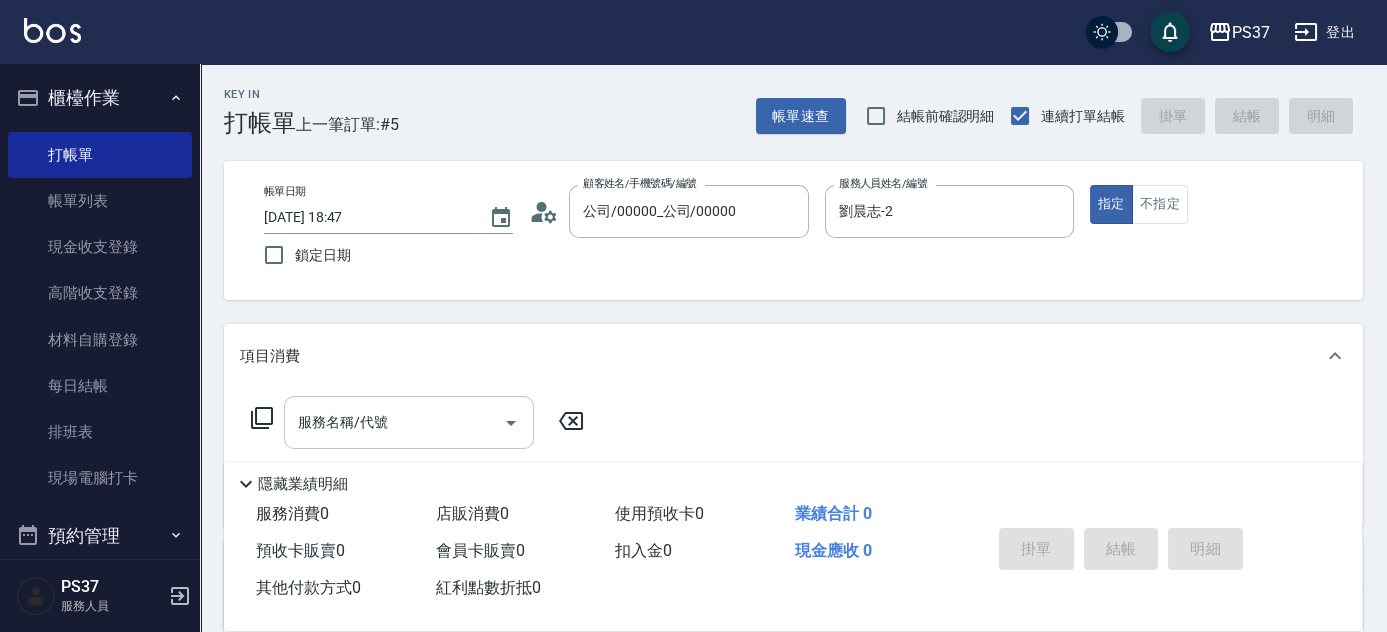 click on "服務名稱/代號" at bounding box center (394, 422) 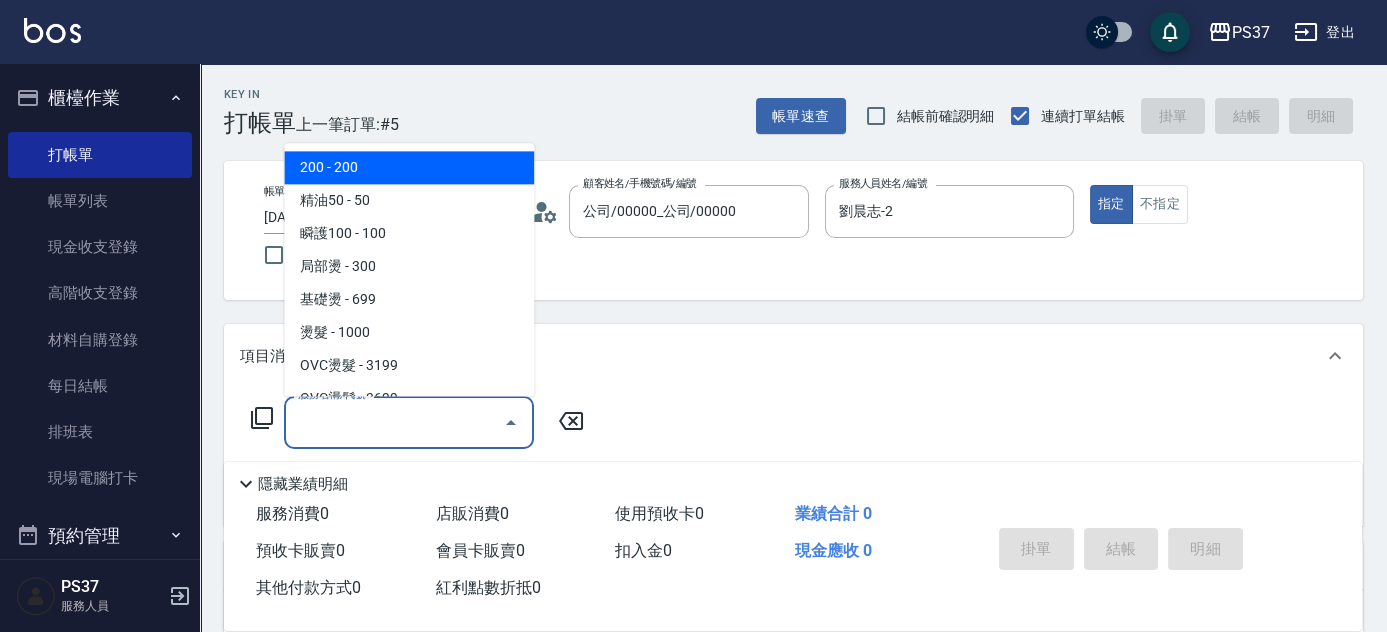 click on "200 - 200" at bounding box center (409, 168) 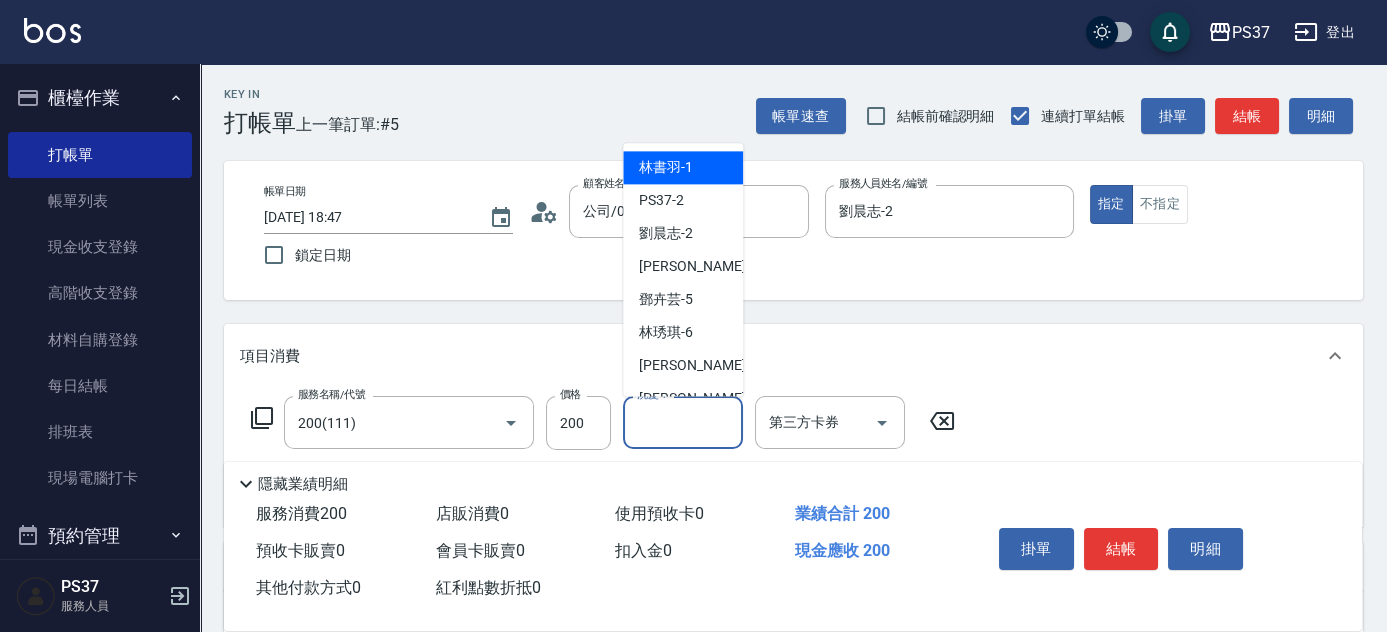 click on "洗髮-1" at bounding box center (683, 422) 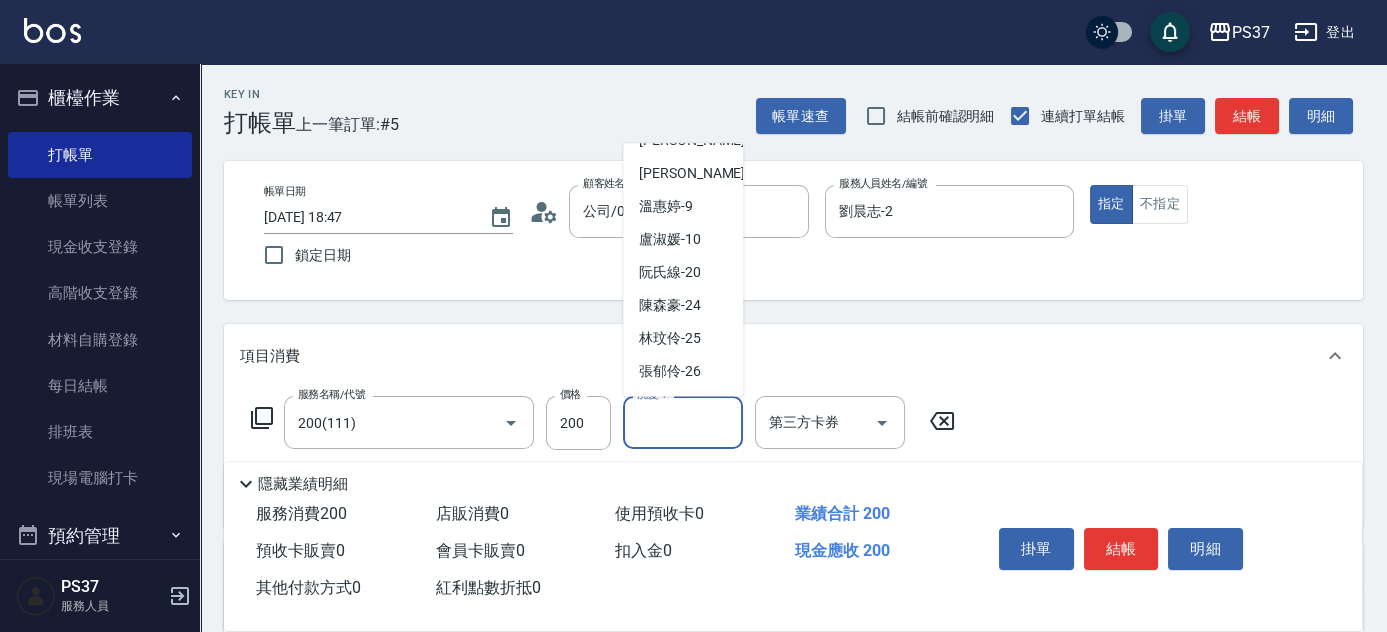 scroll, scrollTop: 323, scrollLeft: 0, axis: vertical 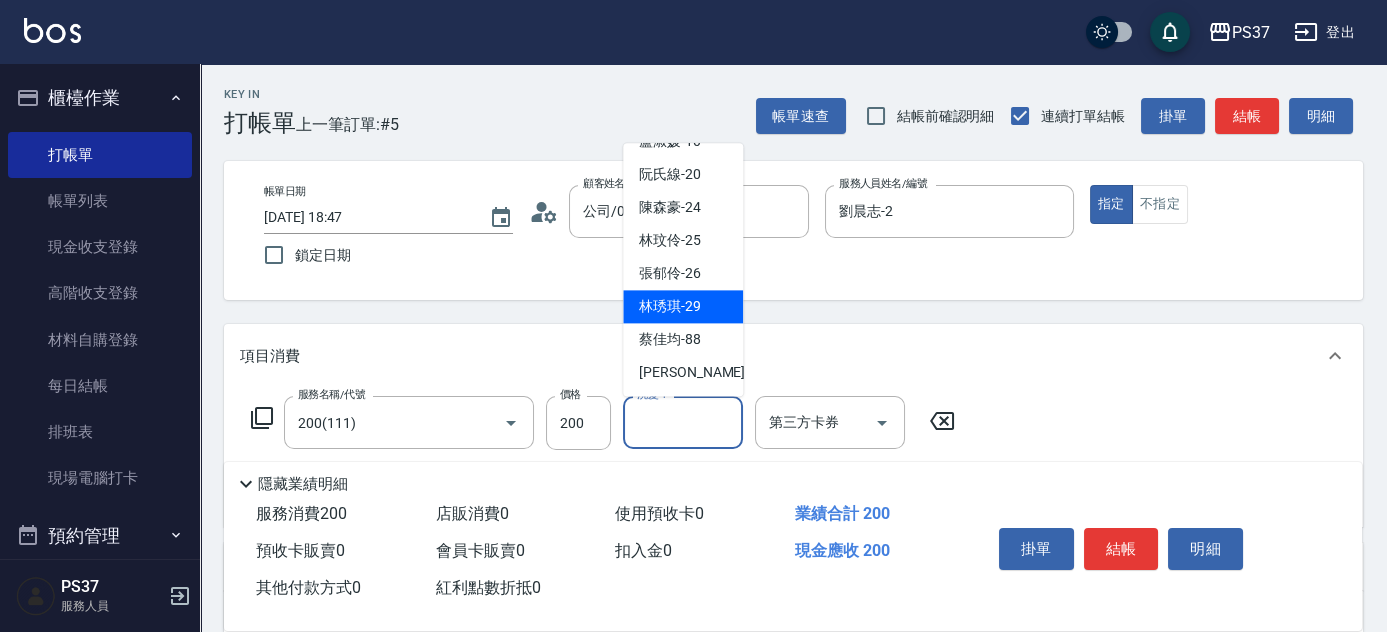 click on "林琇琪 -29" at bounding box center [670, 307] 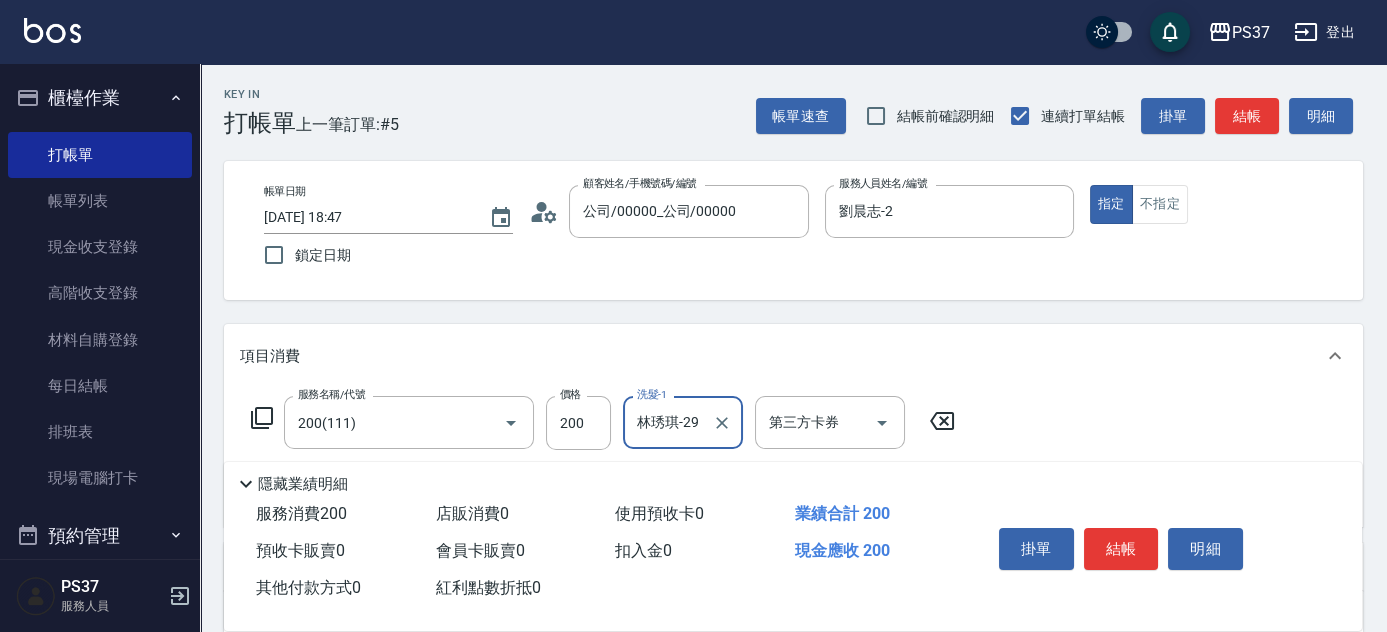 scroll, scrollTop: 272, scrollLeft: 0, axis: vertical 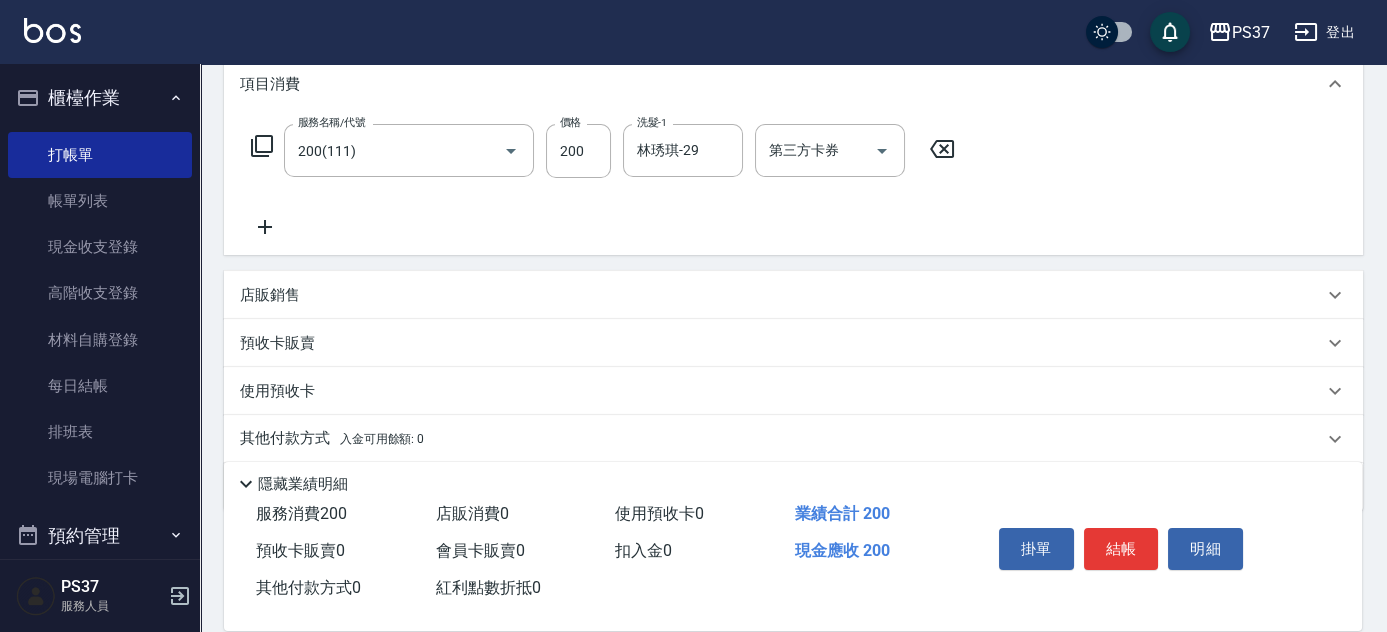 click 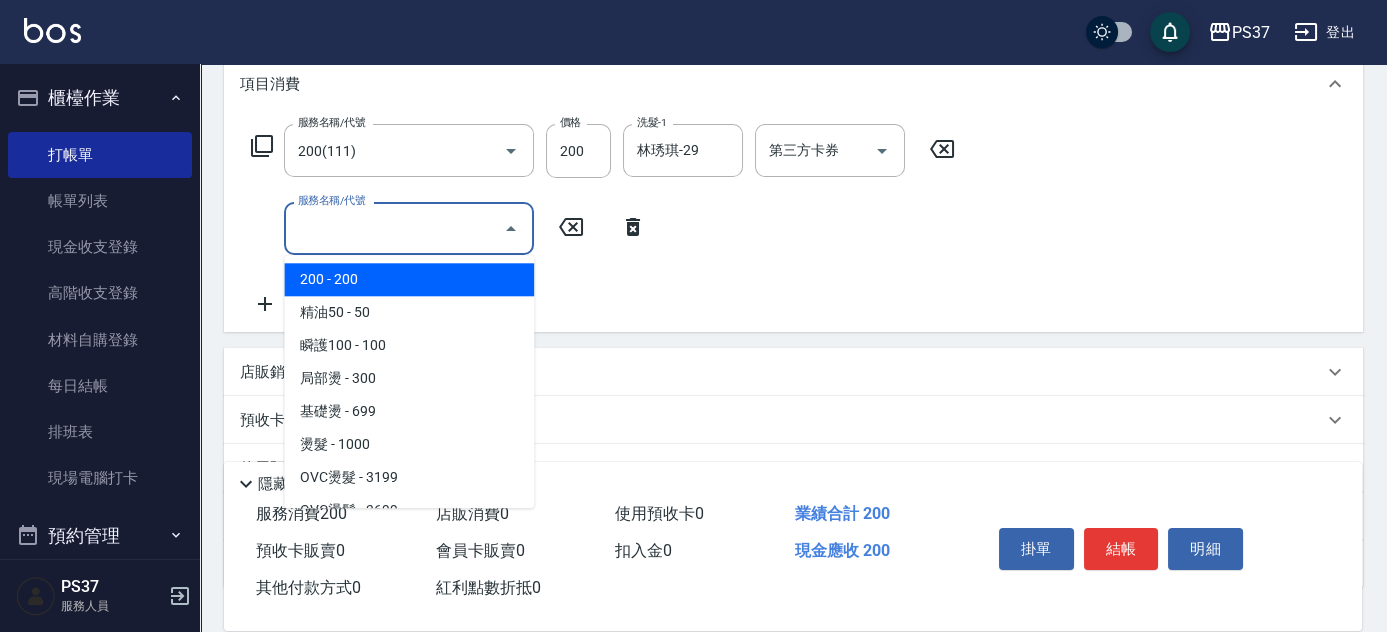 click on "服務名稱/代號" at bounding box center (394, 228) 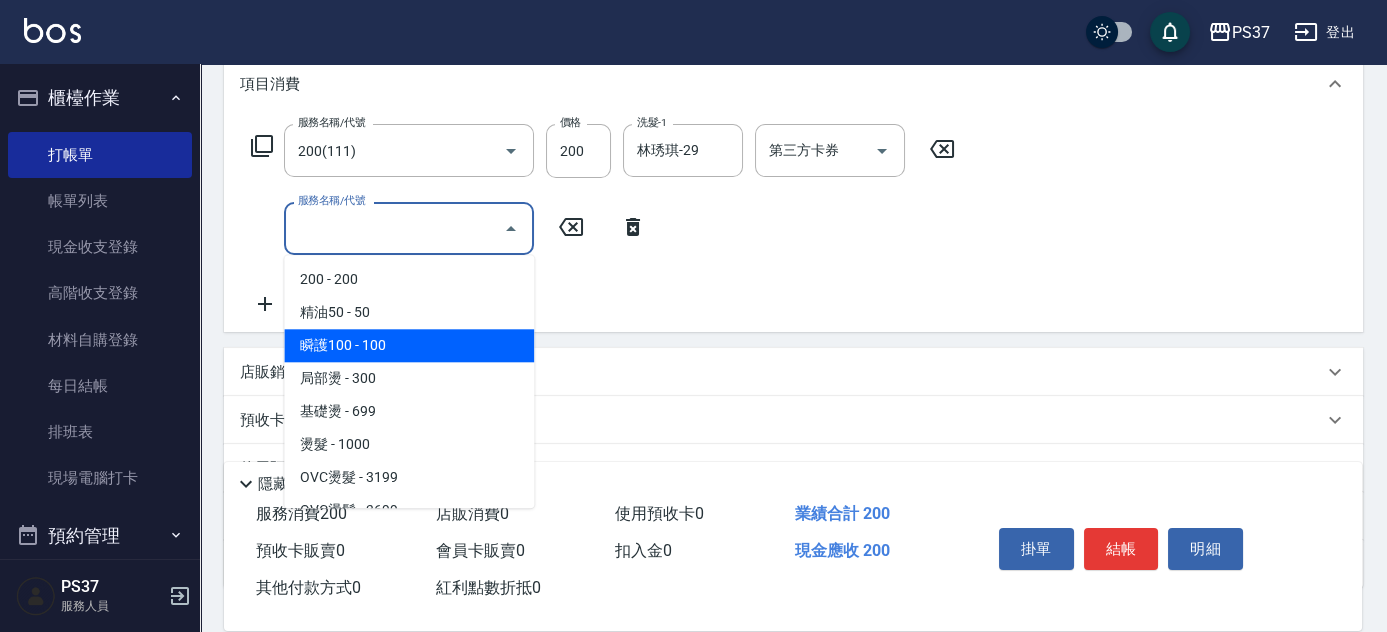 drag, startPoint x: 414, startPoint y: 340, endPoint x: 468, endPoint y: 313, distance: 60.373837 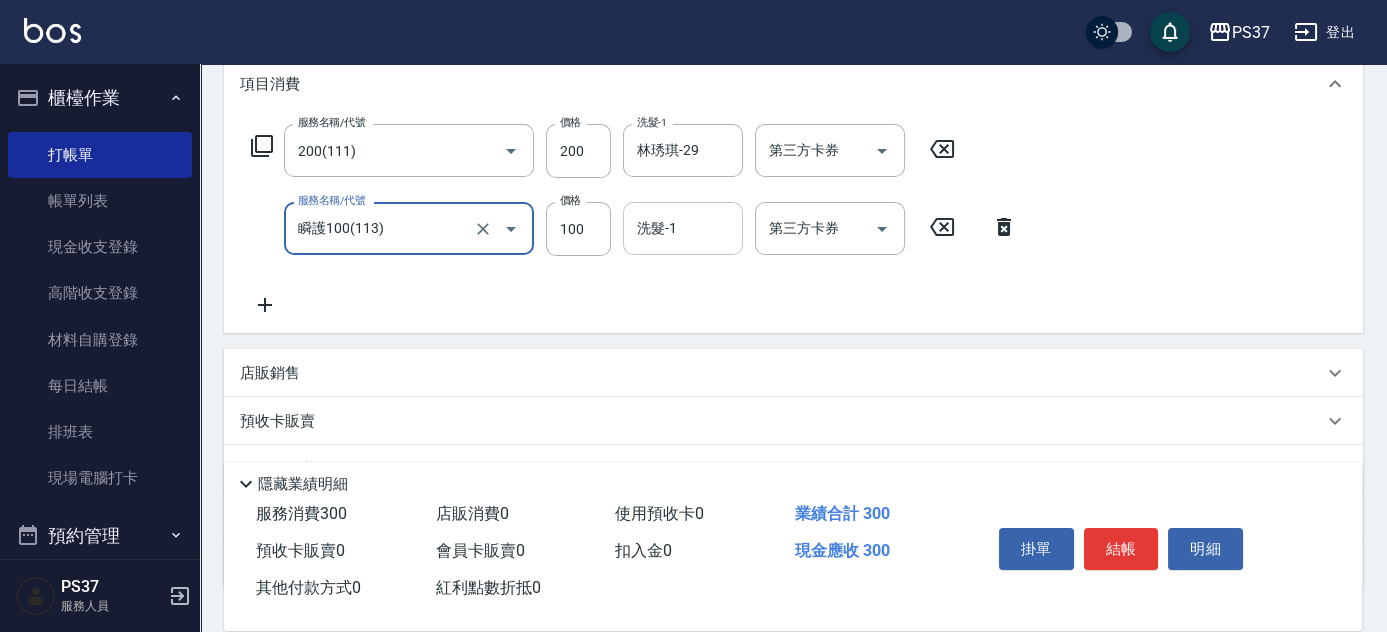 click on "洗髮-1" at bounding box center (683, 228) 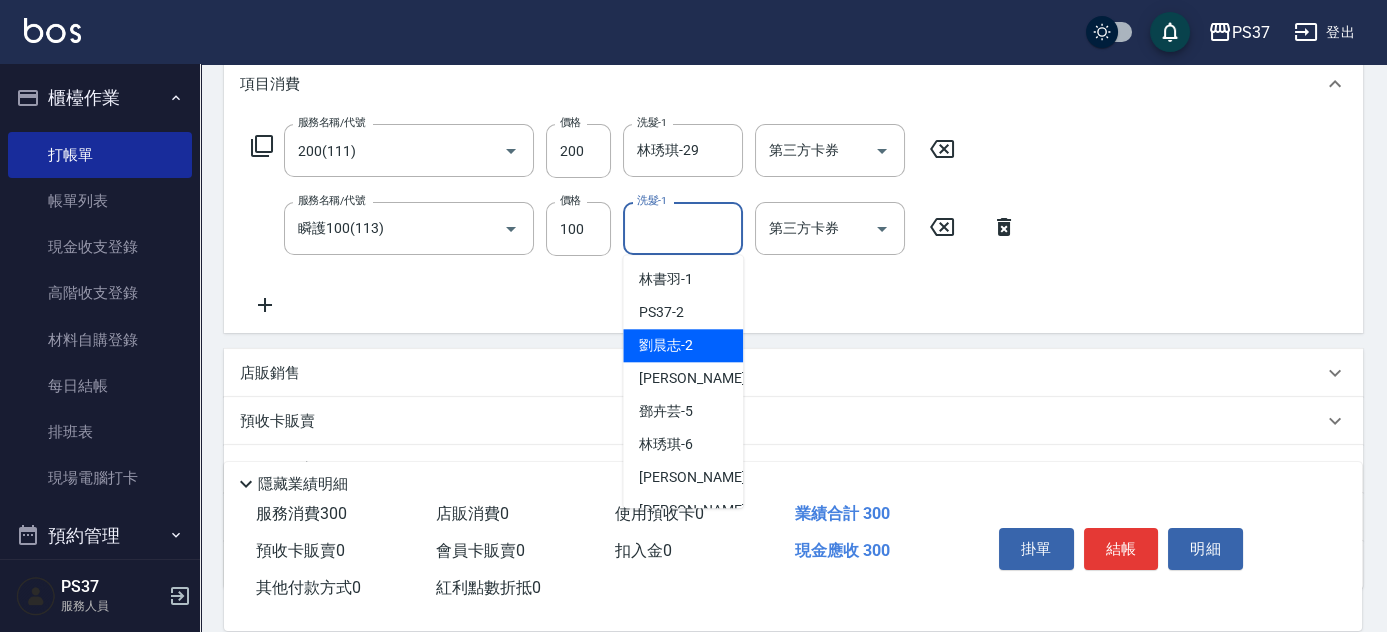click on "劉晨志 -2" at bounding box center [683, 345] 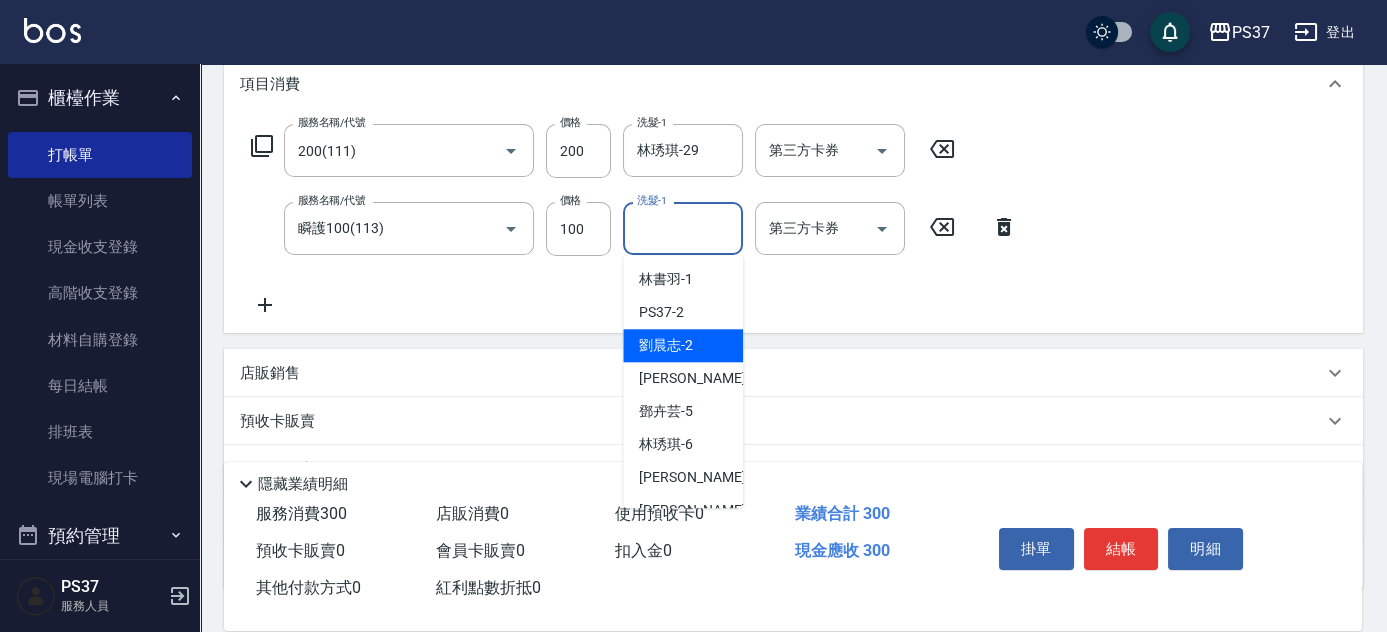 type on "劉晨志-2" 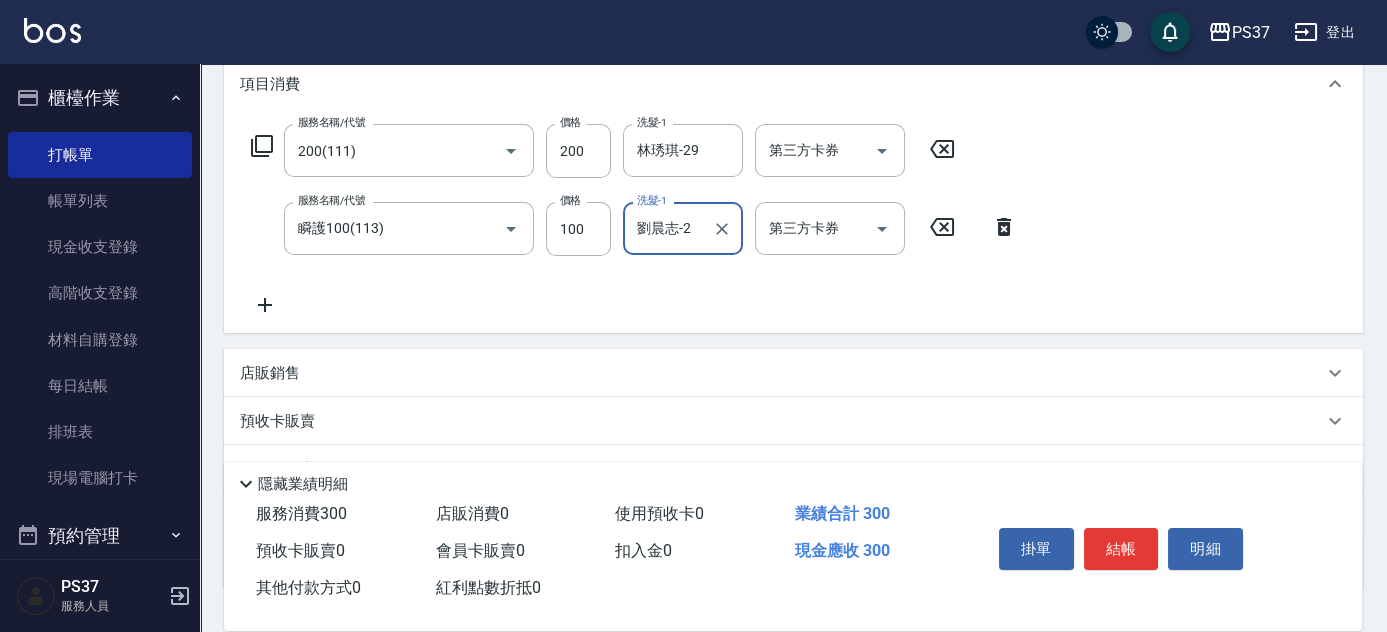 click 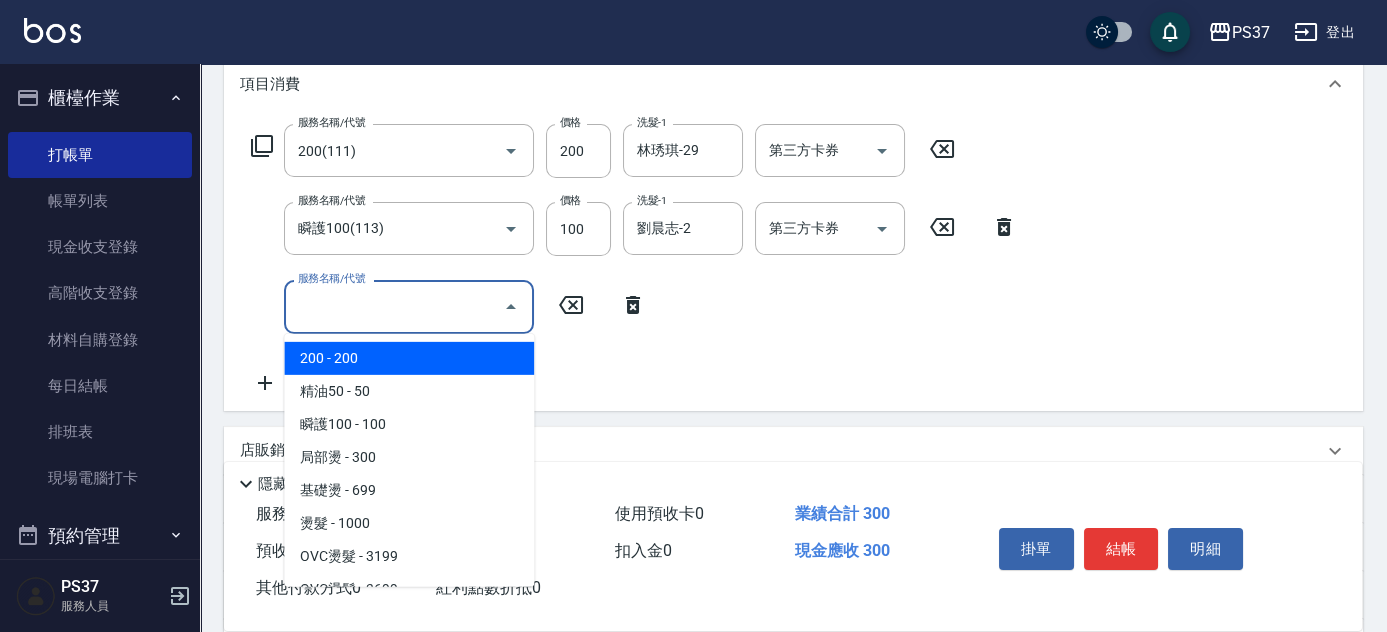 click on "服務名稱/代號" at bounding box center [394, 306] 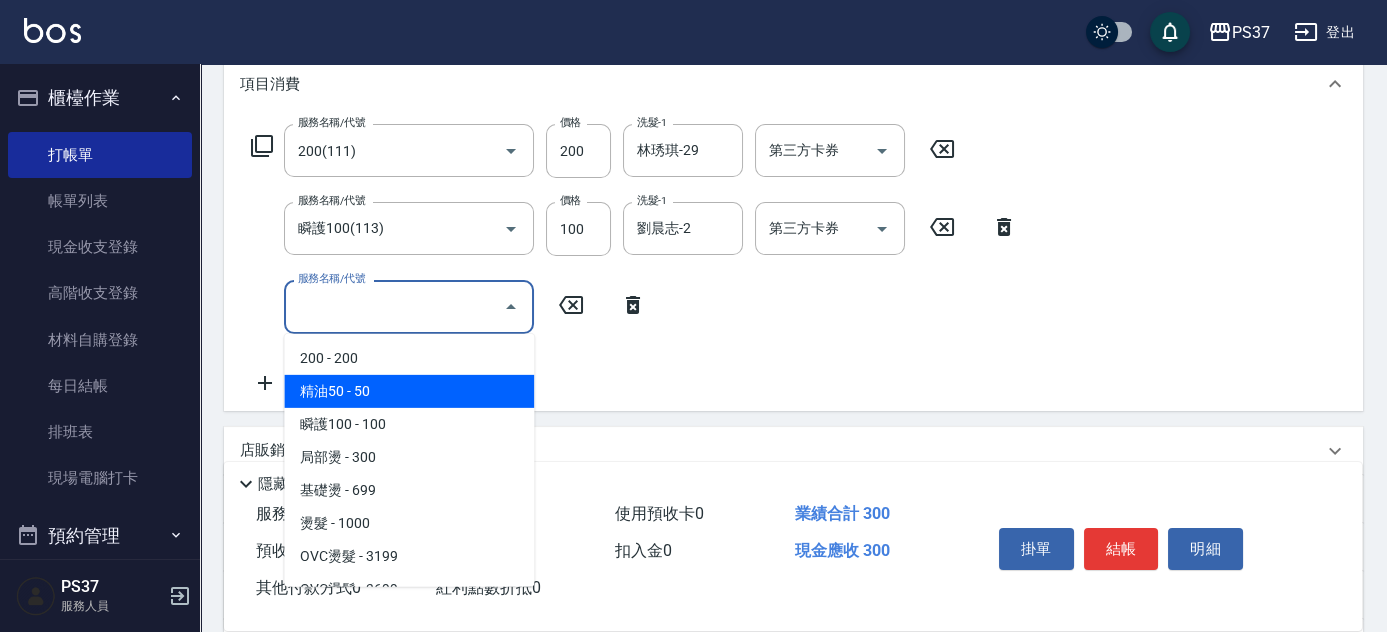 drag, startPoint x: 432, startPoint y: 391, endPoint x: 618, endPoint y: 330, distance: 195.74728 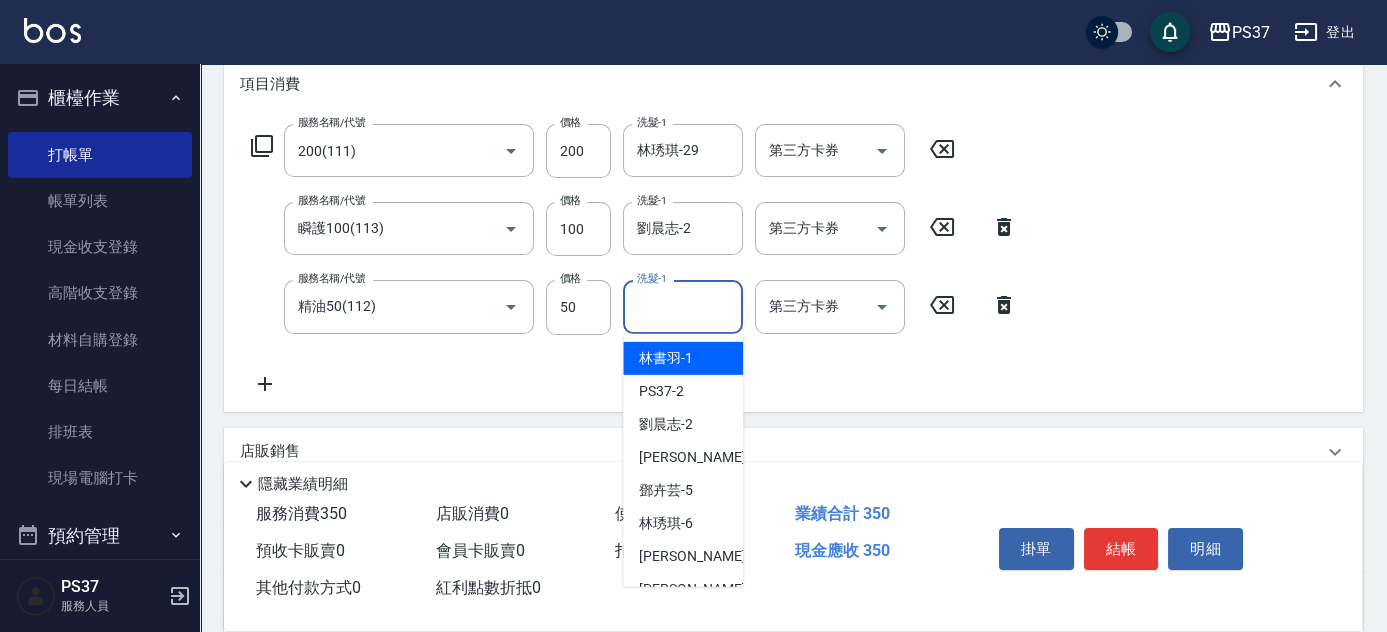 click on "洗髮-1 洗髮-1" at bounding box center (683, 306) 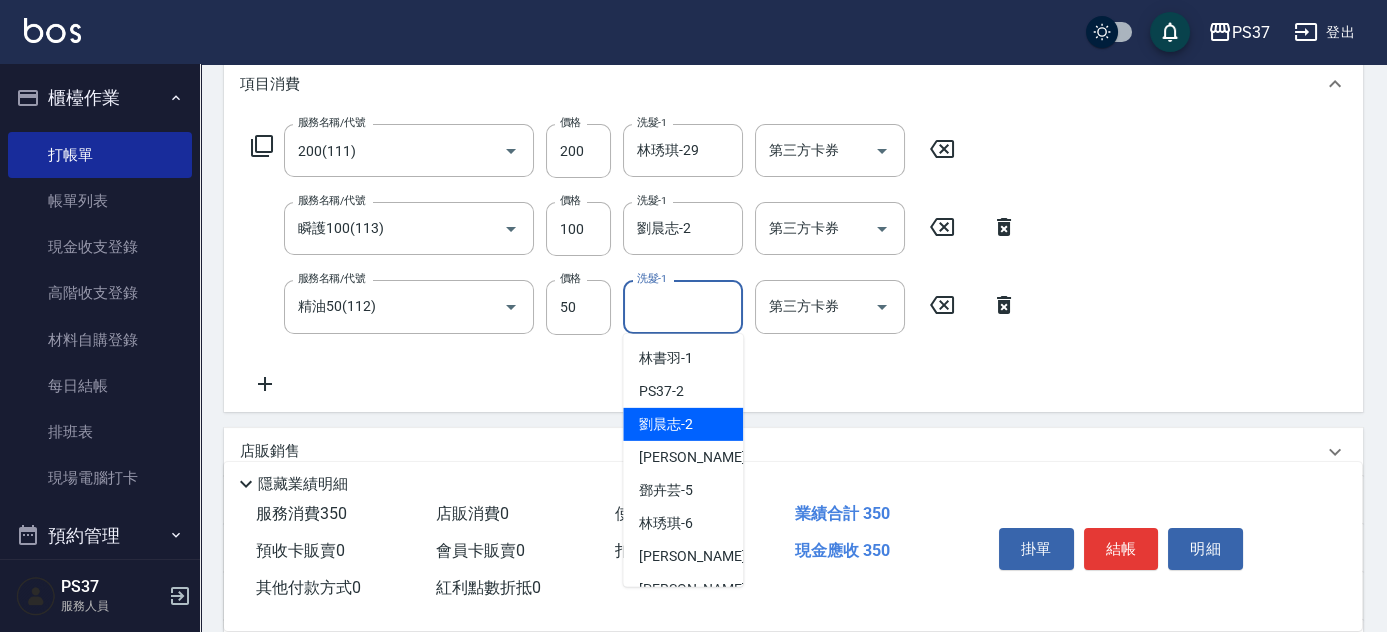 drag, startPoint x: 693, startPoint y: 423, endPoint x: 810, endPoint y: 266, distance: 195.80092 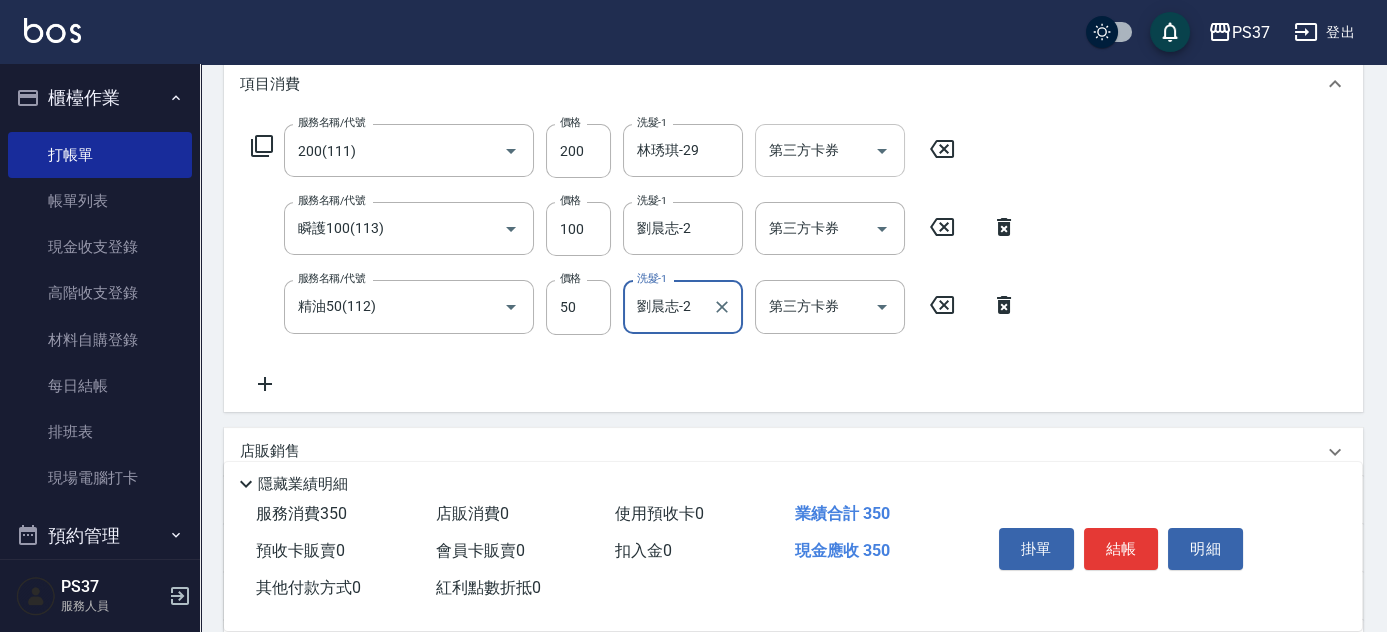 click 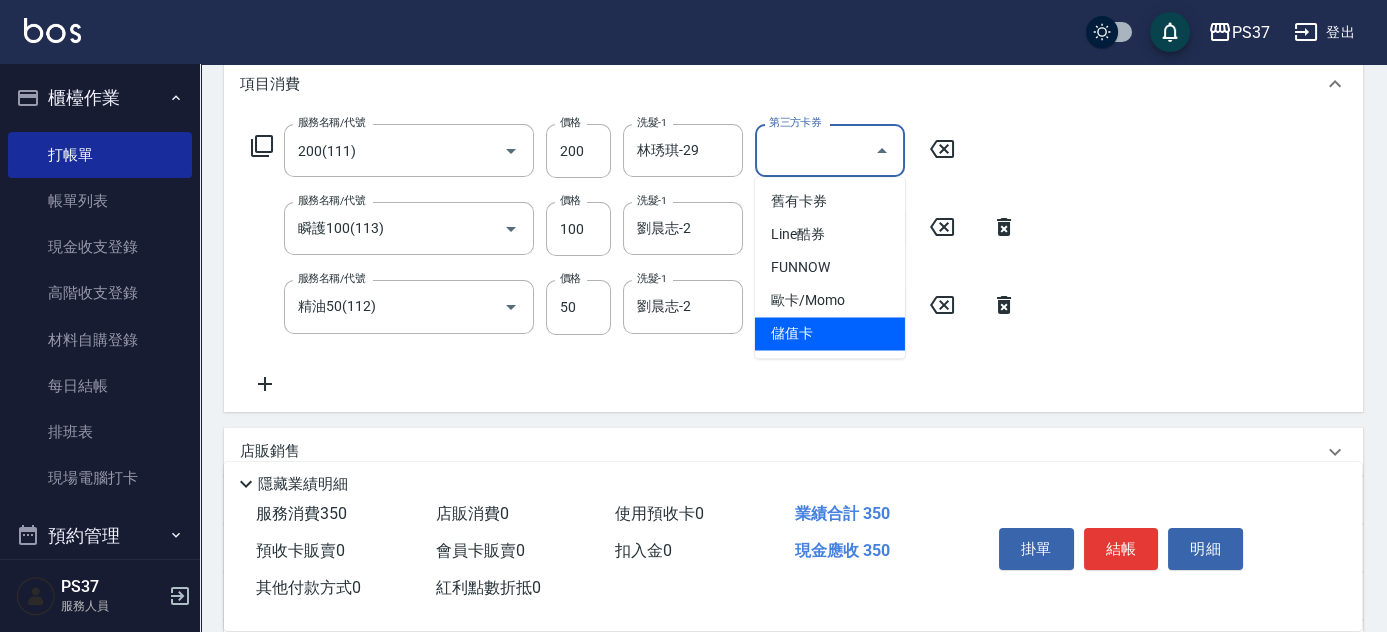 click on "儲值卡" at bounding box center [830, 333] 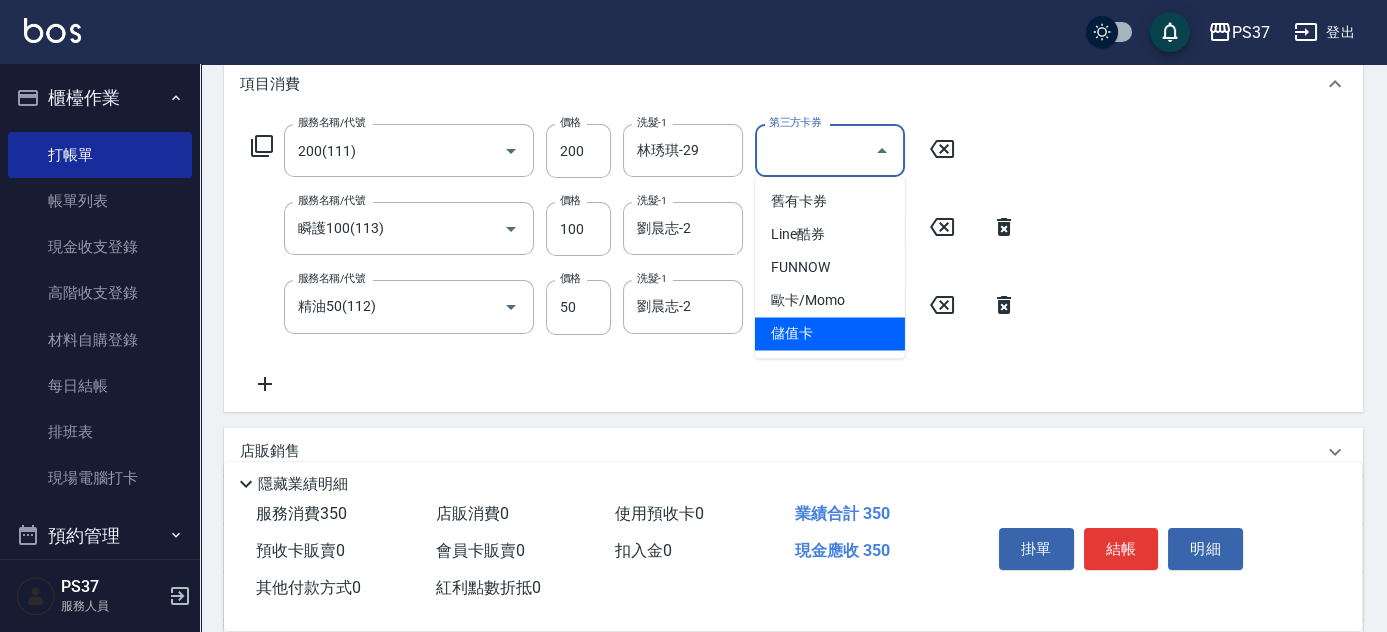 type on "儲值卡" 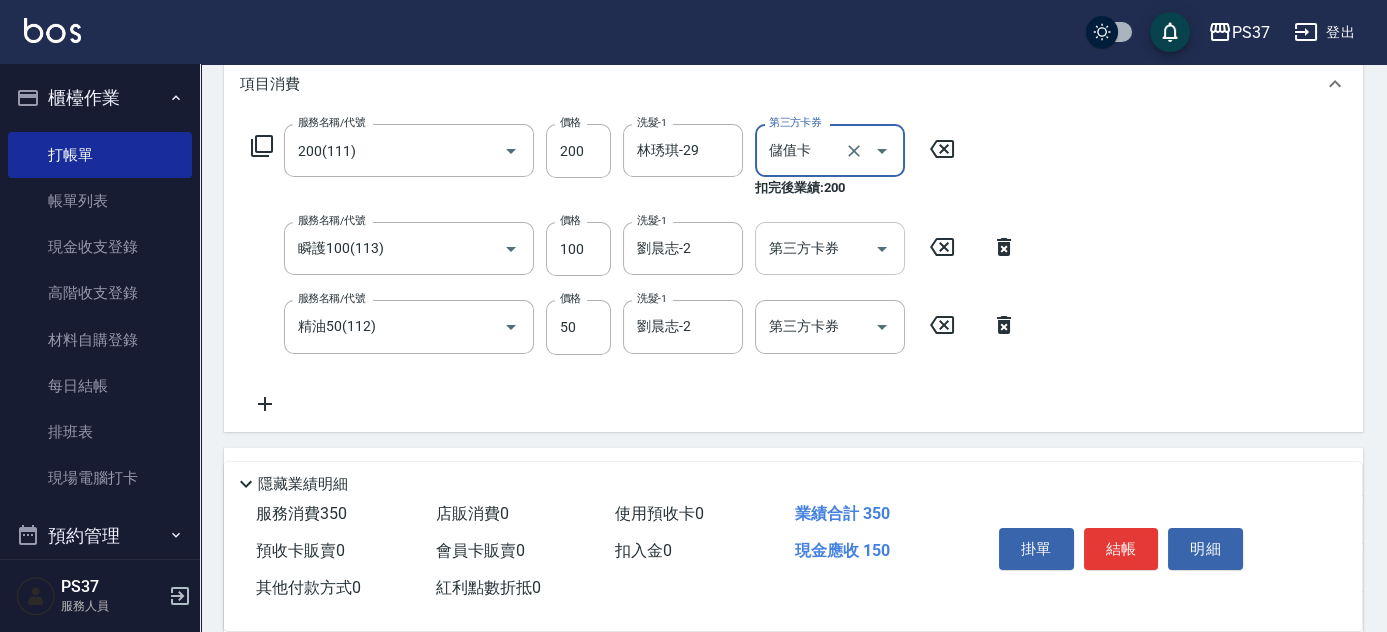click 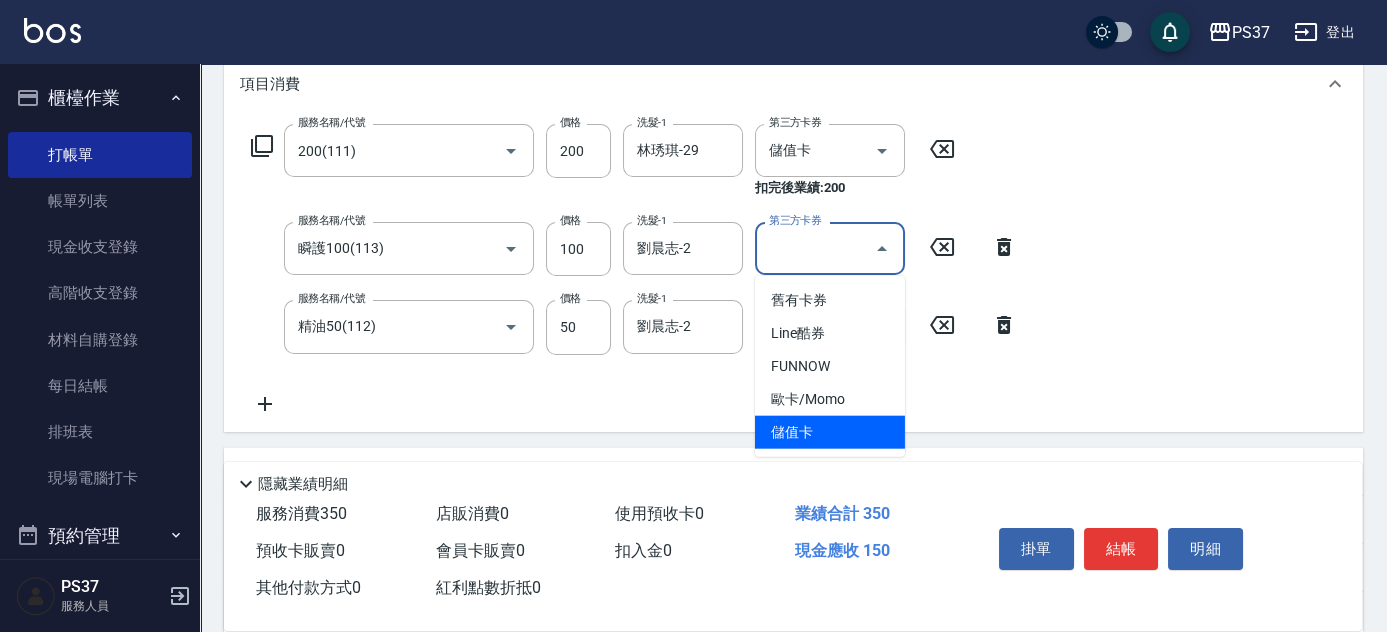 click on "儲值卡" at bounding box center (830, 432) 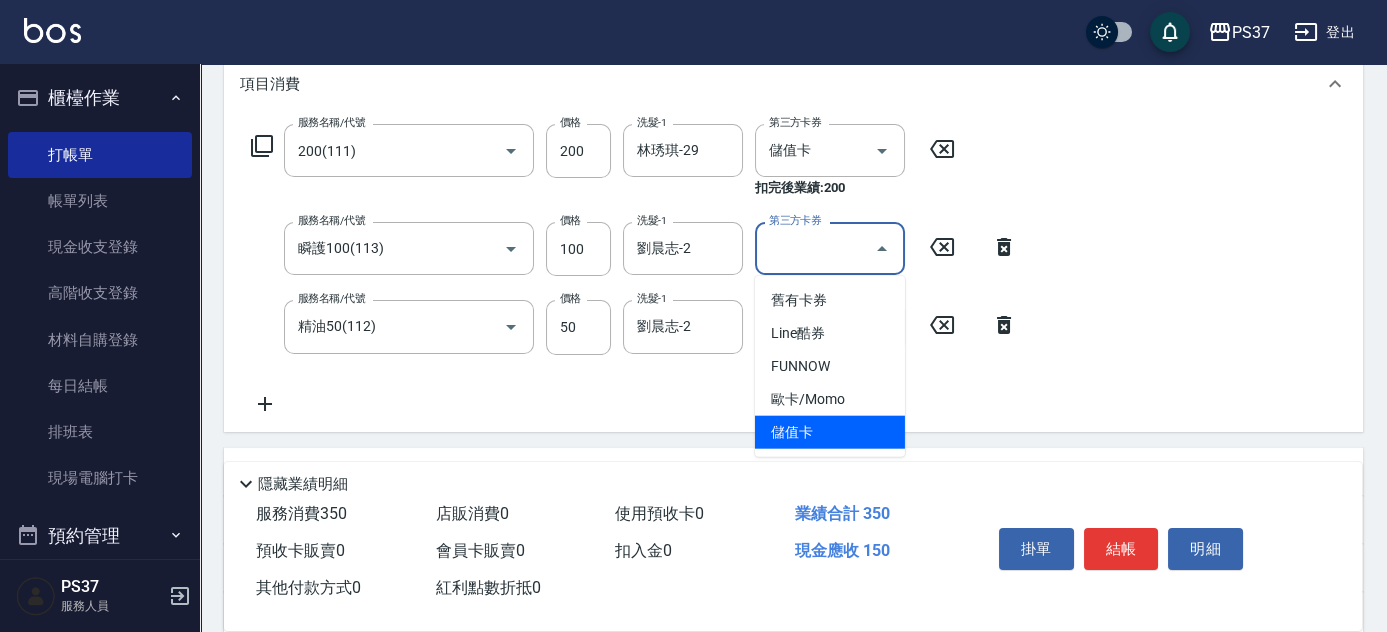 type on "儲值卡" 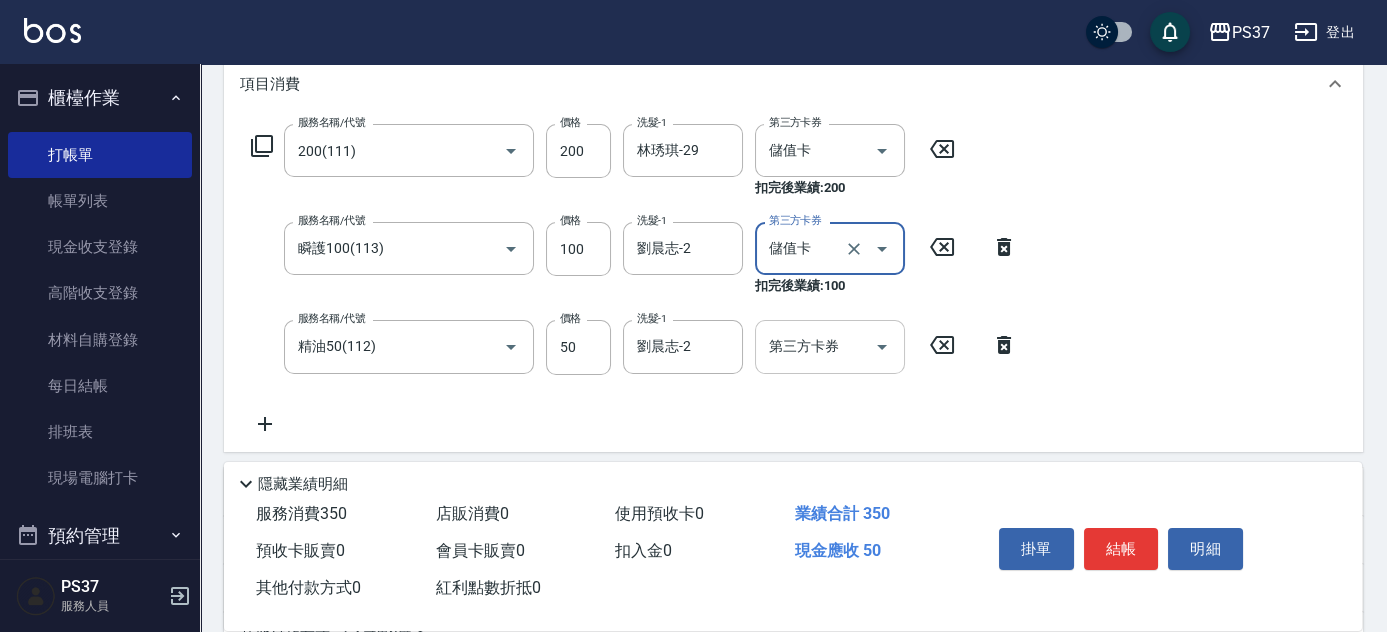 click 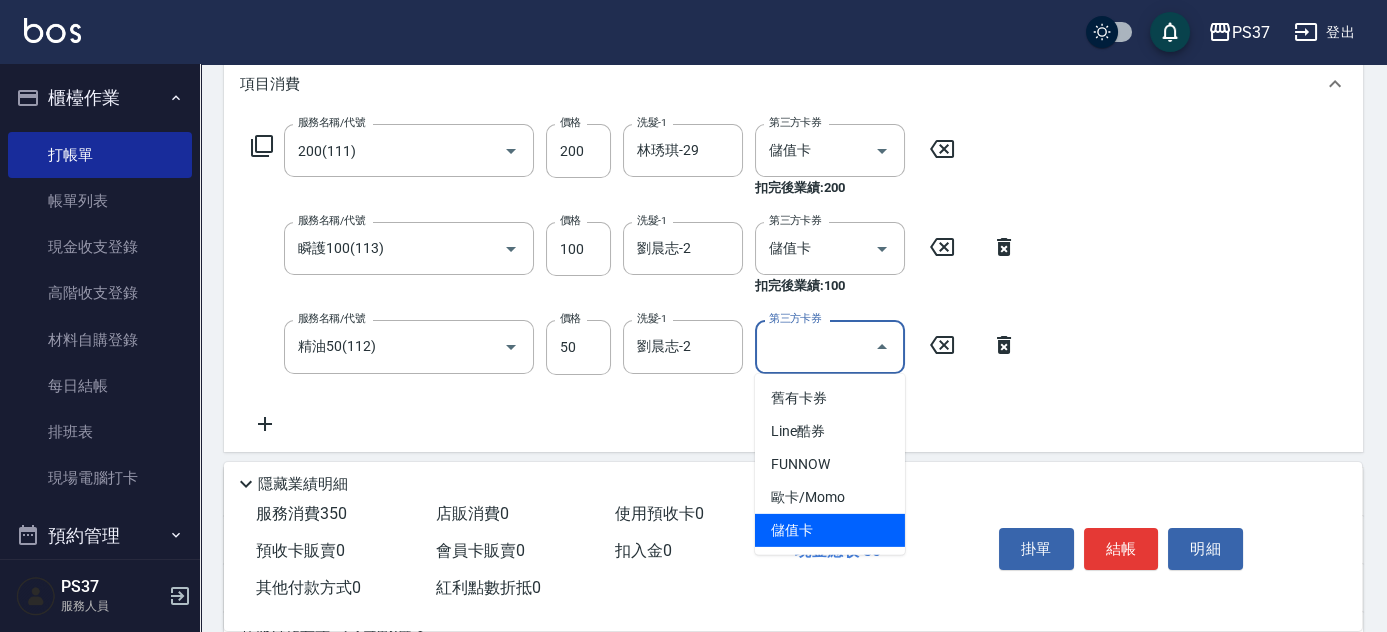 click on "儲值卡" at bounding box center [830, 530] 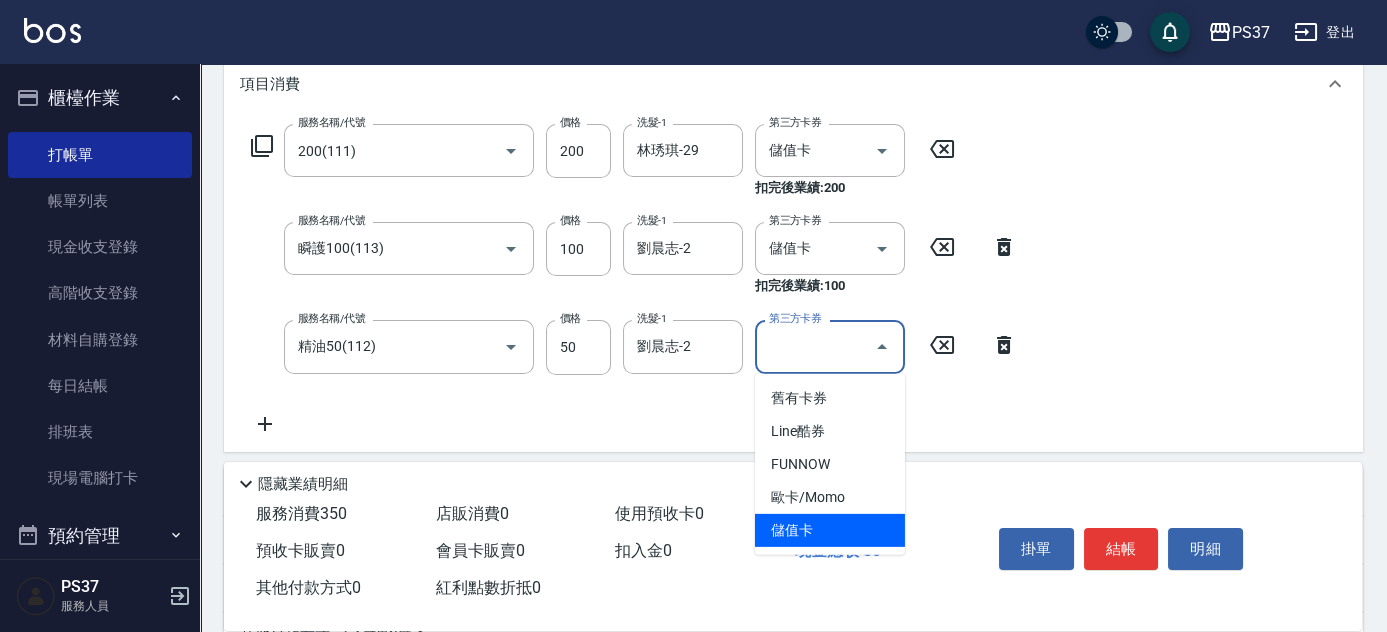 type on "儲值卡" 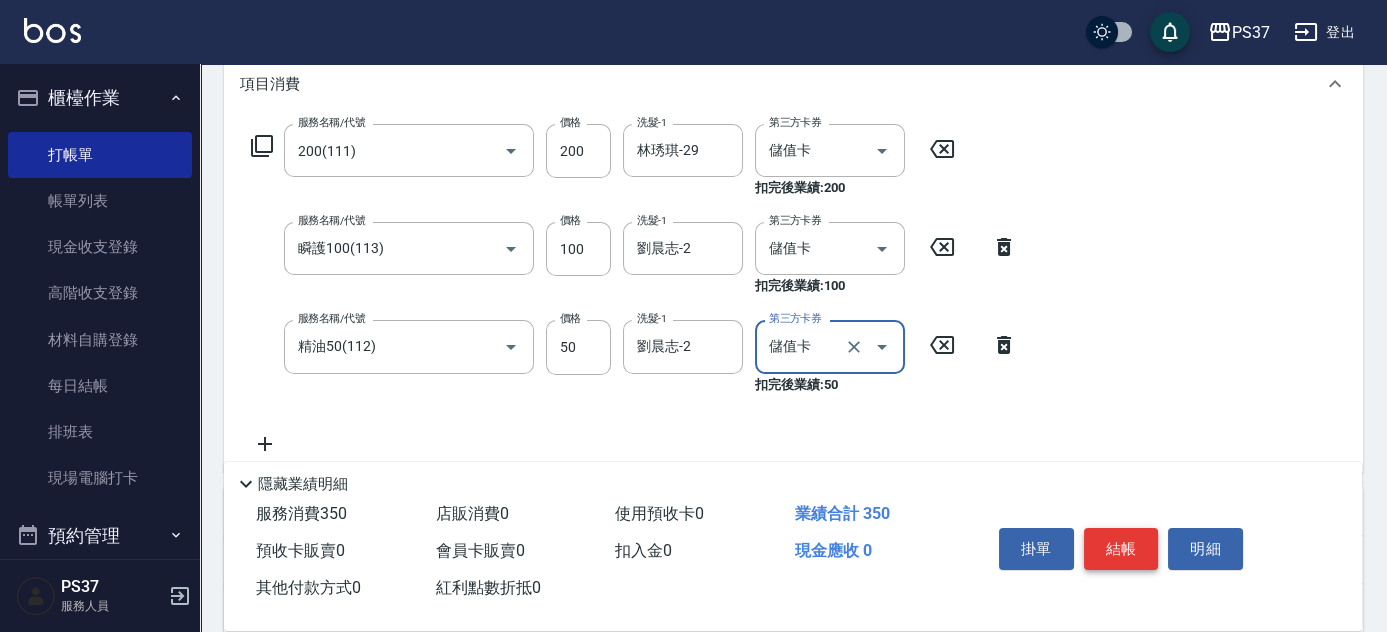 click on "結帳" at bounding box center (1121, 549) 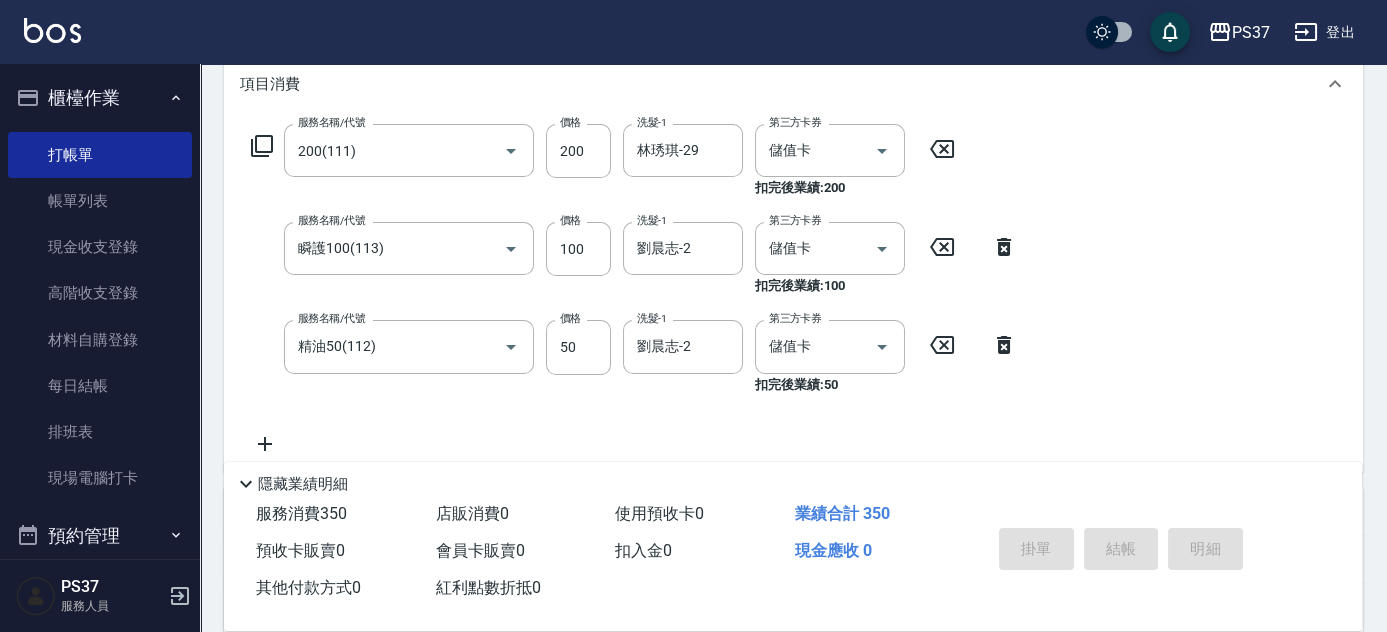 type 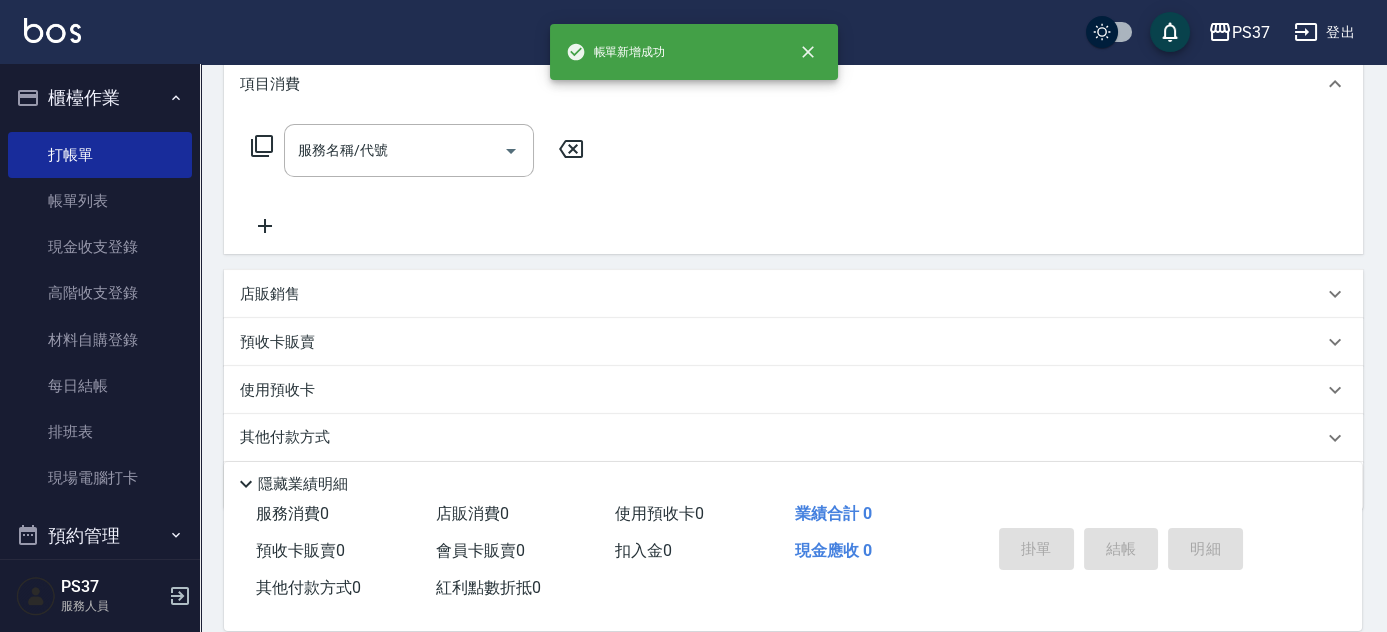 scroll, scrollTop: 0, scrollLeft: 0, axis: both 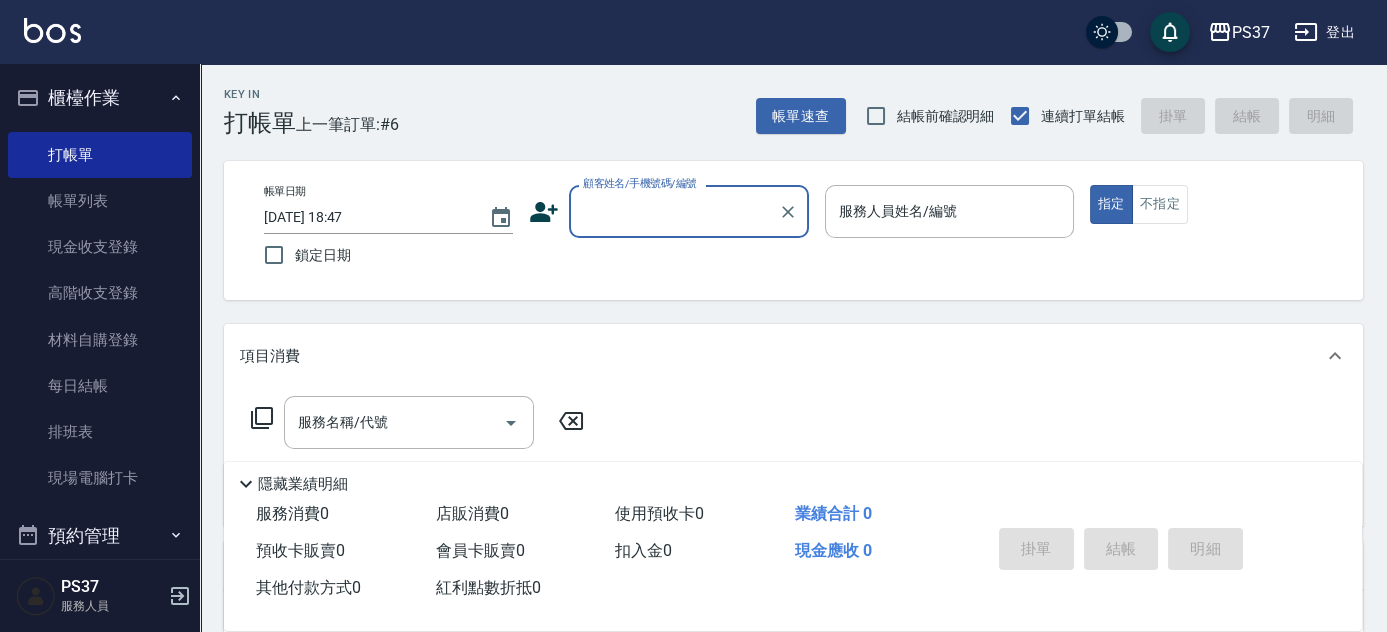 click on "顧客姓名/手機號碼/編號" at bounding box center (674, 211) 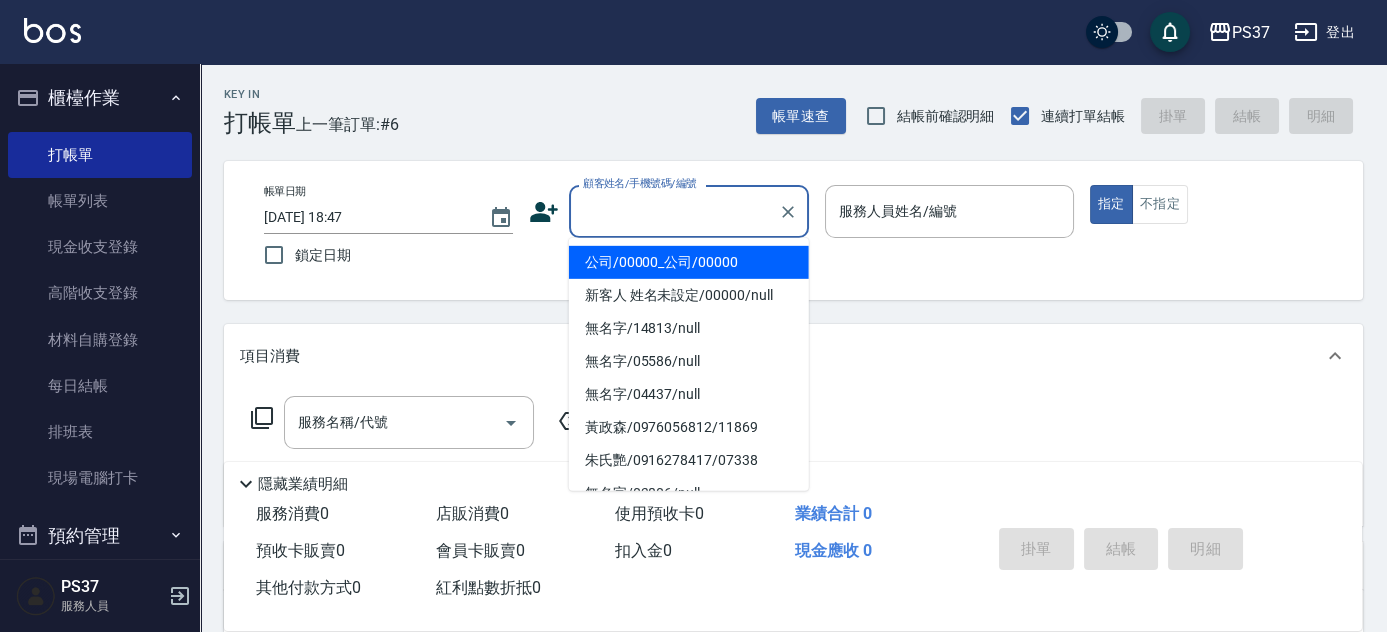 click on "公司/00000_公司/00000" at bounding box center [689, 262] 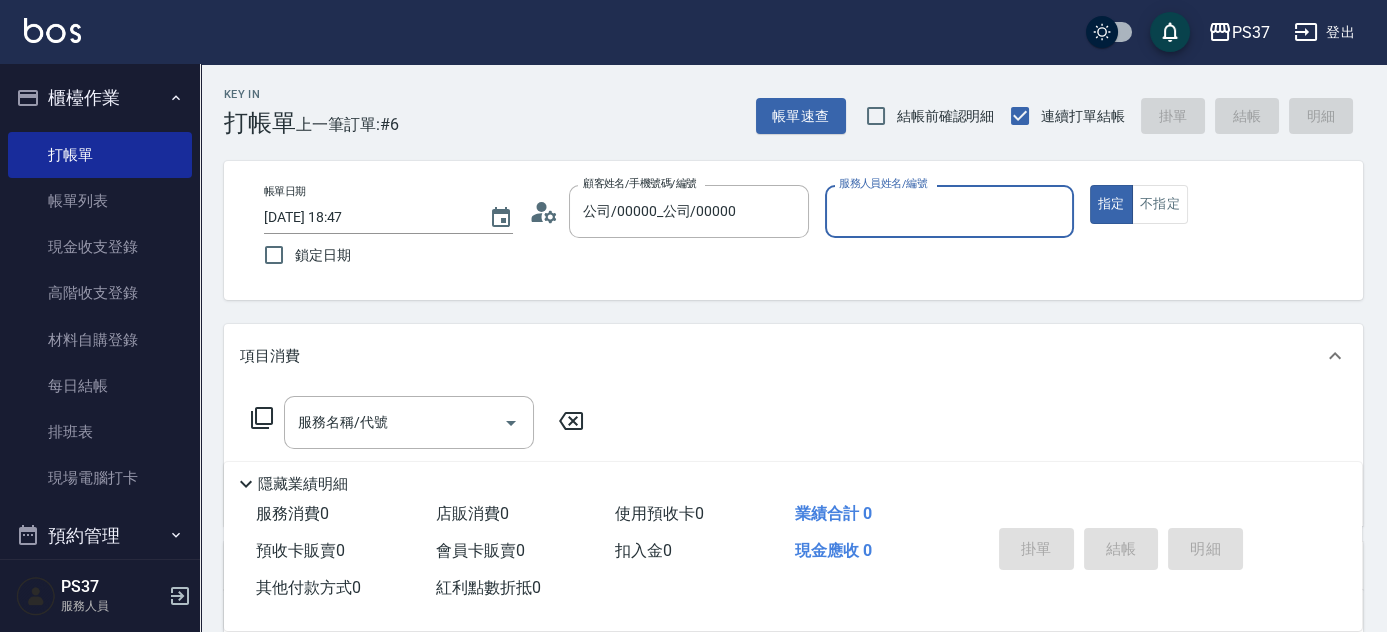 click on "服務人員姓名/編號" at bounding box center (949, 211) 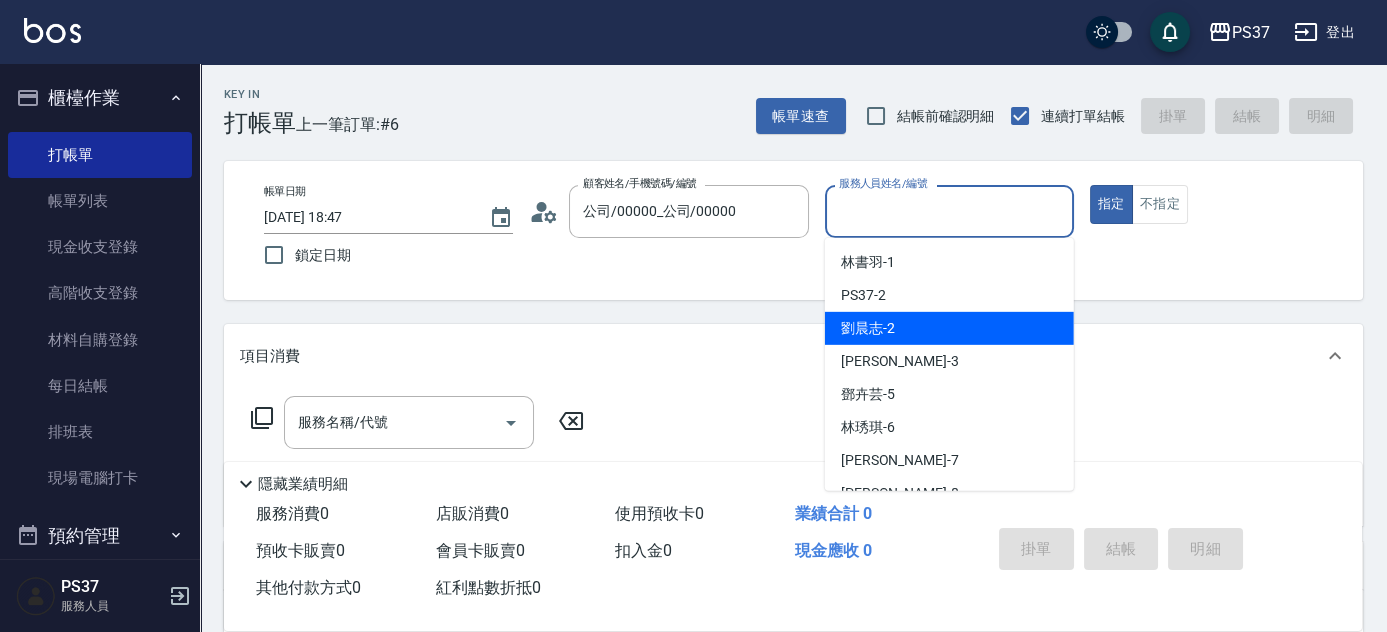 click on "劉晨志 -2" at bounding box center [949, 328] 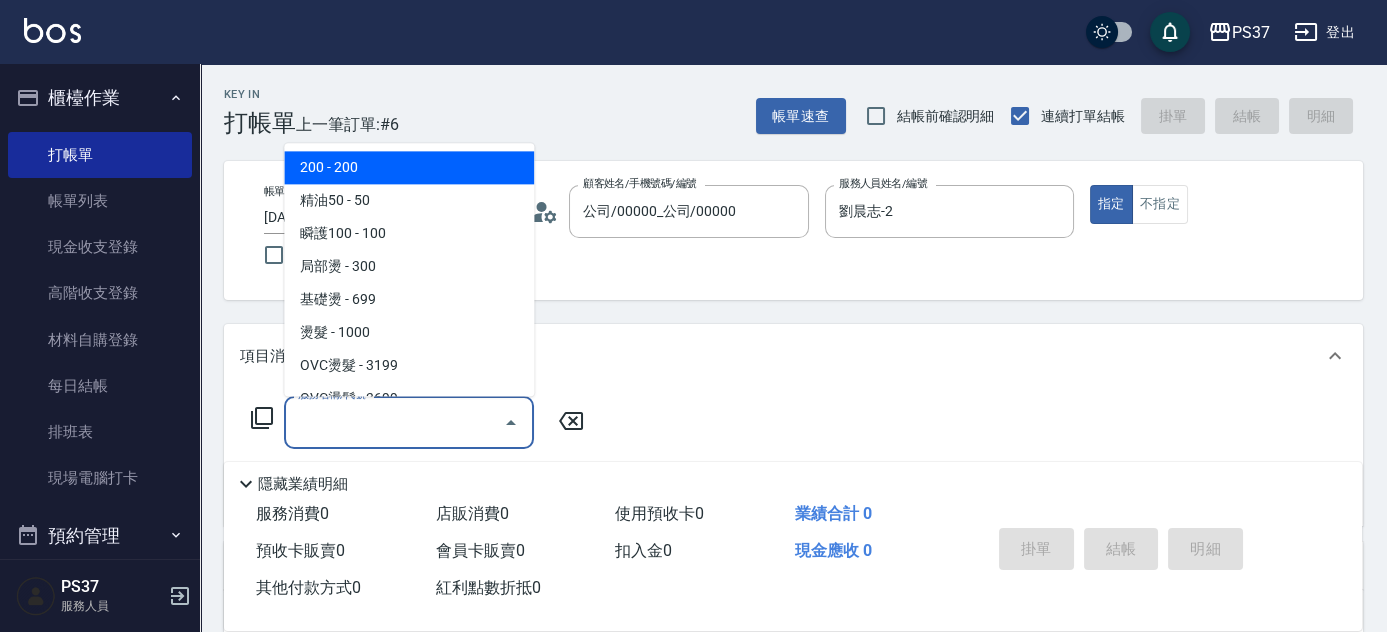 click on "服務名稱/代號" at bounding box center [394, 422] 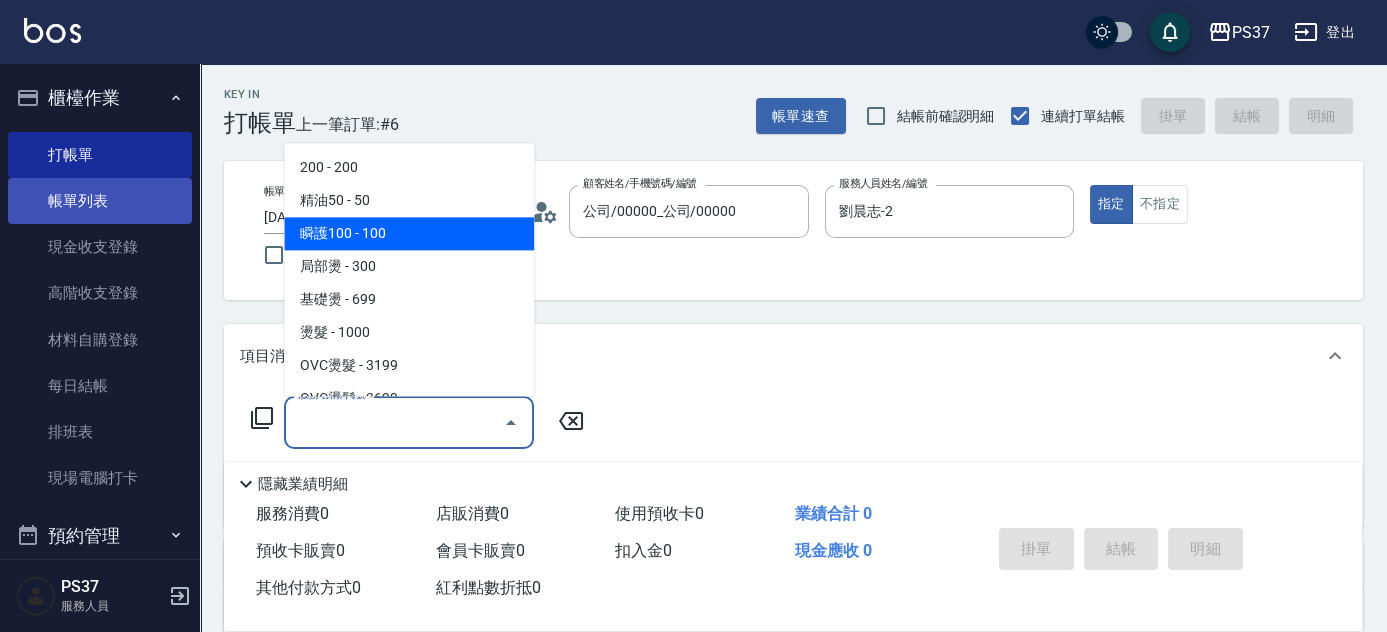 click on "帳單列表" at bounding box center (100, 201) 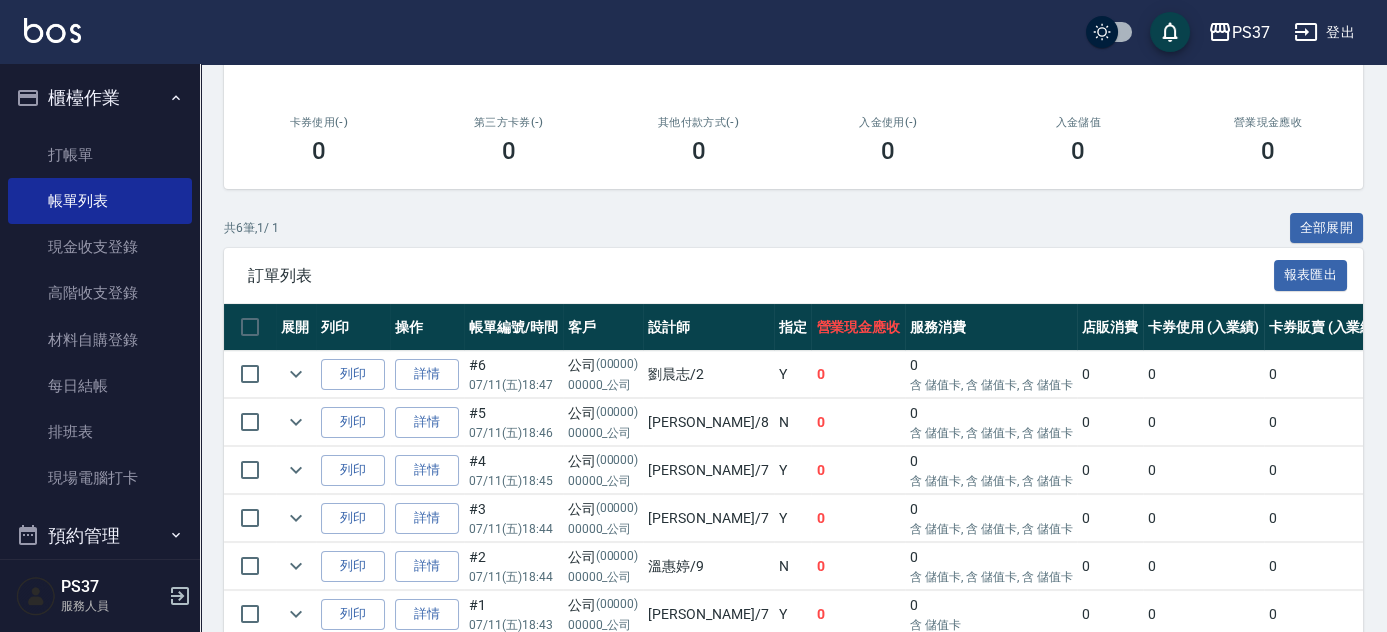 scroll, scrollTop: 409, scrollLeft: 0, axis: vertical 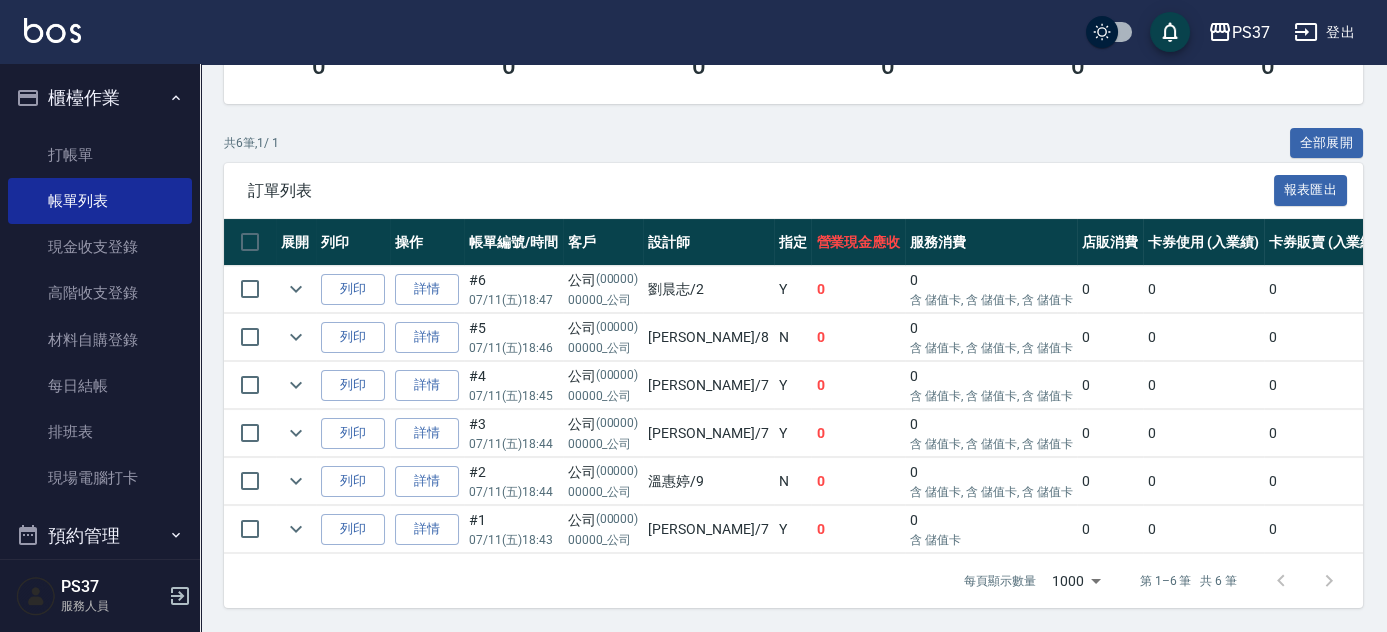 click at bounding box center (250, 289) 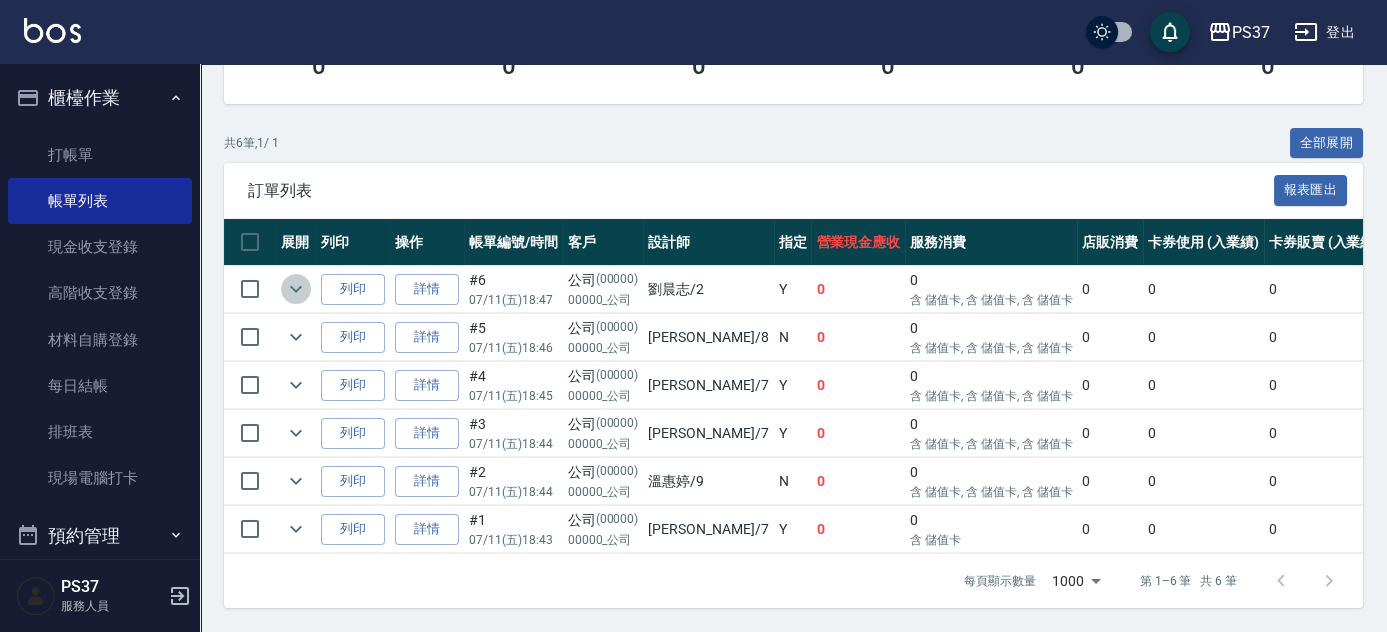 click at bounding box center [296, 289] 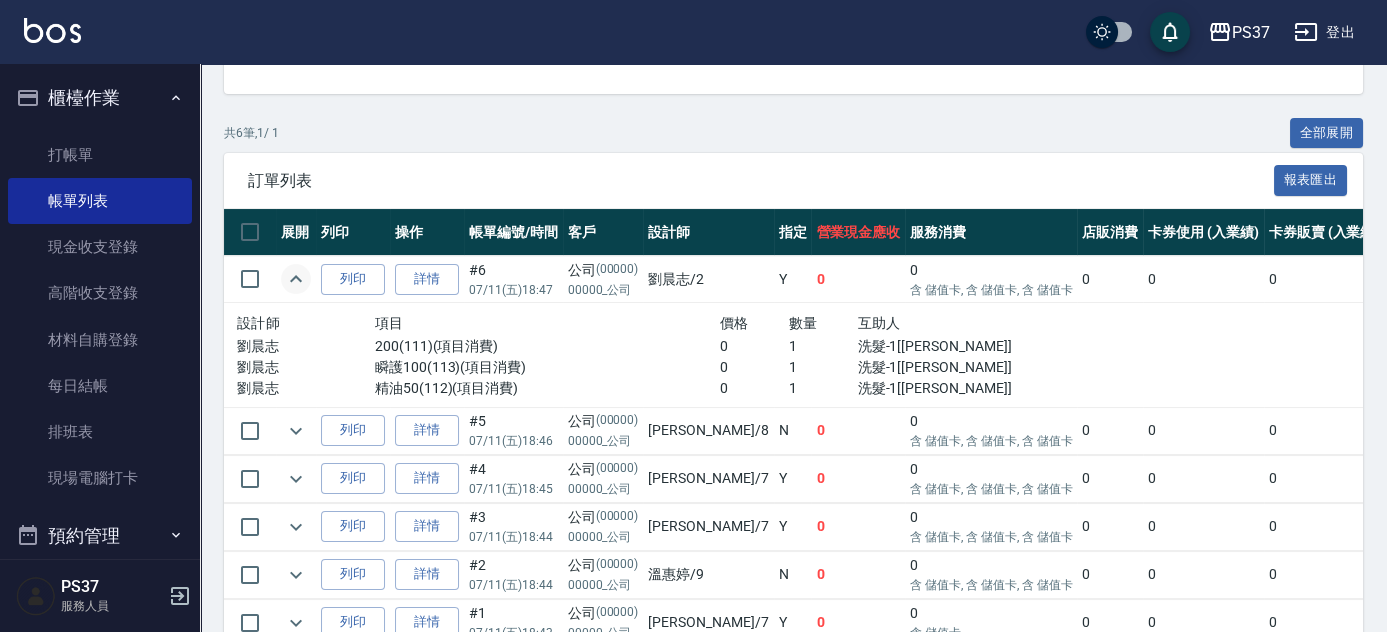 click at bounding box center (296, 279) 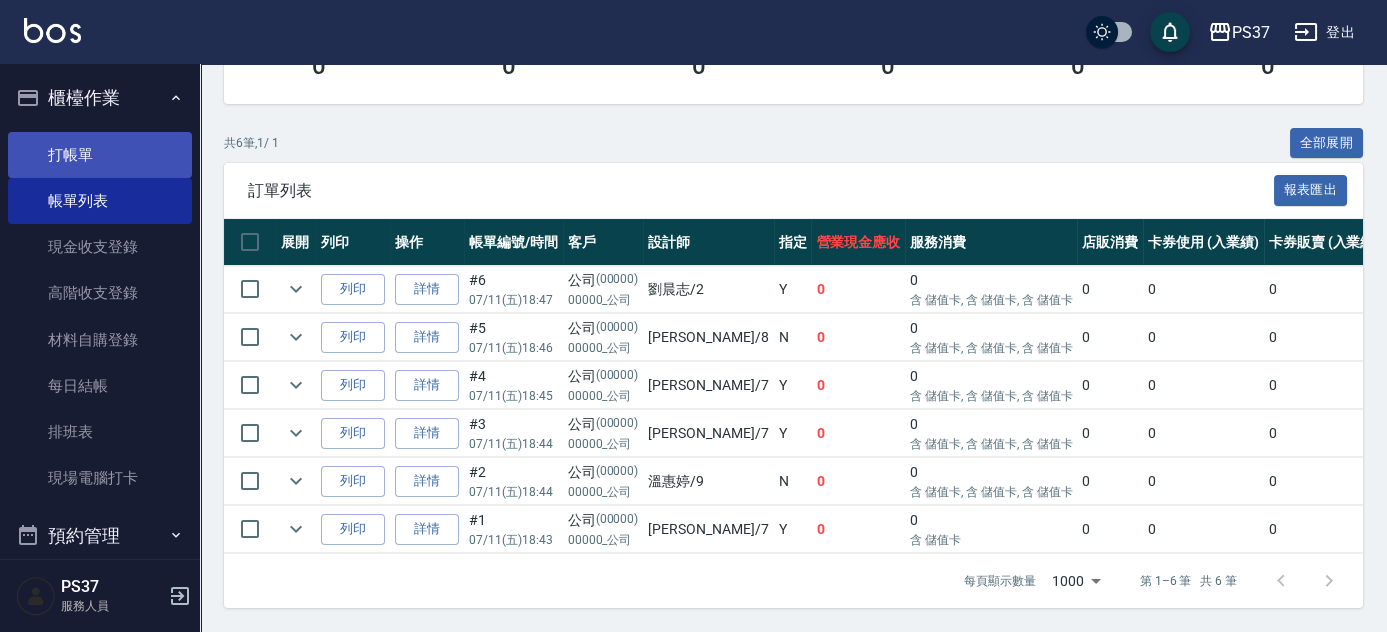 click on "打帳單" at bounding box center (100, 155) 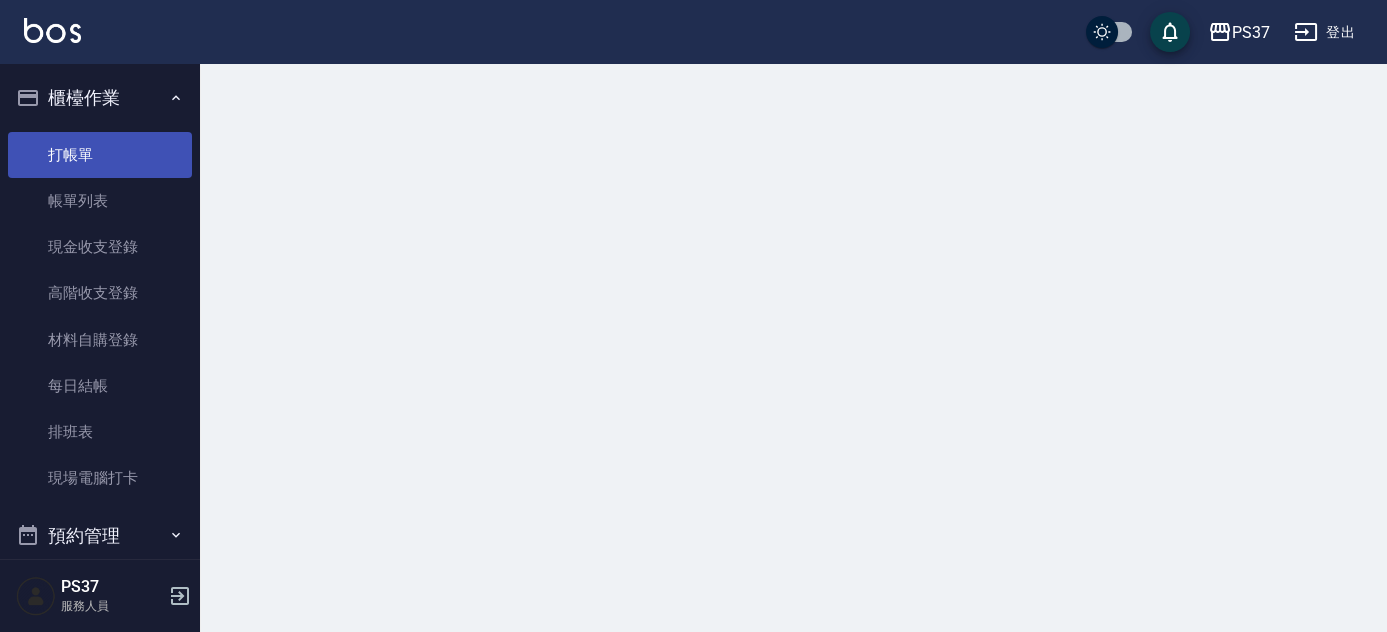 scroll, scrollTop: 0, scrollLeft: 0, axis: both 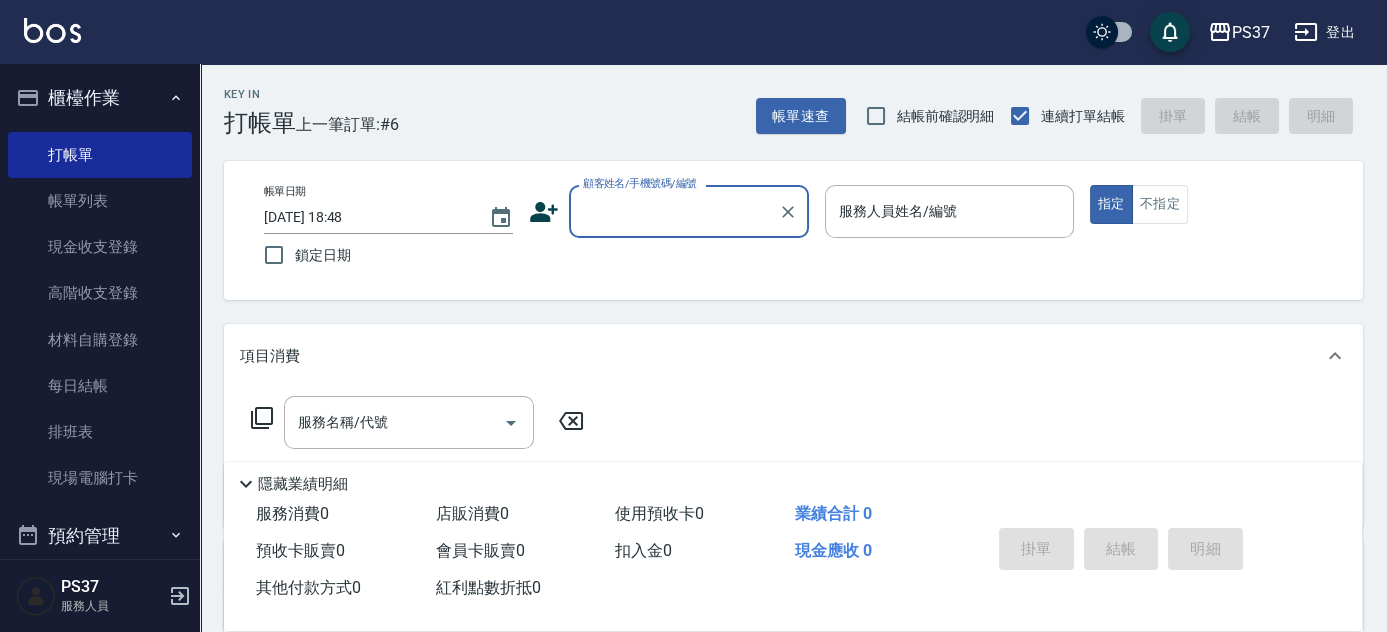 click on "顧客姓名/手機號碼/編號" at bounding box center (674, 211) 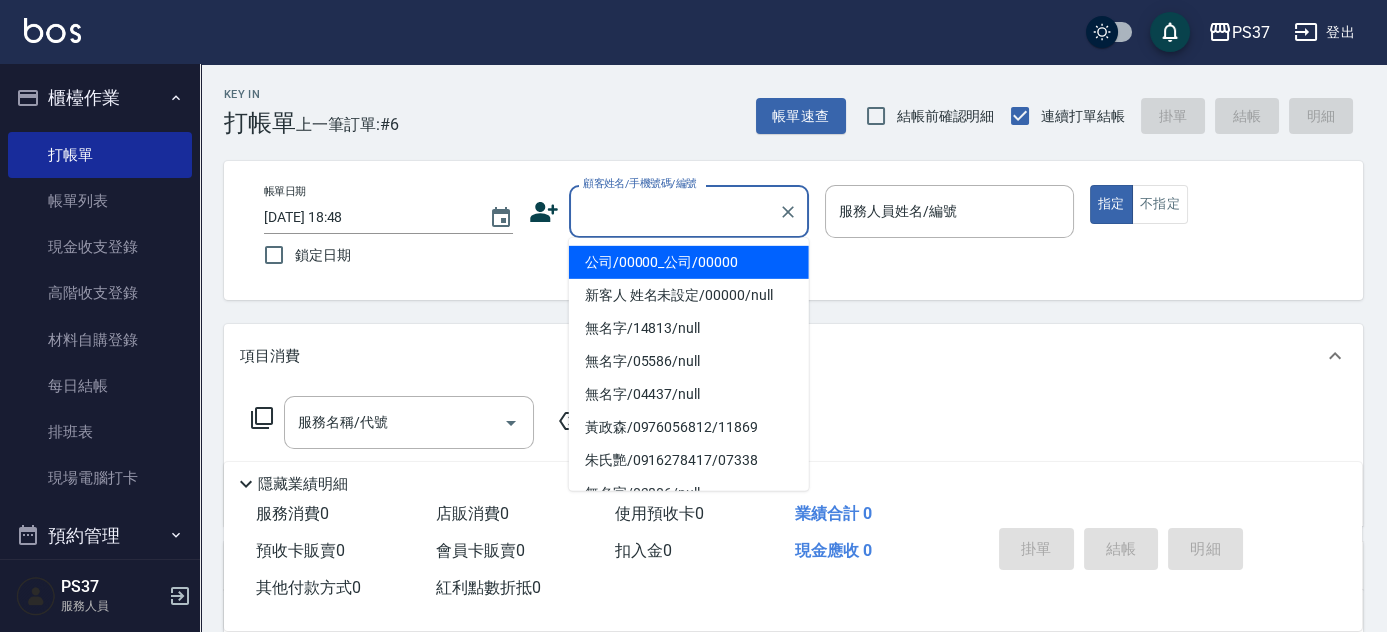click on "公司/00000_公司/00000" at bounding box center (689, 262) 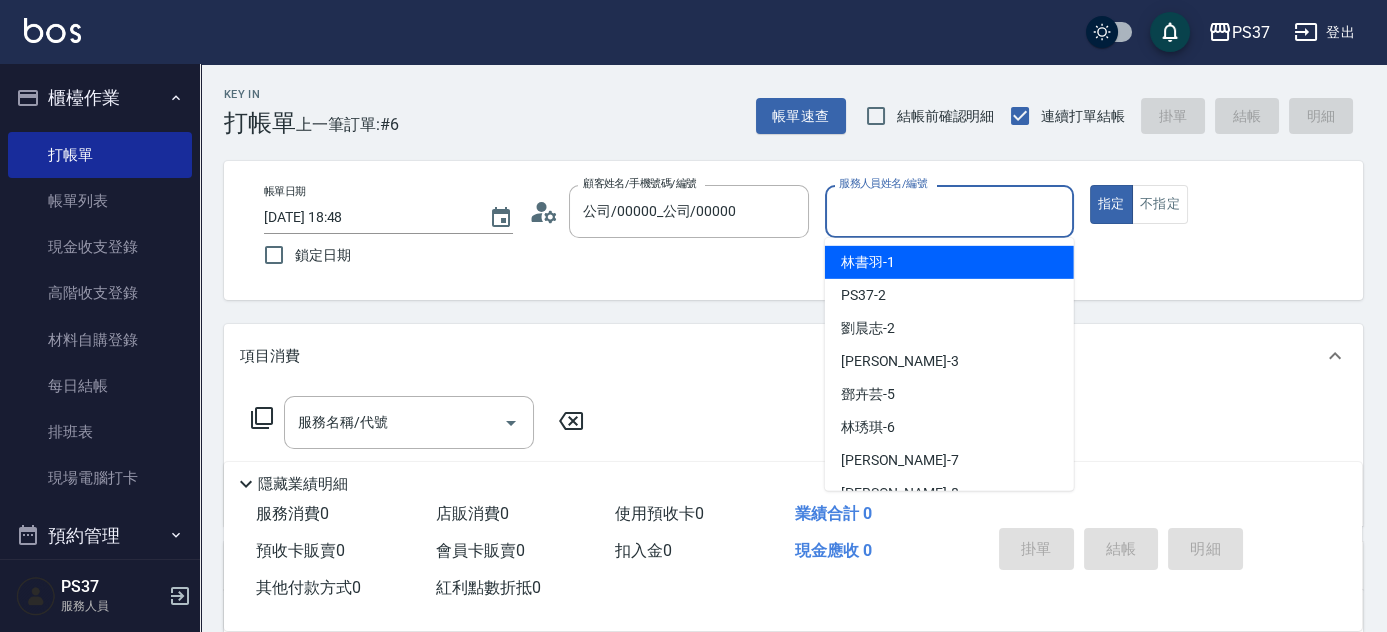 click on "服務人員姓名/編號" at bounding box center (949, 211) 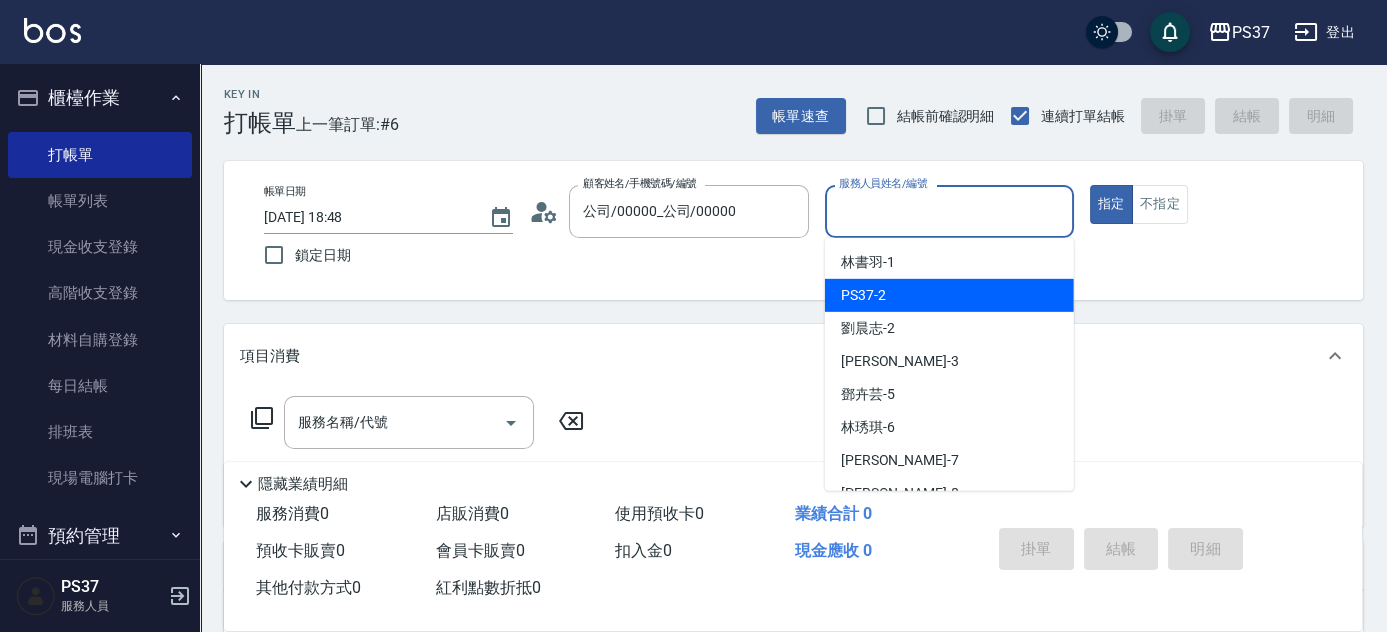 click on "PS37 -2" at bounding box center (949, 295) 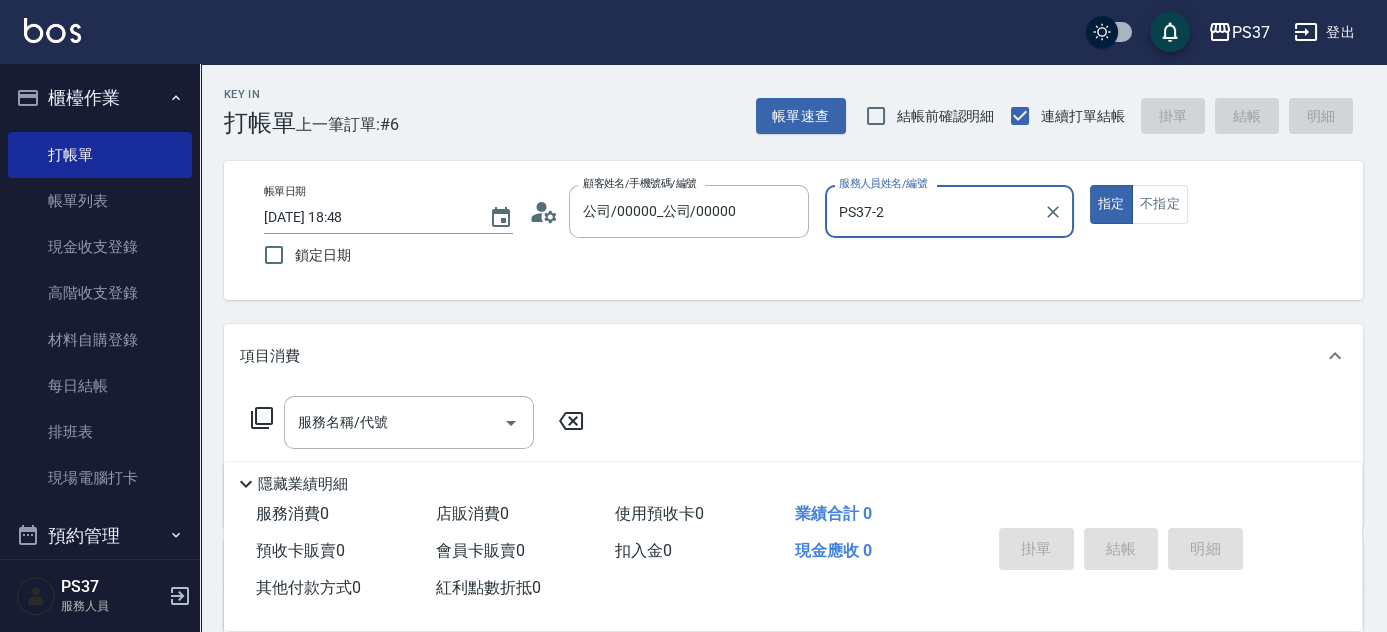 click on "PS37-2" at bounding box center (934, 211) 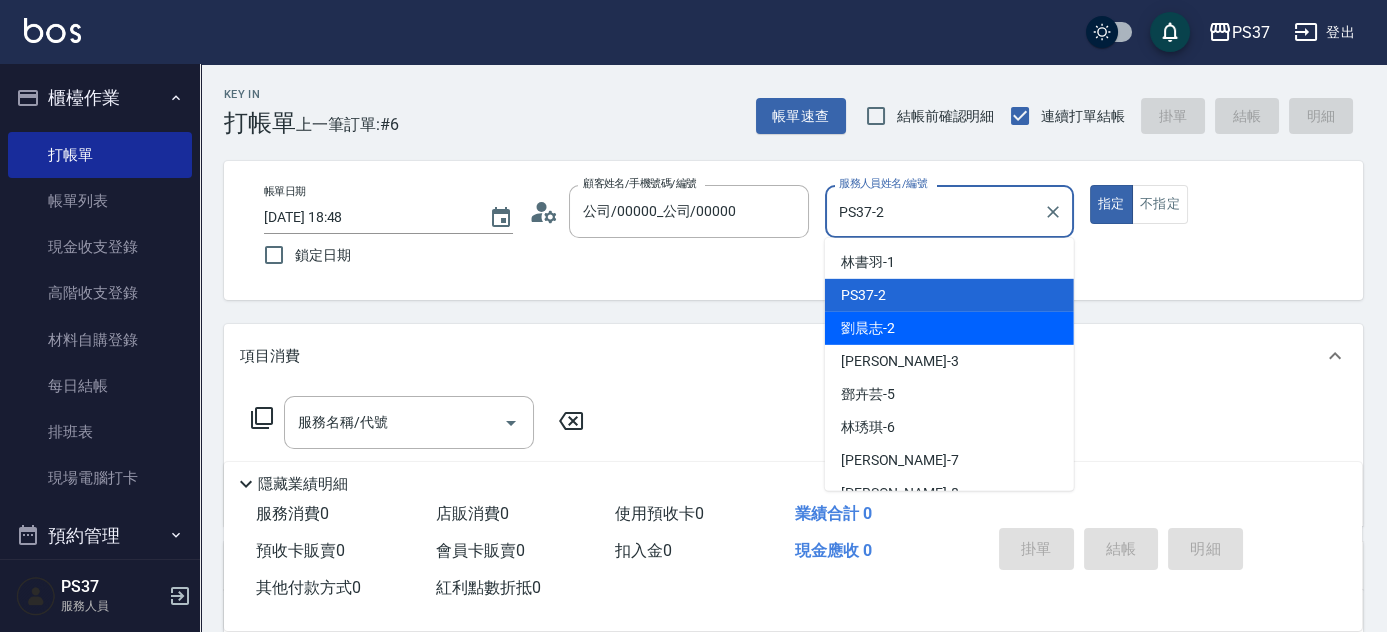 click on "劉晨志 -2" at bounding box center (949, 328) 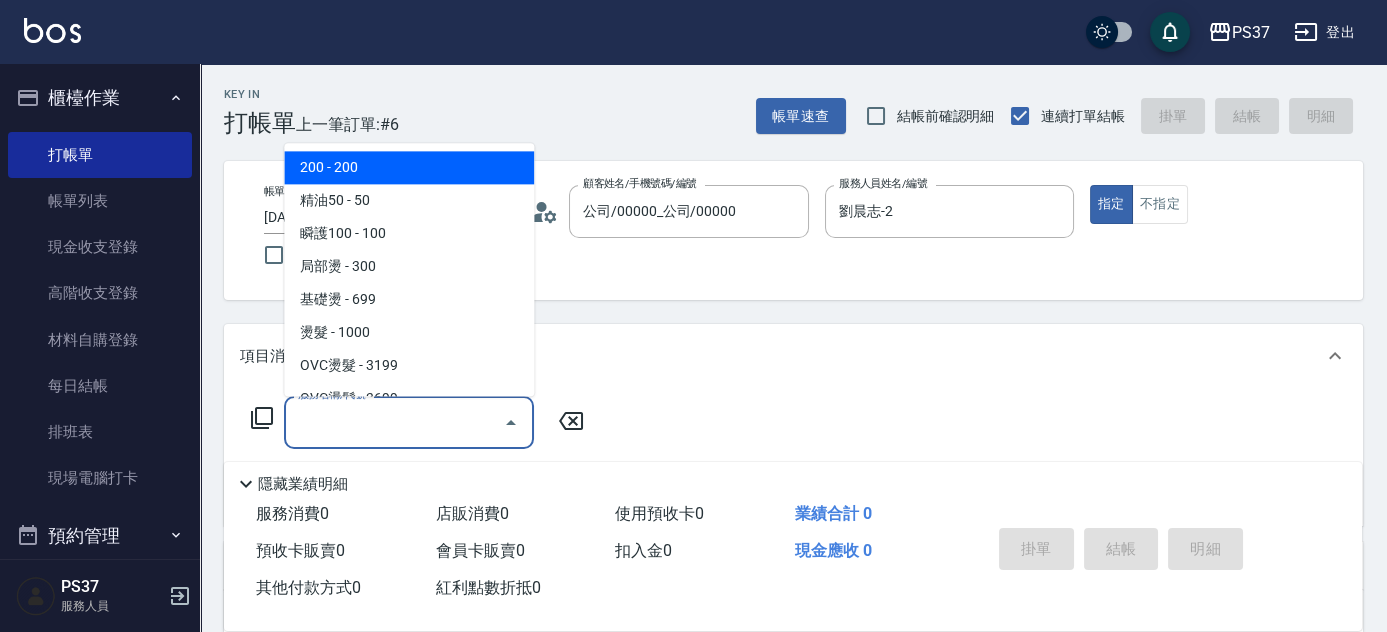 click on "服務名稱/代號" at bounding box center (394, 422) 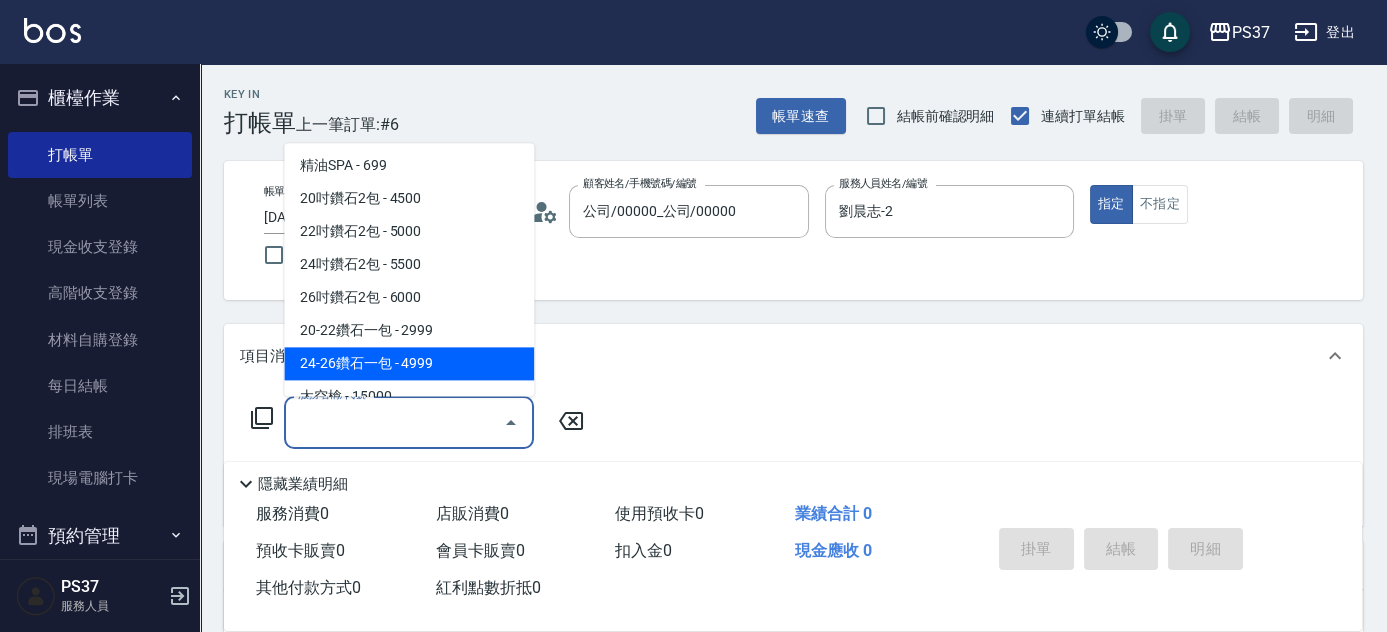 scroll, scrollTop: 1090, scrollLeft: 0, axis: vertical 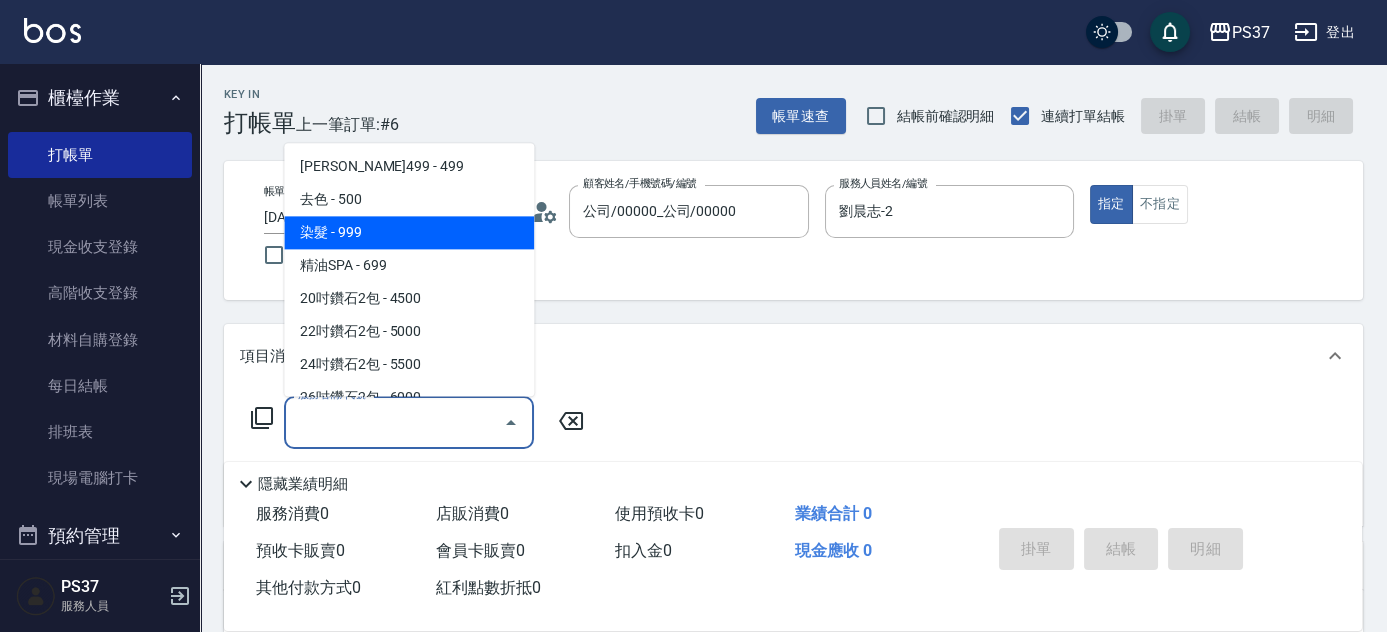 click on "染髮 - 999" at bounding box center (409, 233) 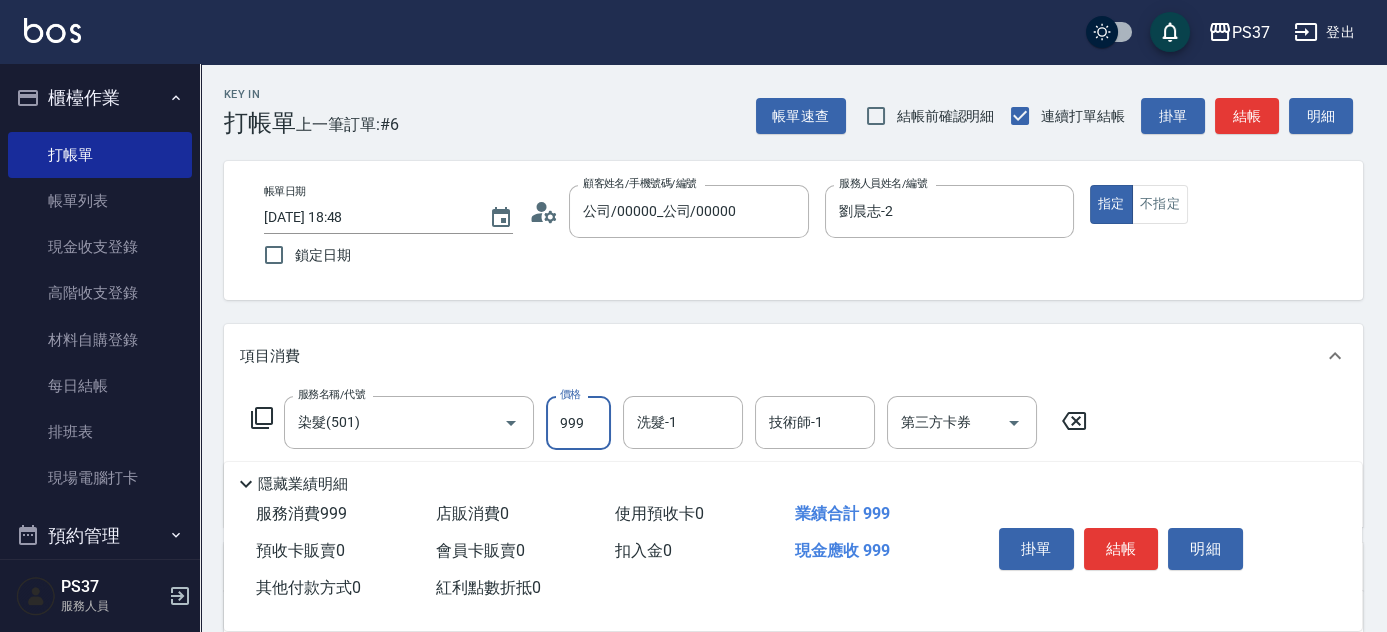 click on "999" at bounding box center (578, 423) 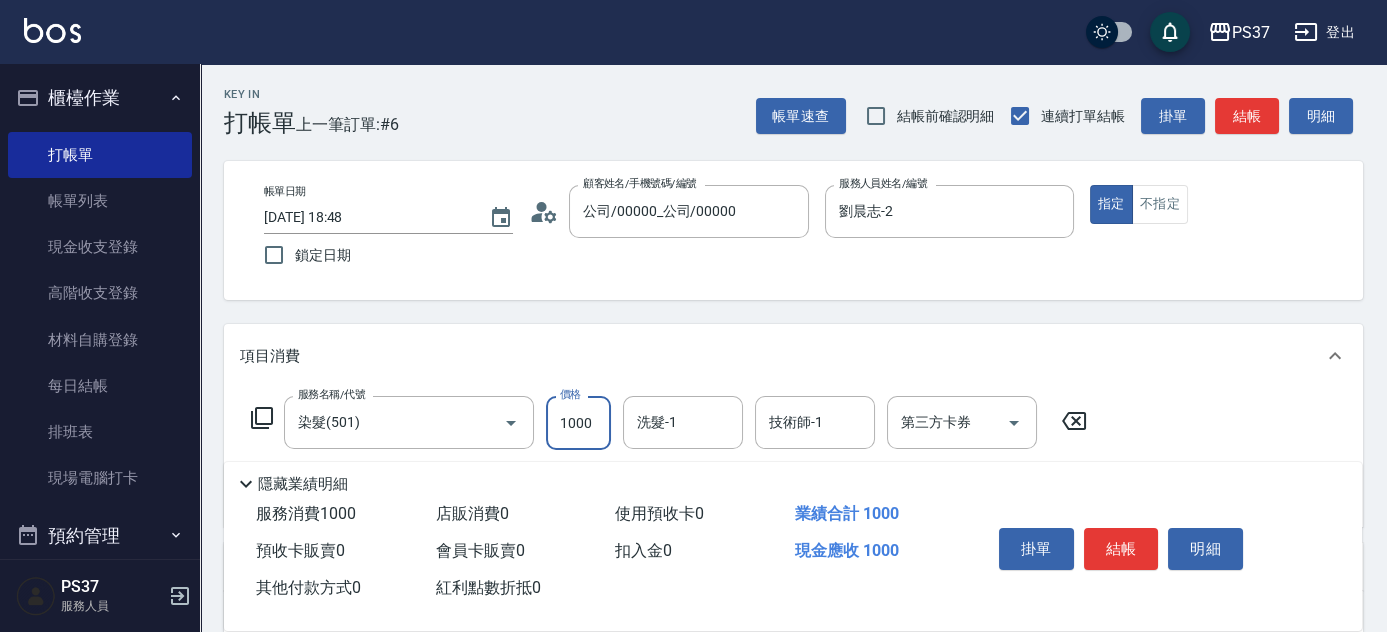 type on "1000" 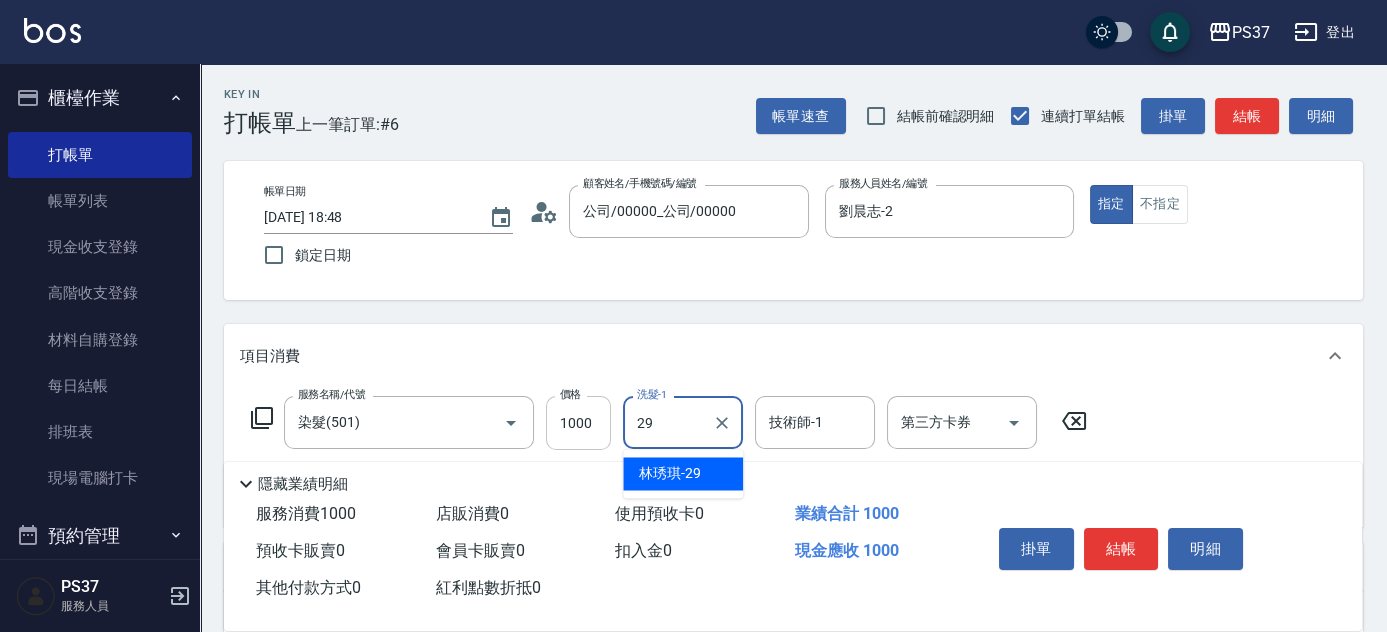 type on "林琇琪-29" 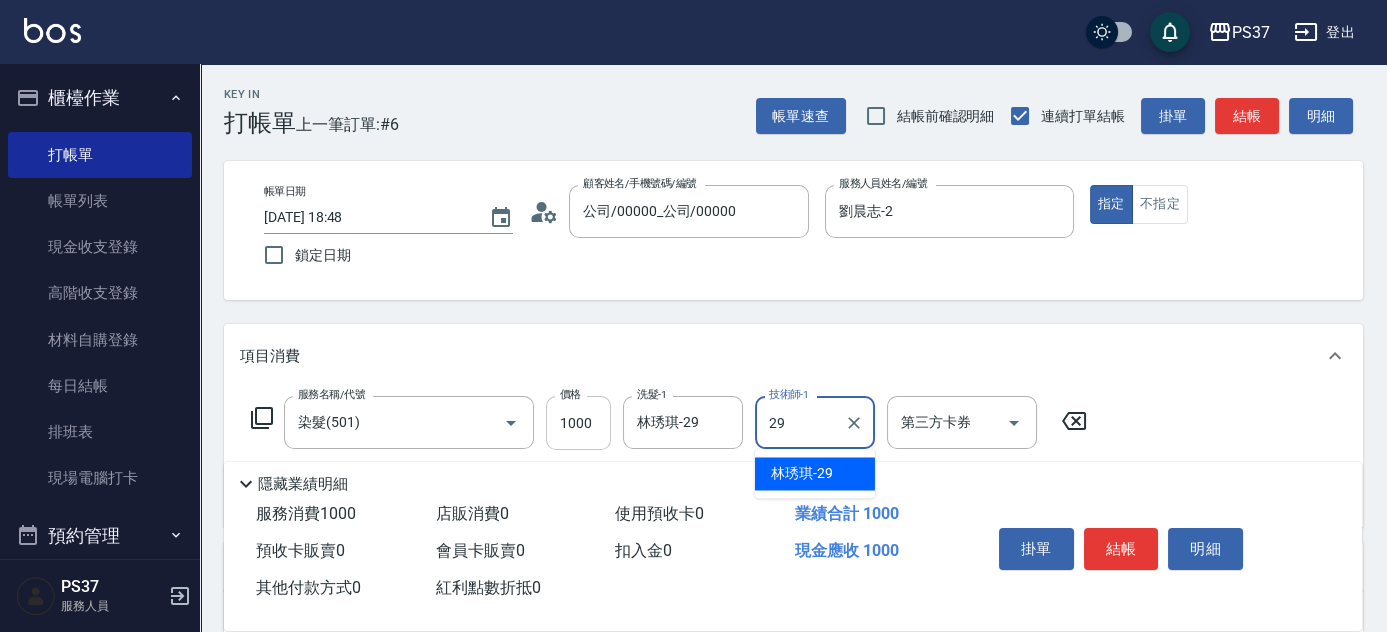 type on "林琇琪-29" 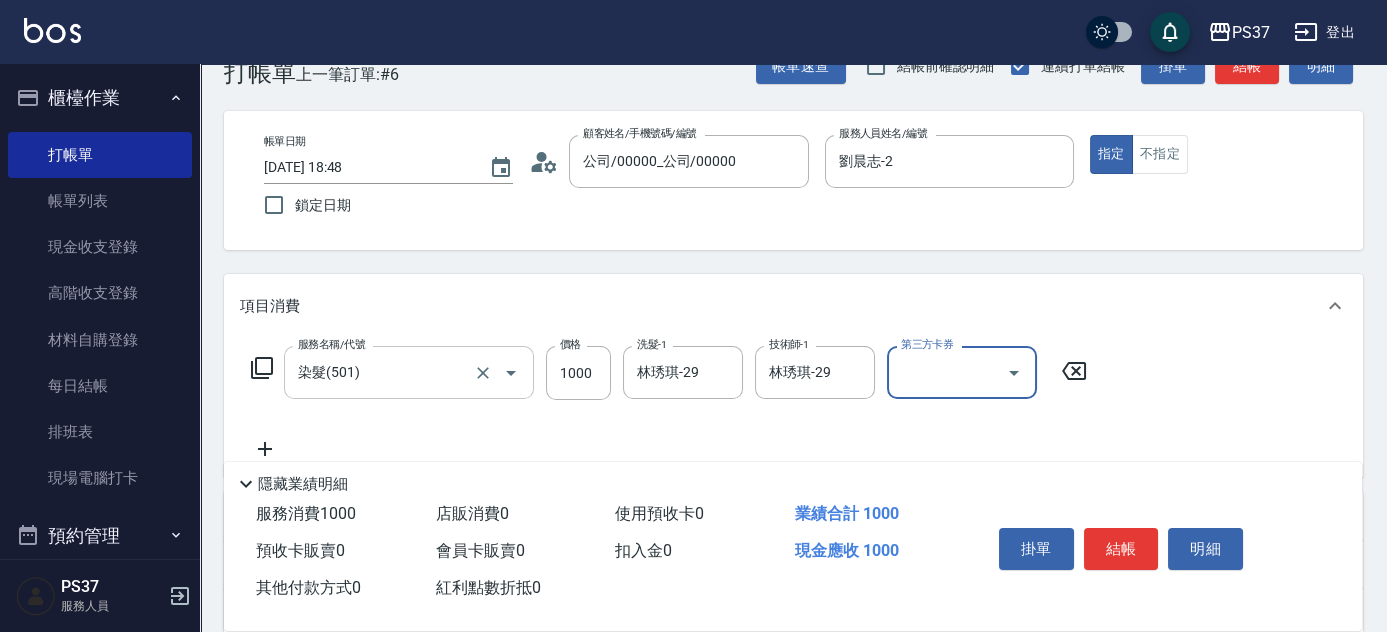 scroll, scrollTop: 90, scrollLeft: 0, axis: vertical 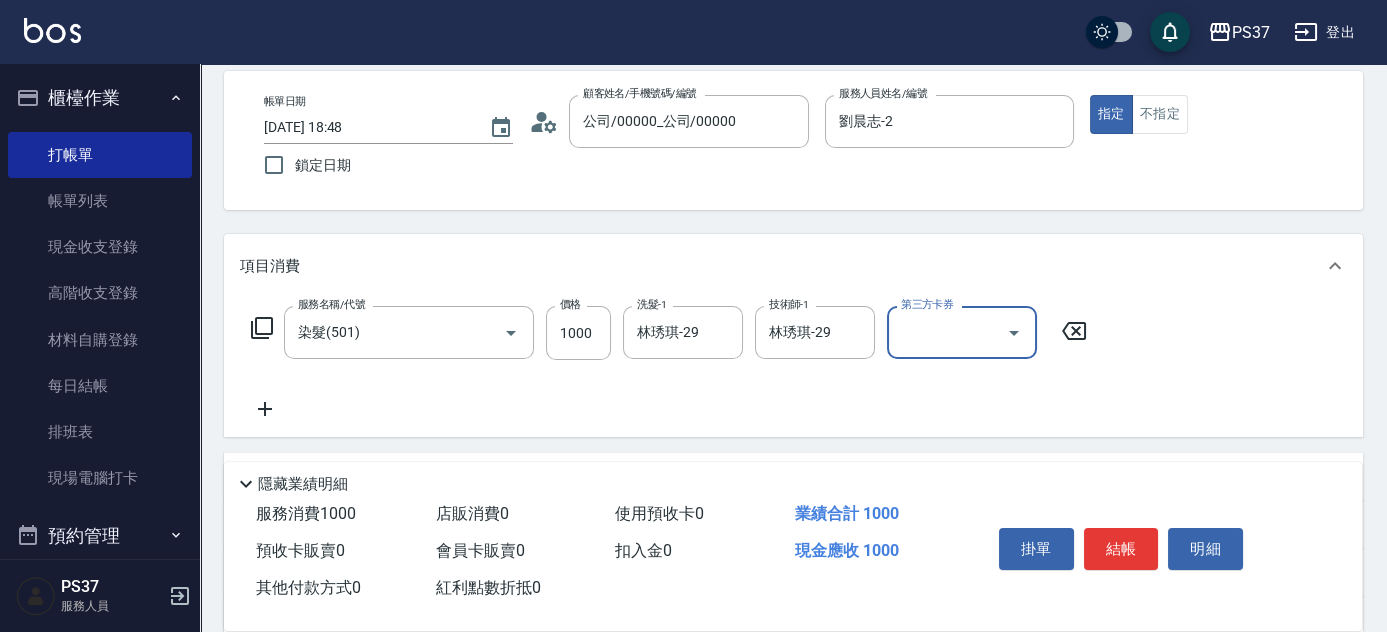 click 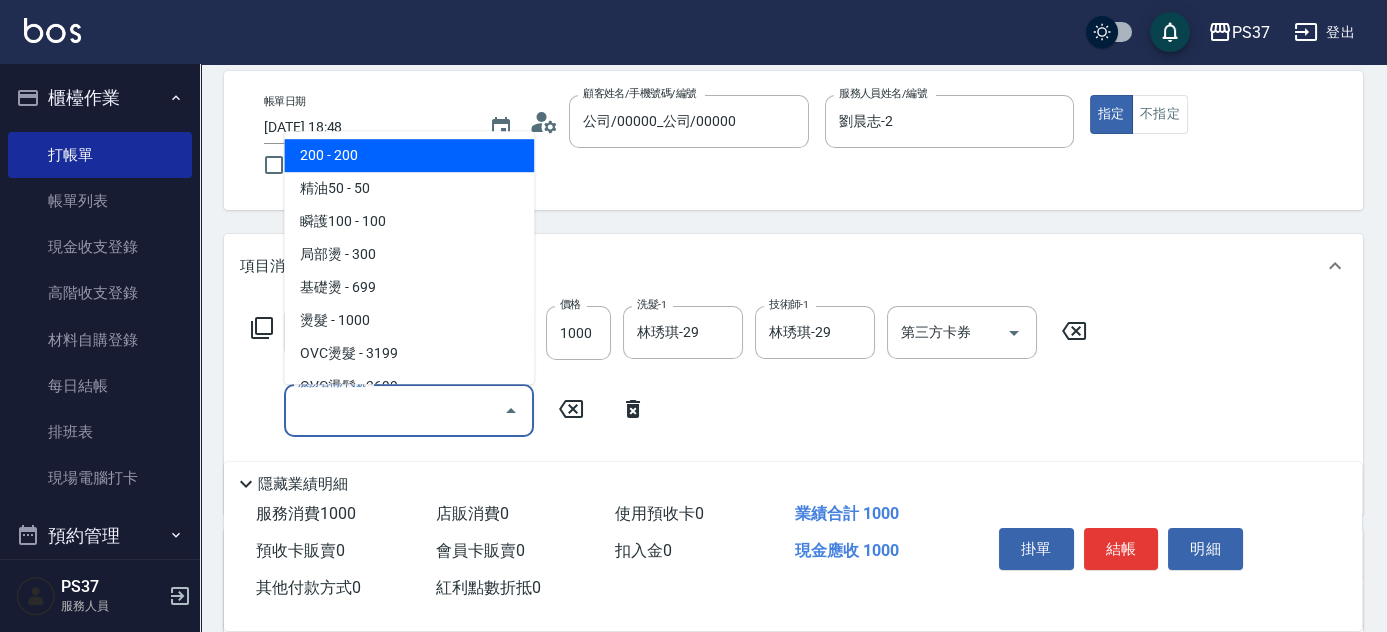 click on "服務名稱/代號" at bounding box center (394, 410) 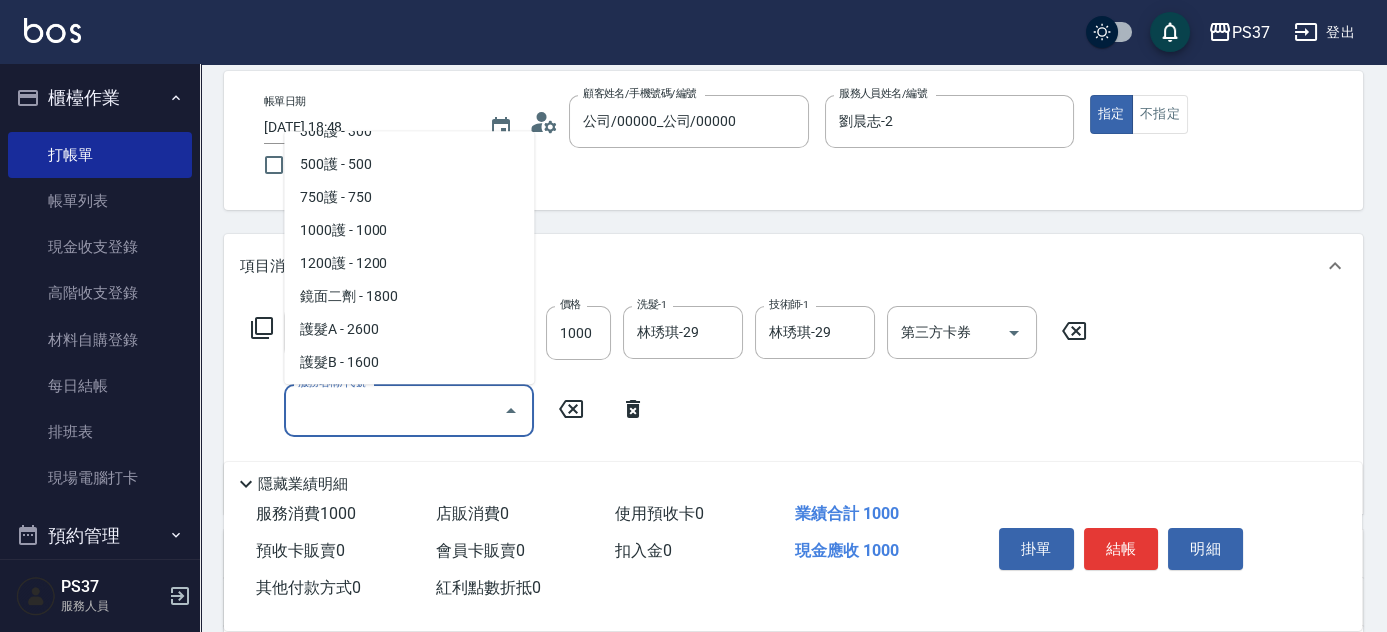 scroll, scrollTop: 727, scrollLeft: 0, axis: vertical 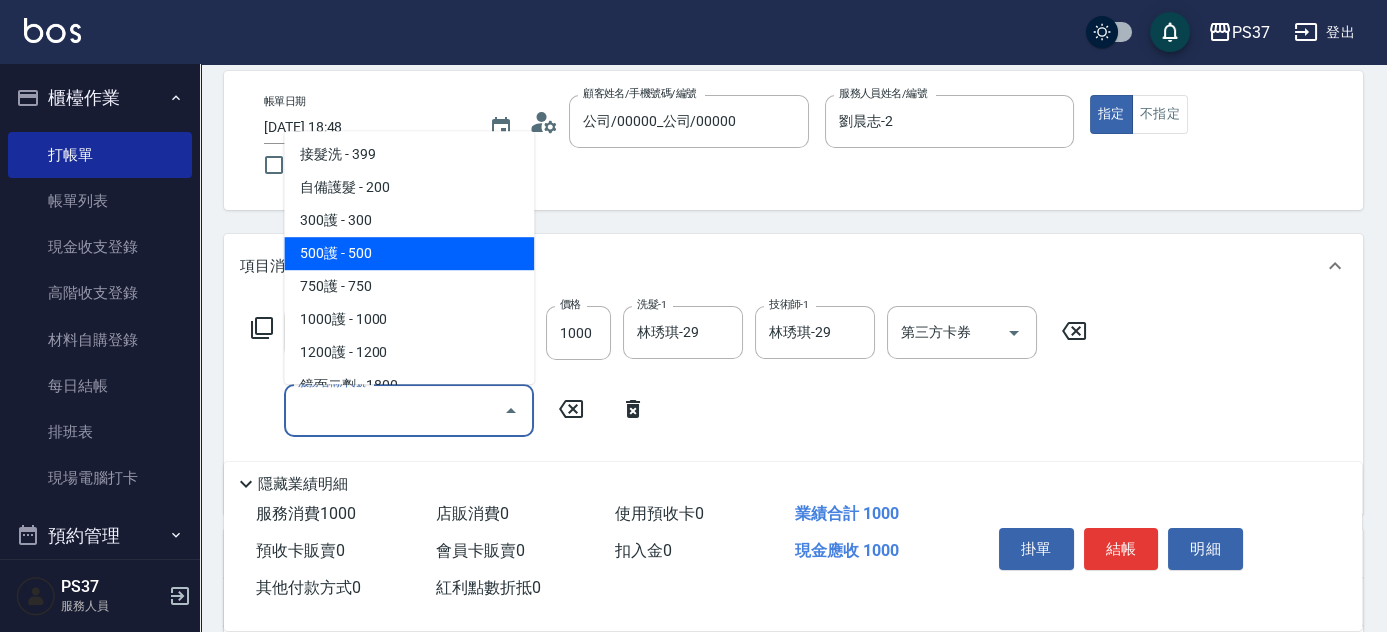 click on "750護 - 750" at bounding box center [409, 286] 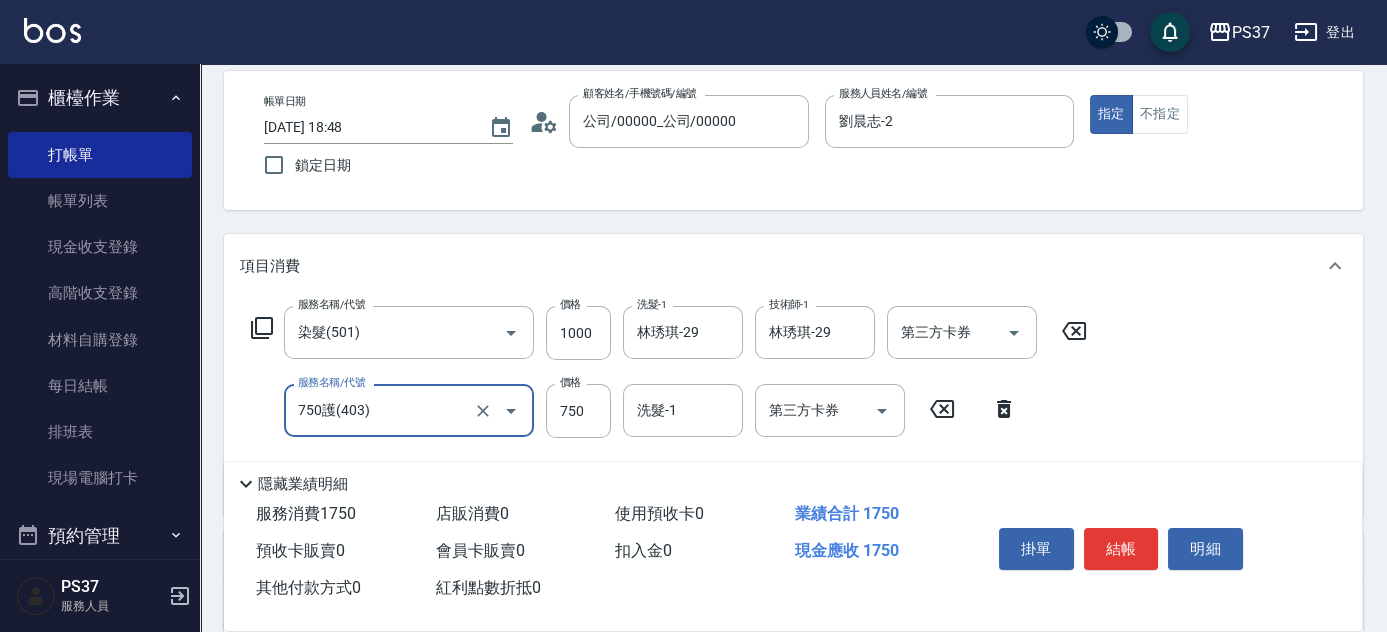 click on "750護(403)" at bounding box center [381, 410] 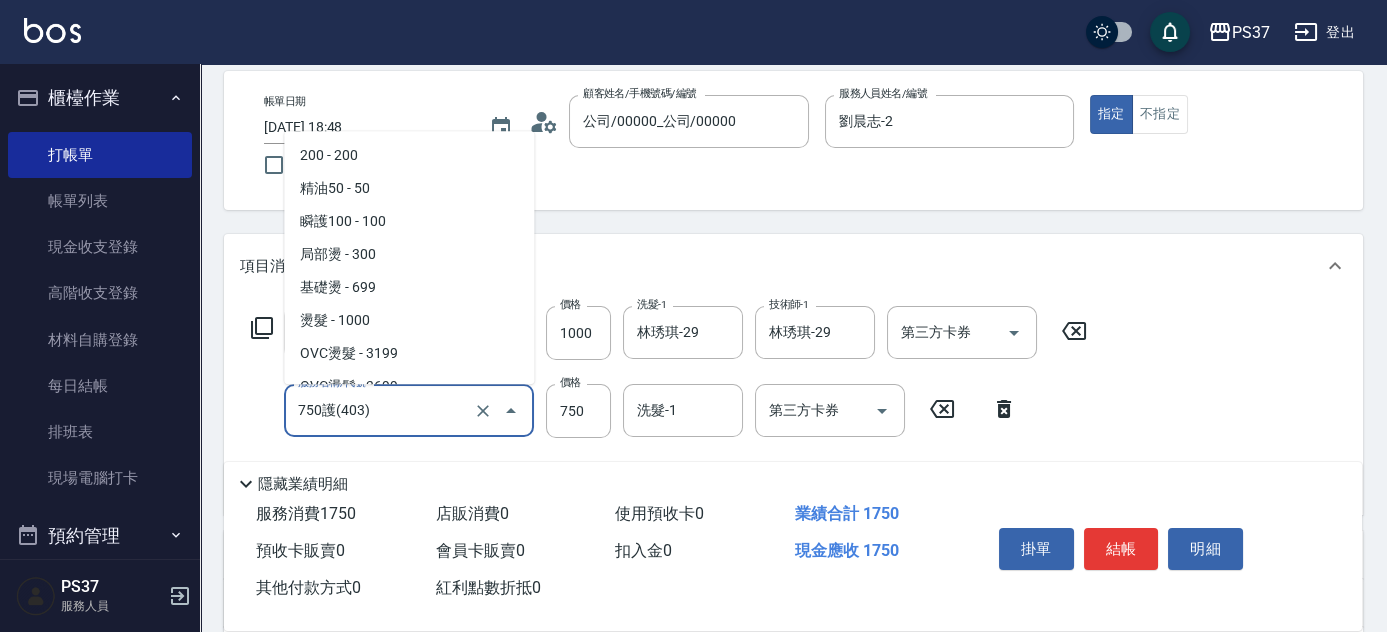 scroll, scrollTop: 645, scrollLeft: 0, axis: vertical 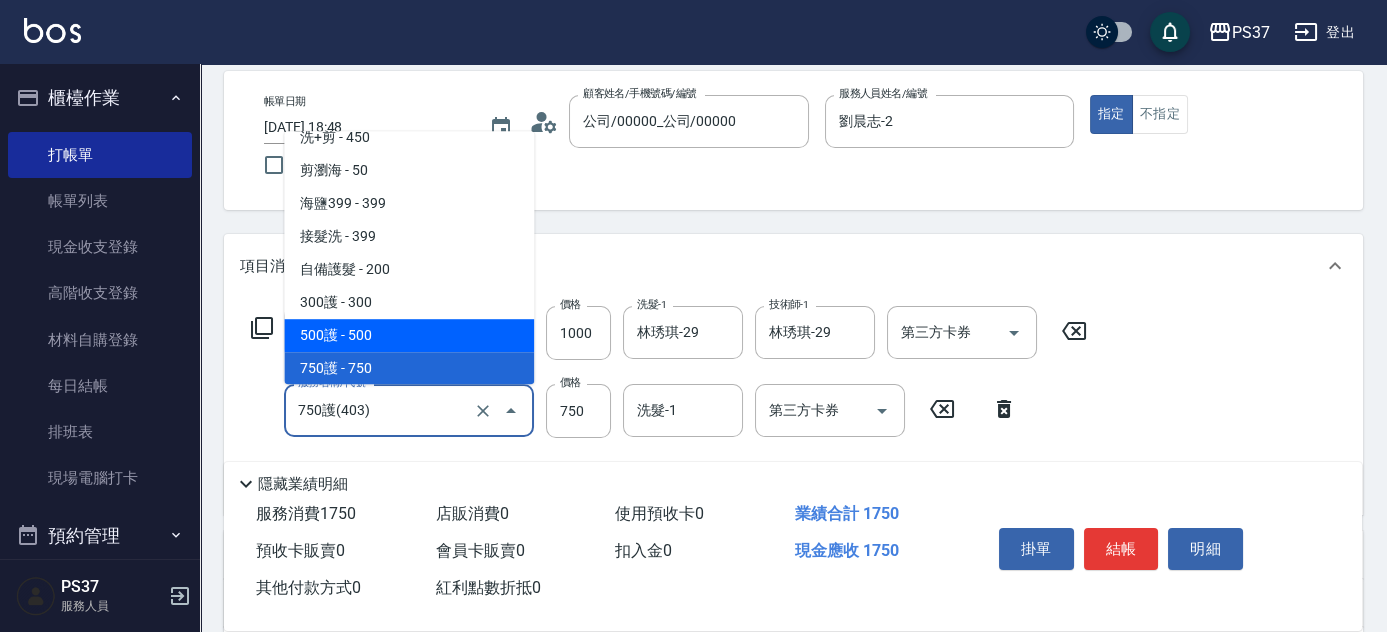 click on "500護 - 500" at bounding box center [409, 335] 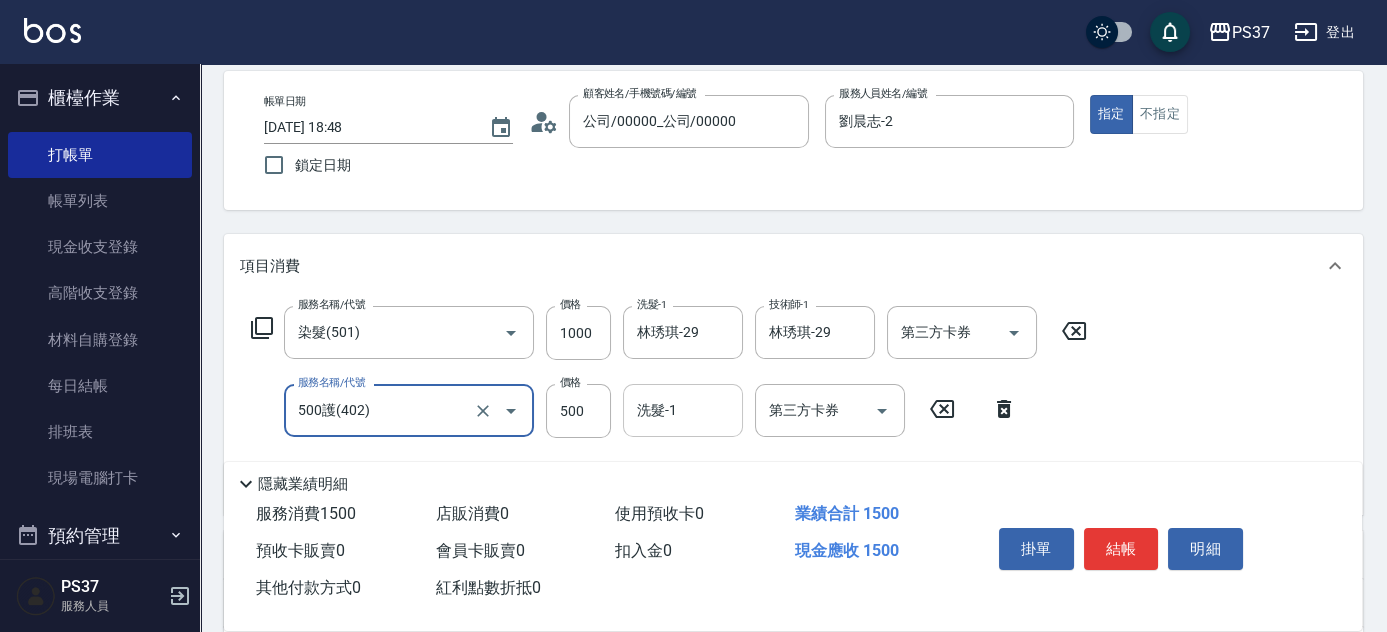 click on "洗髮-1" at bounding box center [683, 410] 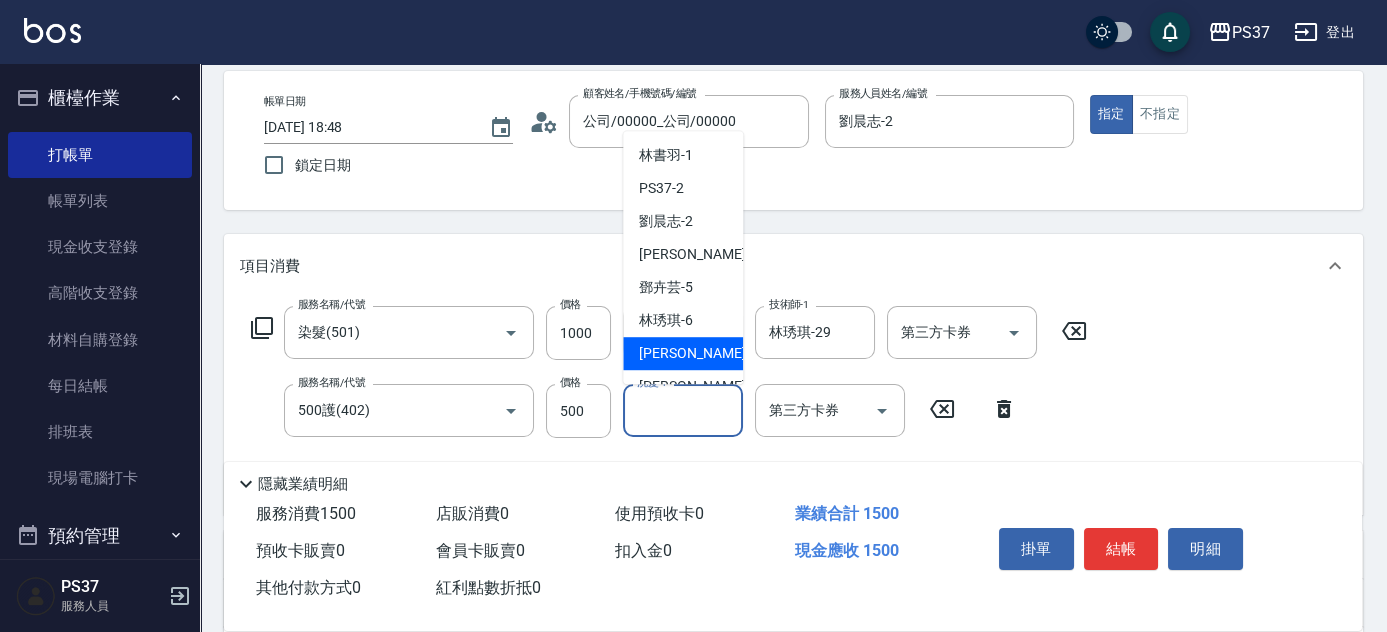 scroll, scrollTop: 323, scrollLeft: 0, axis: vertical 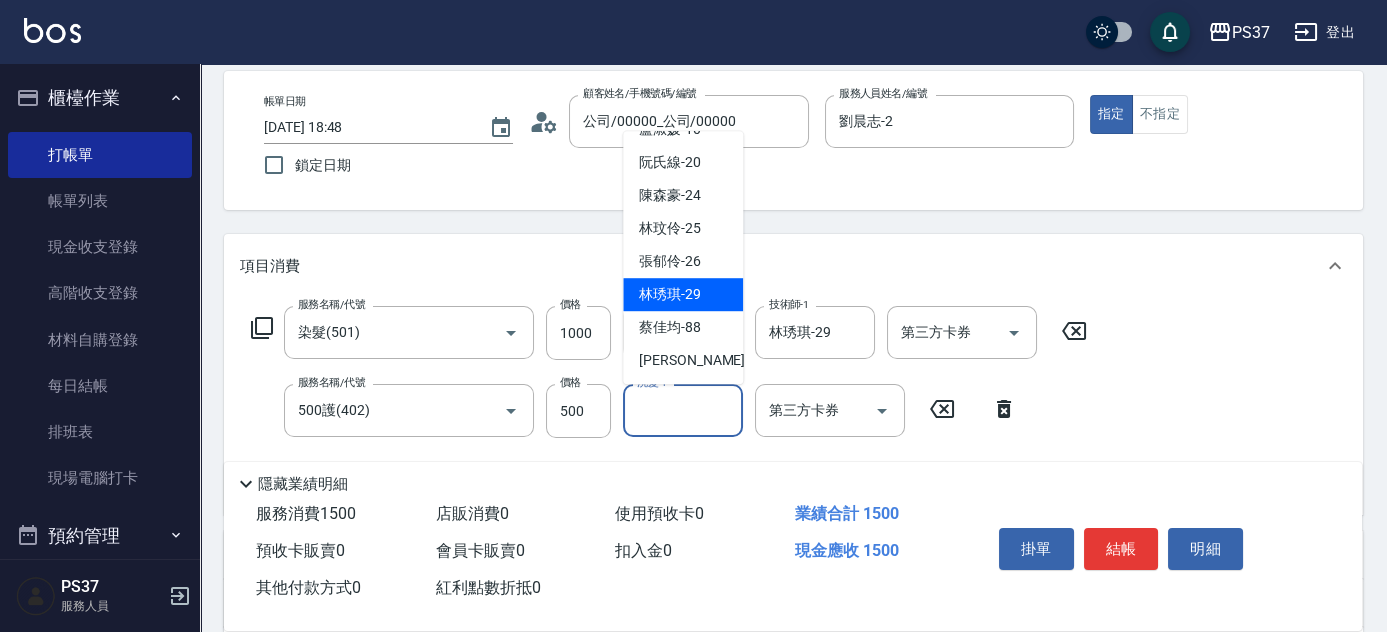 click on "林琇琪 -29" at bounding box center (670, 294) 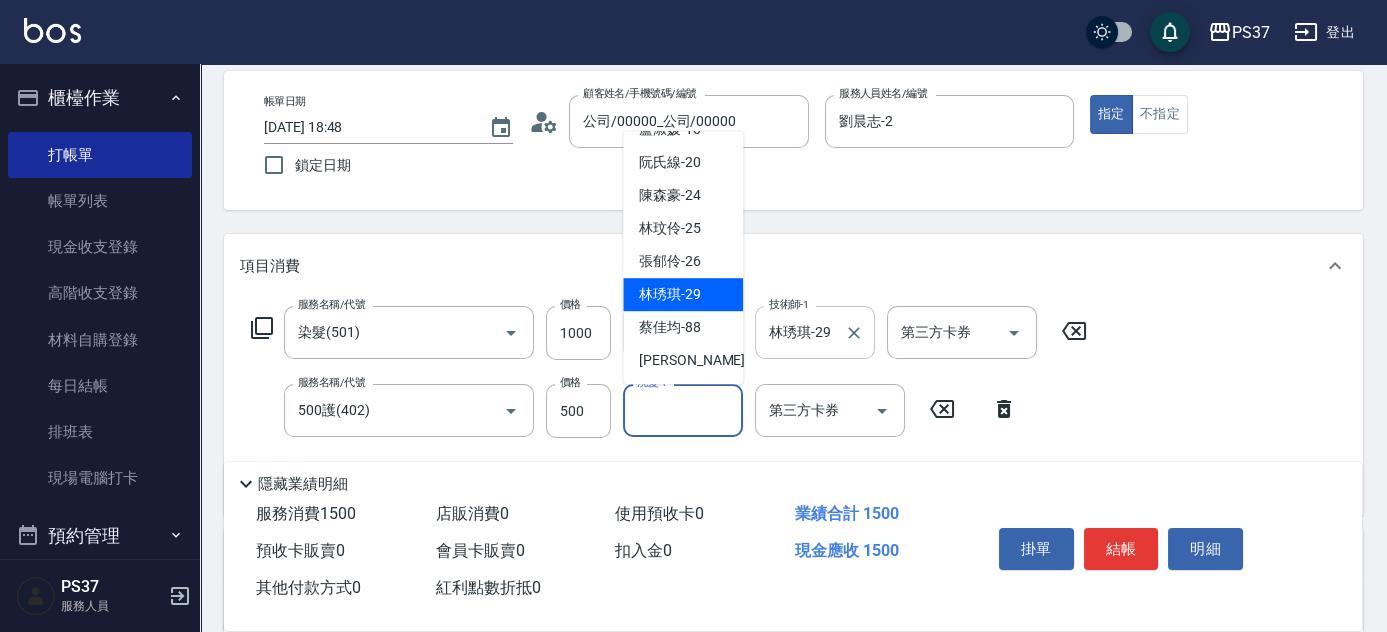 type on "林琇琪-29" 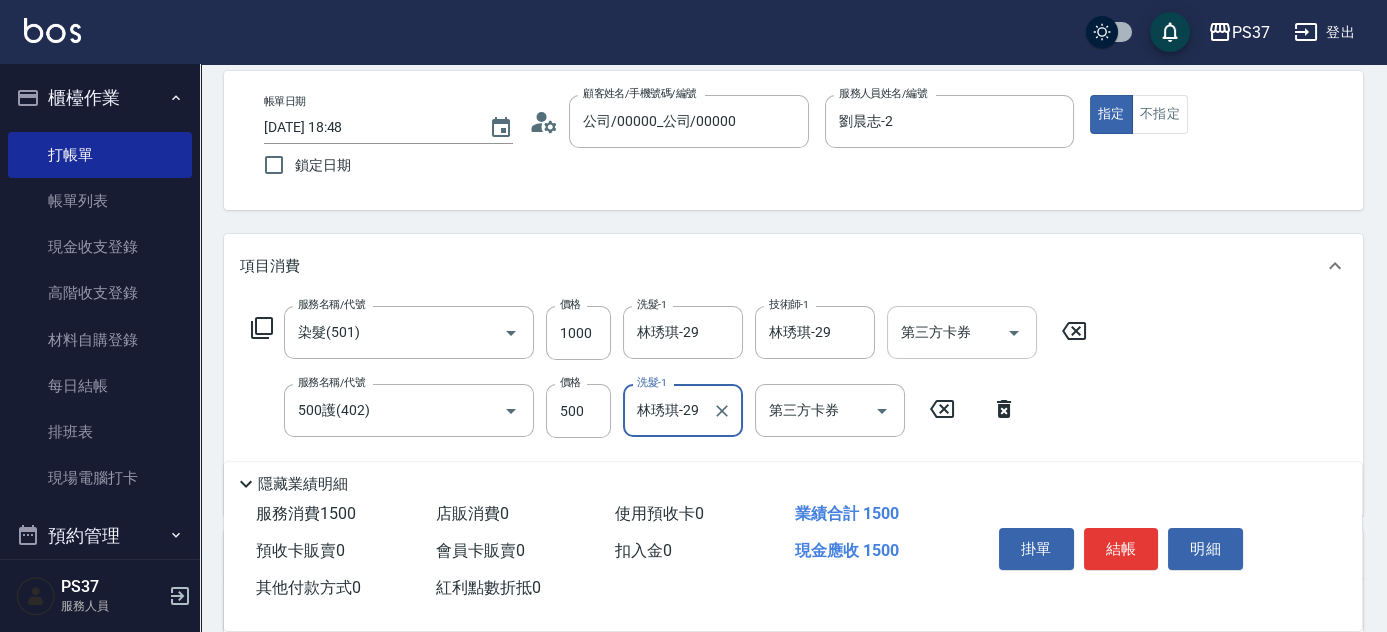 click 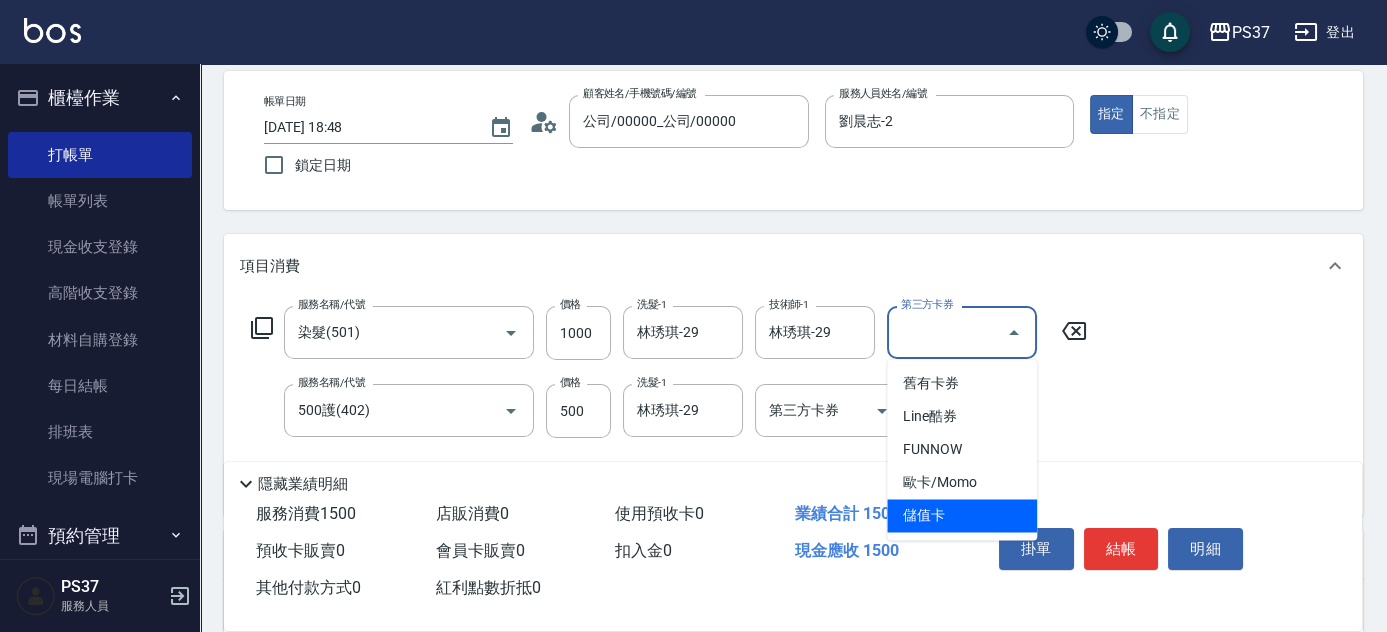 click on "儲值卡" at bounding box center (962, 515) 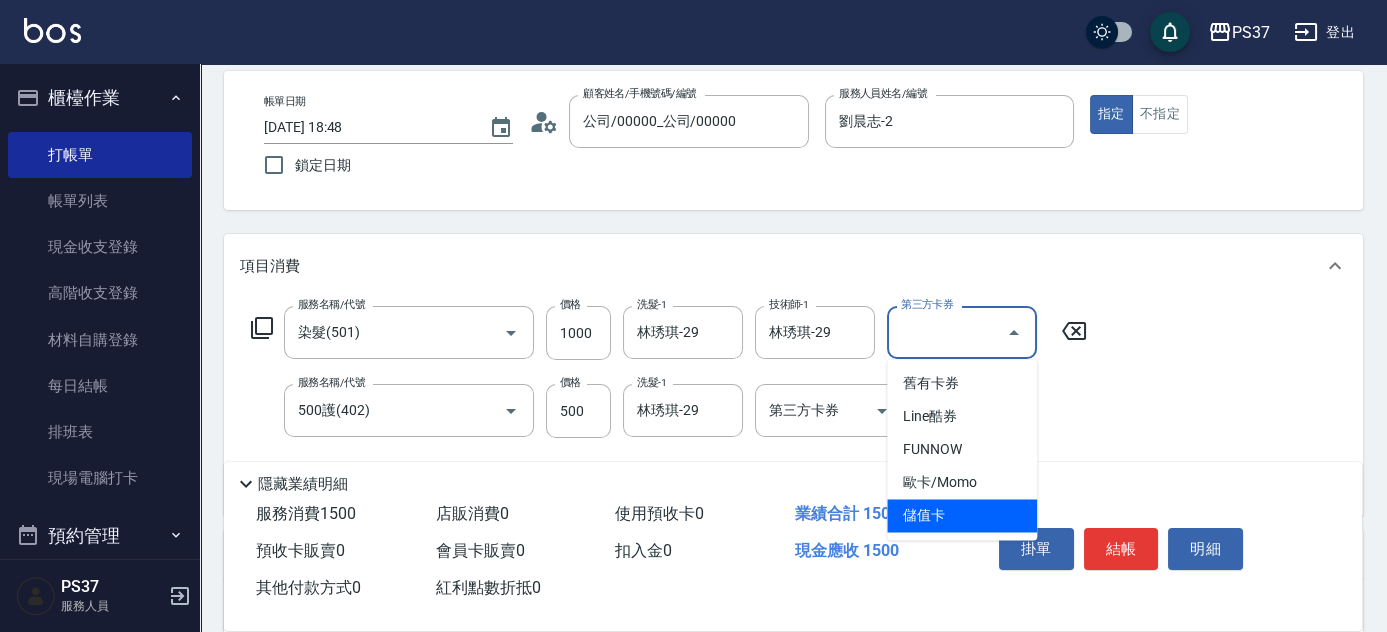 type on "儲值卡" 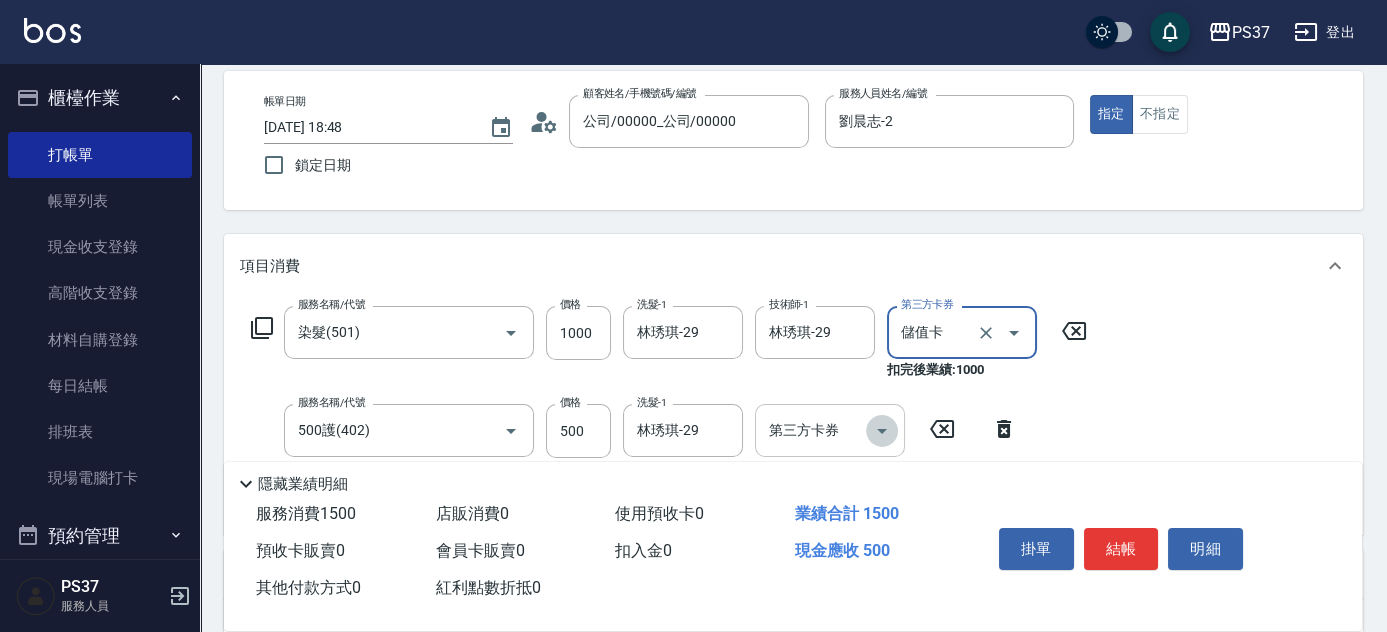 click 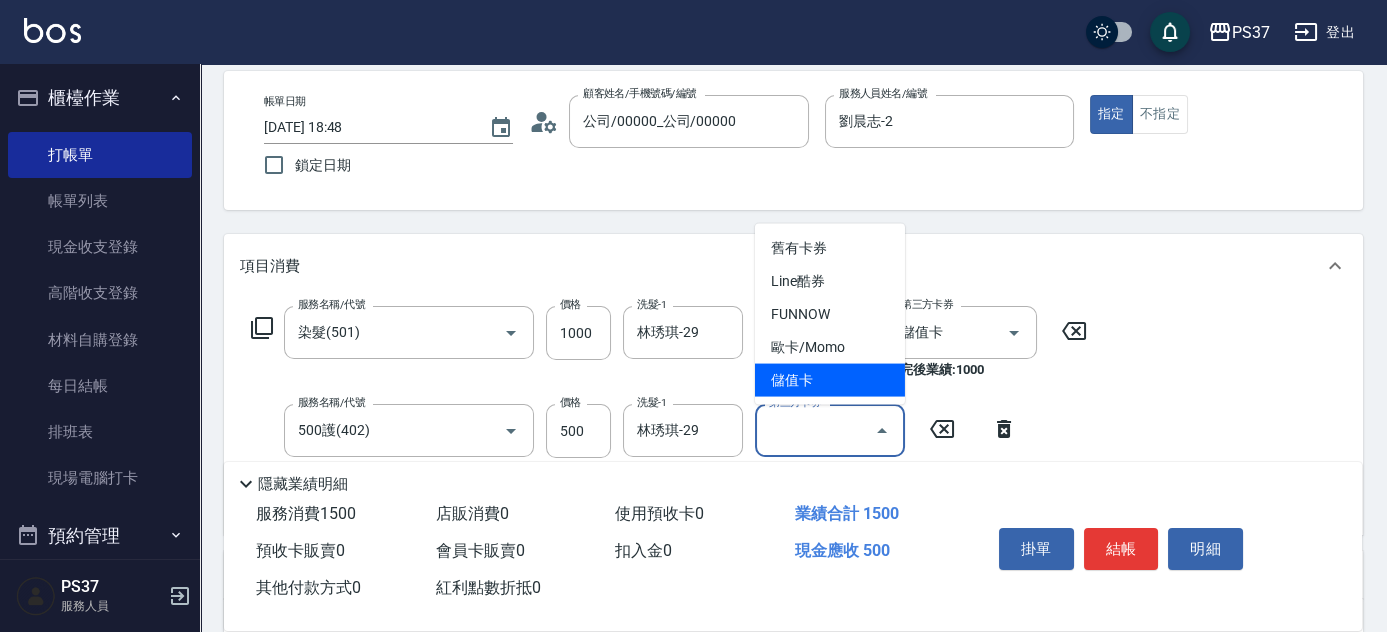 click on "儲值卡" at bounding box center [830, 380] 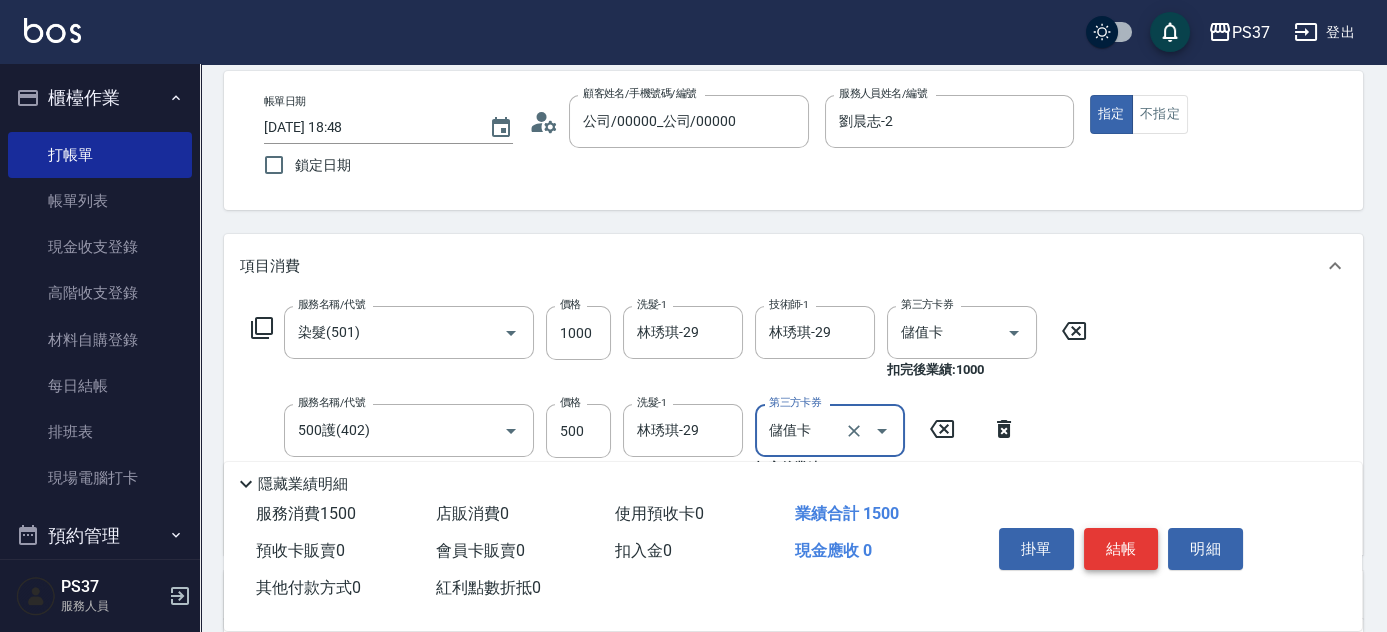 click on "結帳" at bounding box center (1121, 549) 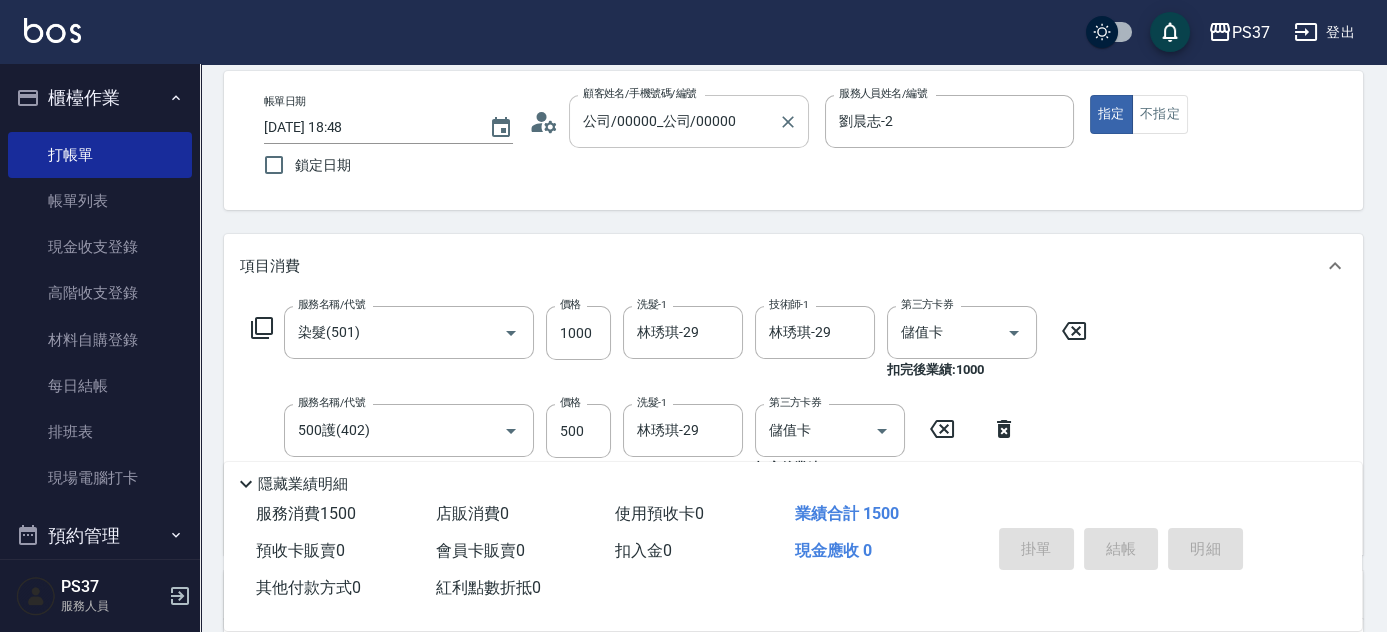 type on "2025/07/11 18:52" 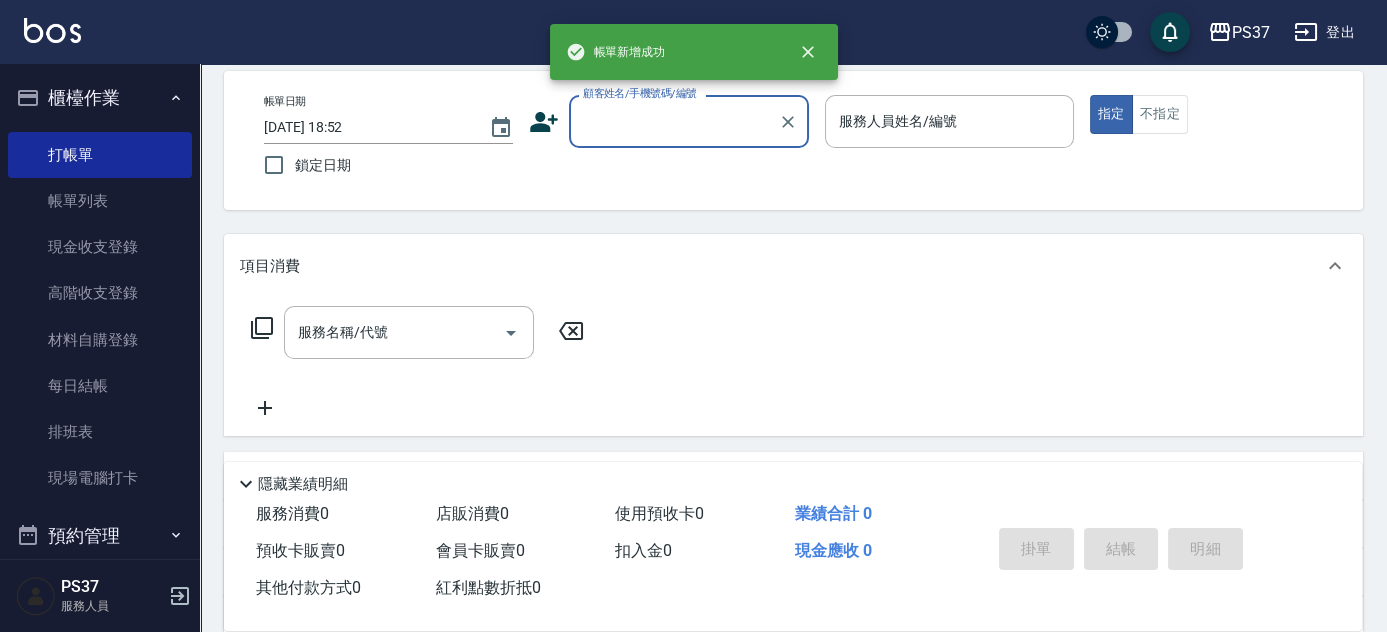 click on "顧客姓名/手機號碼/編號" at bounding box center [674, 121] 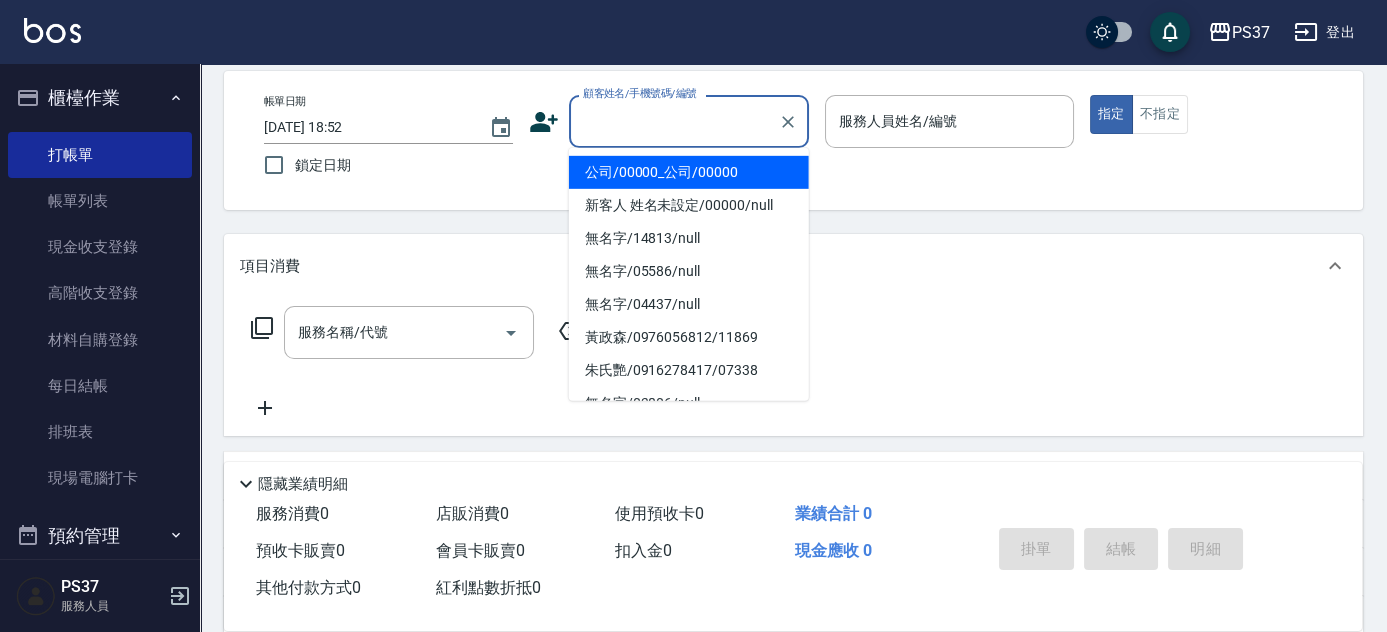 click on "公司/00000_公司/00000" at bounding box center (689, 172) 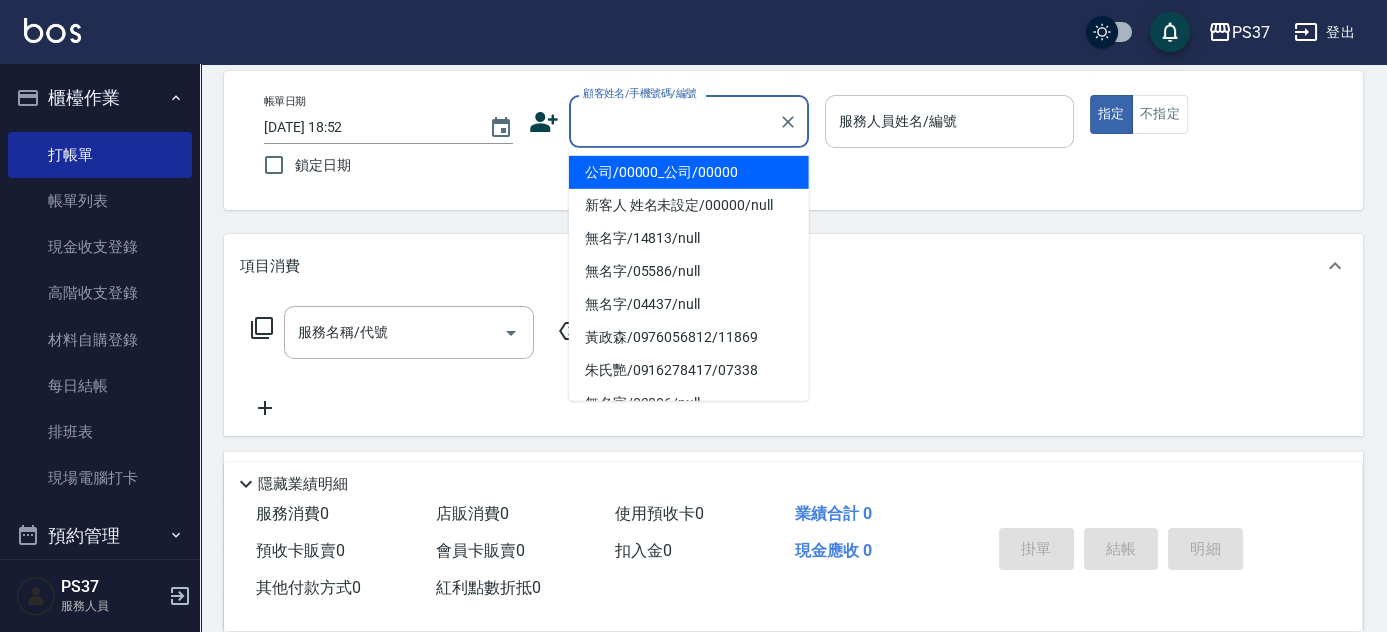 type on "公司/00000_公司/00000" 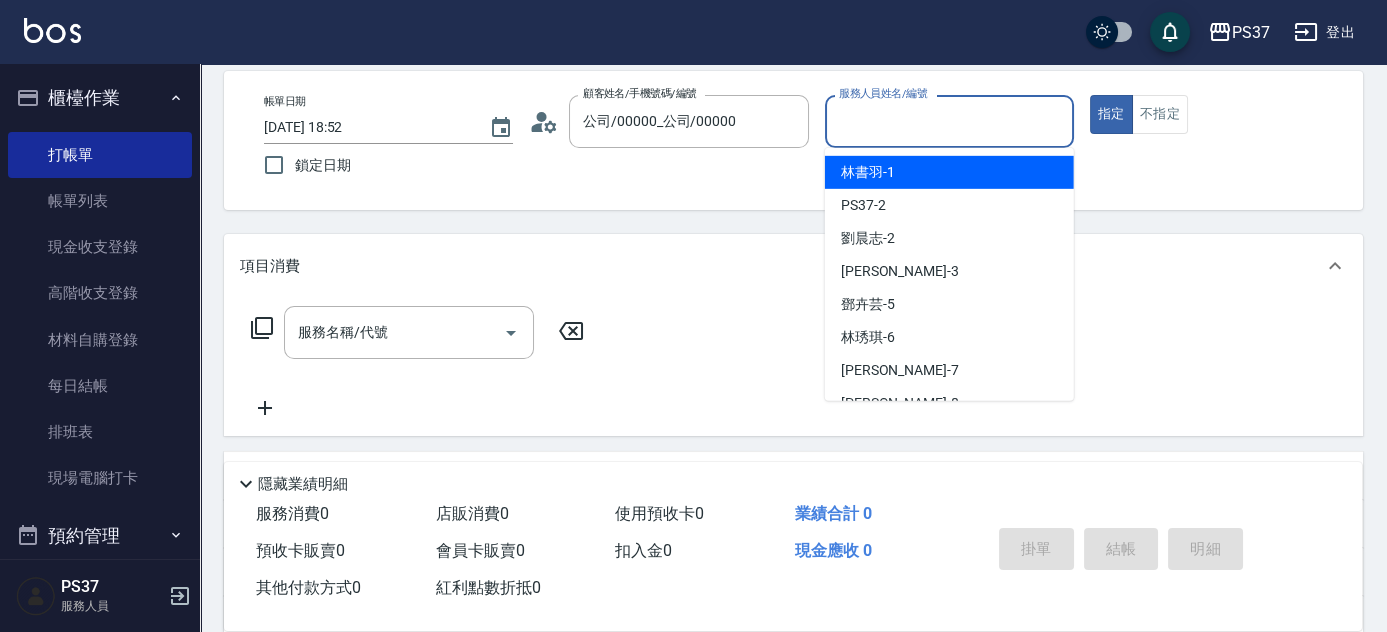 click on "服務人員姓名/編號" at bounding box center (949, 121) 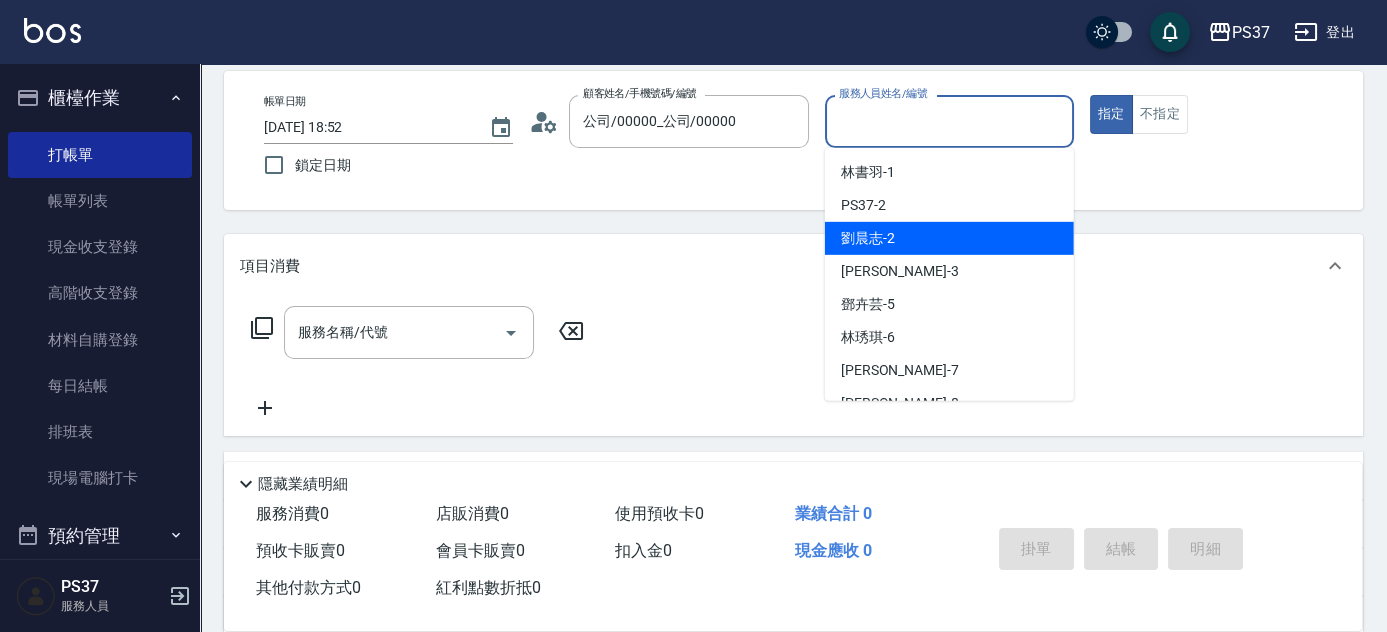 click on "劉晨志 -2" at bounding box center (949, 238) 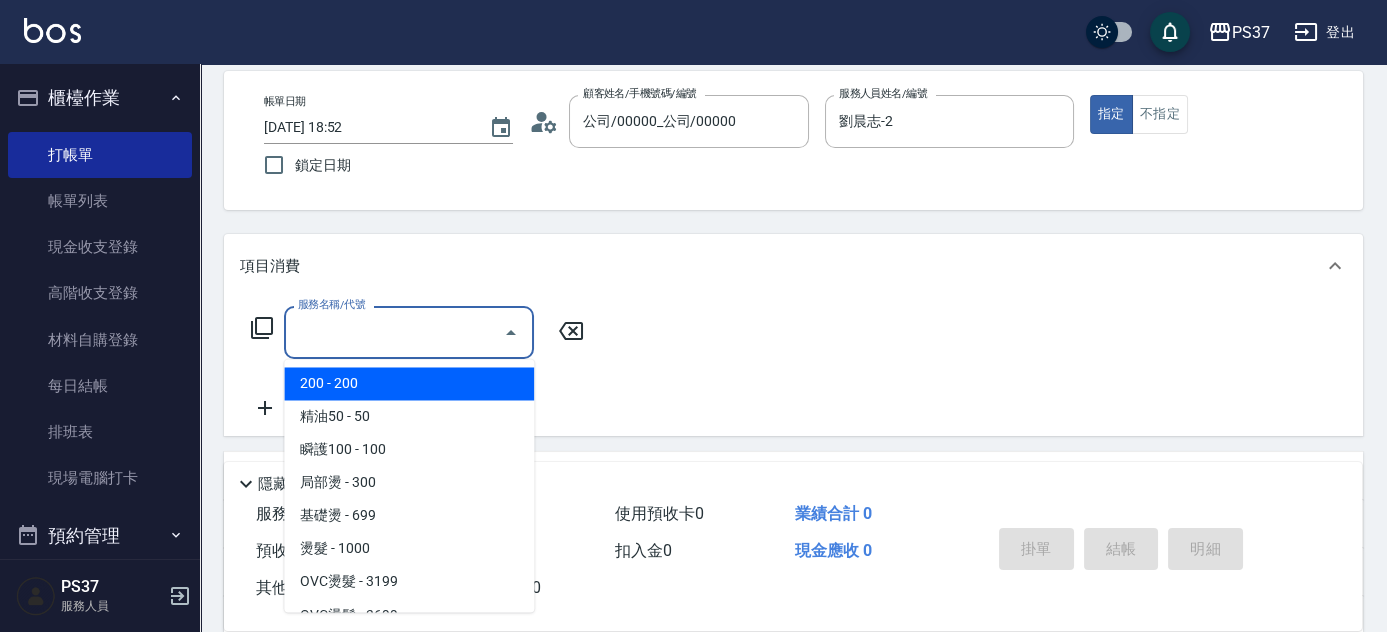 click on "服務名稱/代號" at bounding box center [394, 332] 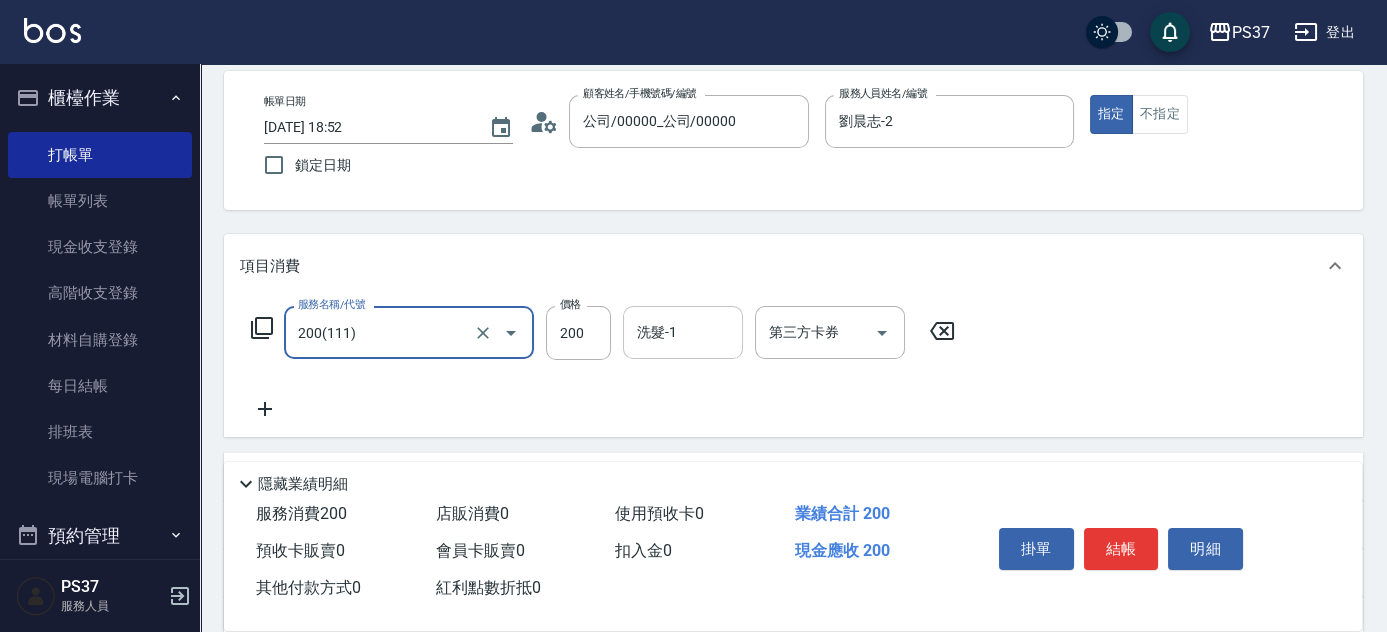 click on "洗髮-1" at bounding box center (683, 332) 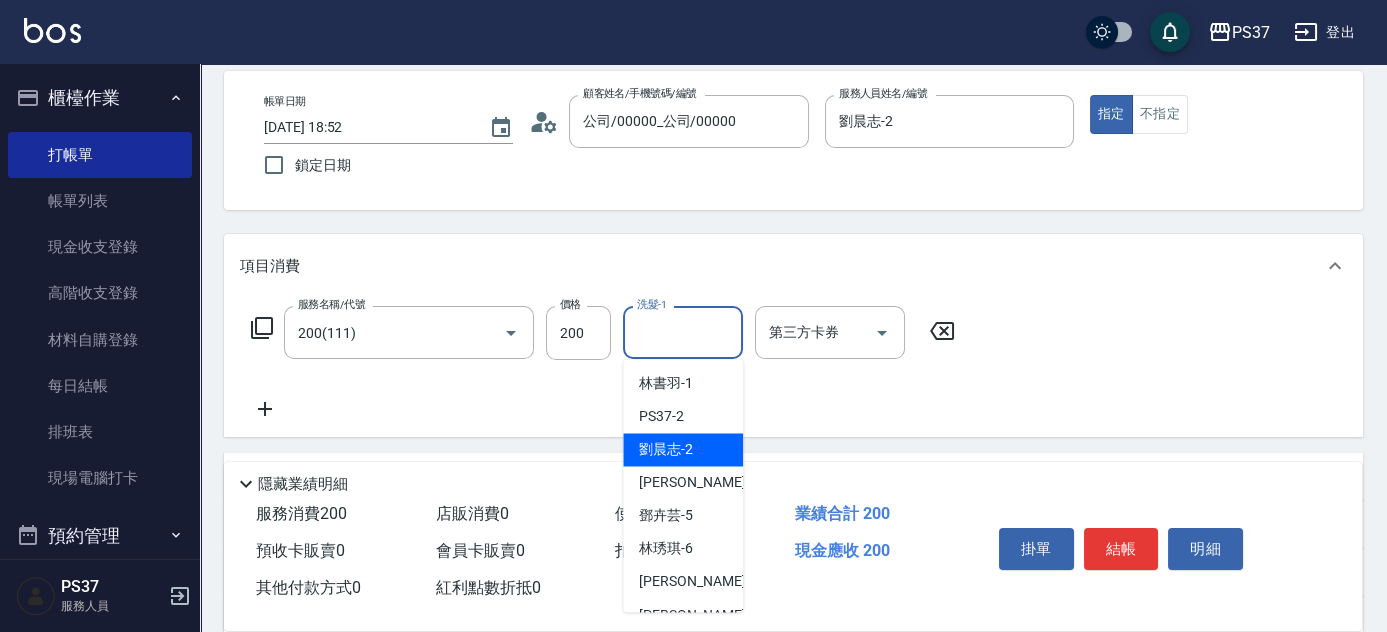 click on "劉晨志 -2" at bounding box center (683, 449) 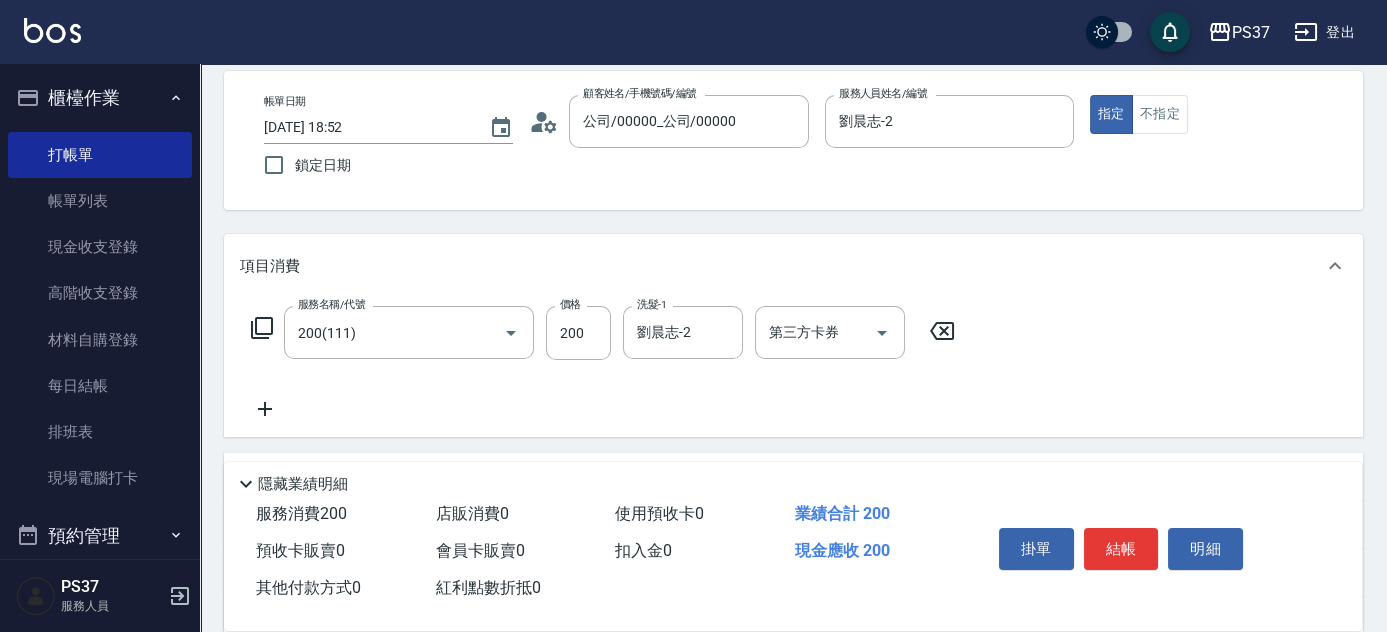 click 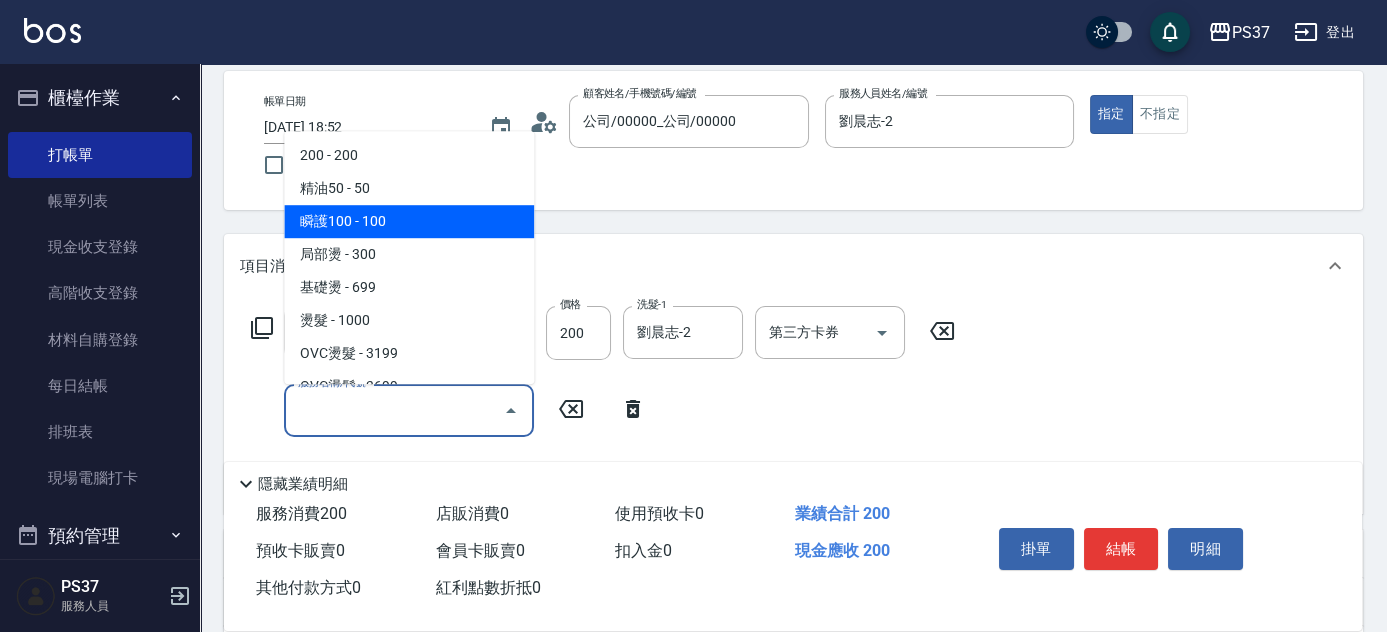 click on "瞬護100 - 100" at bounding box center (409, 221) 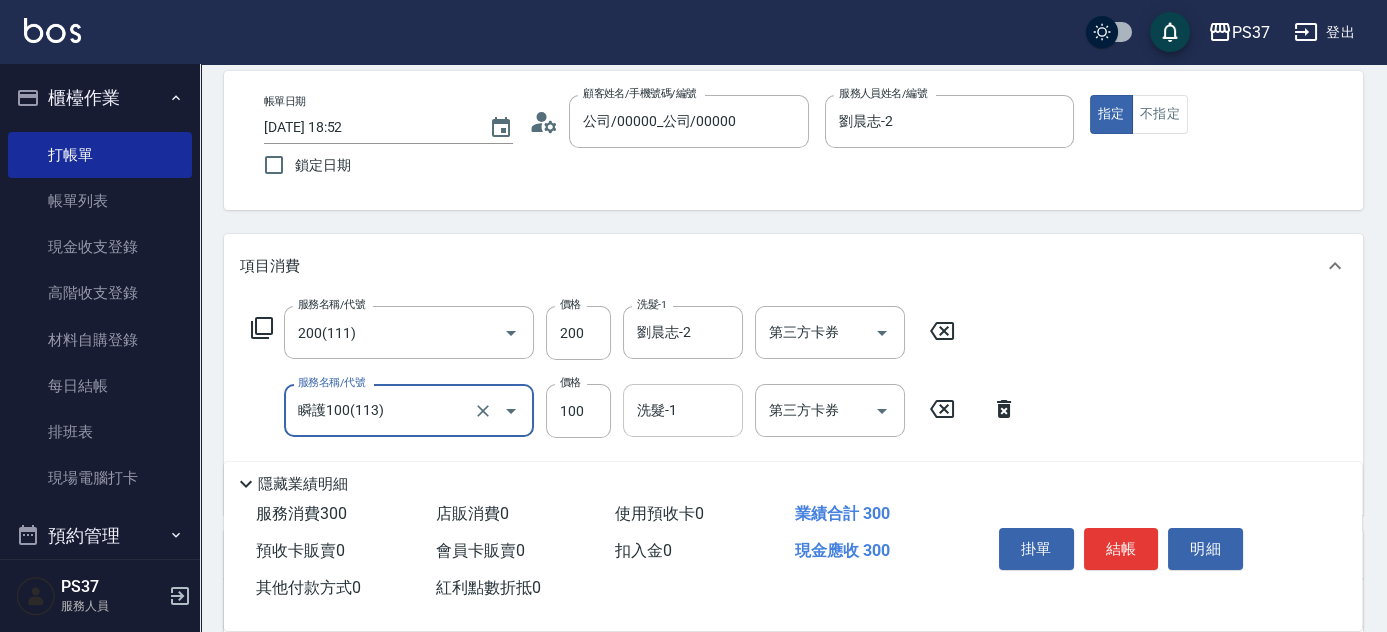 click on "洗髮-1 洗髮-1" at bounding box center (683, 410) 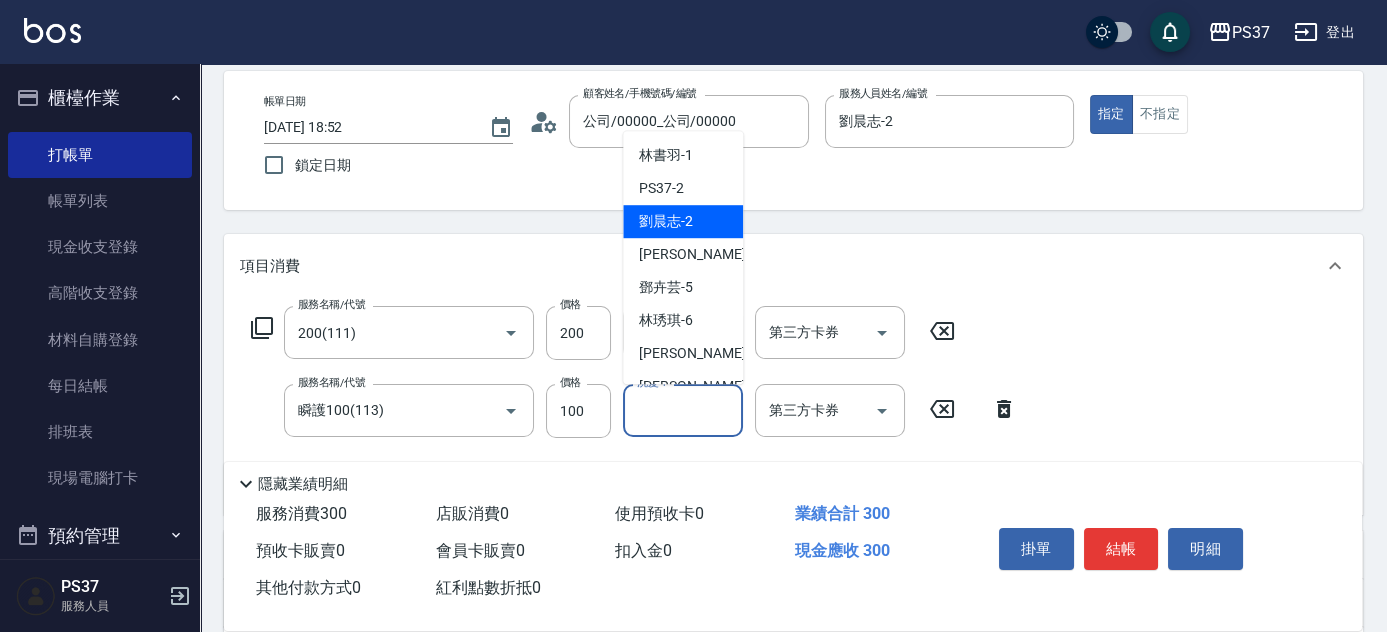 click on "劉晨志 -2" at bounding box center (666, 221) 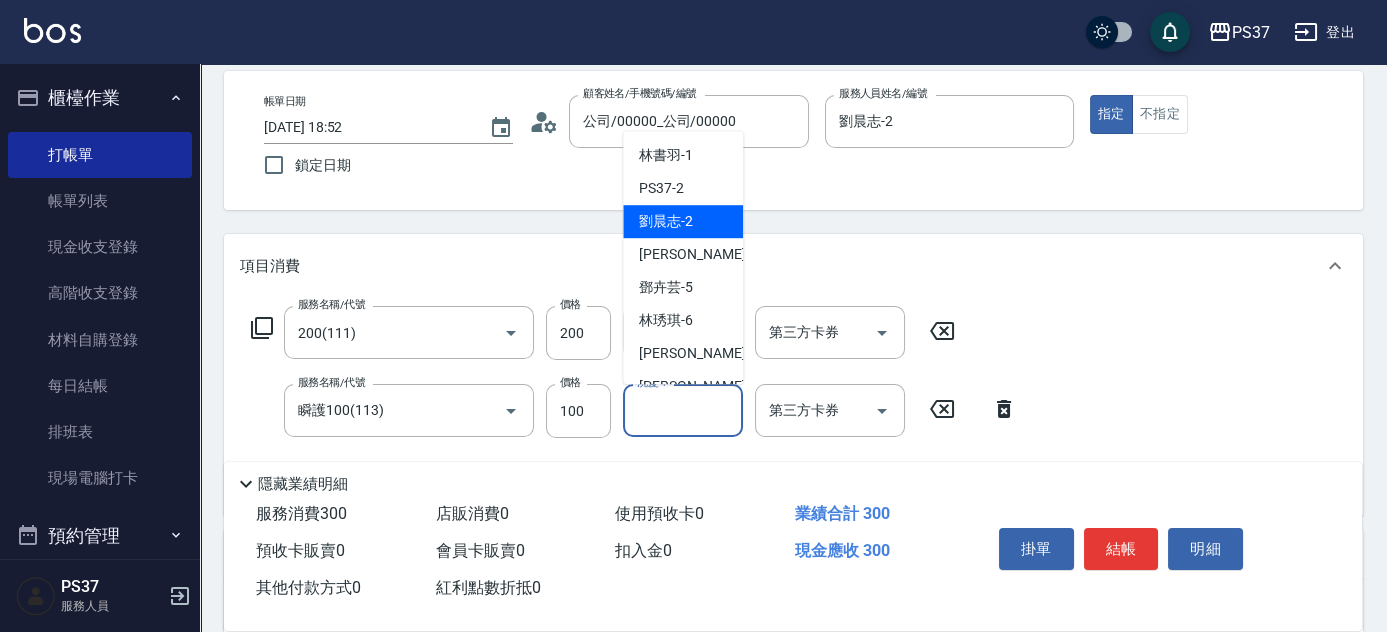 type on "劉晨志-2" 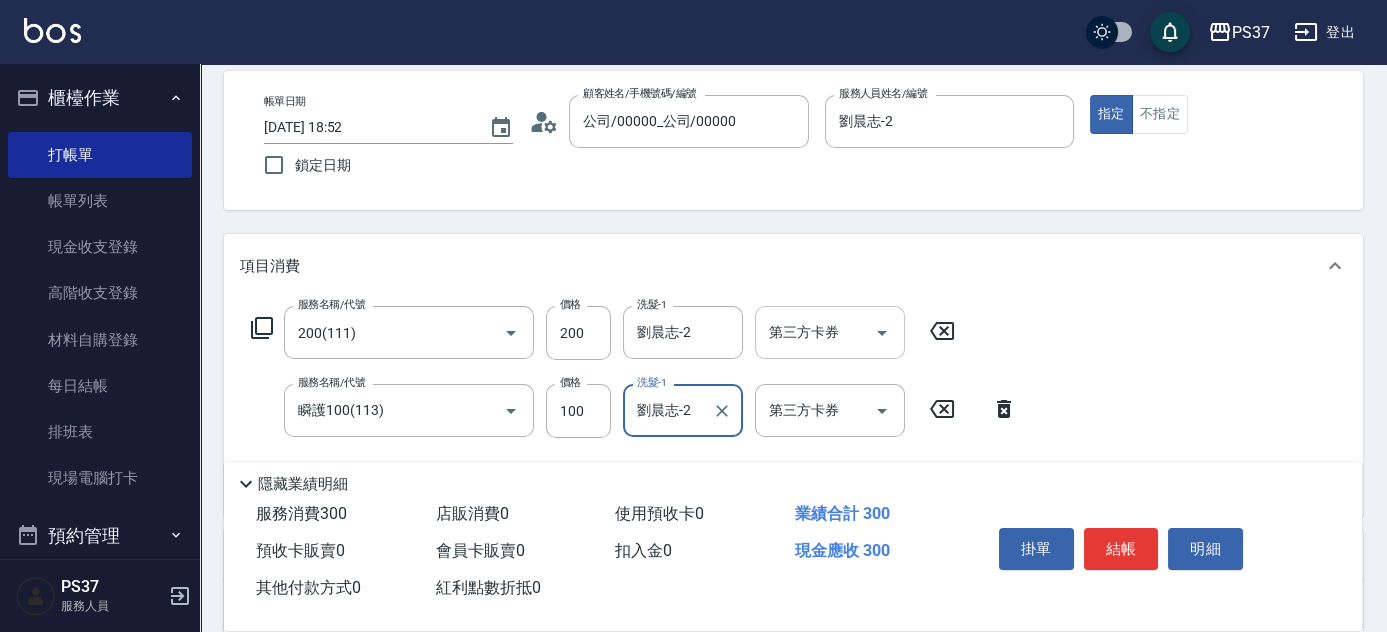 click 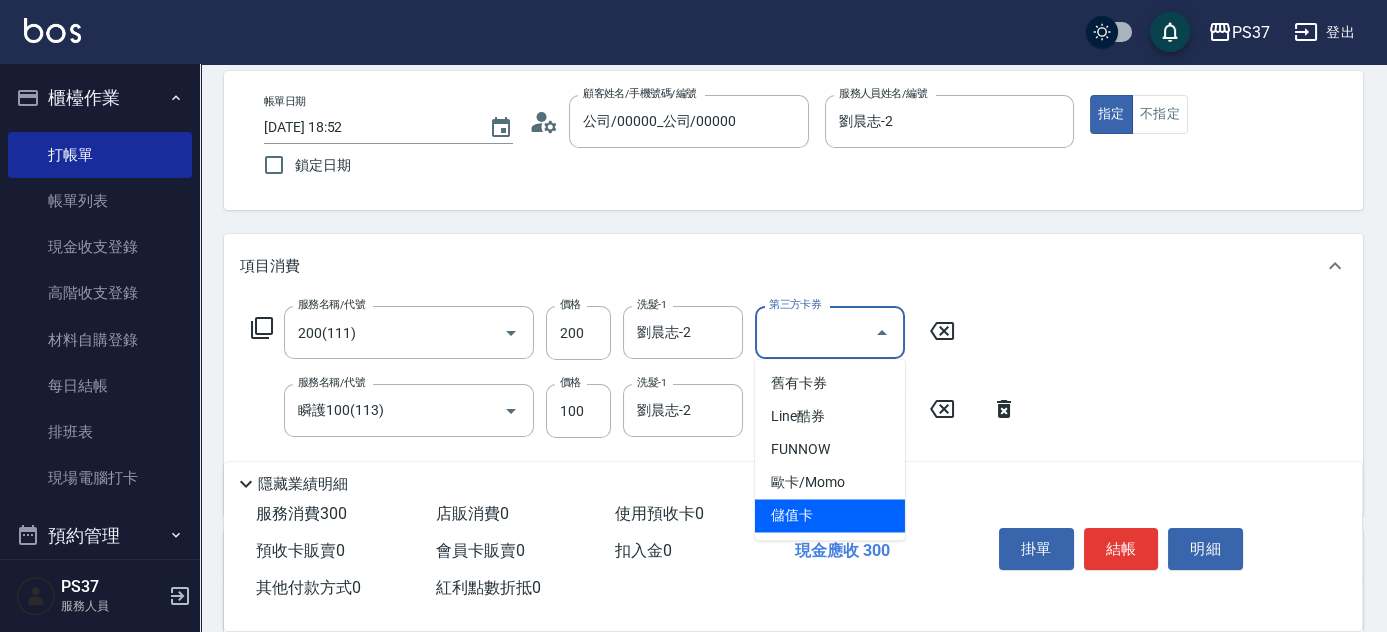 click on "儲值卡" at bounding box center (830, 515) 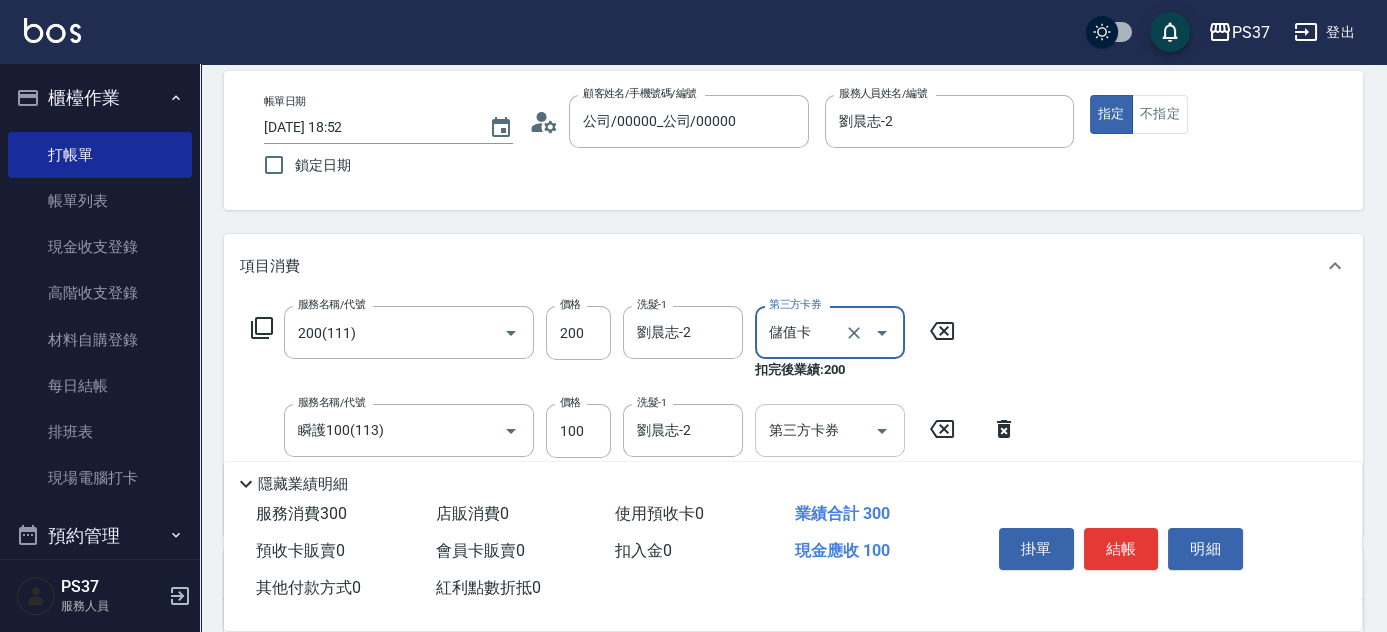 click 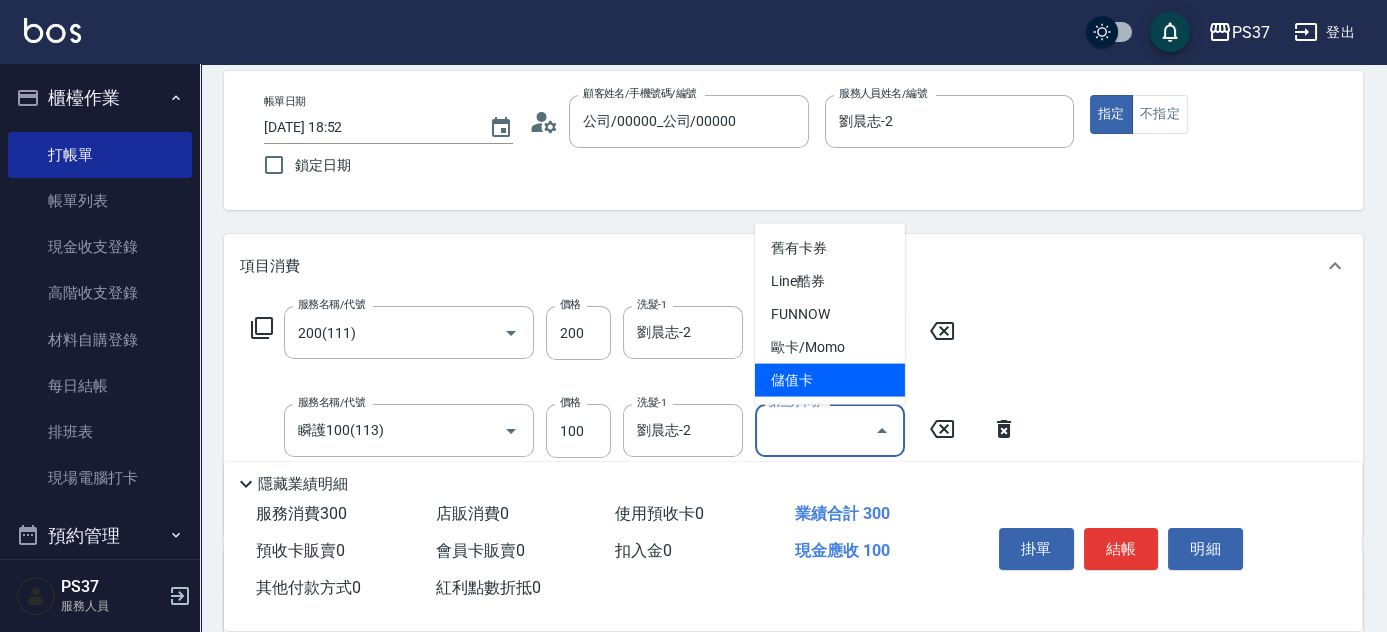 click on "儲值卡" at bounding box center (830, 380) 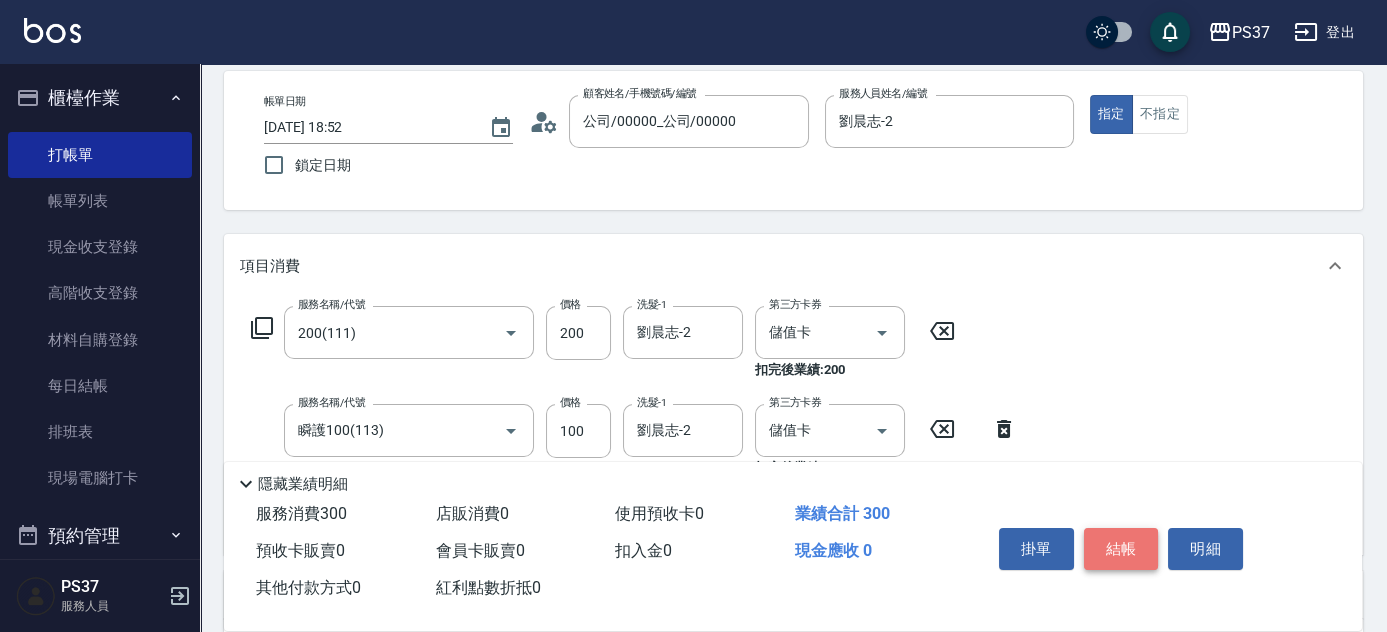 click on "結帳" at bounding box center (1121, 549) 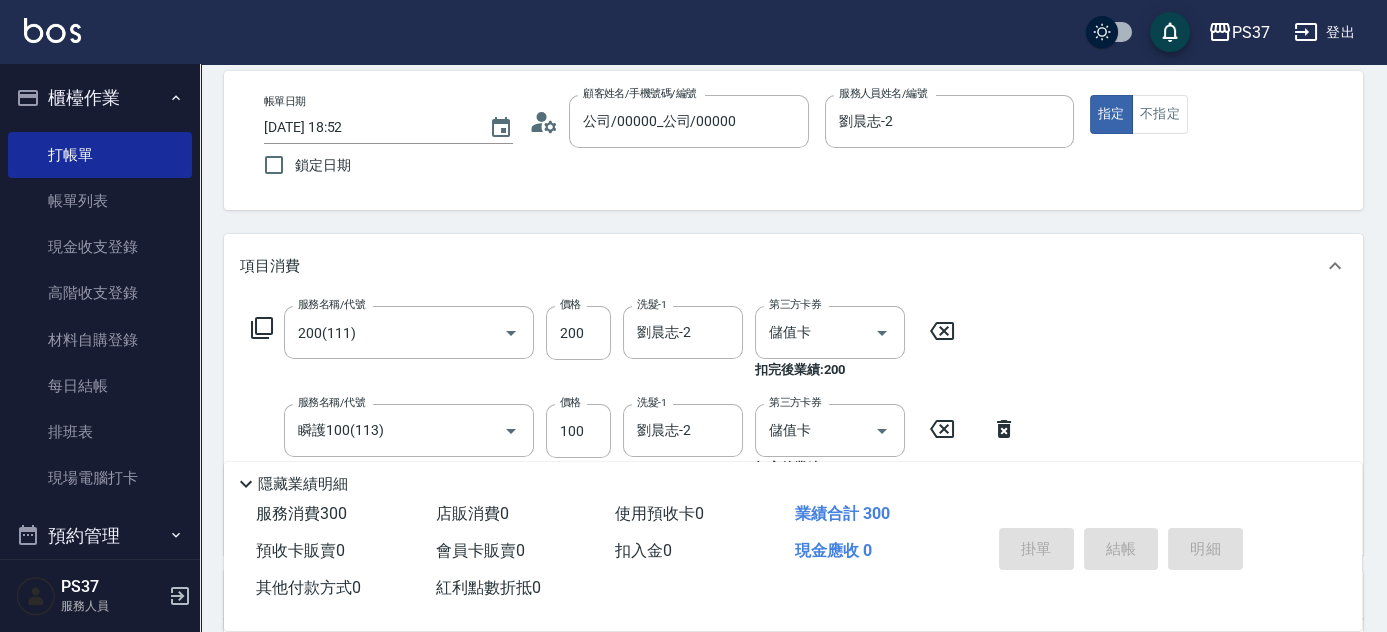 type on "2025/07/11 18:53" 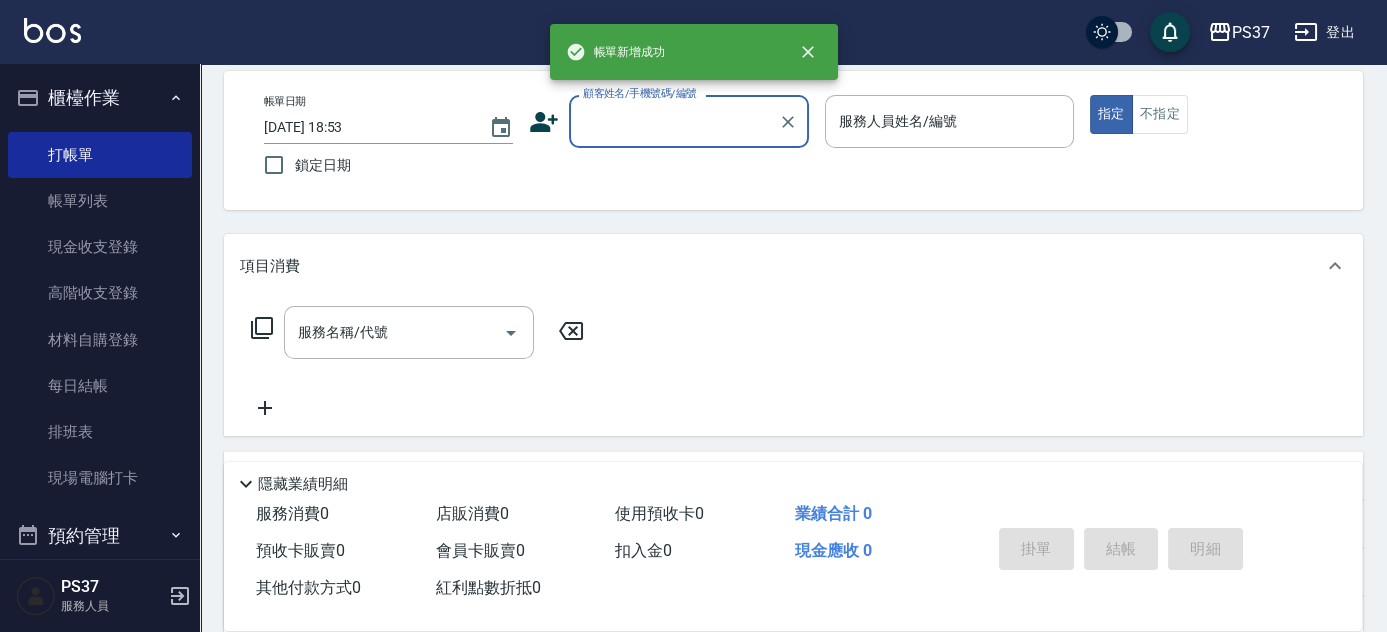 click on "顧客姓名/手機號碼/編號" at bounding box center (674, 121) 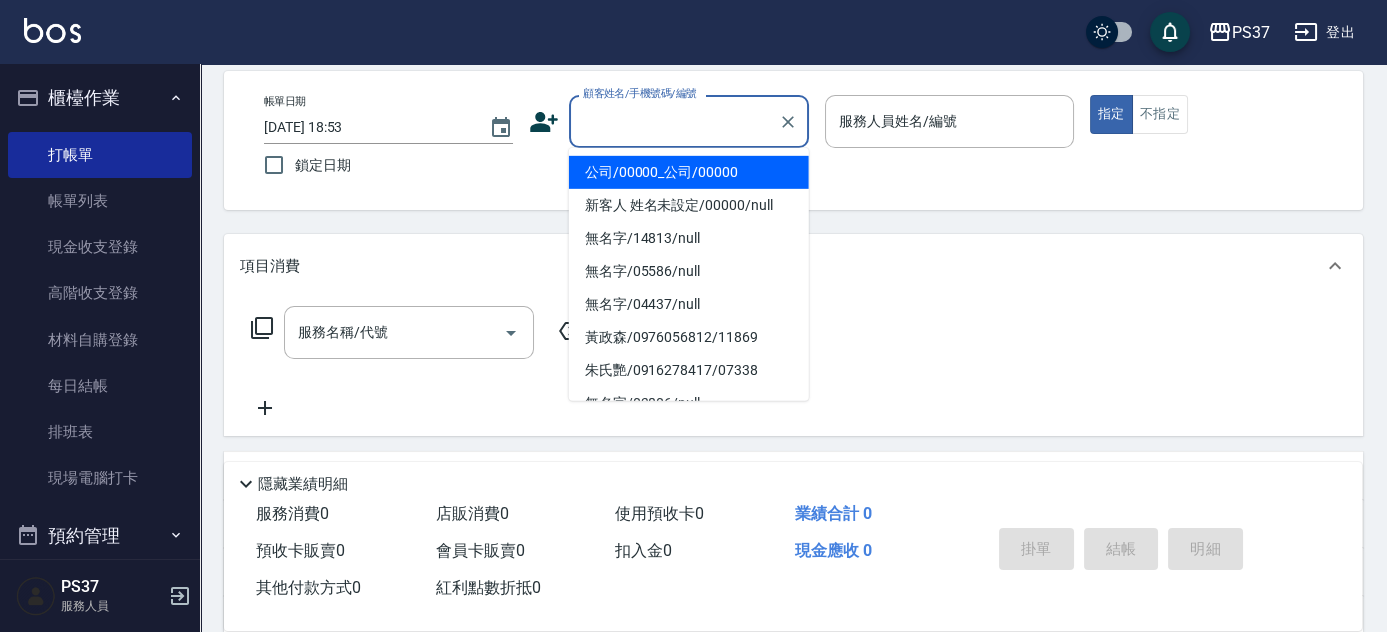click on "公司/00000_公司/00000" at bounding box center [689, 172] 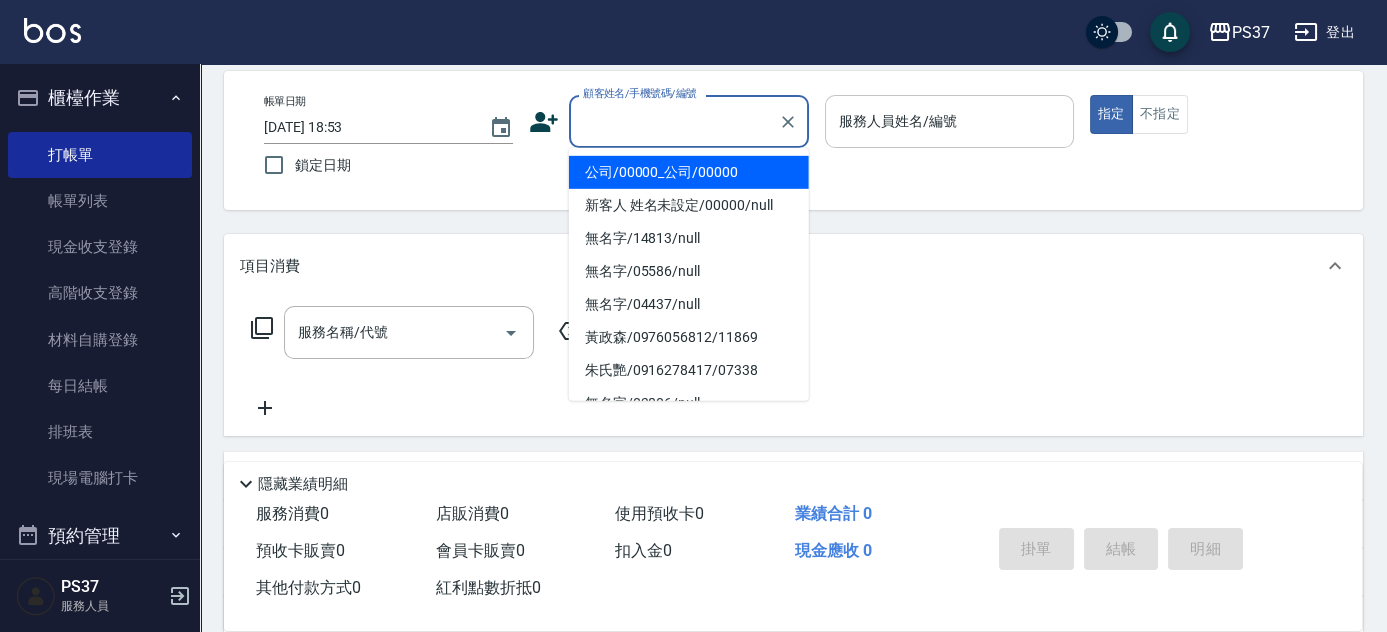 type on "公司/00000_公司/00000" 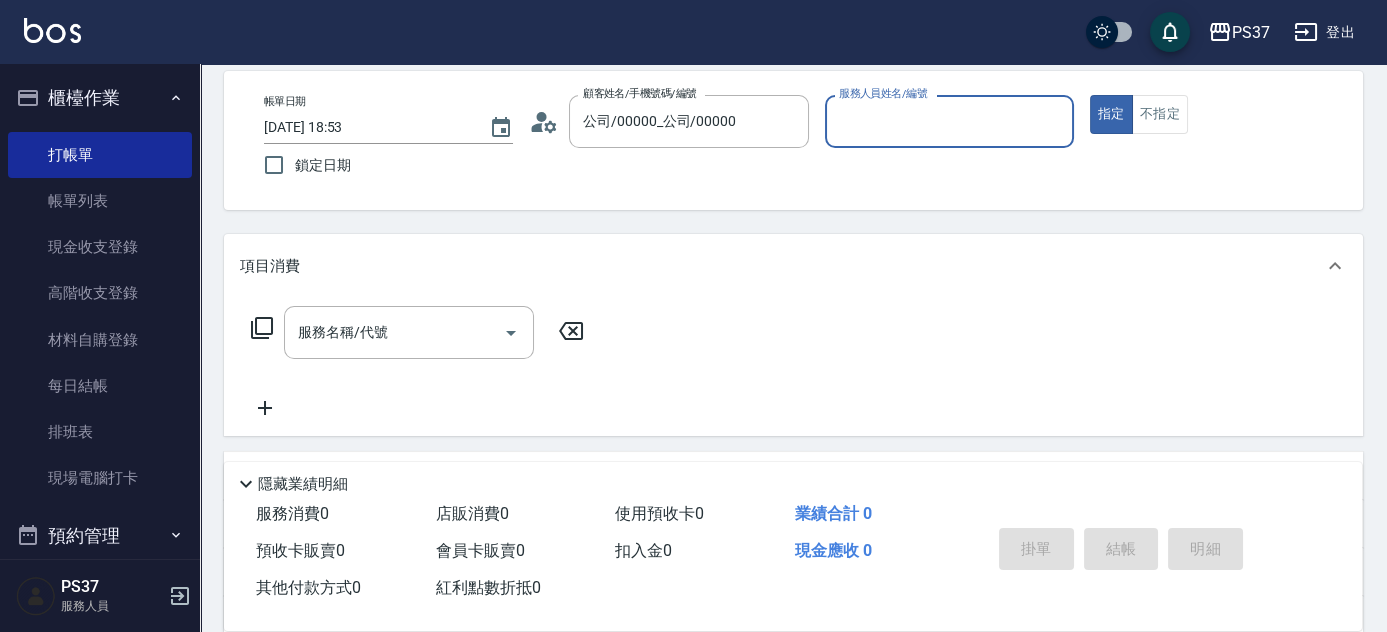 click on "服務人員姓名/編號" at bounding box center (949, 121) 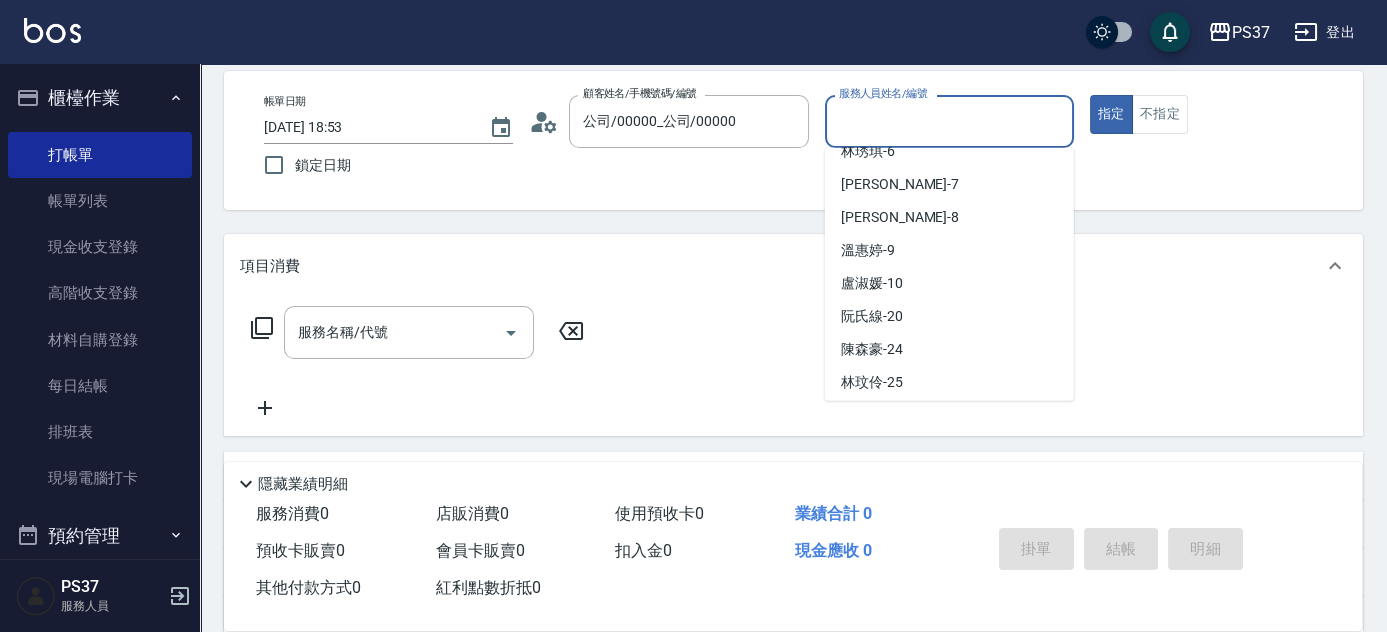 scroll, scrollTop: 272, scrollLeft: 0, axis: vertical 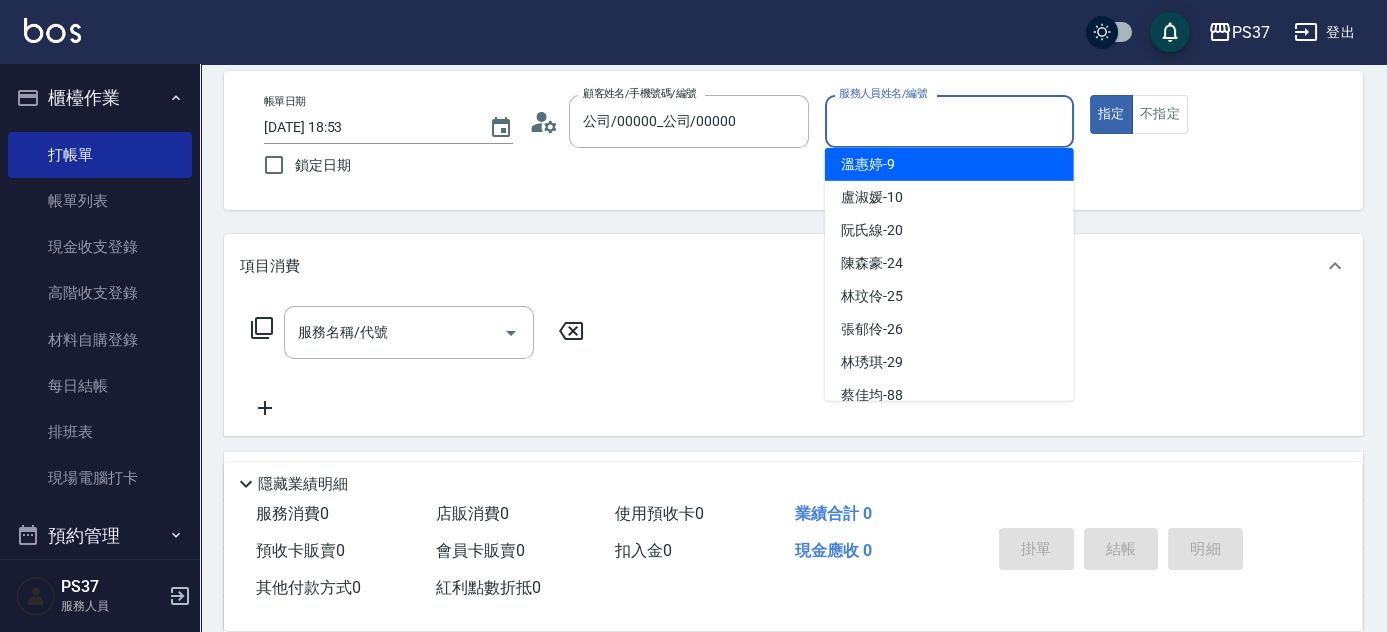 click on "溫惠婷 -9" at bounding box center (949, 164) 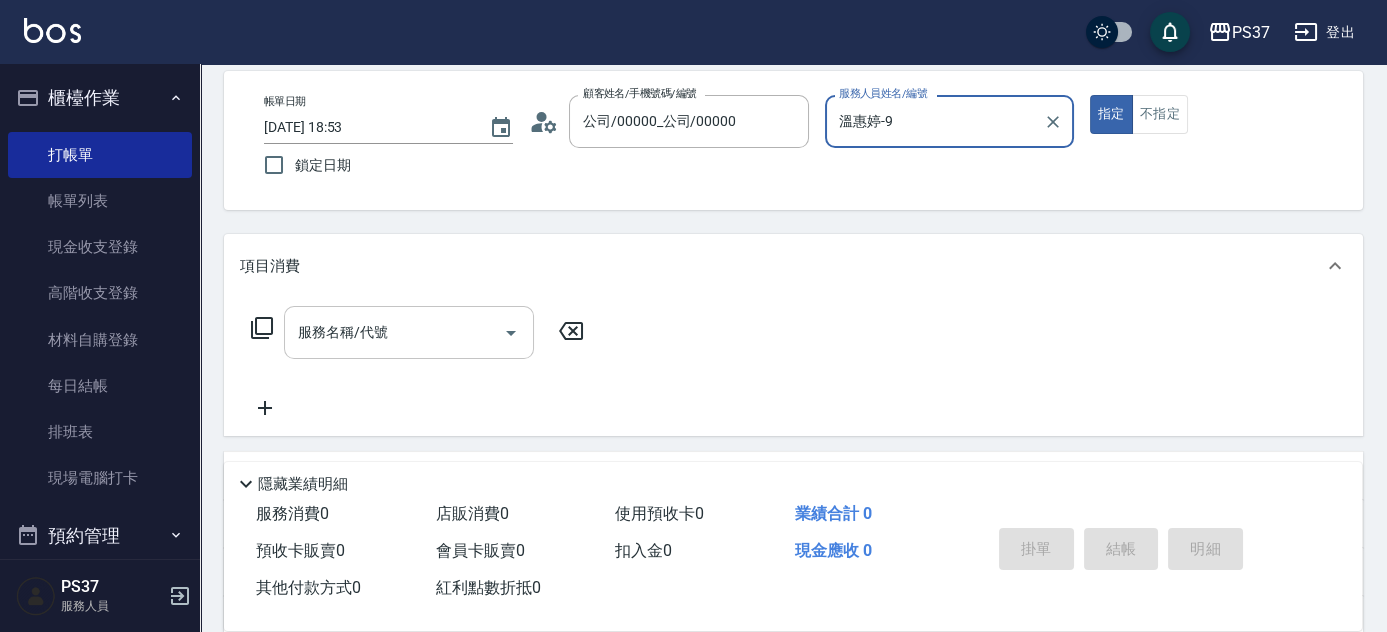 click on "服務名稱/代號" at bounding box center (394, 332) 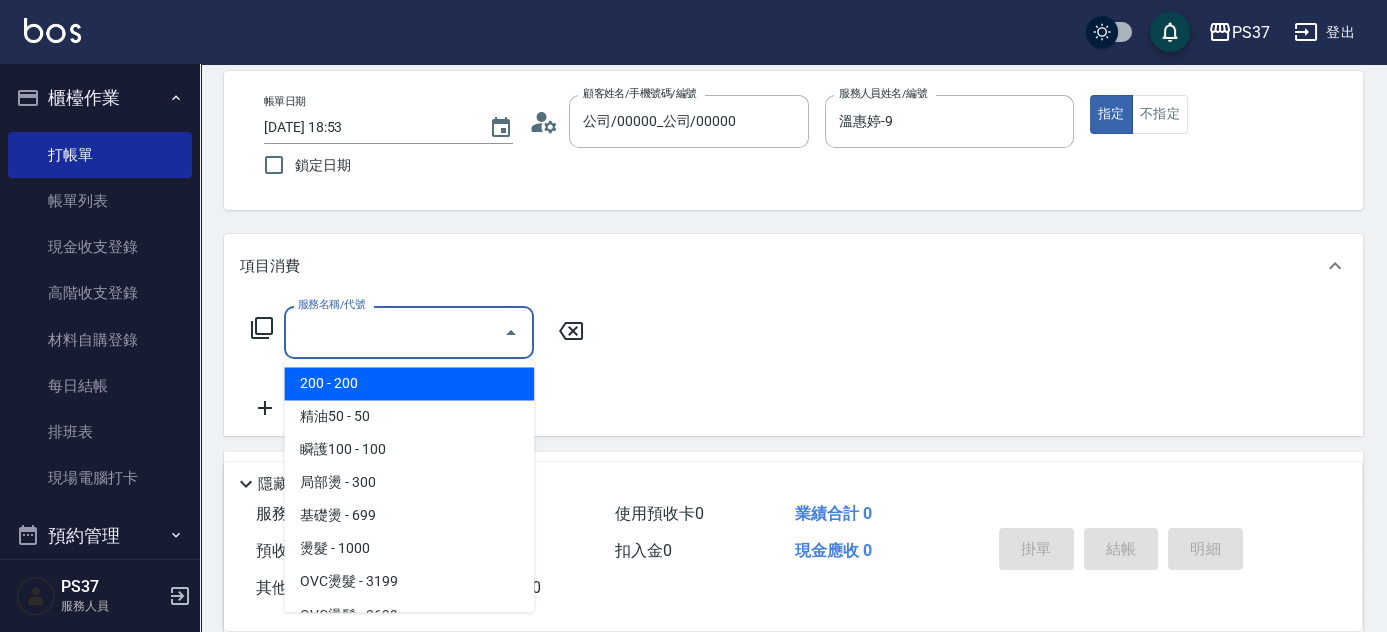 click on "200 - 200" at bounding box center (409, 383) 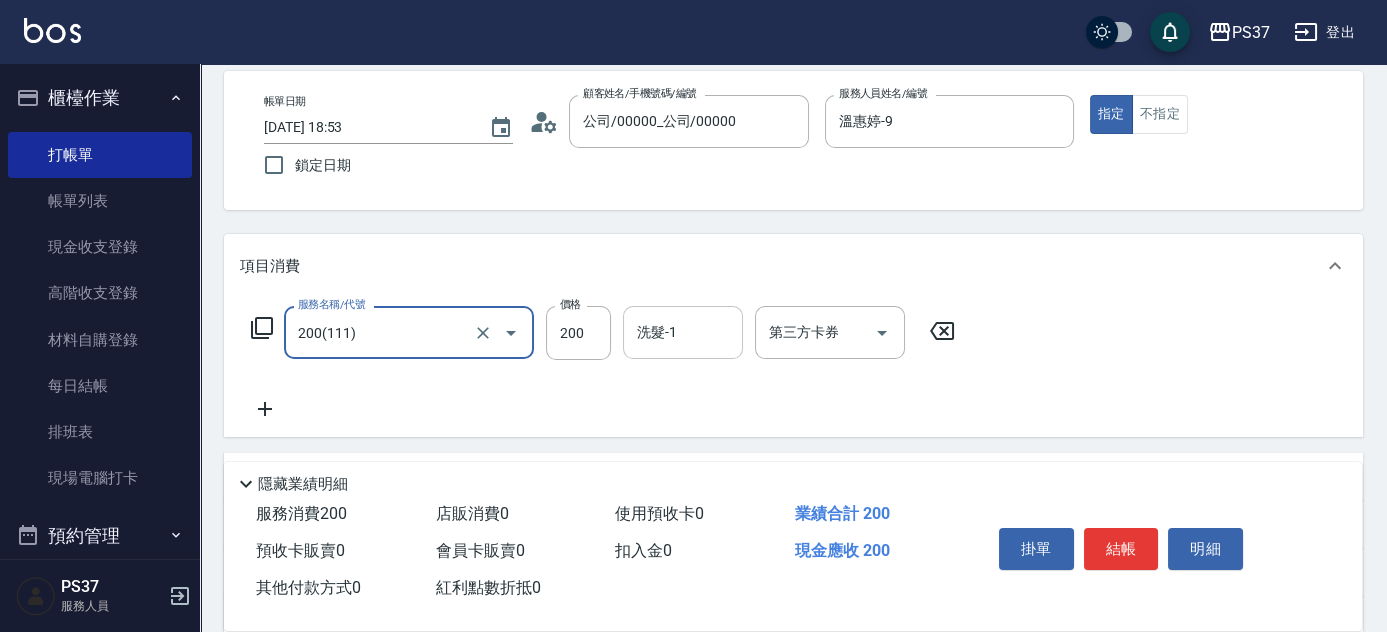 click on "洗髮-1" at bounding box center (683, 332) 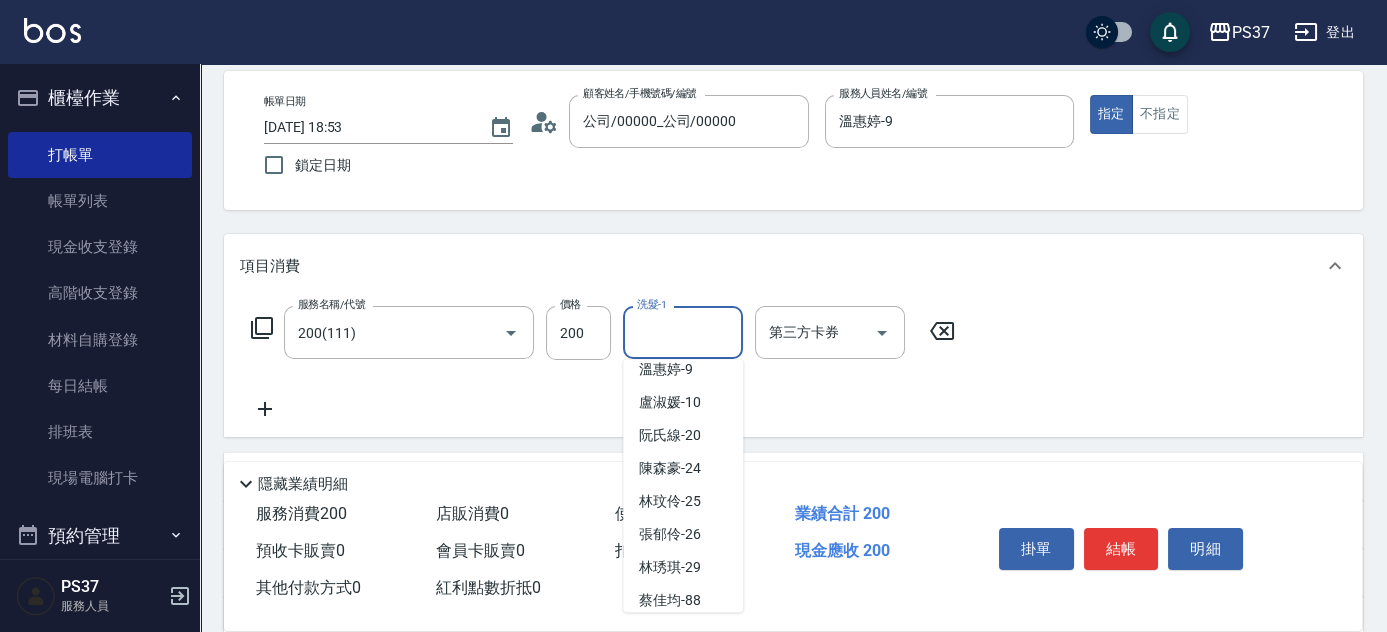 scroll, scrollTop: 323, scrollLeft: 0, axis: vertical 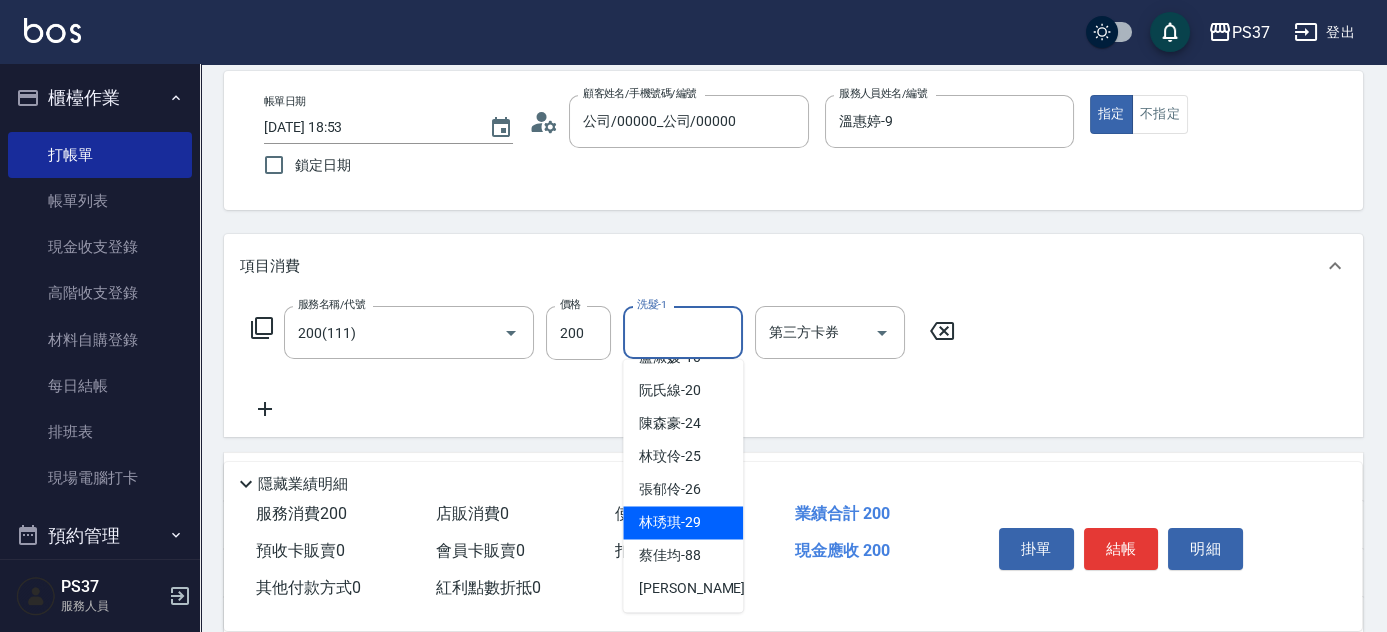 click on "林琇琪 -29" at bounding box center (670, 522) 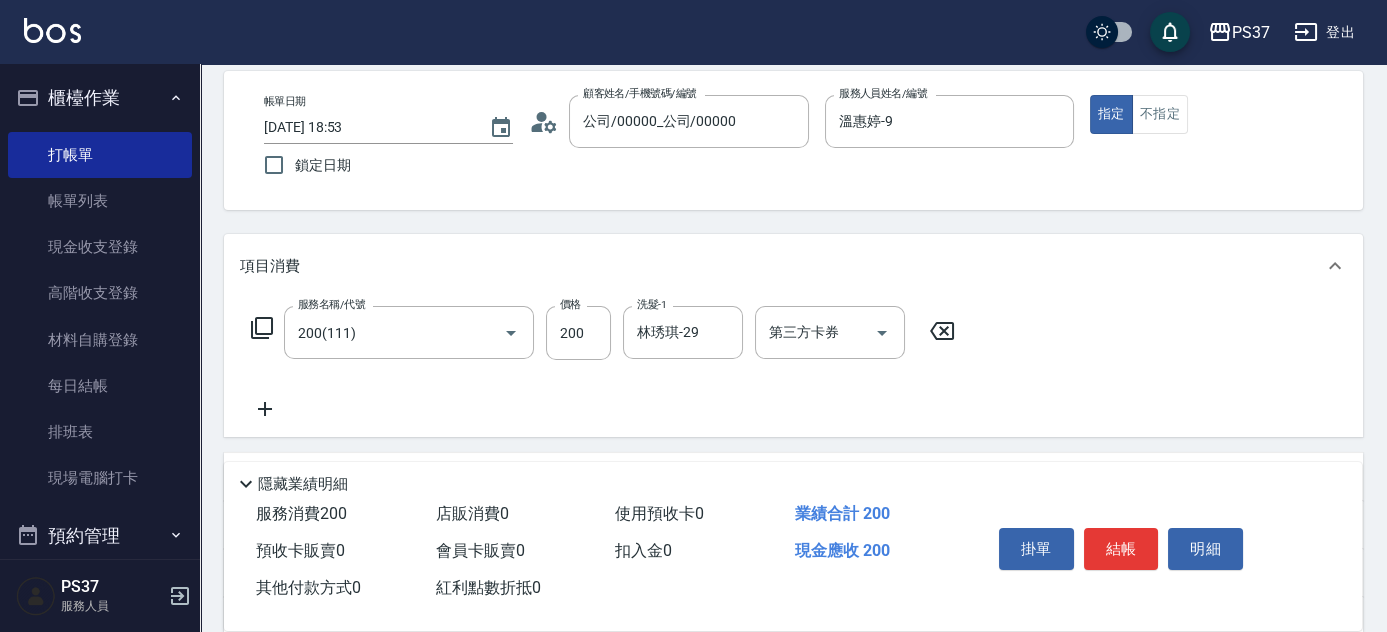 drag, startPoint x: 269, startPoint y: 405, endPoint x: 280, endPoint y: 405, distance: 11 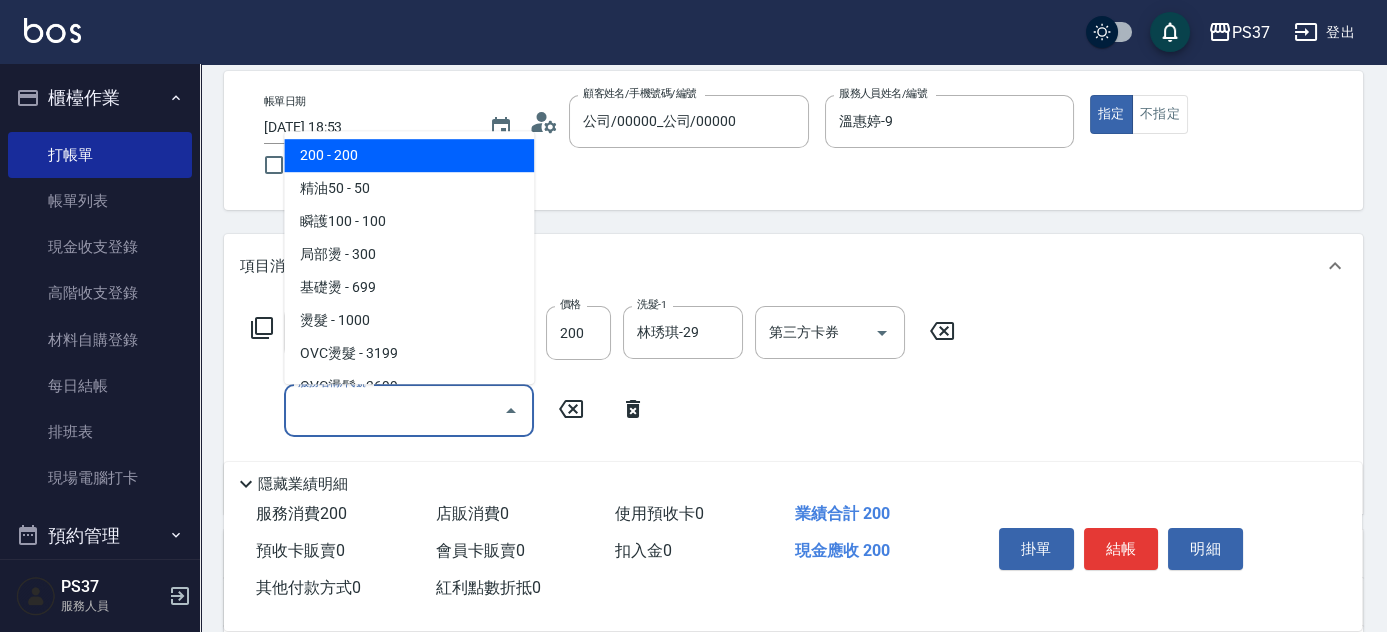 click on "服務名稱/代號" at bounding box center (394, 410) 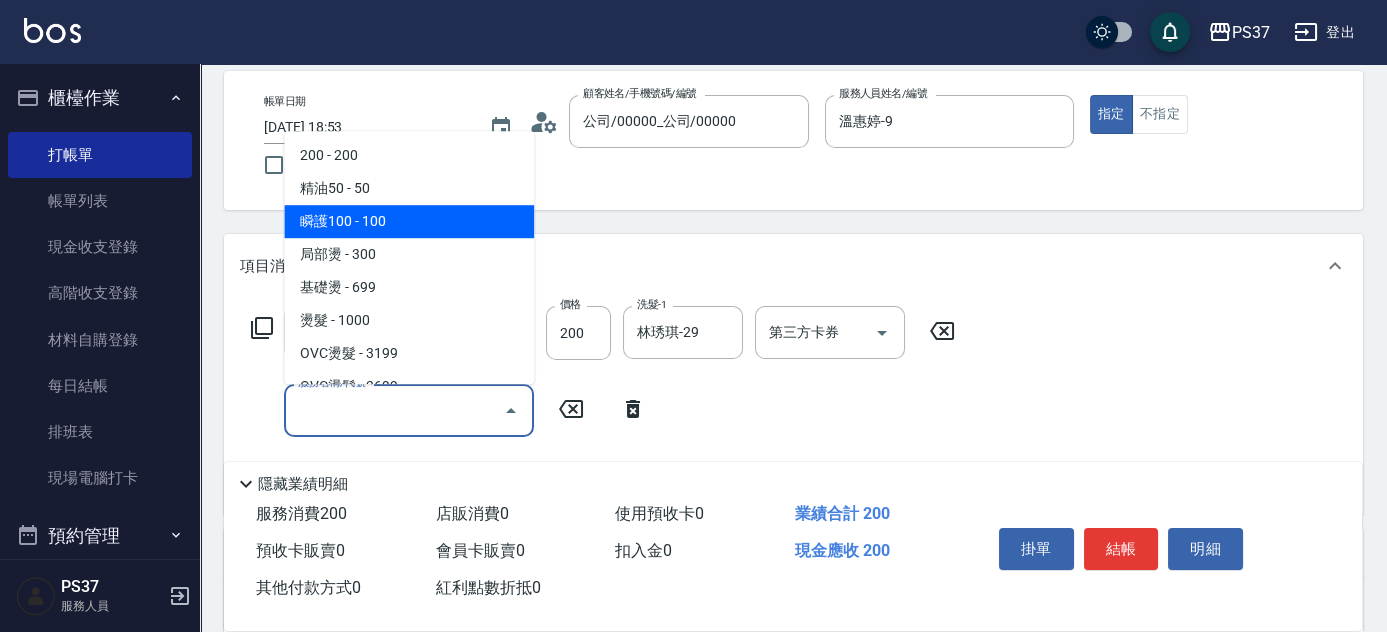 click on "瞬護100 - 100" at bounding box center (409, 221) 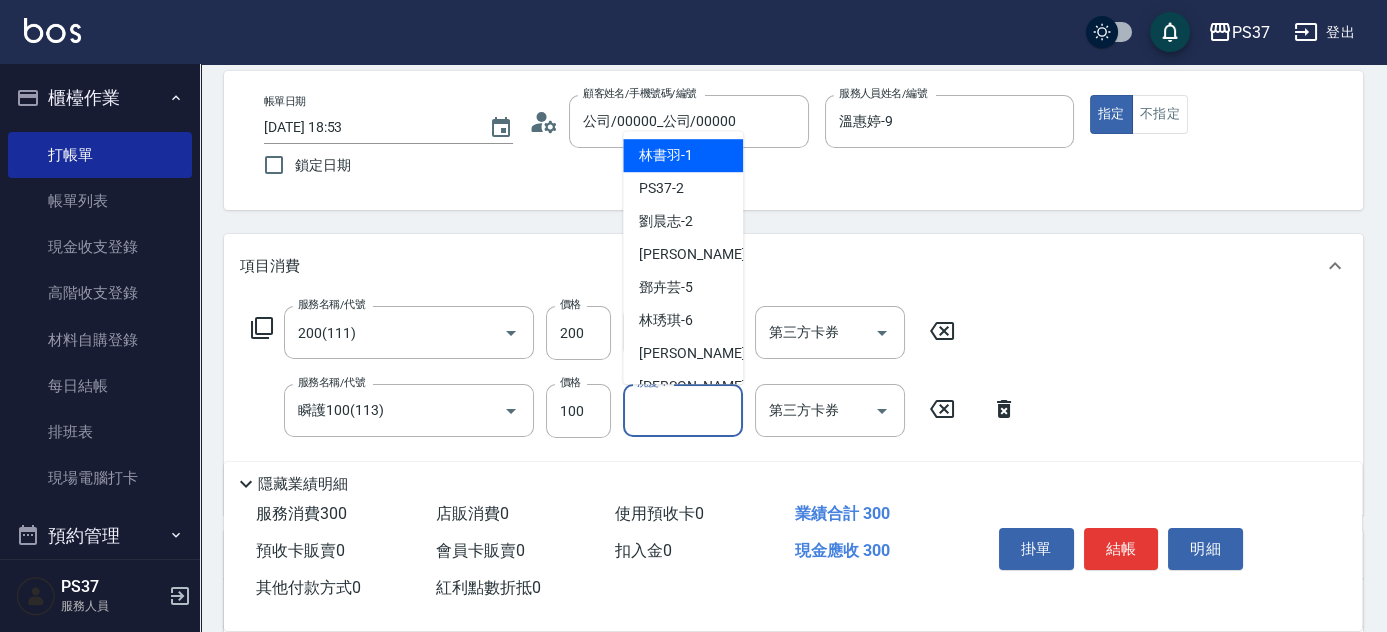 drag, startPoint x: 679, startPoint y: 418, endPoint x: 682, endPoint y: 385, distance: 33.13608 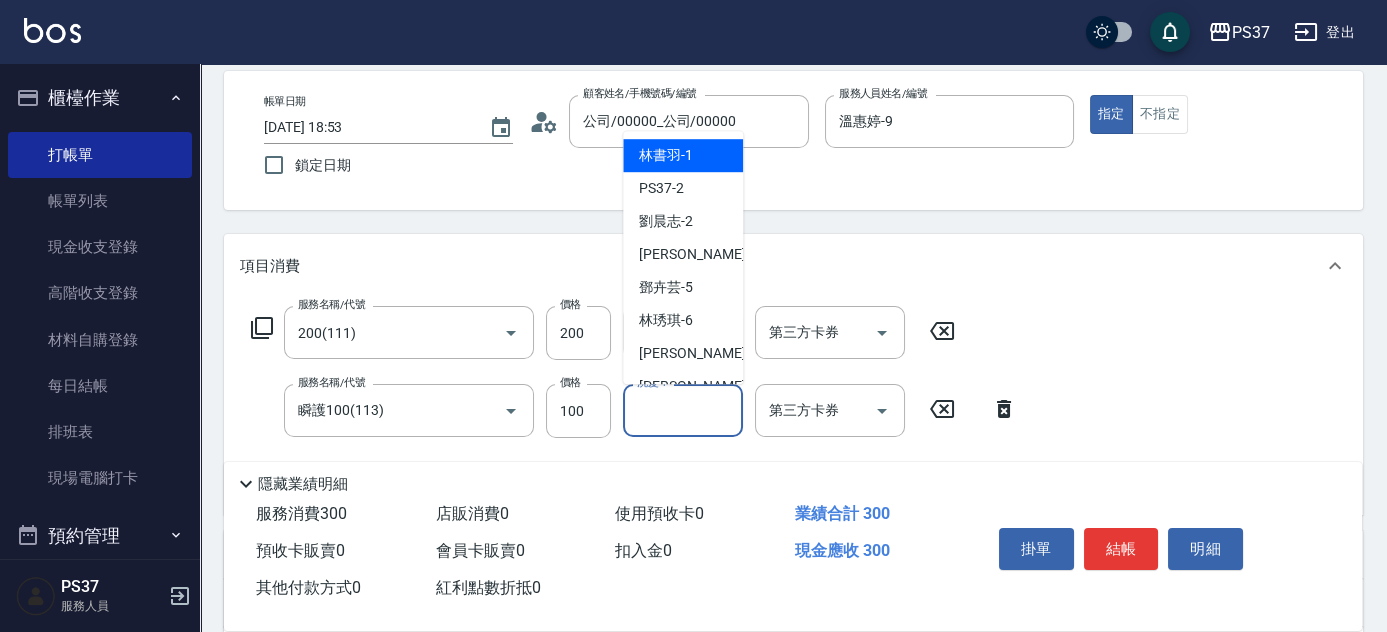 click on "洗髮-1" at bounding box center (683, 410) 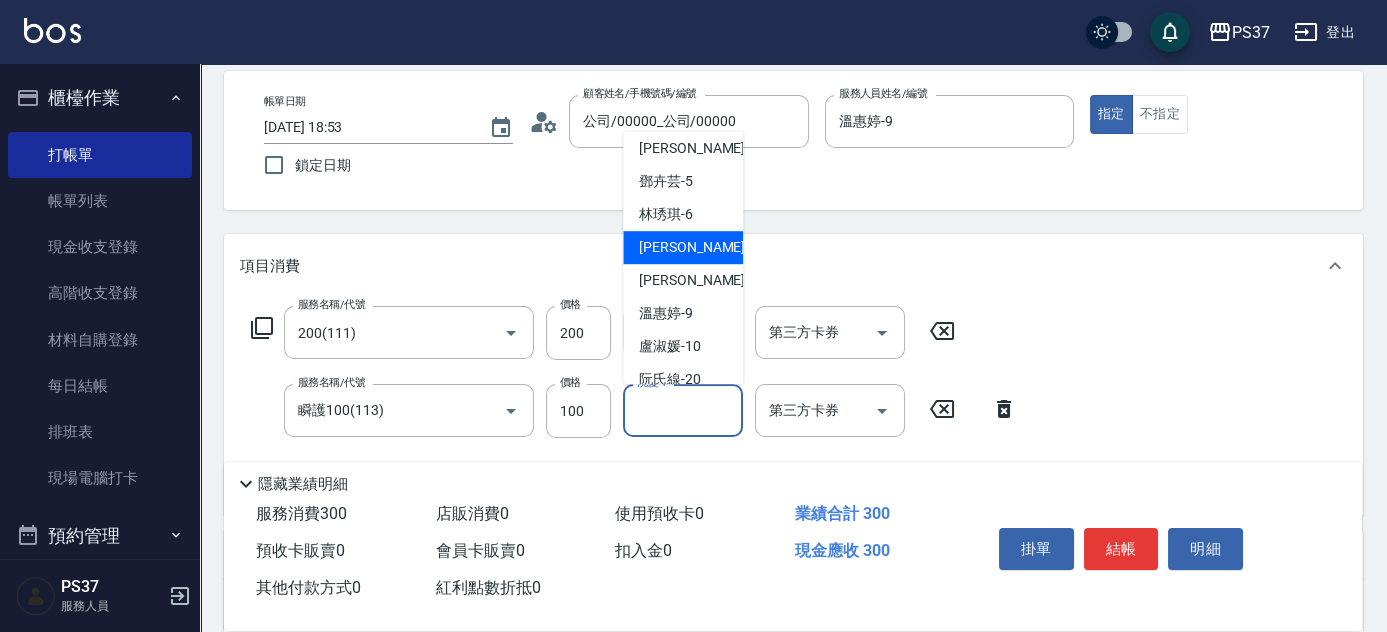 scroll, scrollTop: 181, scrollLeft: 0, axis: vertical 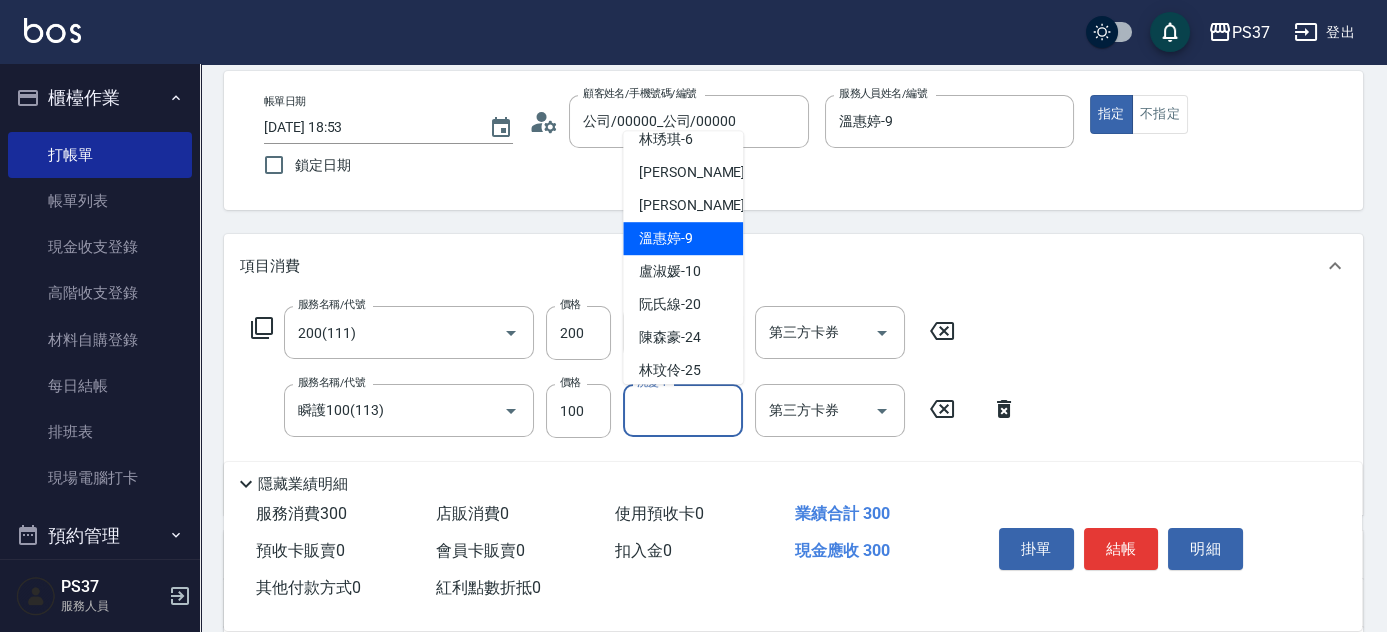 click on "溫惠婷 -9" at bounding box center [666, 238] 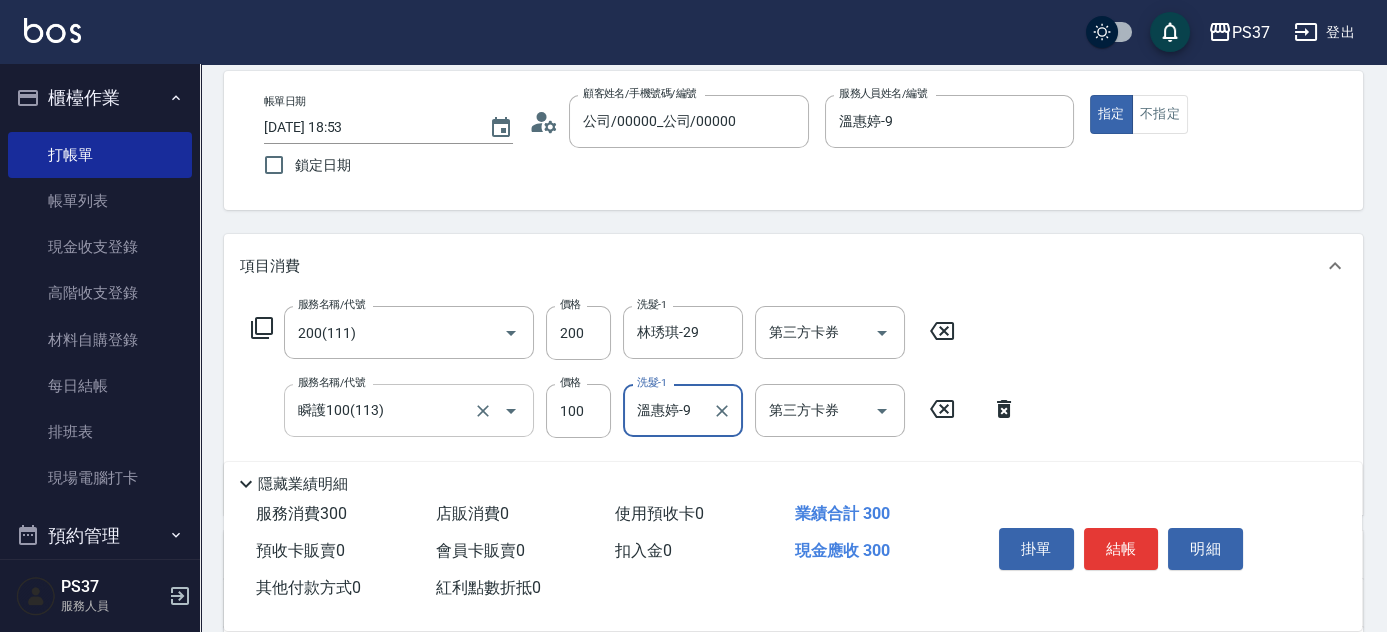 scroll, scrollTop: 272, scrollLeft: 0, axis: vertical 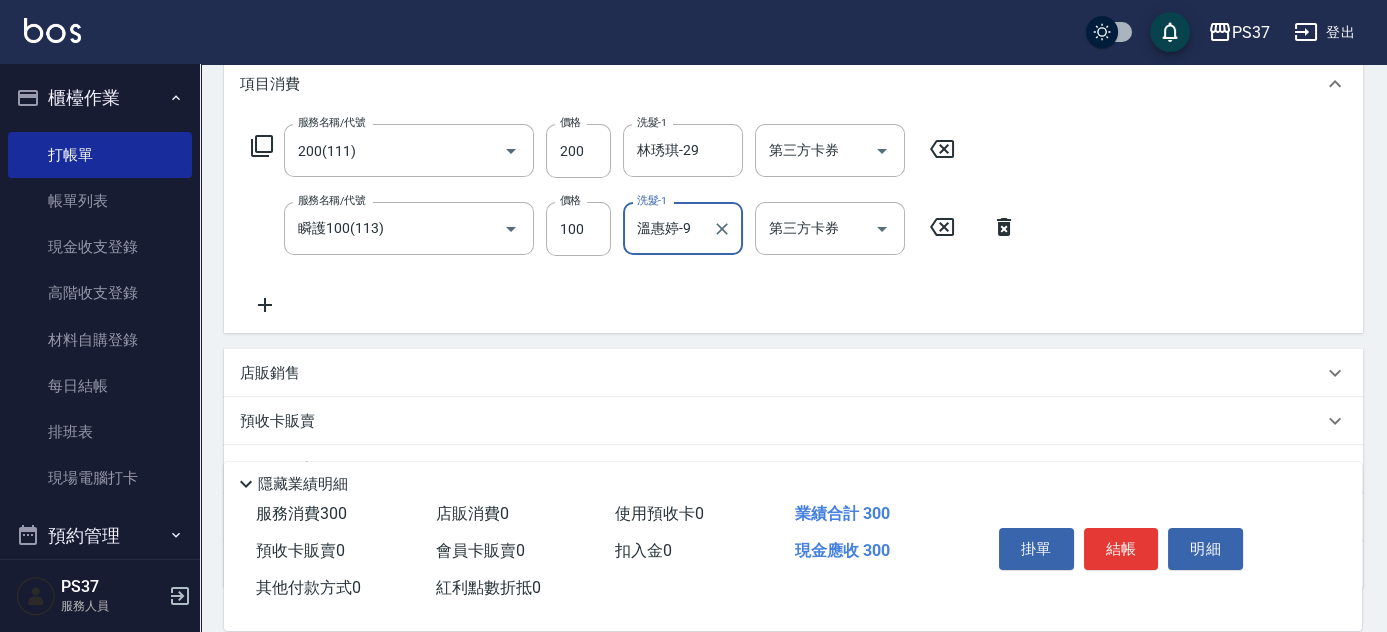 click 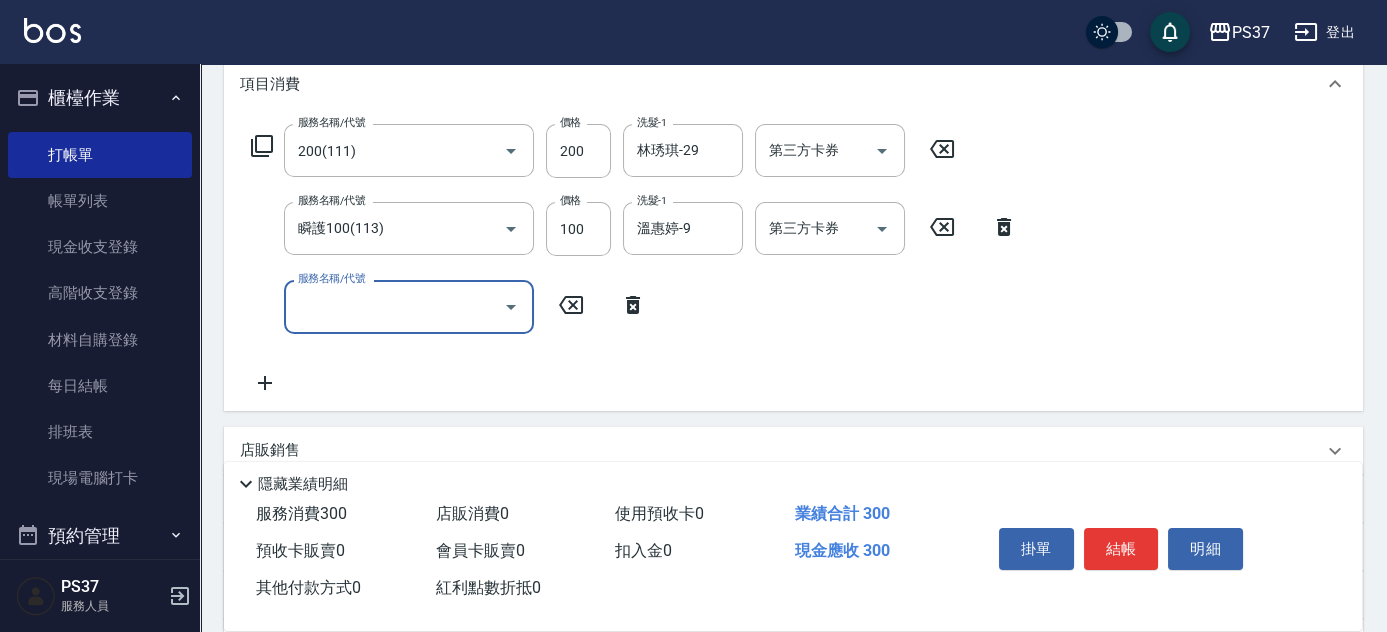 drag, startPoint x: 274, startPoint y: 311, endPoint x: 349, endPoint y: 322, distance: 75.802376 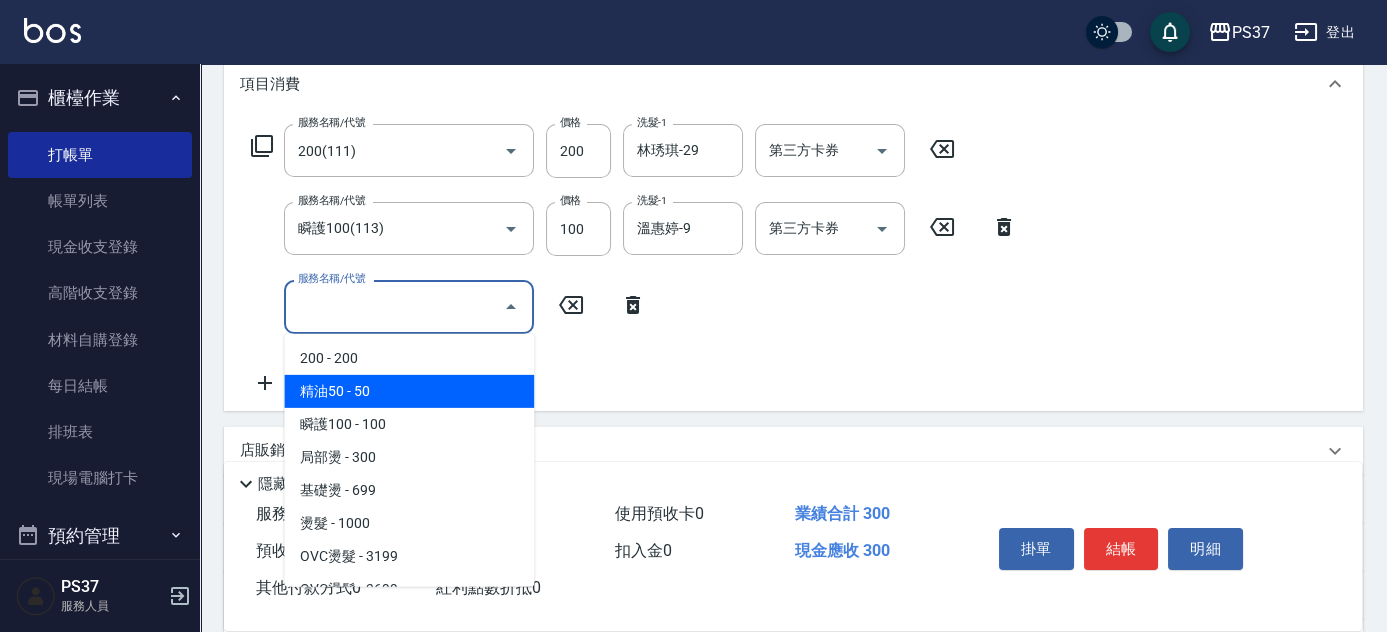 drag, startPoint x: 400, startPoint y: 388, endPoint x: 523, endPoint y: 382, distance: 123.146255 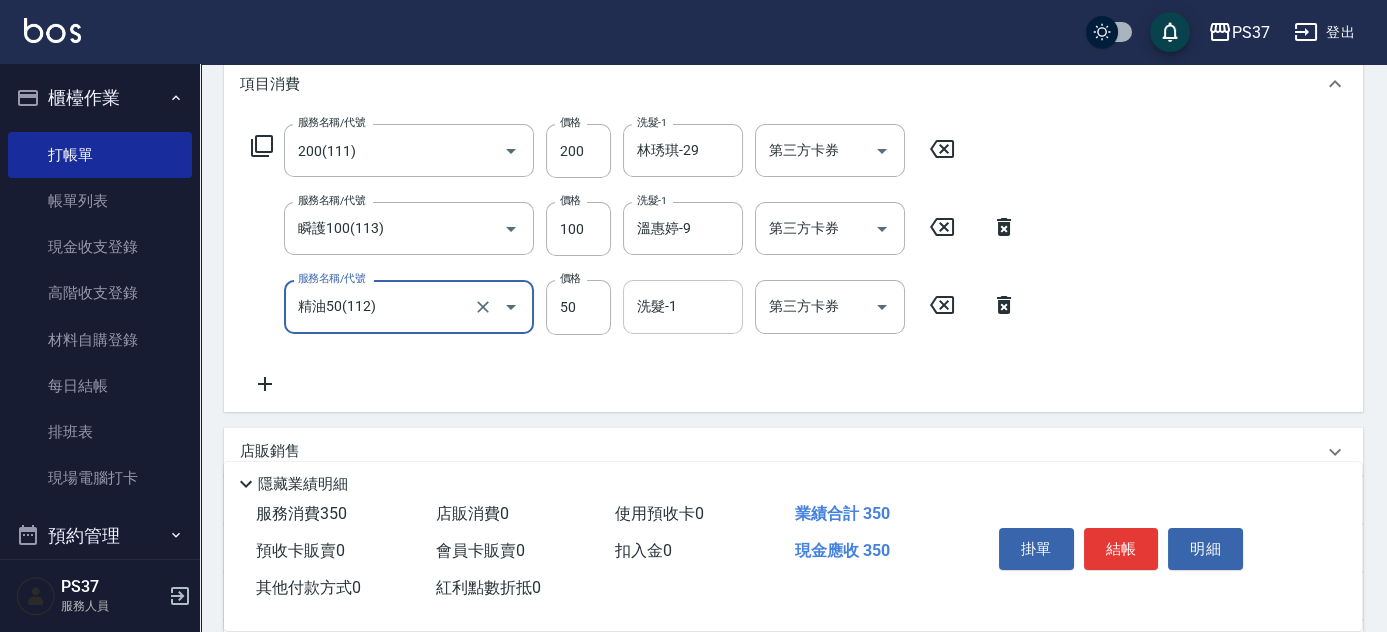 click on "洗髮-1" at bounding box center [683, 306] 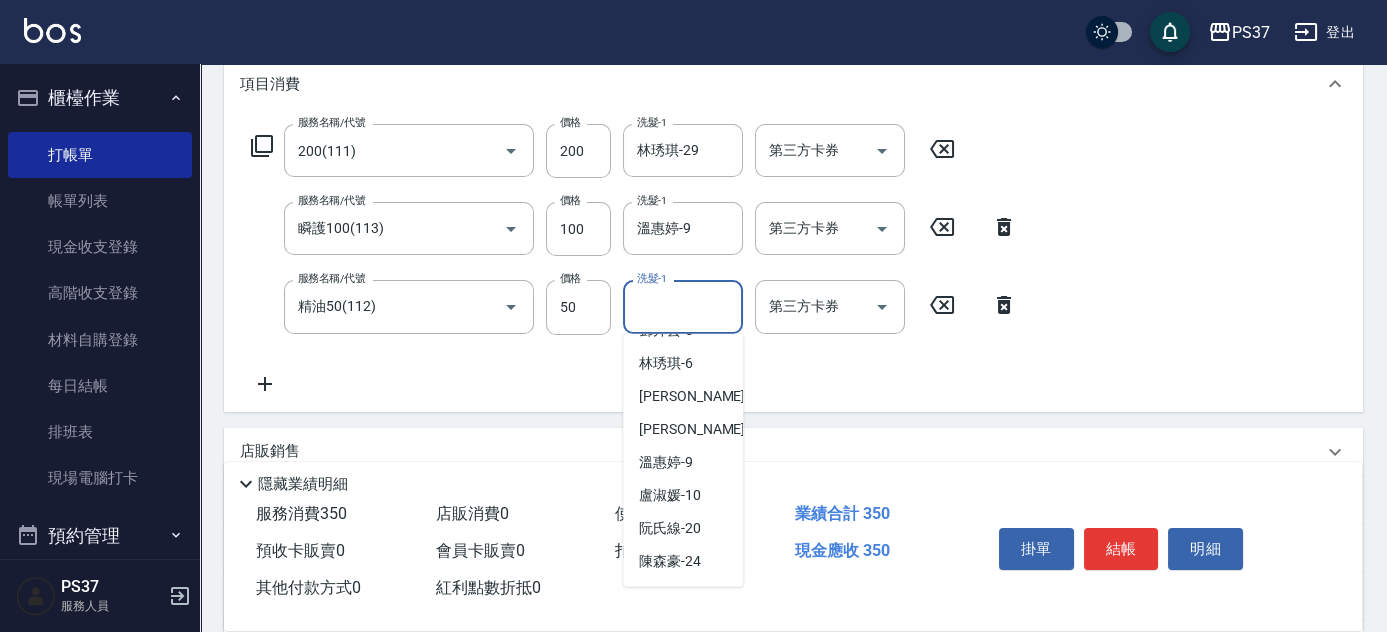 scroll, scrollTop: 272, scrollLeft: 0, axis: vertical 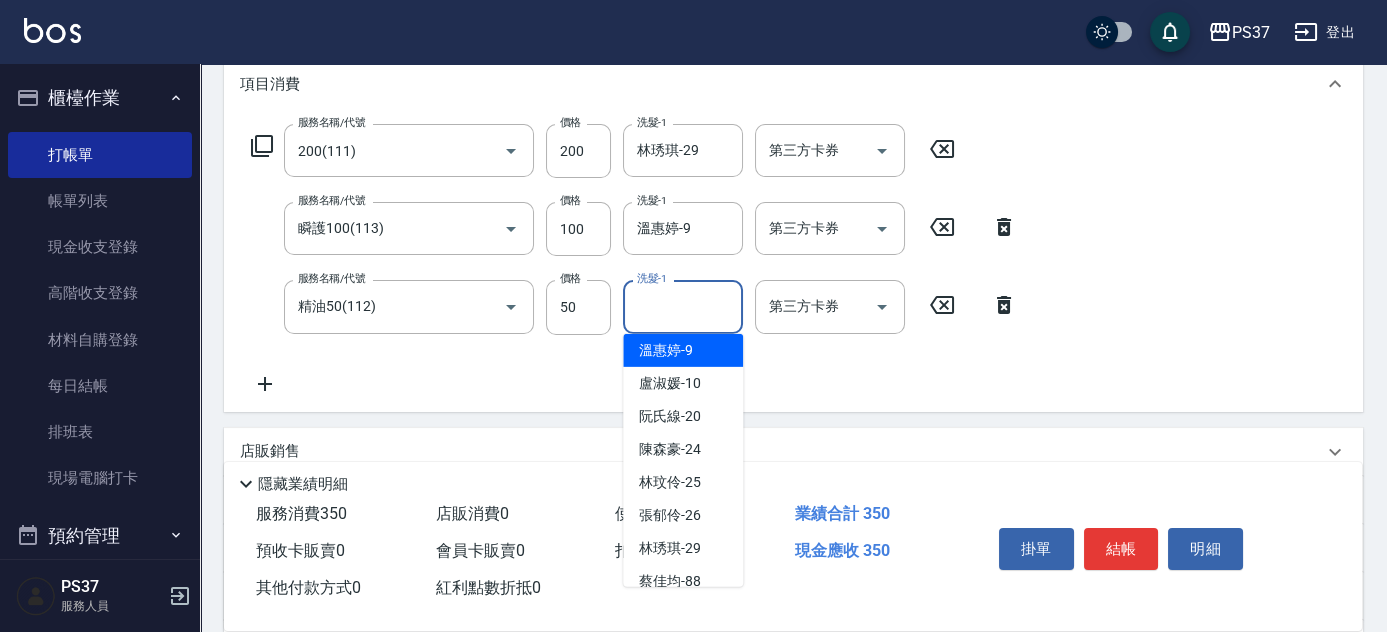 click on "溫惠婷 -9" at bounding box center (666, 350) 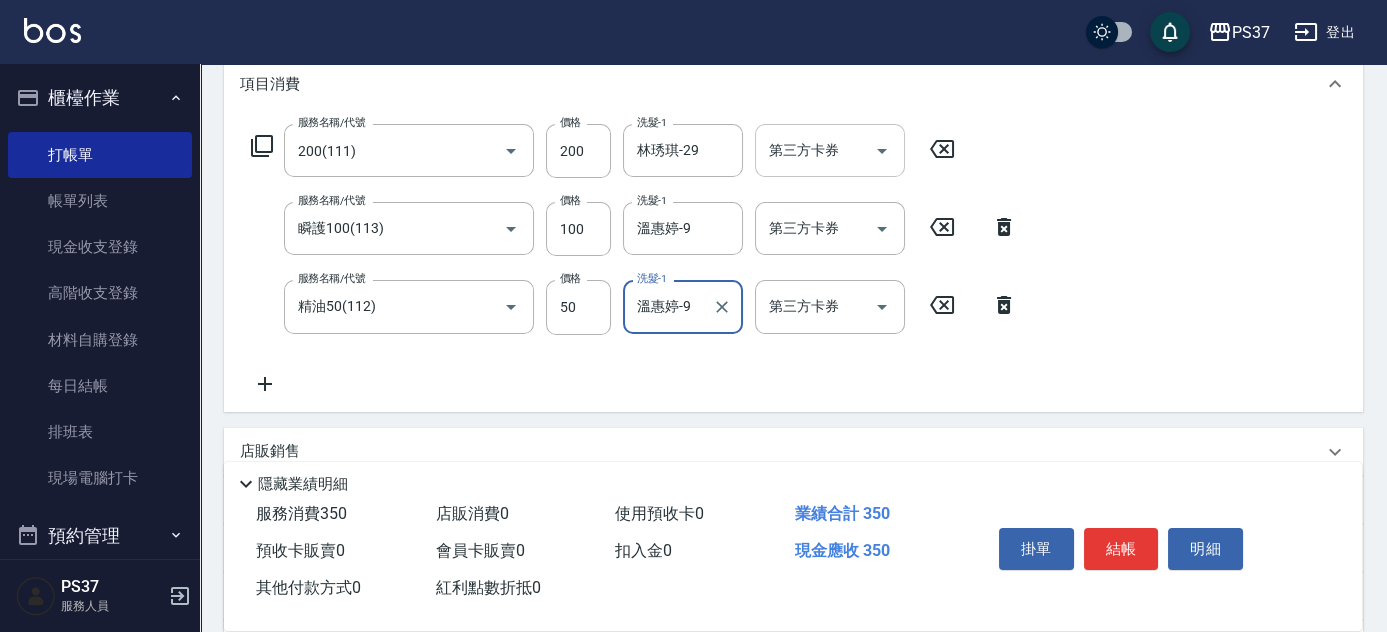 click 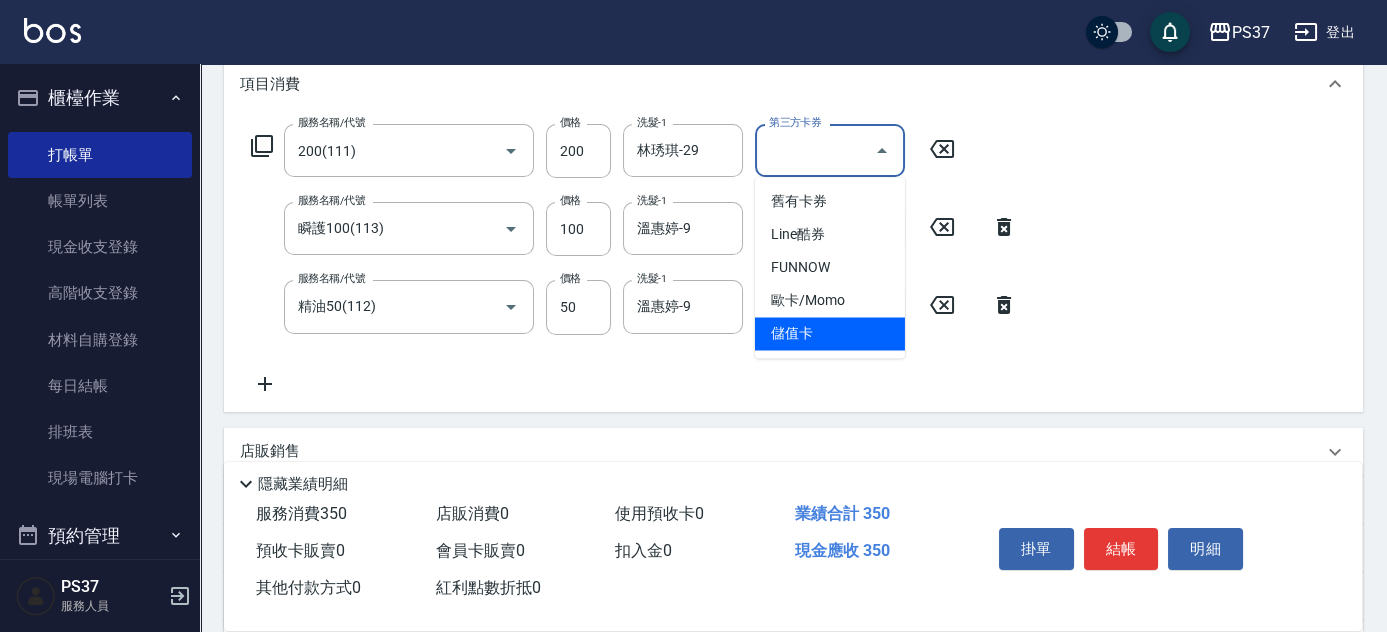 click on "儲值卡" at bounding box center (830, 333) 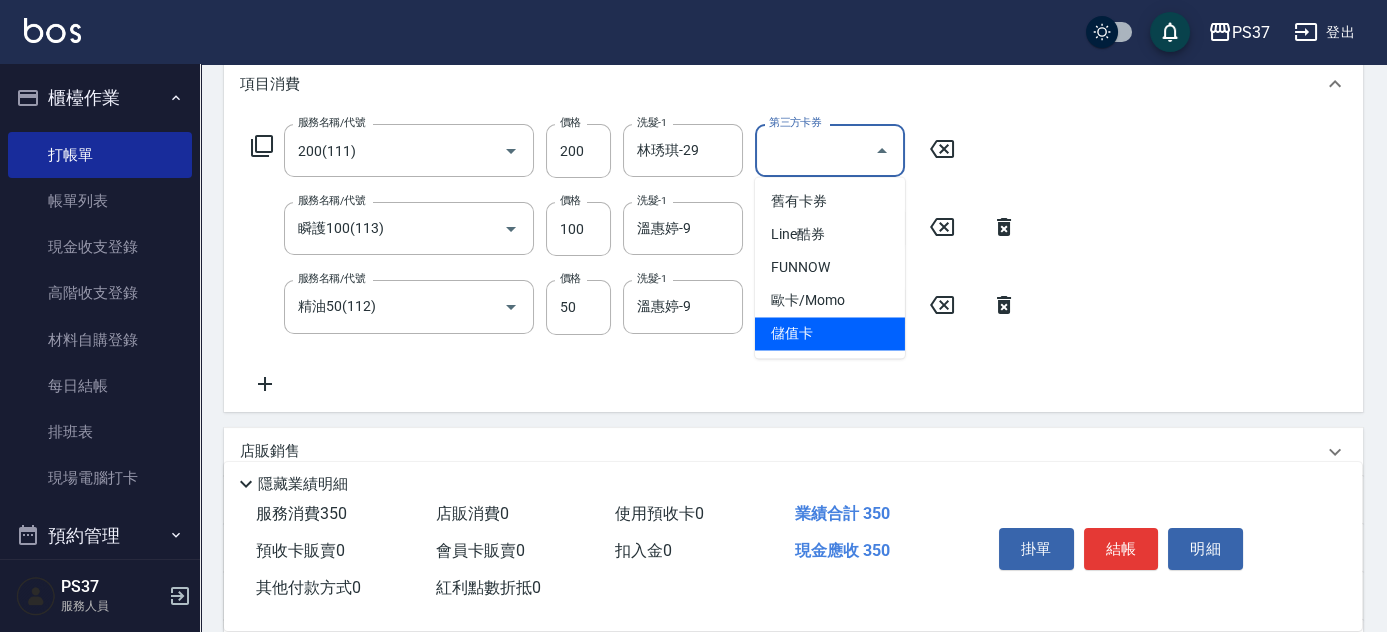 type on "儲值卡" 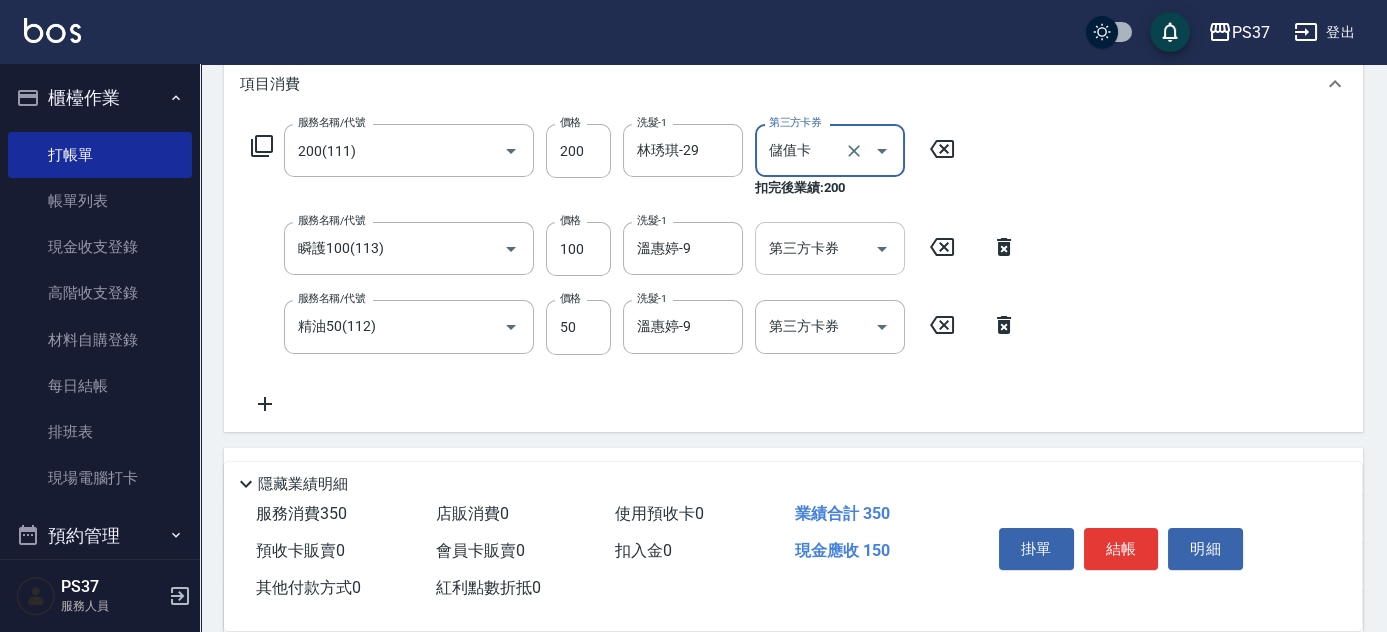 click 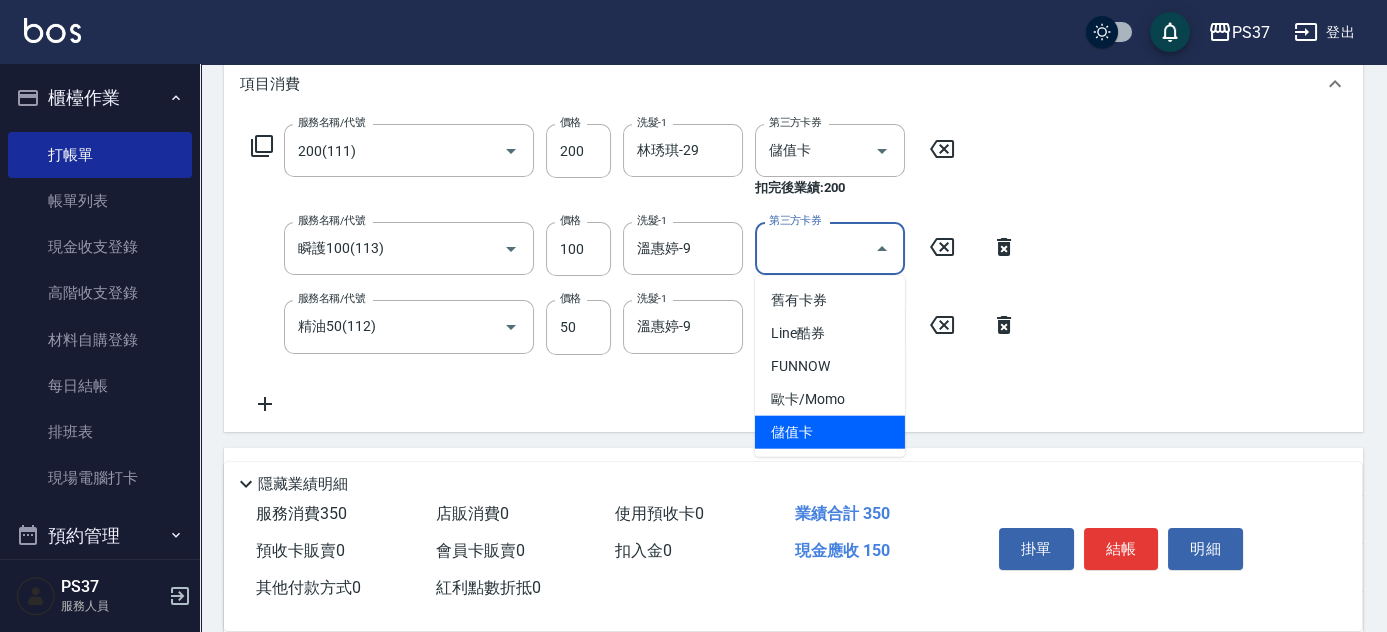 click on "儲值卡" at bounding box center (830, 432) 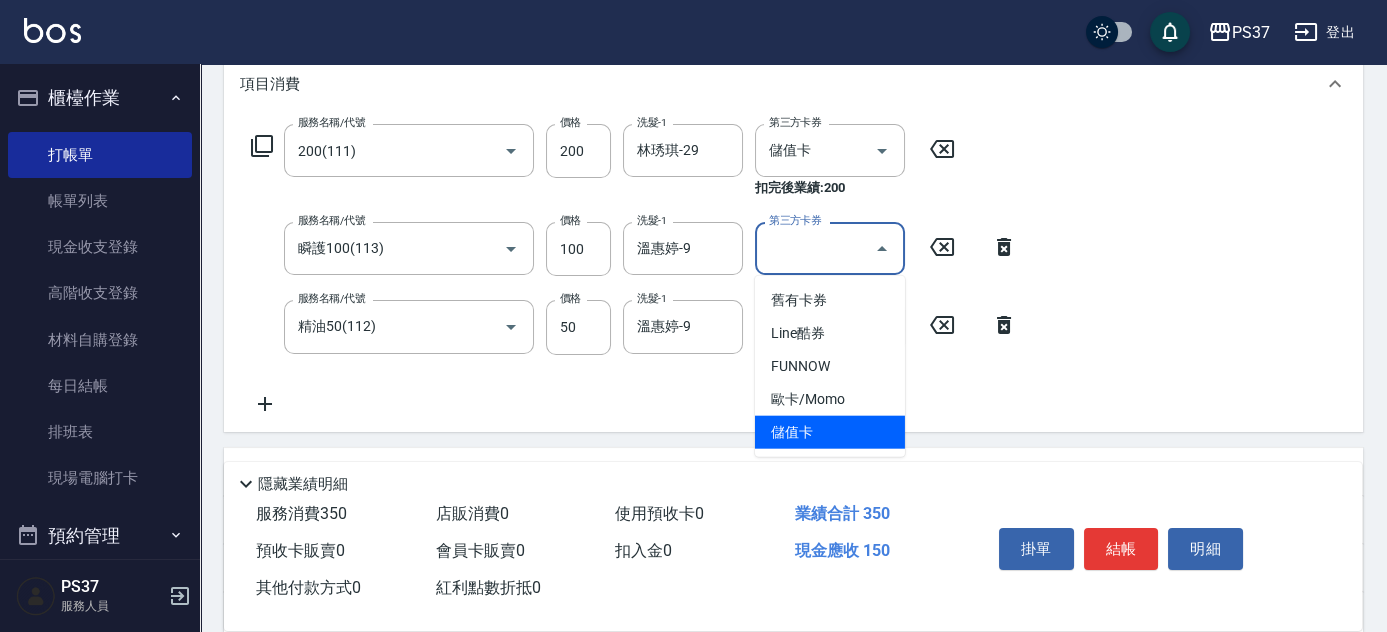 type on "儲值卡" 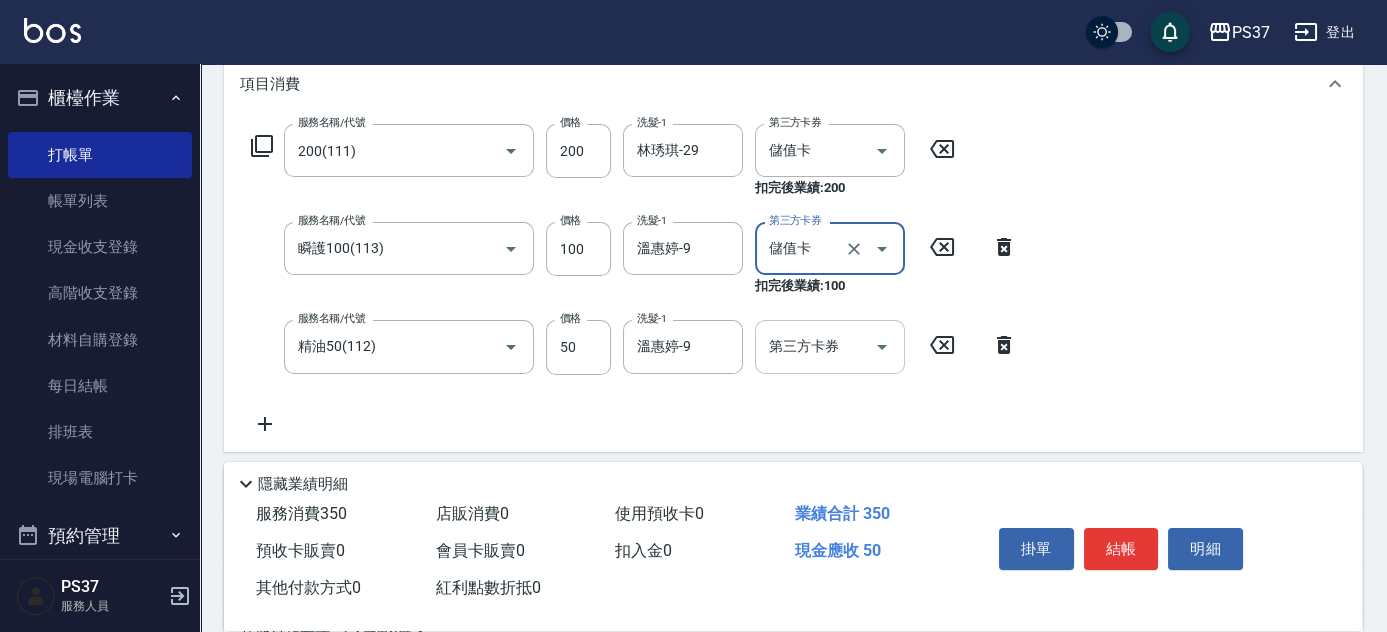 click at bounding box center [881, 346] 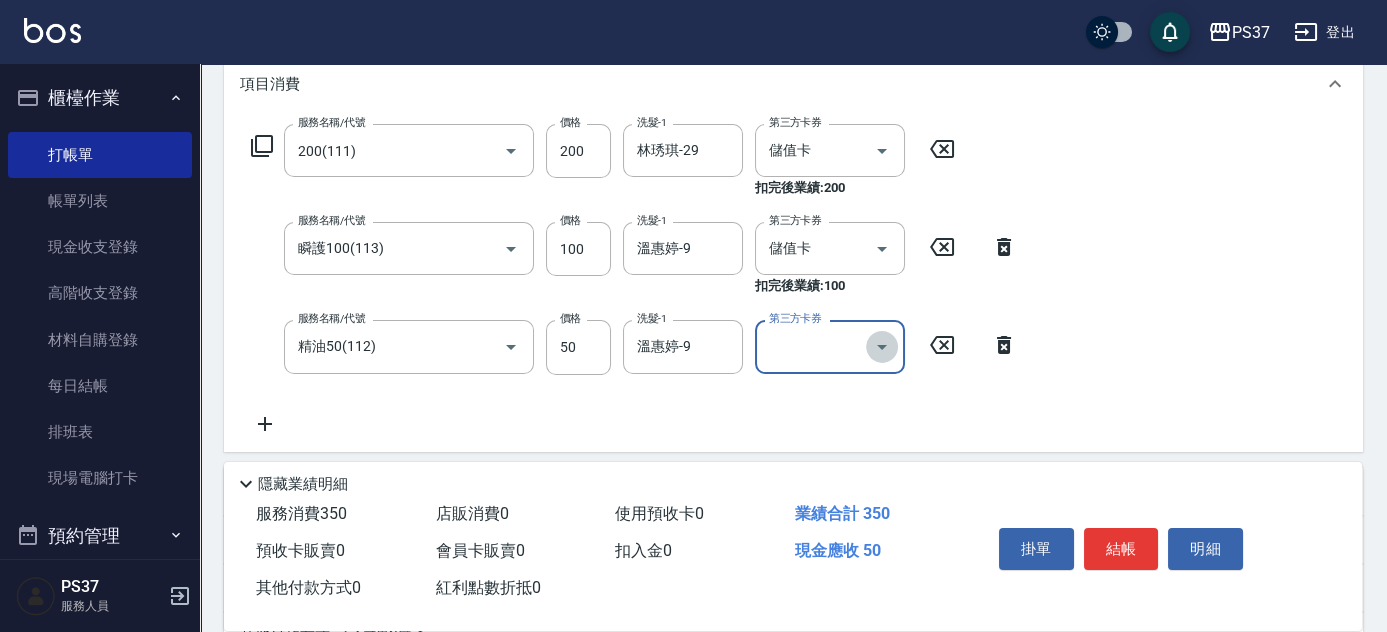 click 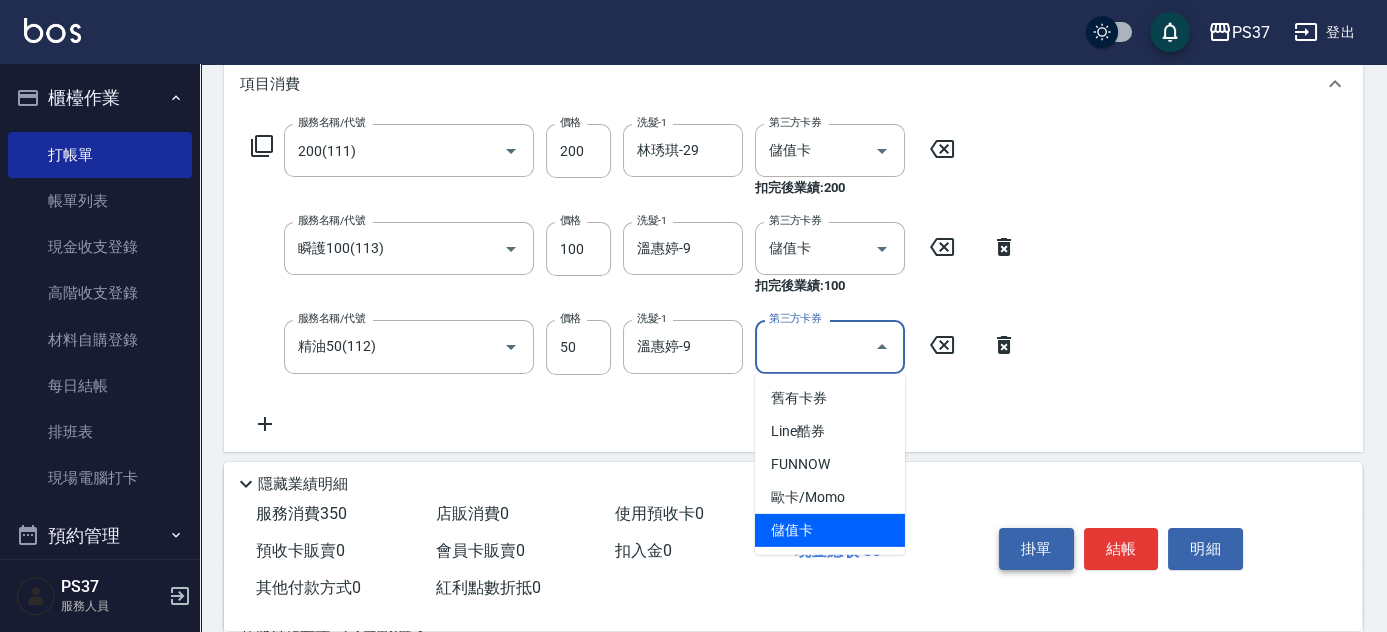 drag, startPoint x: 850, startPoint y: 526, endPoint x: 1002, endPoint y: 526, distance: 152 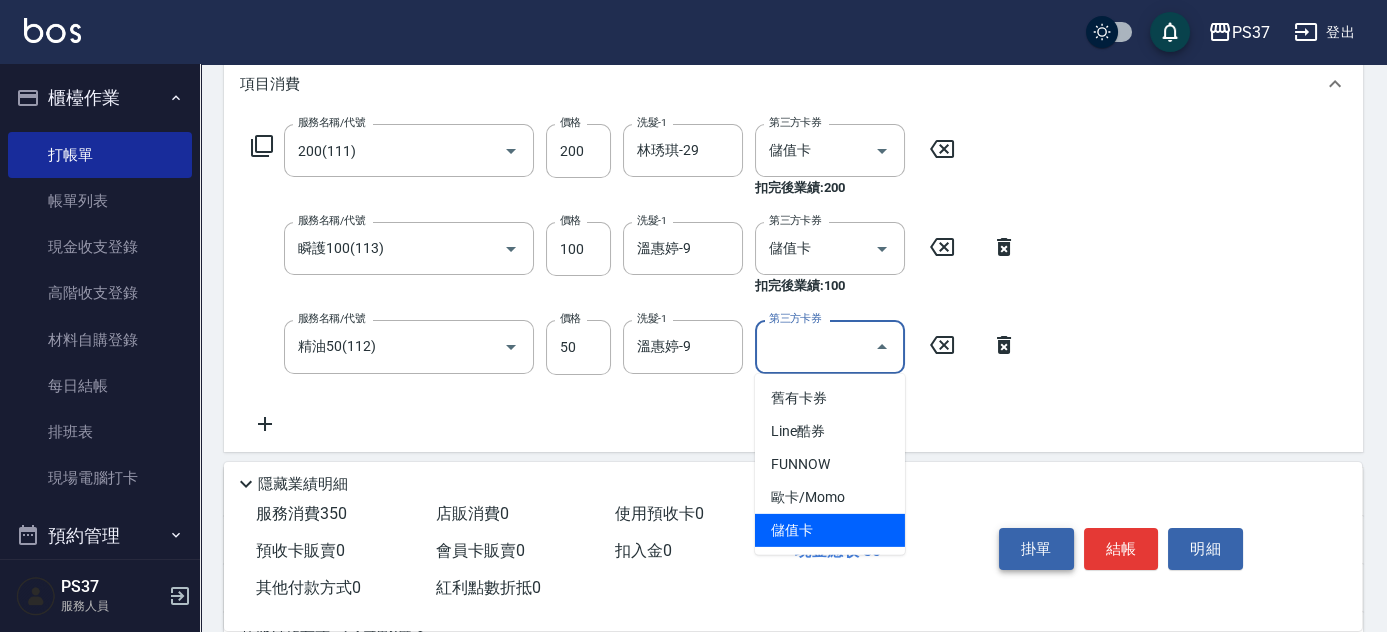click on "儲值卡" at bounding box center [830, 530] 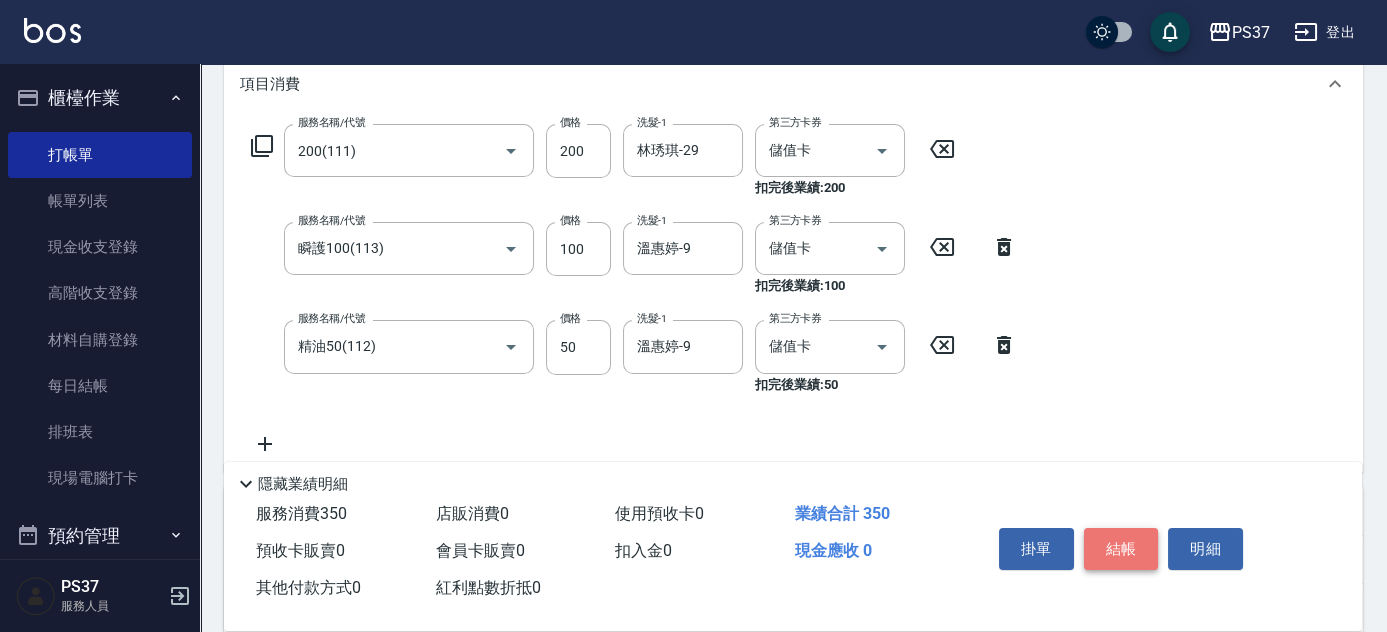 click on "結帳" at bounding box center [1121, 549] 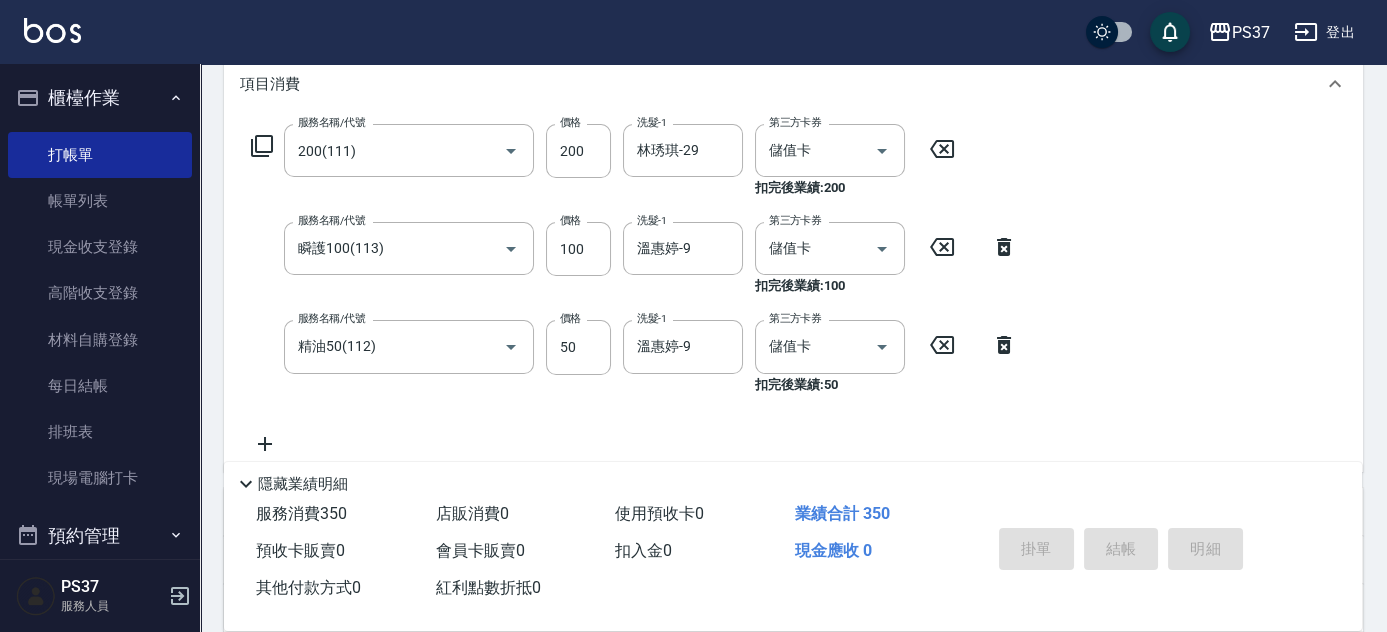 type 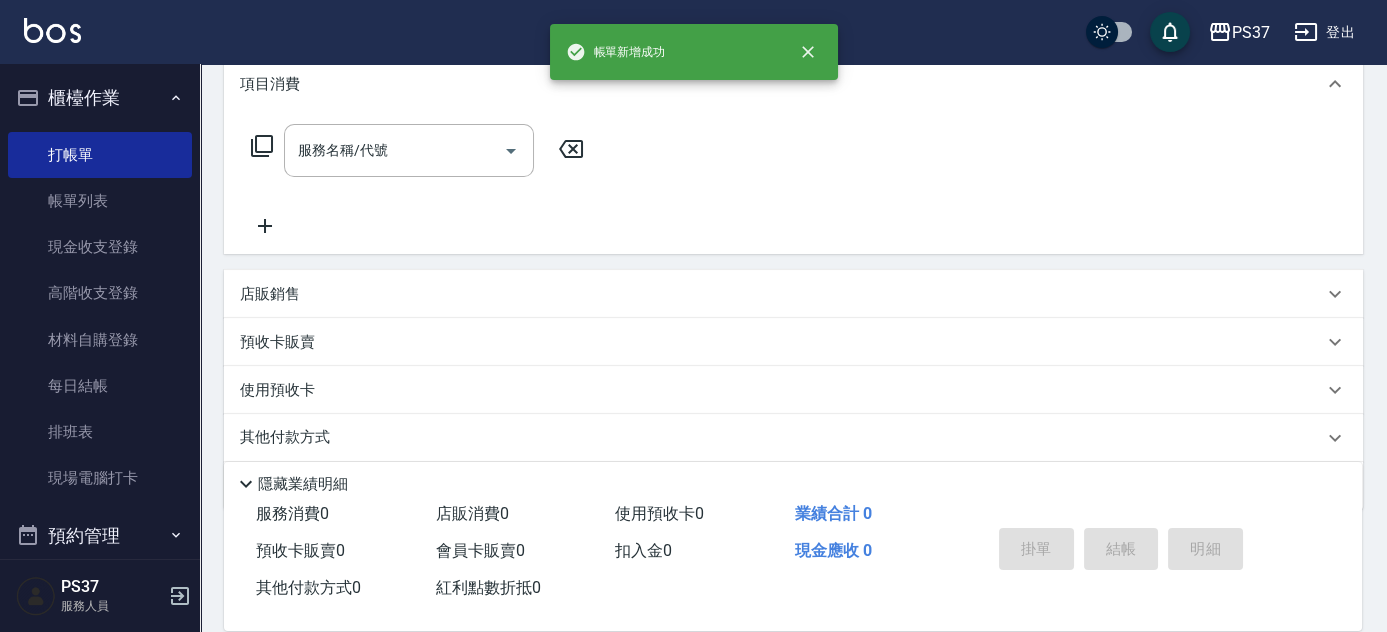 scroll, scrollTop: 0, scrollLeft: 0, axis: both 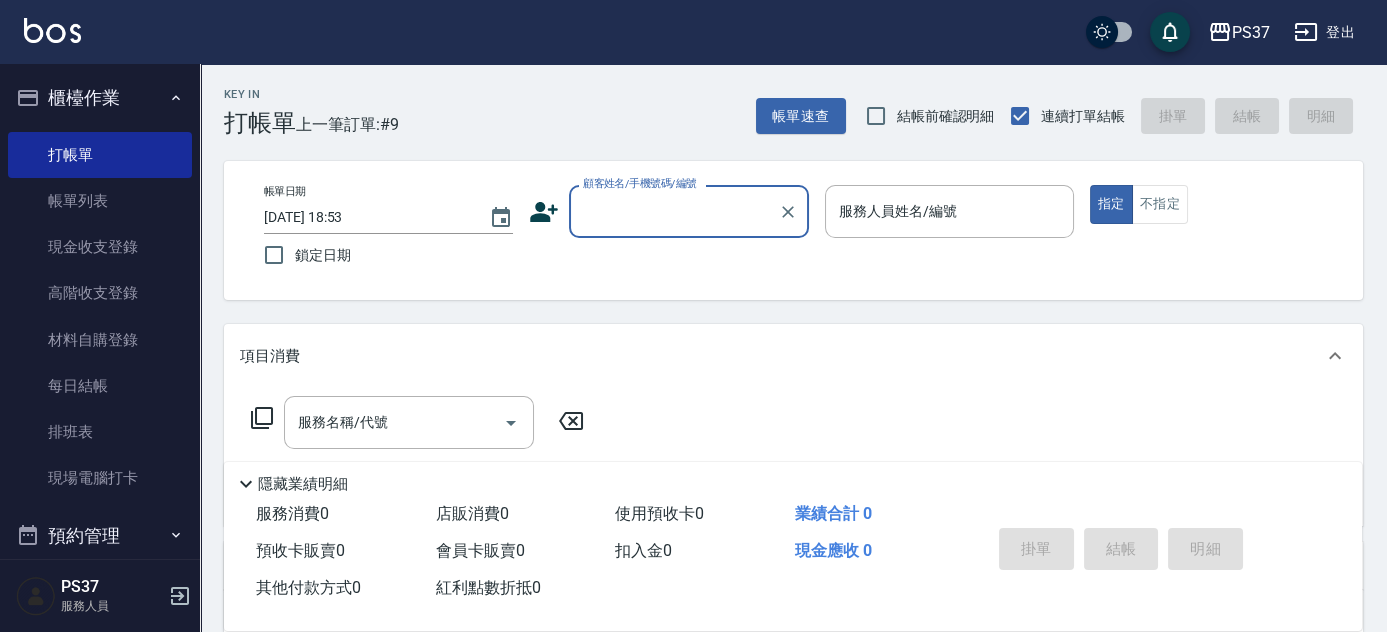 click on "顧客姓名/手機號碼/編號" at bounding box center [674, 211] 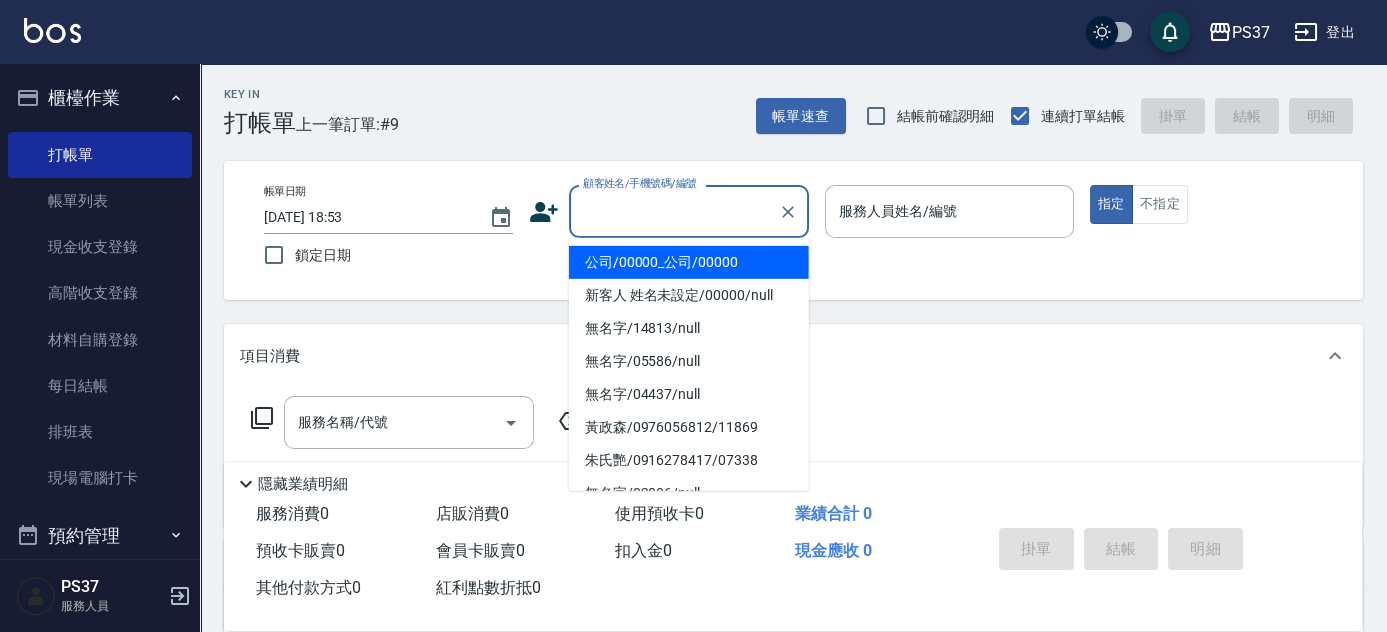 click on "公司/00000_公司/00000" at bounding box center (689, 262) 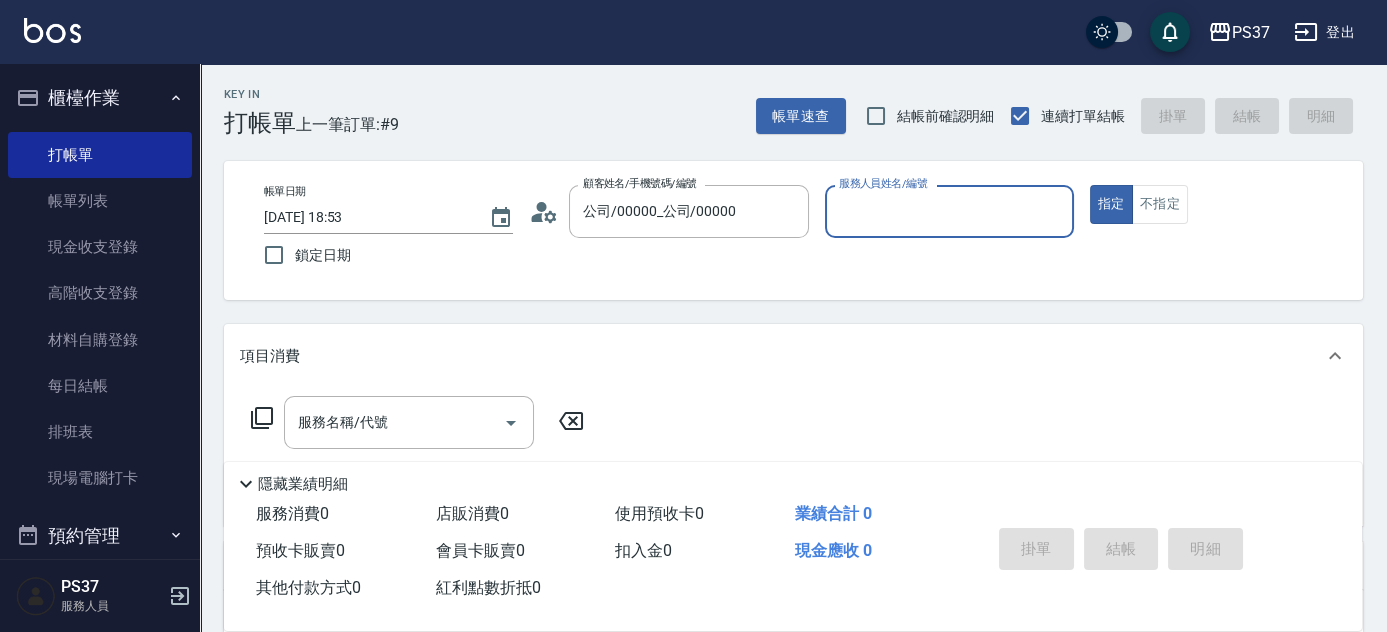 click on "服務人員姓名/編號" at bounding box center (949, 211) 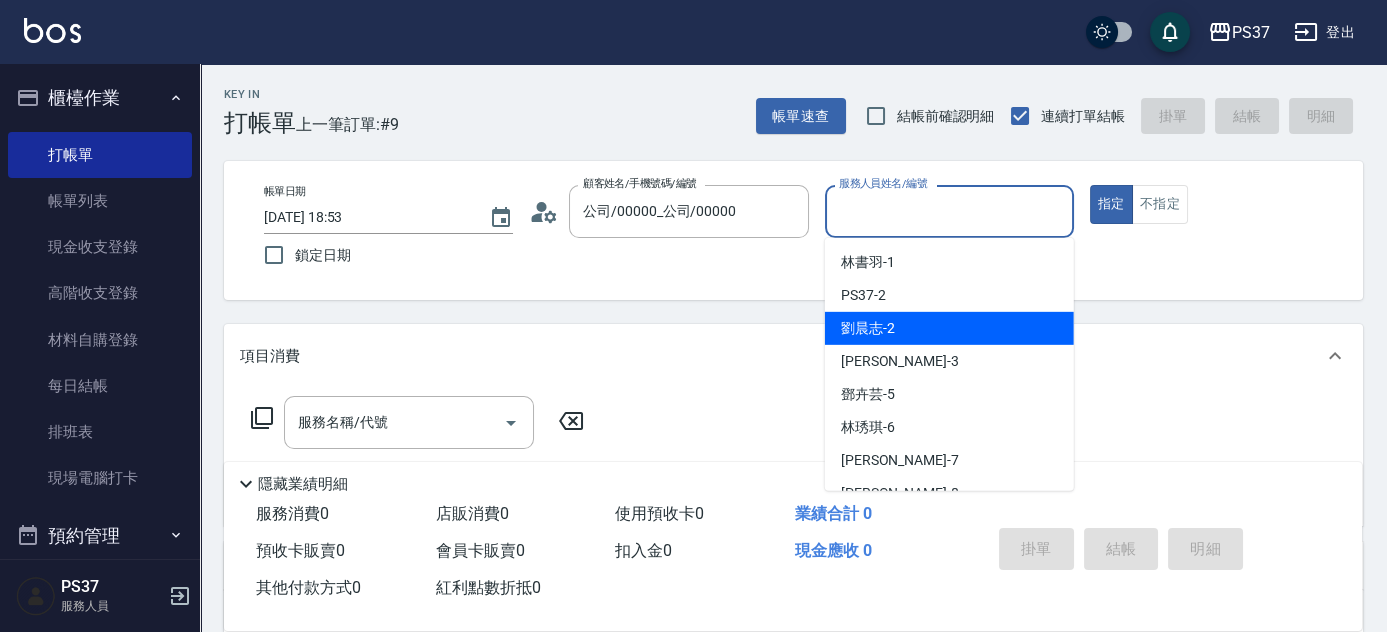 click on "劉晨志 -2" at bounding box center [949, 328] 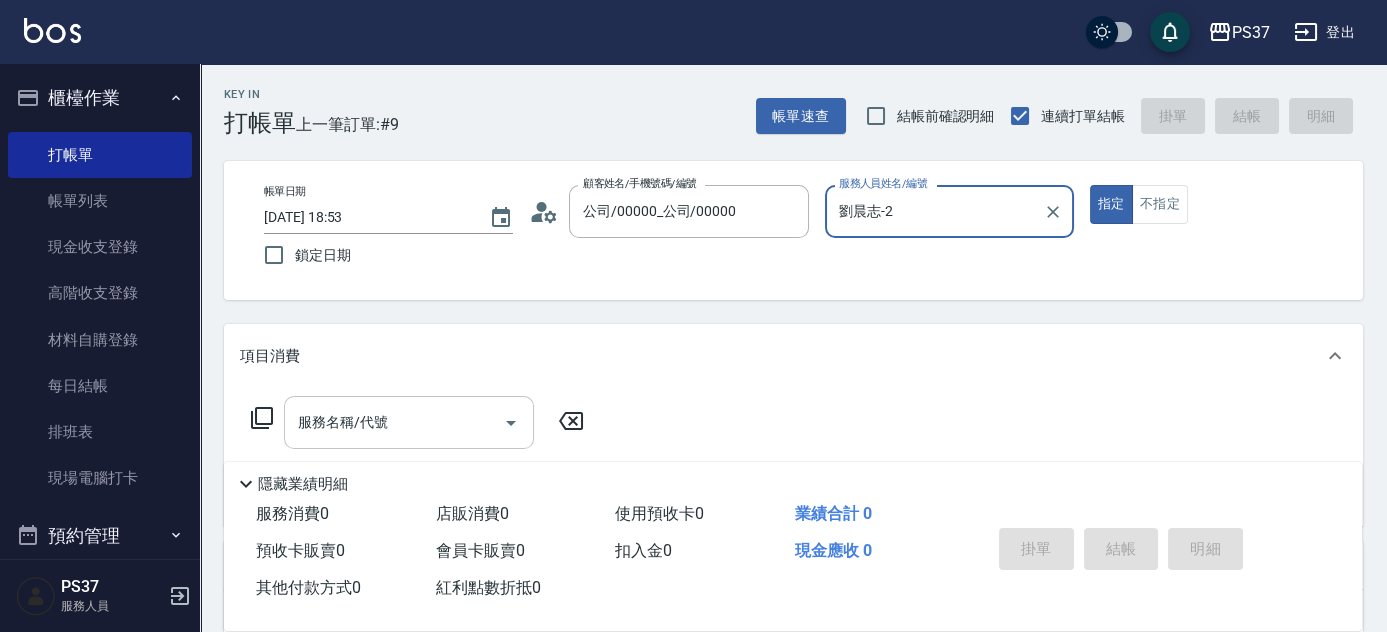 click on "服務名稱/代號 服務名稱/代號" at bounding box center [409, 422] 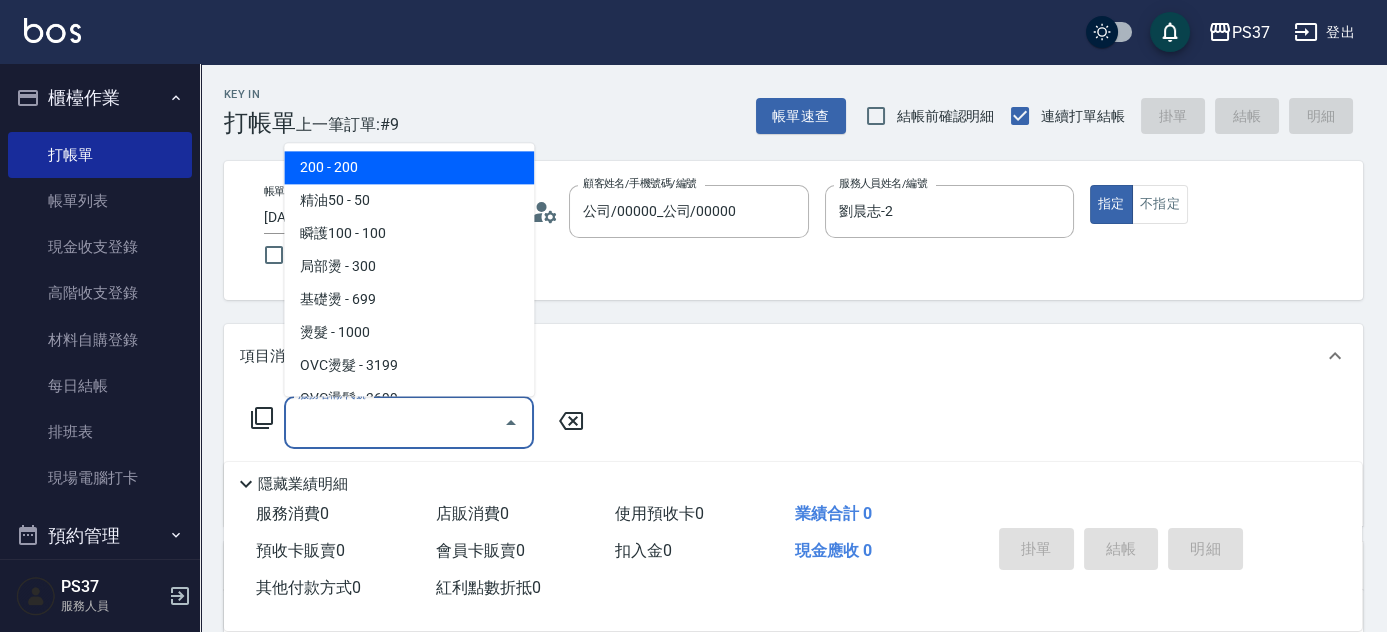 click on "200 - 200" at bounding box center [409, 168] 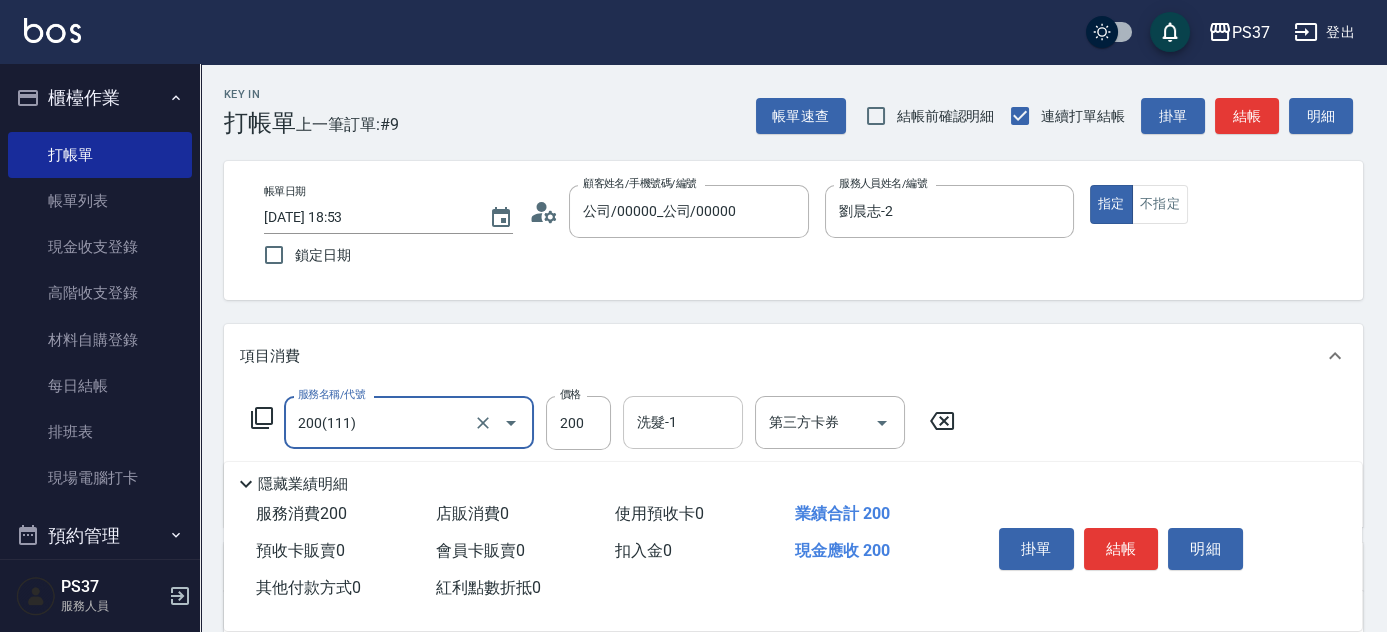 click on "洗髮-1" at bounding box center (683, 422) 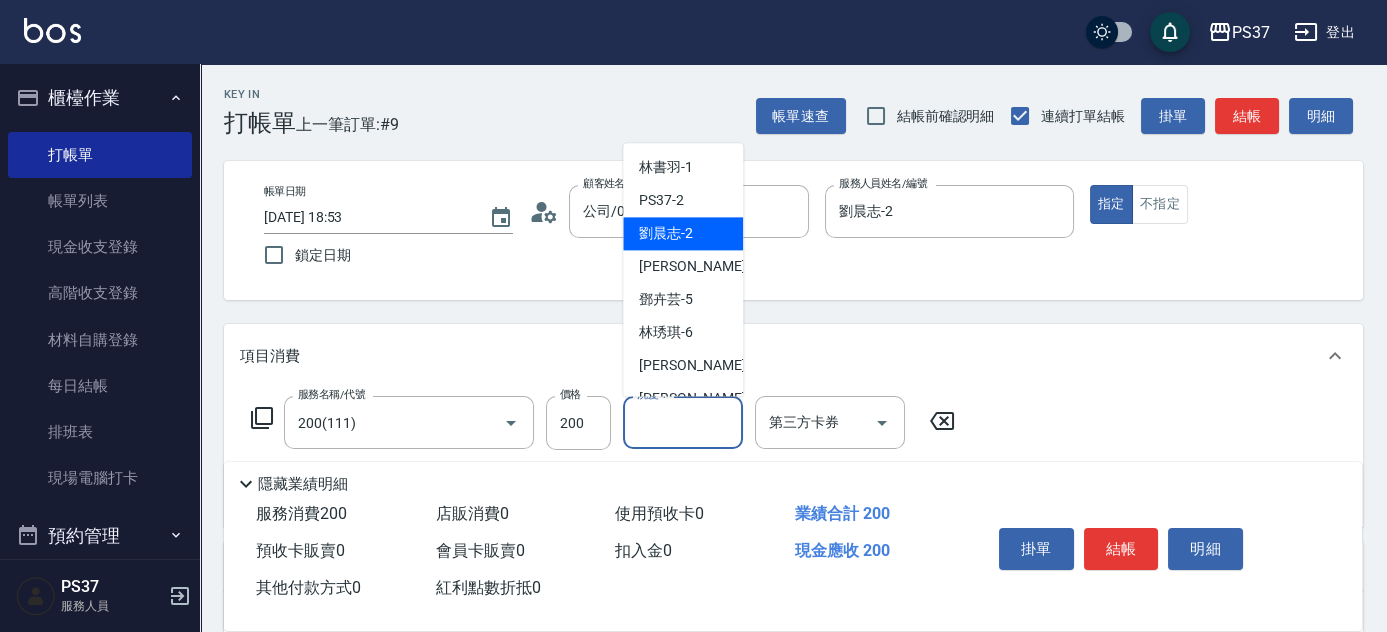 click on "劉晨志 -2" at bounding box center [666, 234] 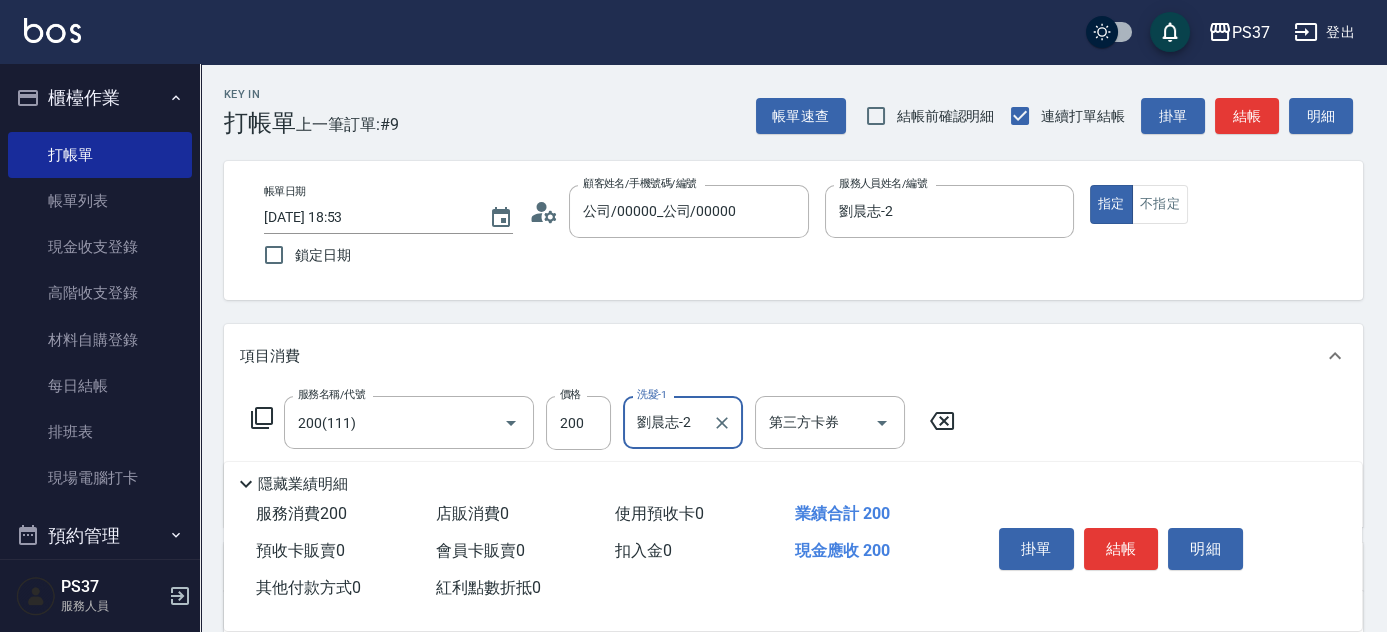 type on "劉晨志-2" 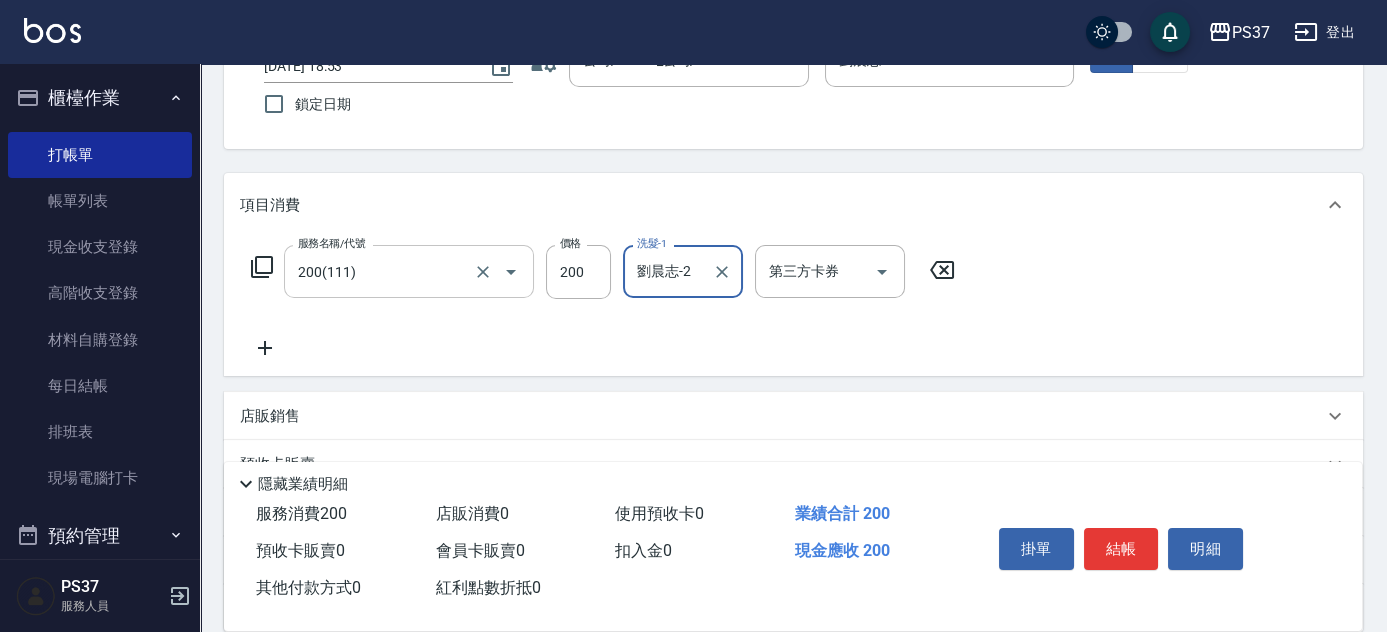 scroll, scrollTop: 181, scrollLeft: 0, axis: vertical 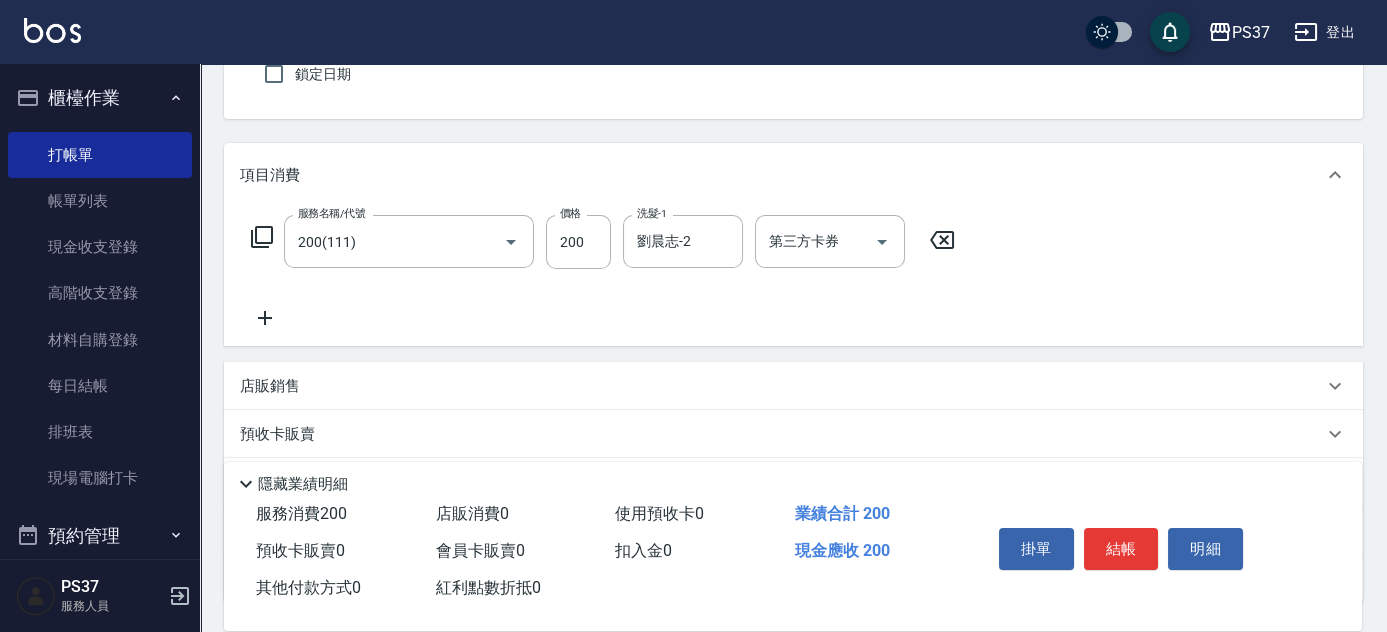 click 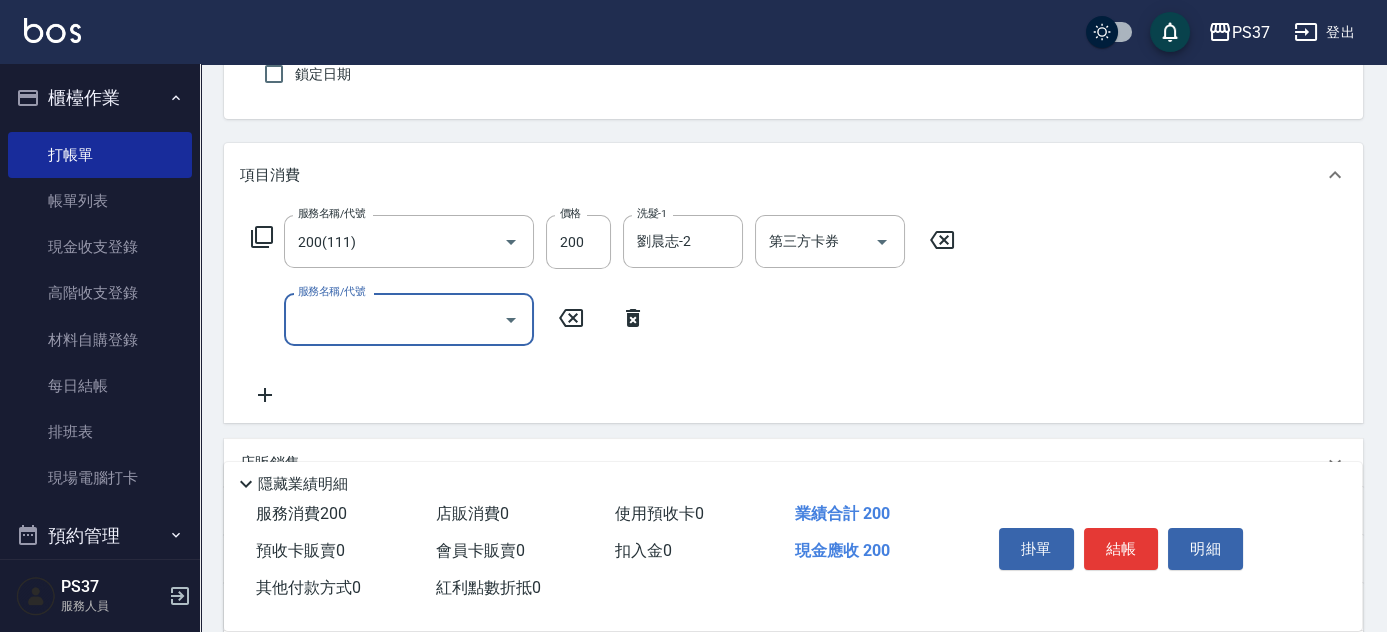 click on "服務名稱/代號" at bounding box center (394, 319) 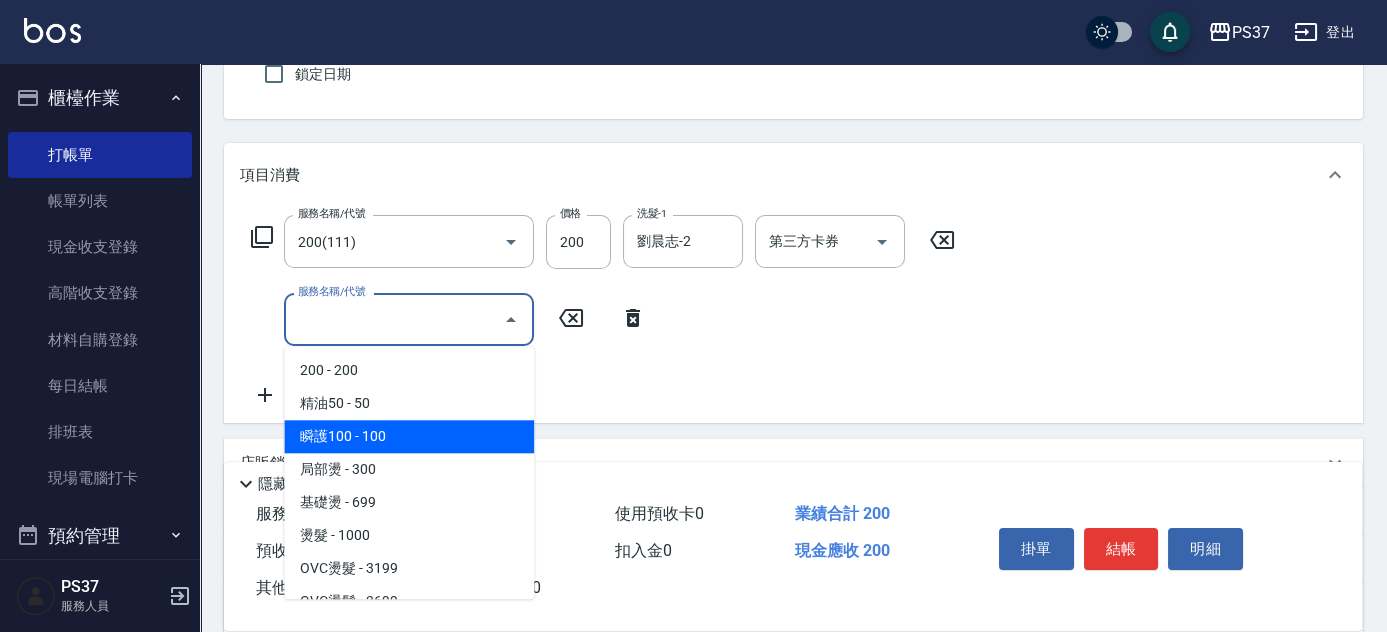 click on "瞬護100 - 100" at bounding box center (409, 436) 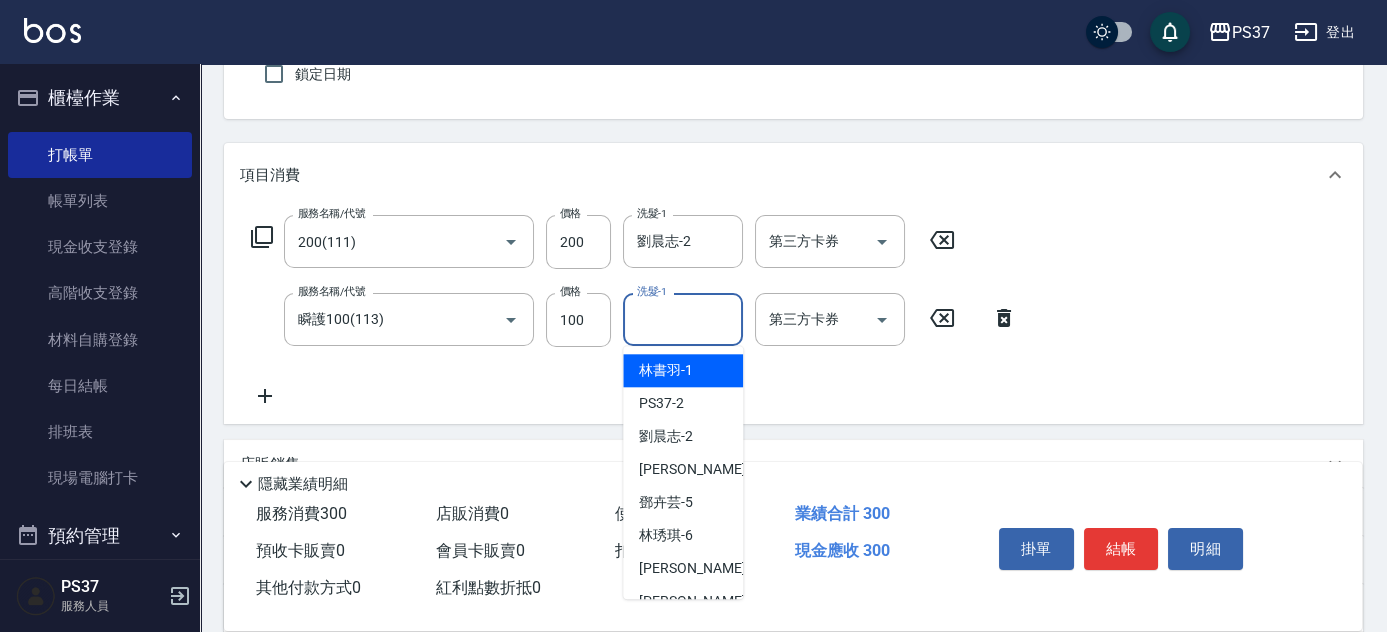 click on "洗髮-1" at bounding box center [683, 319] 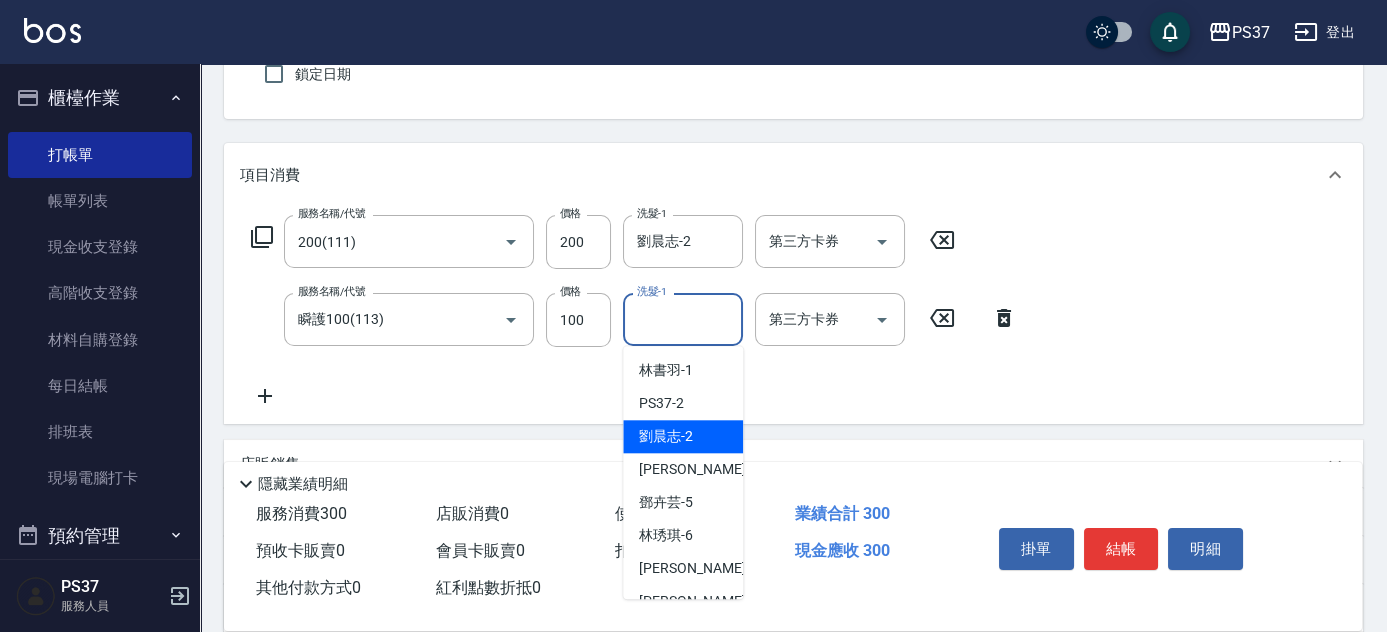 click on "劉晨志 -2" at bounding box center (666, 436) 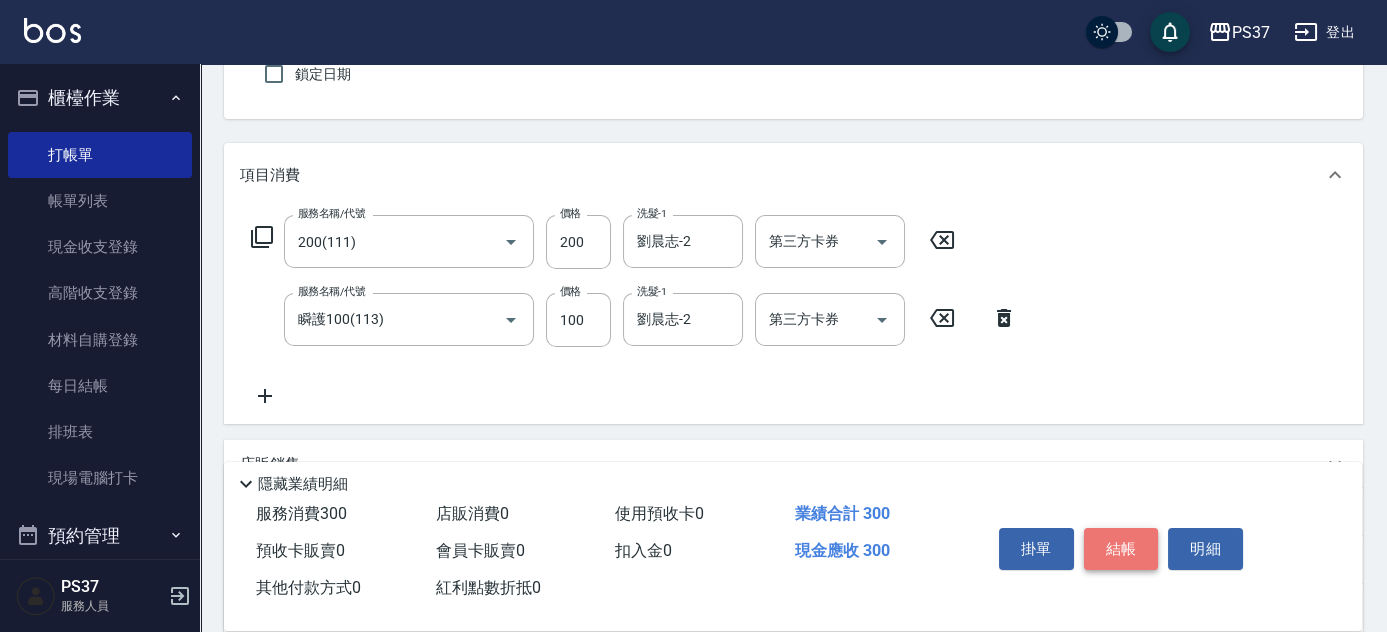 click on "結帳" at bounding box center [1121, 549] 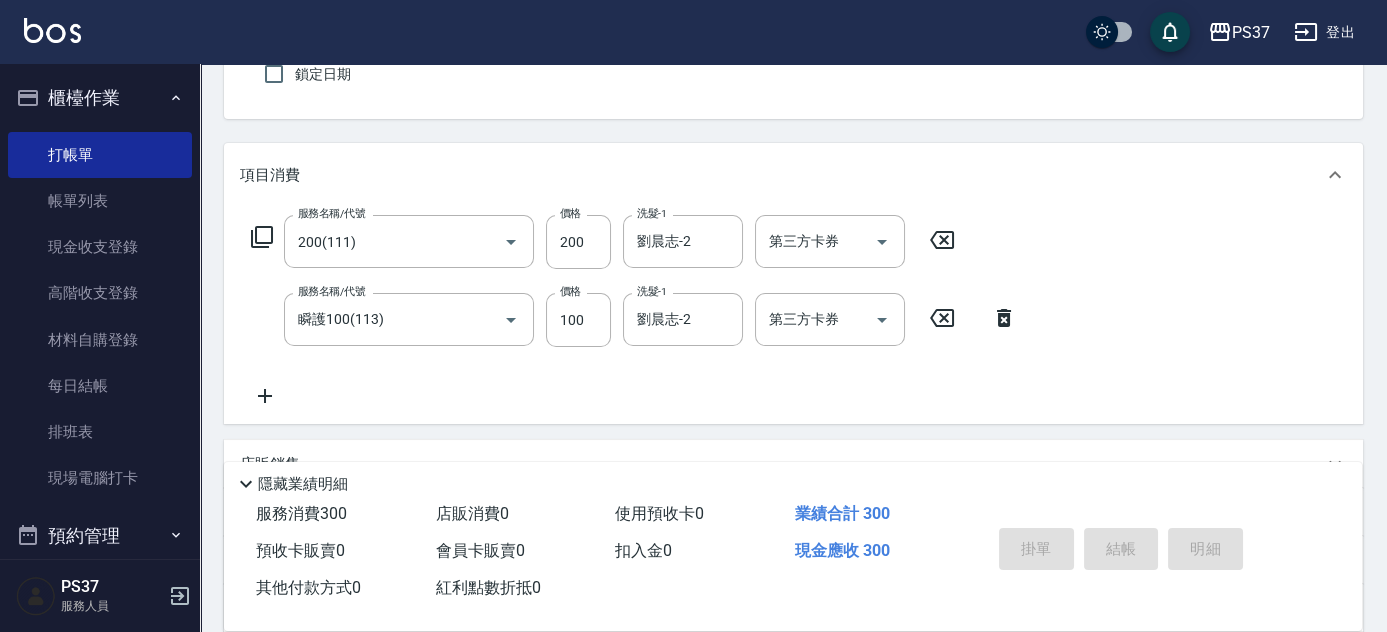 type on "2025/07/11 18:57" 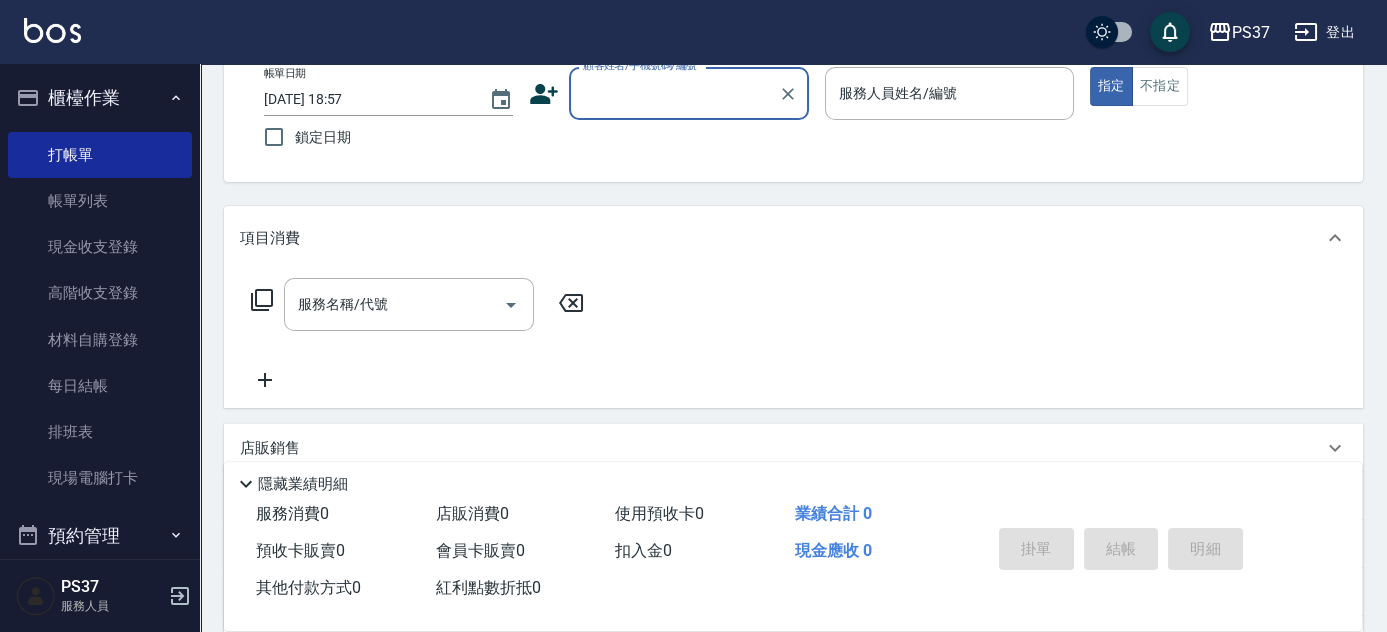 scroll, scrollTop: 90, scrollLeft: 0, axis: vertical 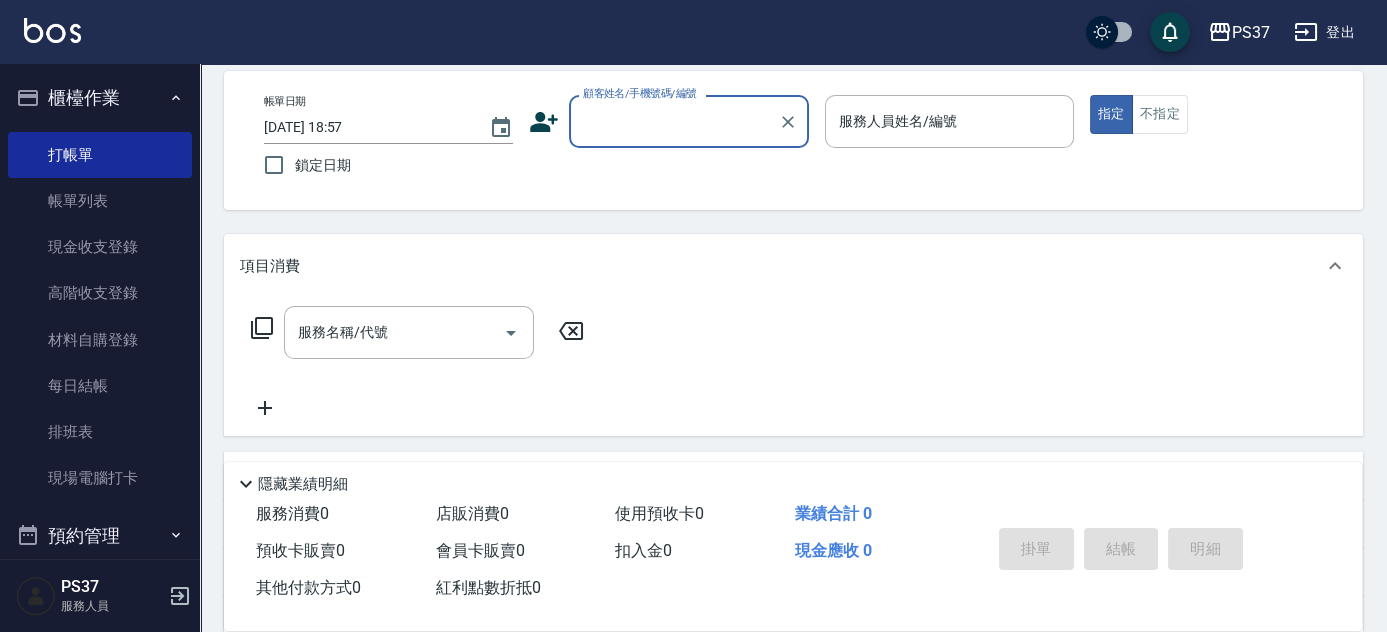 click on "顧客姓名/手機號碼/編號" at bounding box center [674, 121] 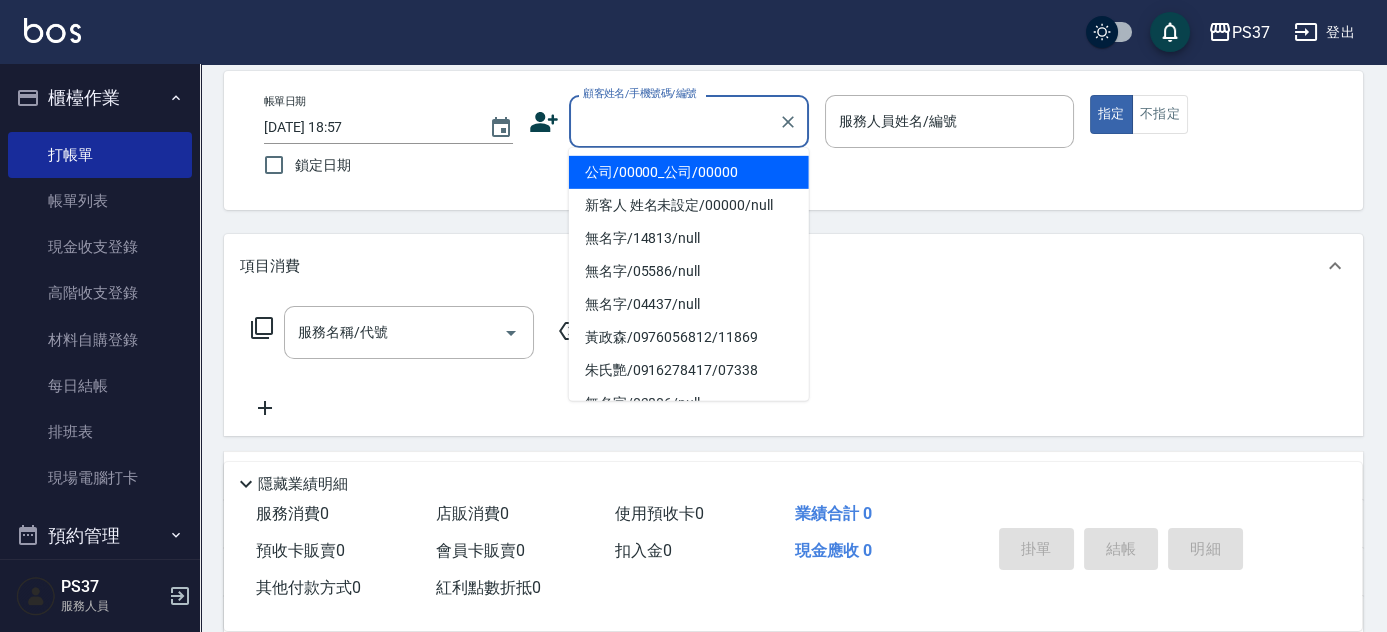 click on "公司/00000_公司/00000" at bounding box center (689, 172) 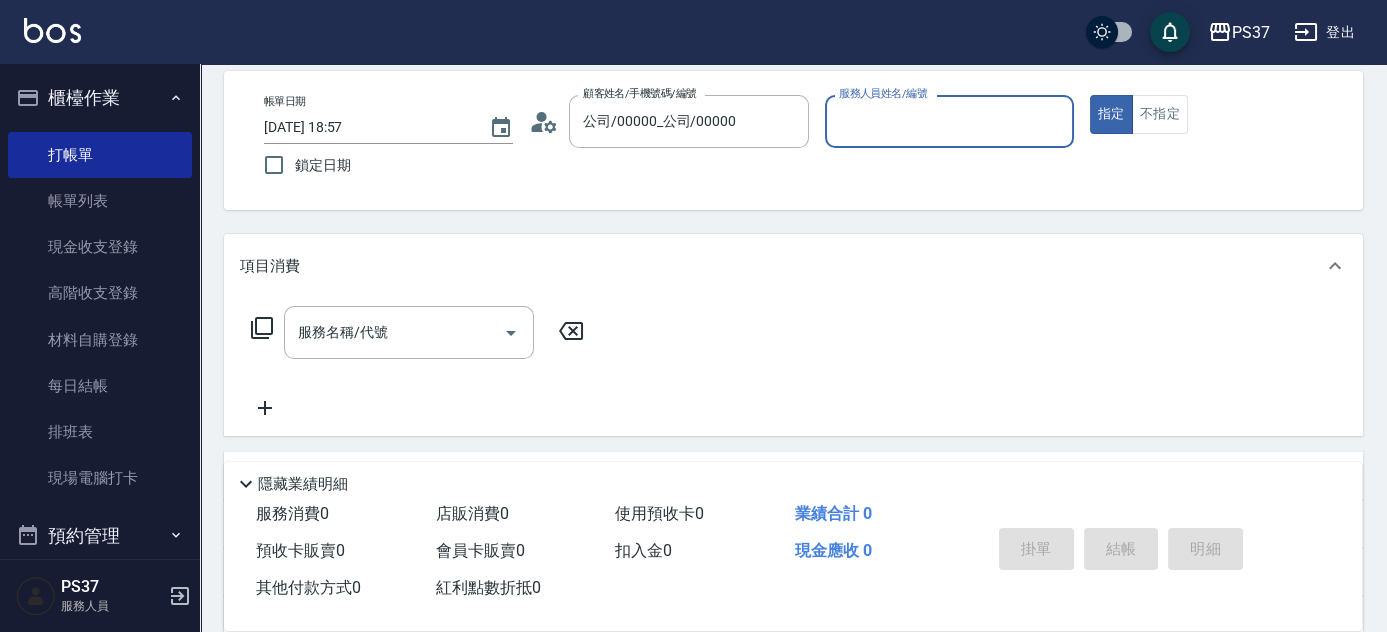 click on "服務人員姓名/編號" at bounding box center (949, 121) 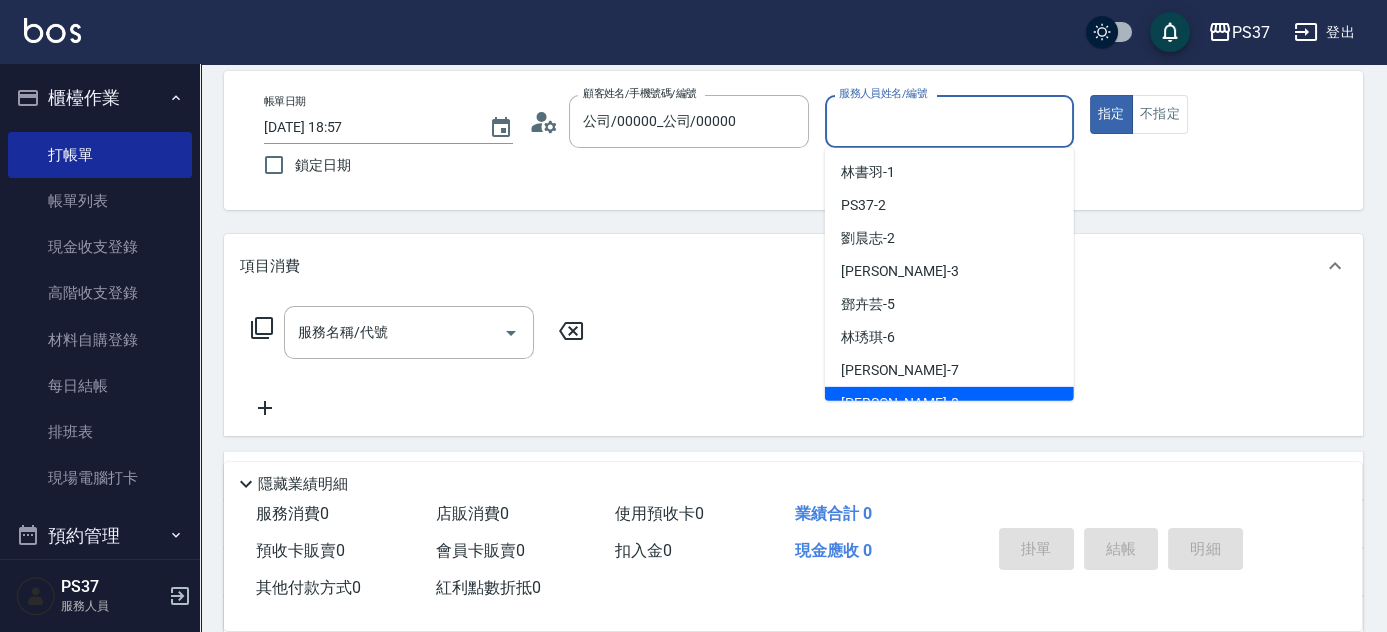 click on "徐雅娟 -8" at bounding box center [949, 403] 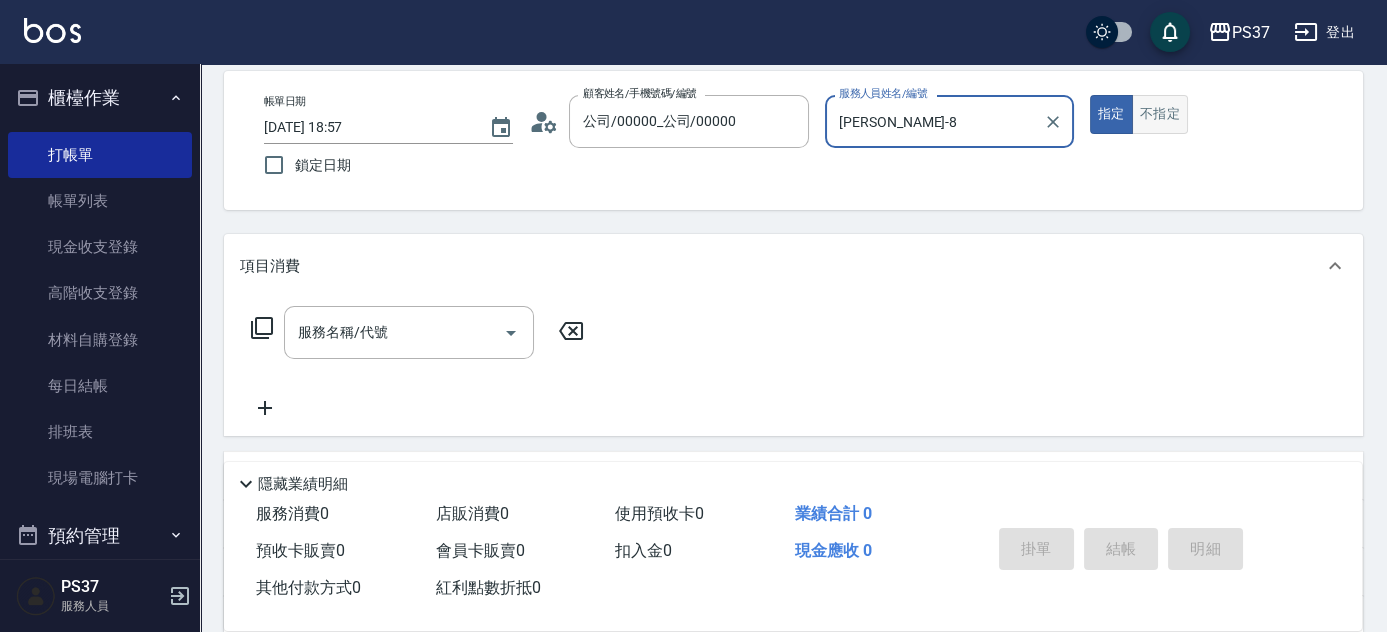 click on "不指定" at bounding box center (1160, 114) 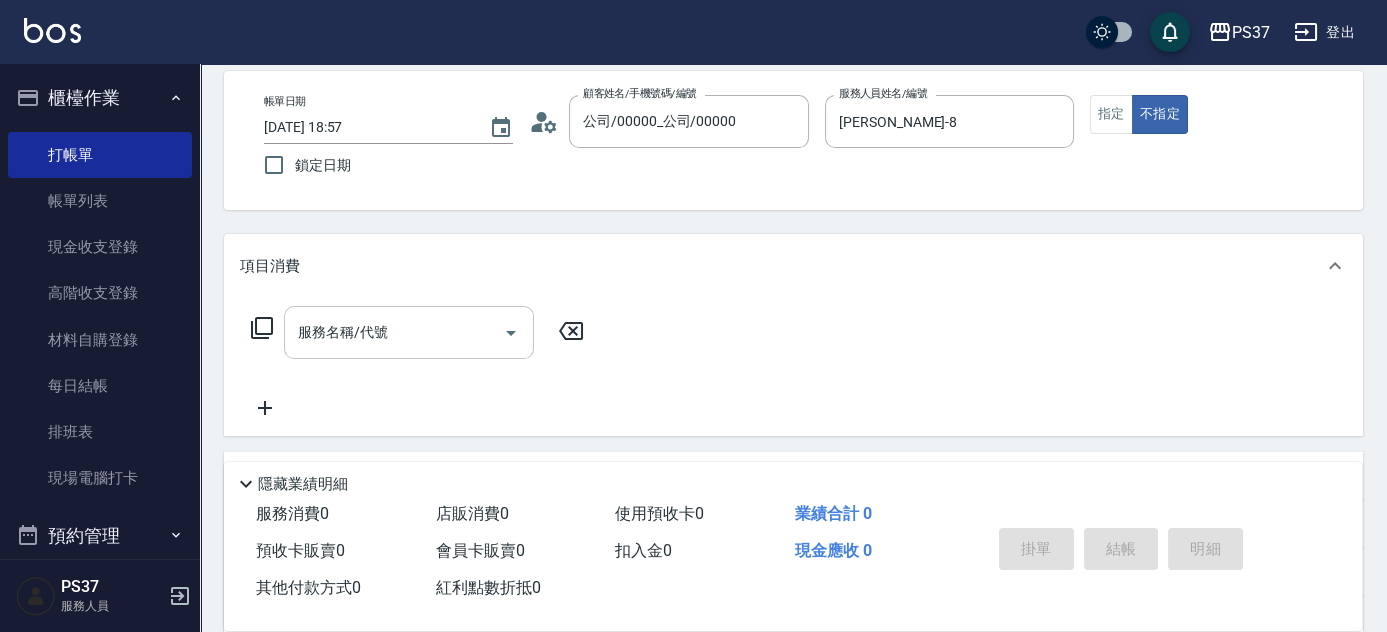 click on "服務名稱/代號" at bounding box center (394, 332) 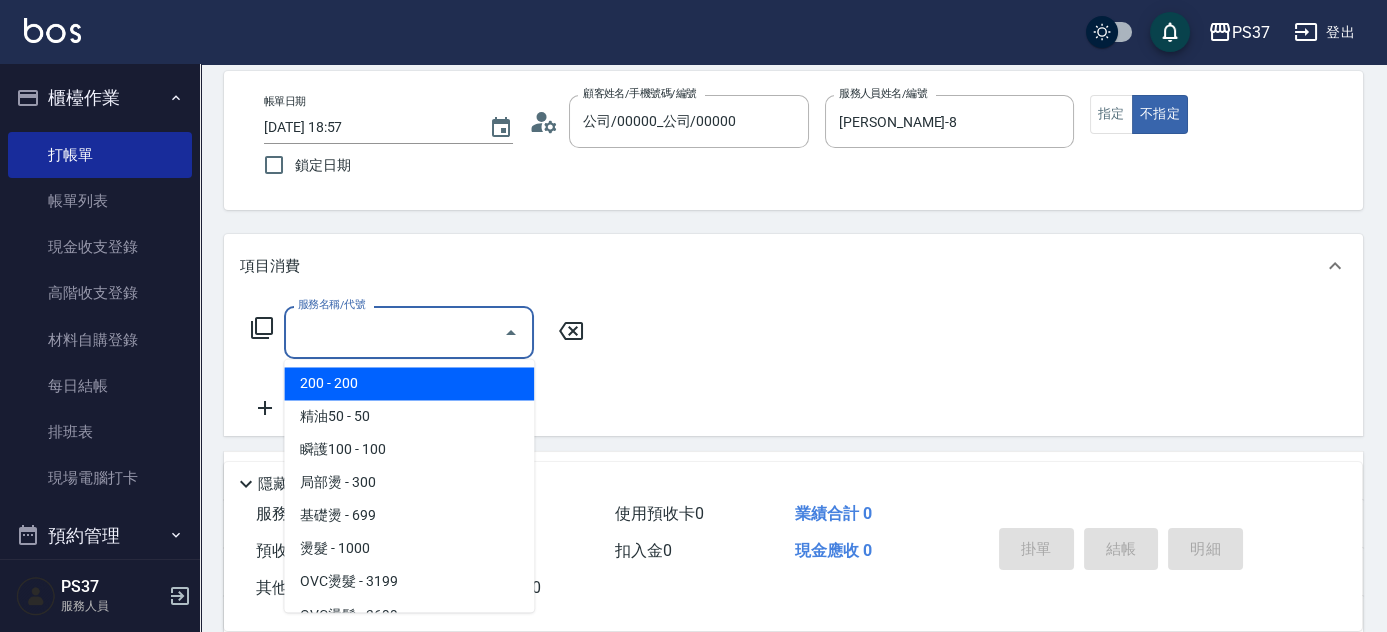 click on "200 - 200" at bounding box center [409, 383] 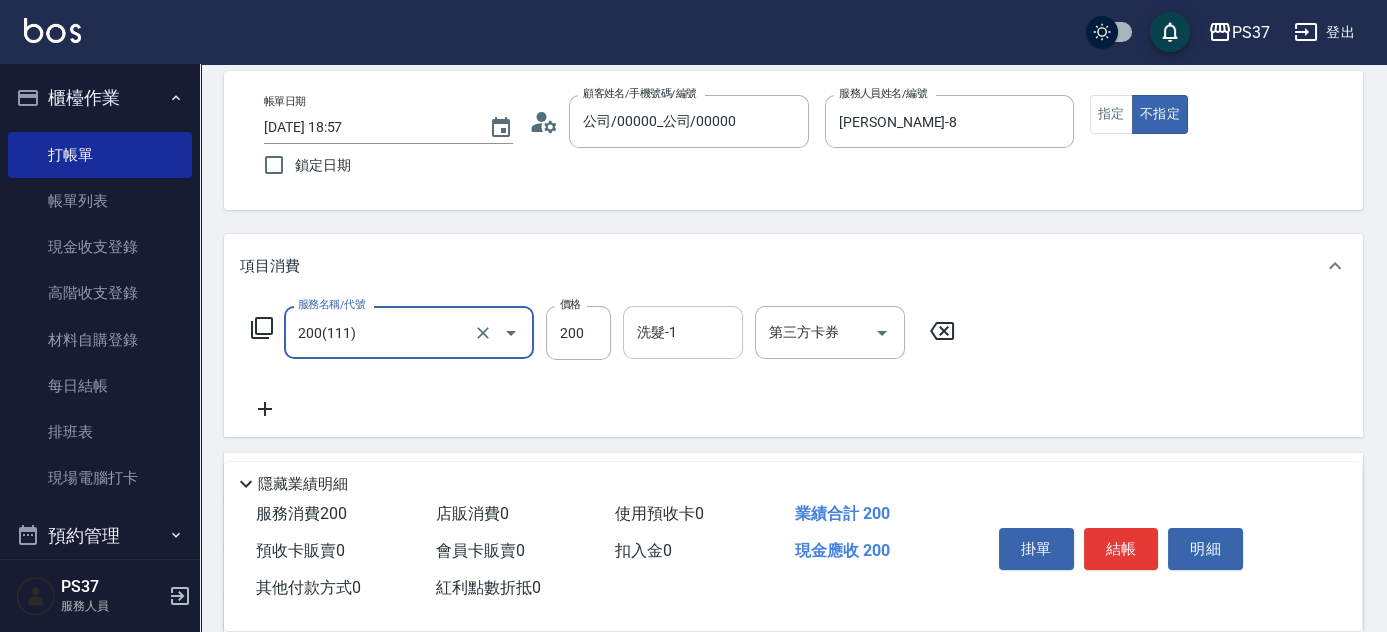 click on "洗髮-1" at bounding box center [683, 332] 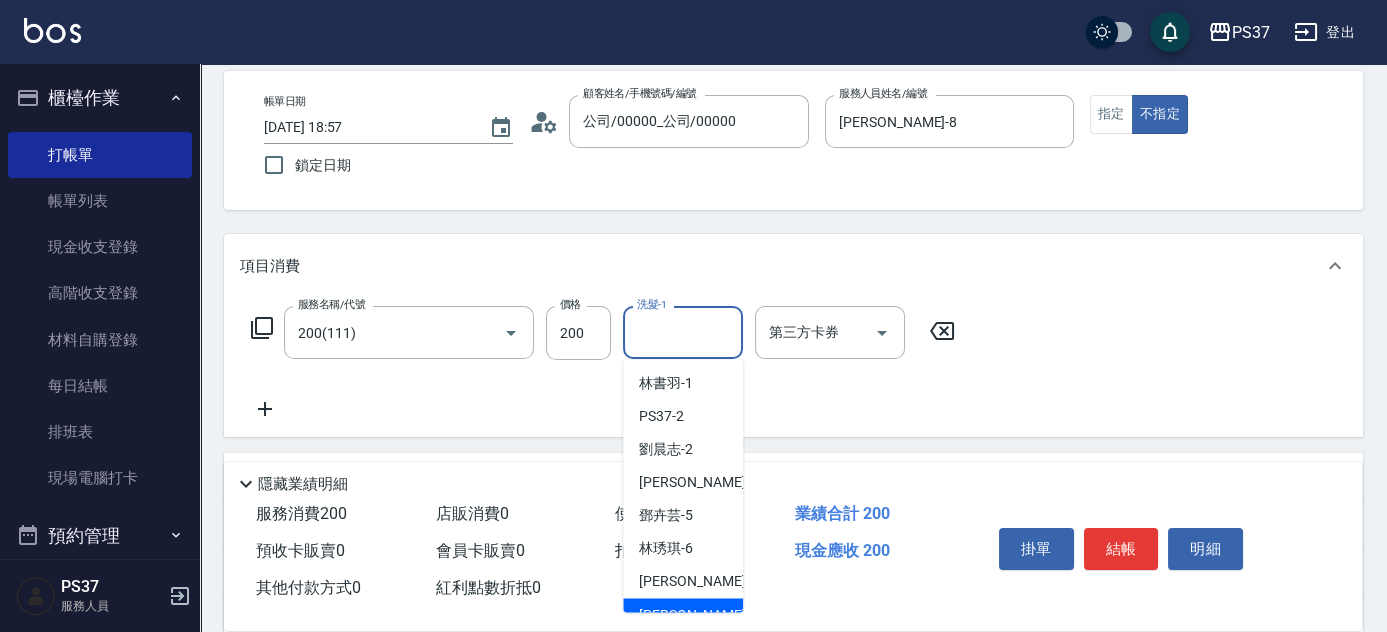 click on "徐雅娟 -8" at bounding box center [683, 614] 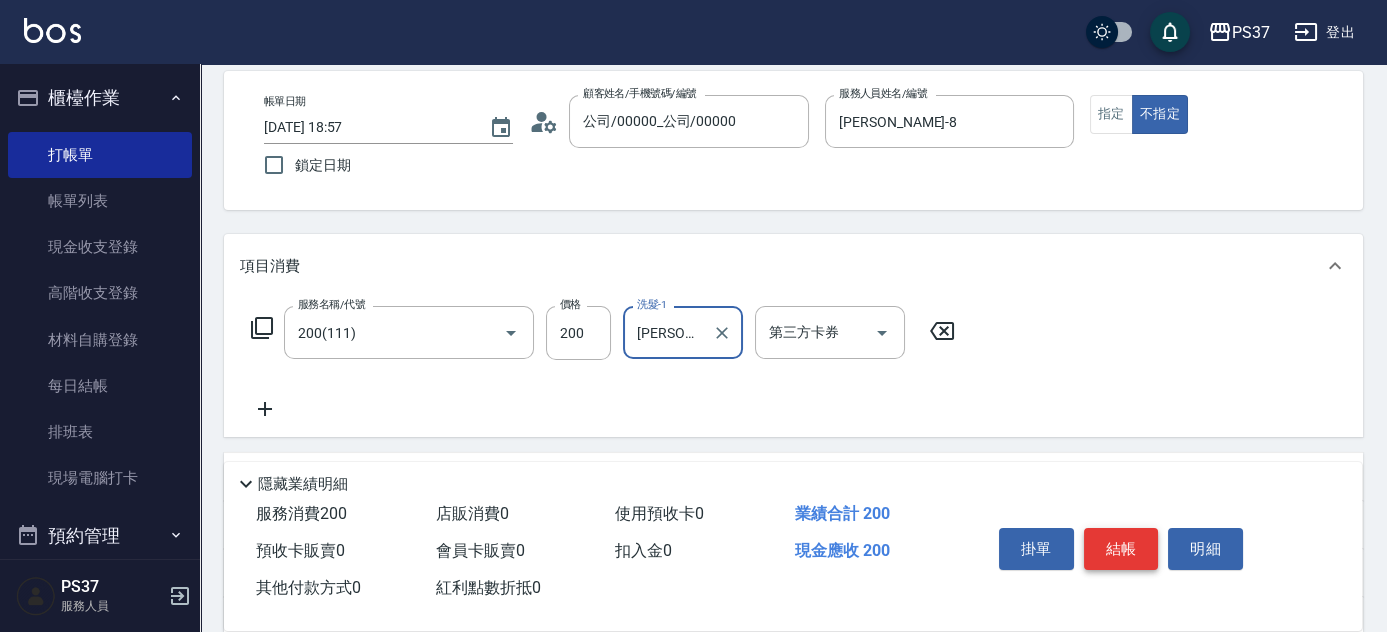 click on "結帳" at bounding box center [1121, 549] 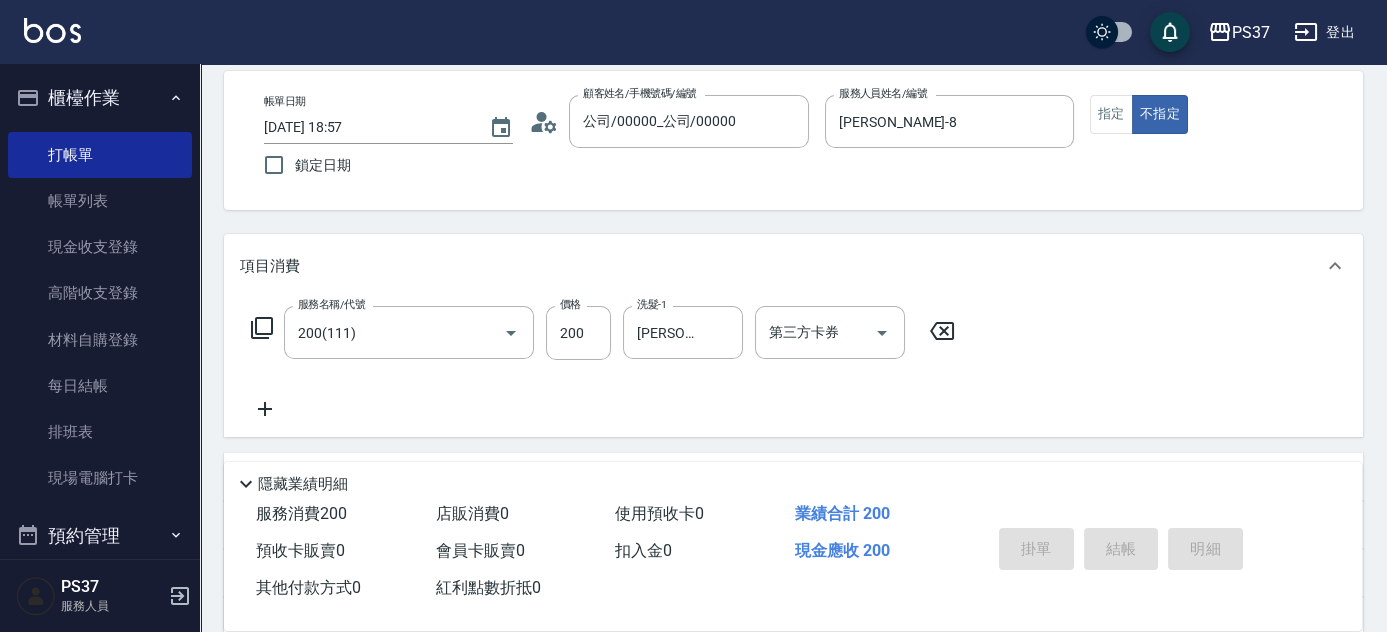 type on "2025/07/11 18:58" 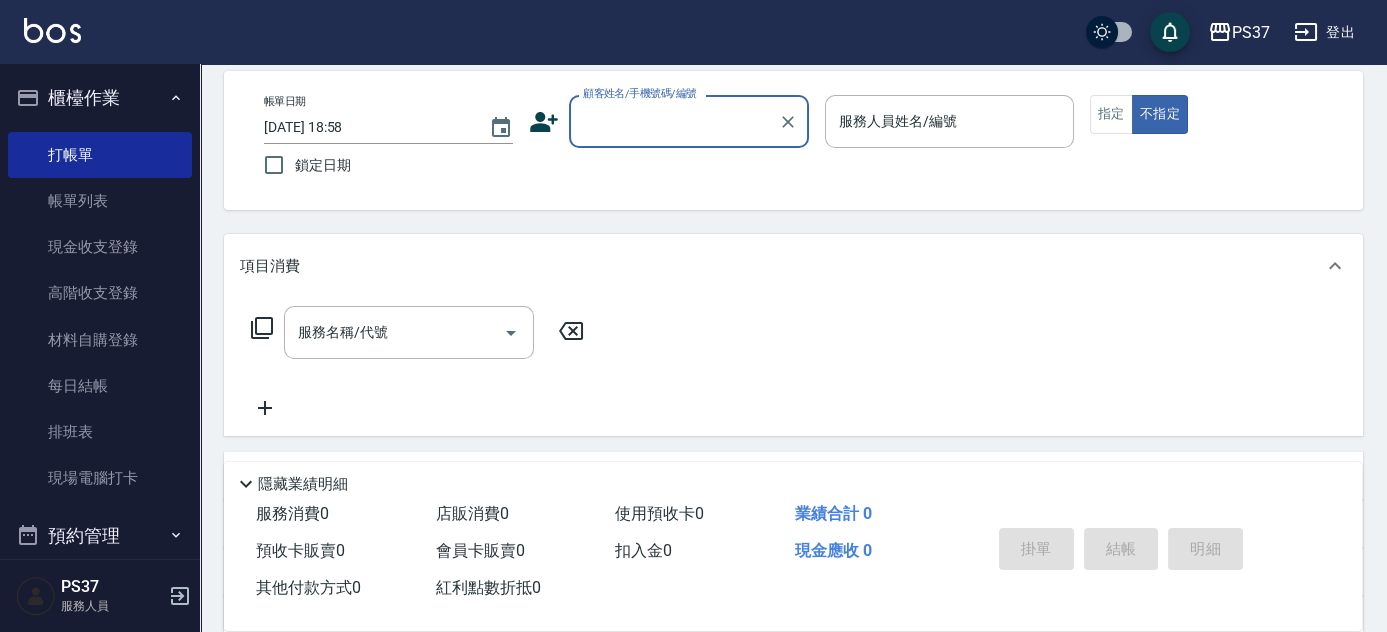 click on "顧客姓名/手機號碼/編號" at bounding box center (689, 121) 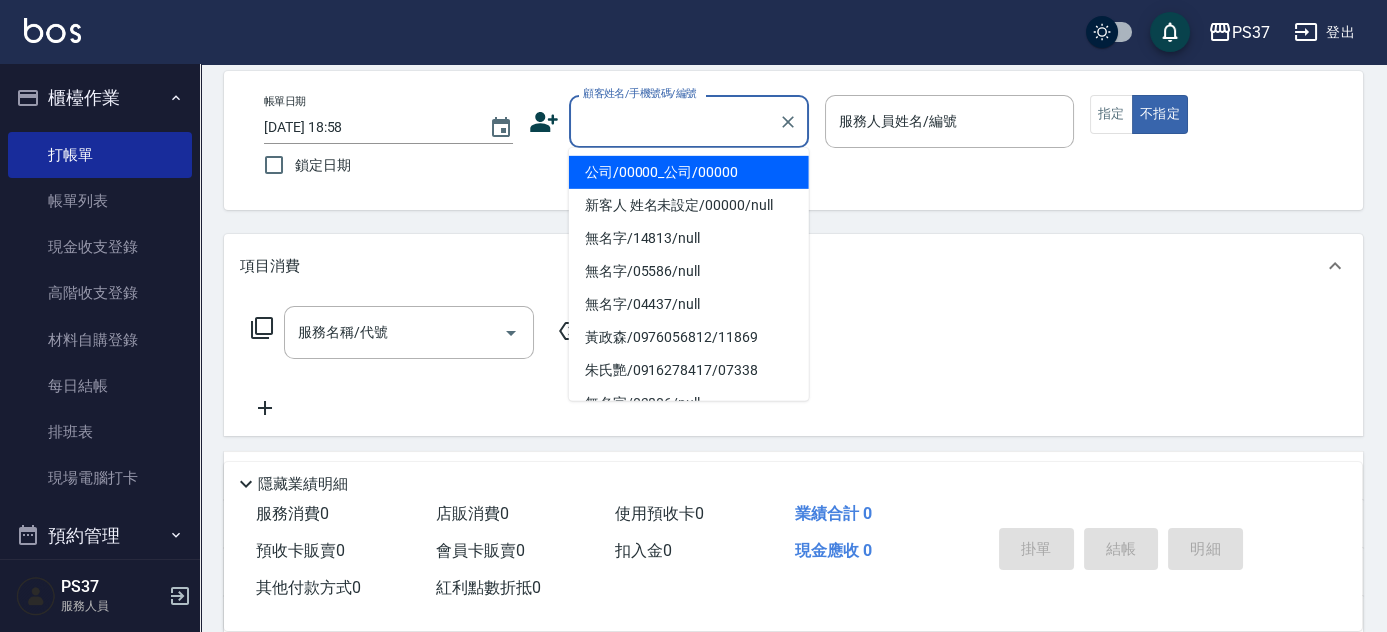 click on "公司/00000_公司/00000" at bounding box center [689, 172] 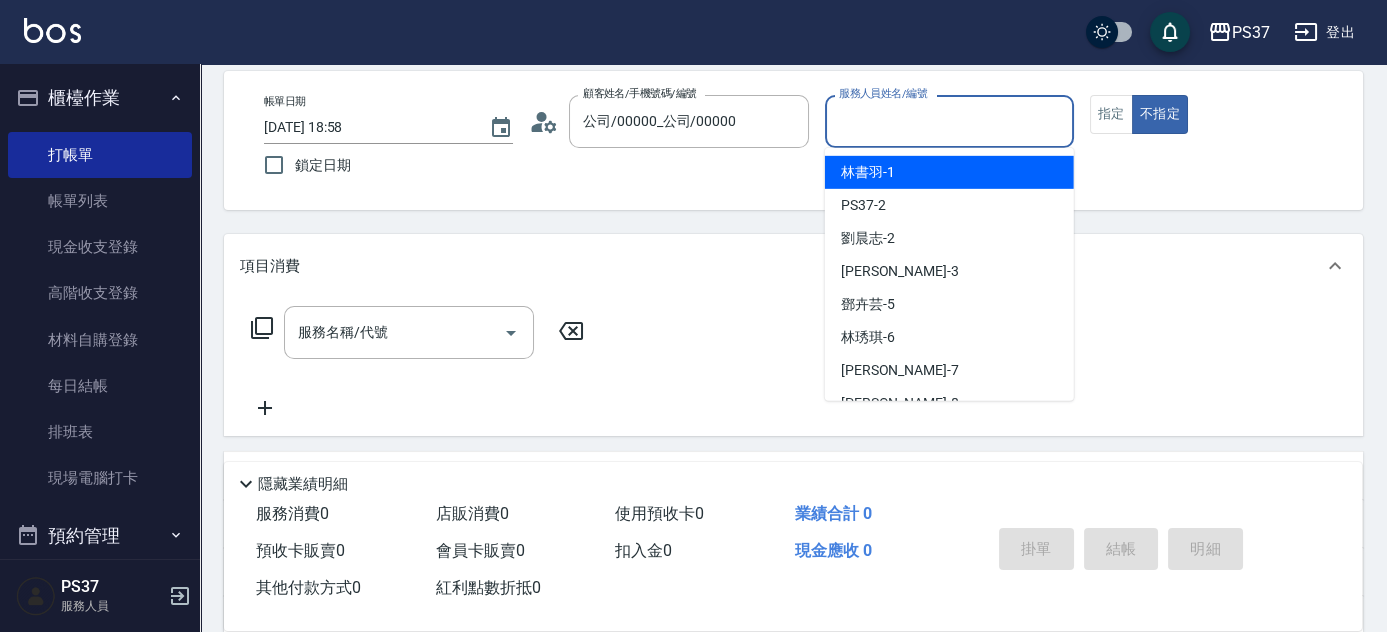 click on "服務人員姓名/編號" at bounding box center (949, 121) 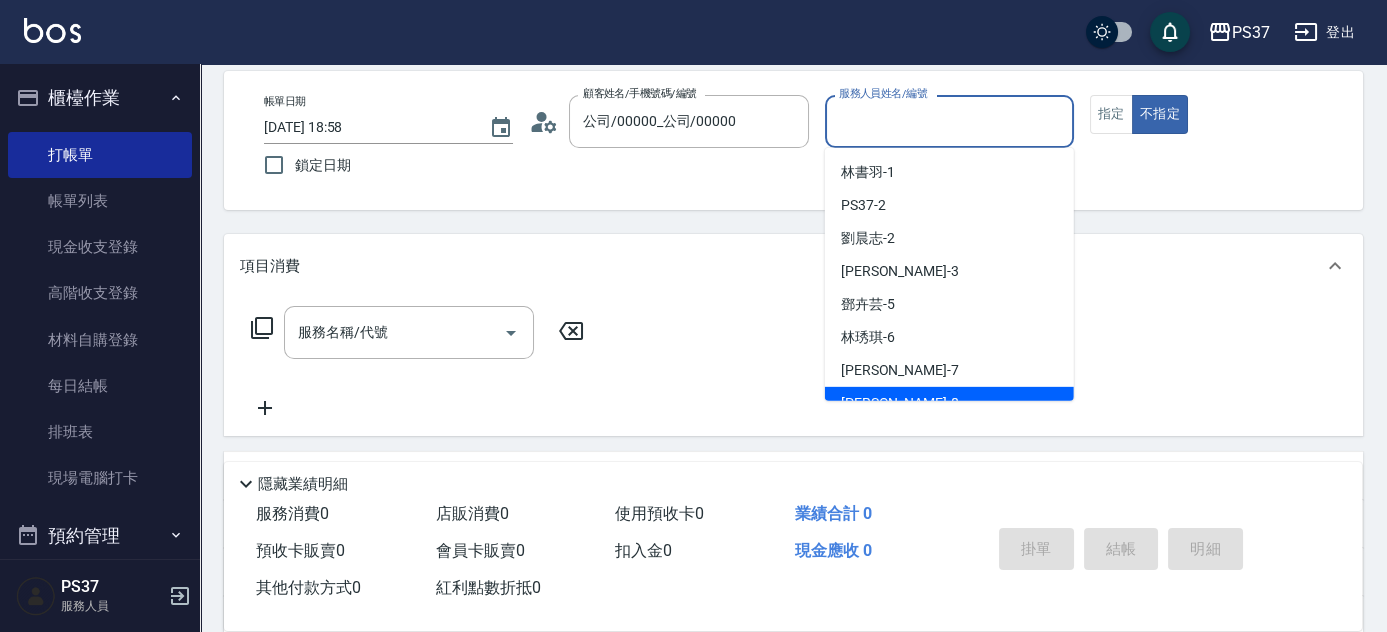 click on "徐雅娟 -8" at bounding box center (949, 403) 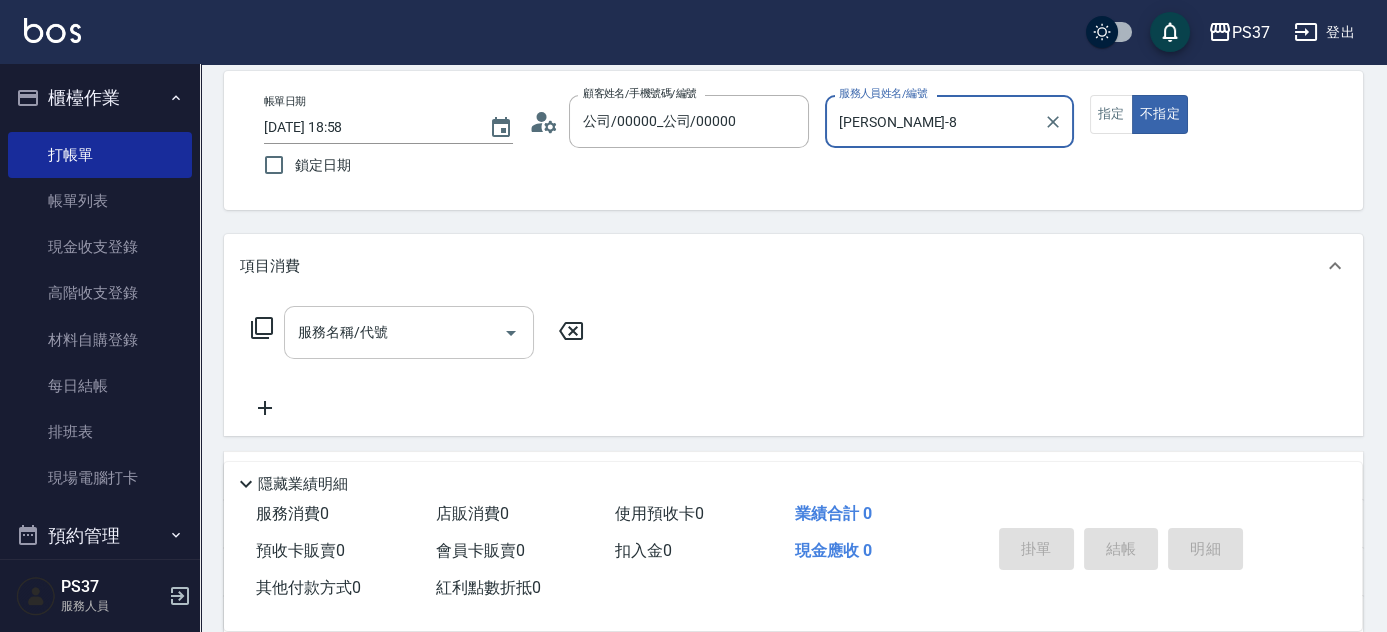 click on "服務名稱/代號" at bounding box center (394, 332) 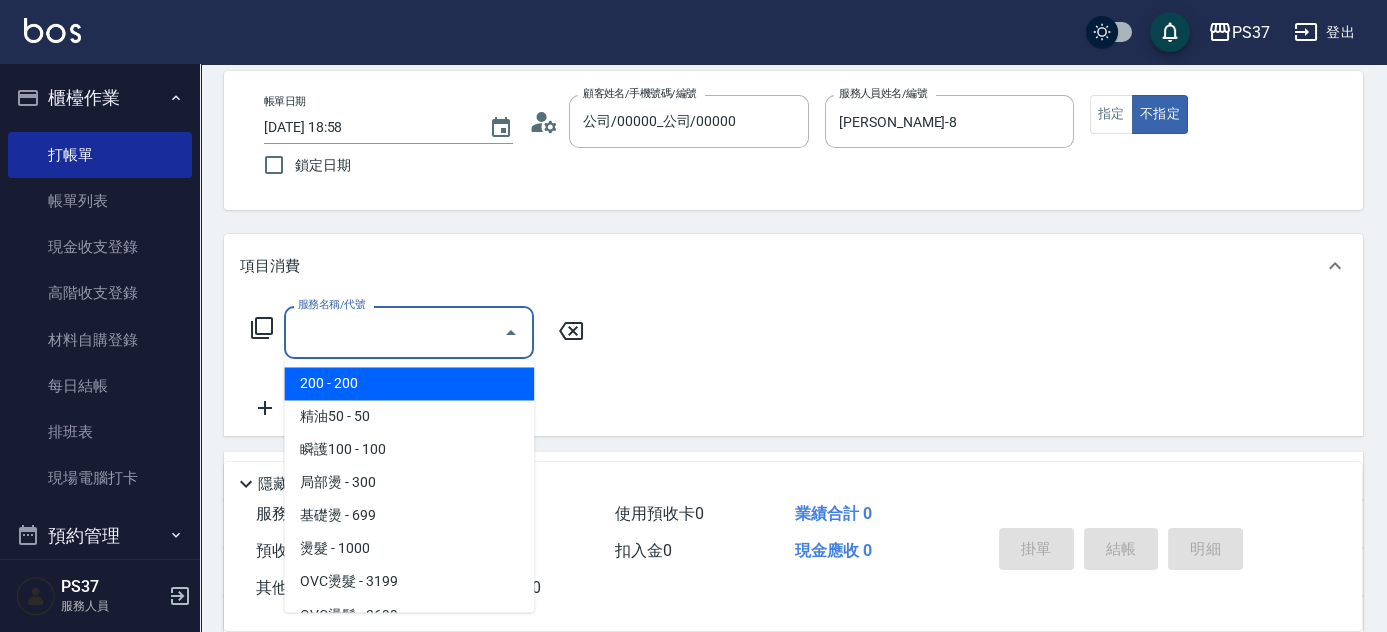 click on "200 - 200" at bounding box center [409, 383] 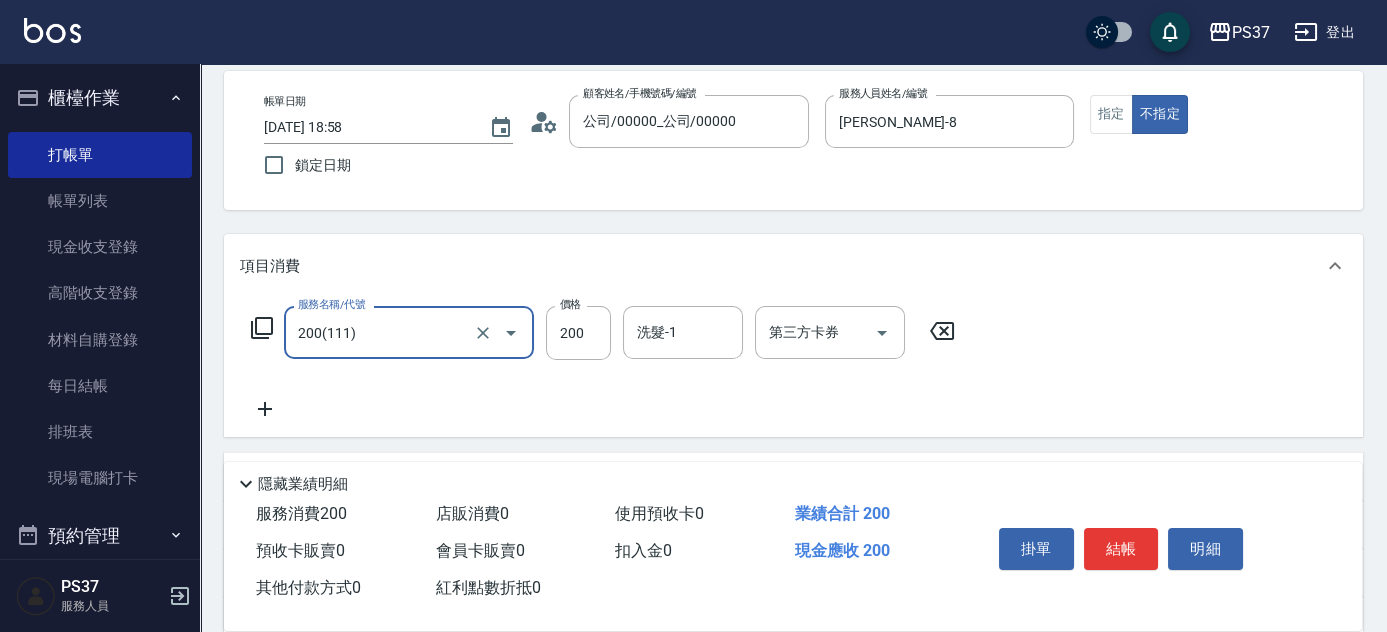 click on "200(111)" at bounding box center (381, 332) 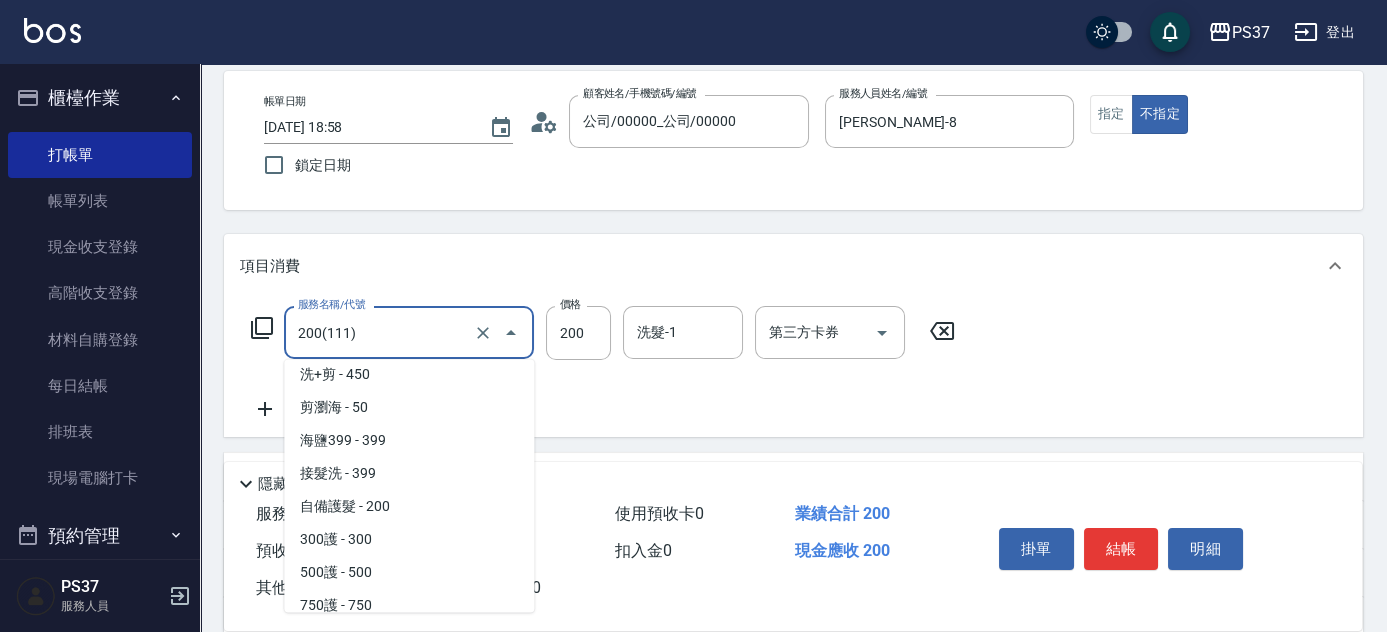 scroll, scrollTop: 1000, scrollLeft: 0, axis: vertical 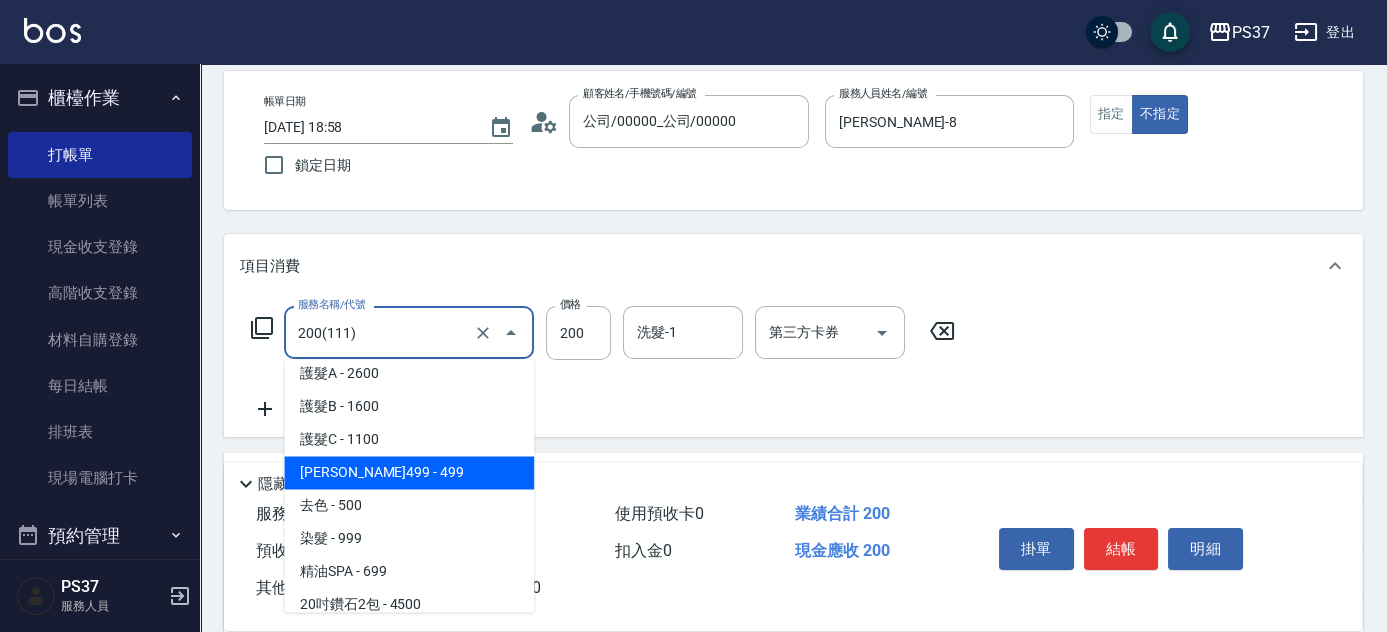 click on "伊黛莉499 - 499" at bounding box center [409, 472] 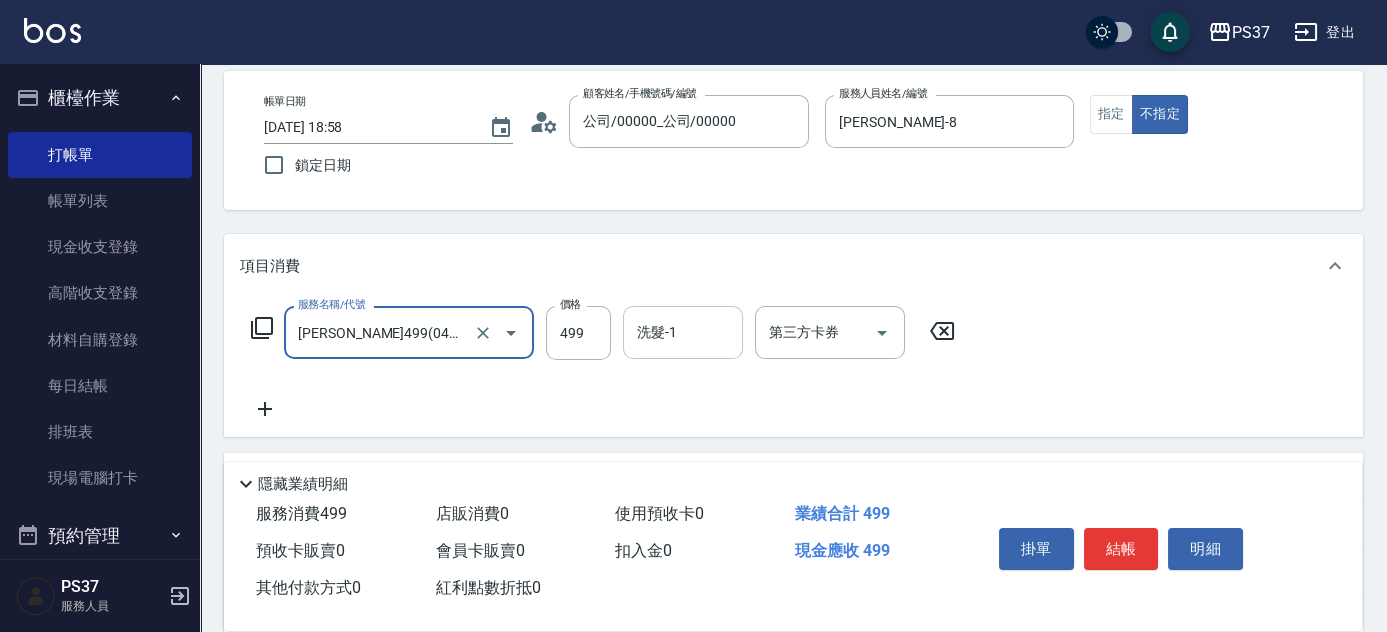click on "洗髮-1" at bounding box center [683, 332] 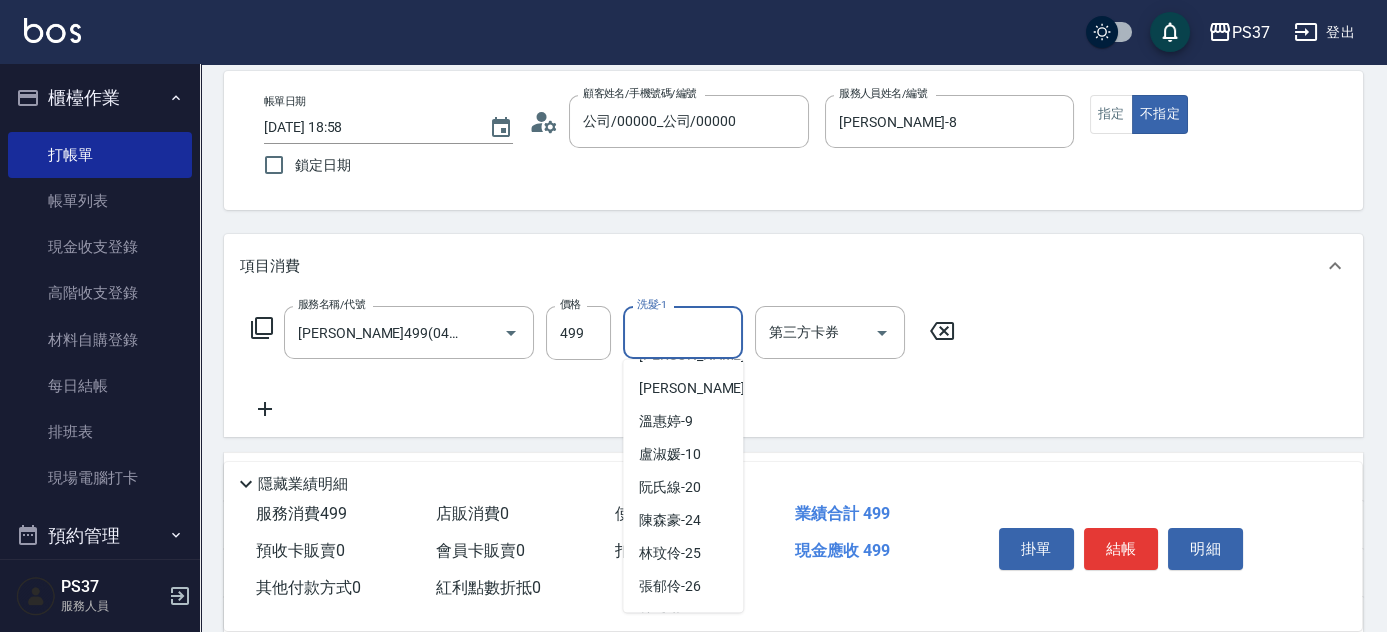 scroll, scrollTop: 323, scrollLeft: 0, axis: vertical 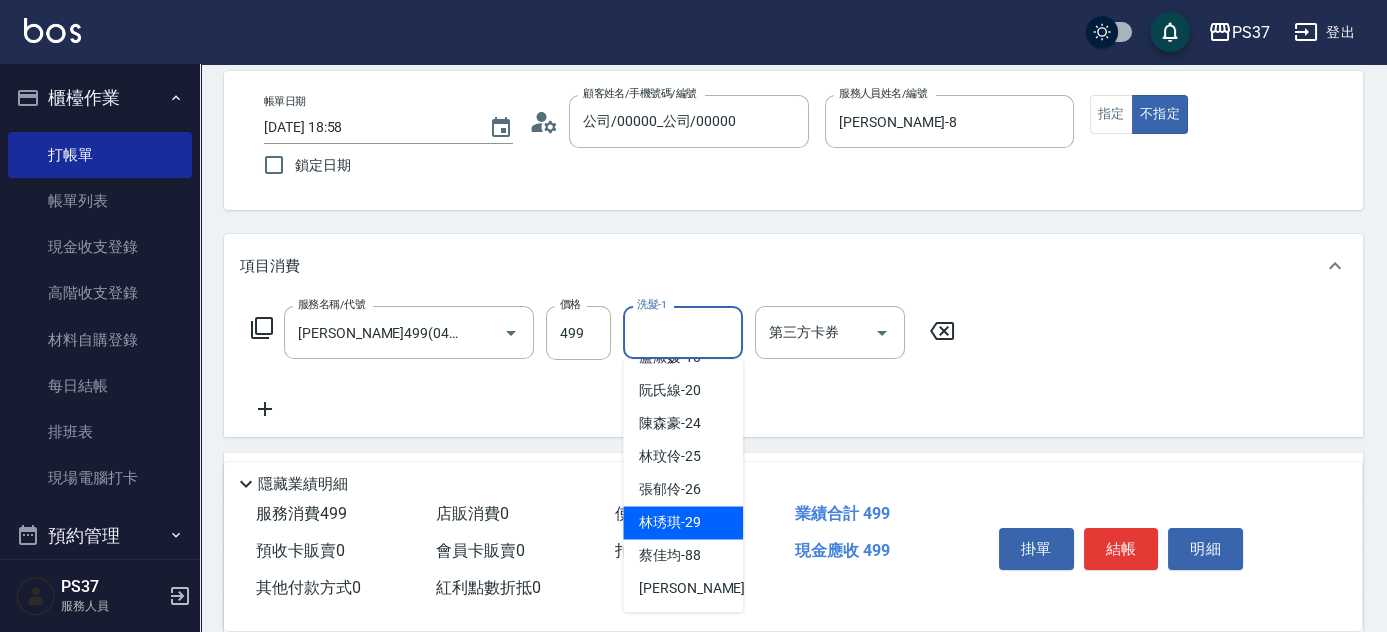click on "林琇琪 -29" at bounding box center (670, 522) 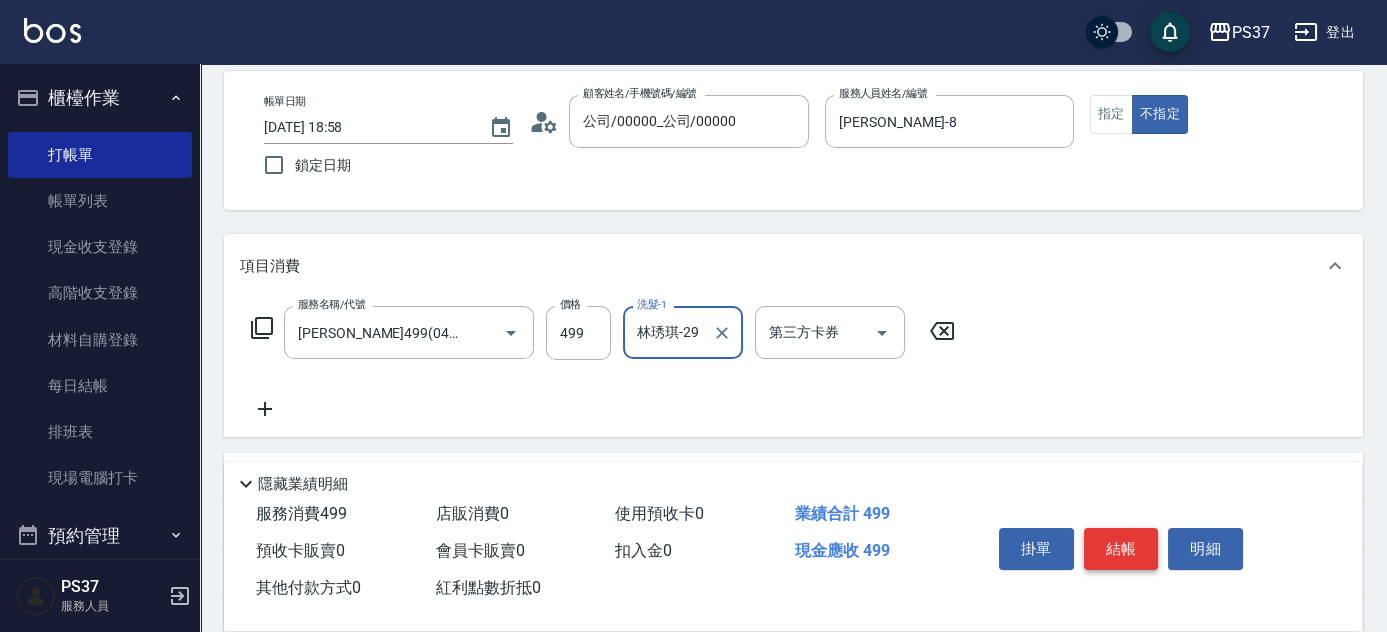 click on "結帳" at bounding box center [1121, 549] 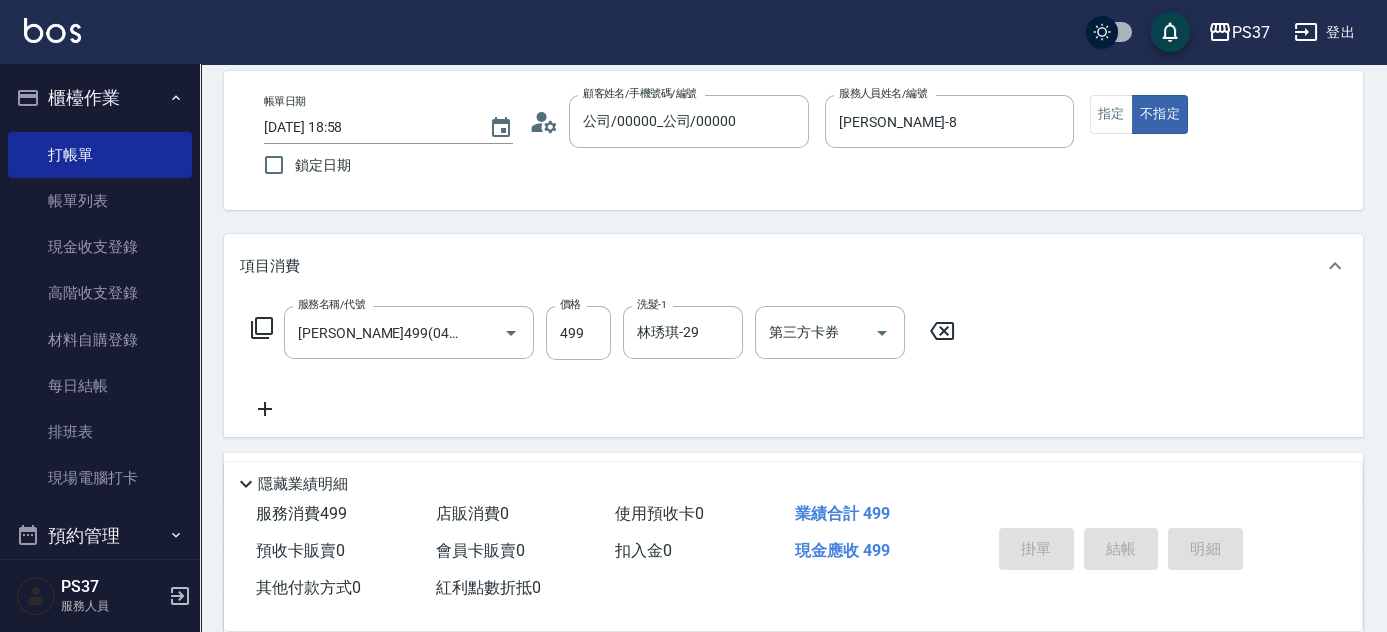 type 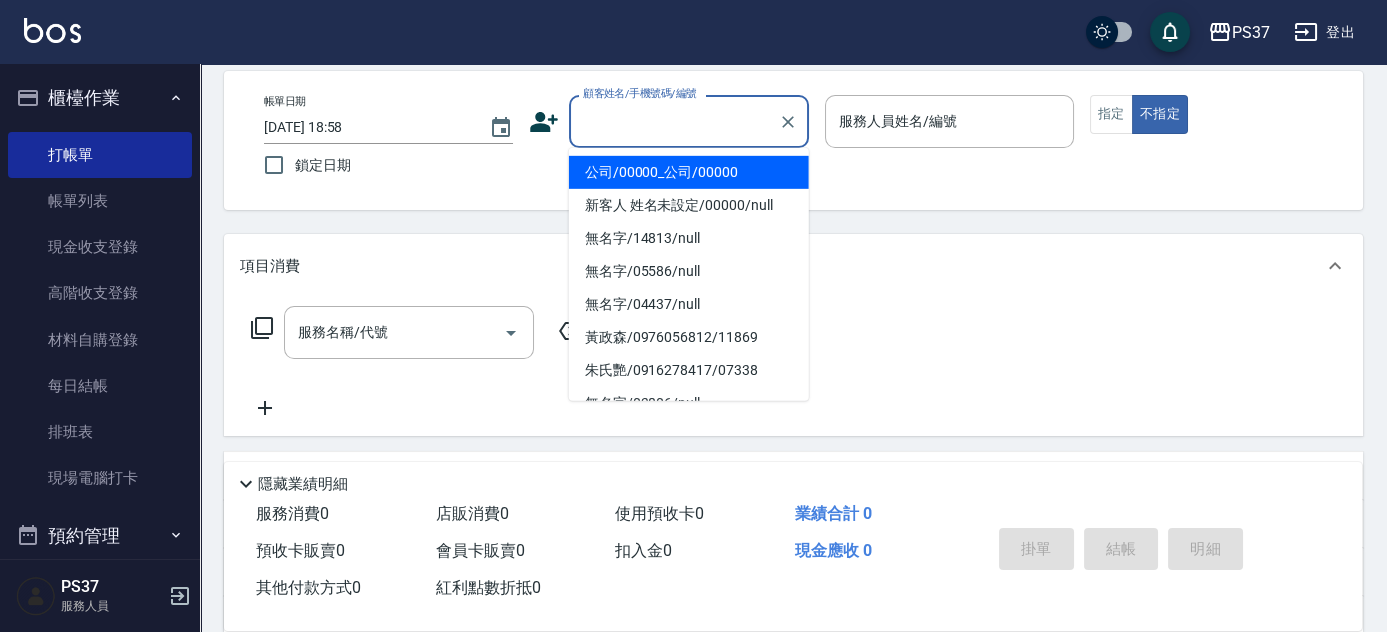 click on "顧客姓名/手機號碼/編號" at bounding box center (674, 121) 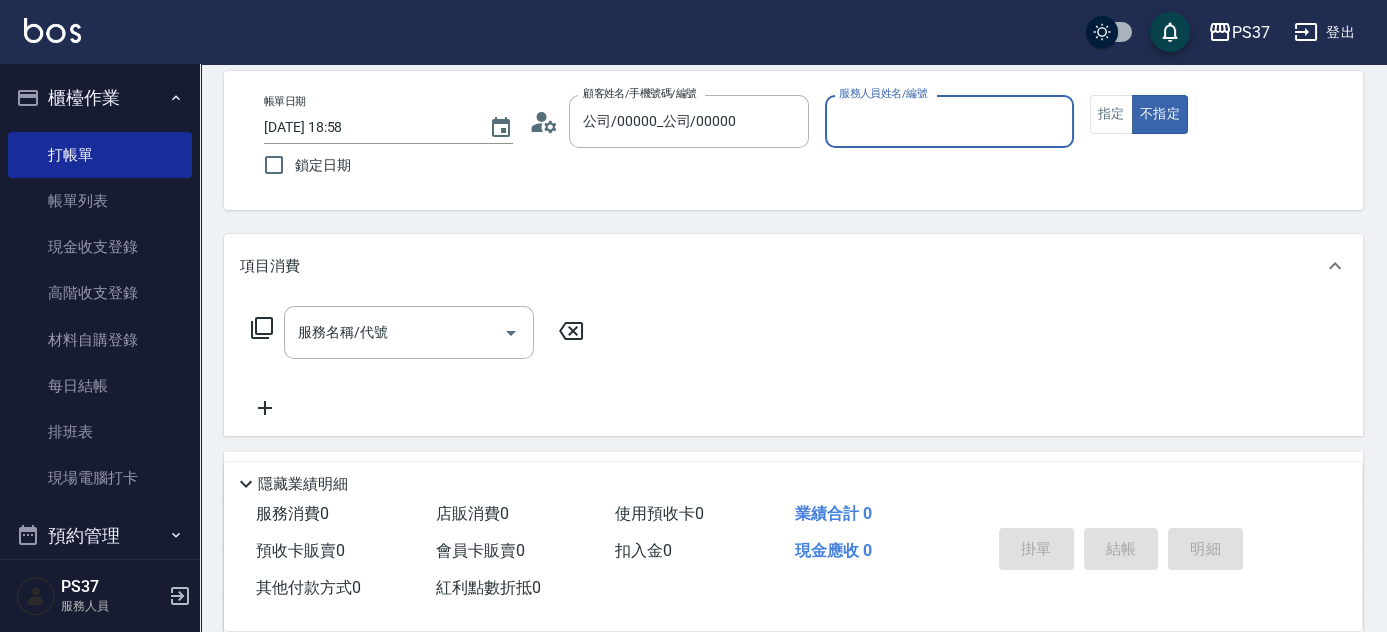 click on "服務人員姓名/編號" at bounding box center (949, 121) 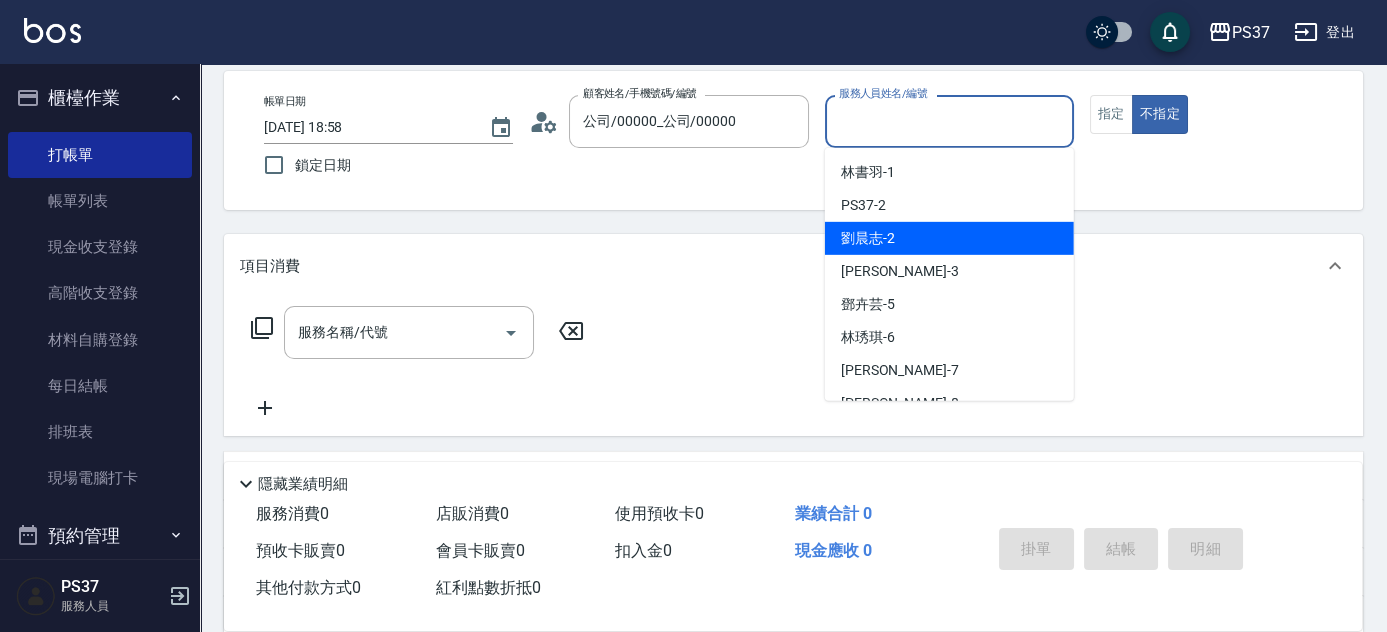 click on "劉晨志 -2" at bounding box center [949, 238] 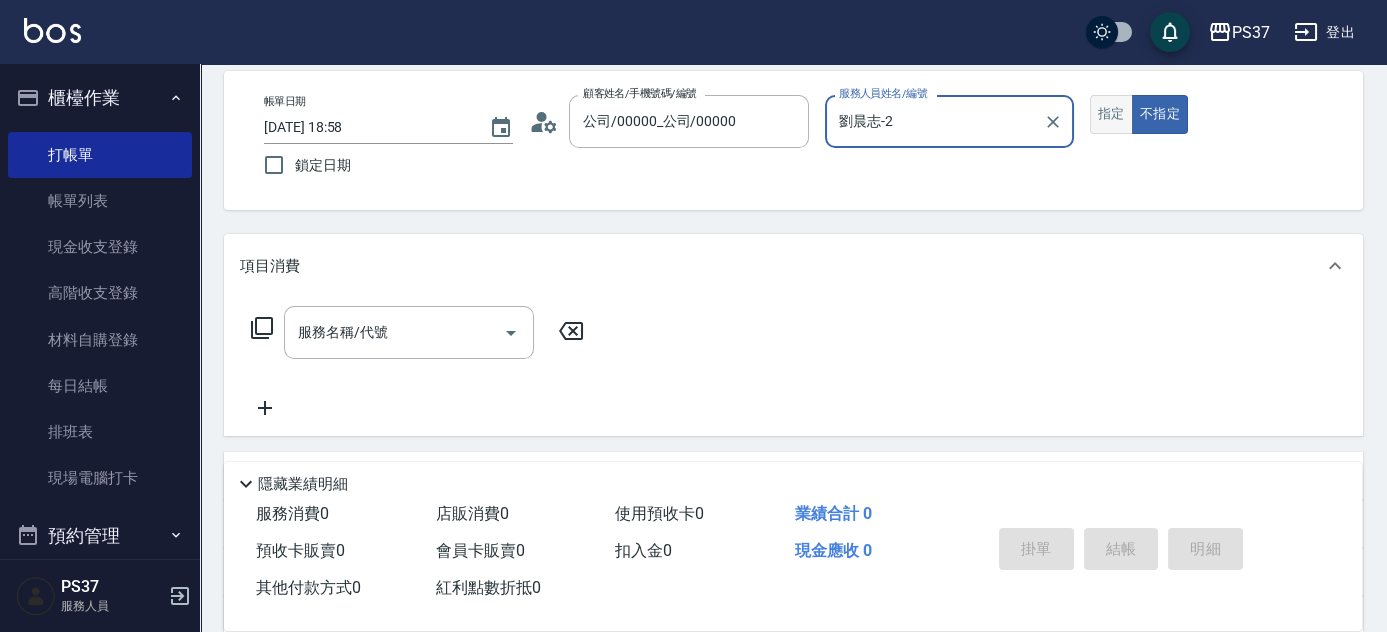 click on "指定" at bounding box center (1111, 114) 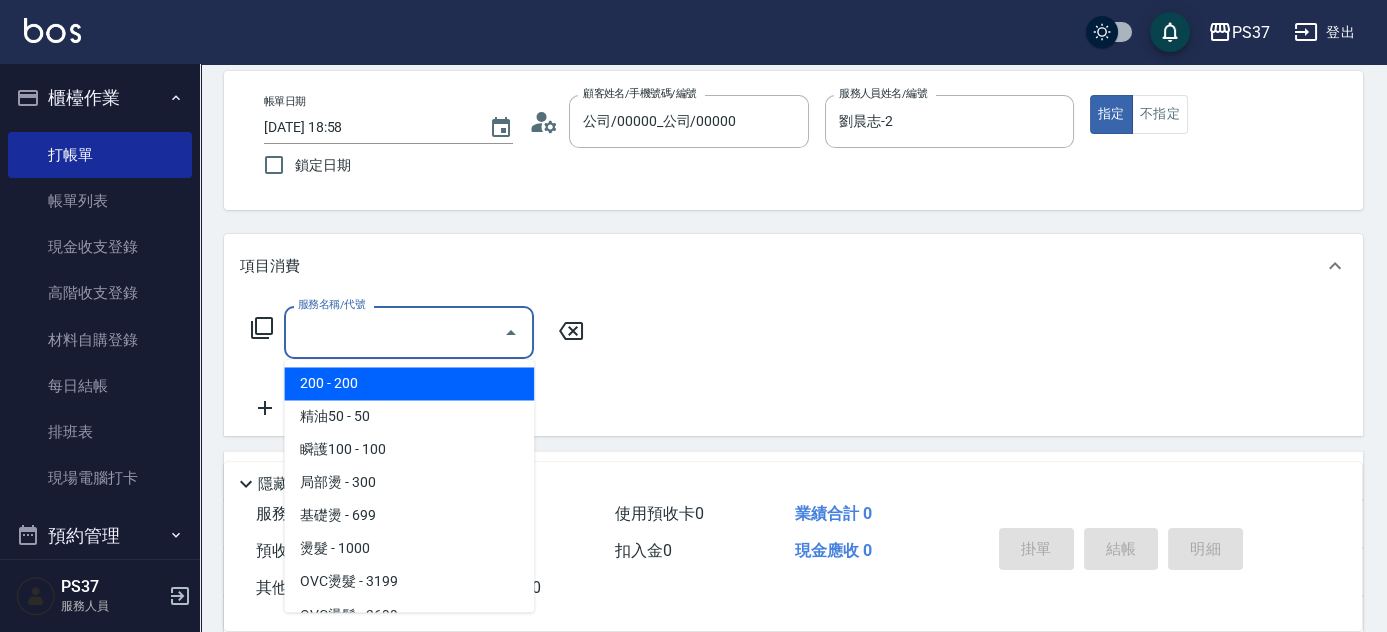click on "服務名稱/代號" at bounding box center [394, 332] 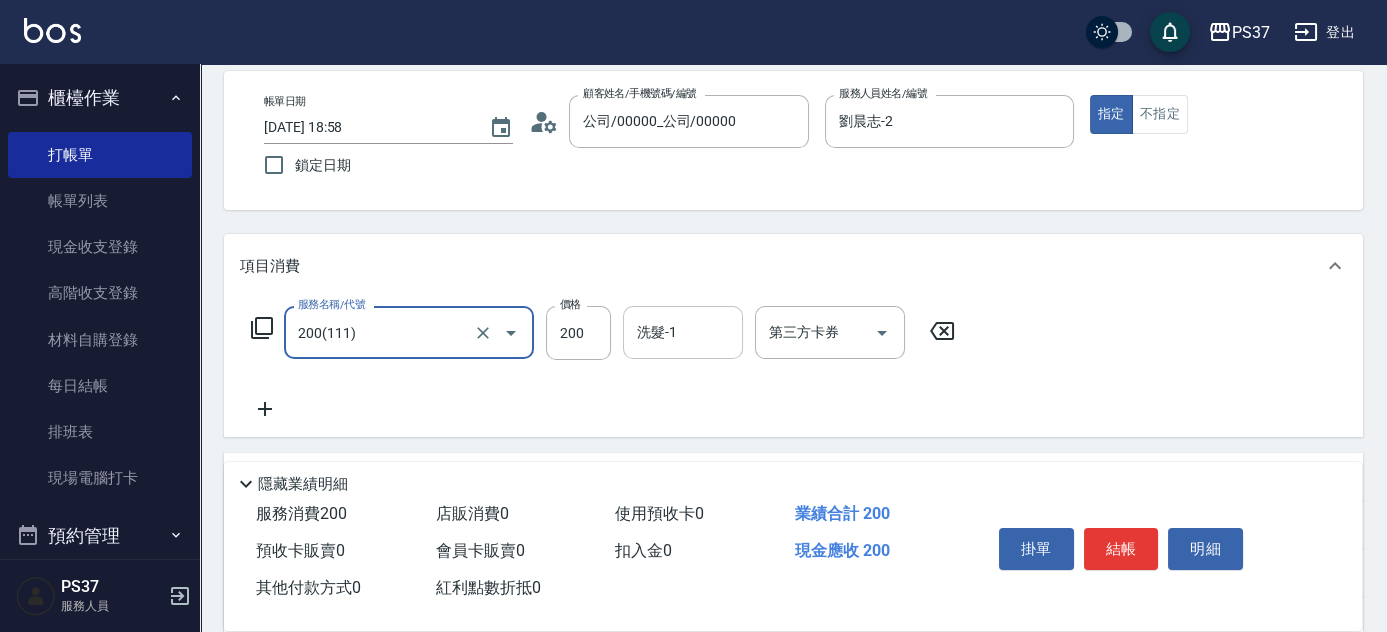 click on "洗髮-1" at bounding box center [683, 332] 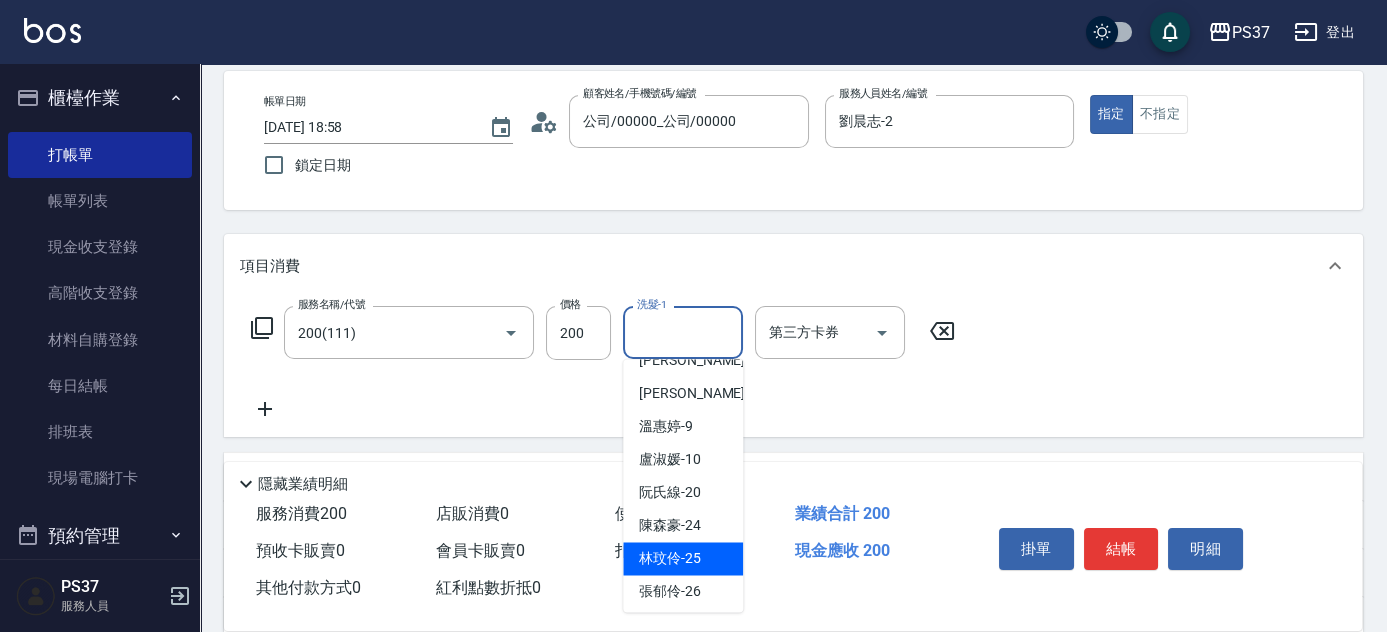 scroll, scrollTop: 323, scrollLeft: 0, axis: vertical 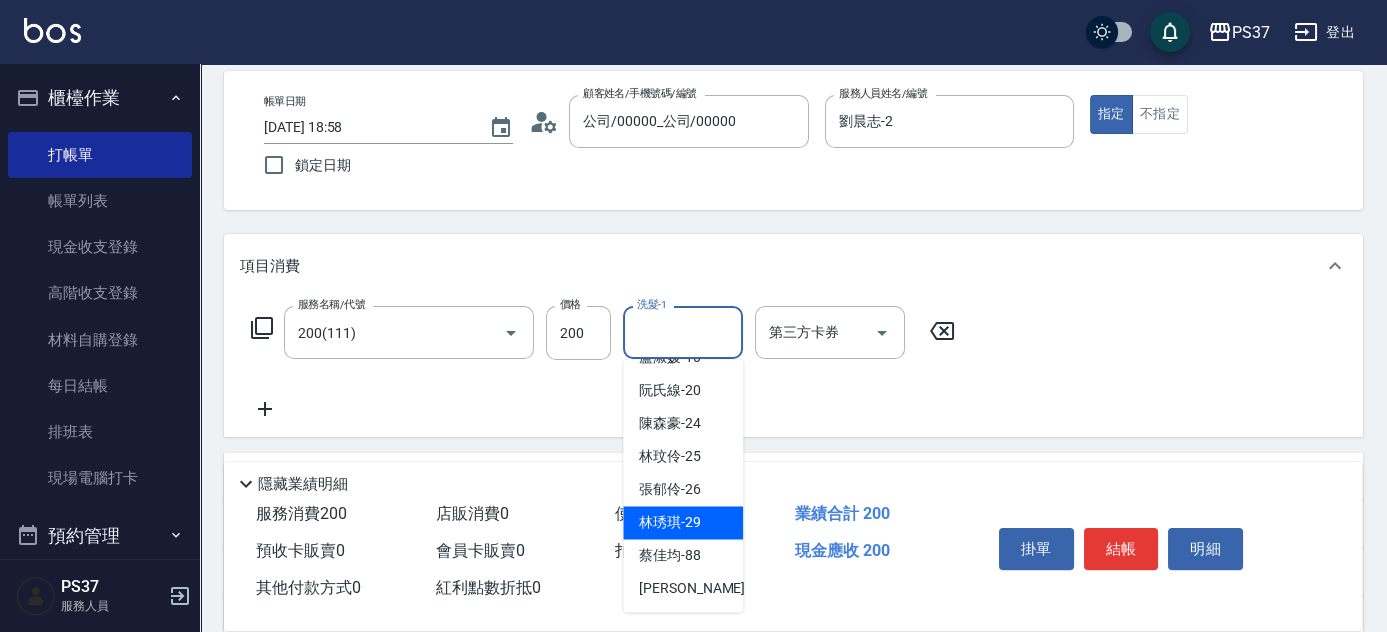 click on "林琇琪 -29" at bounding box center [670, 522] 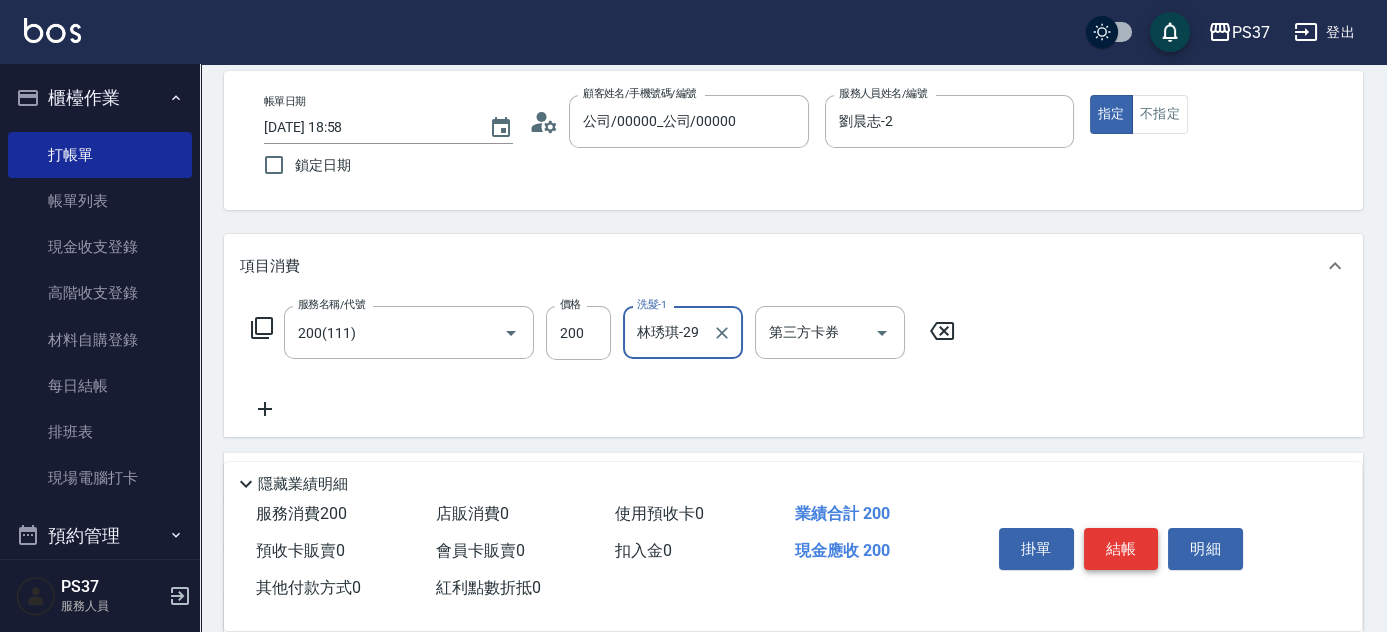 click on "結帳" at bounding box center [1121, 549] 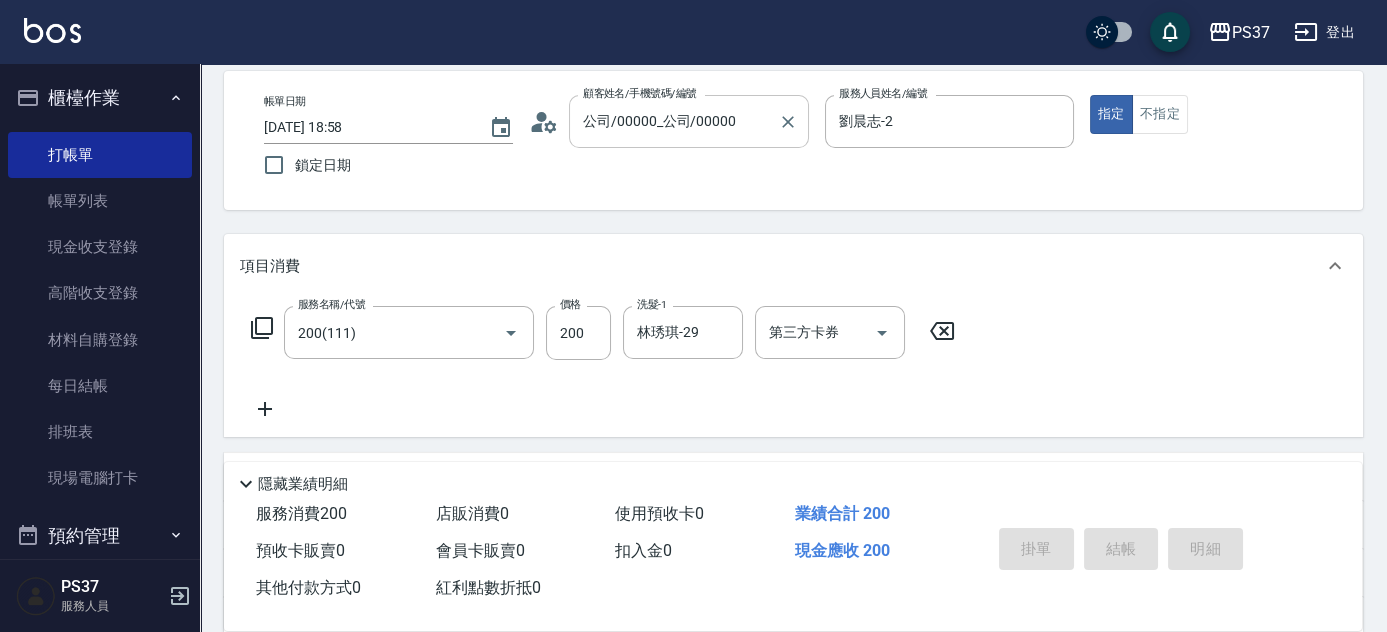 type 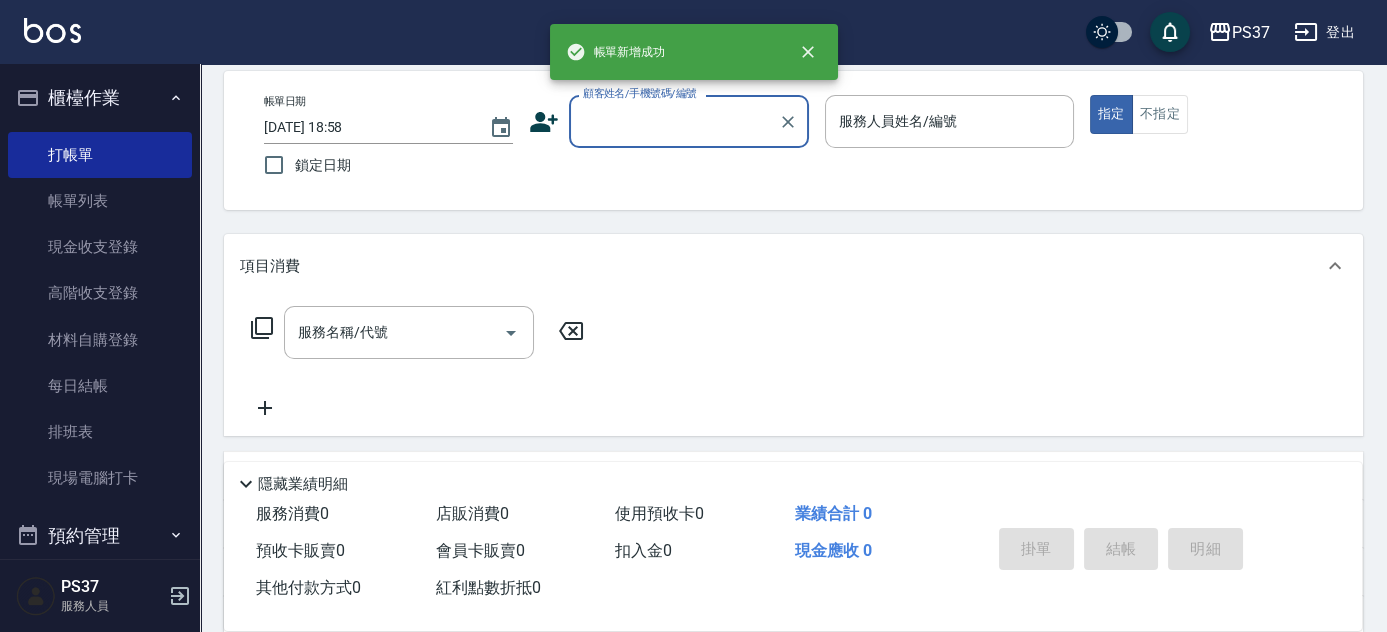 click on "顧客姓名/手機號碼/編號" at bounding box center [674, 121] 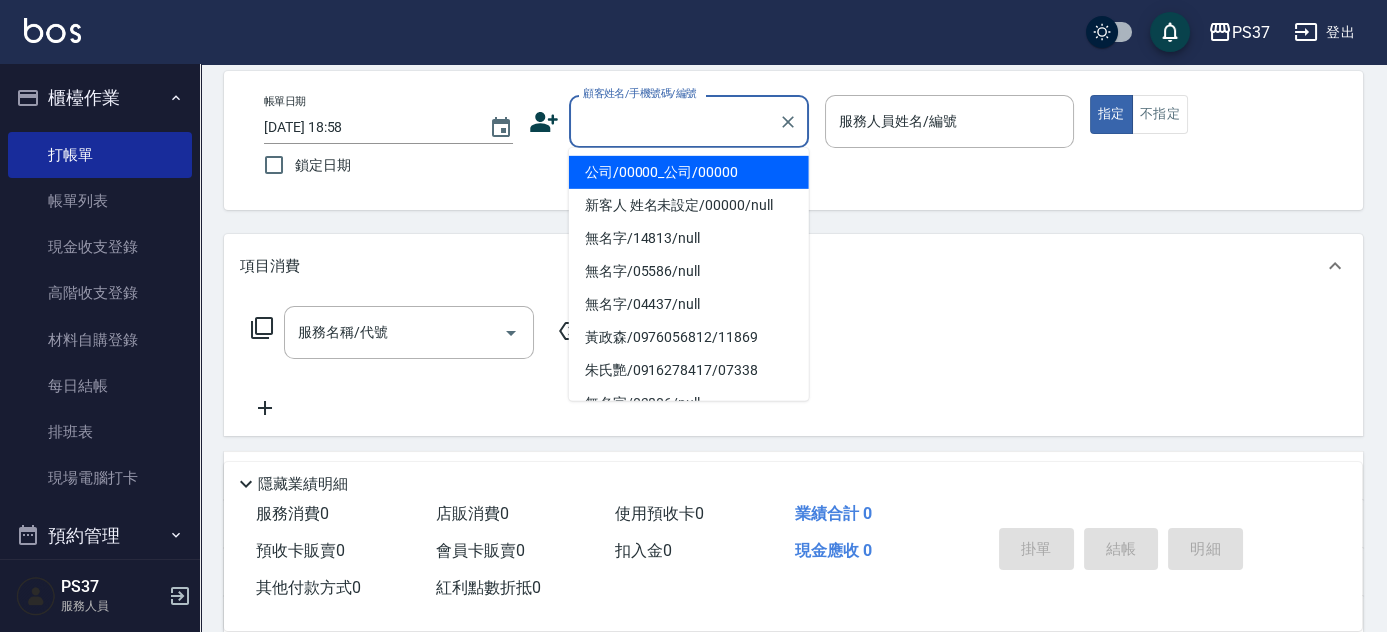 click on "公司/00000_公司/00000" at bounding box center [689, 172] 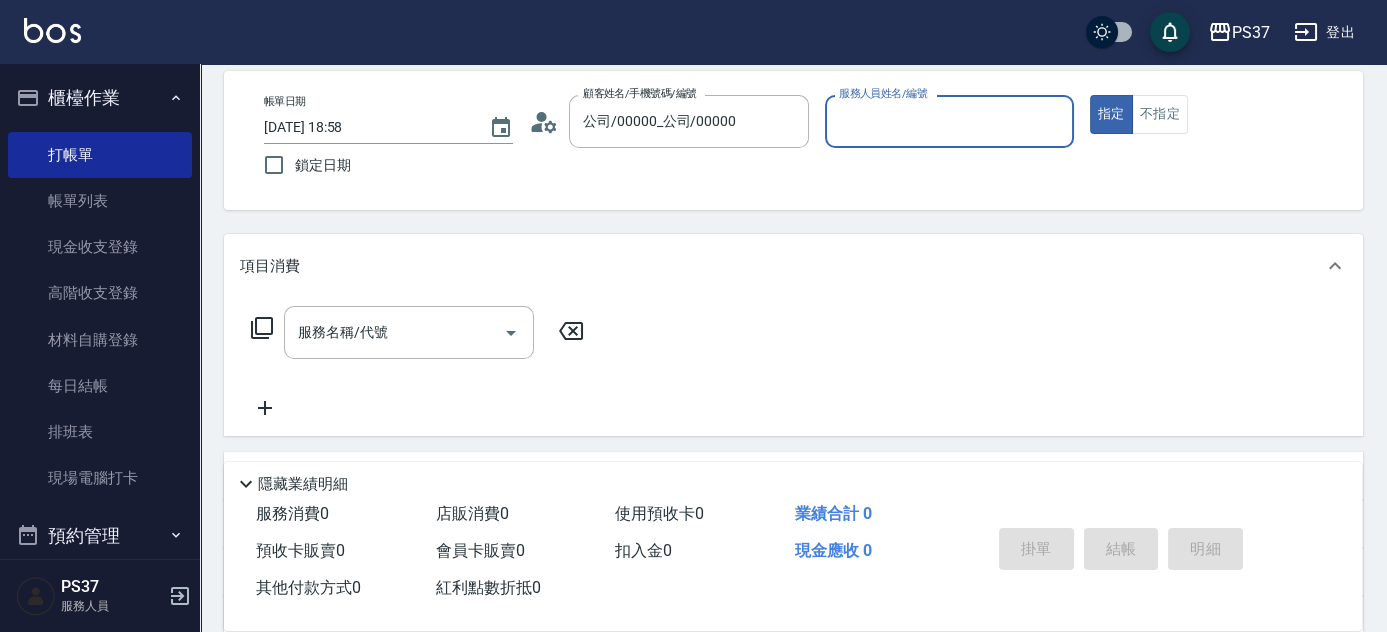 click on "服務人員姓名/編號" at bounding box center [949, 121] 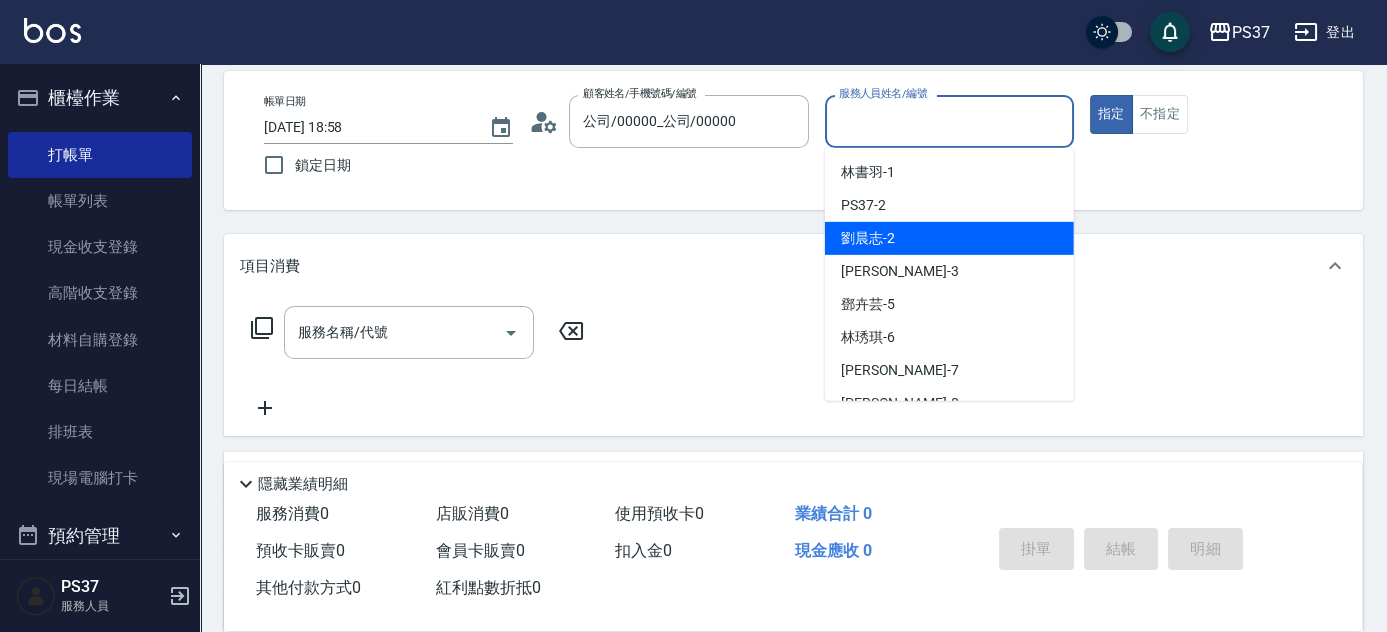 click on "劉晨志 -2" at bounding box center [949, 238] 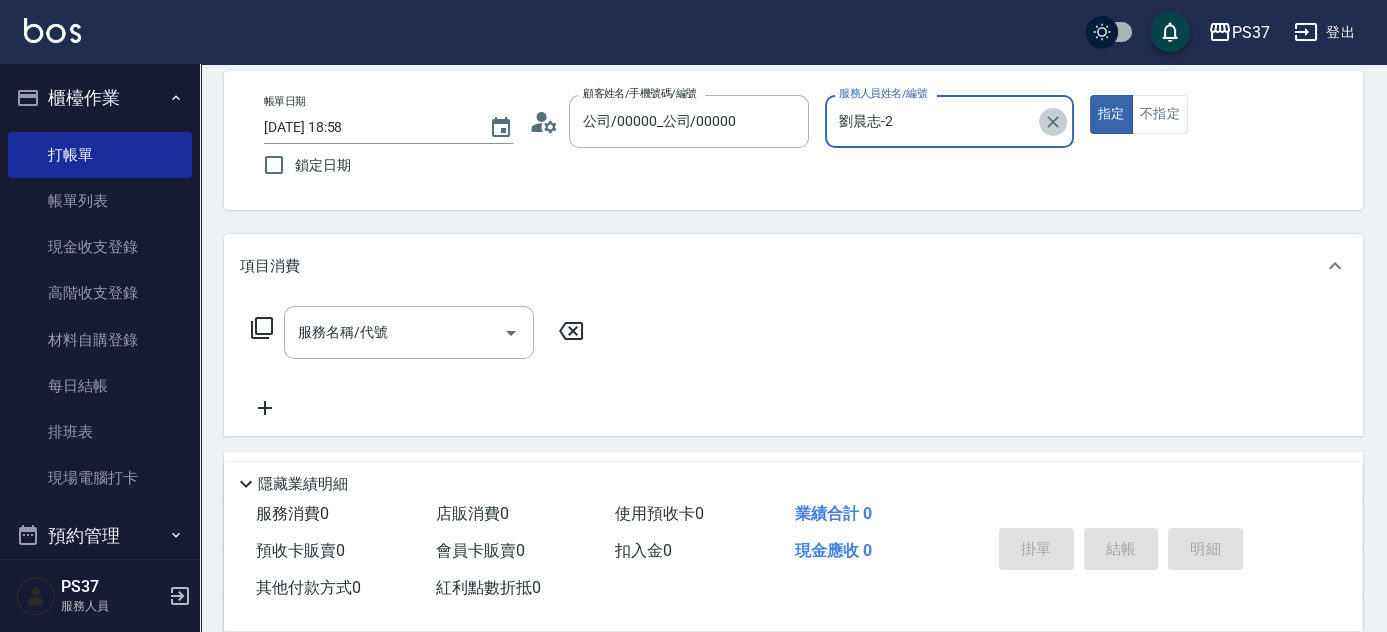 click at bounding box center [1053, 122] 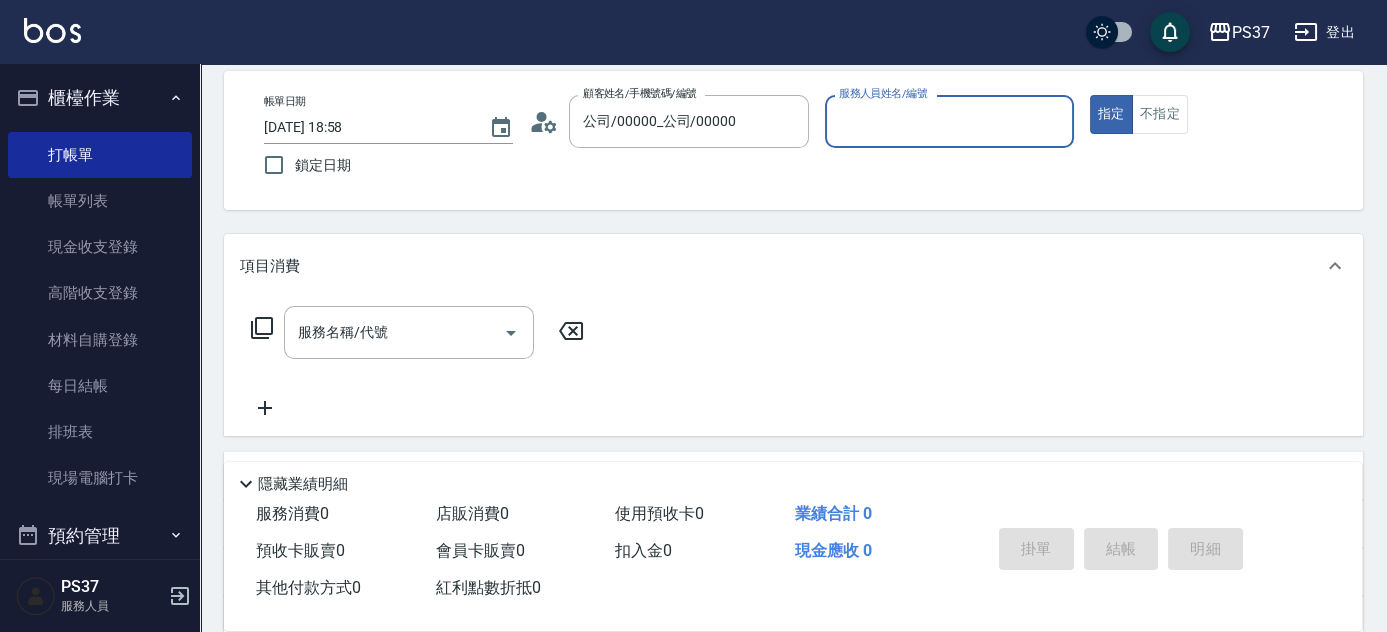 click on "服務人員姓名/編號" at bounding box center [949, 121] 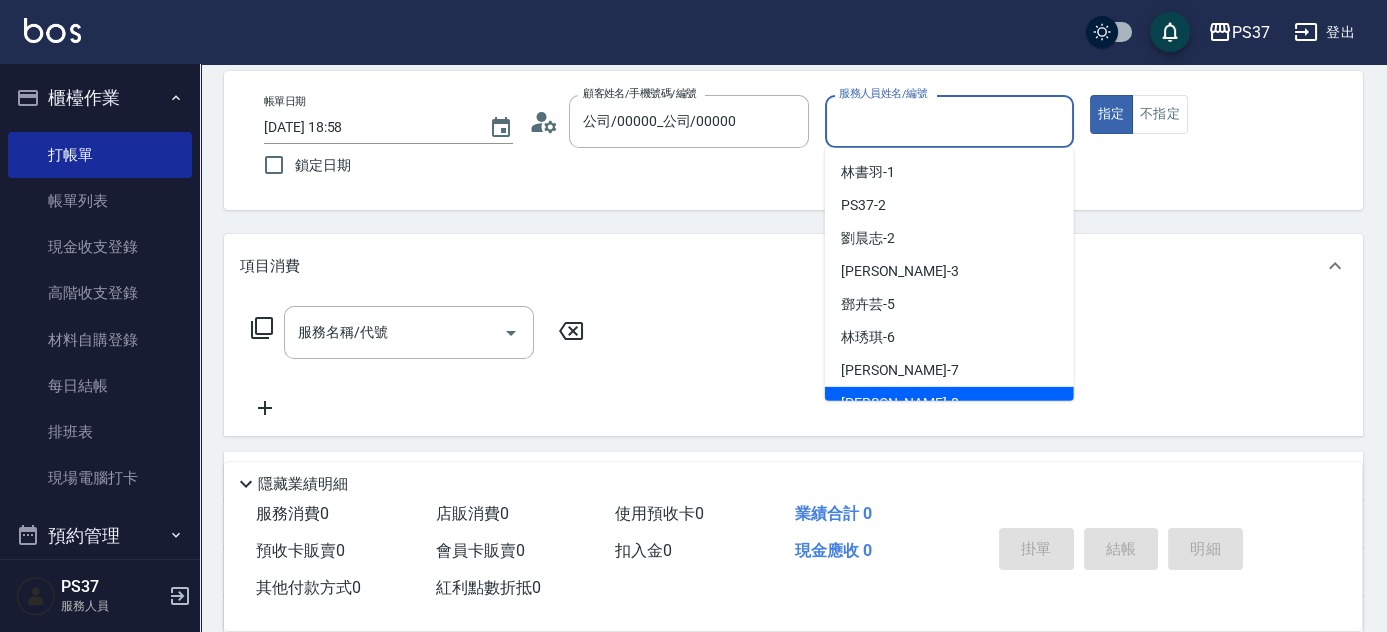 click on "徐雅娟 -8" at bounding box center [949, 403] 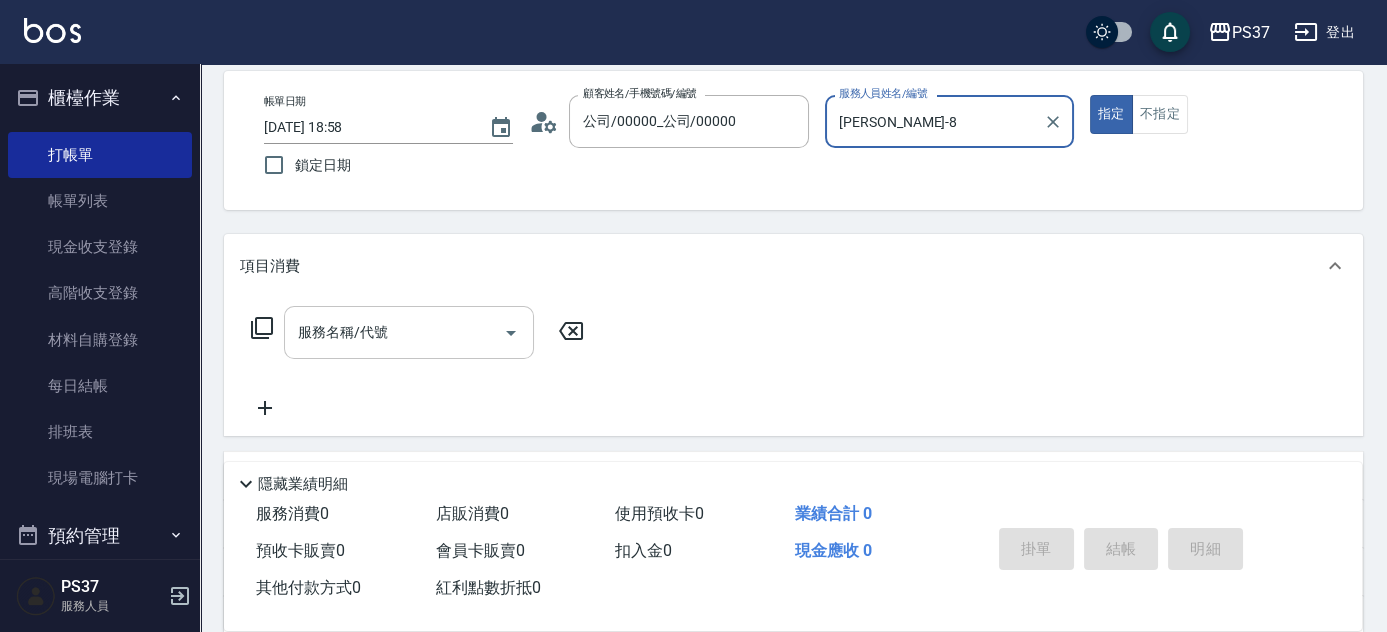 click on "服務名稱/代號 服務名稱/代號" at bounding box center (409, 332) 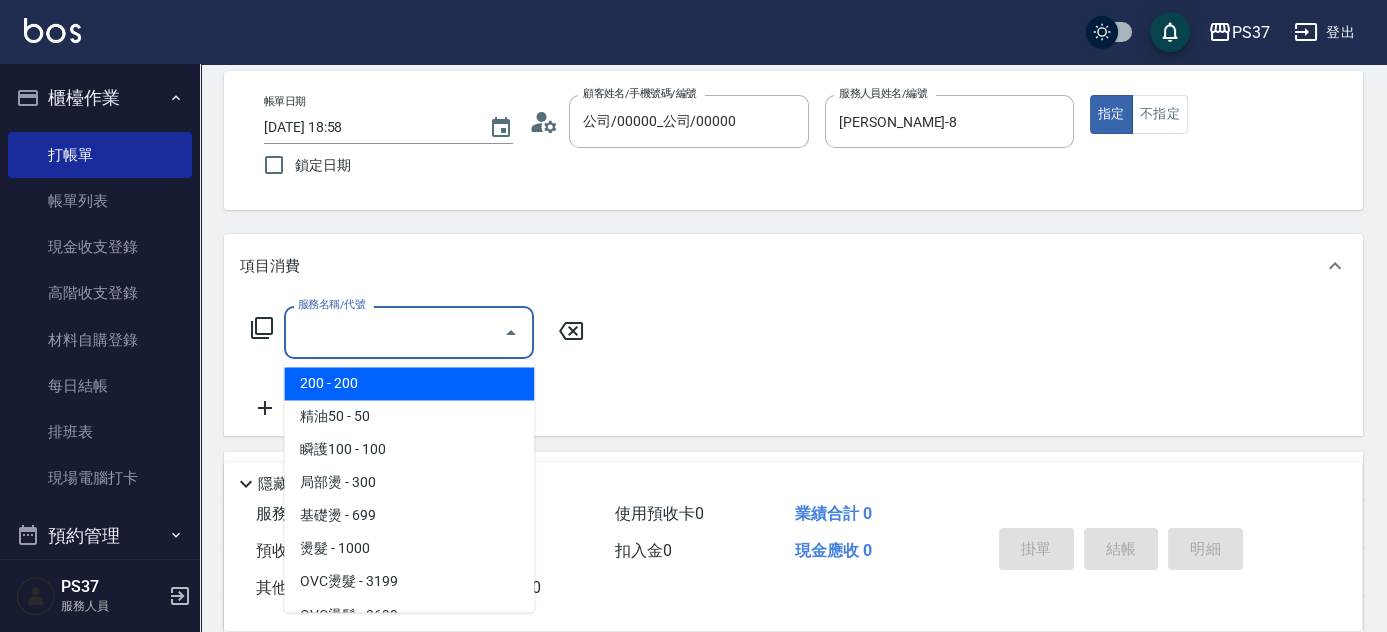 click on "200 - 200" at bounding box center [409, 383] 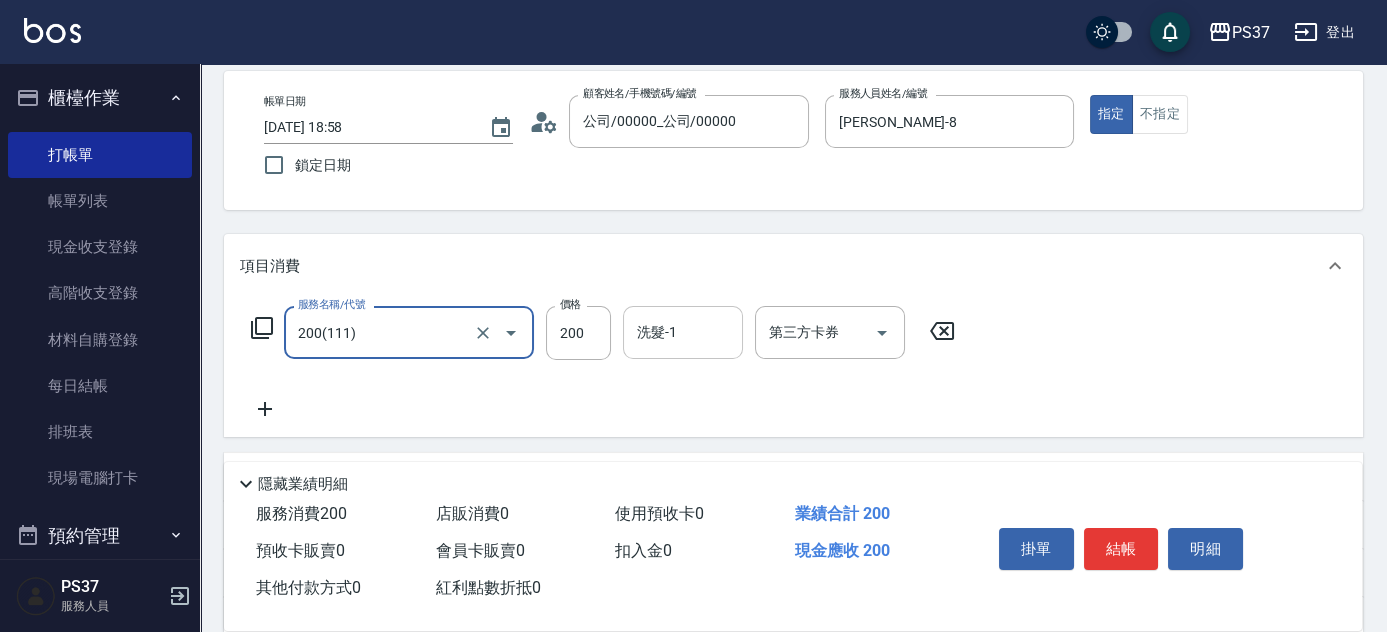 click on "洗髮-1" at bounding box center (683, 332) 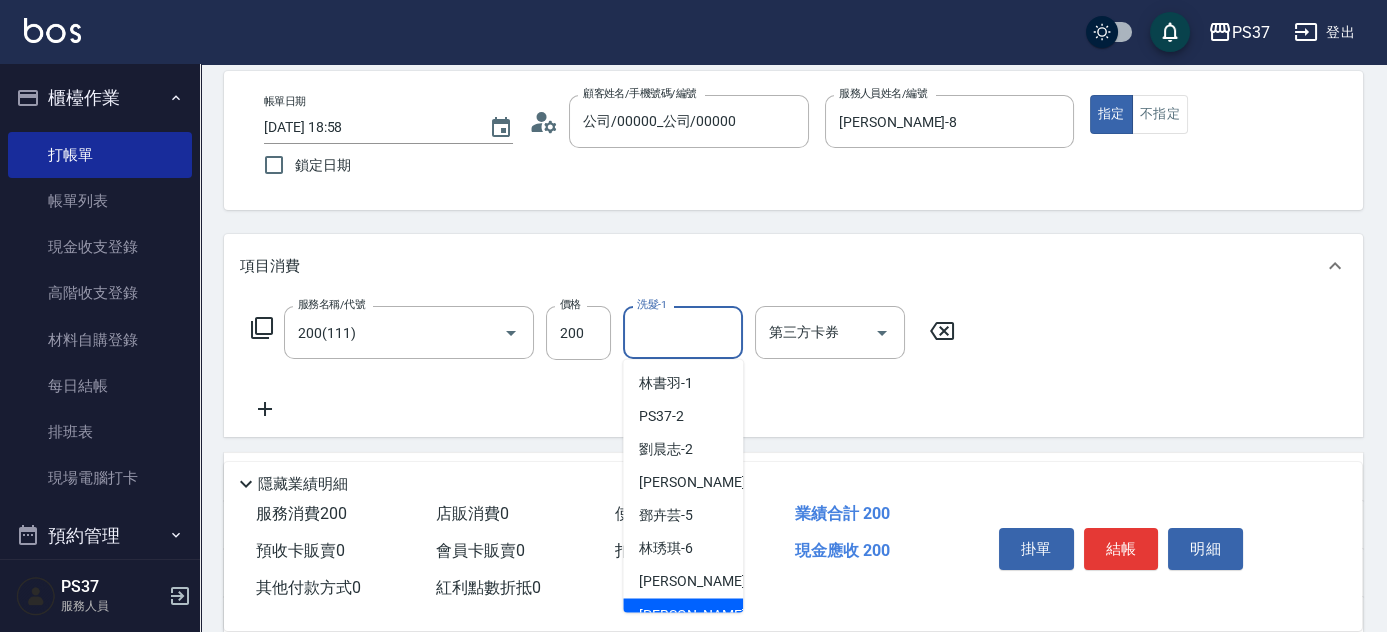 click on "徐雅娟 -8" at bounding box center (683, 614) 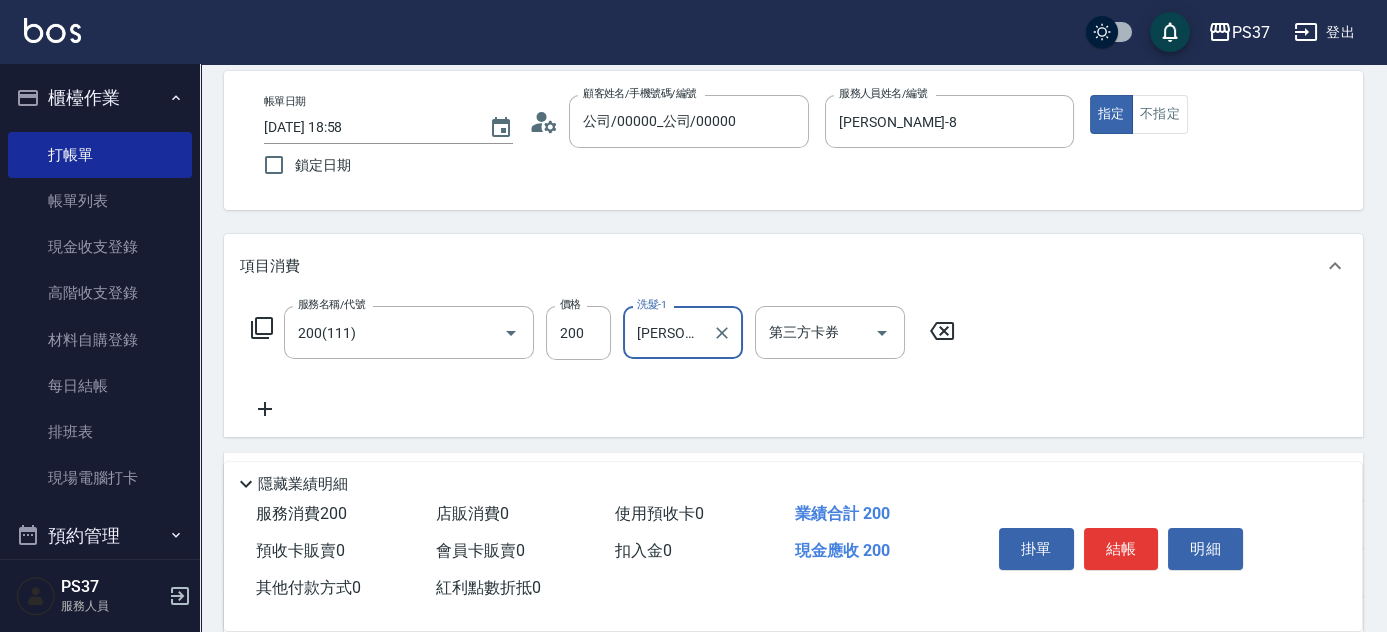 click 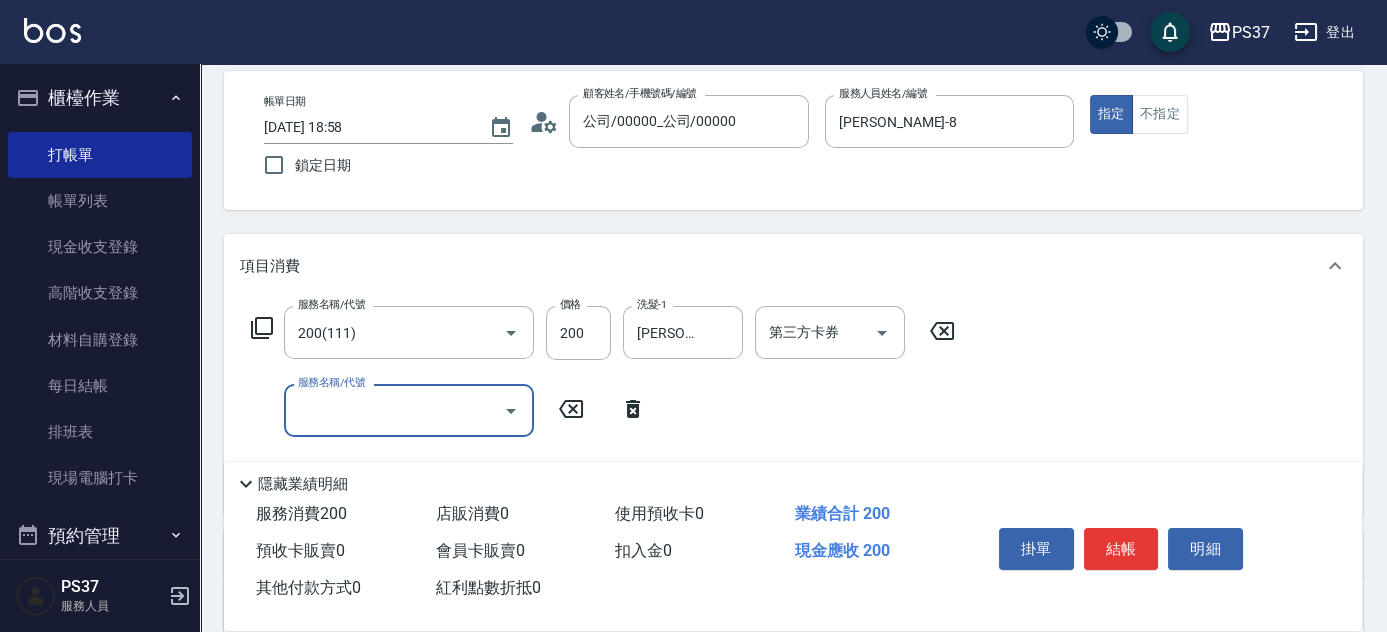 click on "服務名稱/代號" at bounding box center (394, 410) 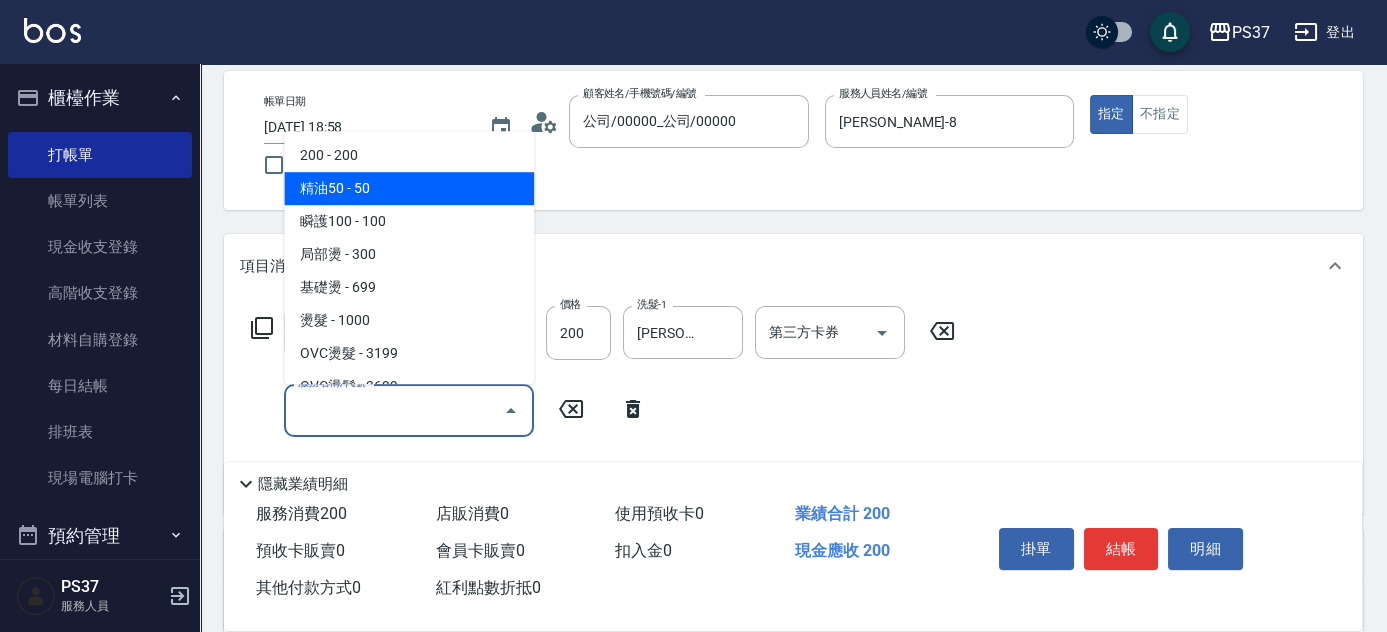 click on "精油50 - 50" at bounding box center [409, 188] 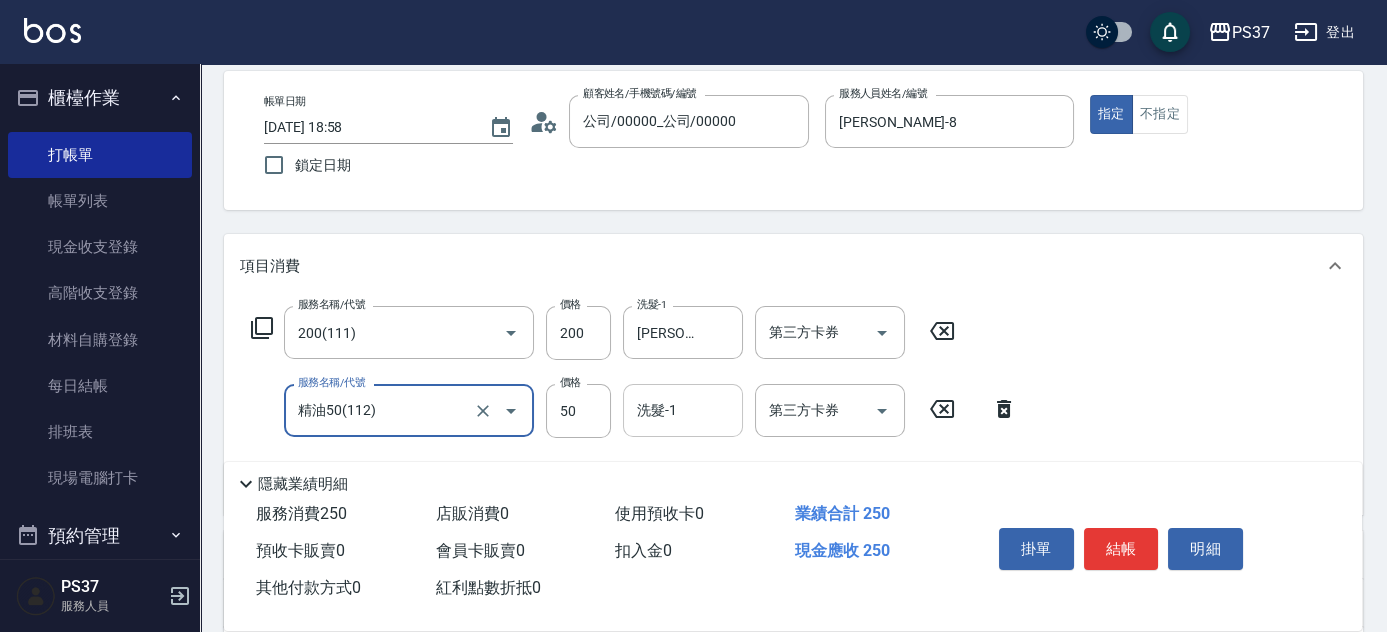 click on "洗髮-1" at bounding box center [683, 410] 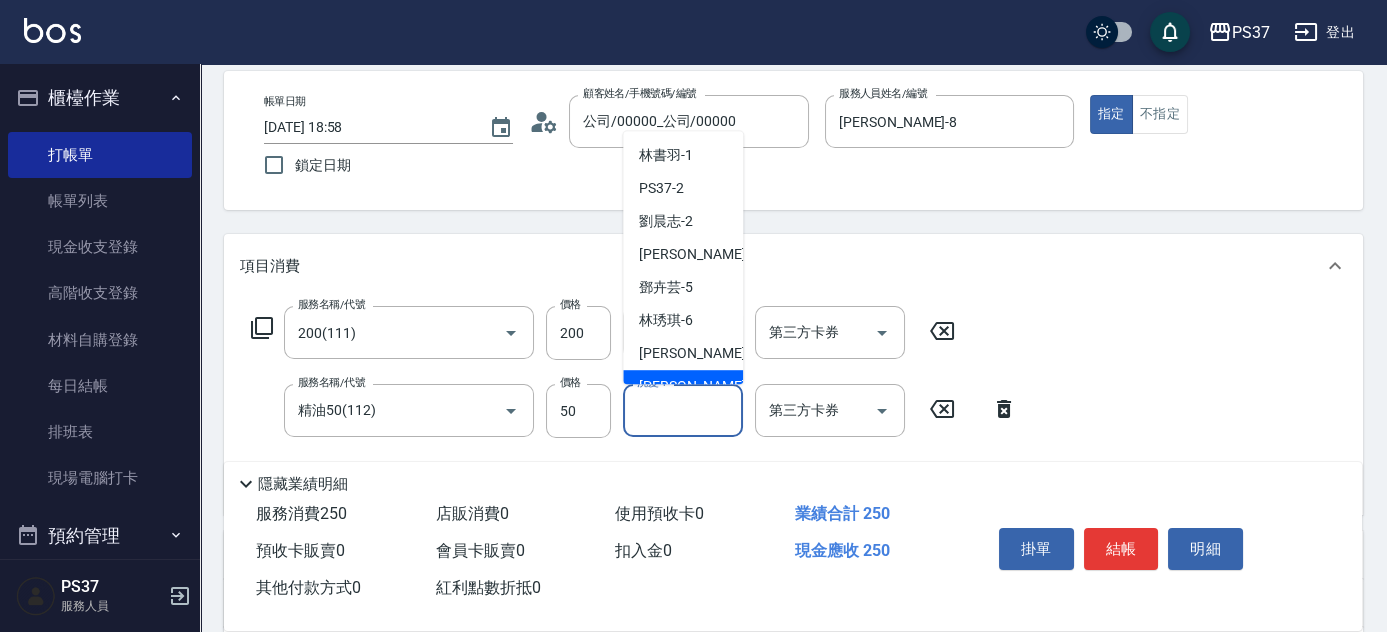 click on "徐雅娟 -8" at bounding box center (698, 386) 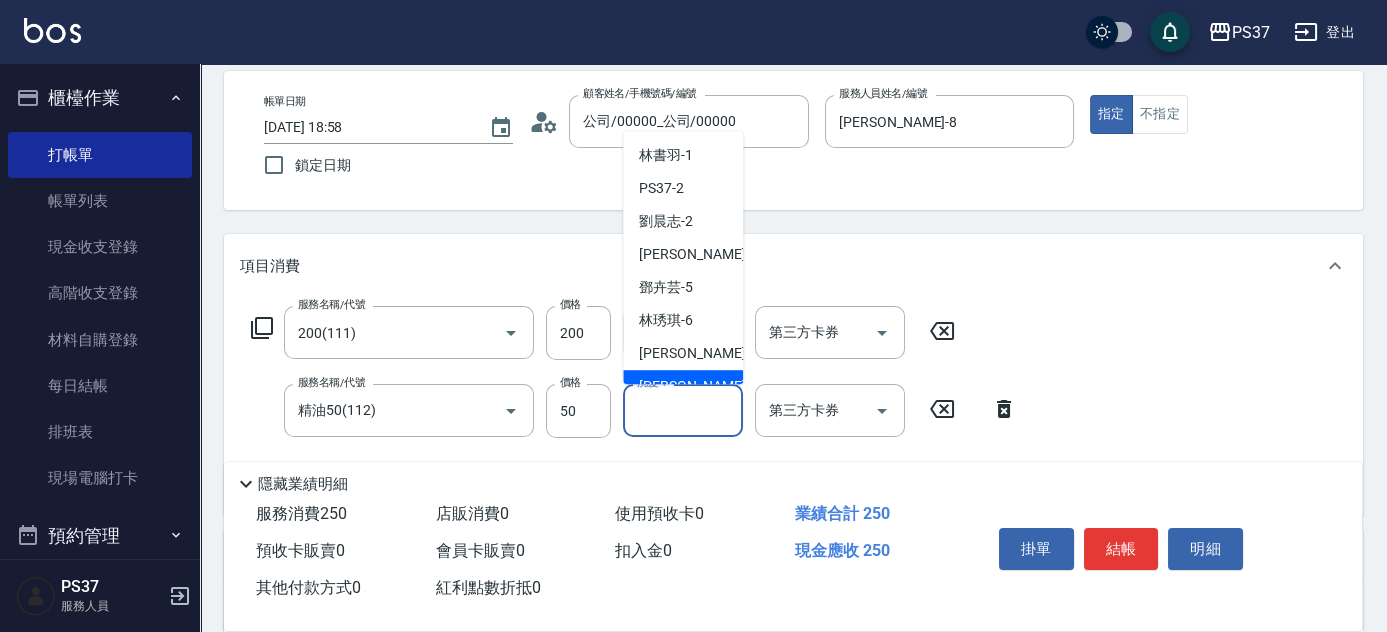 type on "徐雅娟-8" 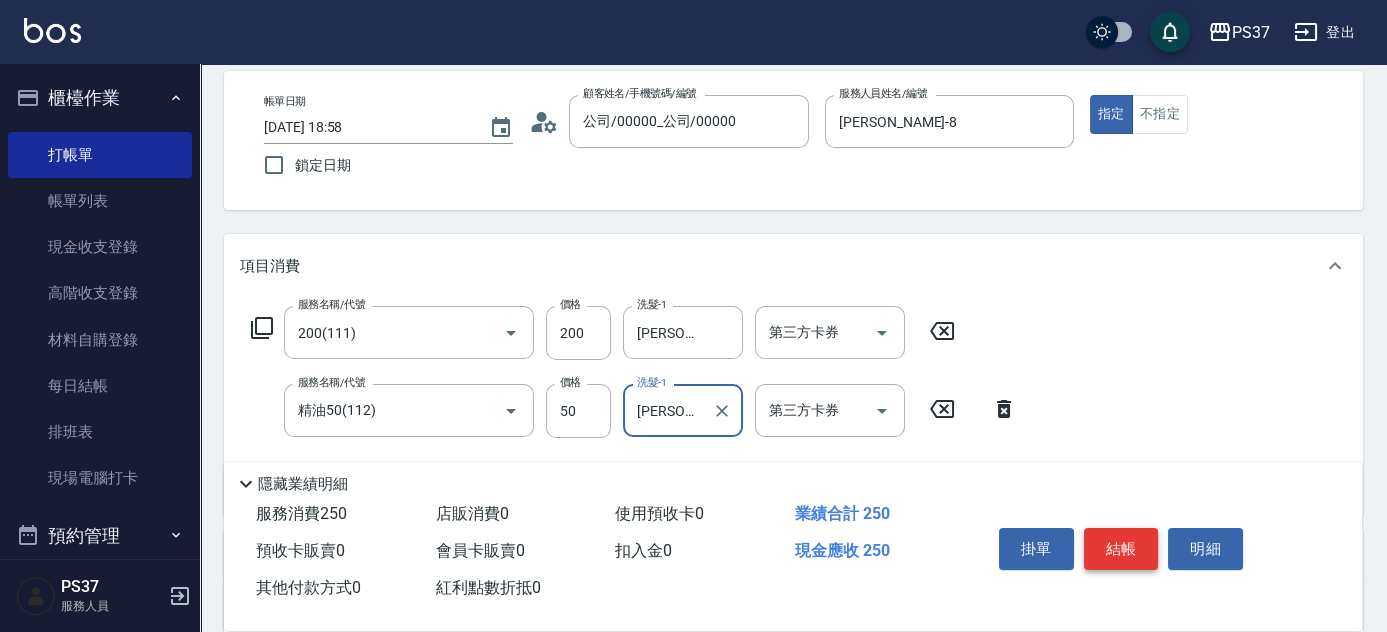 click on "結帳" at bounding box center [1121, 549] 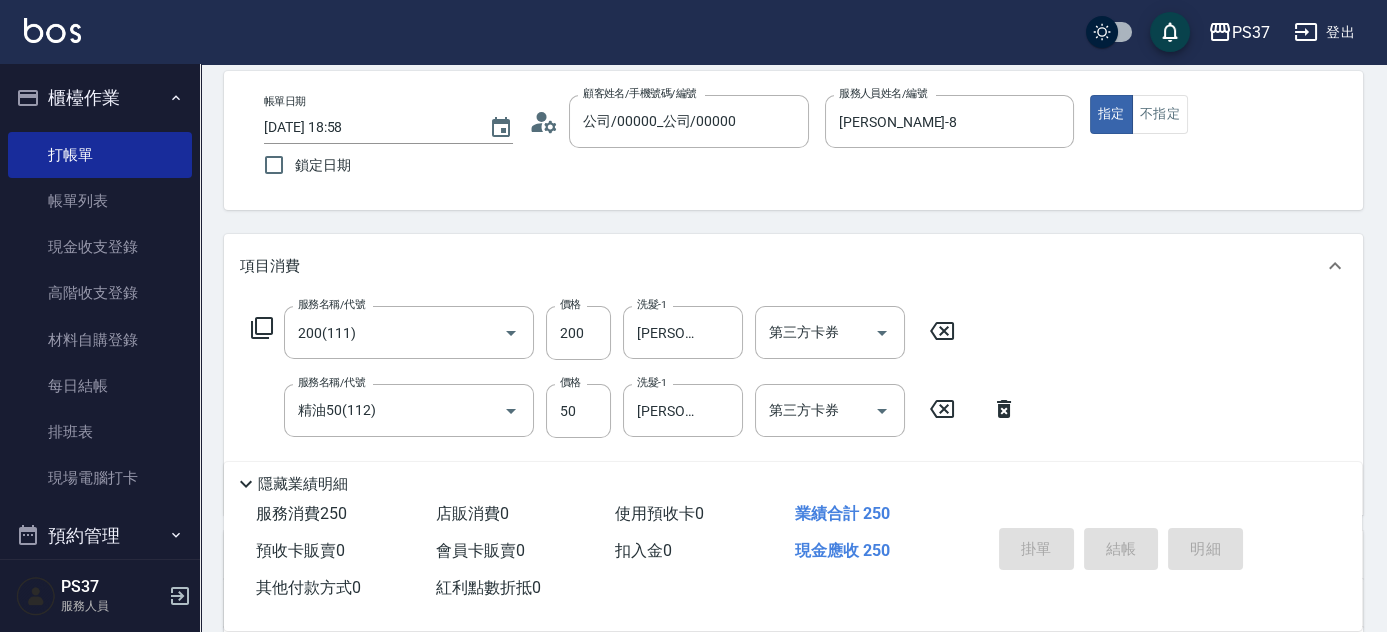 type on "2025/07/11 18:59" 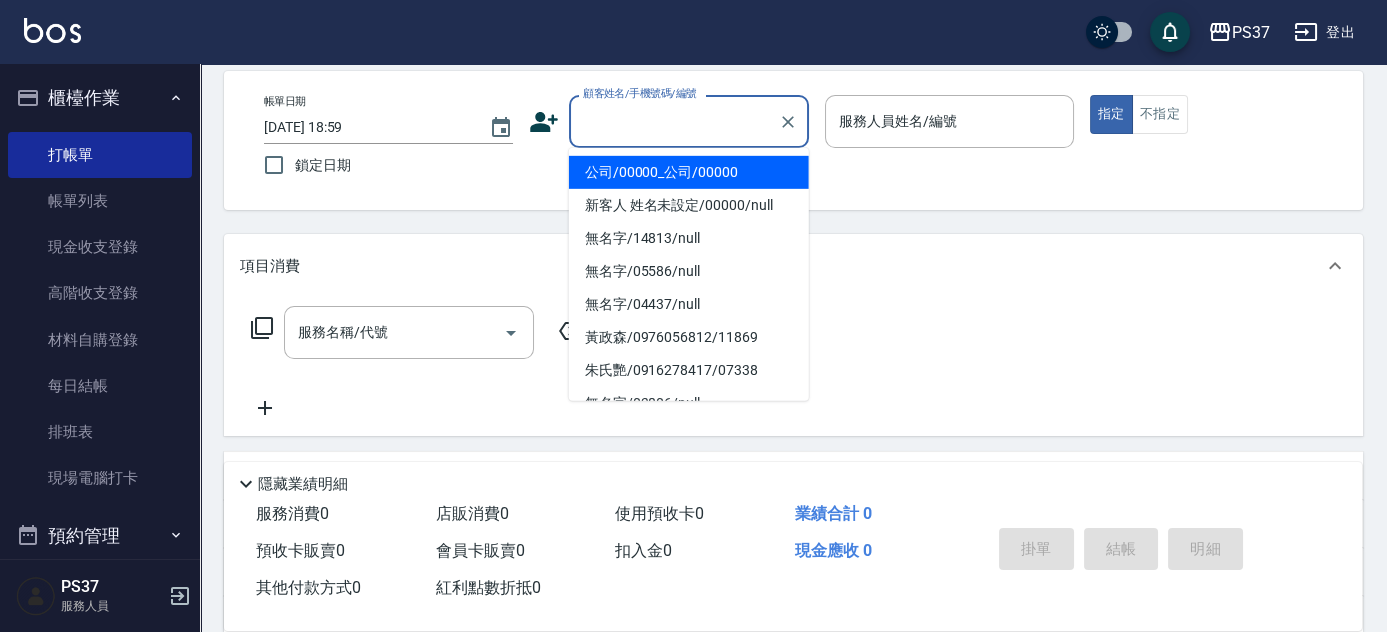 click on "顧客姓名/手機號碼/編號" at bounding box center (674, 121) 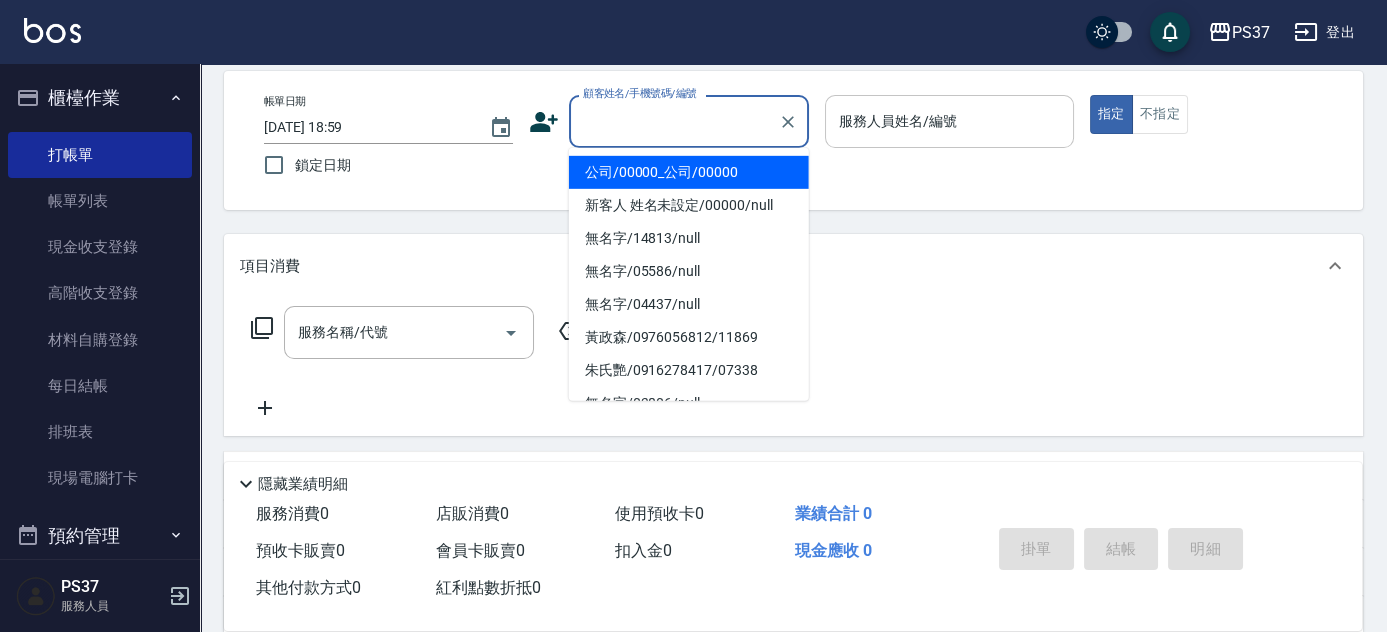 type on "公司/00000_公司/00000" 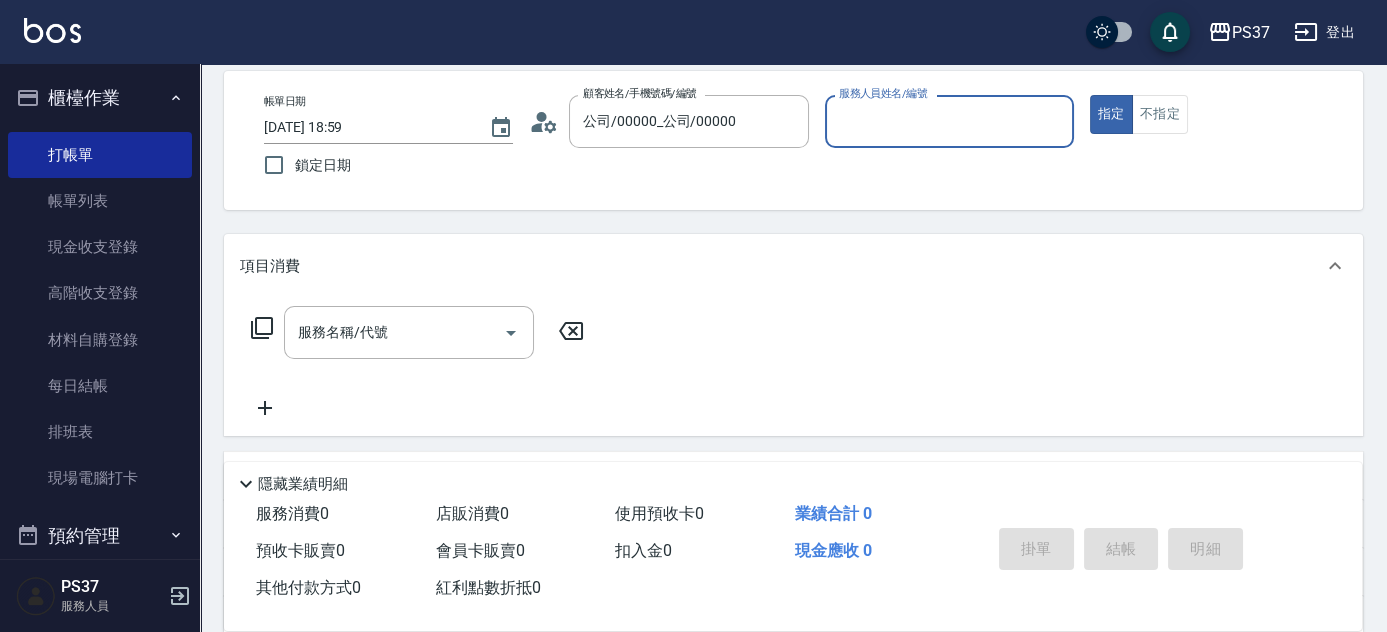 click on "服務人員姓名/編號" at bounding box center (949, 121) 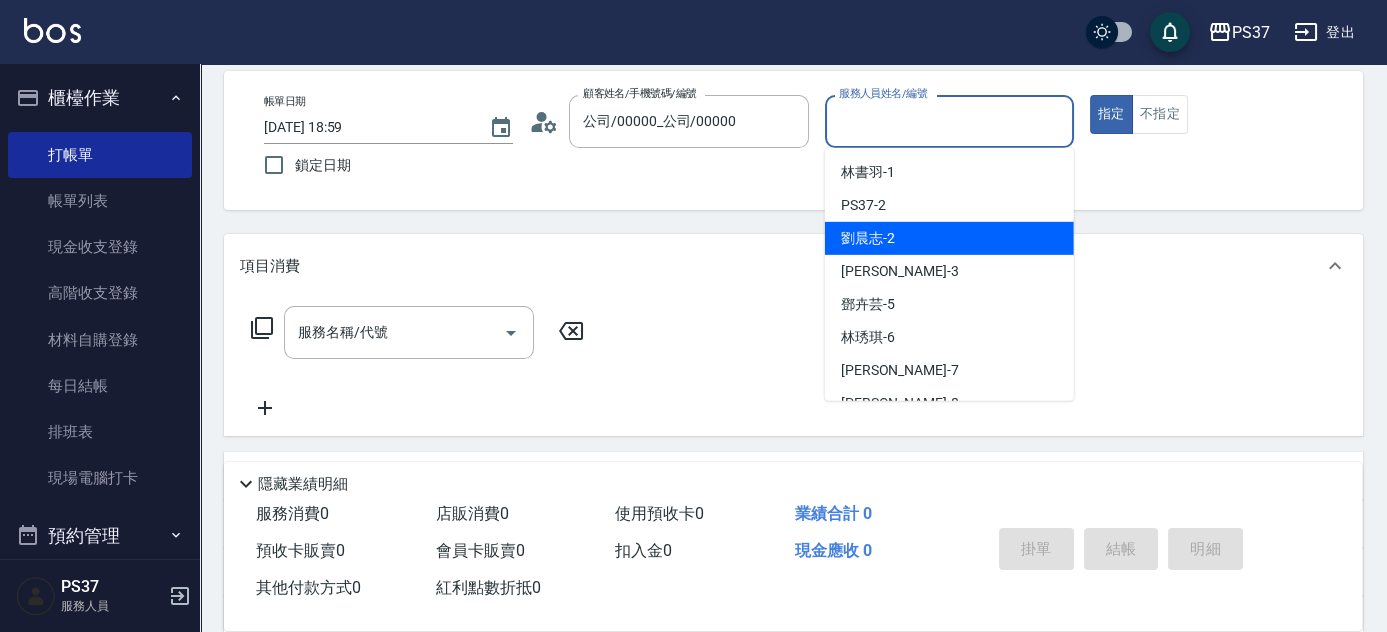 click on "劉晨志 -2" at bounding box center (949, 238) 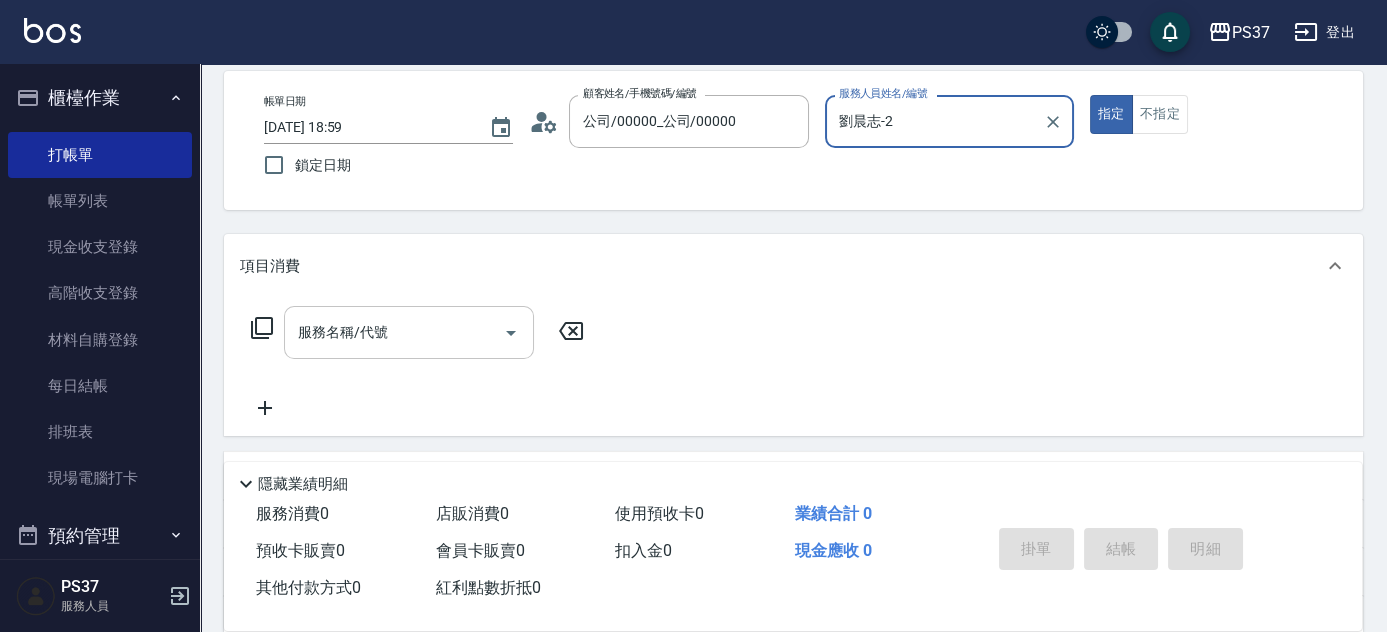 click on "服務名稱/代號" at bounding box center (394, 332) 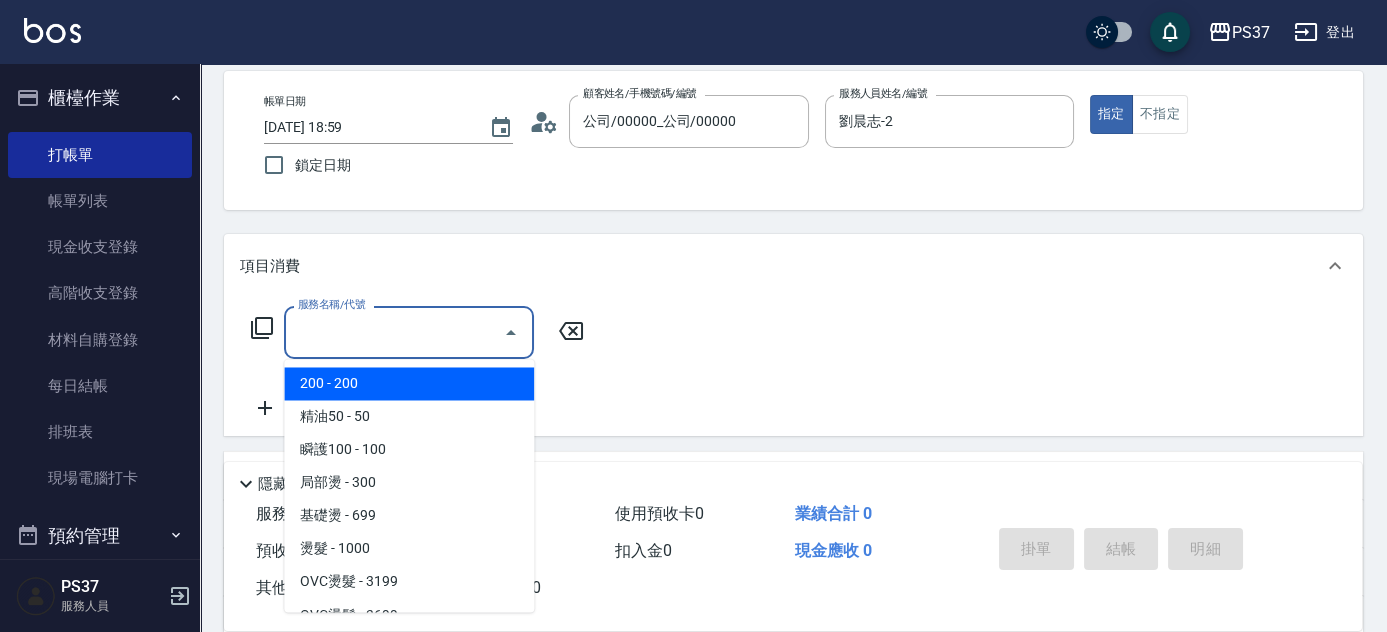 click on "200 - 200" at bounding box center (409, 383) 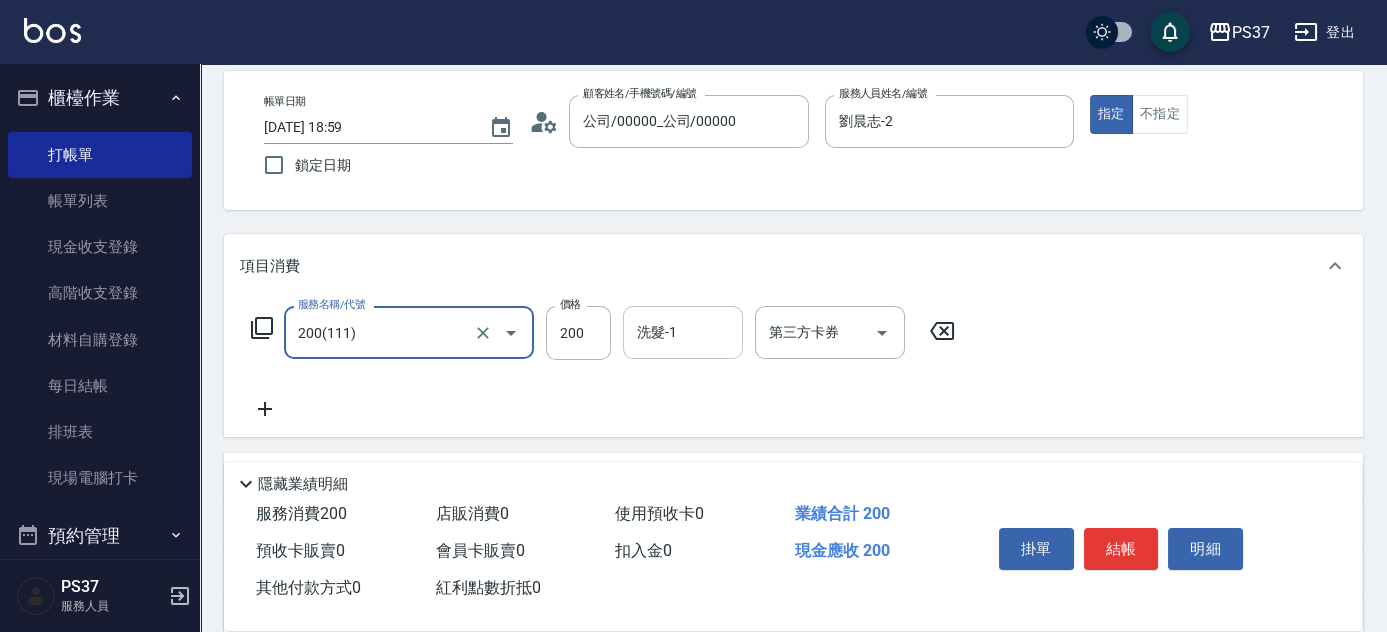 click on "洗髮-1" at bounding box center [683, 332] 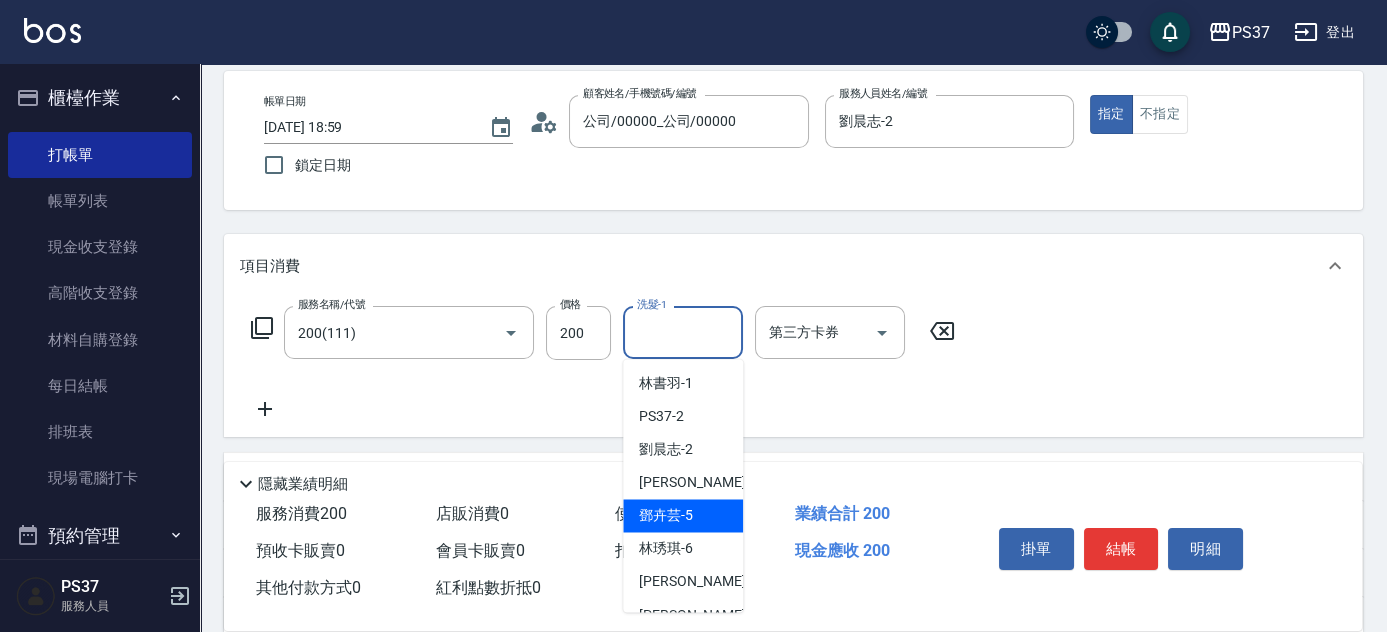 scroll, scrollTop: 272, scrollLeft: 0, axis: vertical 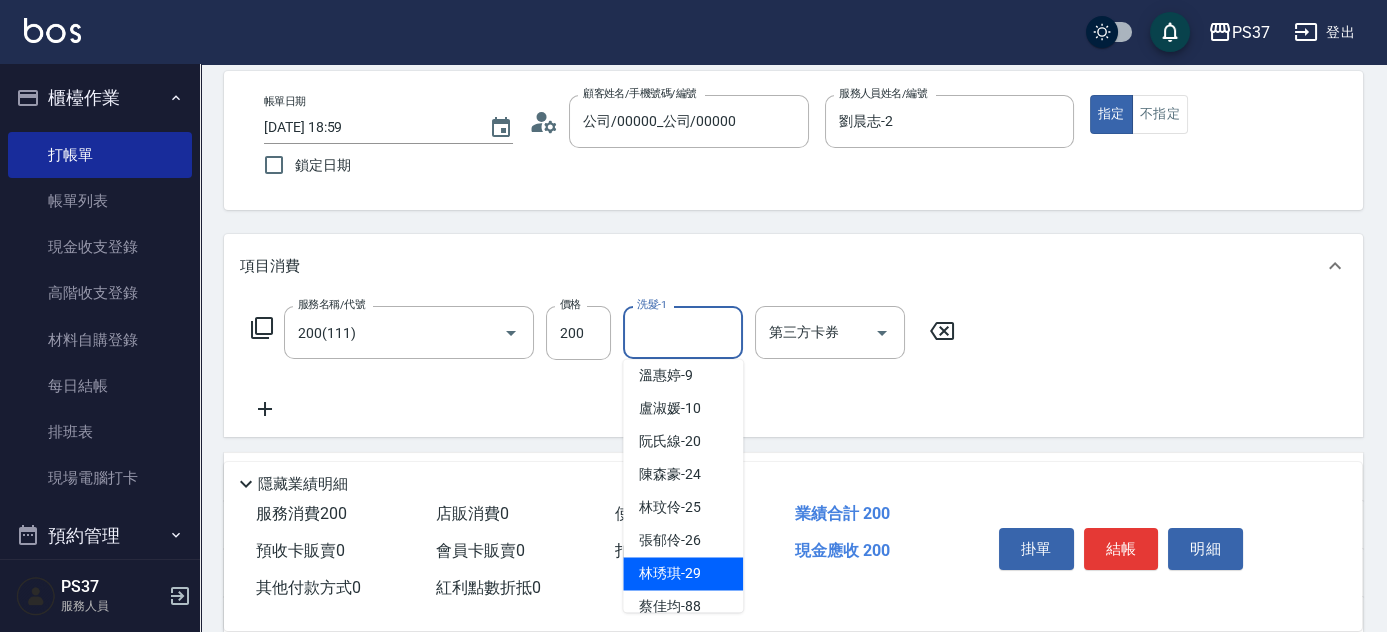 click on "林琇琪 -29" at bounding box center (670, 573) 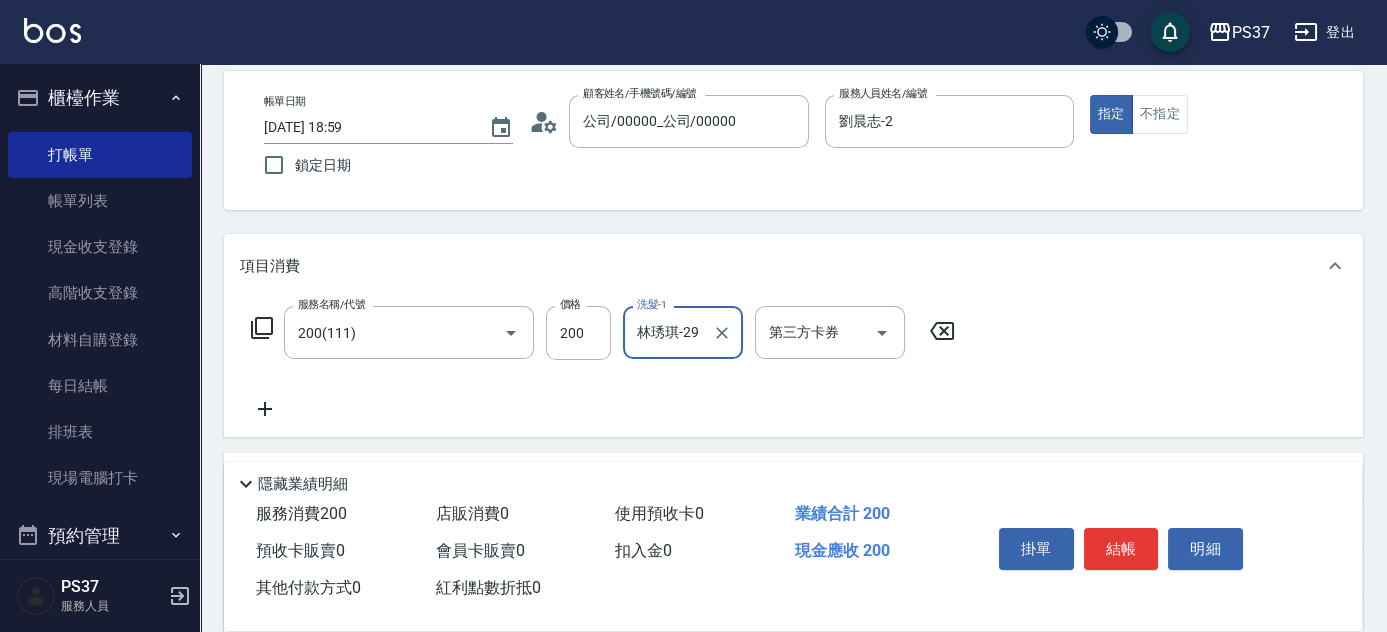 click 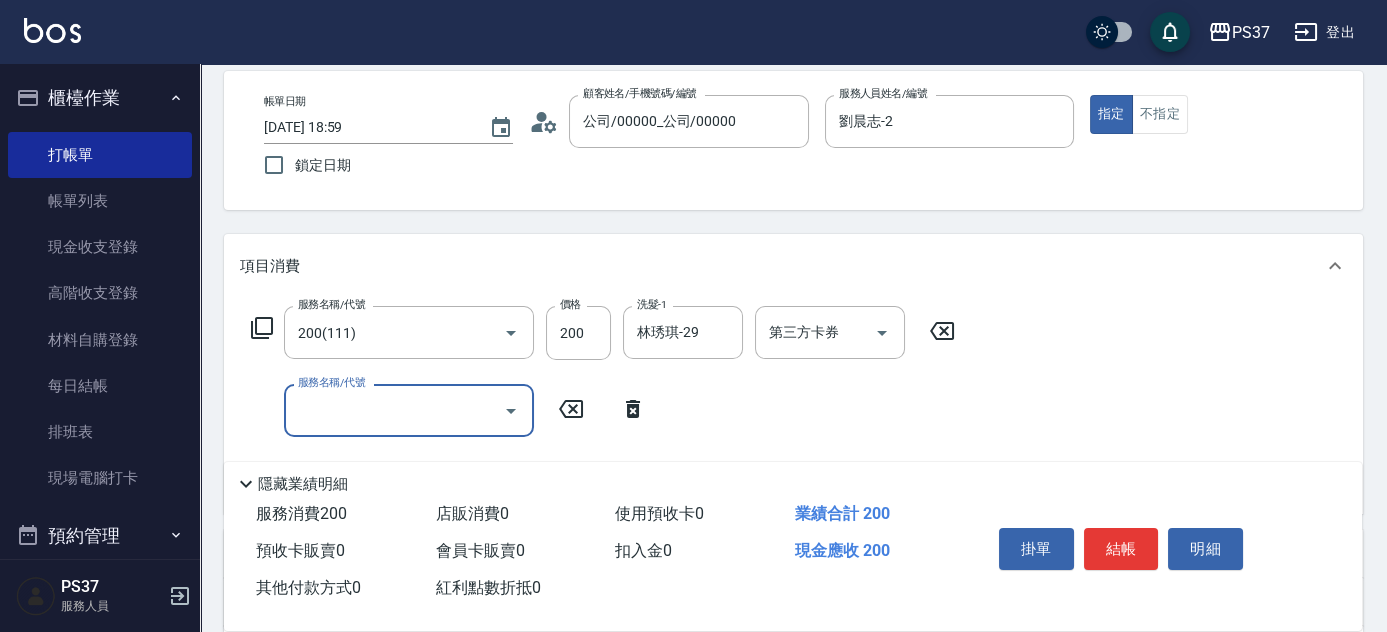 click on "服務名稱/代號" at bounding box center (394, 410) 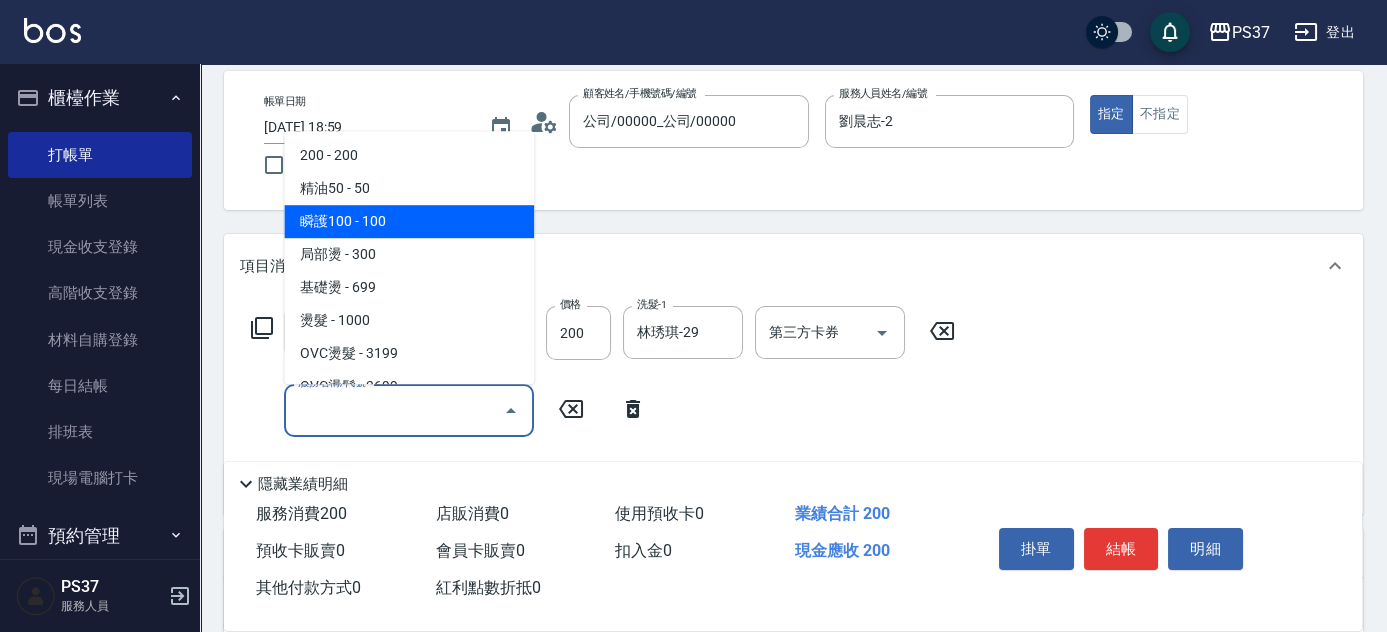 click on "瞬護100 - 100" at bounding box center (409, 221) 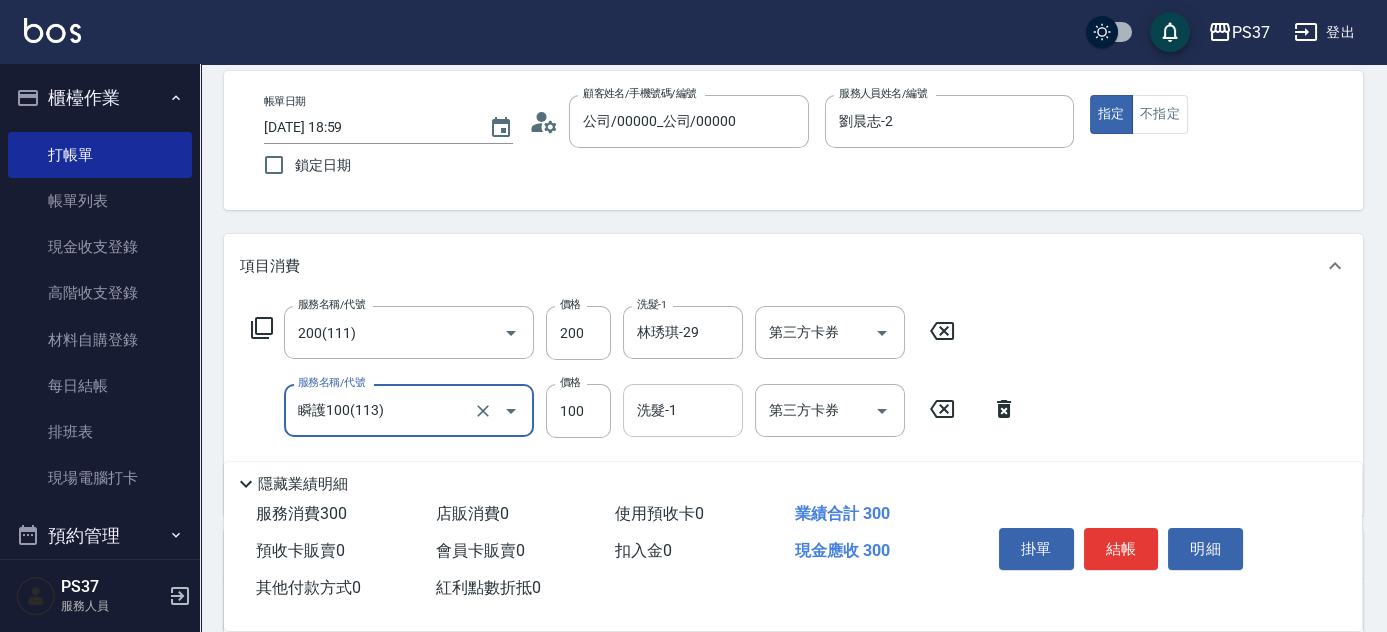 click on "洗髮-1" at bounding box center (683, 410) 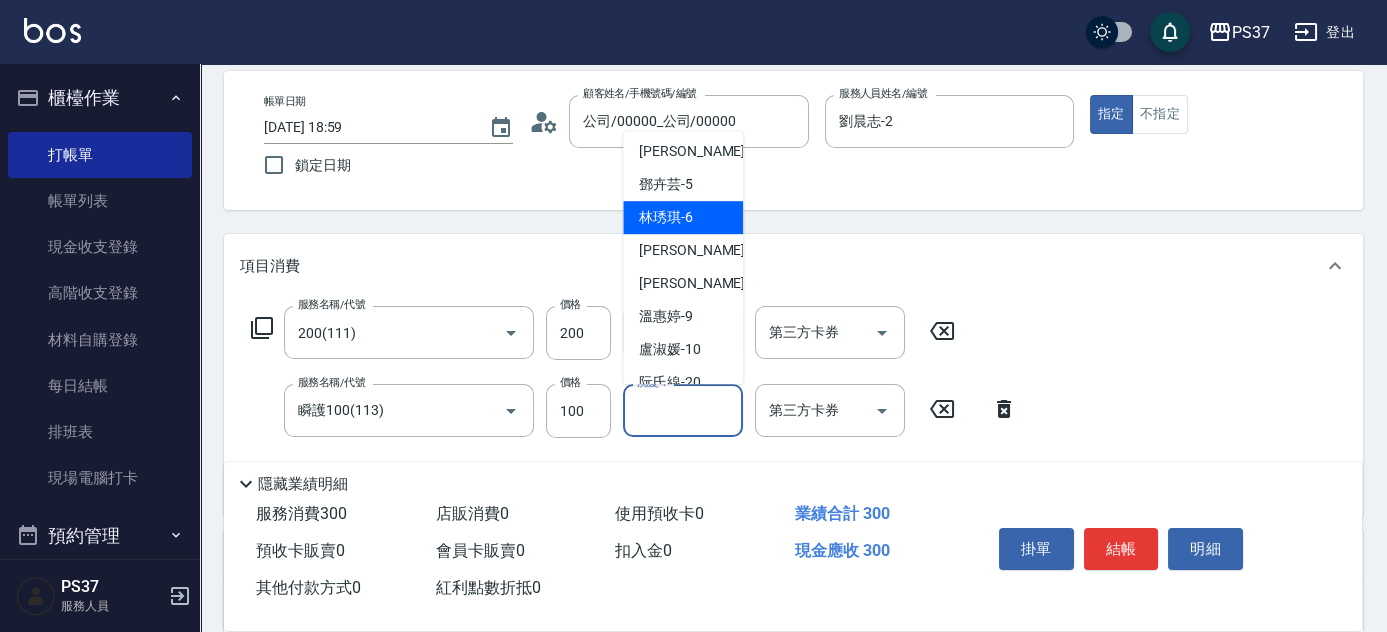 scroll, scrollTop: 323, scrollLeft: 0, axis: vertical 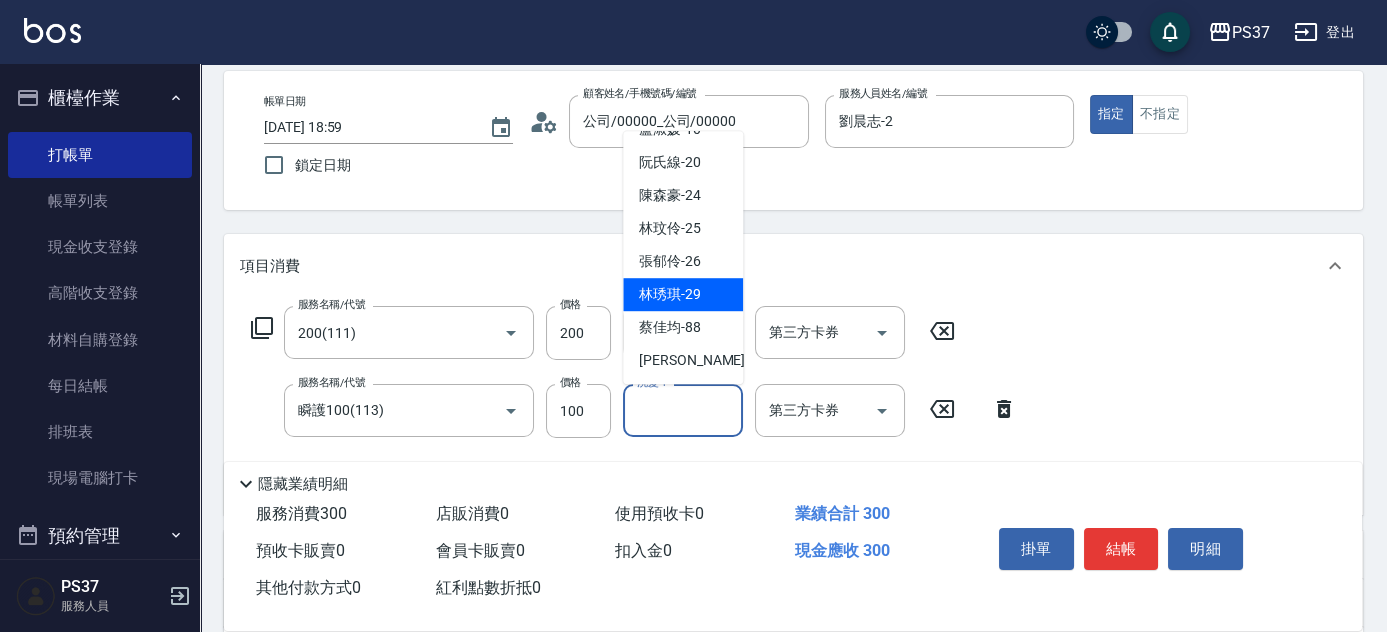 click on "林琇琪 -29" at bounding box center [670, 294] 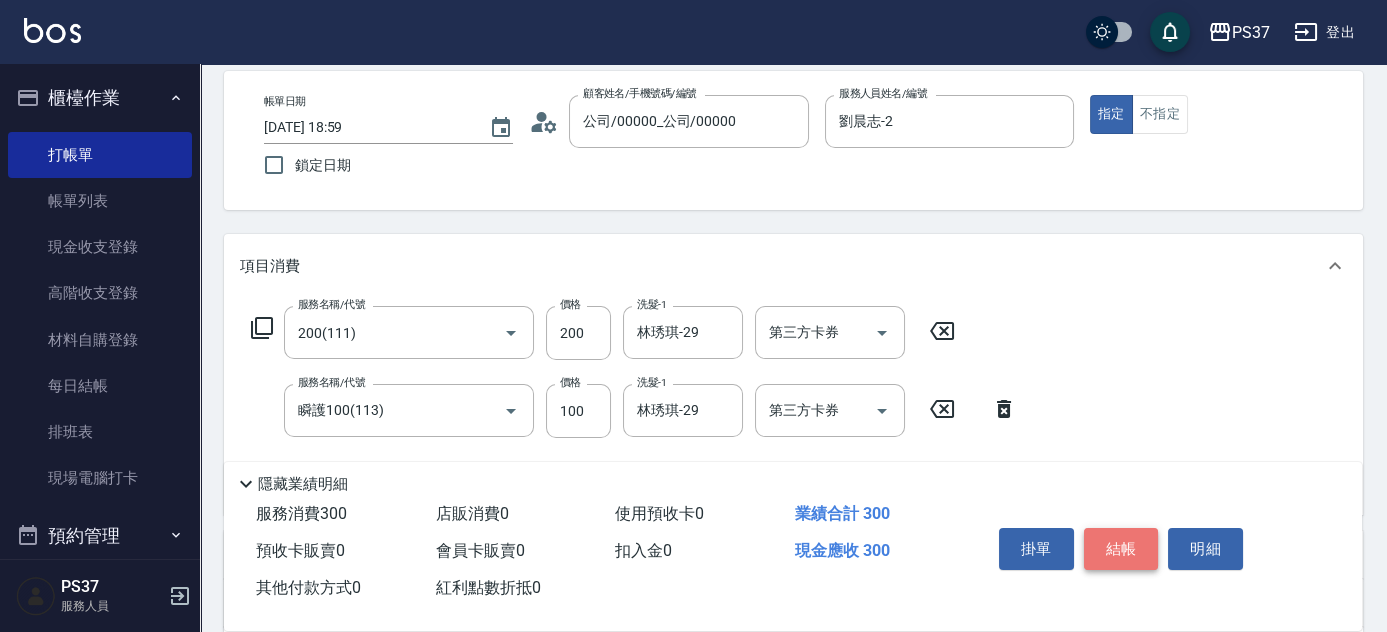 click on "結帳" at bounding box center (1121, 549) 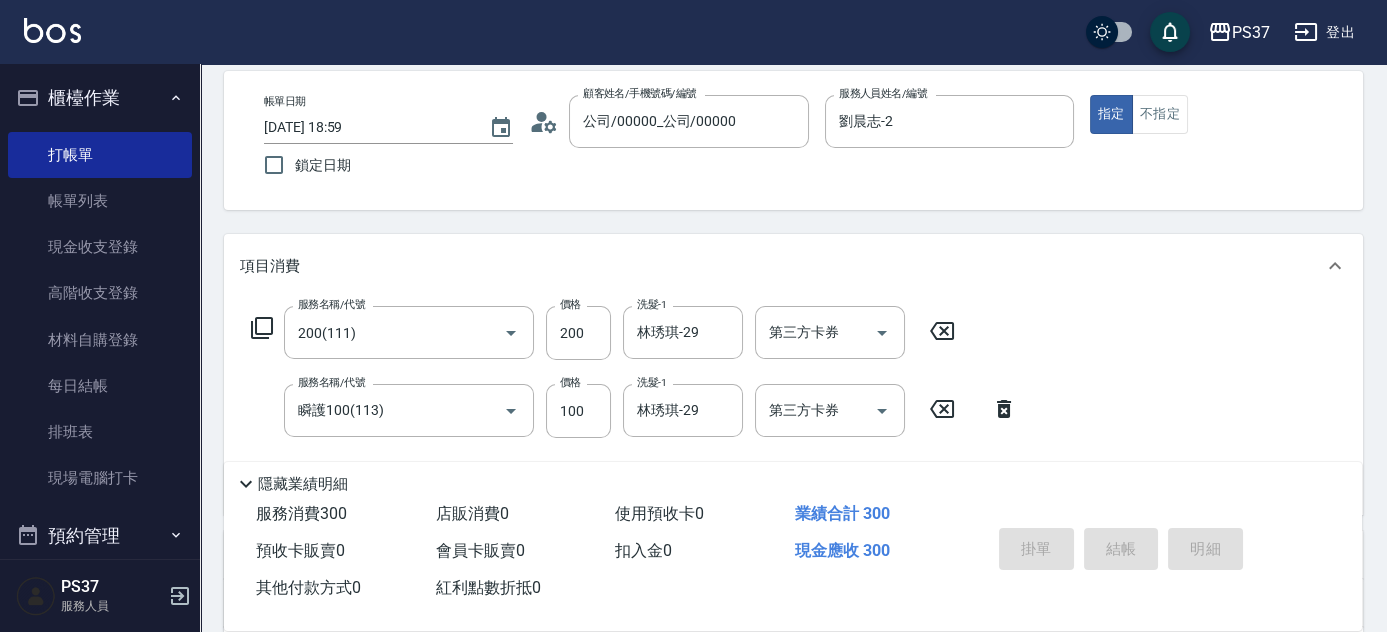 type 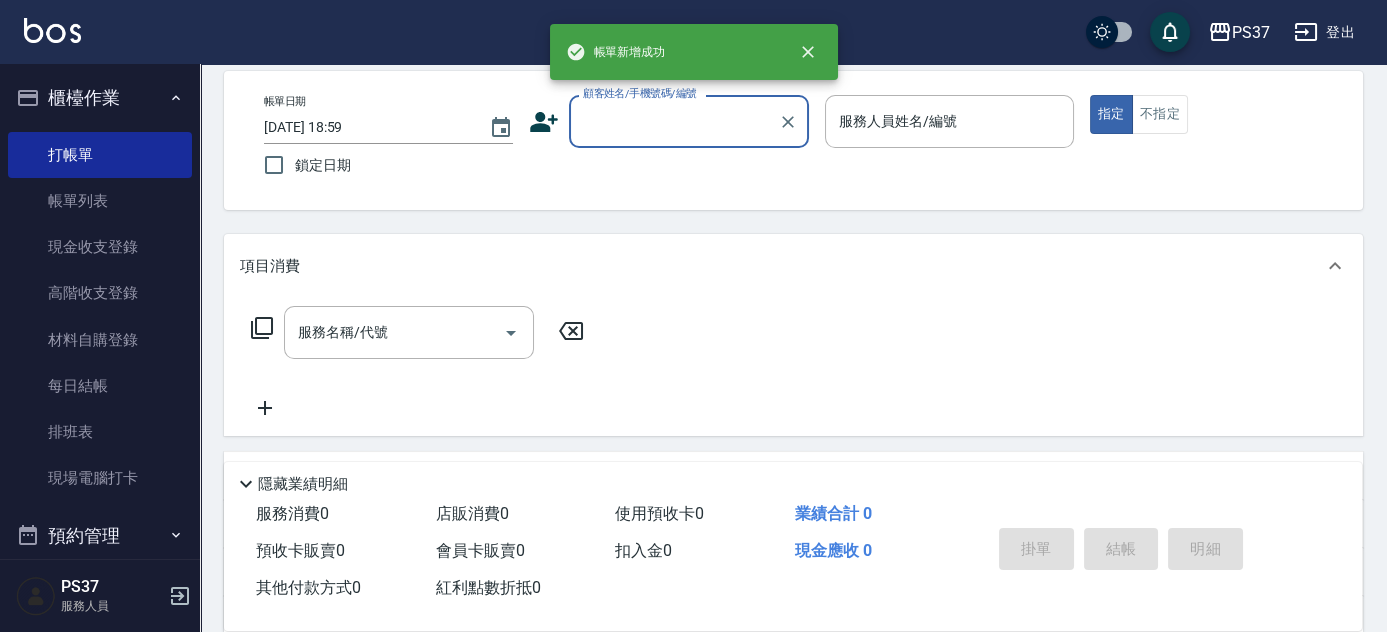 click on "顧客姓名/手機號碼/編號" at bounding box center (674, 121) 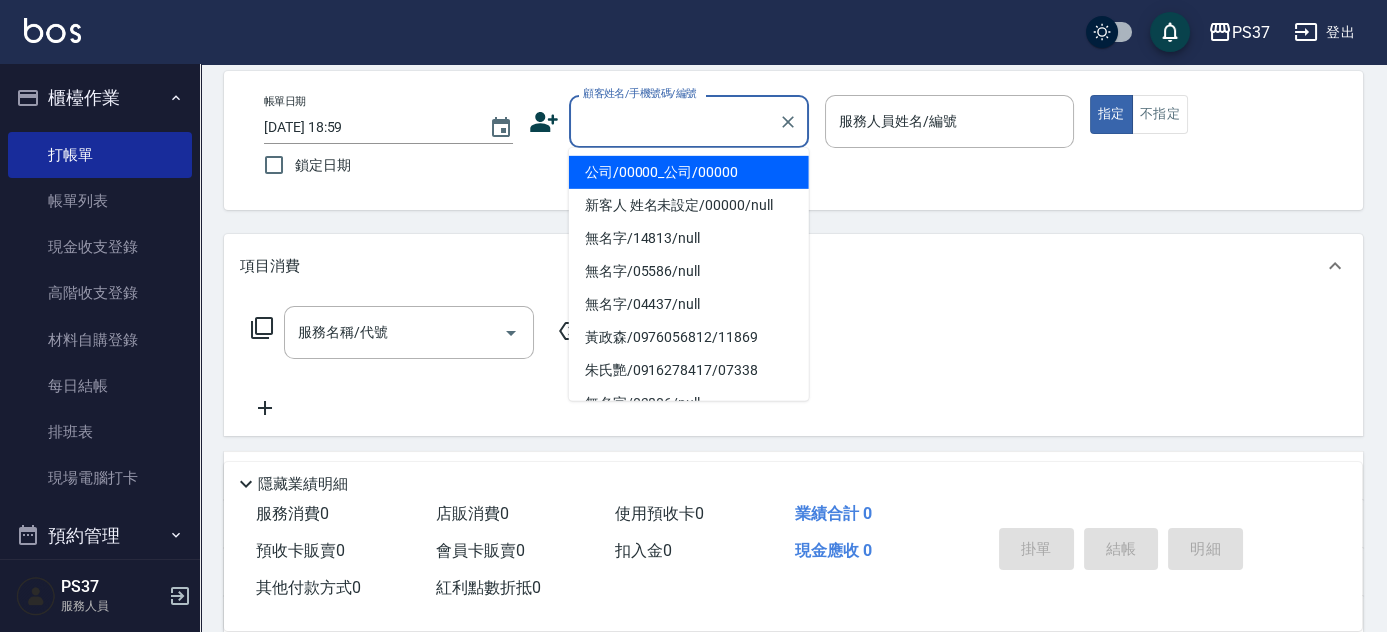click on "公司/00000_公司/00000" at bounding box center (689, 172) 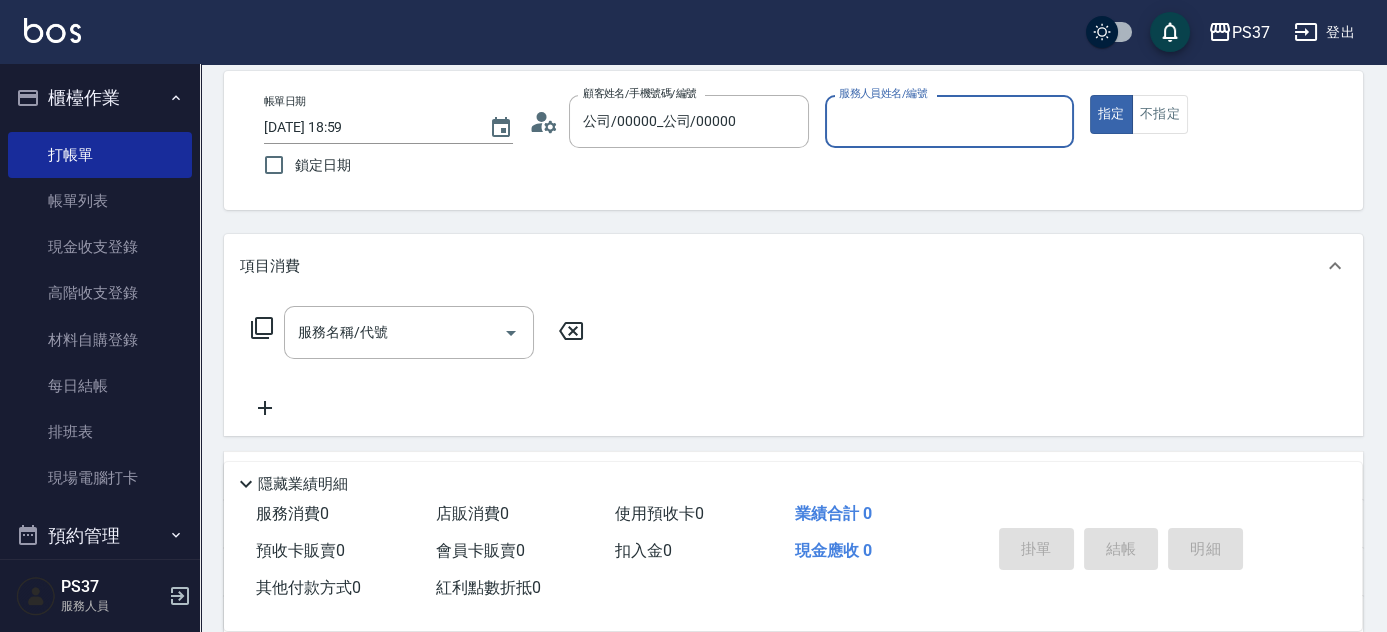 click on "服務人員姓名/編號" at bounding box center [949, 121] 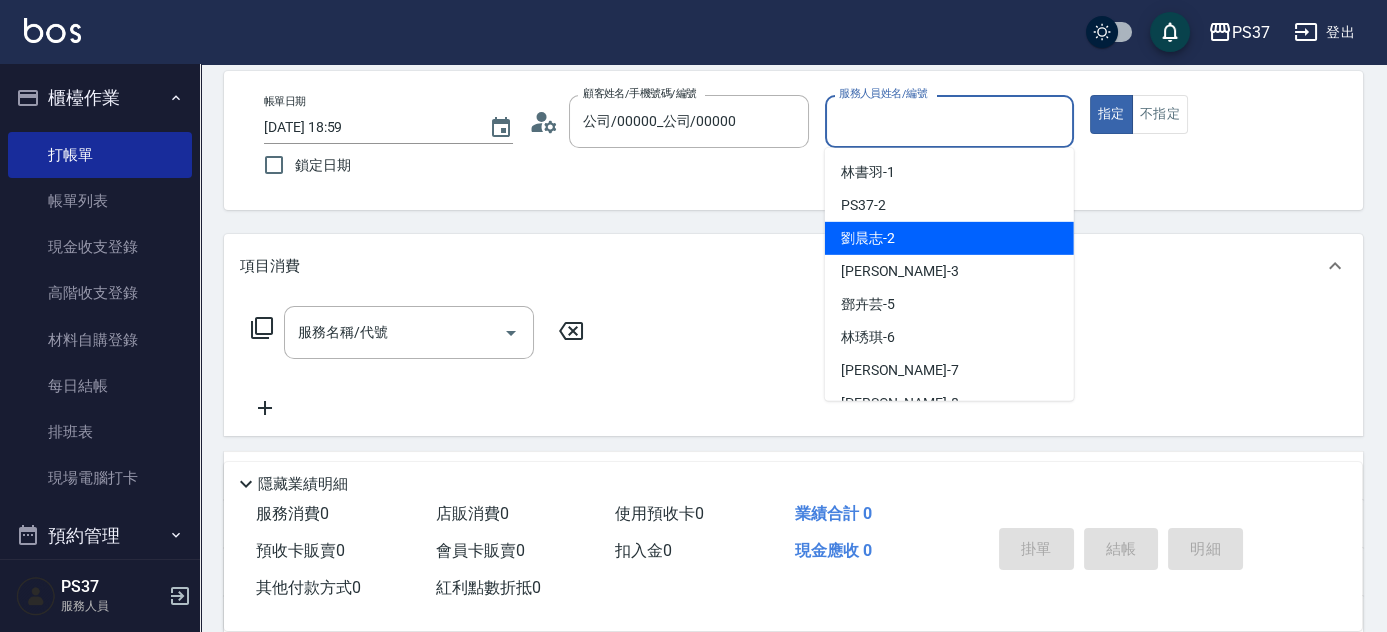 click on "劉晨志 -2" at bounding box center [949, 238] 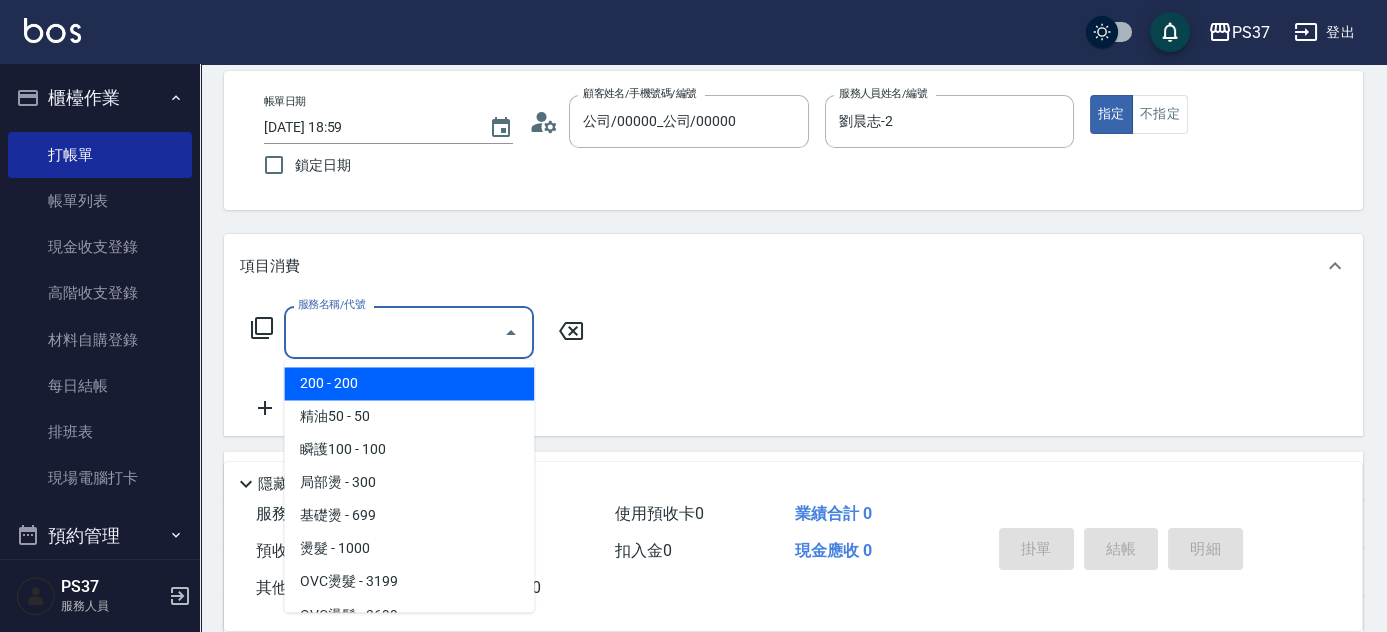 click on "服務名稱/代號" at bounding box center (394, 332) 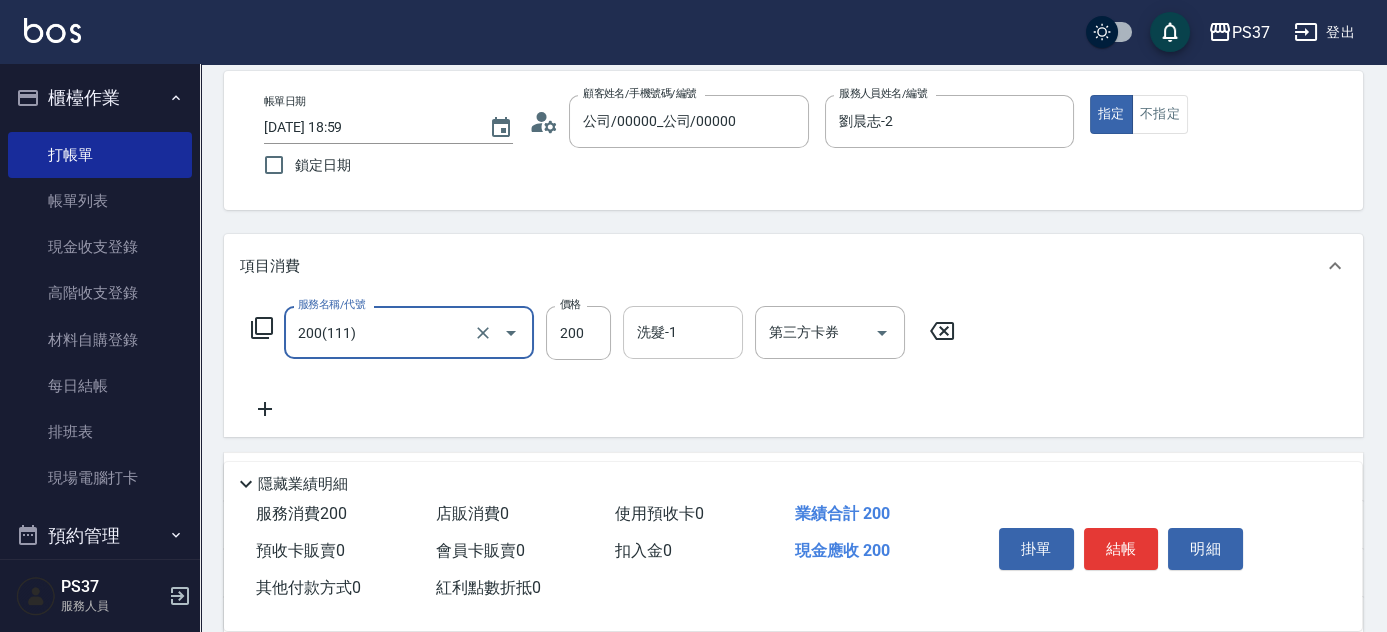 click on "洗髮-1" at bounding box center [683, 332] 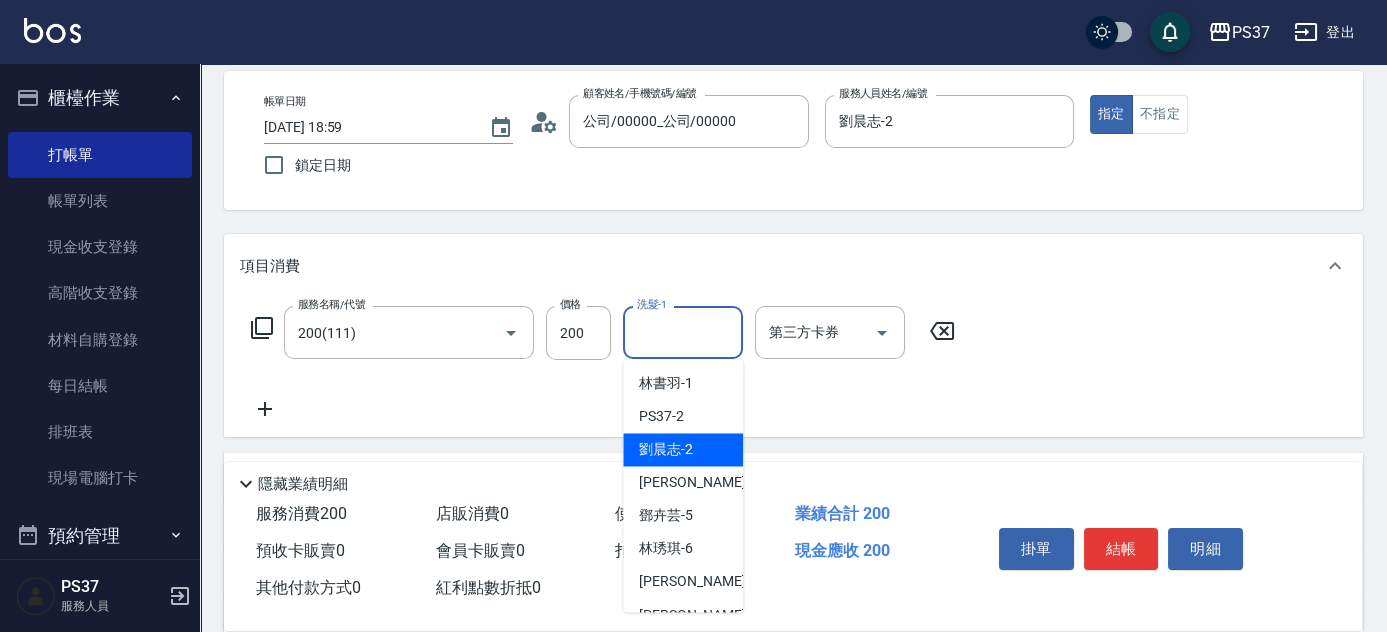 click on "劉晨志 -2" at bounding box center (683, 449) 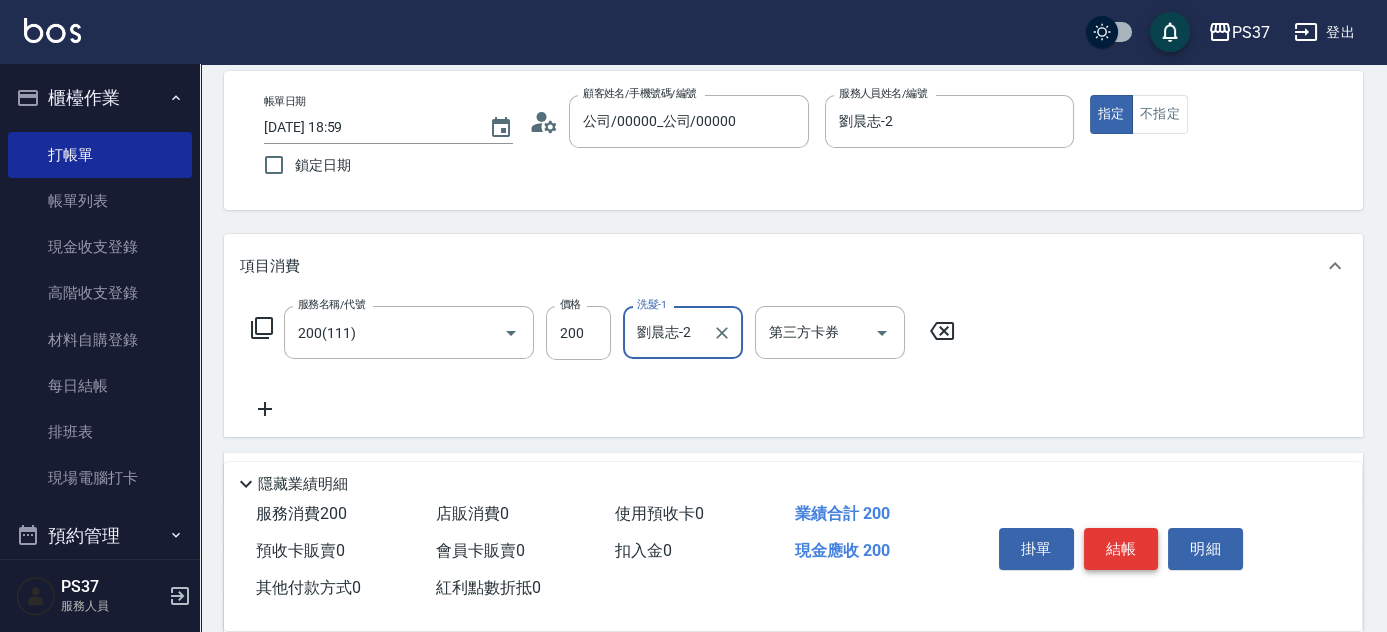click on "結帳" at bounding box center [1121, 549] 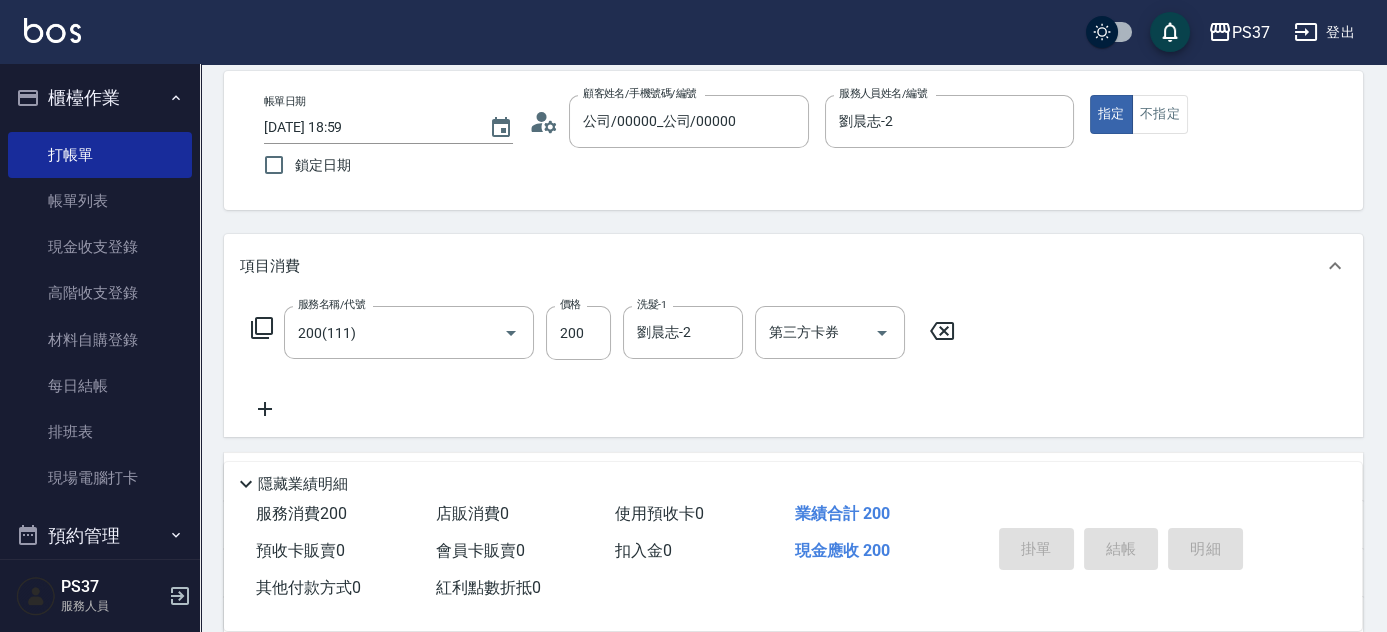 type 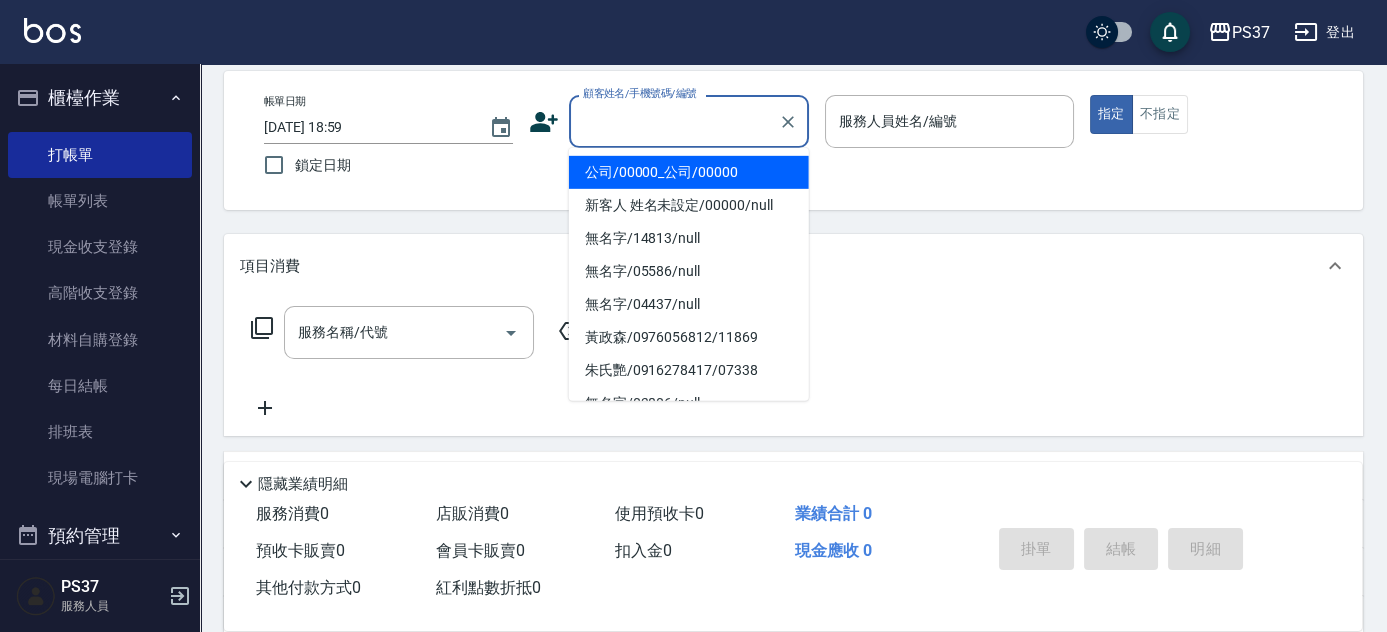 click on "顧客姓名/手機號碼/編號" at bounding box center (674, 121) 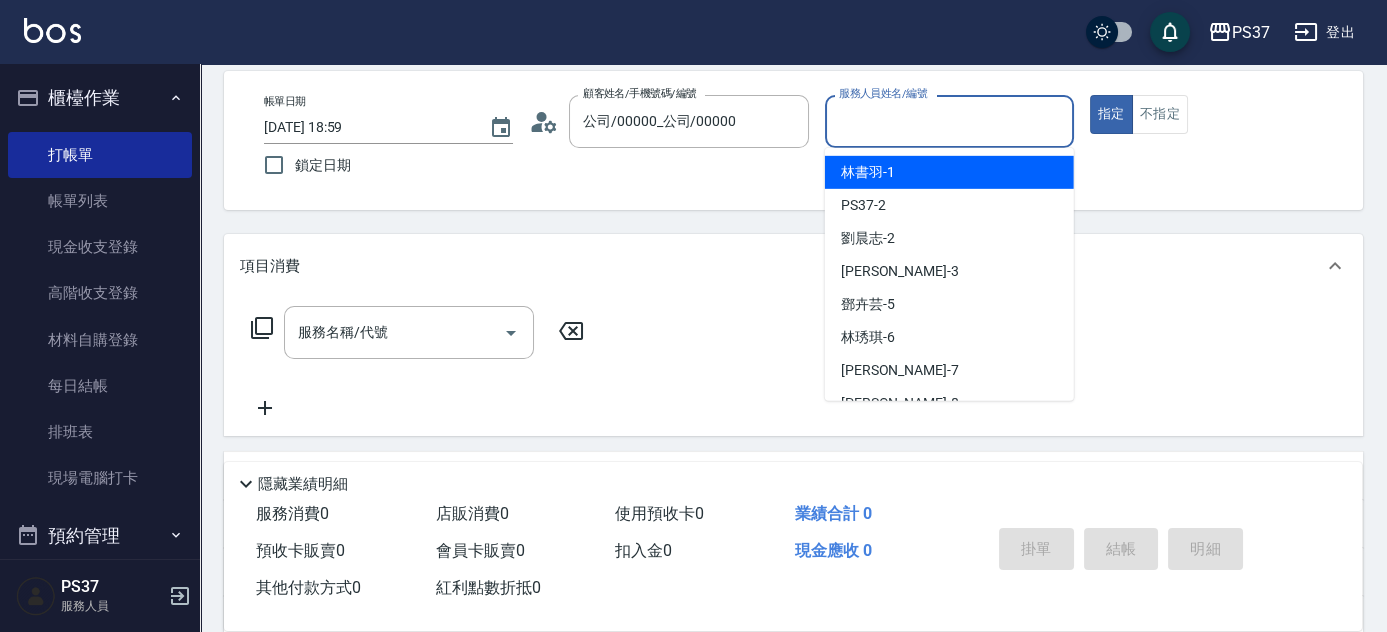 click on "服務人員姓名/編號" at bounding box center (949, 121) 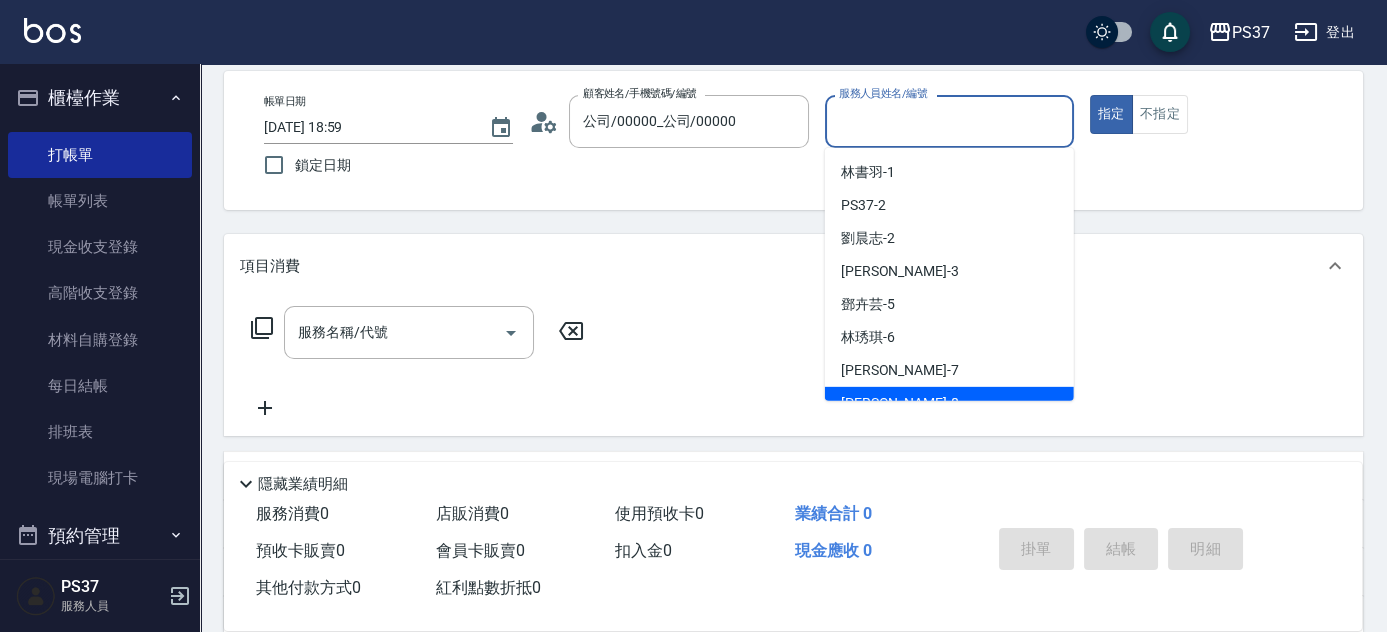 click on "徐雅娟 -8" at bounding box center [949, 403] 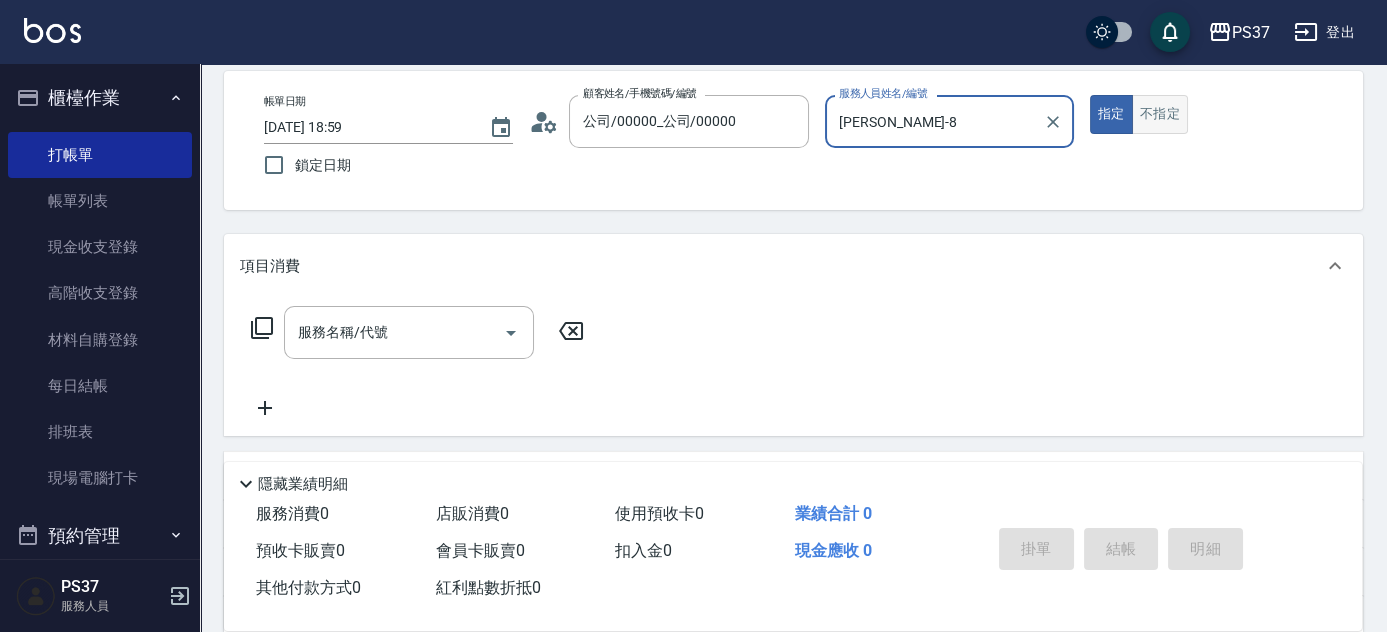 click on "不指定" at bounding box center [1160, 114] 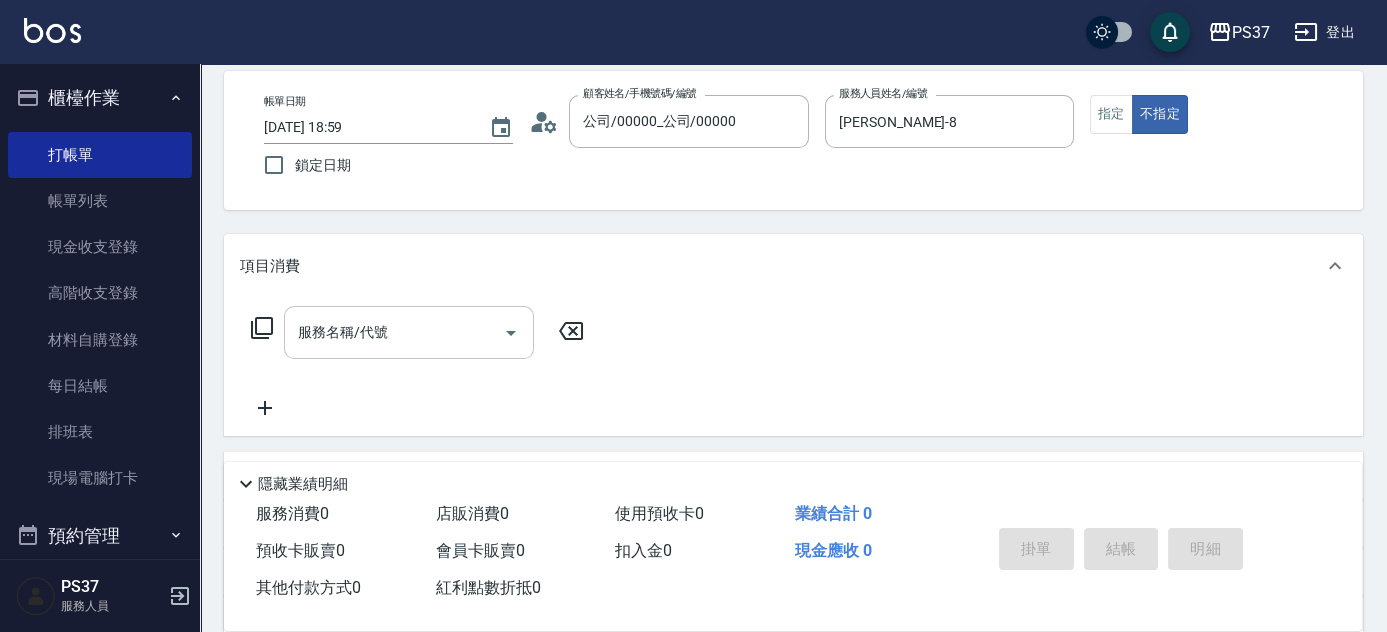 click on "服務名稱/代號" at bounding box center [394, 332] 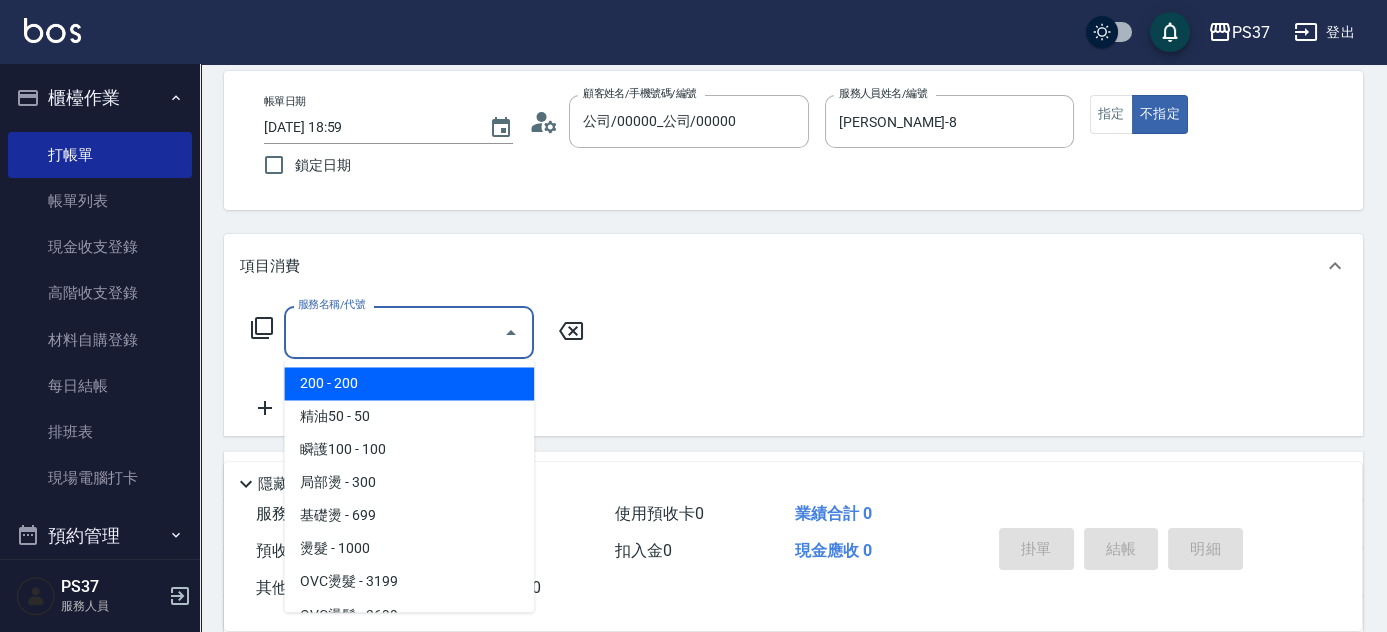 click on "200 - 200" at bounding box center [409, 383] 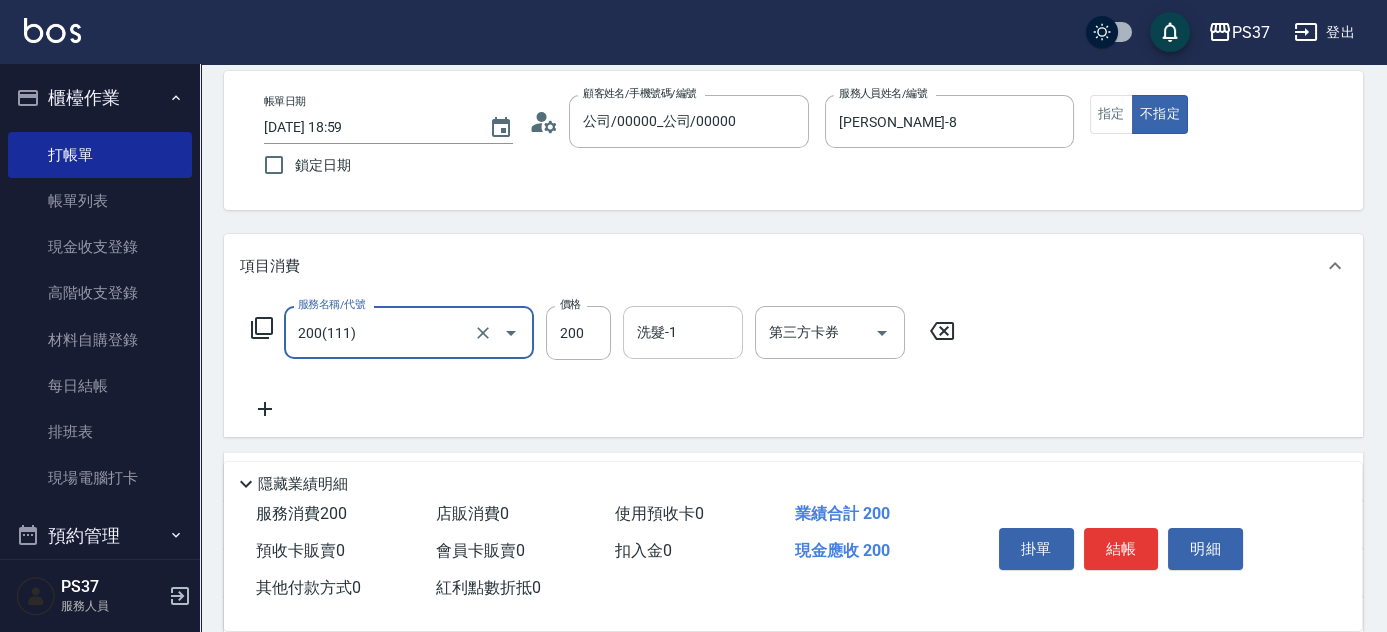 click on "洗髮-1" at bounding box center [683, 332] 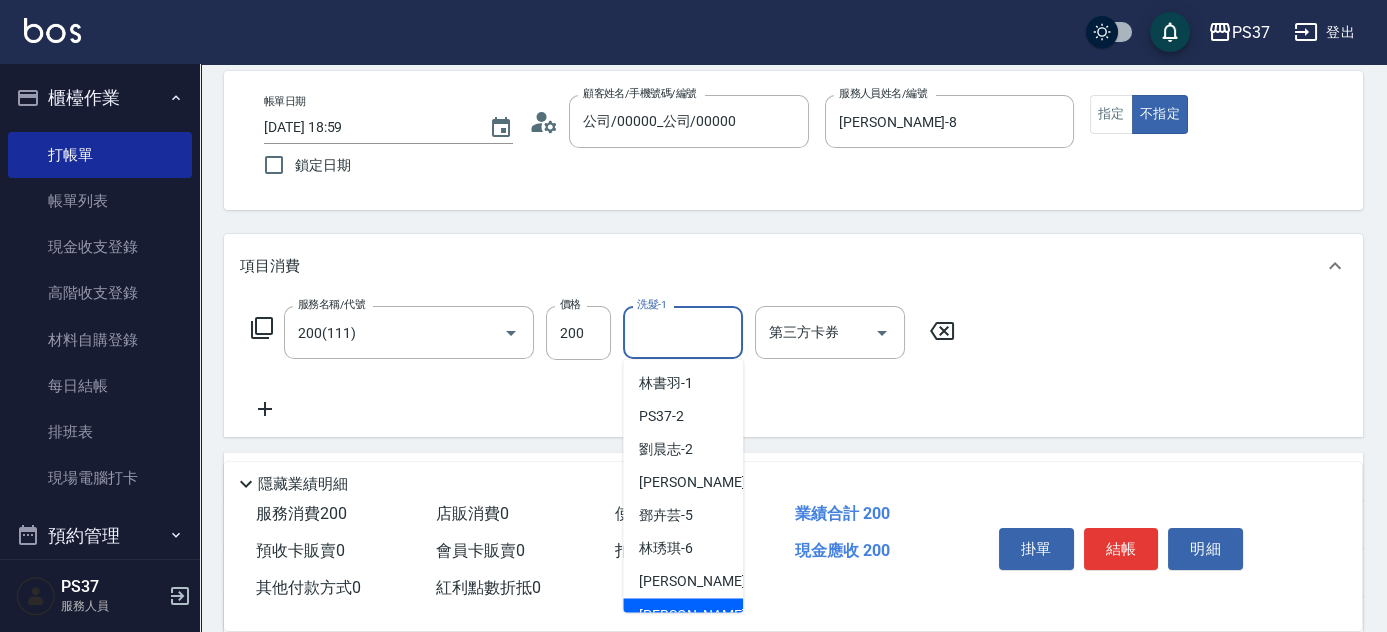 click on "徐雅娟 -8" at bounding box center (683, 614) 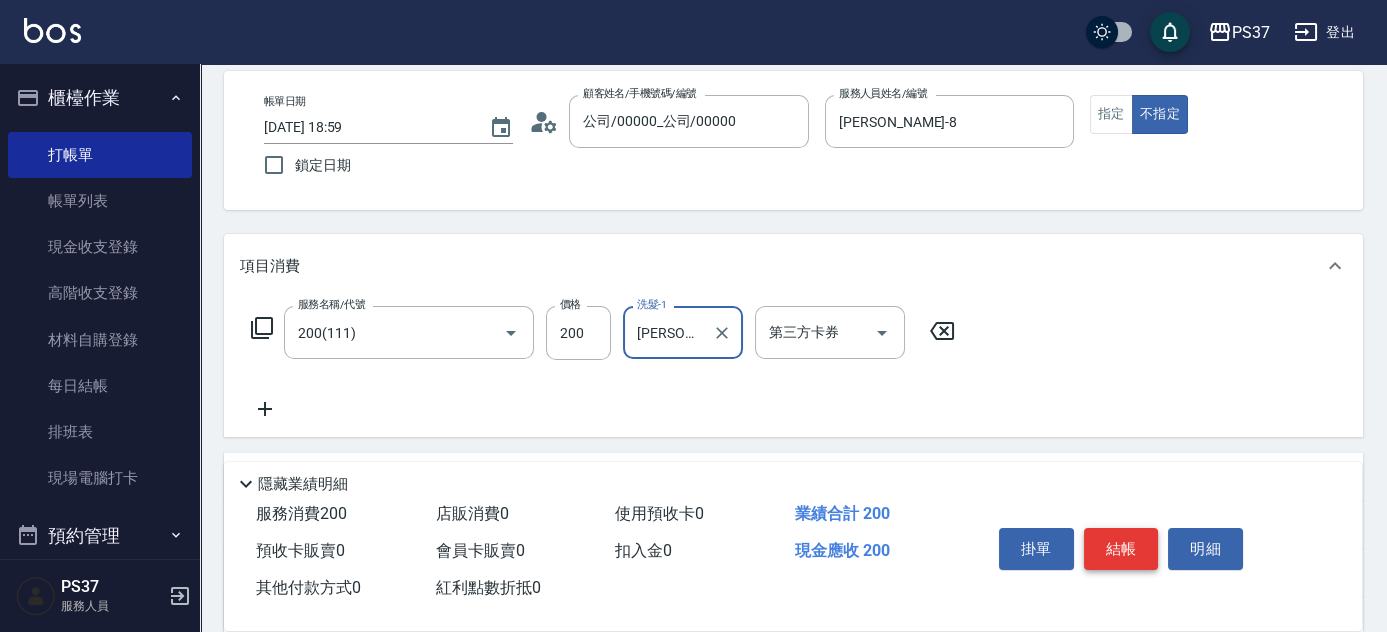 click on "結帳" at bounding box center [1121, 549] 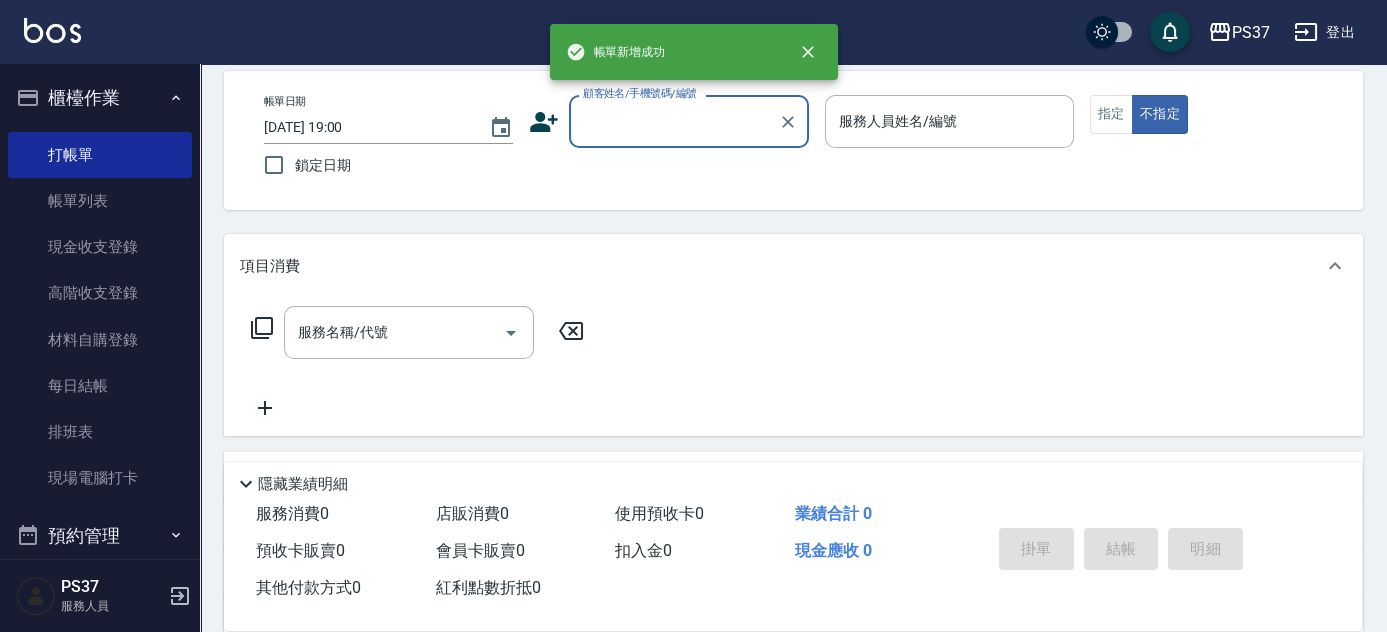click on "顧客姓名/手機號碼/編號" at bounding box center (674, 121) 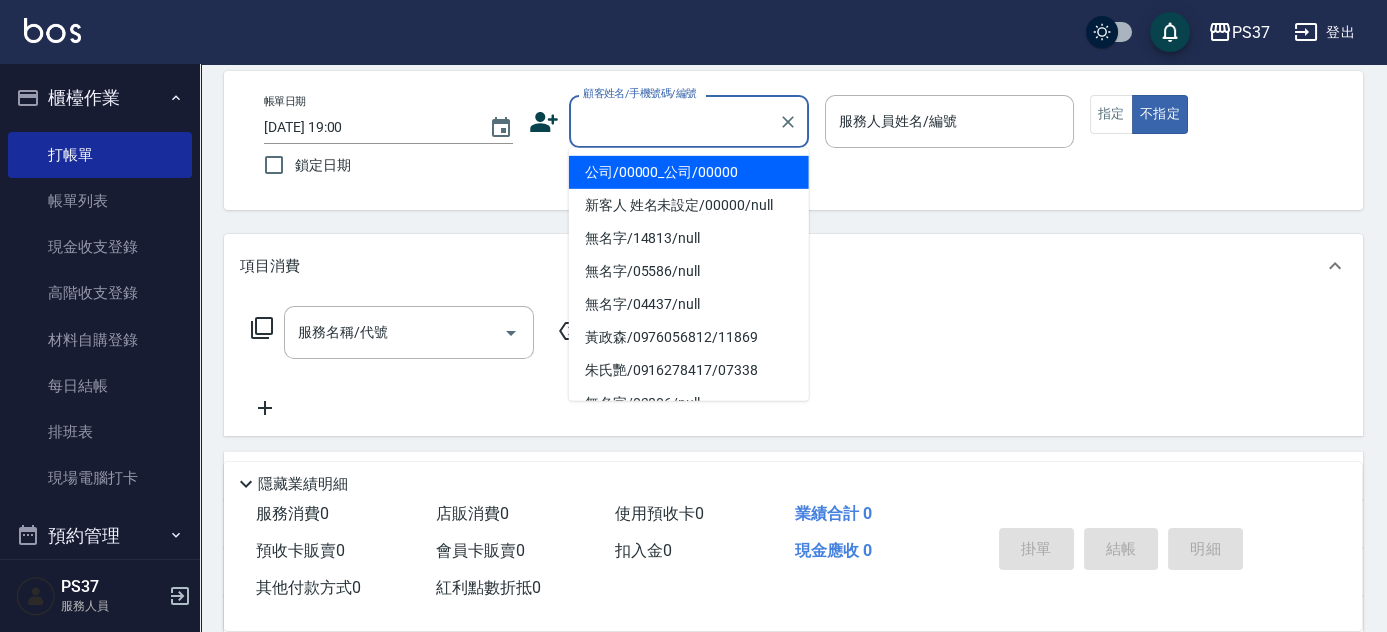 click on "公司/00000_公司/00000" at bounding box center (689, 172) 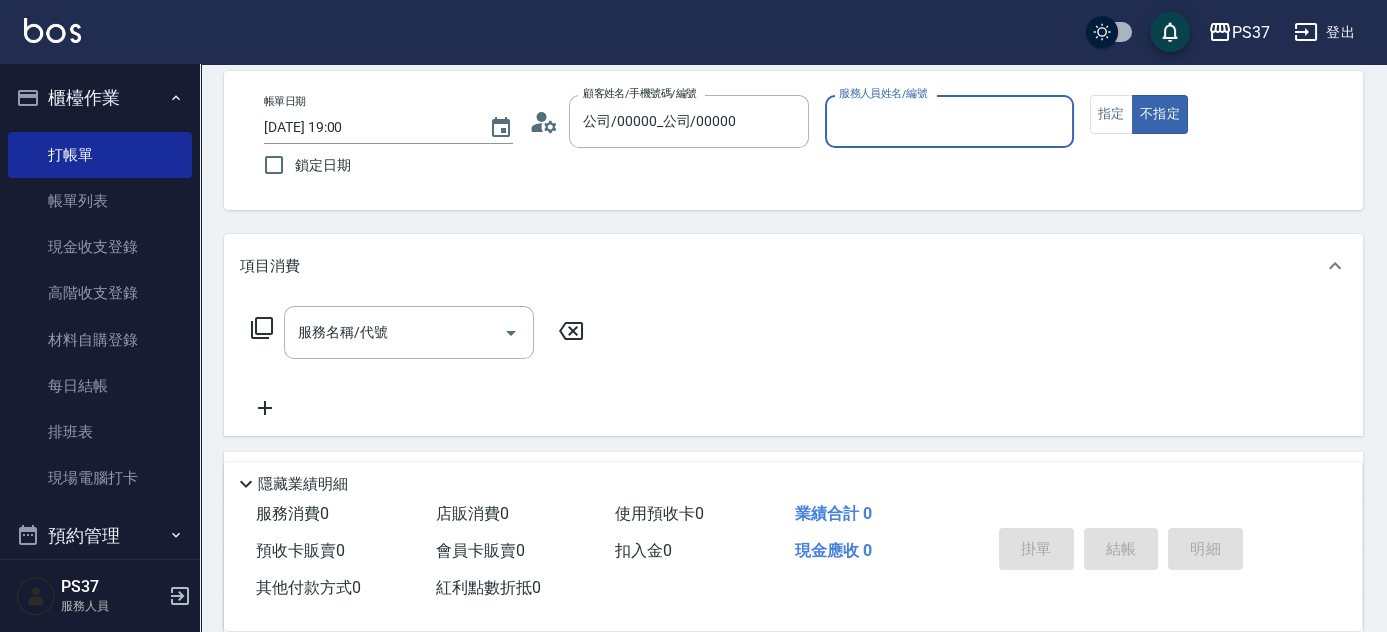 click on "服務人員姓名/編號" at bounding box center (949, 121) 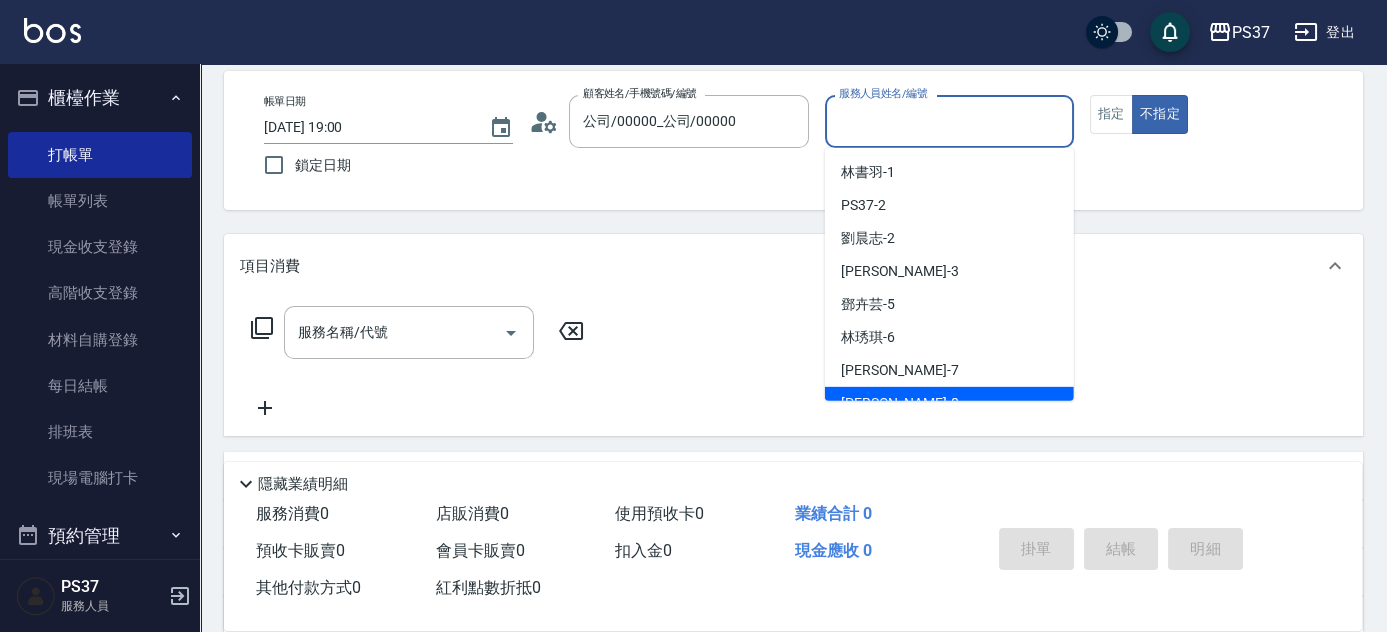 click on "徐雅娟 -8" at bounding box center [949, 403] 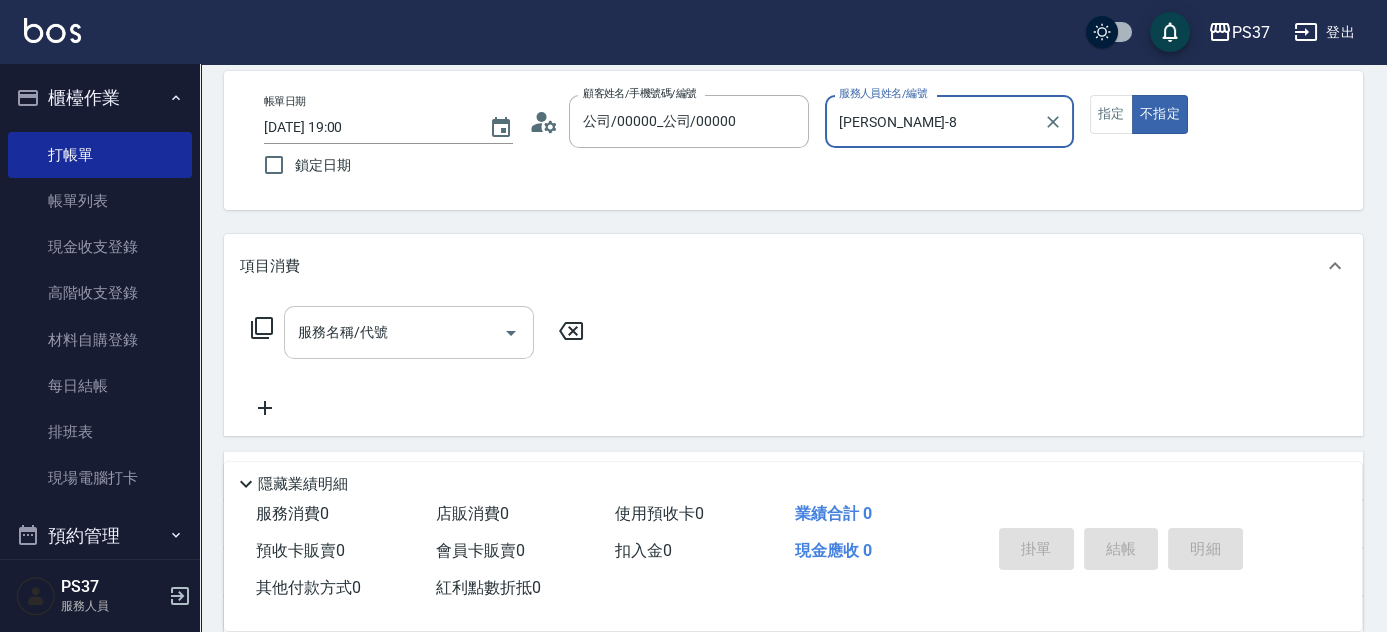 click on "服務名稱/代號 服務名稱/代號" at bounding box center (409, 332) 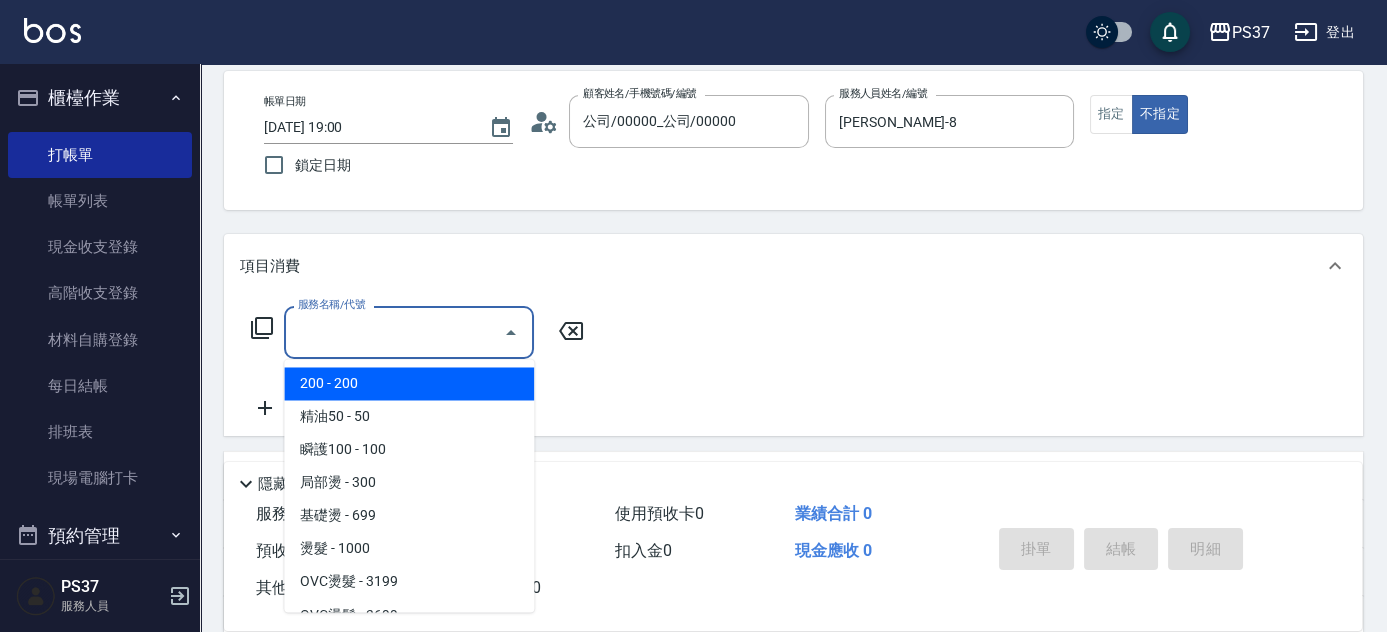 click on "200 - 200" at bounding box center (409, 383) 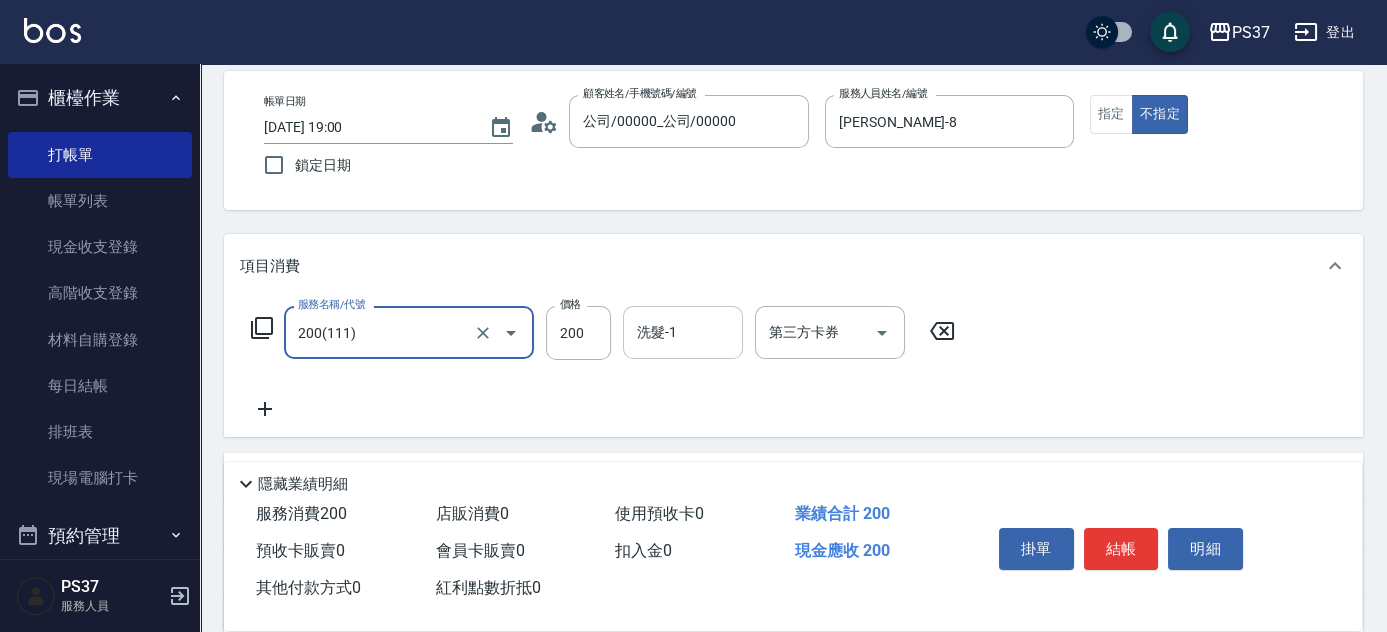 click on "洗髮-1" at bounding box center (683, 332) 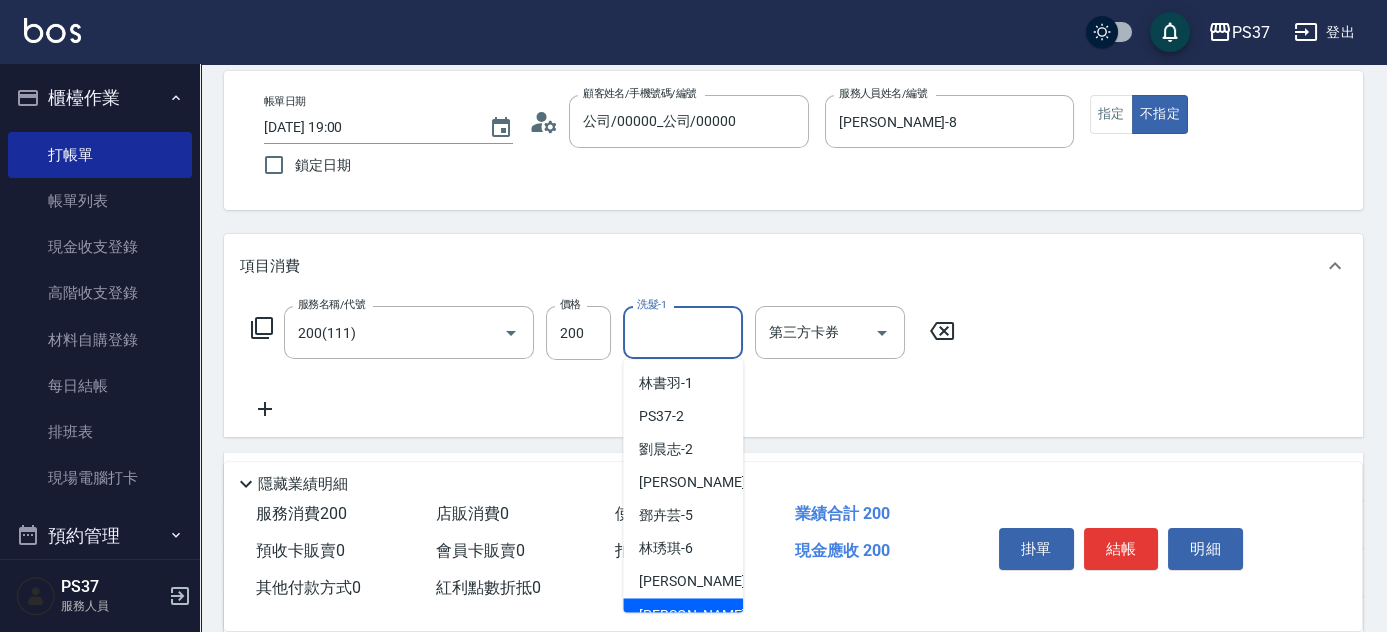 click on "徐雅娟 -8" at bounding box center [683, 614] 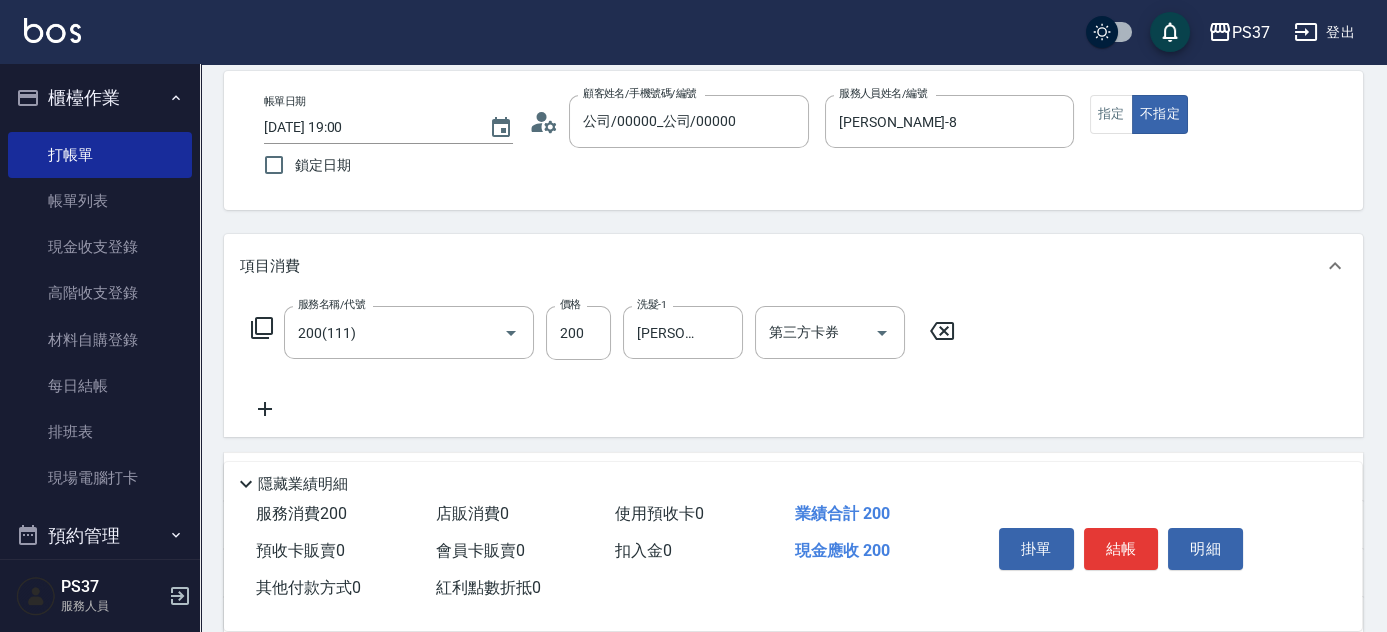 click 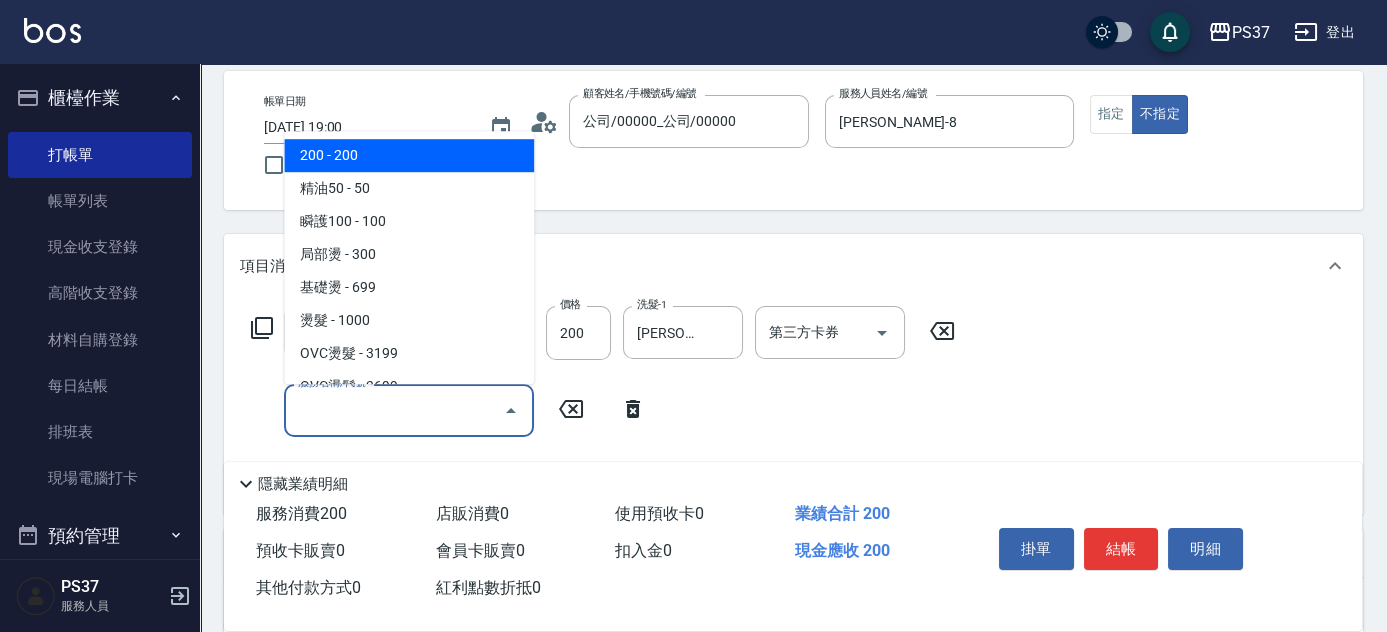 click on "服務名稱/代號" at bounding box center [394, 410] 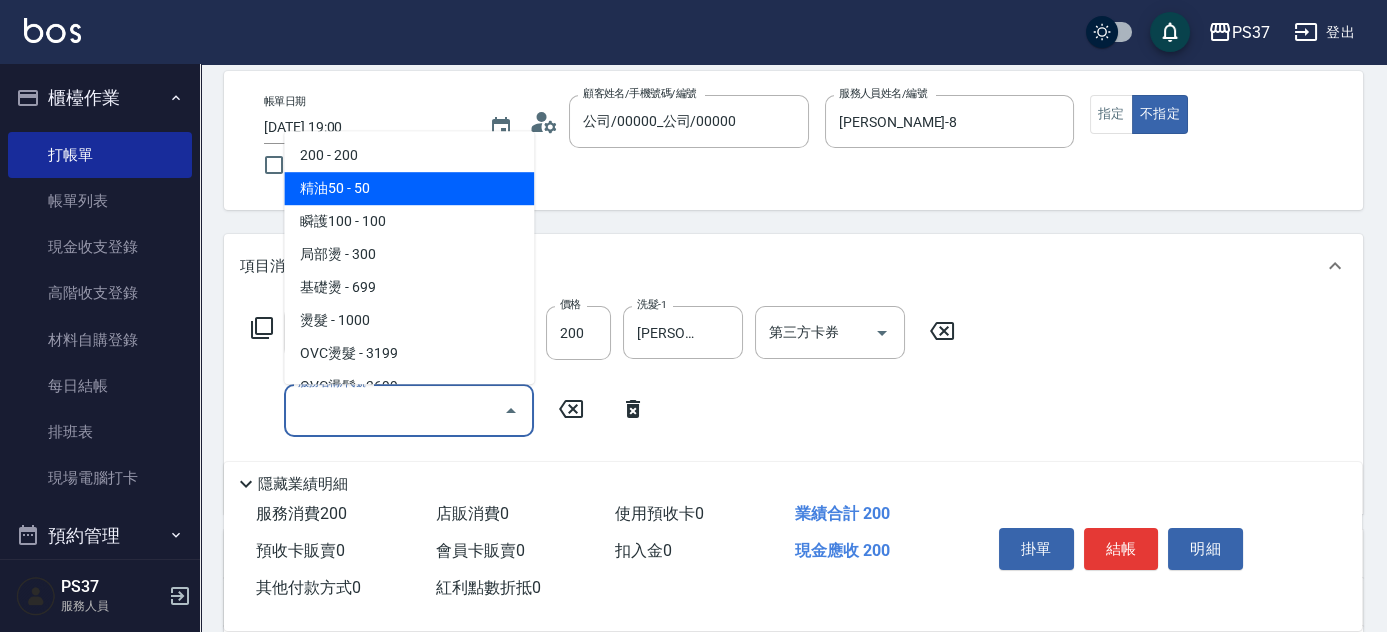 click on "精油50 - 50" at bounding box center [409, 188] 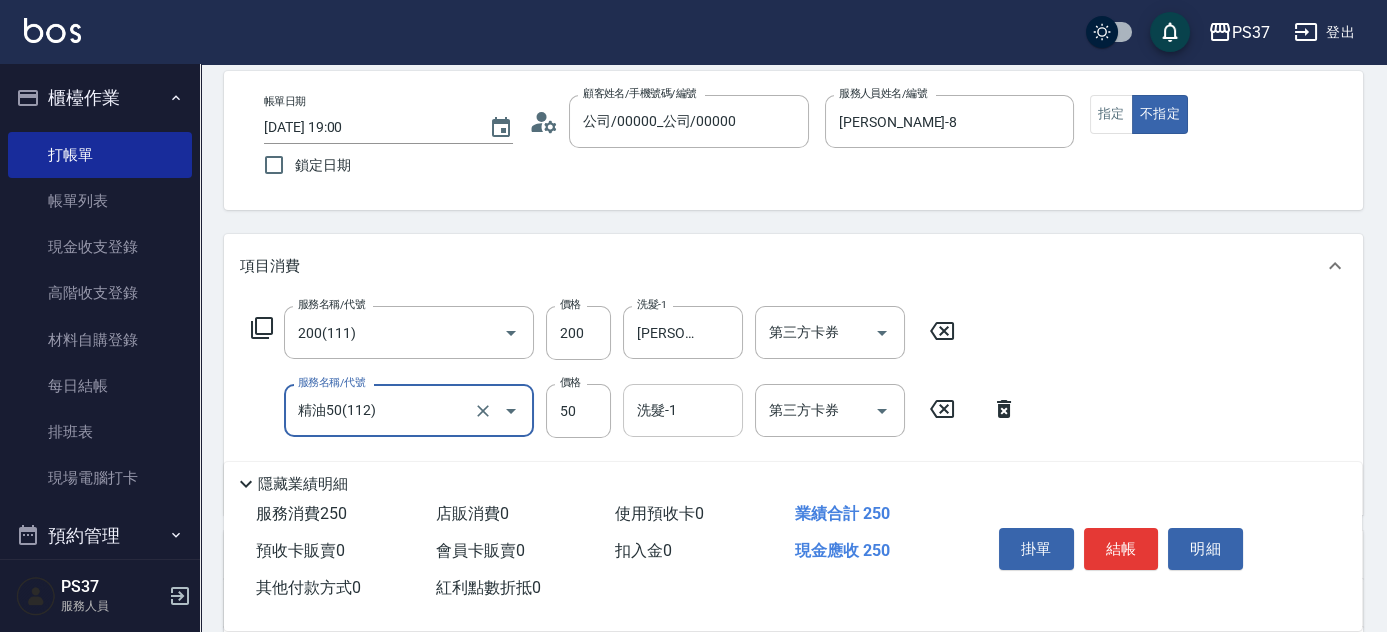 click on "洗髮-1" at bounding box center [683, 410] 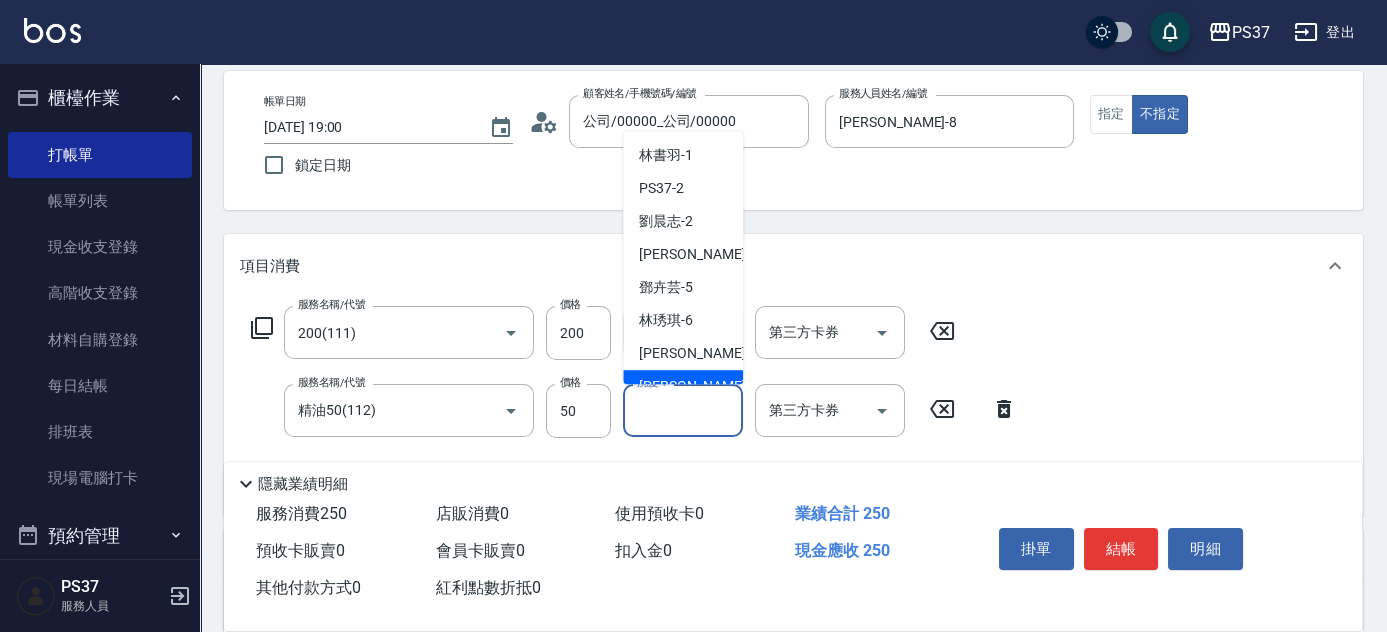 click on "徐雅娟 -8" at bounding box center (698, 386) 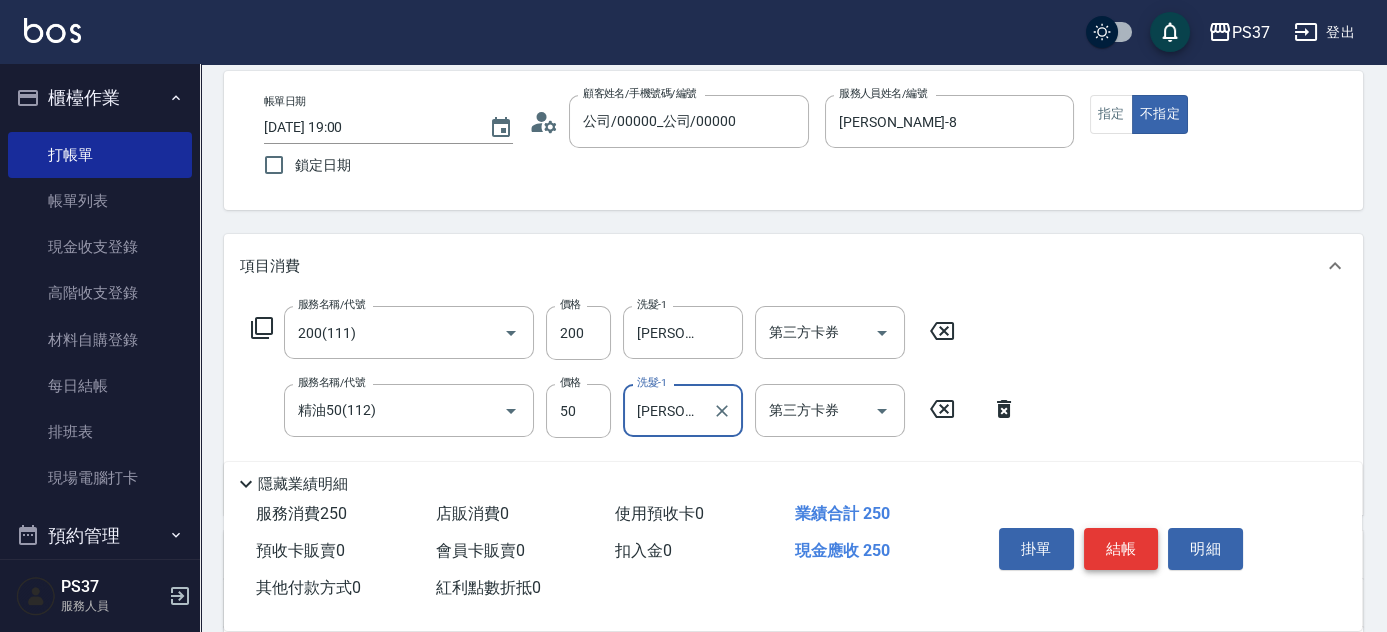 click on "結帳" at bounding box center [1121, 549] 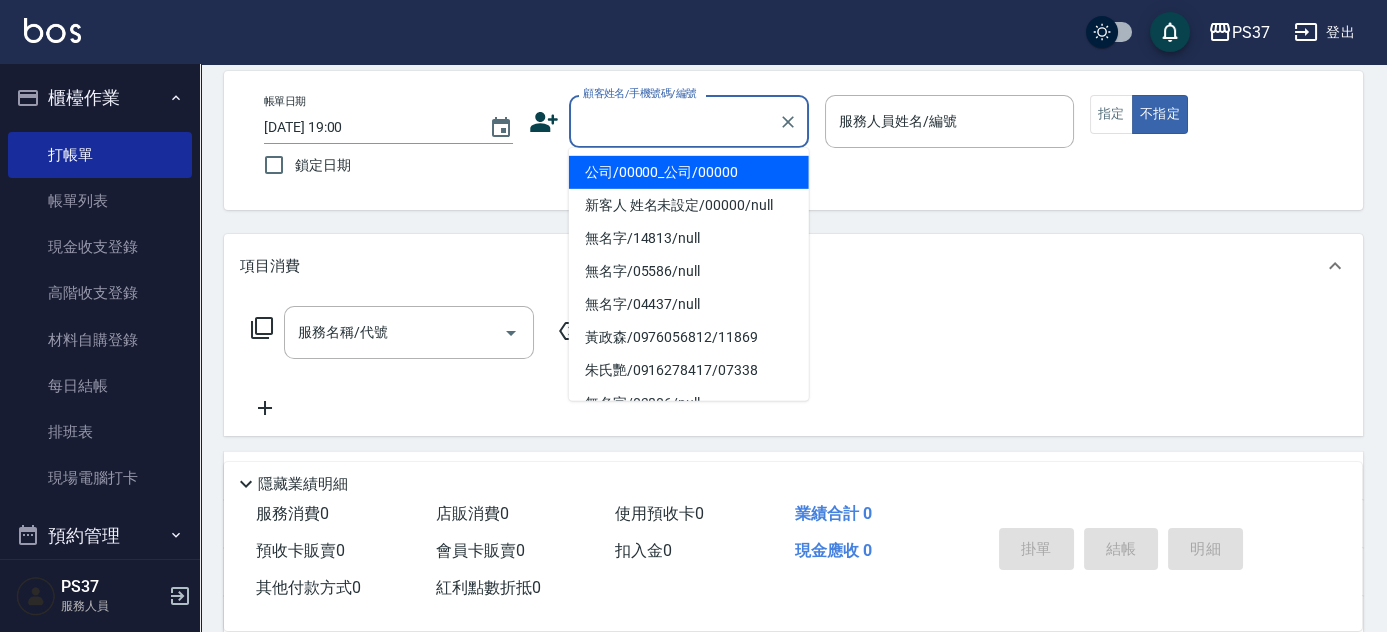 click on "顧客姓名/手機號碼/編號" at bounding box center (674, 121) 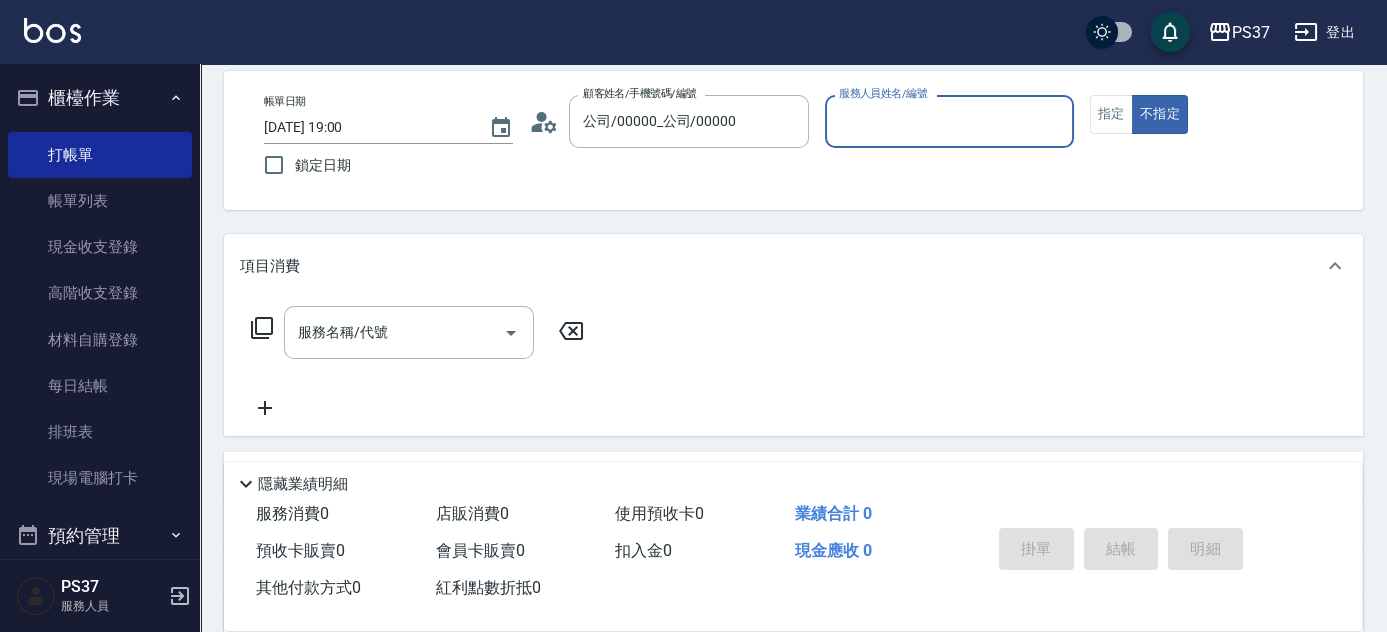 drag, startPoint x: 838, startPoint y: 140, endPoint x: 869, endPoint y: 125, distance: 34.43835 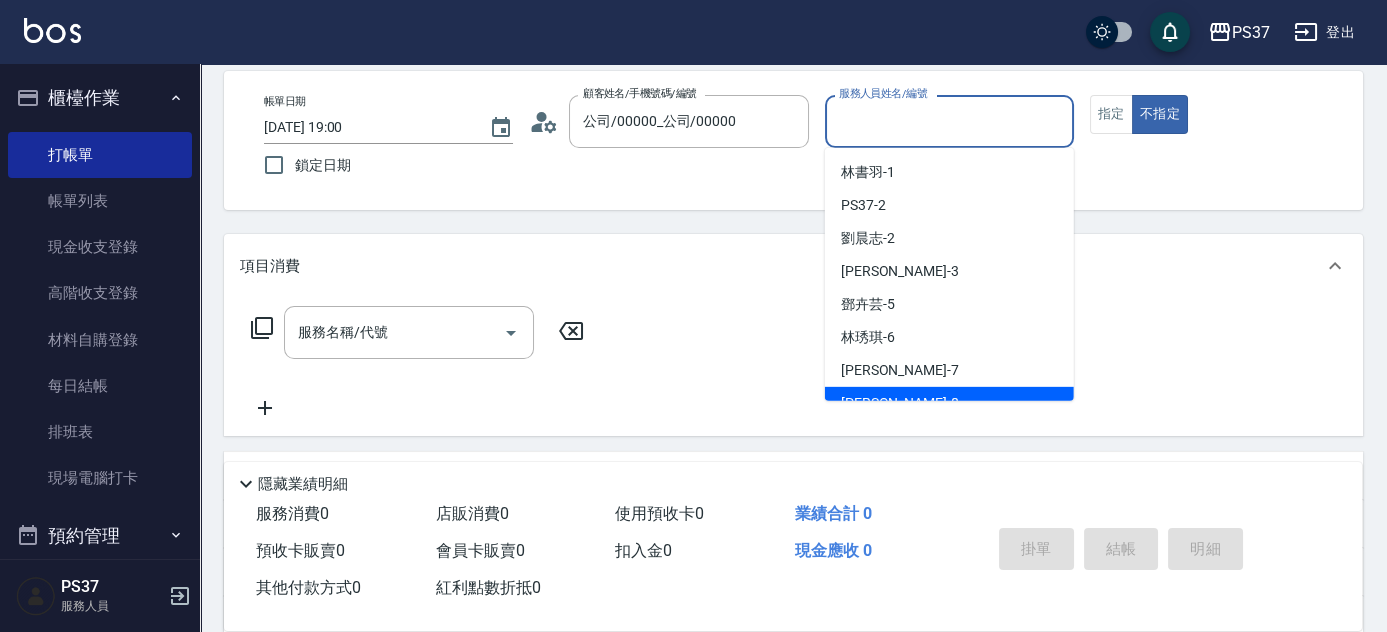 click on "徐雅娟 -8" at bounding box center [949, 403] 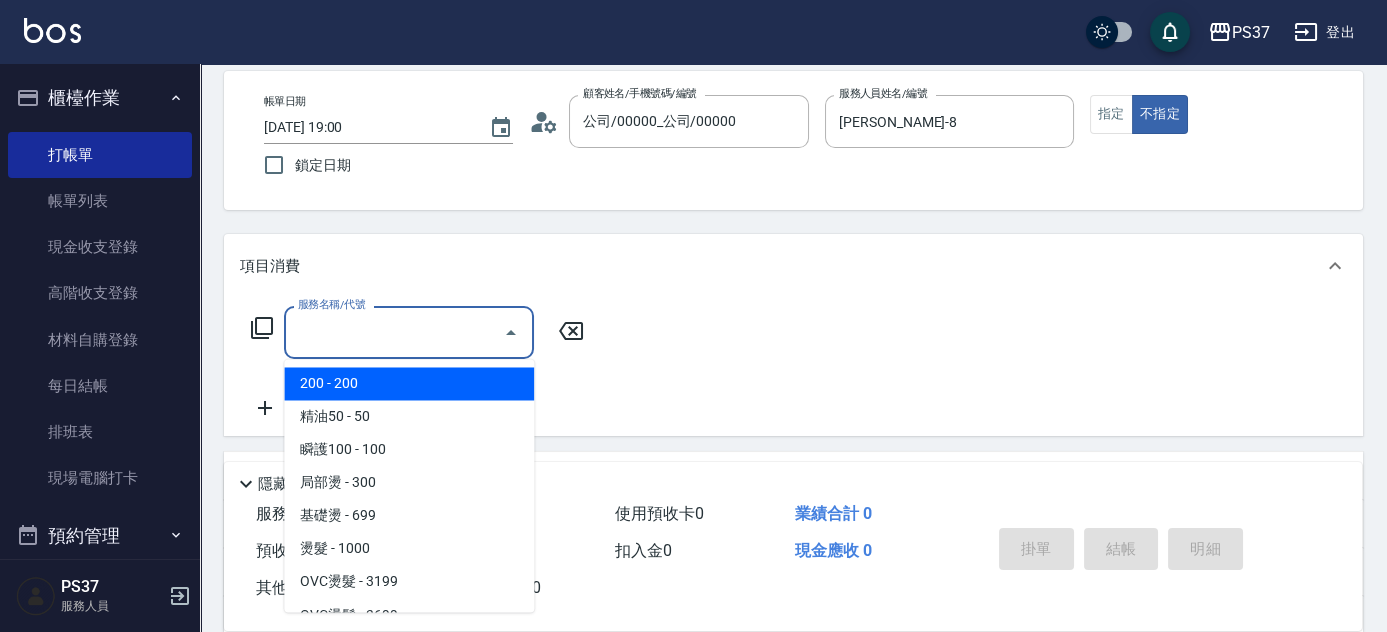click on "服務名稱/代號" at bounding box center (394, 332) 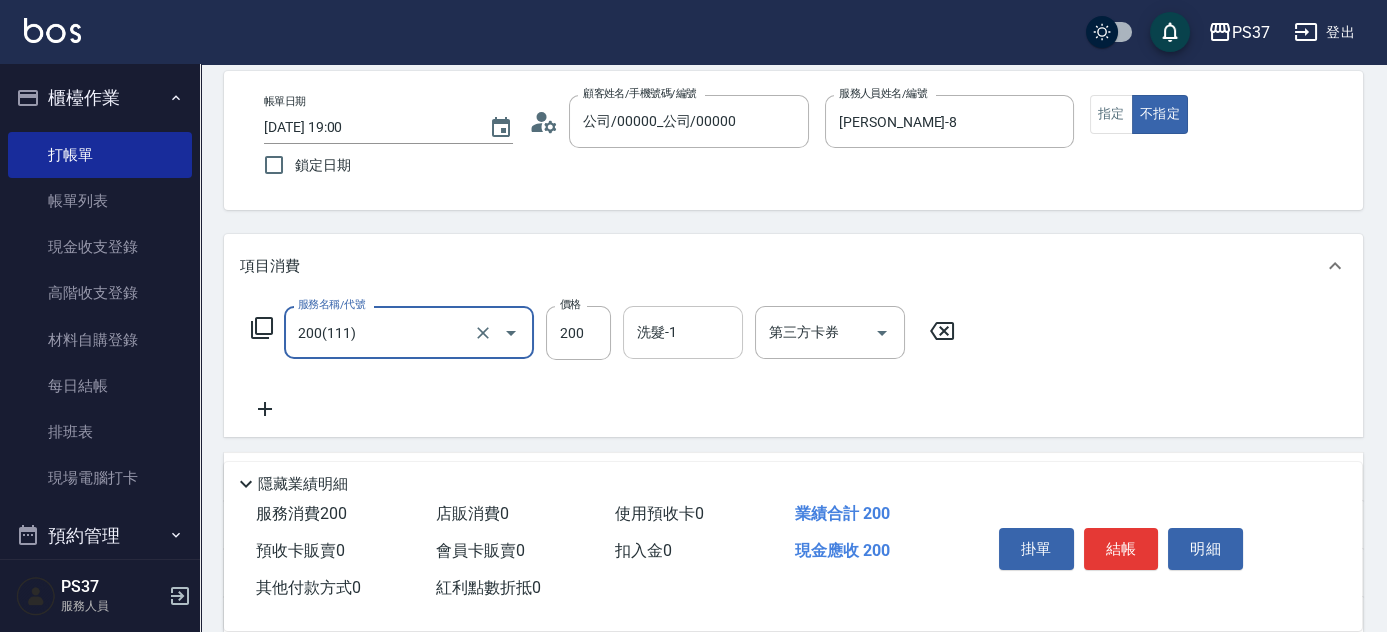 click on "洗髮-1" at bounding box center (683, 332) 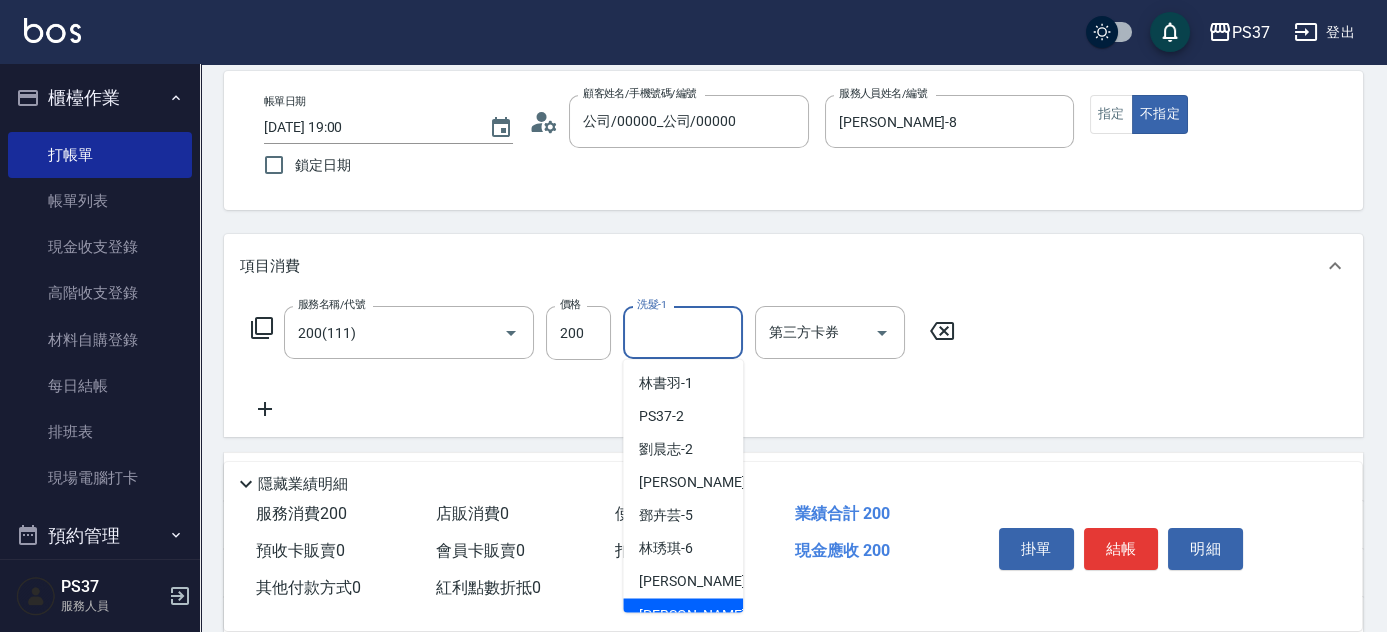 click on "徐雅娟 -8" at bounding box center (683, 614) 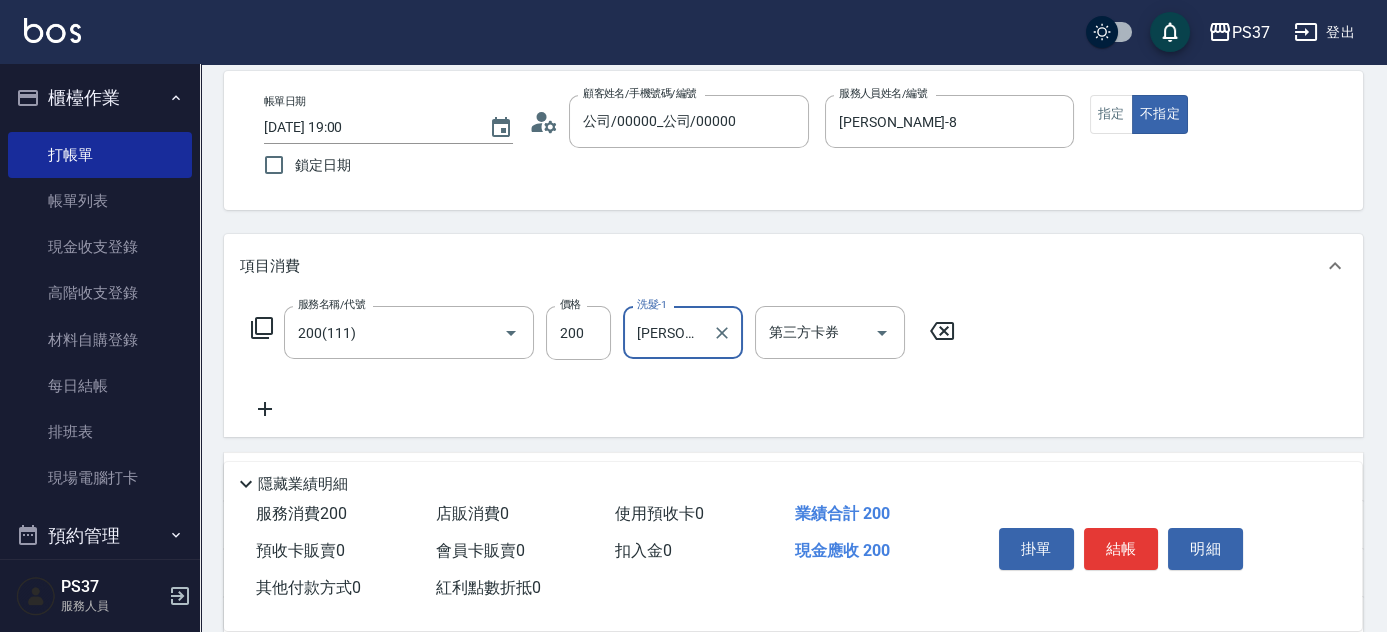 click 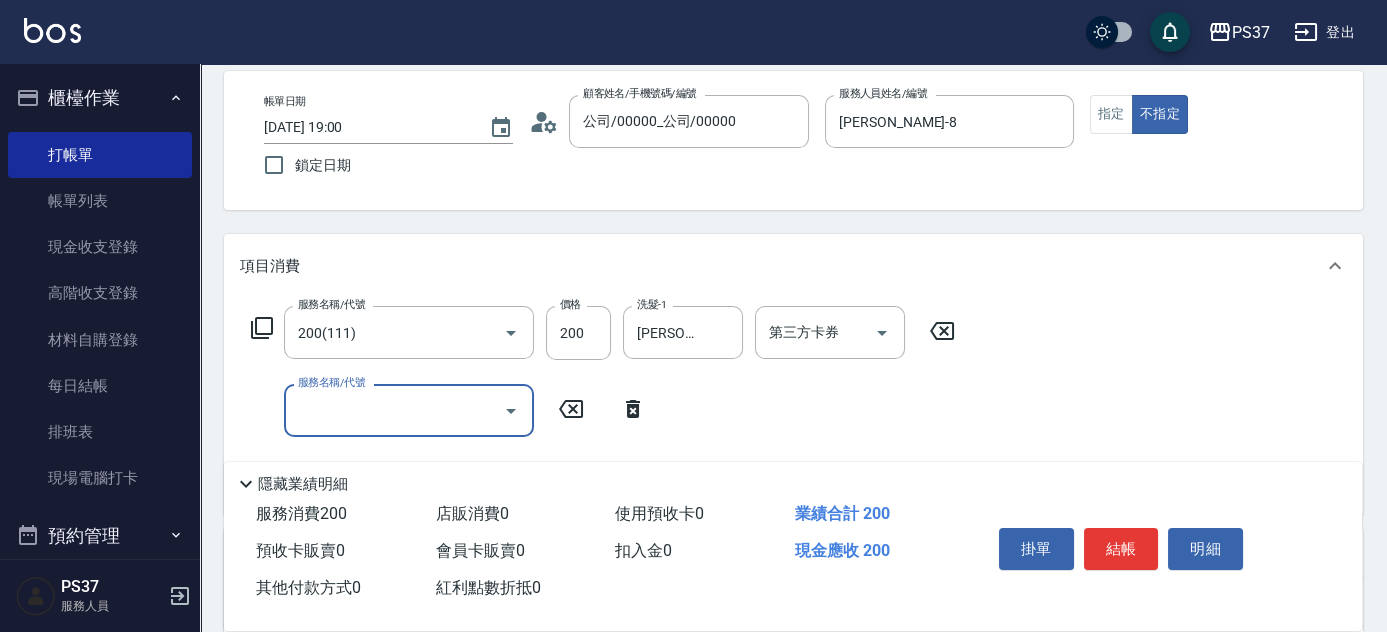 click on "服務名稱/代號" at bounding box center (394, 410) 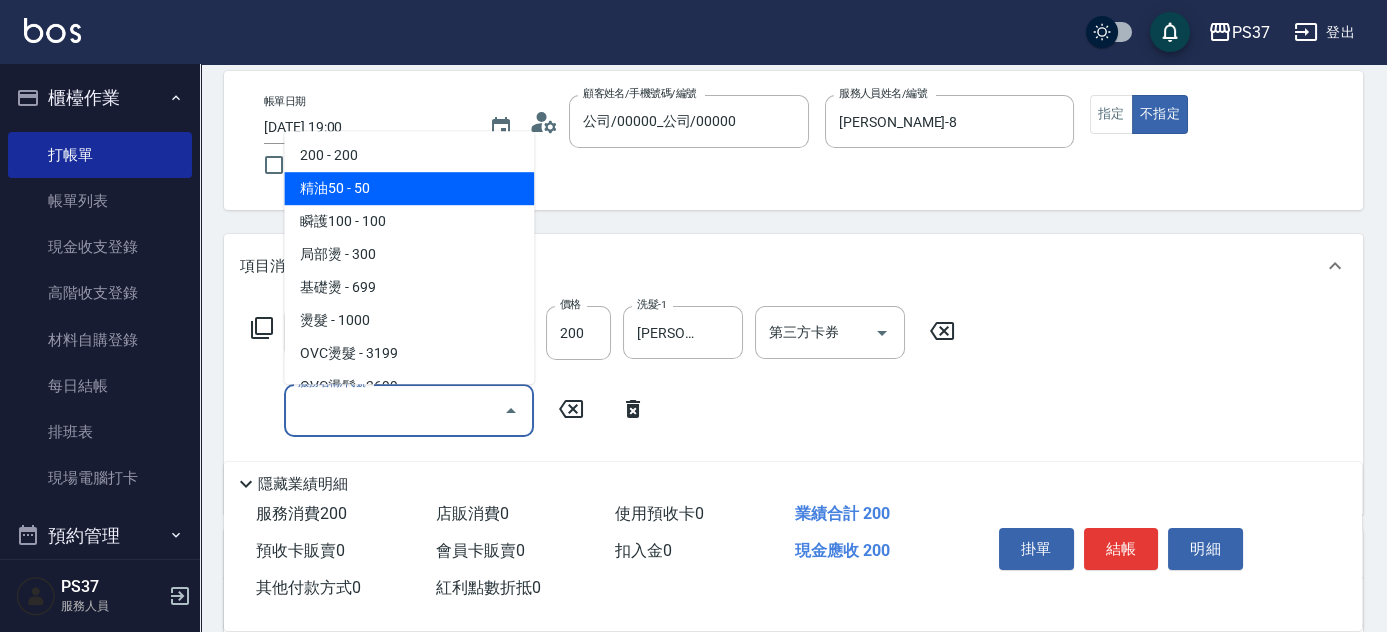 click on "精油50 - 50" at bounding box center (409, 188) 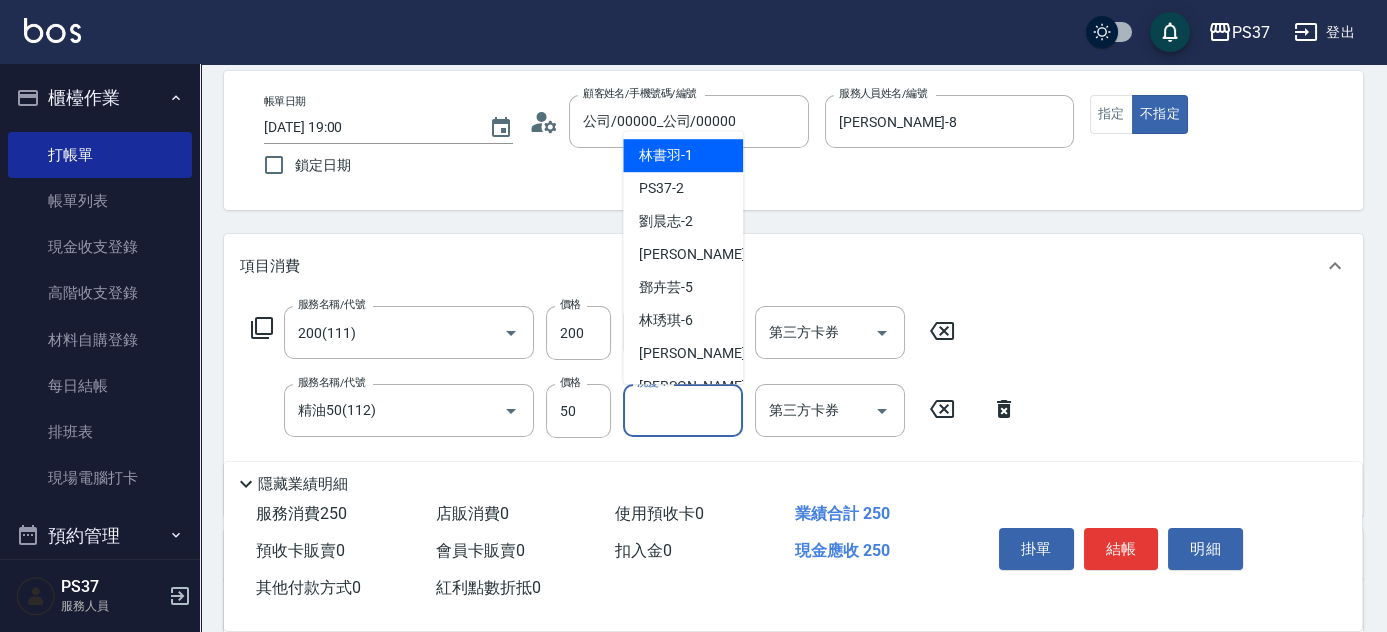 click on "洗髮-1" at bounding box center (683, 410) 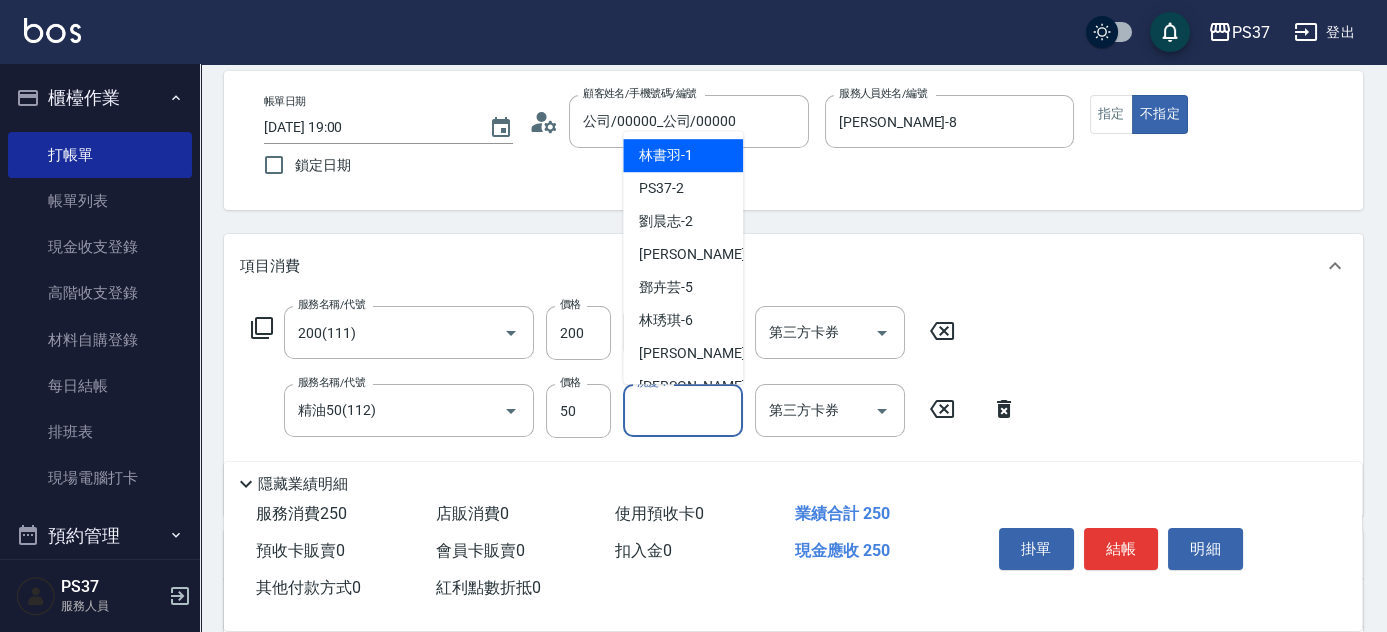 click on "洗髮-1" at bounding box center [683, 410] 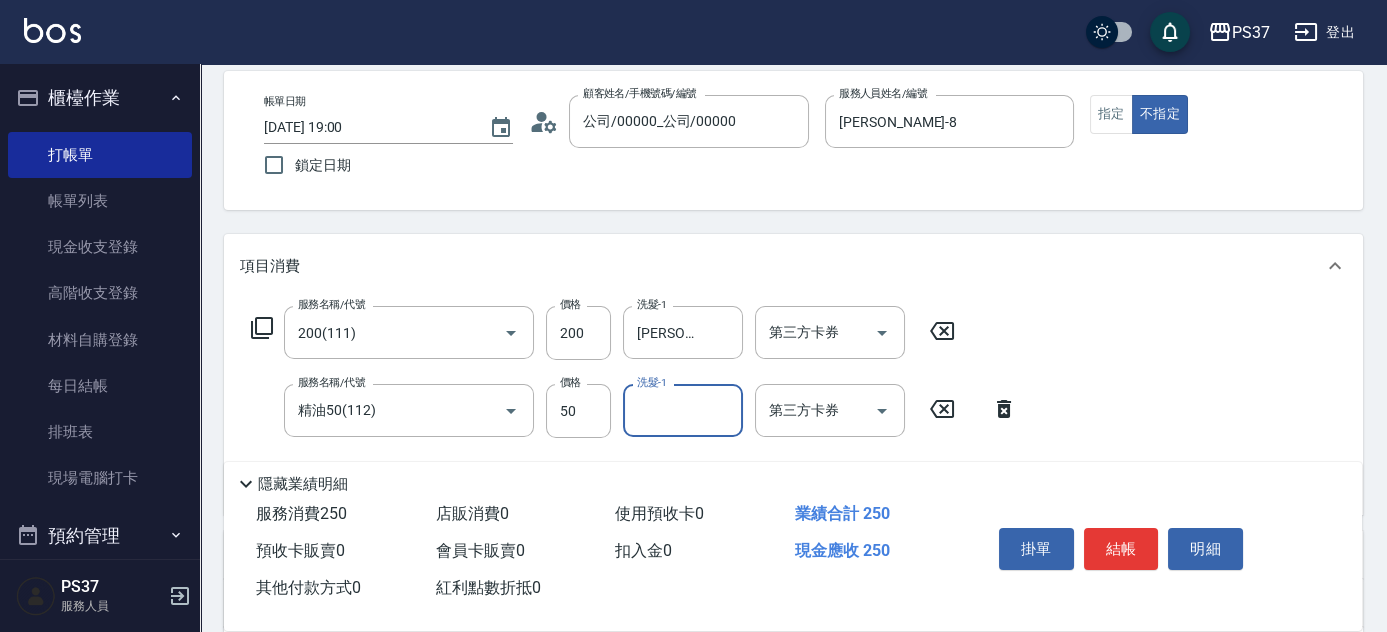 click on "洗髮-1" at bounding box center [683, 410] 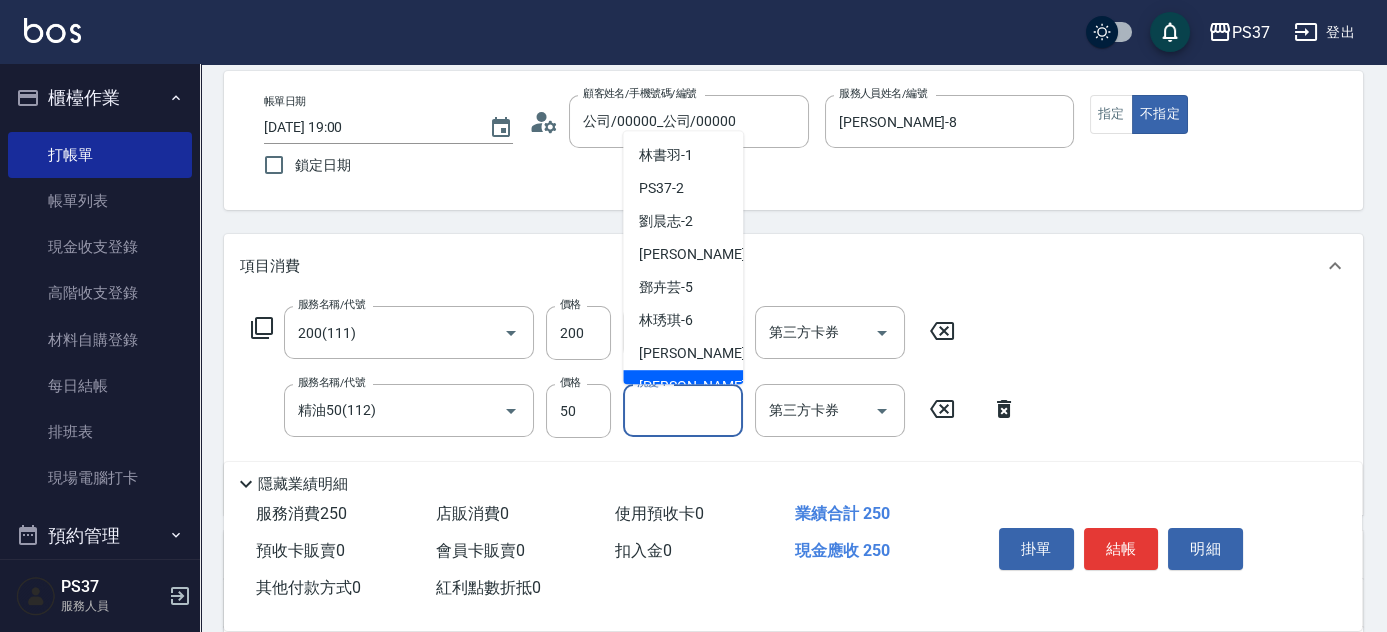 click on "徐雅娟 -8" at bounding box center [683, 386] 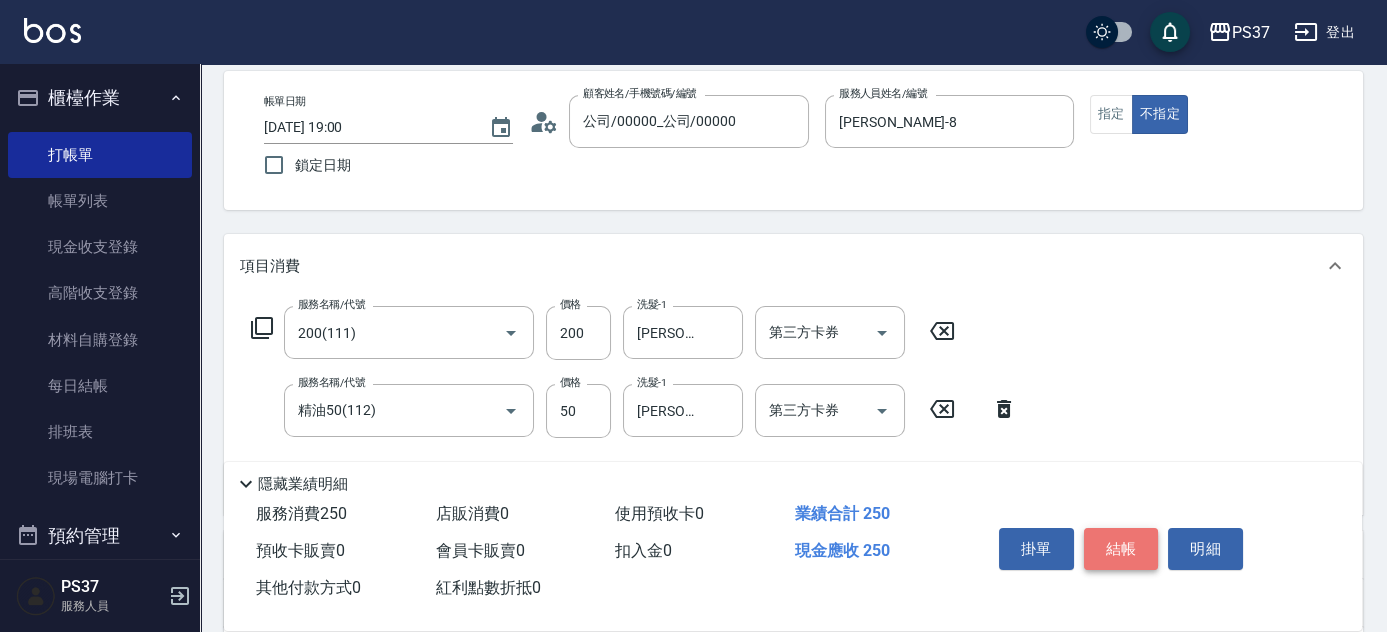 click on "結帳" at bounding box center (1121, 549) 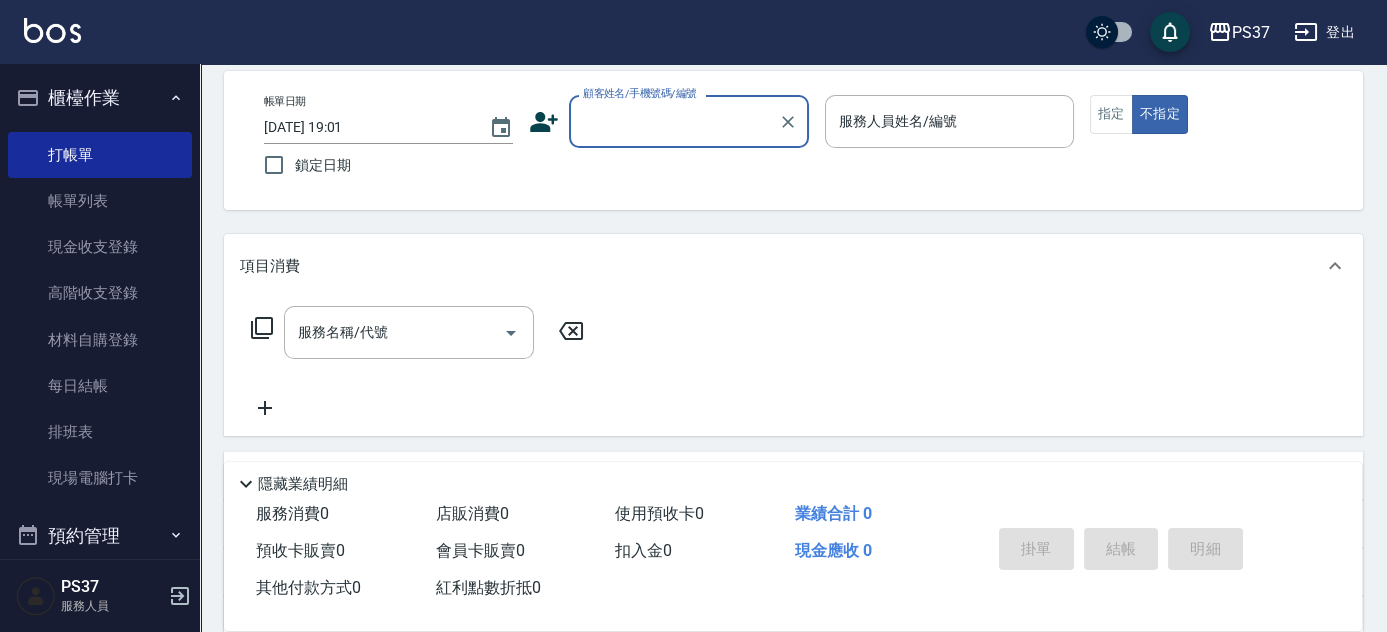 click on "顧客姓名/手機號碼/編號" at bounding box center (674, 121) 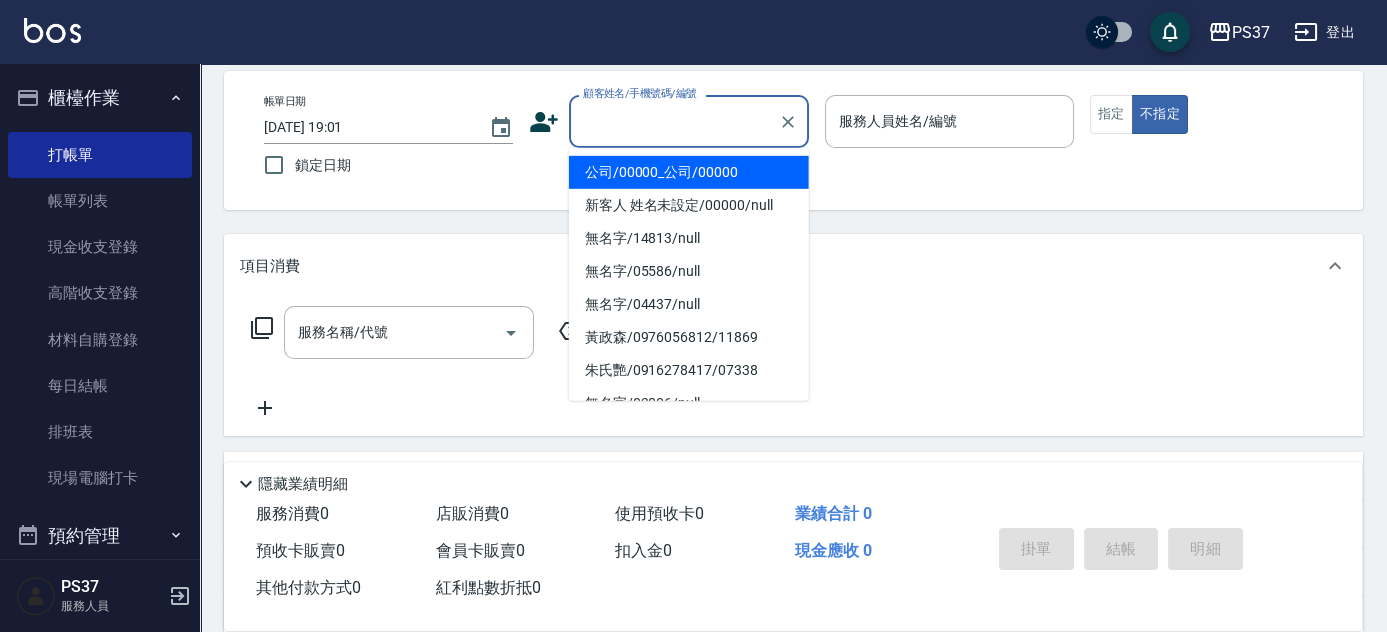 click on "公司/00000_公司/00000" at bounding box center (689, 172) 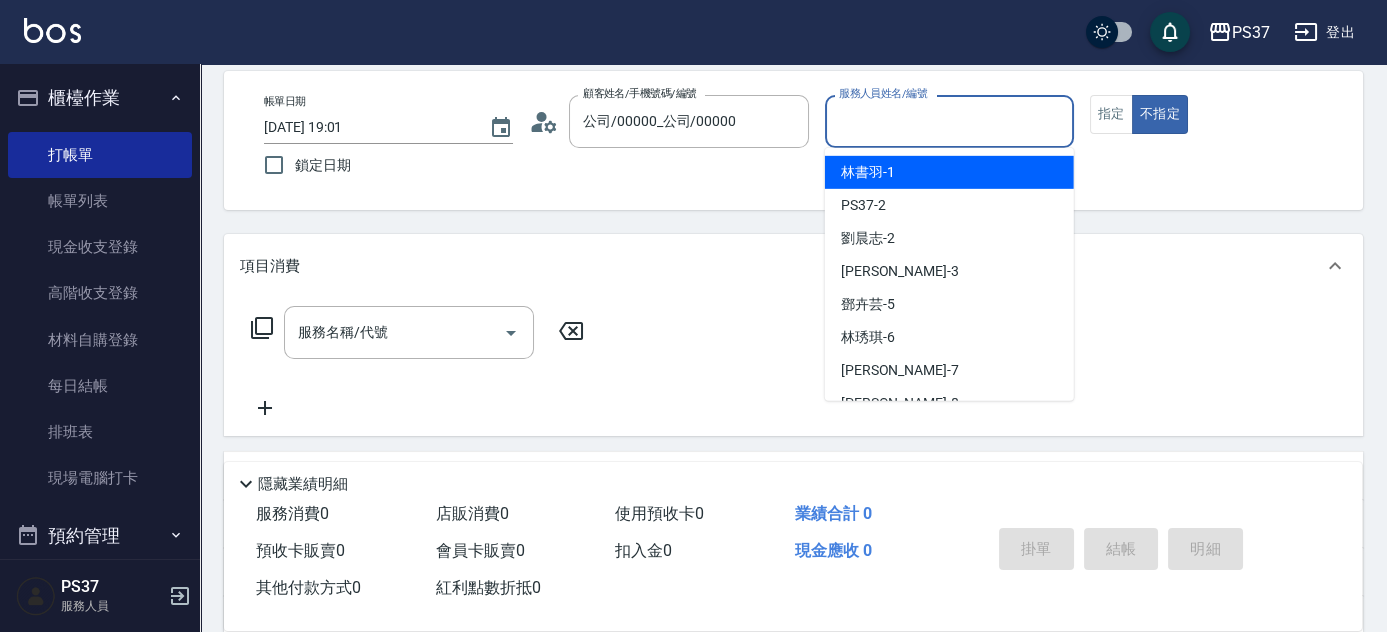 click on "服務人員姓名/編號" at bounding box center [949, 121] 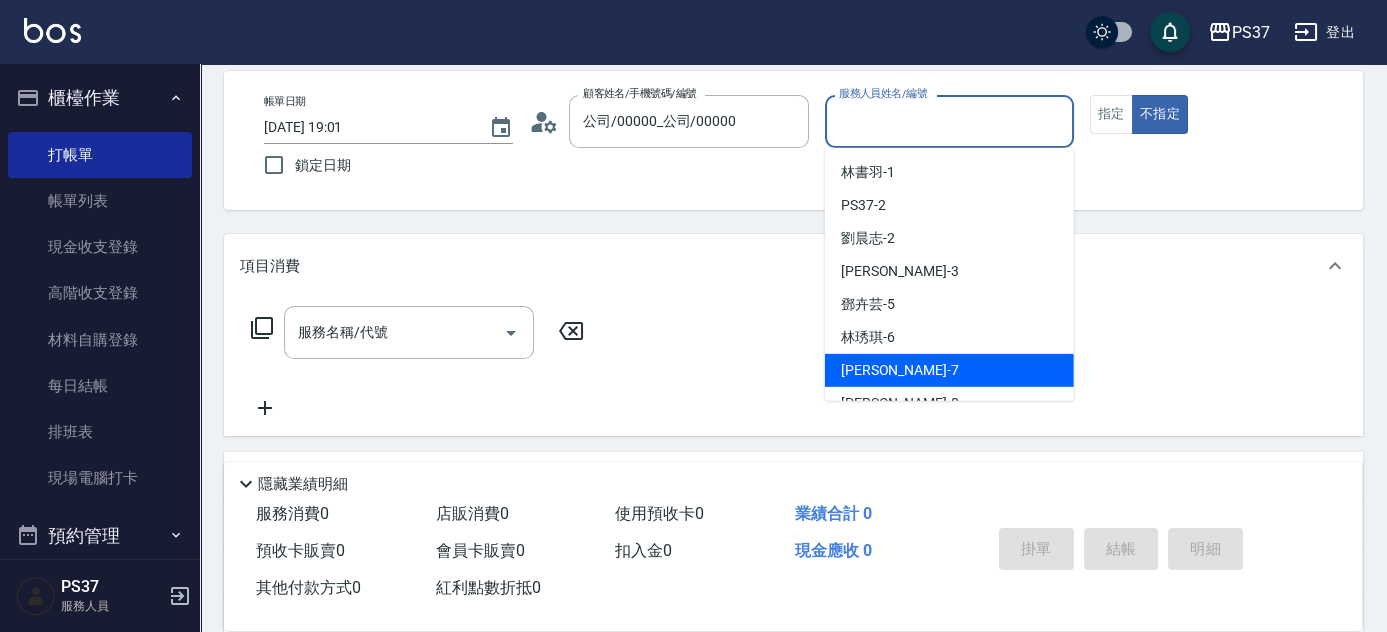 click on "[PERSON_NAME] -7" at bounding box center [949, 370] 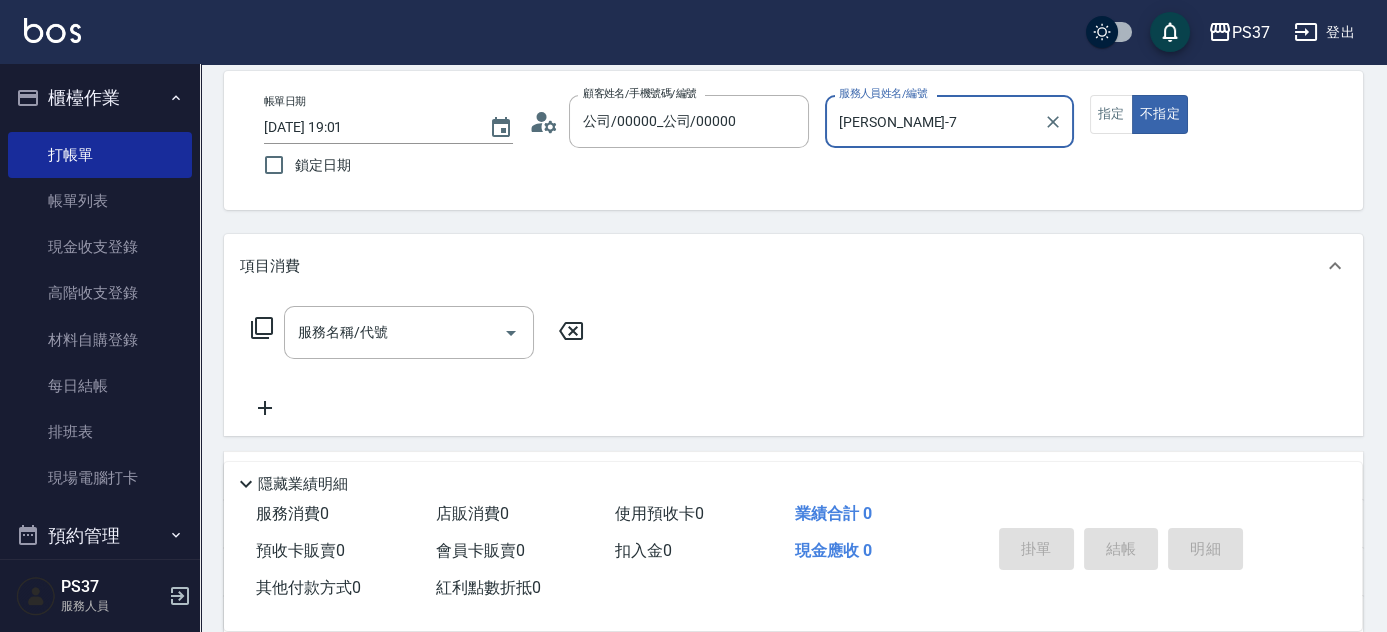 click on "[PERSON_NAME]-7" at bounding box center [934, 121] 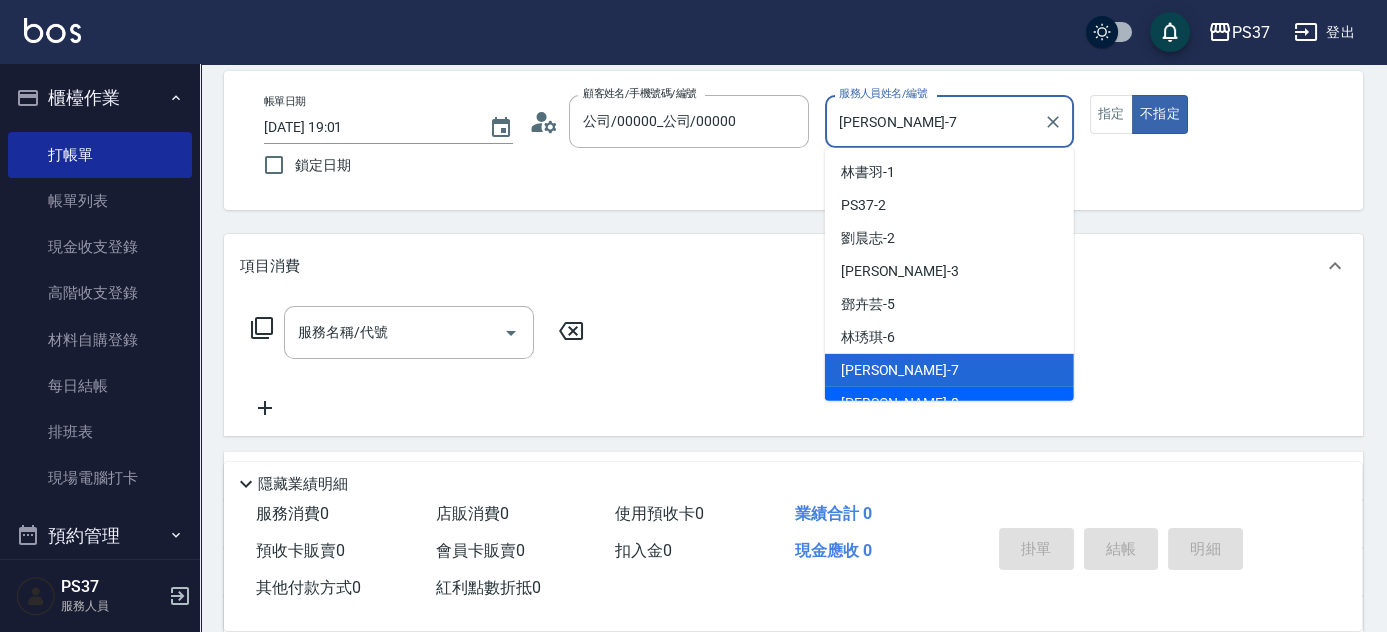 click on "徐雅娟 -8" at bounding box center [949, 403] 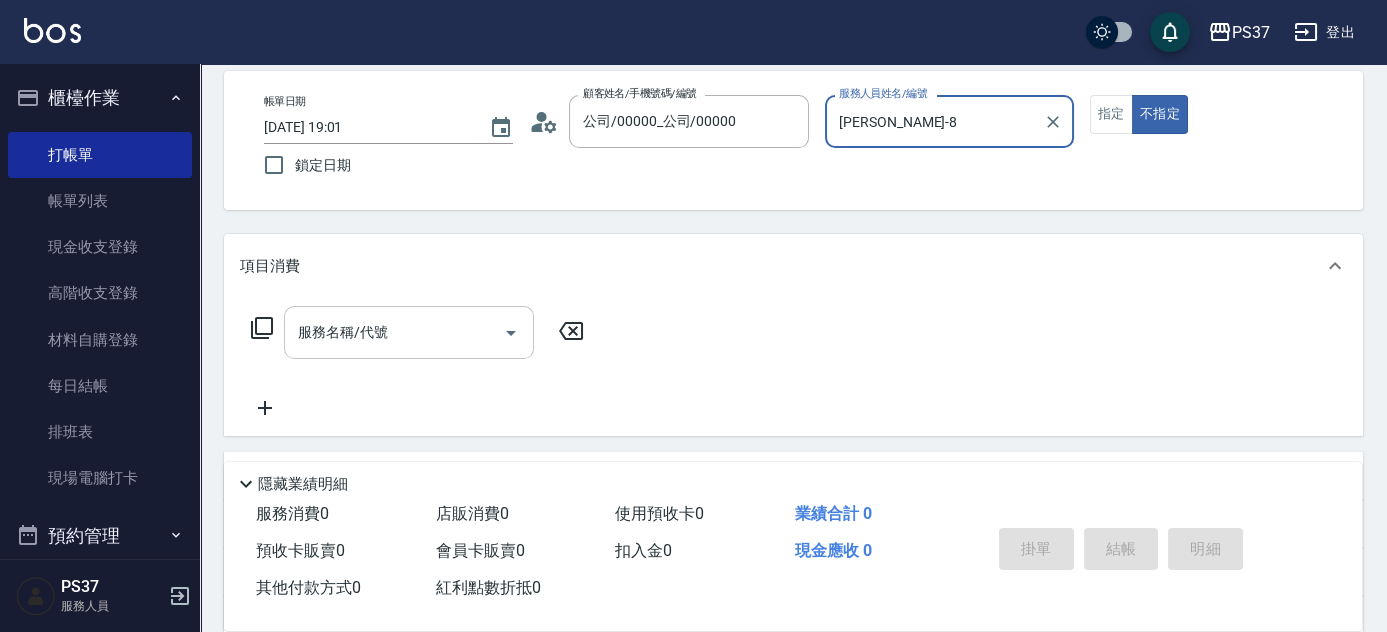 click on "服務名稱/代號" at bounding box center (394, 332) 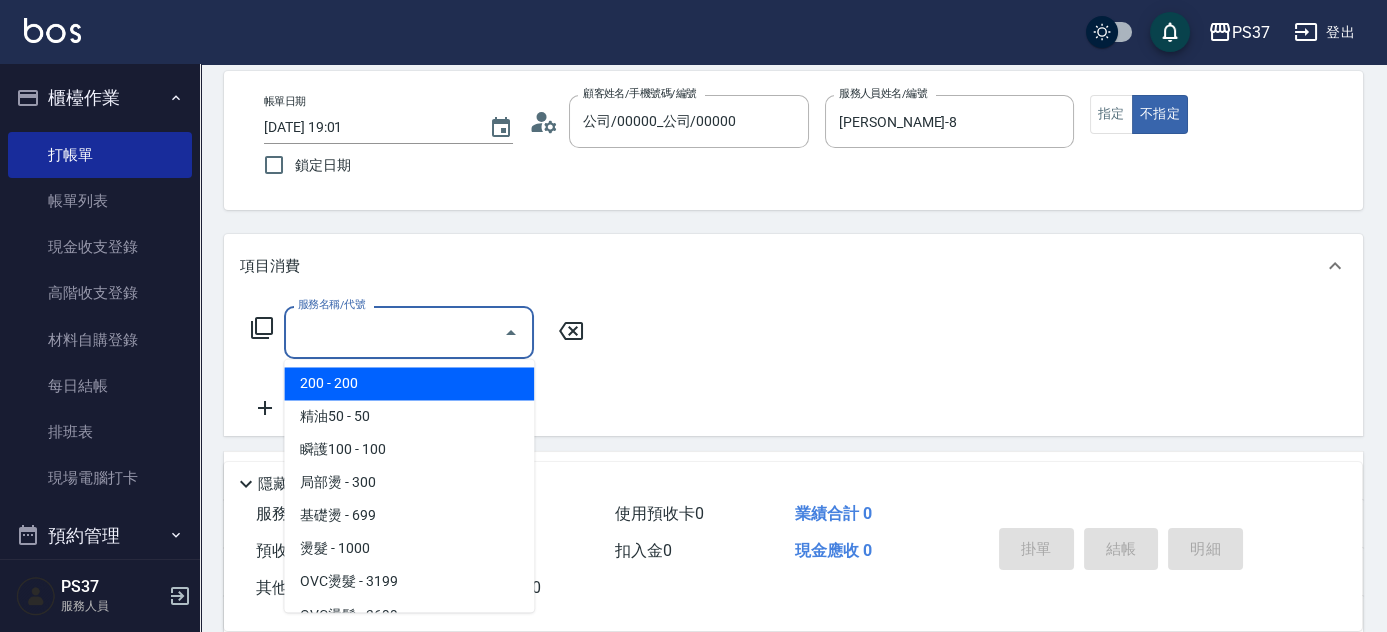 click on "200 - 200" at bounding box center (409, 383) 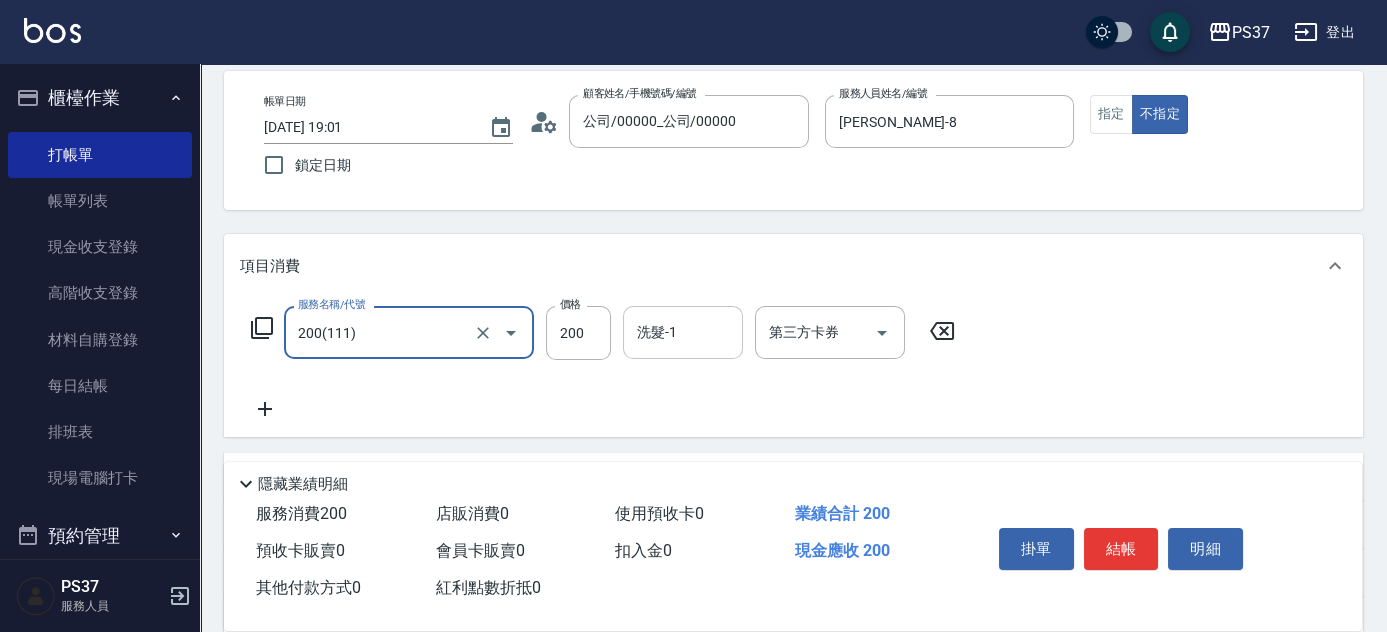 click on "洗髮-1" at bounding box center [683, 332] 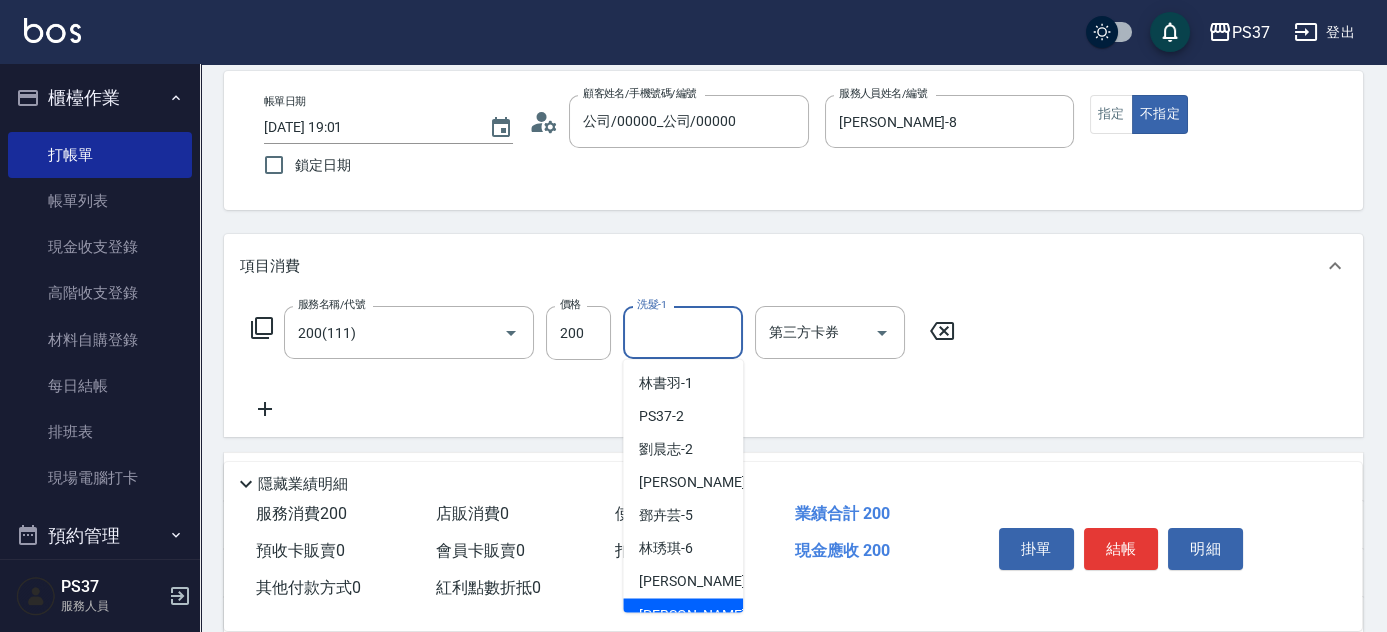 click on "徐雅娟 -8" at bounding box center (698, 614) 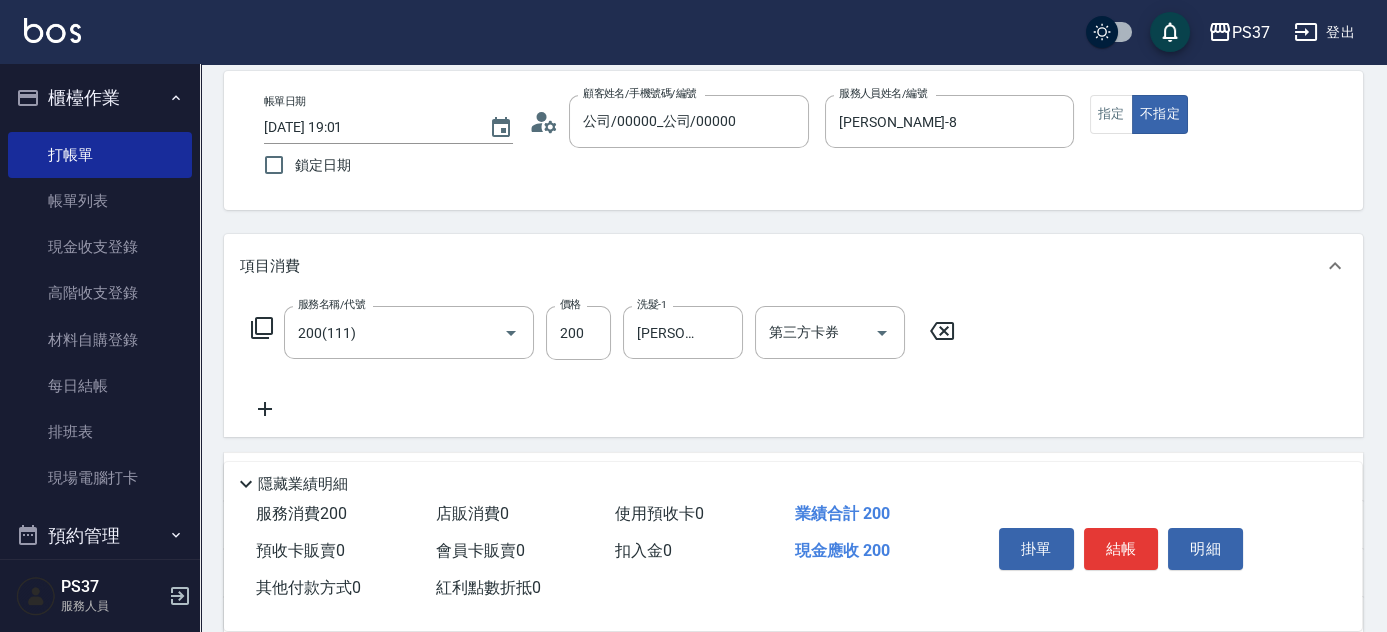 click 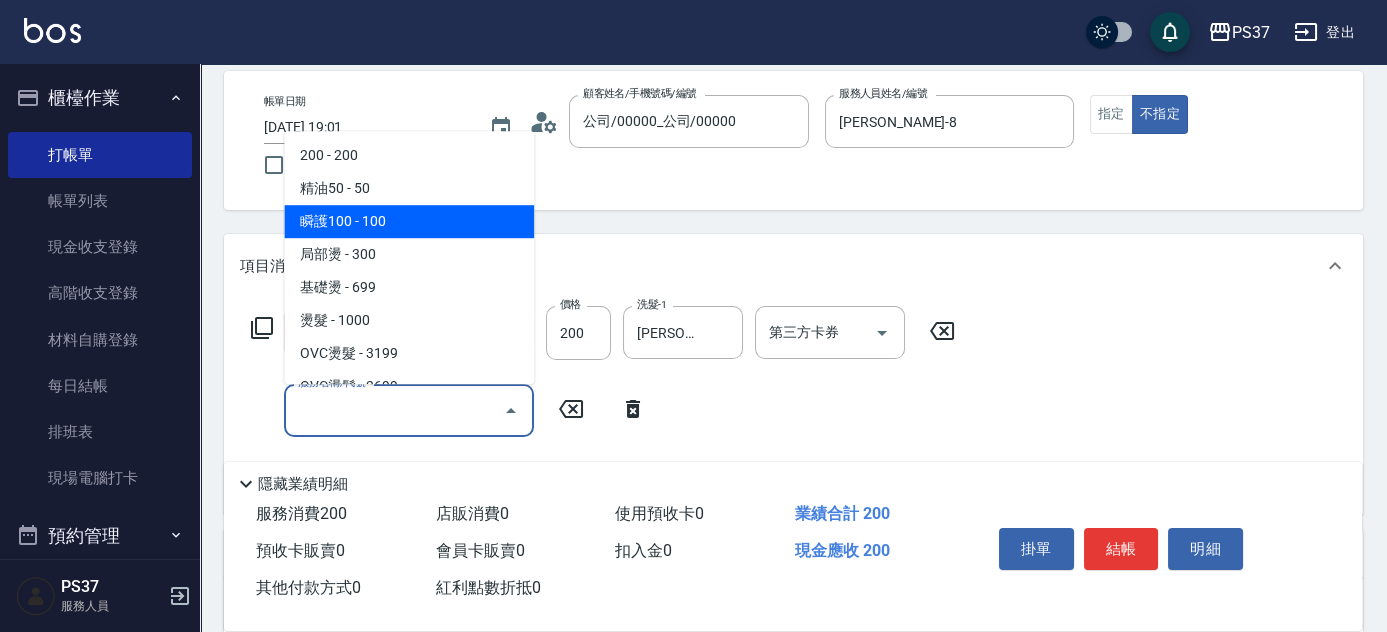 click on "瞬護100 - 100" at bounding box center [409, 221] 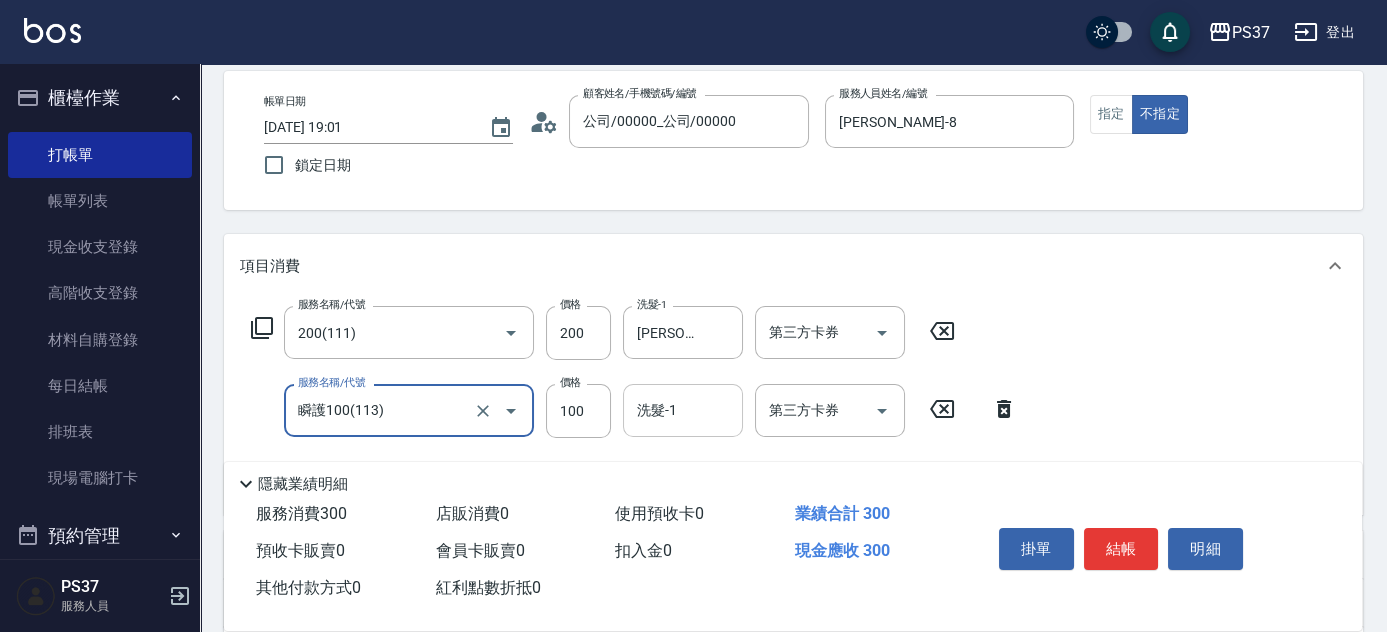 click on "洗髮-1" at bounding box center [683, 410] 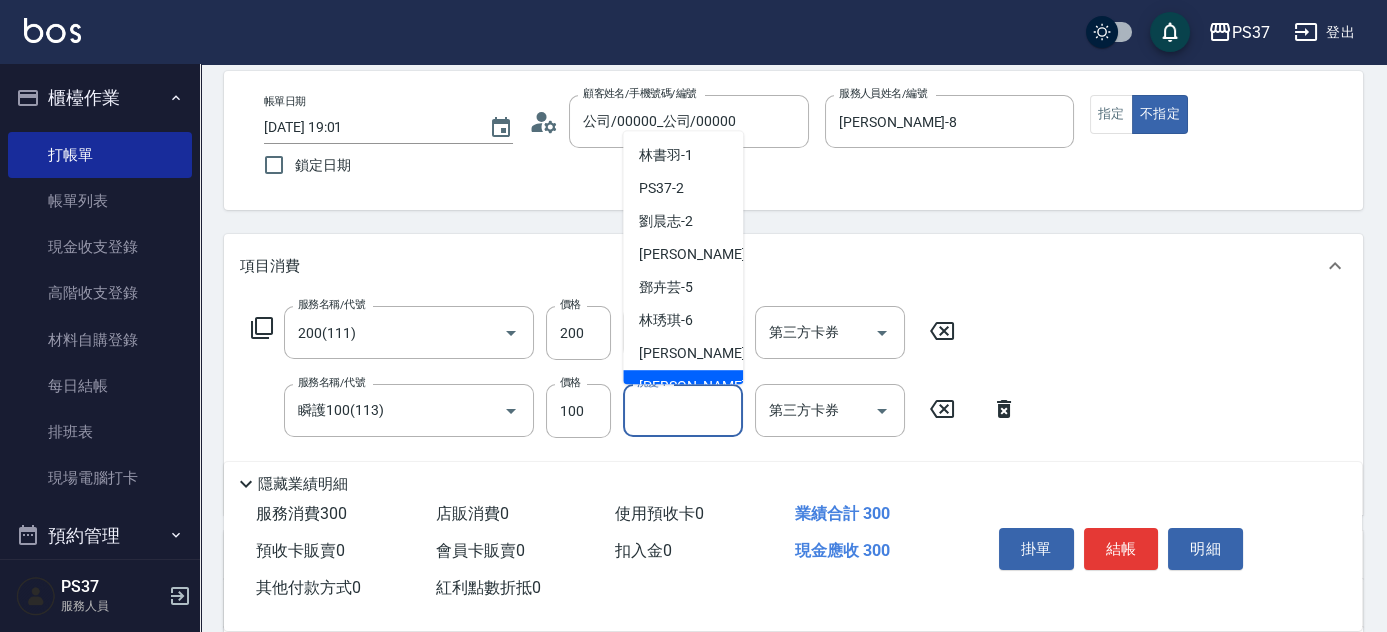 click on "徐雅娟 -8" at bounding box center [683, 386] 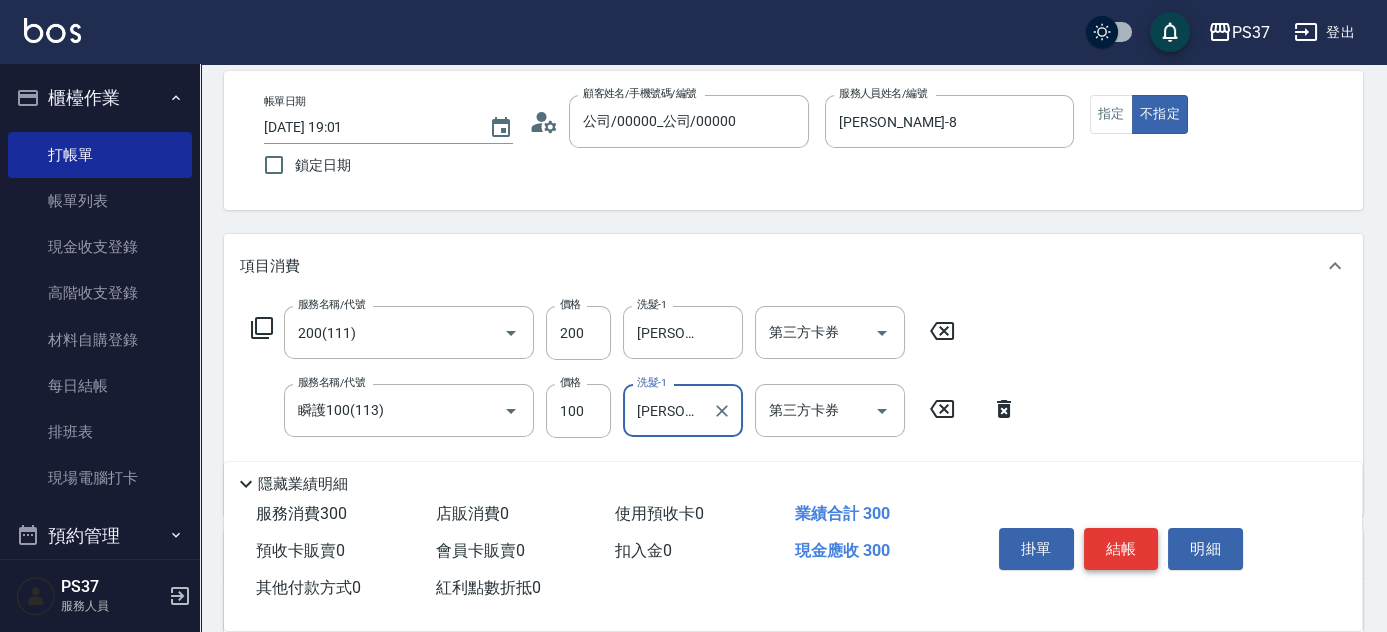 click on "結帳" at bounding box center [1121, 549] 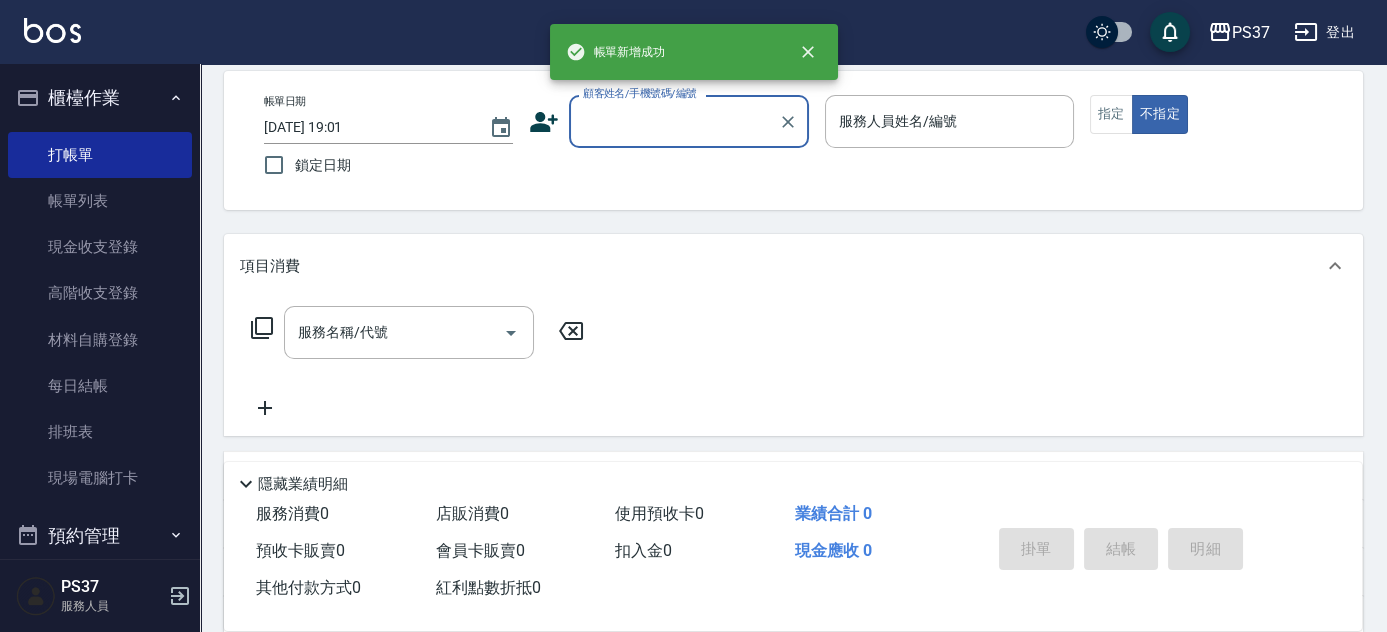 click on "顧客姓名/手機號碼/編號" at bounding box center (674, 121) 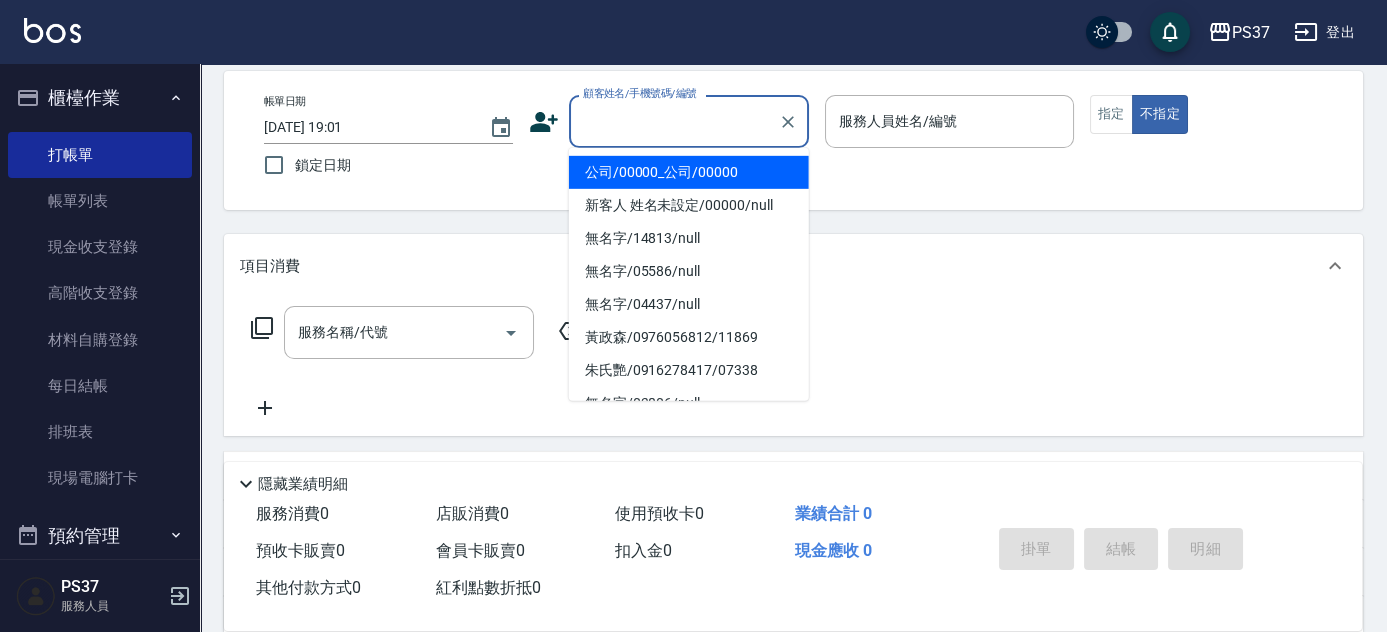 click on "公司/00000_公司/00000" at bounding box center (689, 172) 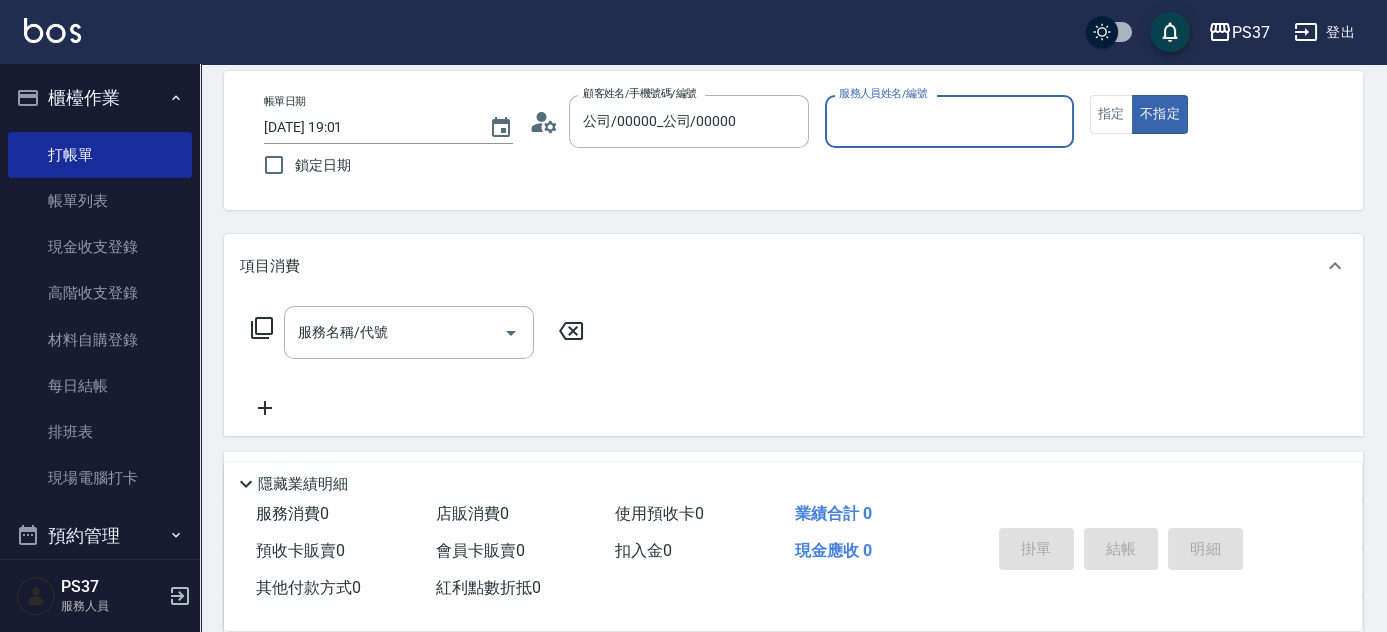 click on "服務人員姓名/編號" at bounding box center [949, 121] 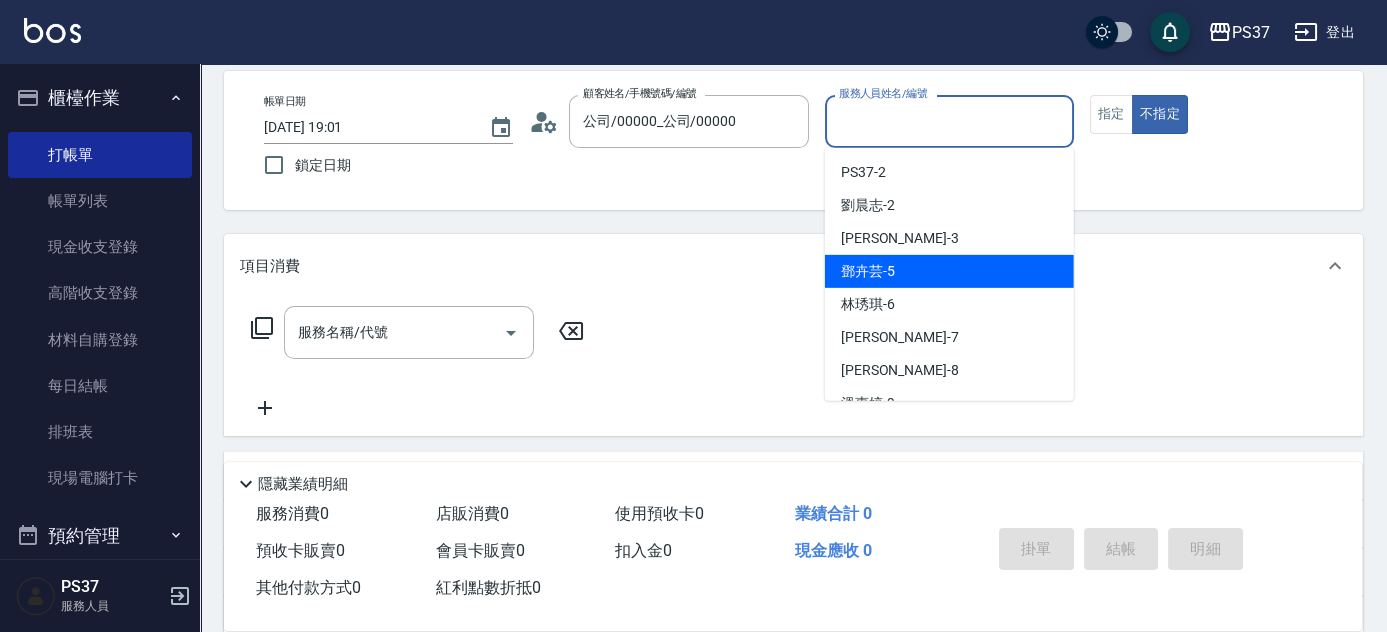 scroll, scrollTop: 90, scrollLeft: 0, axis: vertical 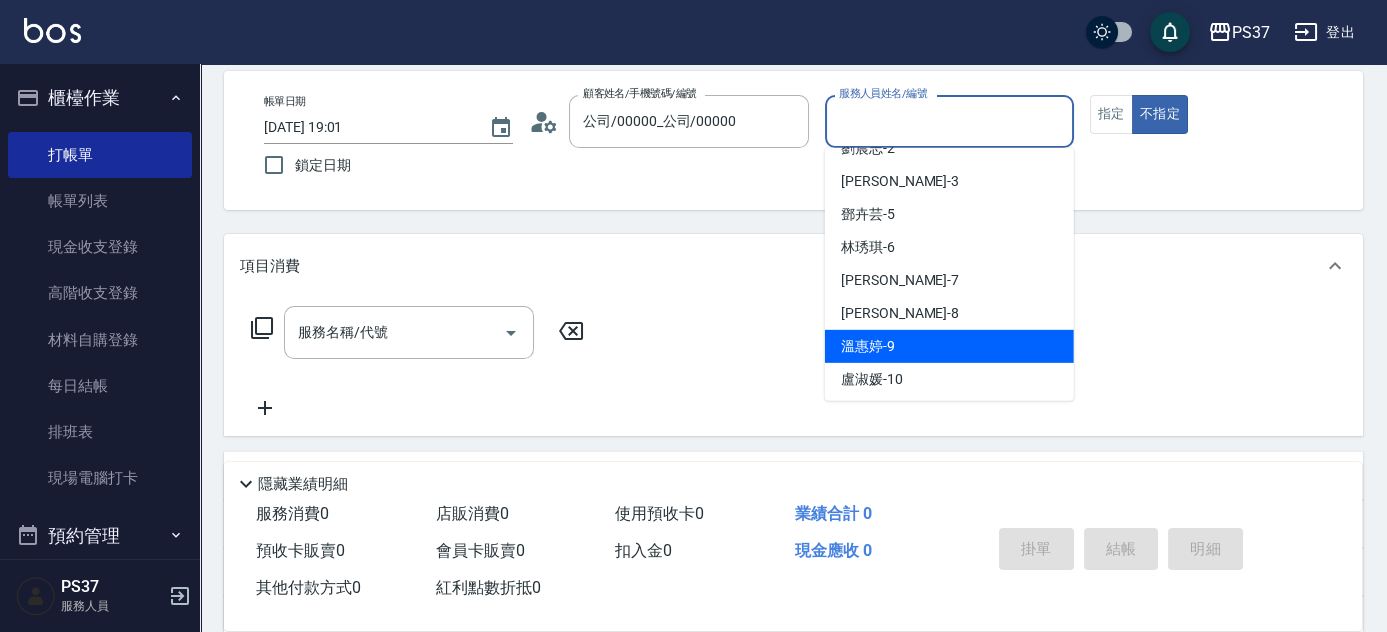 click on "溫惠婷 -9" at bounding box center (949, 346) 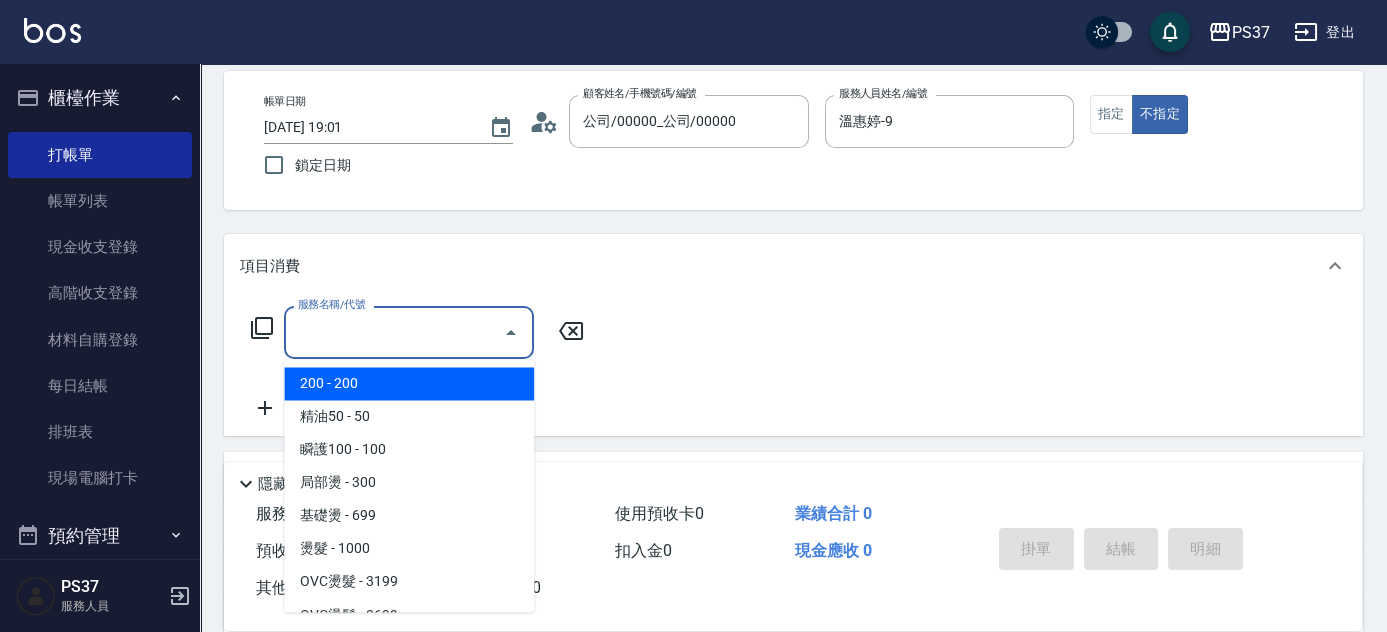 click on "服務名稱/代號" at bounding box center [394, 332] 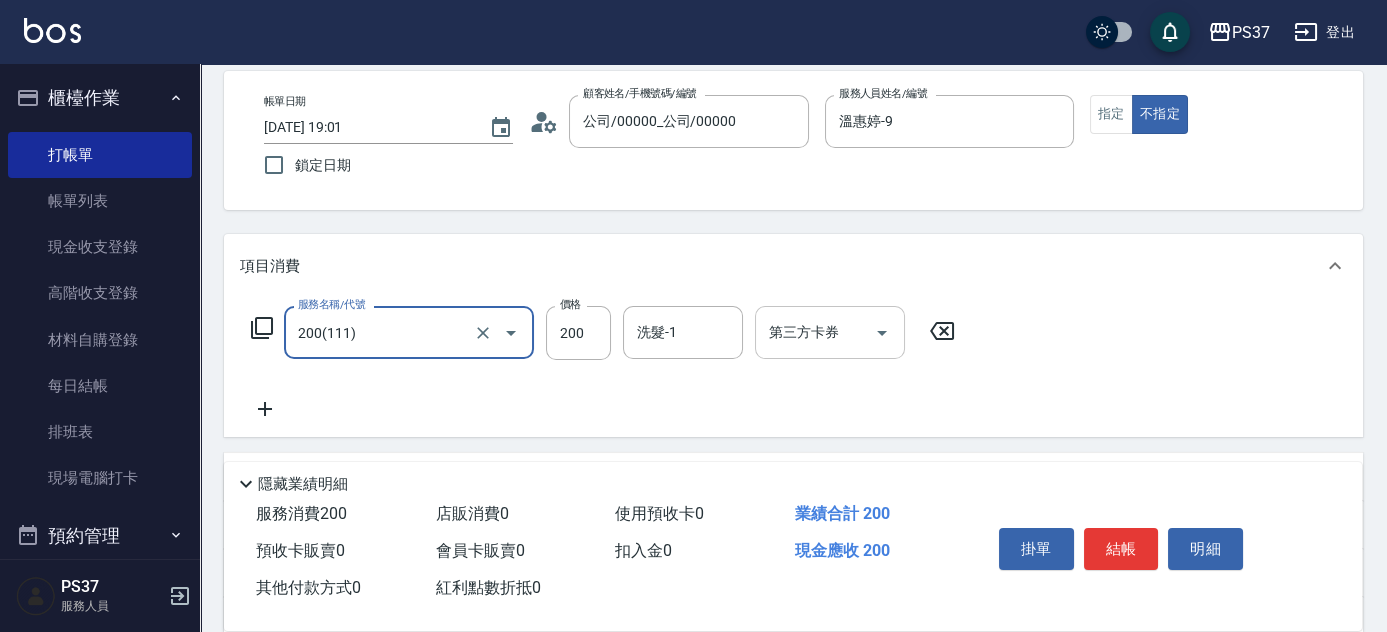 click on "洗髮-1" at bounding box center [683, 332] 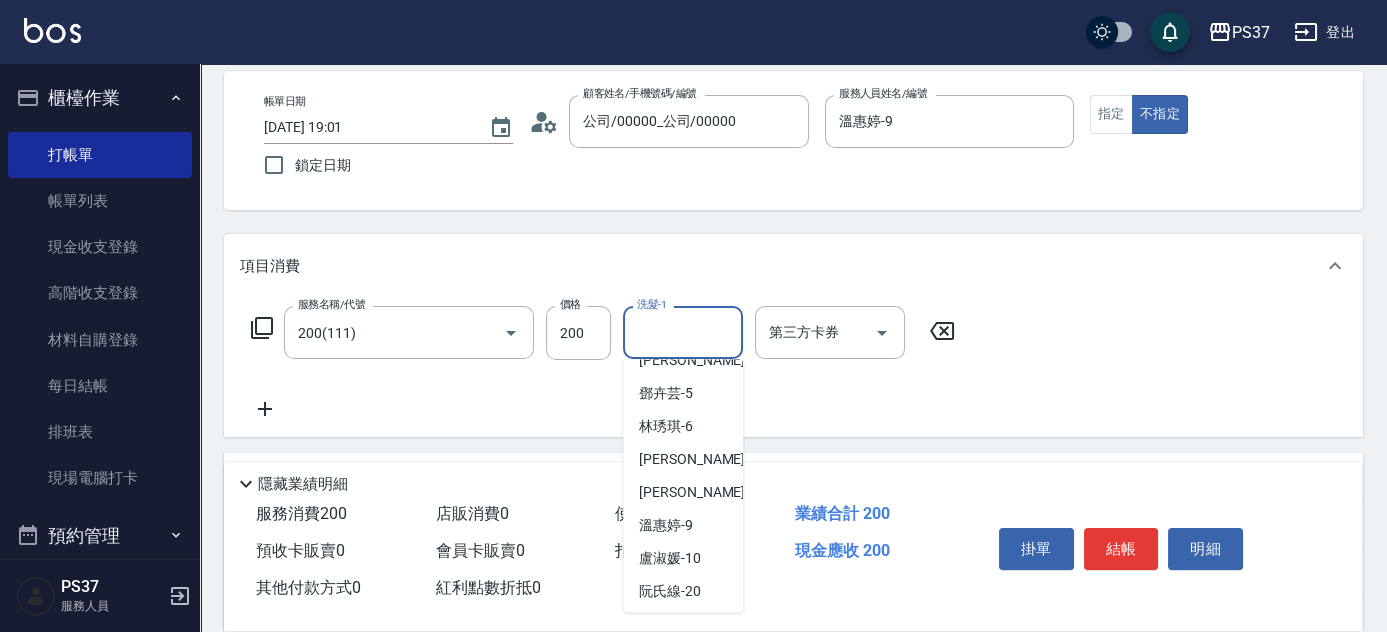 scroll, scrollTop: 272, scrollLeft: 0, axis: vertical 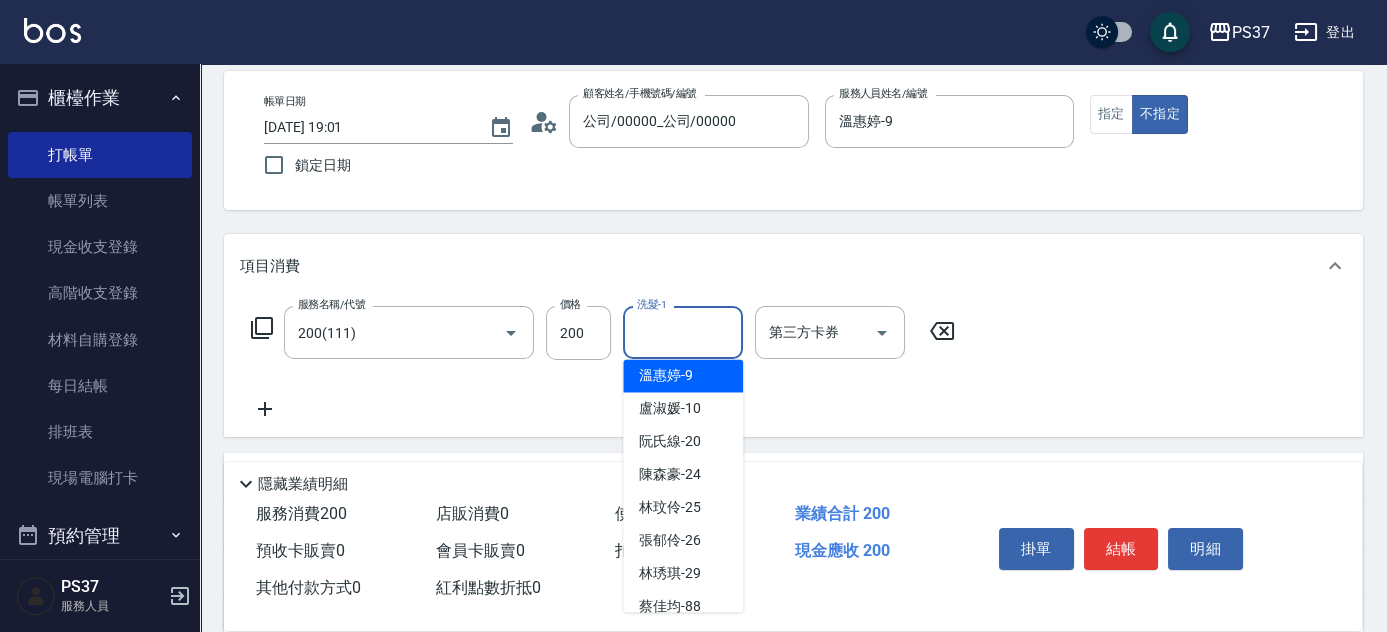 click on "溫惠婷 -9" at bounding box center (666, 375) 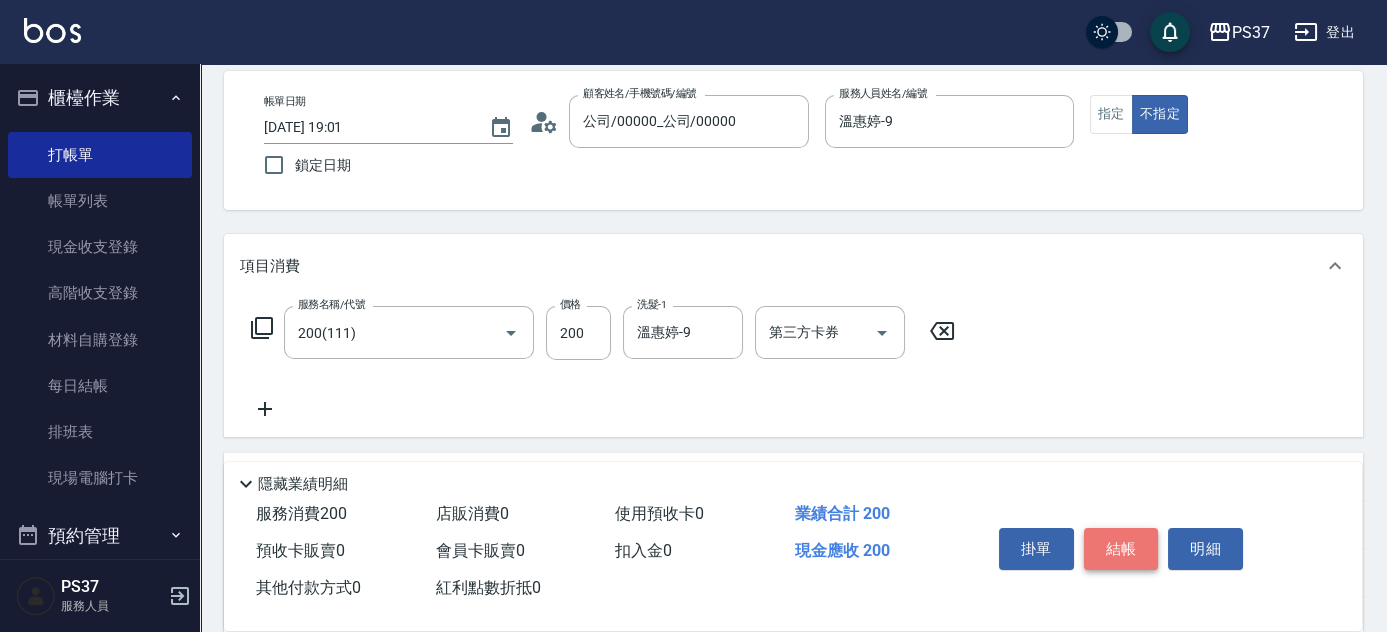click on "結帳" at bounding box center (1121, 549) 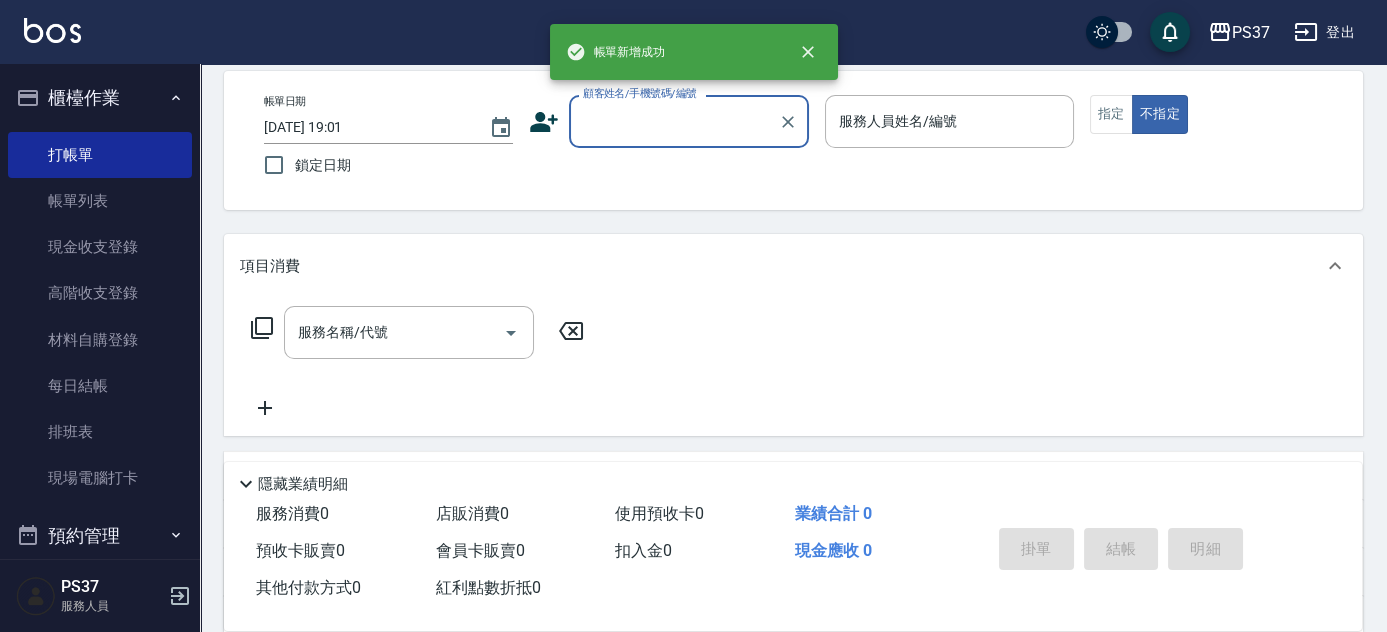 click on "顧客姓名/手機號碼/編號" at bounding box center [674, 121] 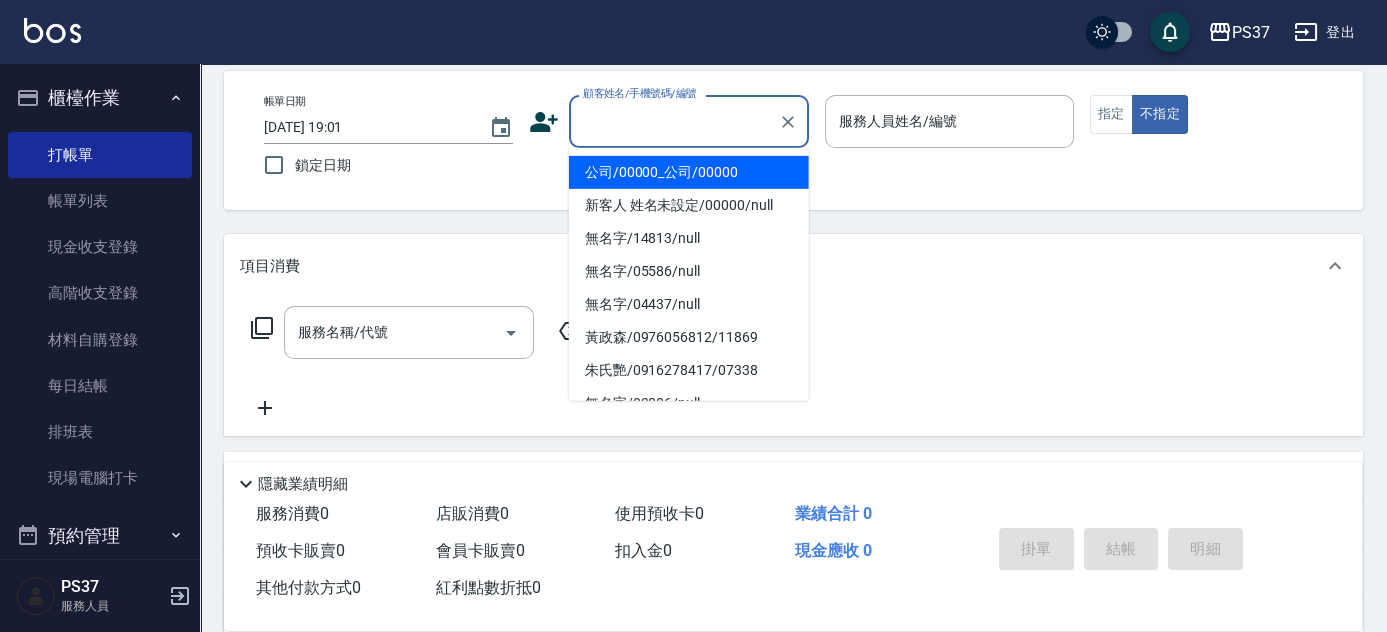 click on "公司/00000_公司/00000" at bounding box center [689, 172] 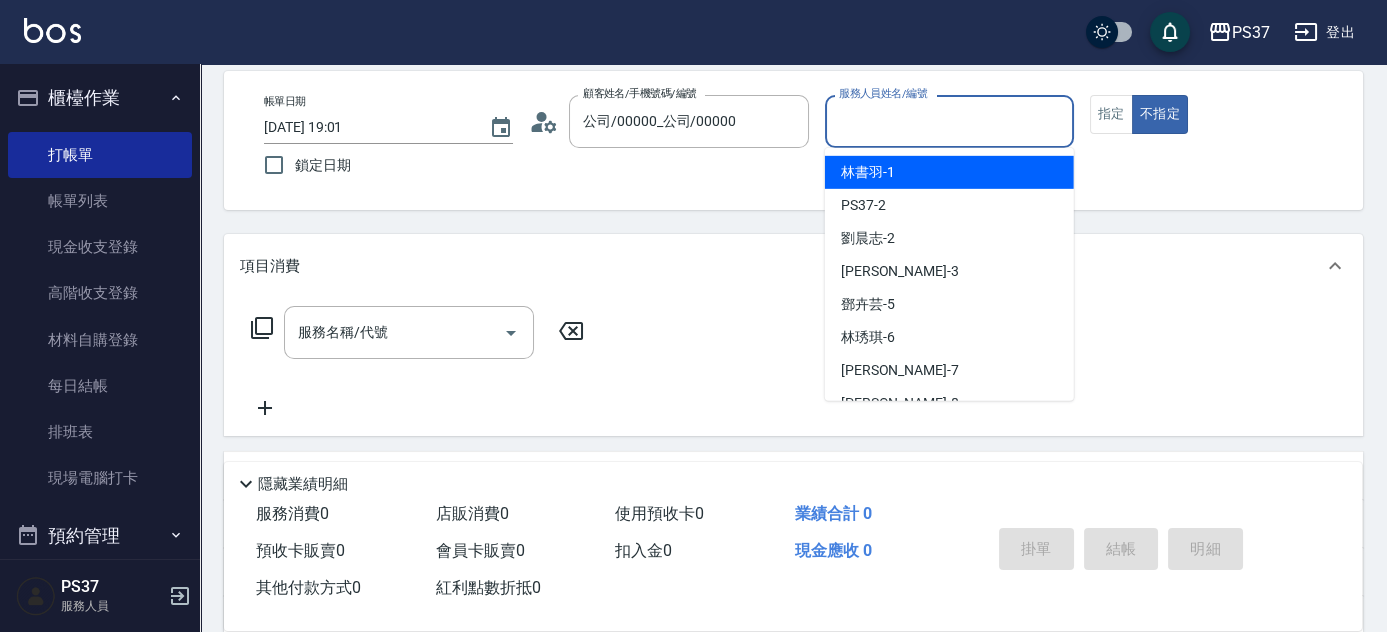 click on "服務人員姓名/編號" at bounding box center (949, 121) 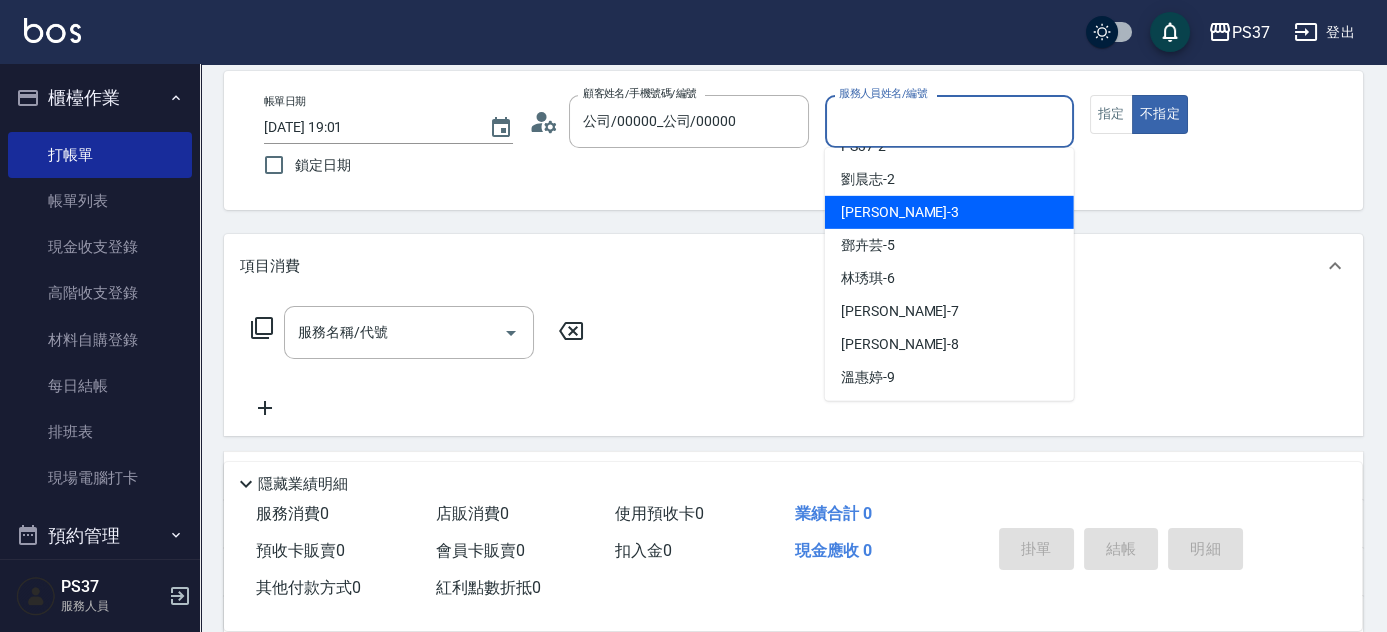 scroll, scrollTop: 90, scrollLeft: 0, axis: vertical 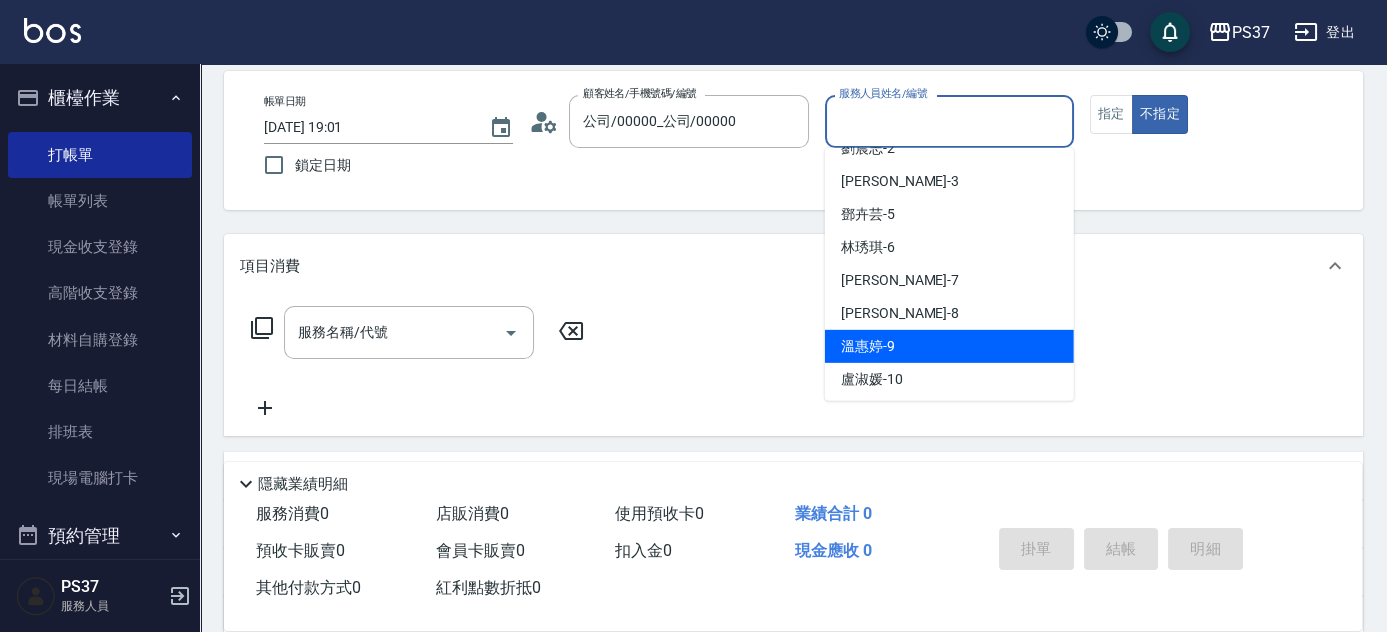 click on "溫惠婷 -9" at bounding box center [949, 346] 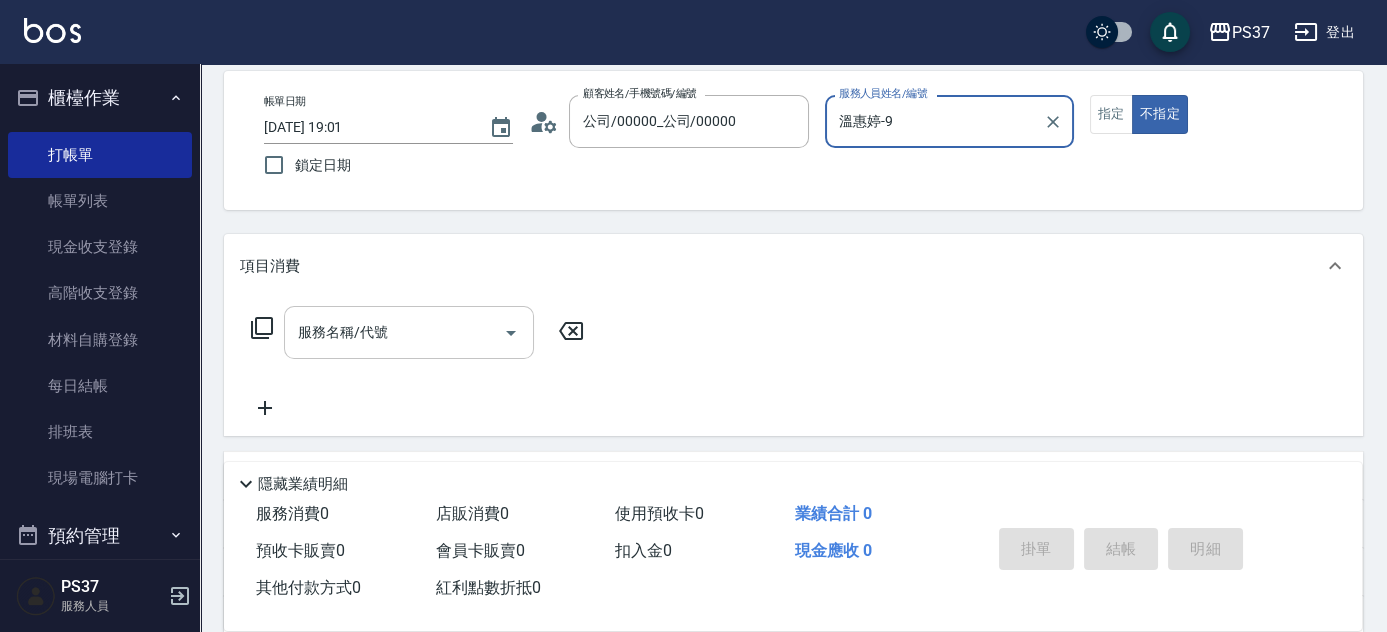 click on "服務名稱/代號" at bounding box center (394, 332) 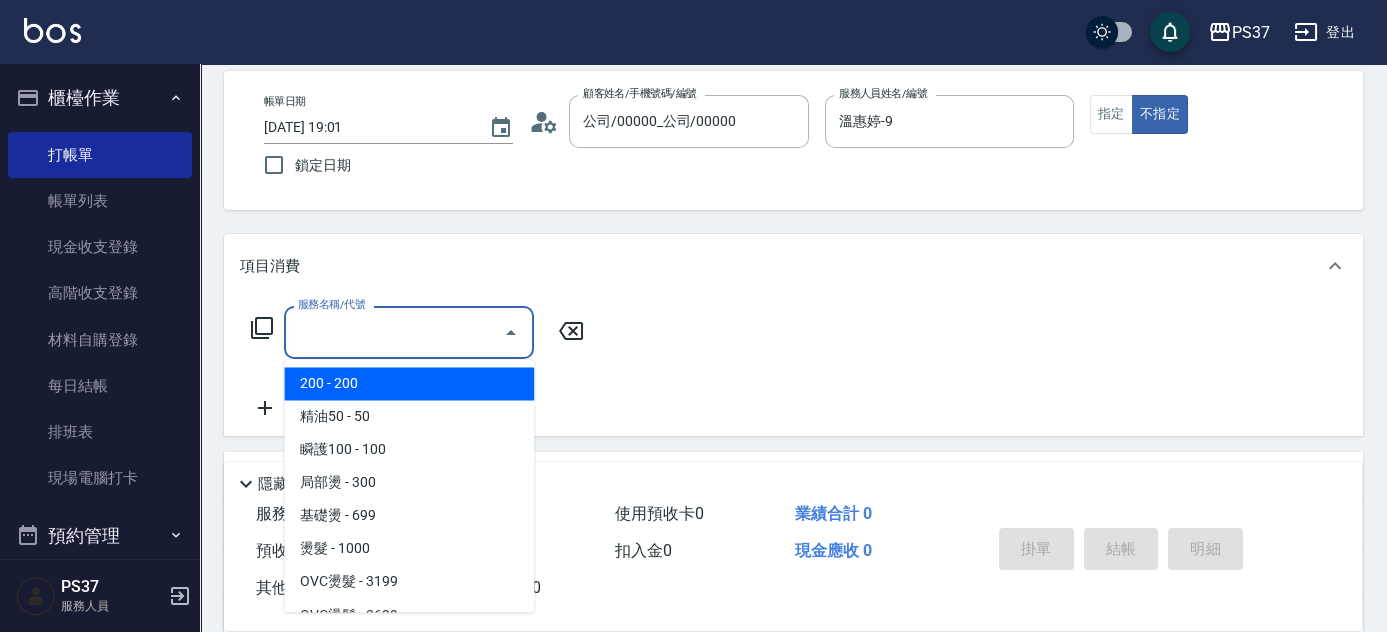 click on "200 - 200" at bounding box center (409, 383) 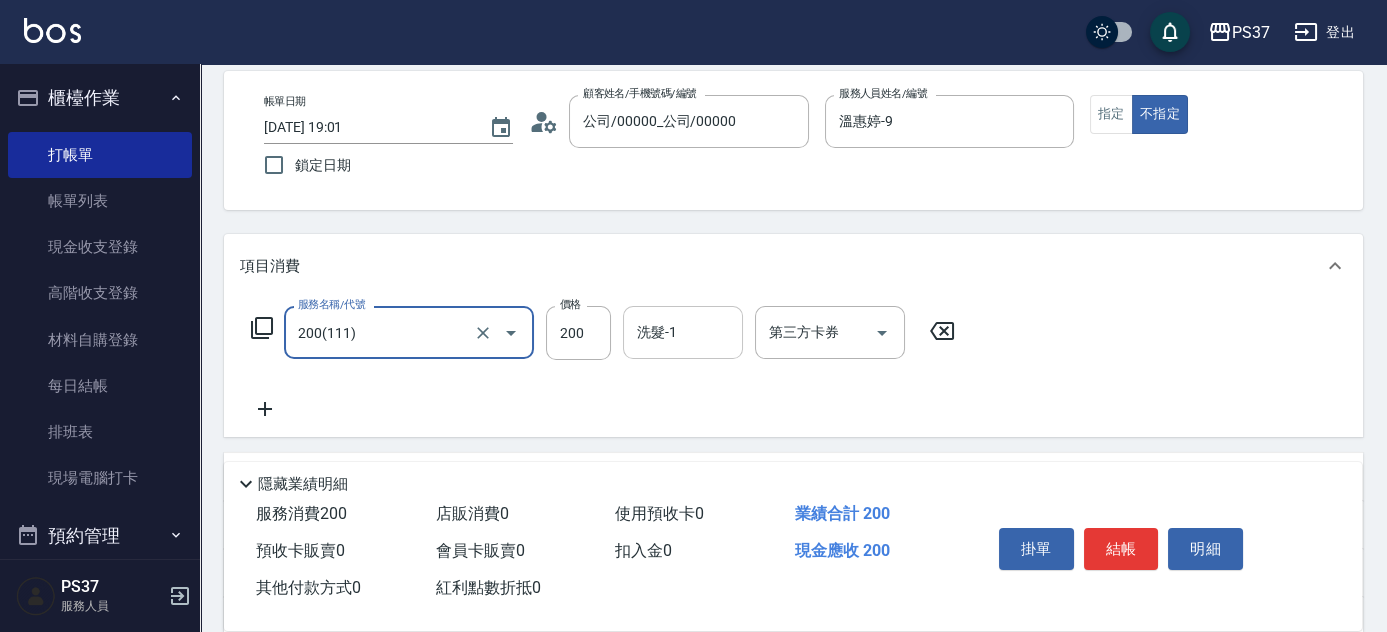 click on "洗髮-1" at bounding box center [683, 332] 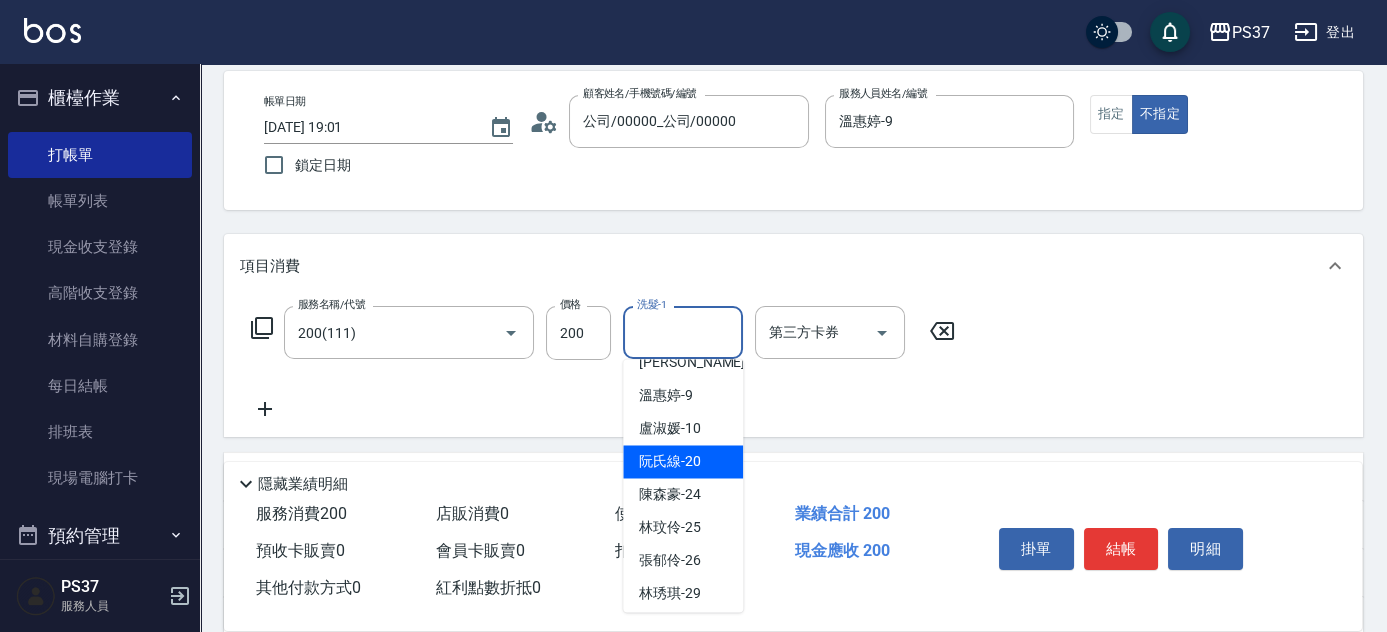 scroll, scrollTop: 323, scrollLeft: 0, axis: vertical 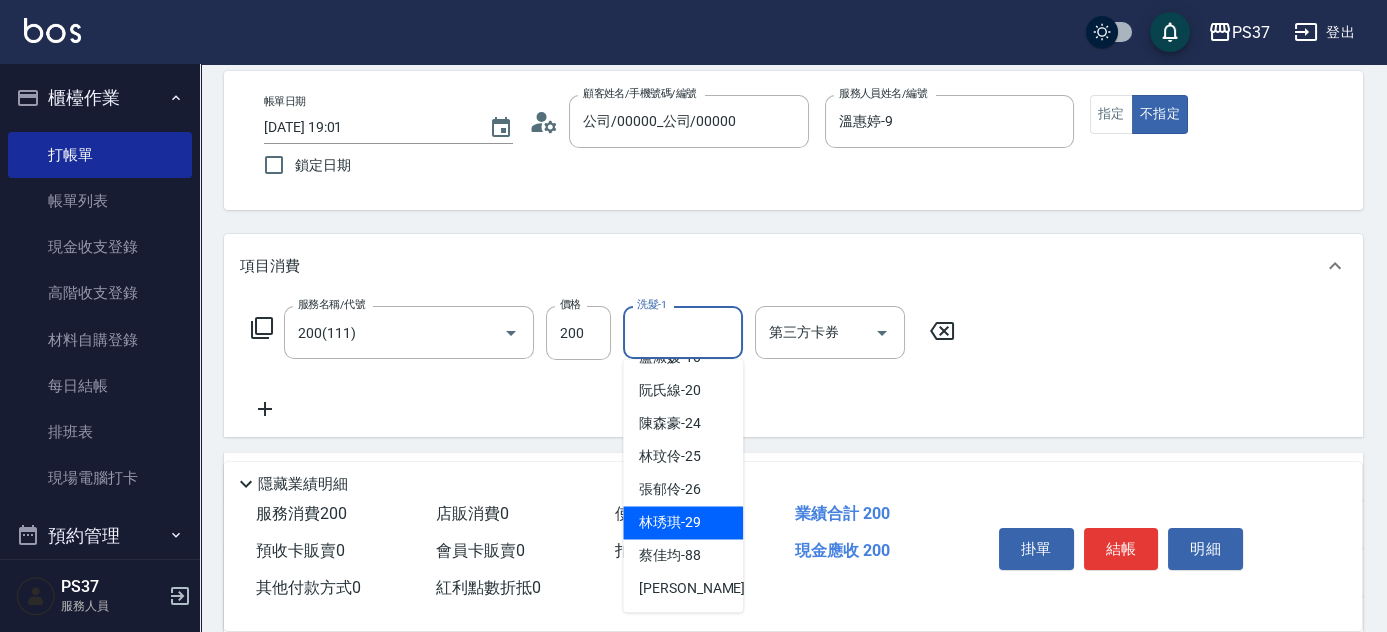 click on "林琇琪 -29" at bounding box center [683, 522] 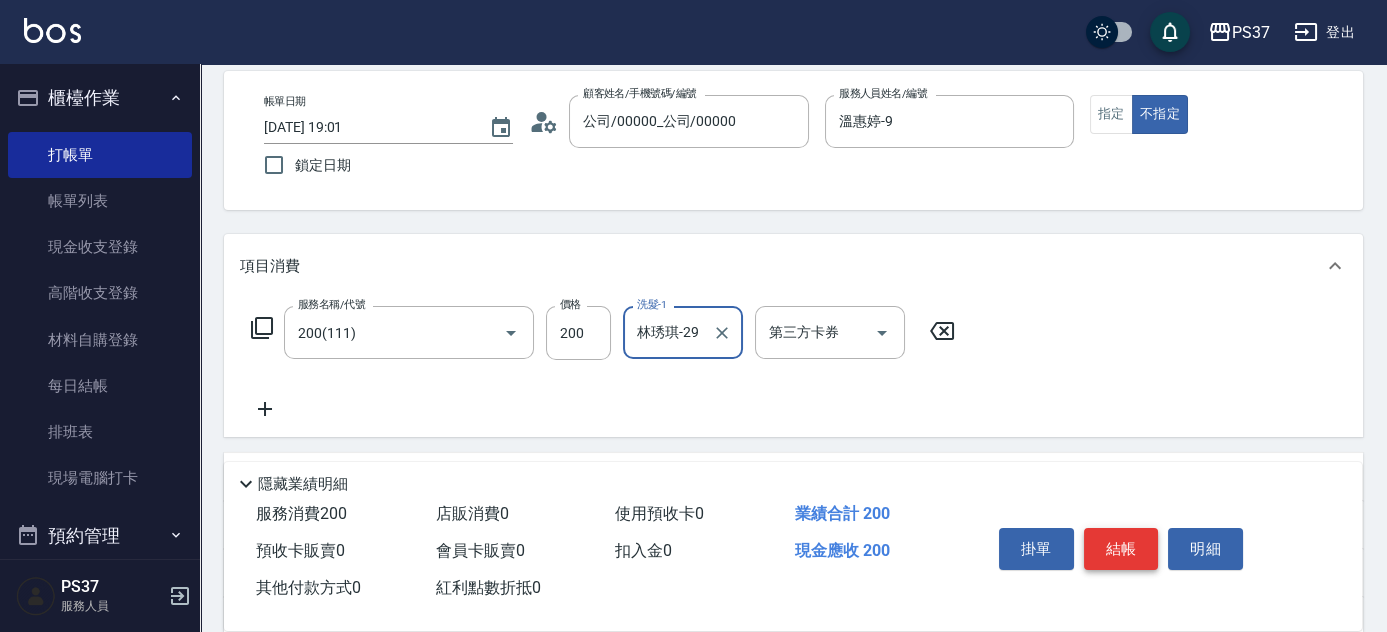 click on "結帳" at bounding box center (1121, 549) 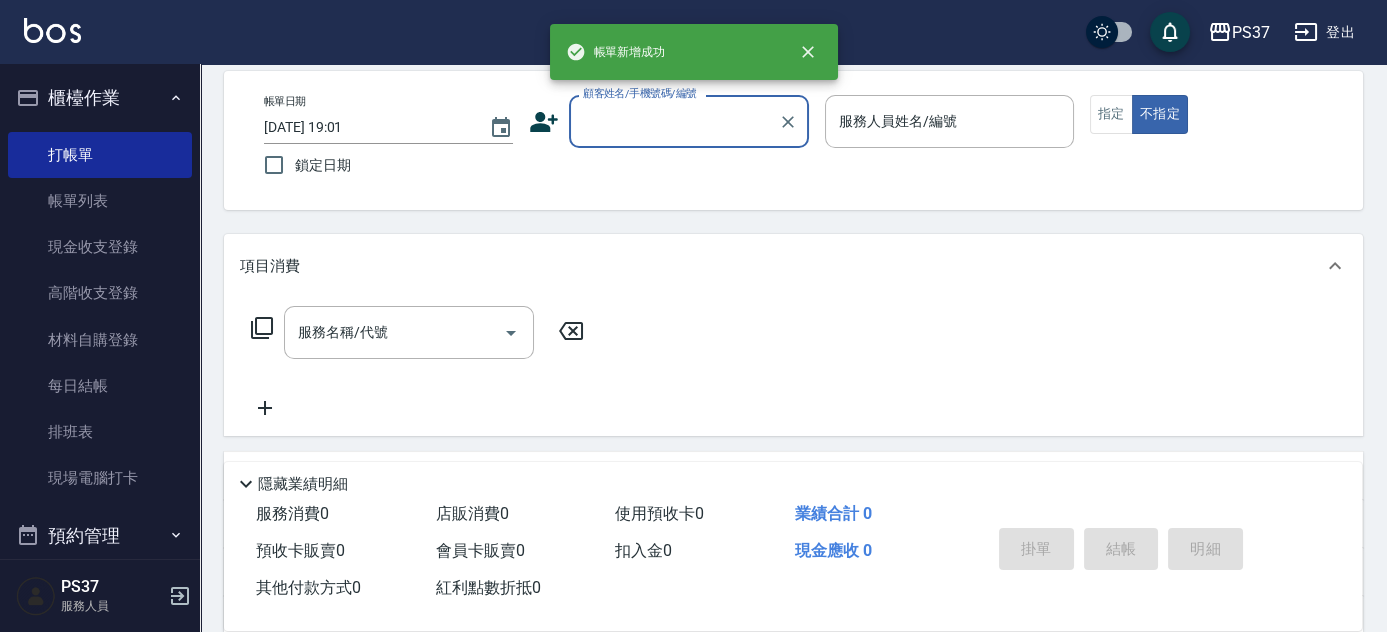 click on "顧客姓名/手機號碼/編號" at bounding box center (674, 121) 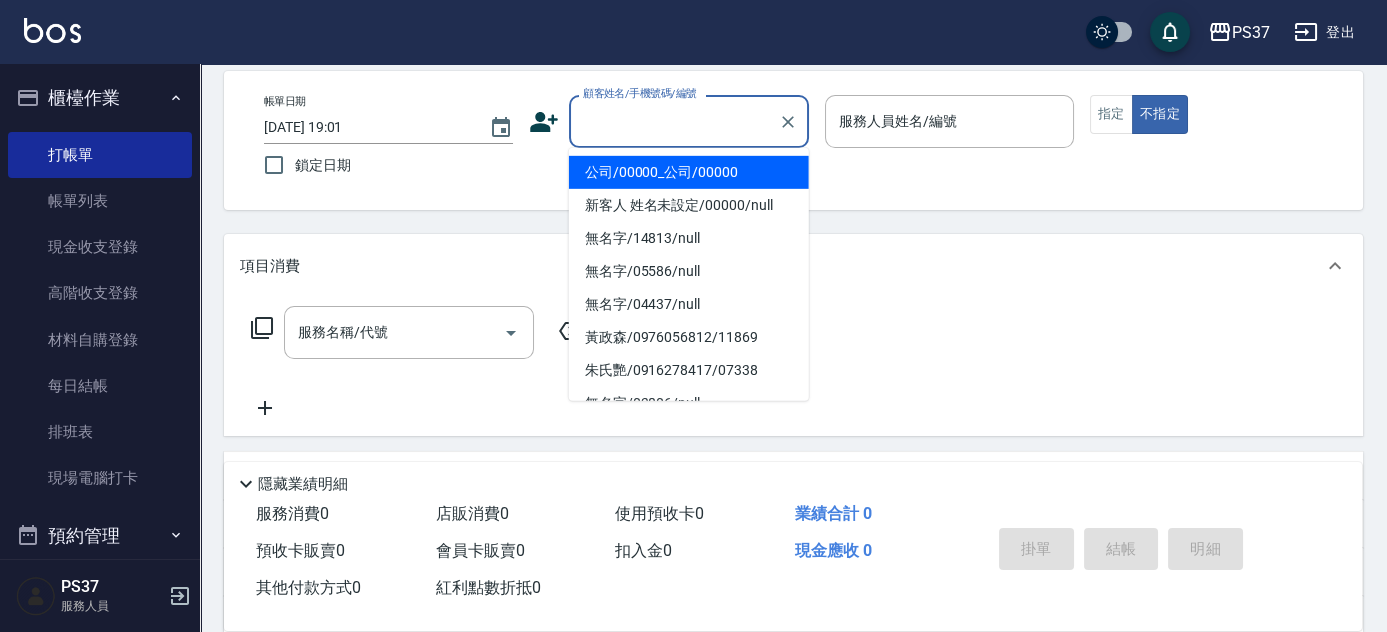 click on "公司/00000_公司/00000" at bounding box center (689, 172) 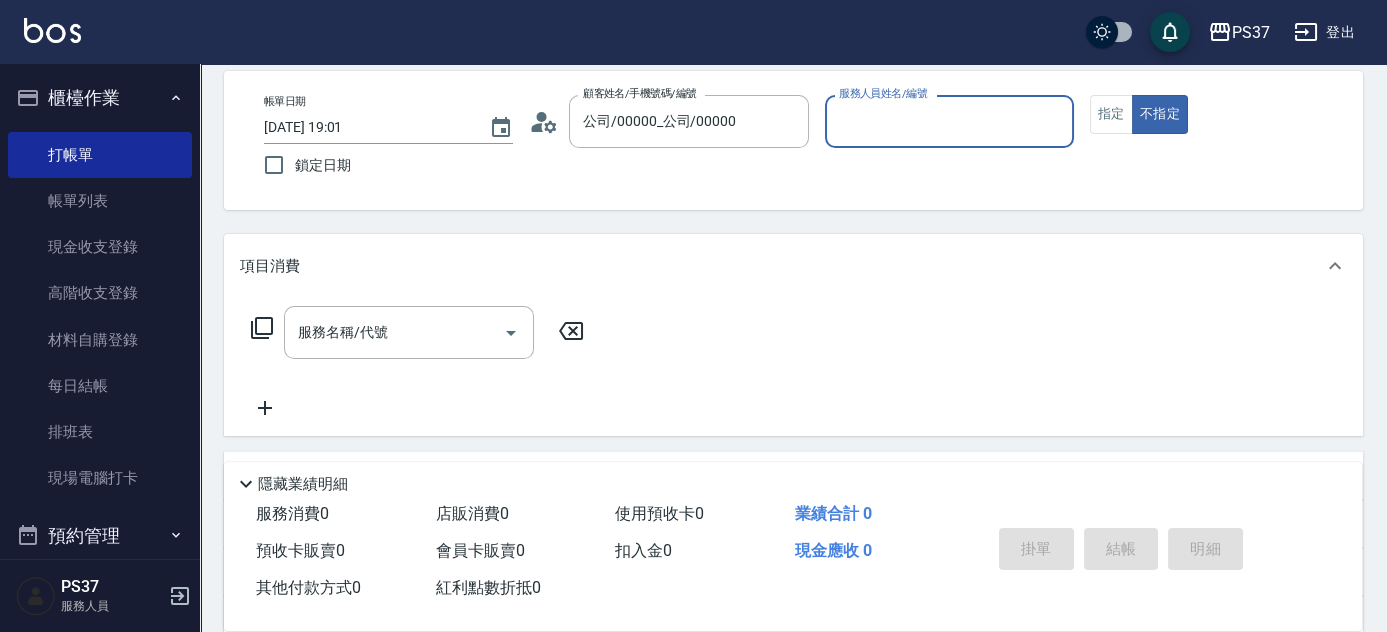click on "服務人員姓名/編號" at bounding box center (949, 121) 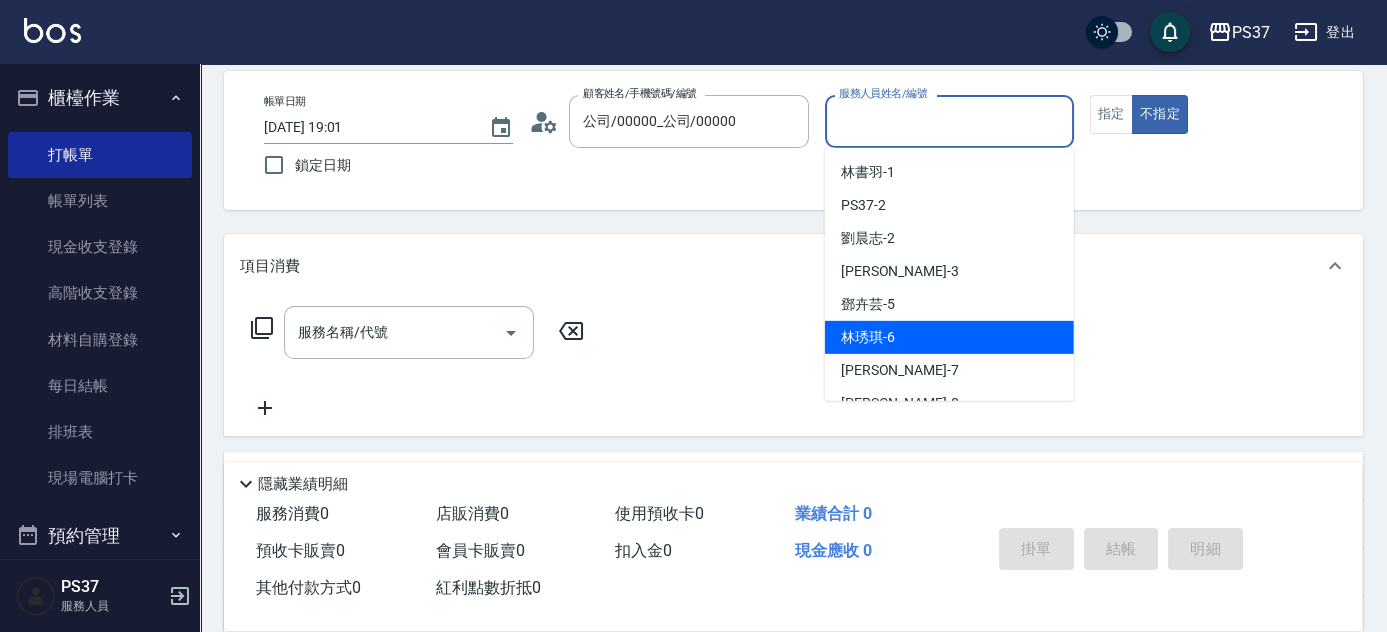 scroll, scrollTop: 181, scrollLeft: 0, axis: vertical 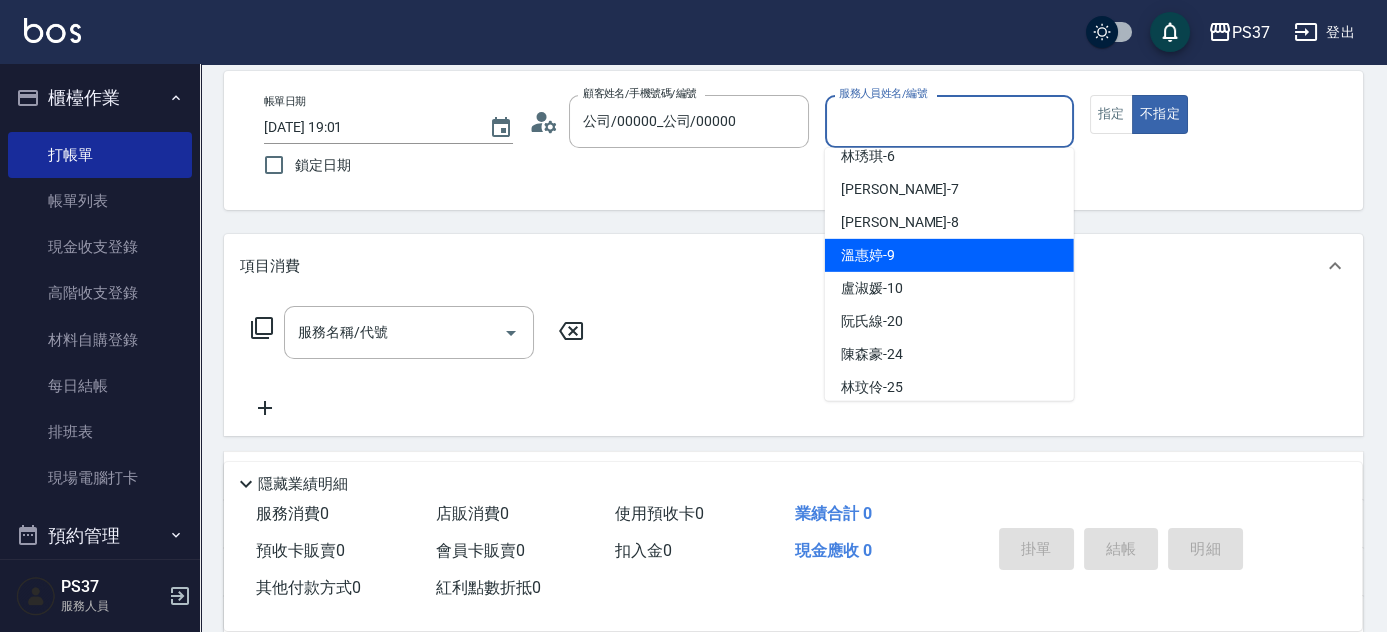 click on "溫惠婷 -9" at bounding box center (949, 255) 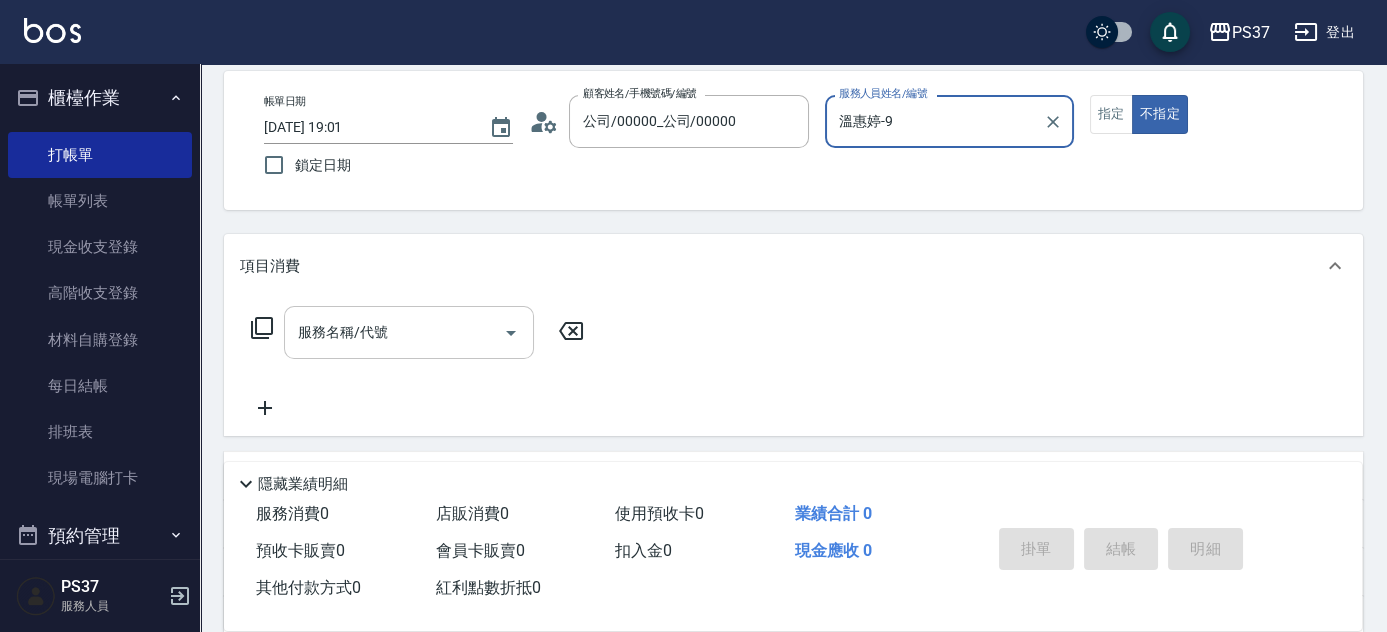 click on "服務名稱/代號" at bounding box center (394, 332) 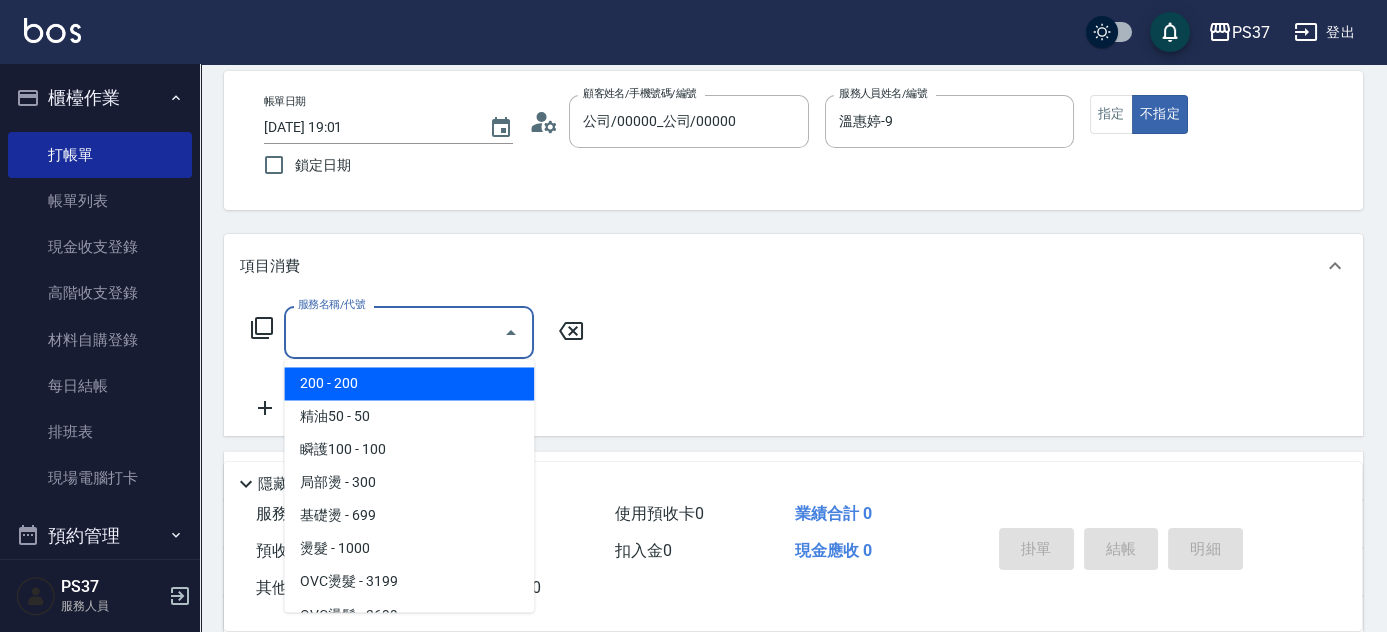 click on "200 - 200" at bounding box center (409, 383) 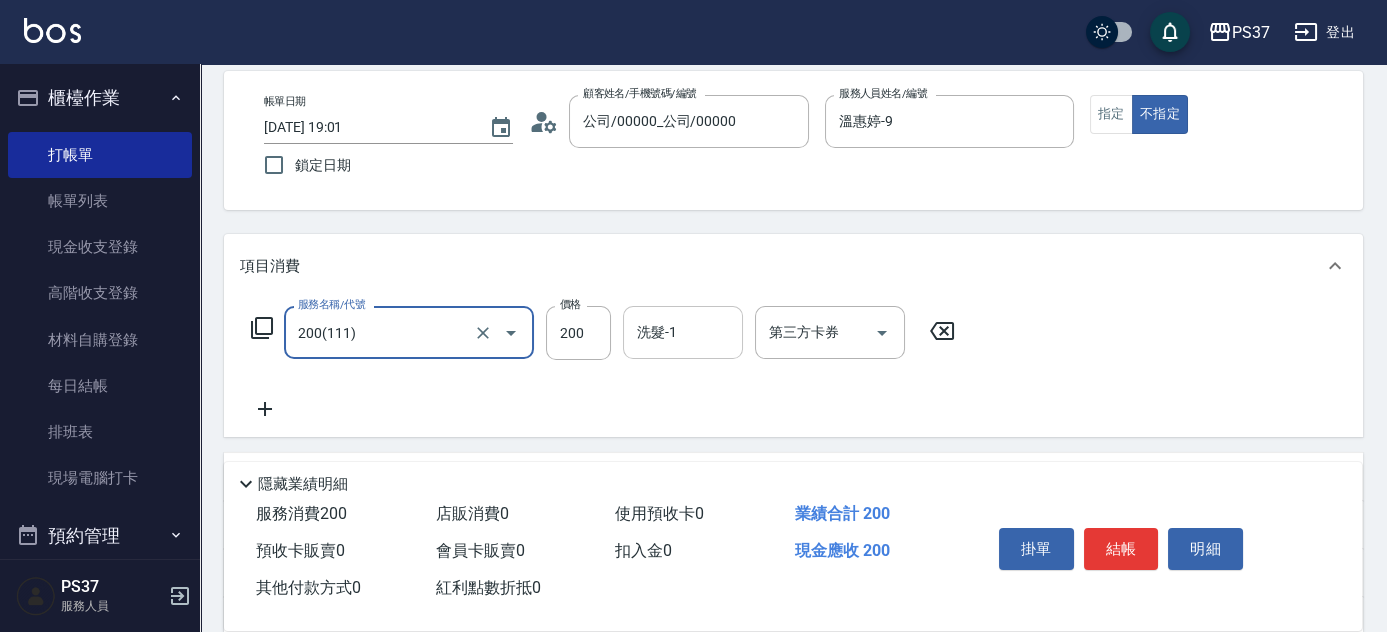 click on "洗髮-1" at bounding box center (683, 332) 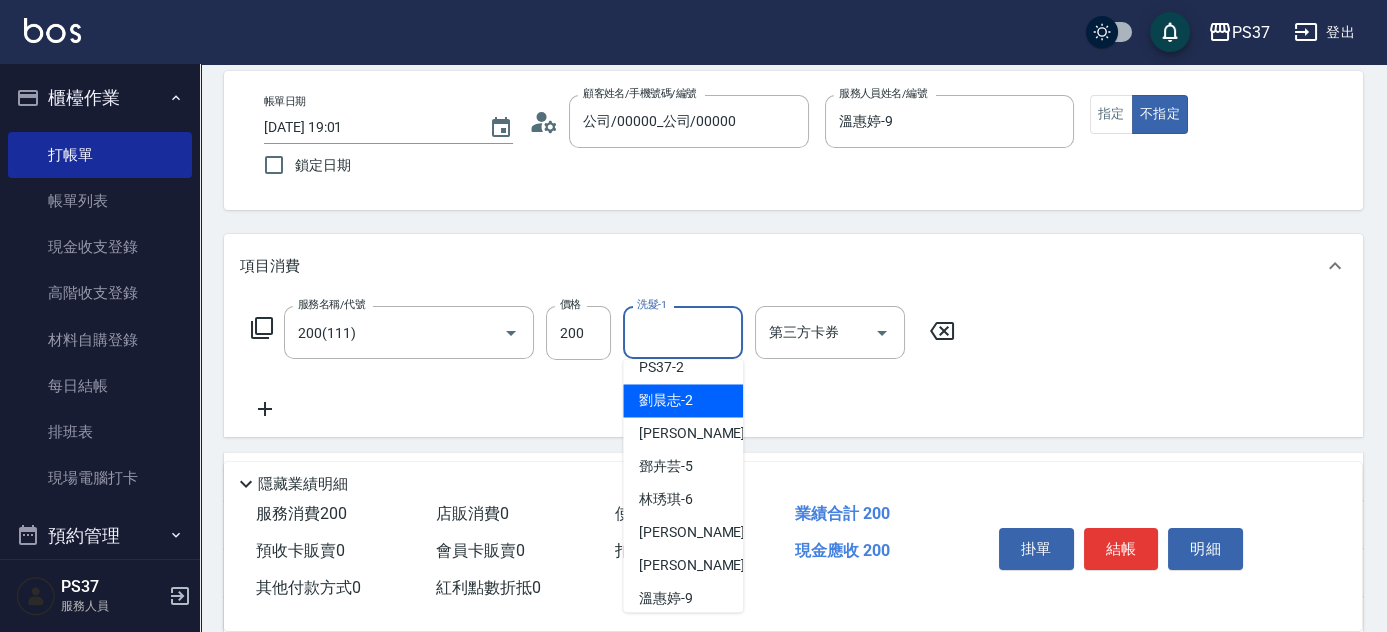 scroll, scrollTop: 90, scrollLeft: 0, axis: vertical 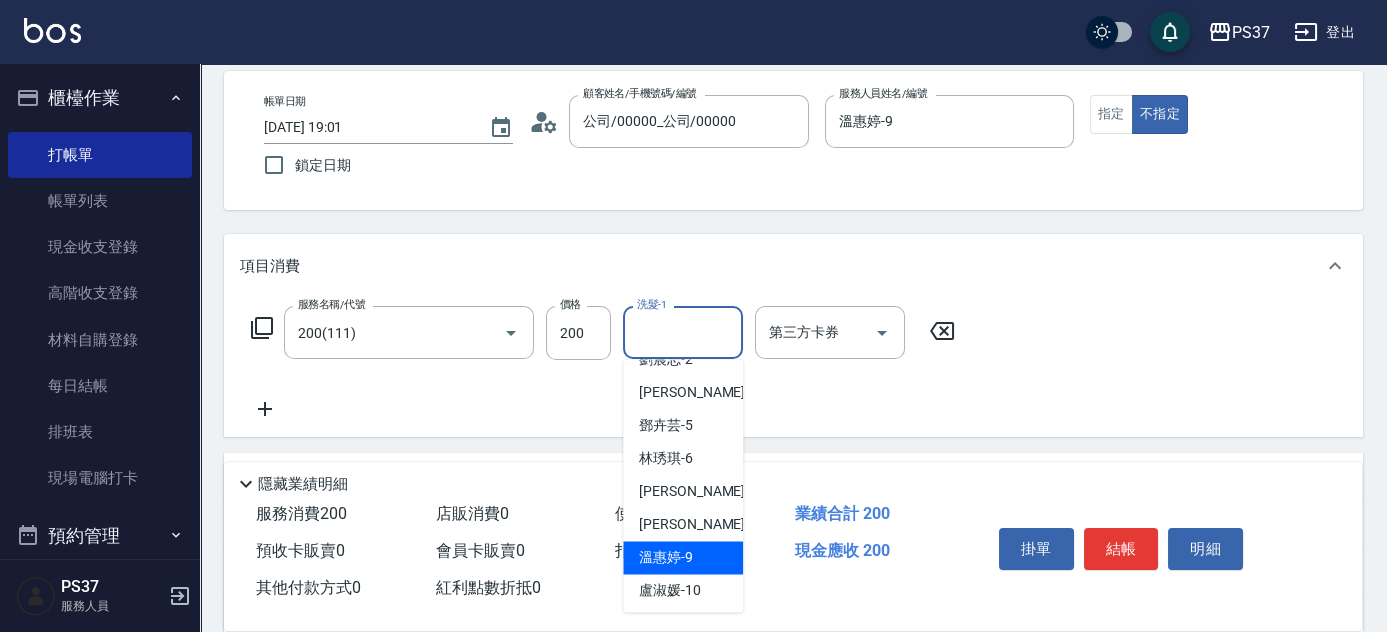 click on "溫惠婷 -9" at bounding box center (666, 557) 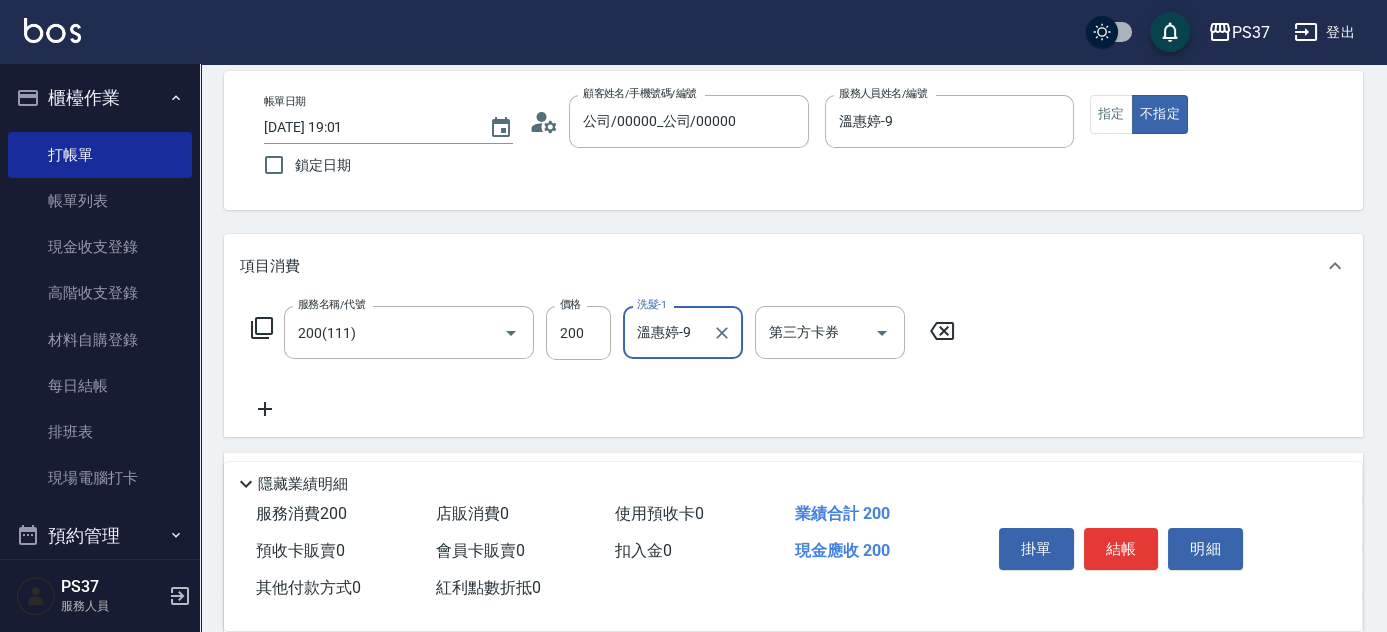 click 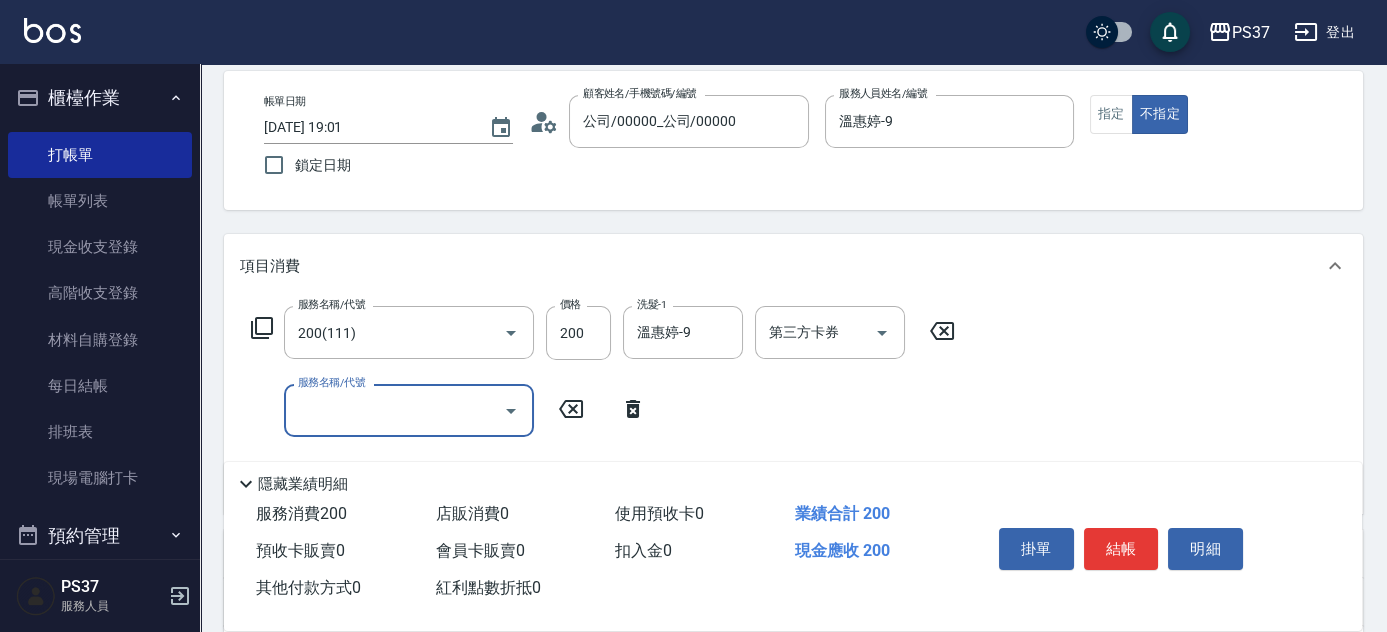 click on "服務名稱/代號" at bounding box center [394, 410] 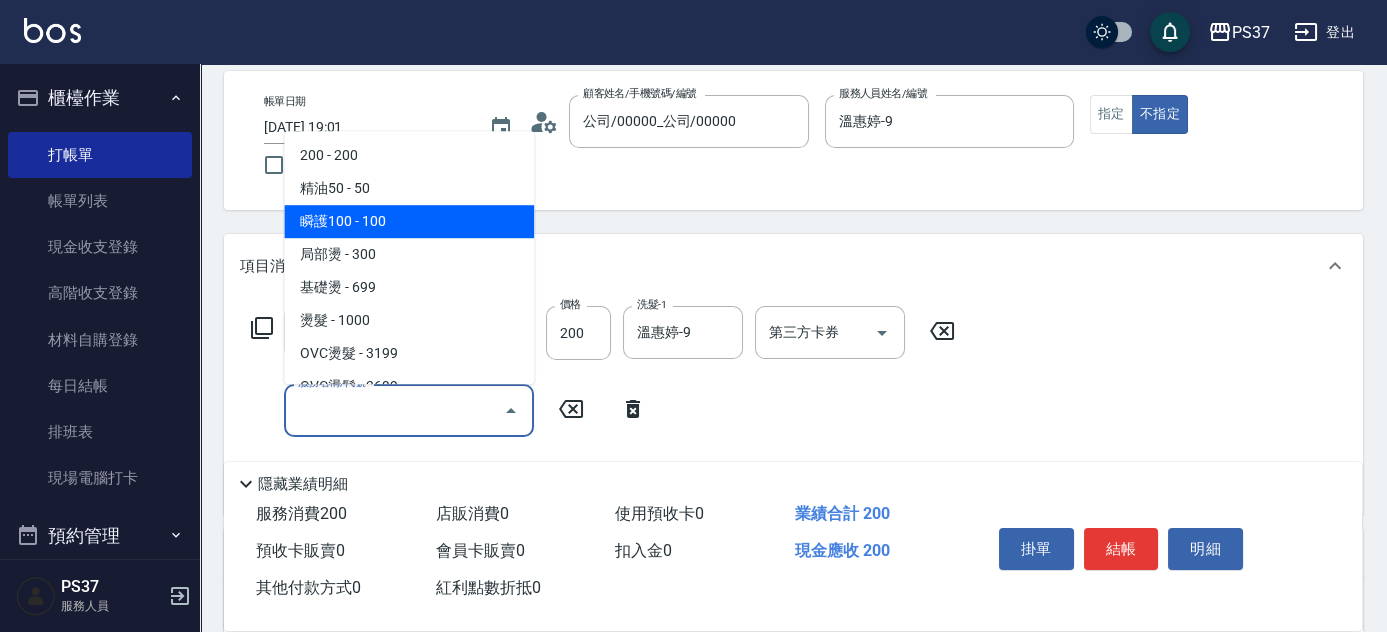click on "瞬護100 - 100" at bounding box center (409, 221) 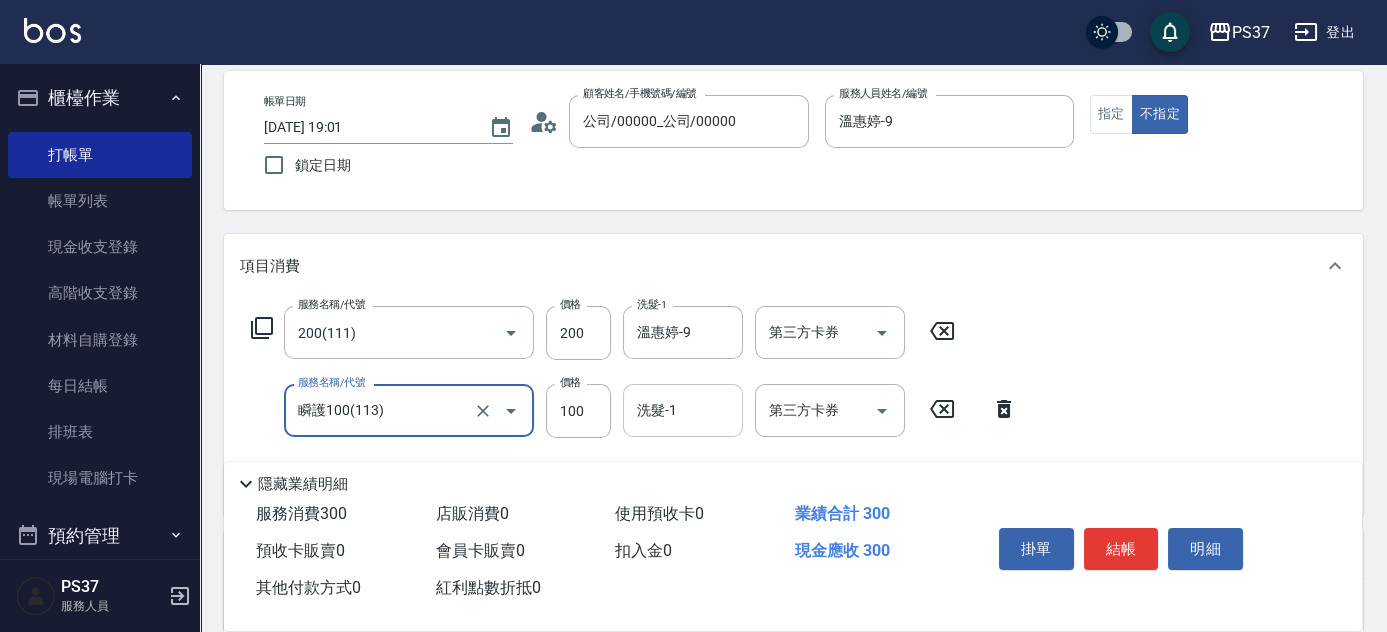 click on "洗髮-1 洗髮-1" at bounding box center (683, 410) 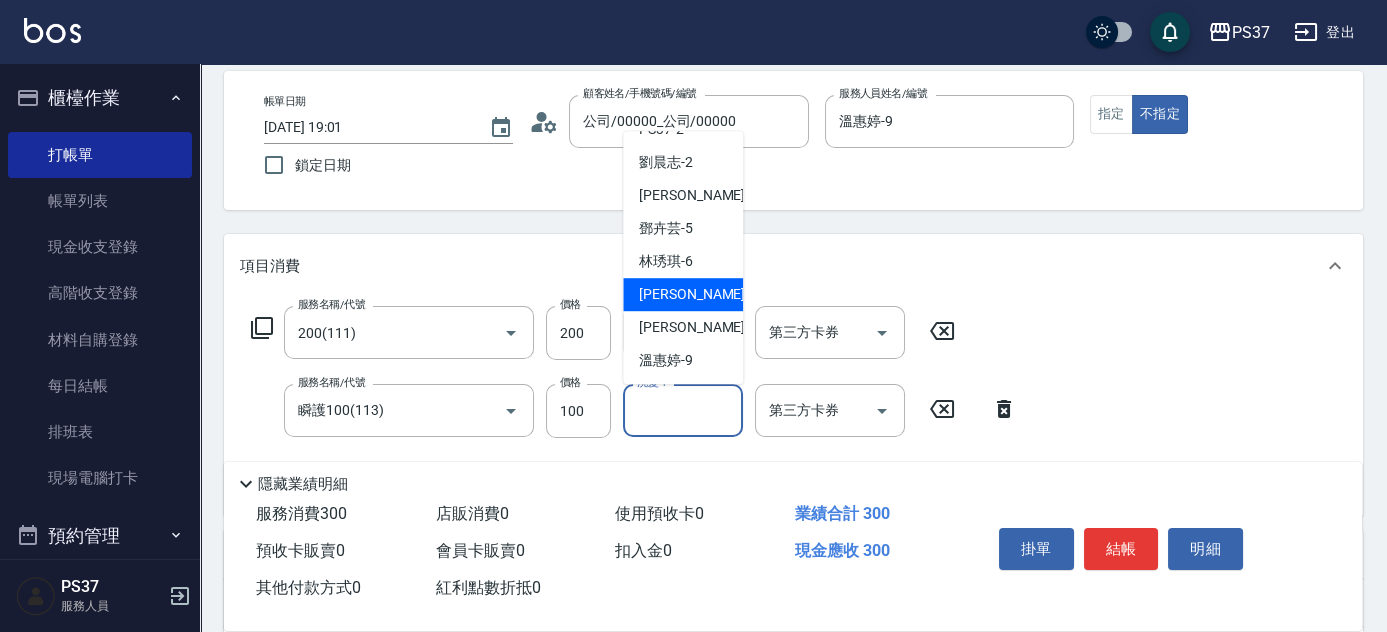 scroll, scrollTop: 90, scrollLeft: 0, axis: vertical 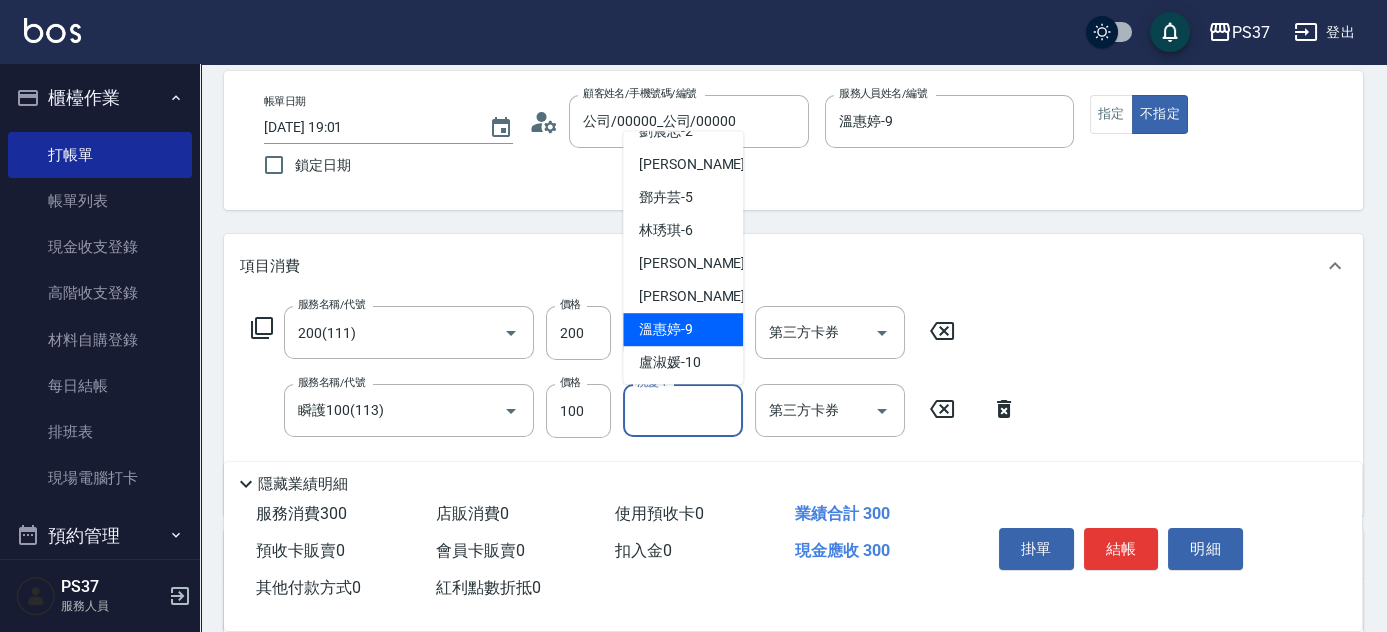 click on "溫惠婷 -9" at bounding box center (666, 329) 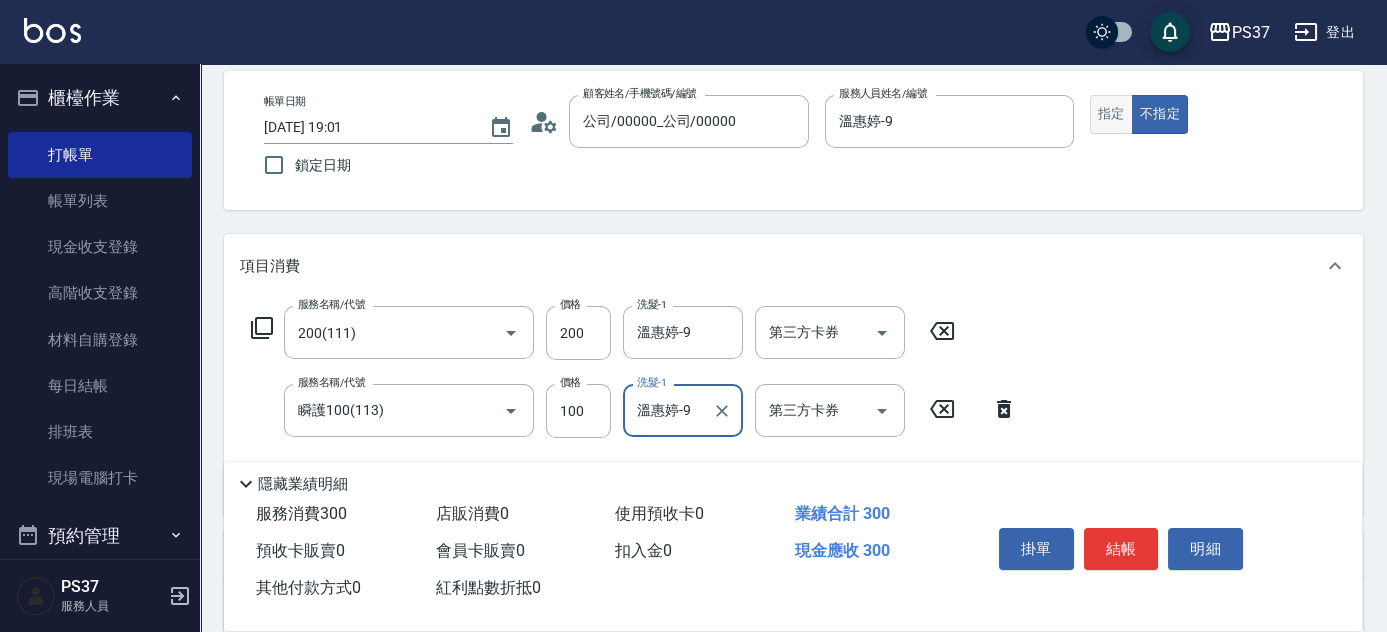 click on "指定" at bounding box center (1111, 114) 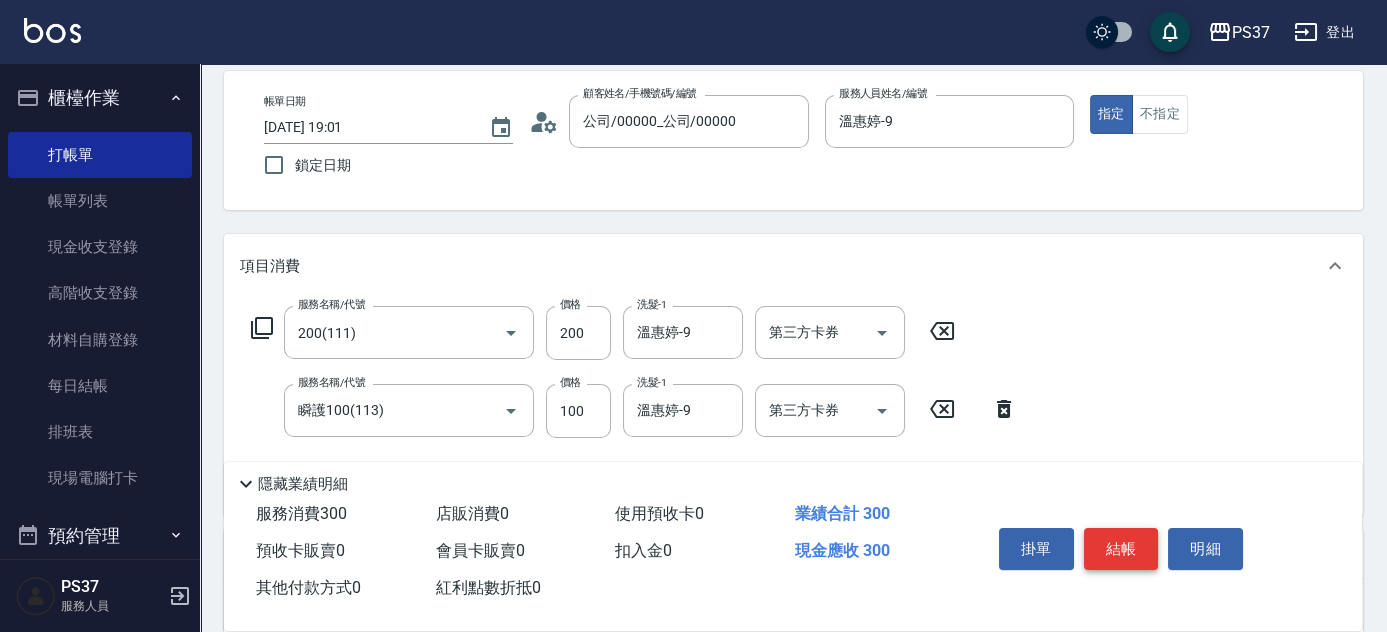 click on "結帳" at bounding box center (1121, 549) 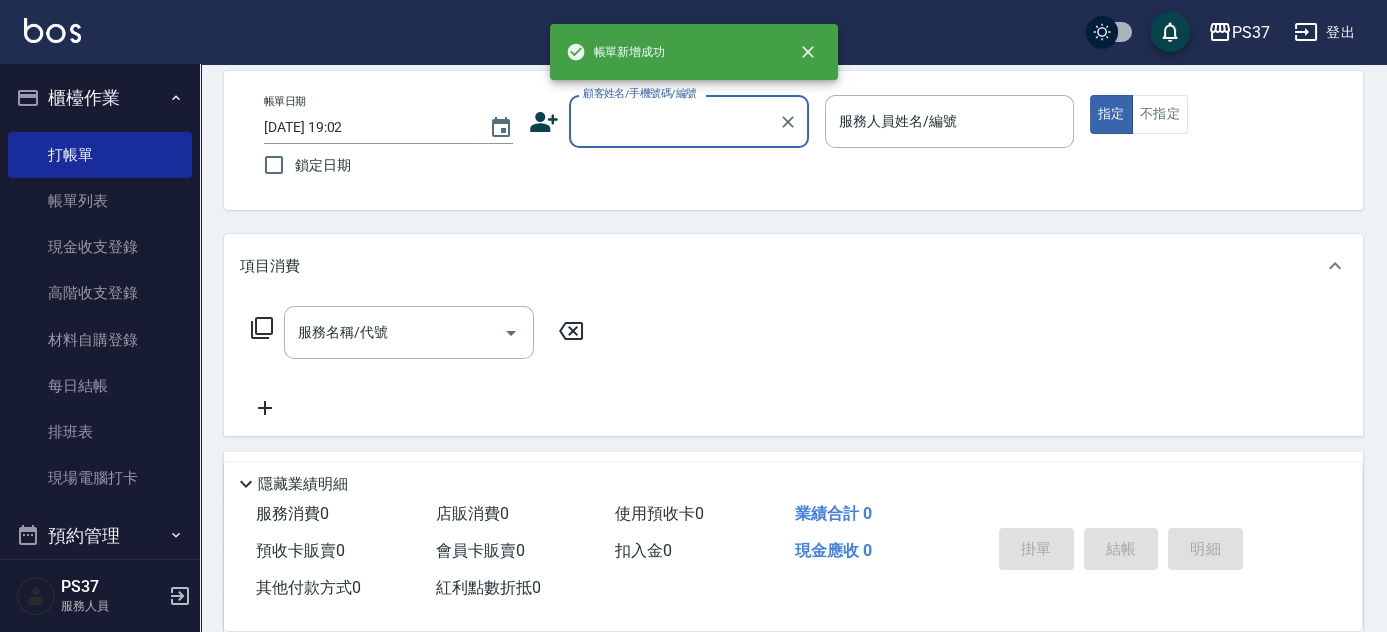 click on "顧客姓名/手機號碼/編號" at bounding box center [689, 121] 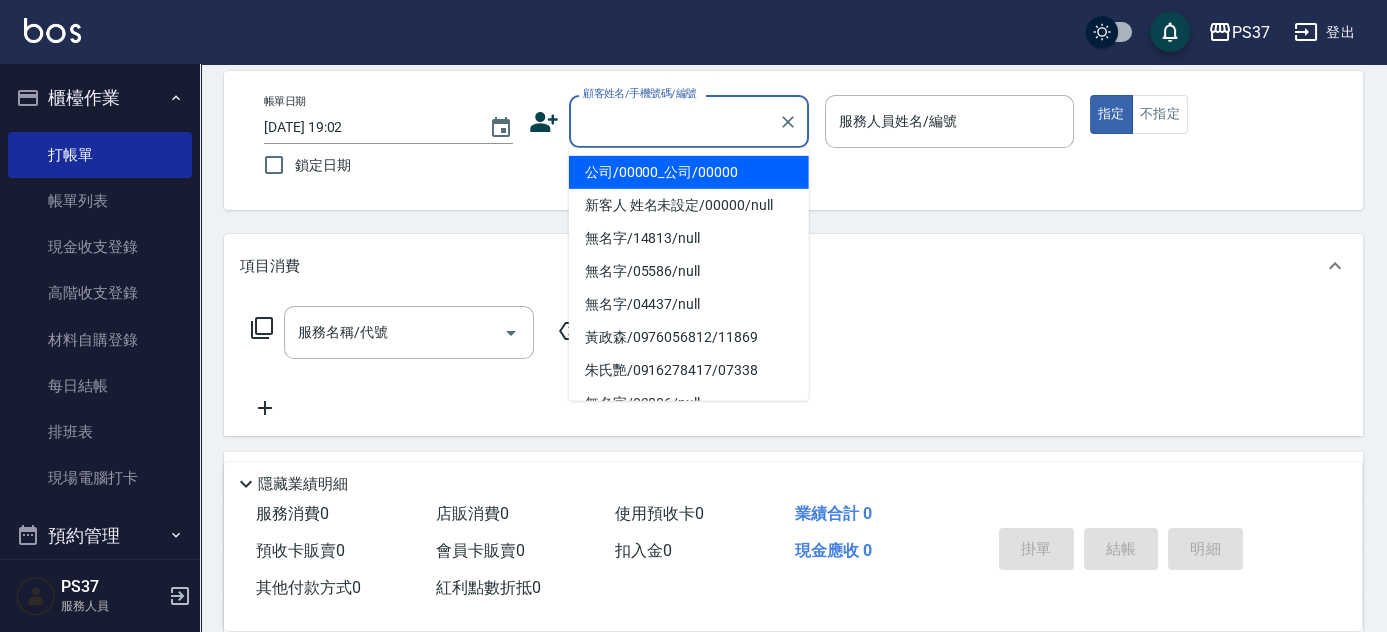 click on "公司/00000_公司/00000" at bounding box center (689, 172) 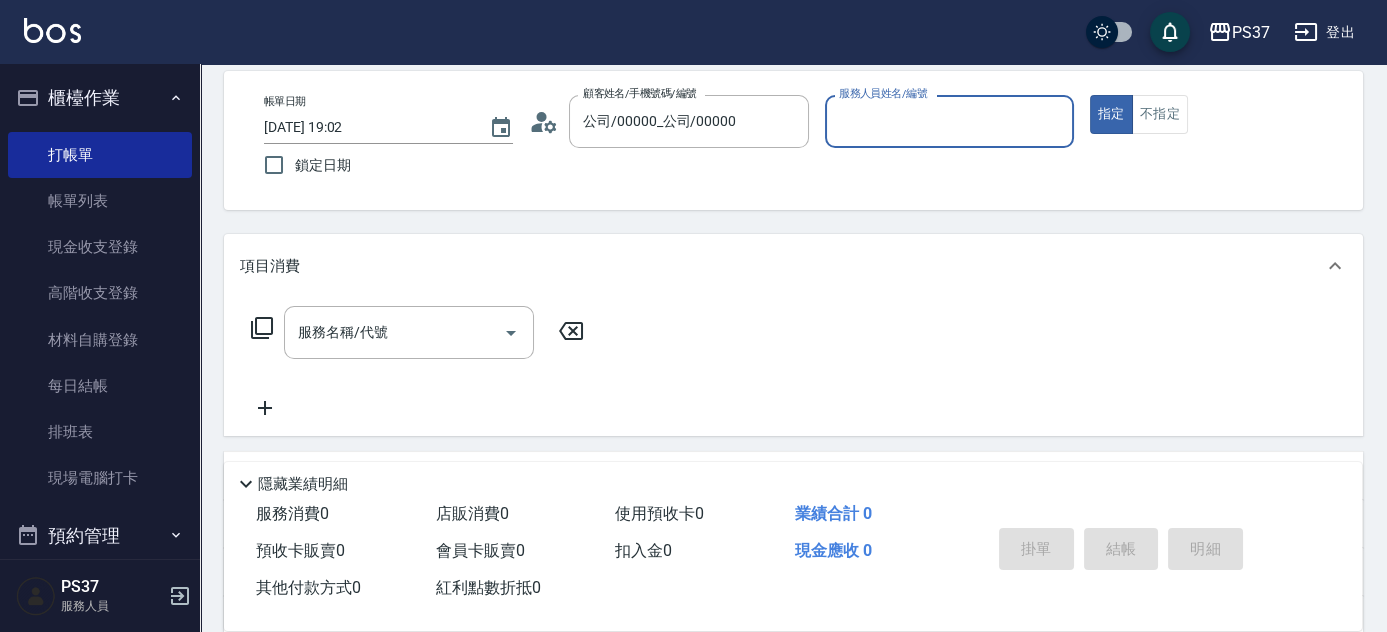 click on "服務人員姓名/編號" at bounding box center [949, 121] 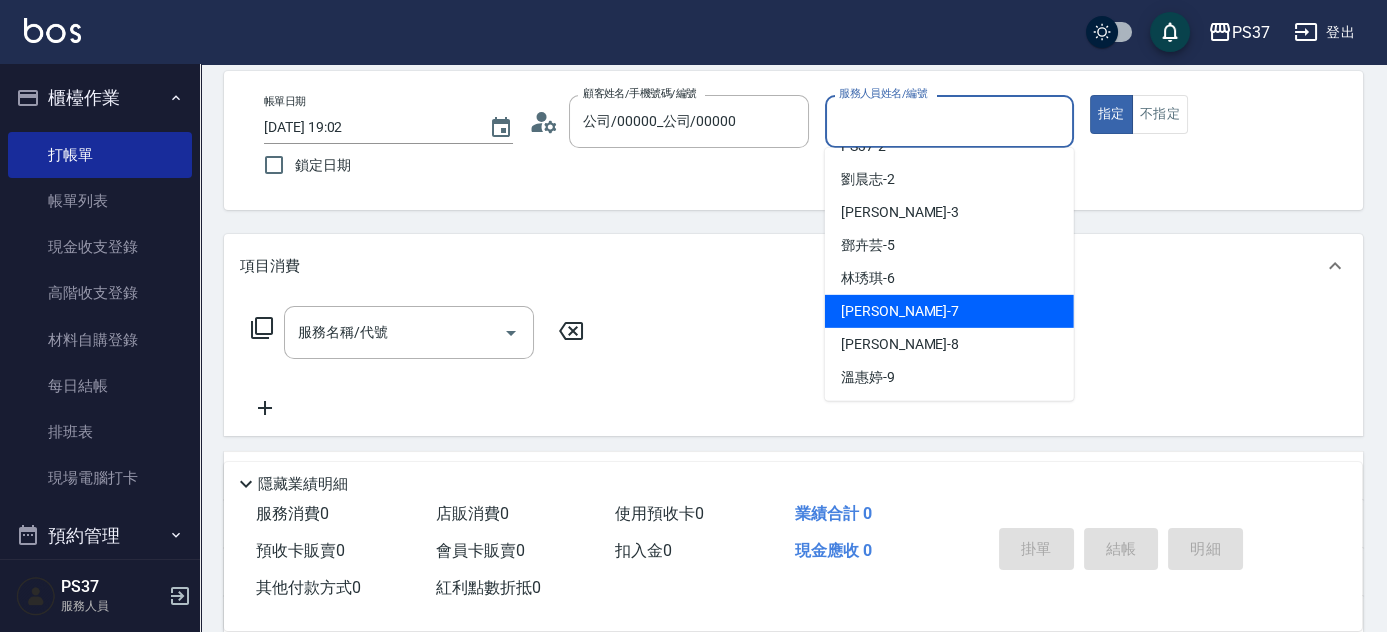 scroll, scrollTop: 90, scrollLeft: 0, axis: vertical 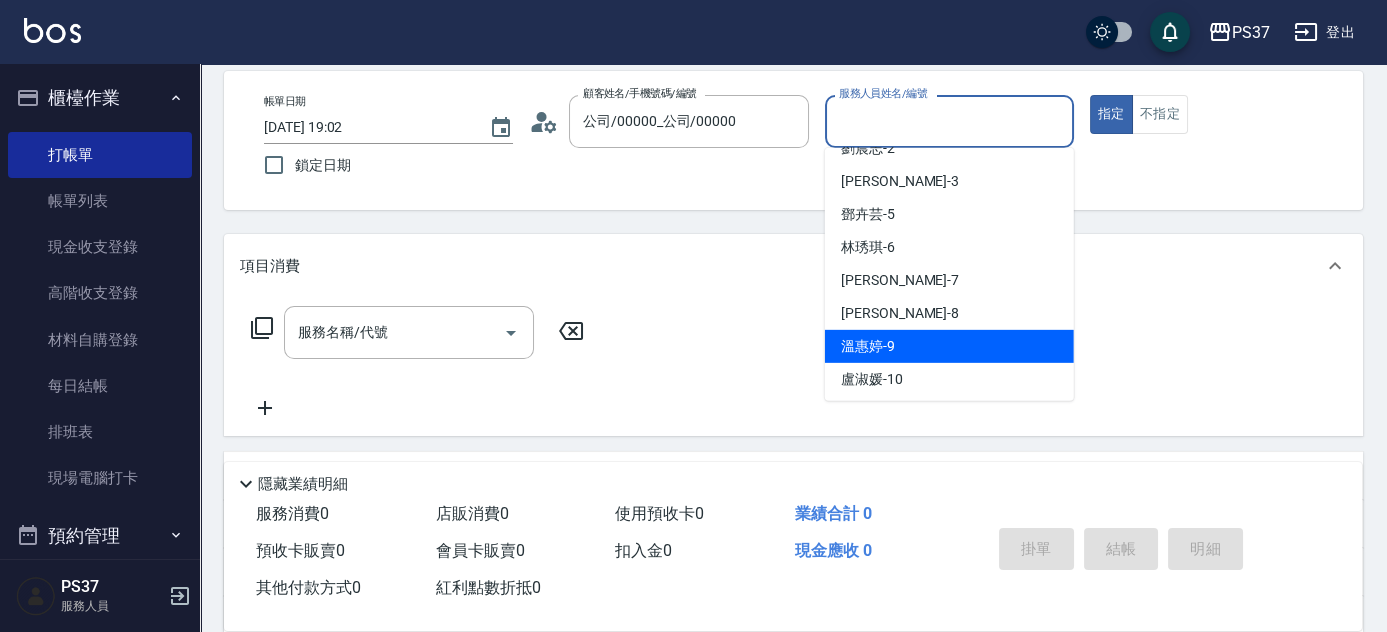 click on "溫惠婷 -9" at bounding box center (949, 346) 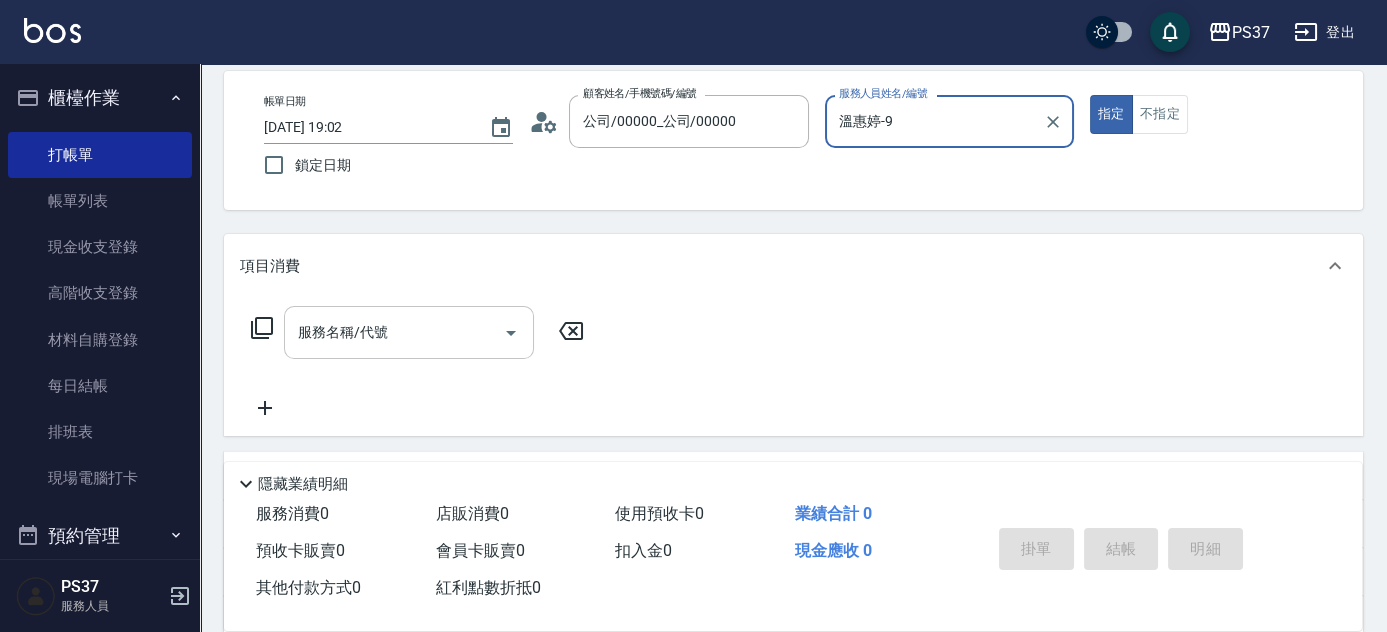 click on "服務名稱/代號" at bounding box center (394, 332) 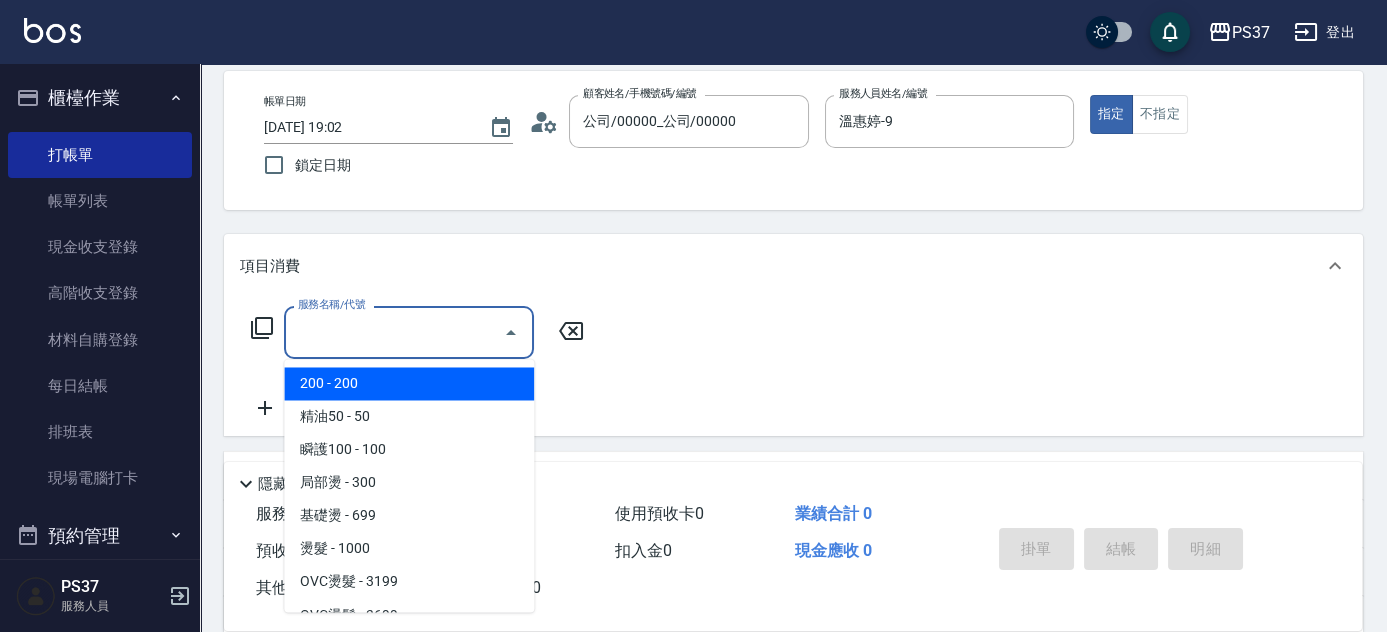 click on "200 - 200" at bounding box center [409, 383] 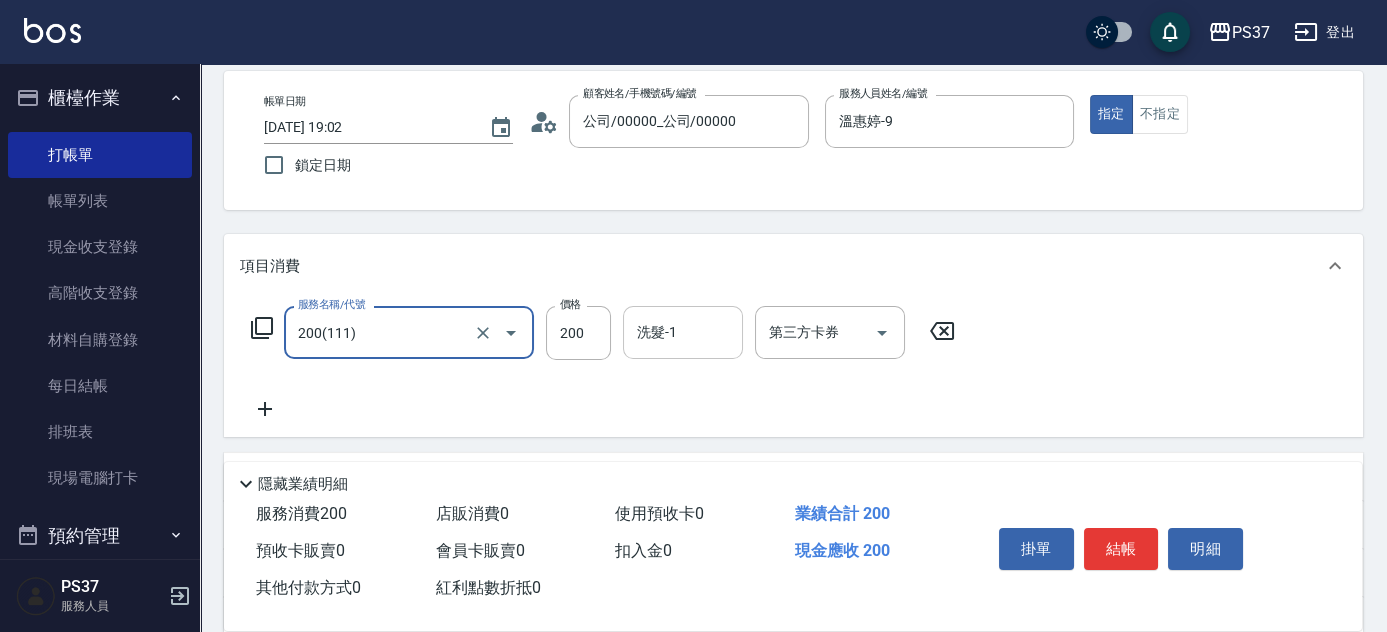 click on "洗髮-1" at bounding box center [683, 332] 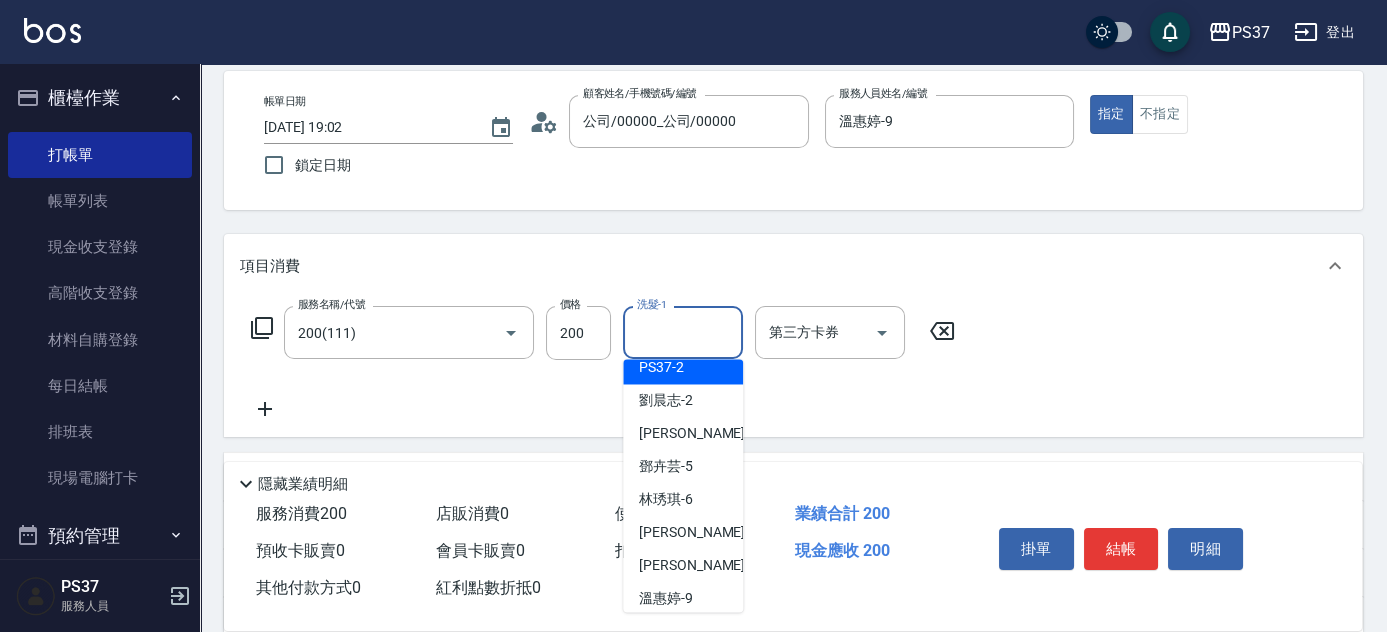 scroll, scrollTop: 181, scrollLeft: 0, axis: vertical 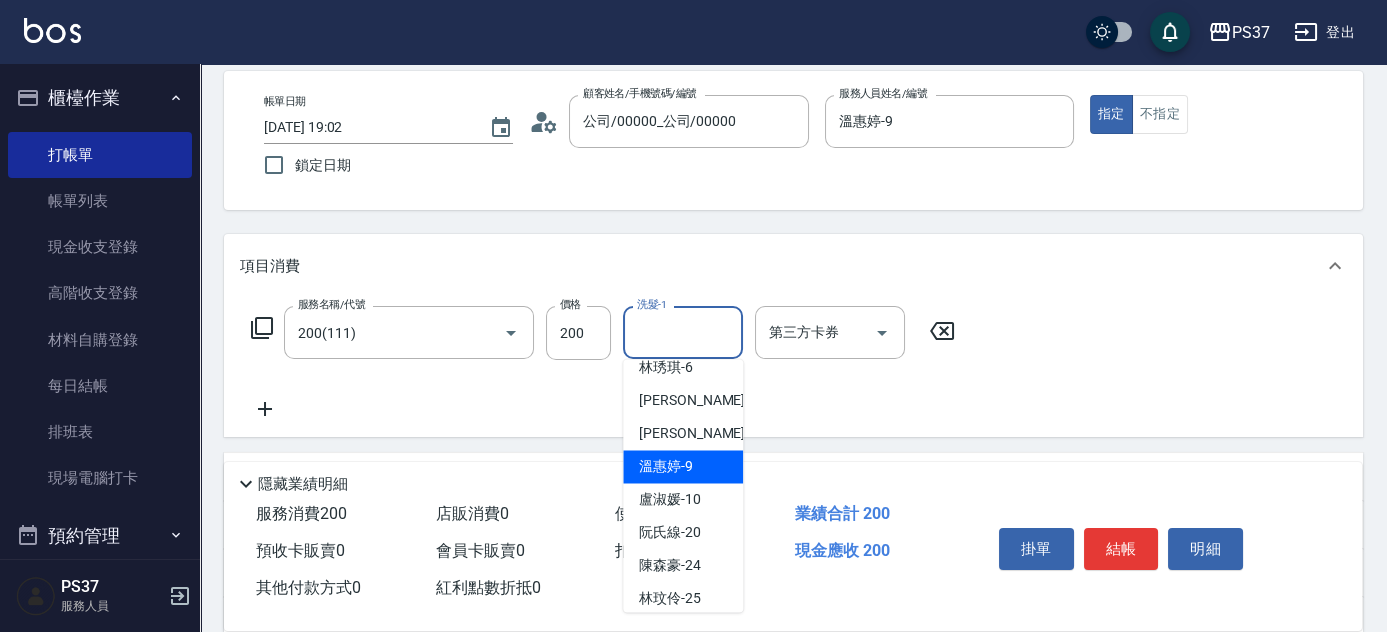 click on "溫惠婷 -9" at bounding box center (666, 466) 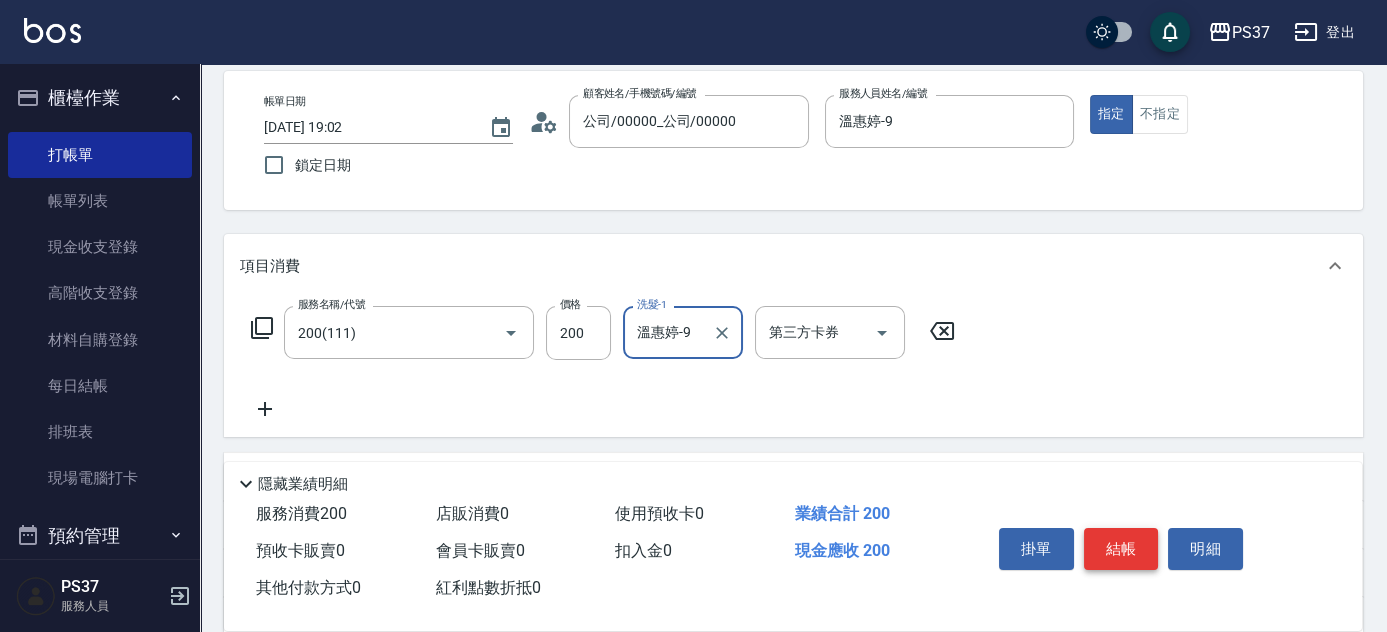 drag, startPoint x: 1084, startPoint y: 543, endPoint x: 1115, endPoint y: 550, distance: 31.780497 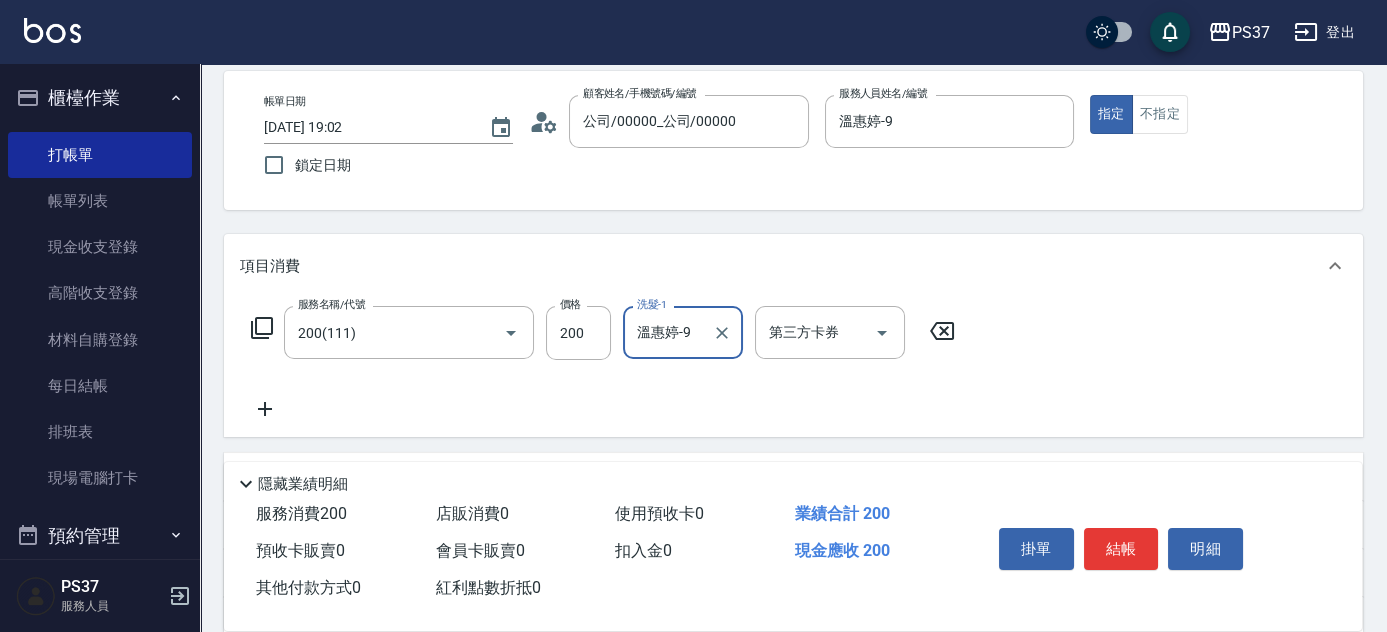 click on "結帳" at bounding box center (1121, 549) 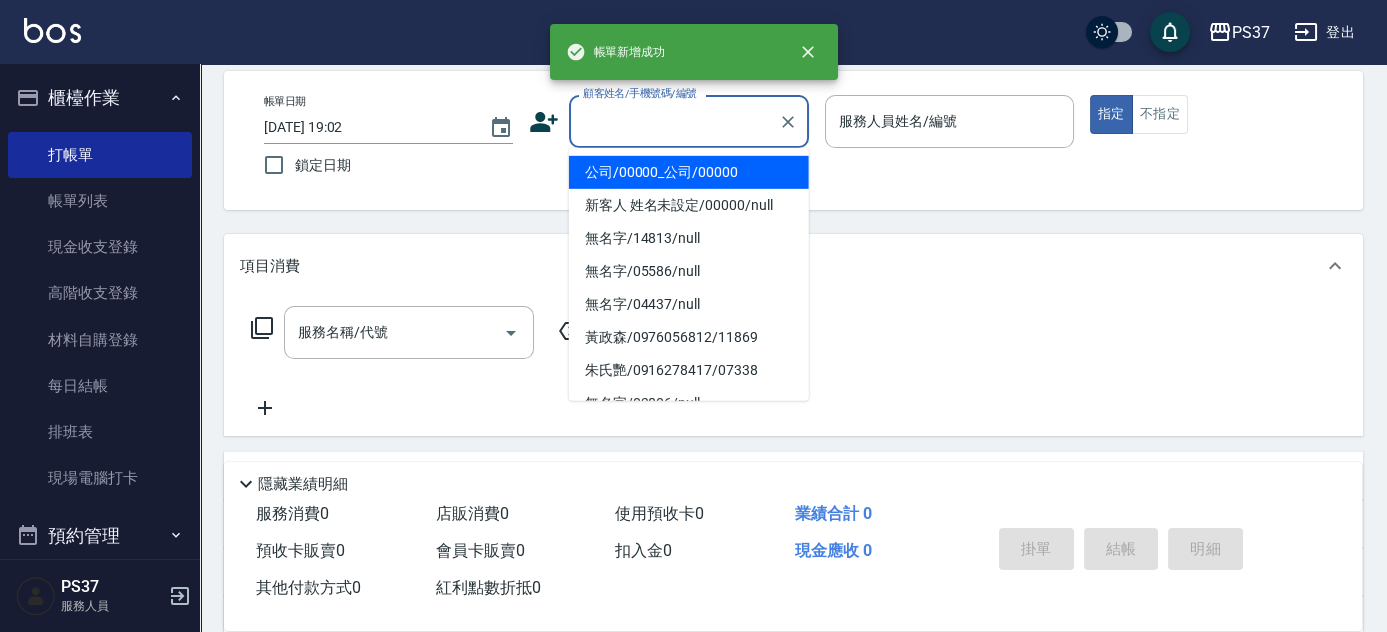 click on "顧客姓名/手機號碼/編號" at bounding box center (674, 121) 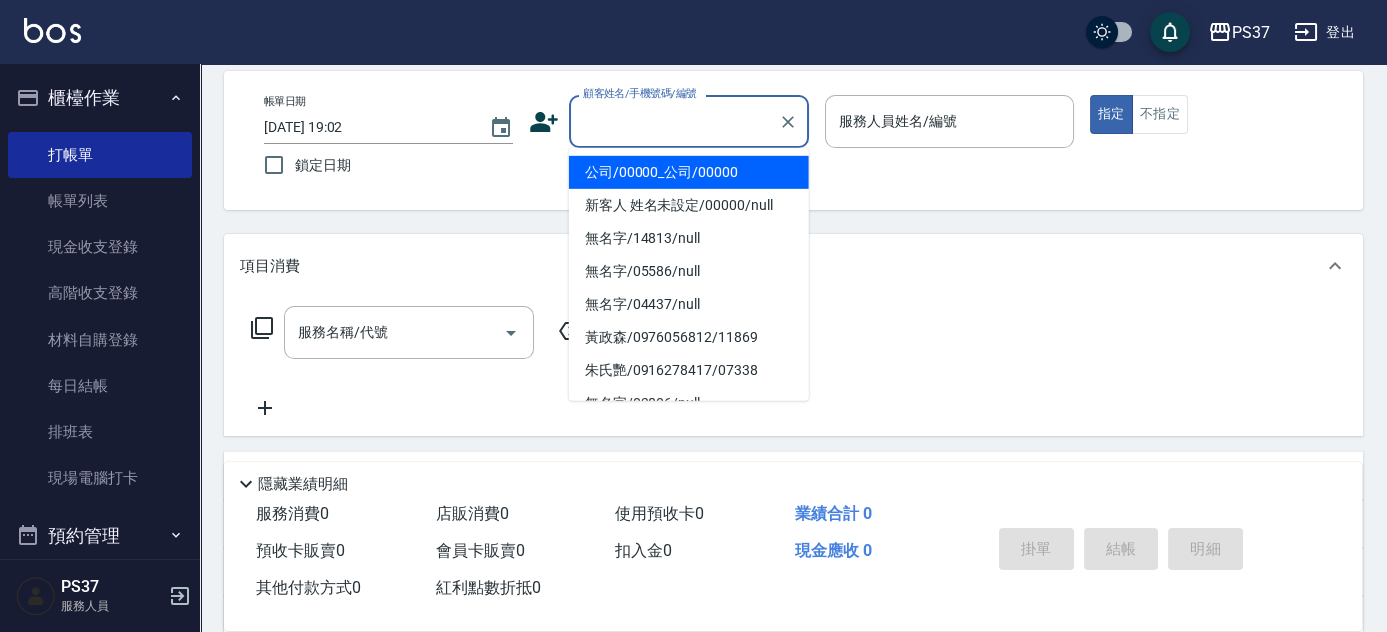 click on "公司/00000_公司/00000" at bounding box center (689, 172) 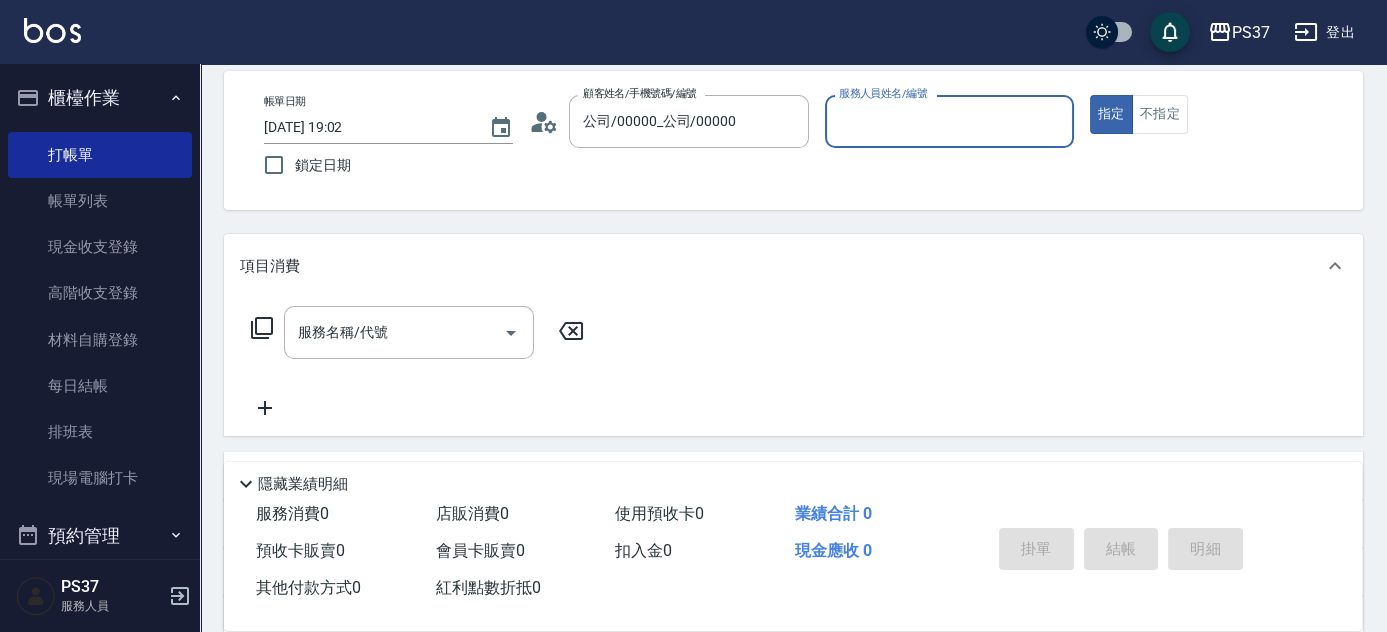 click on "服務人員姓名/編號" at bounding box center [949, 121] 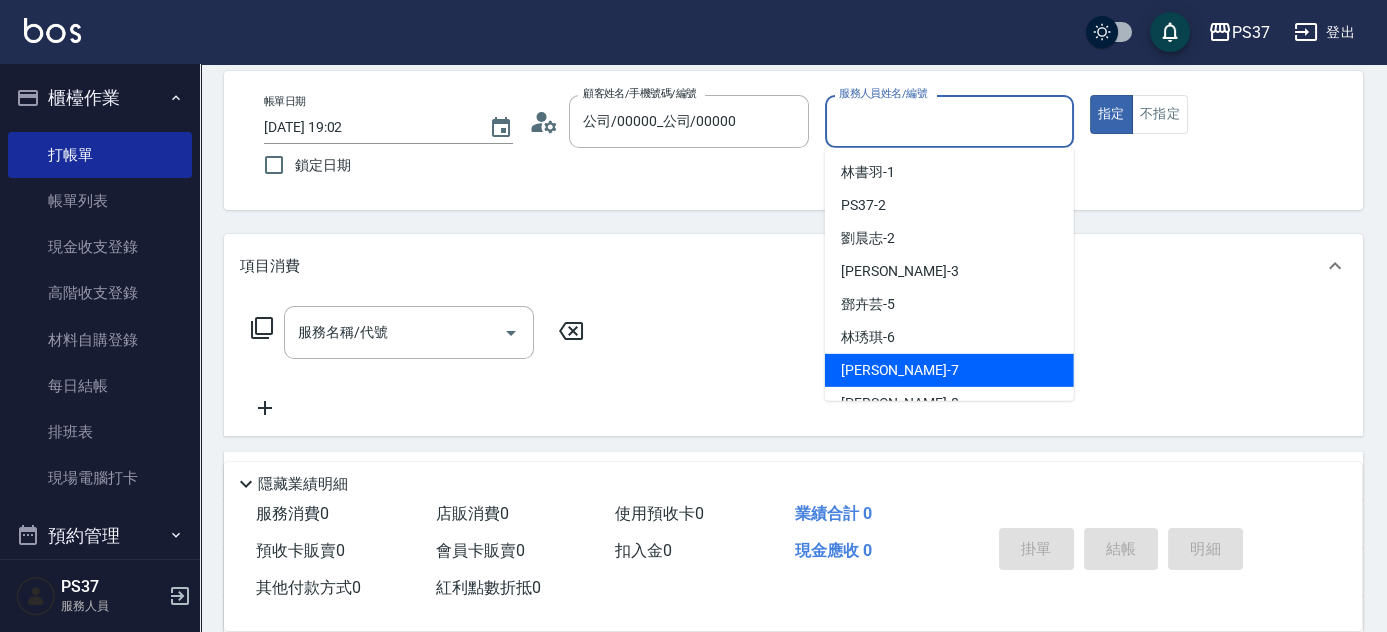 click on "[PERSON_NAME] -7" at bounding box center (900, 370) 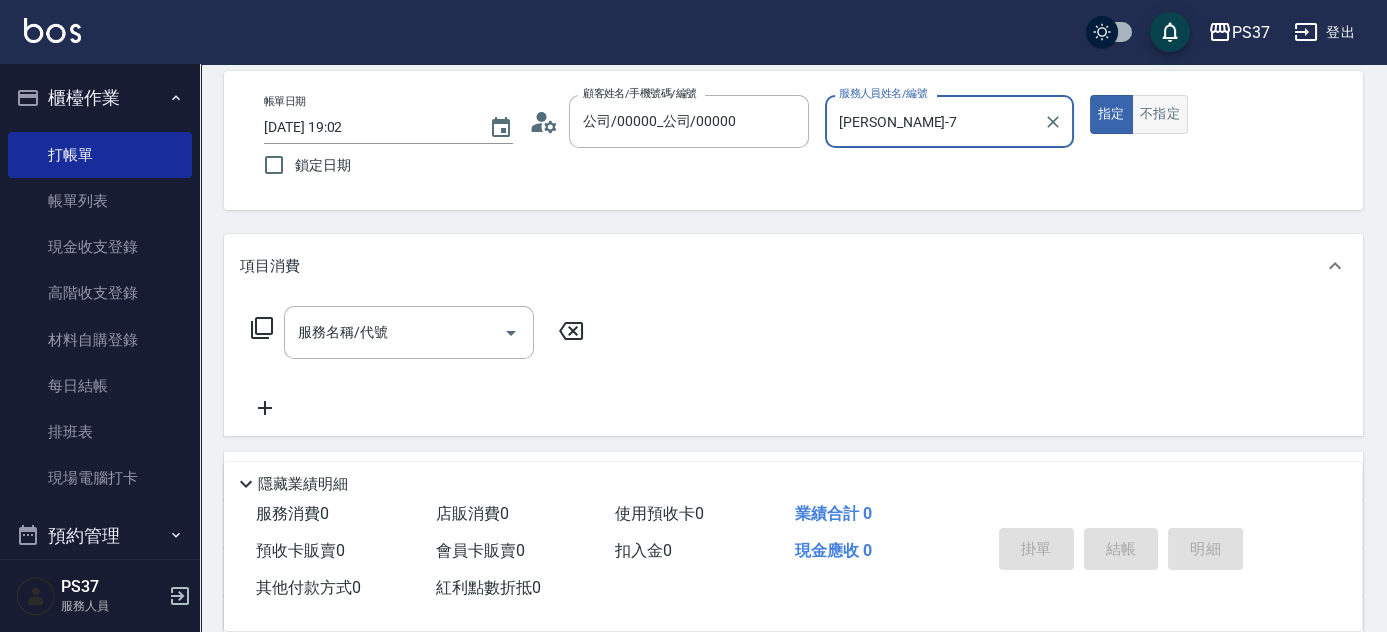 click on "不指定" at bounding box center [1160, 114] 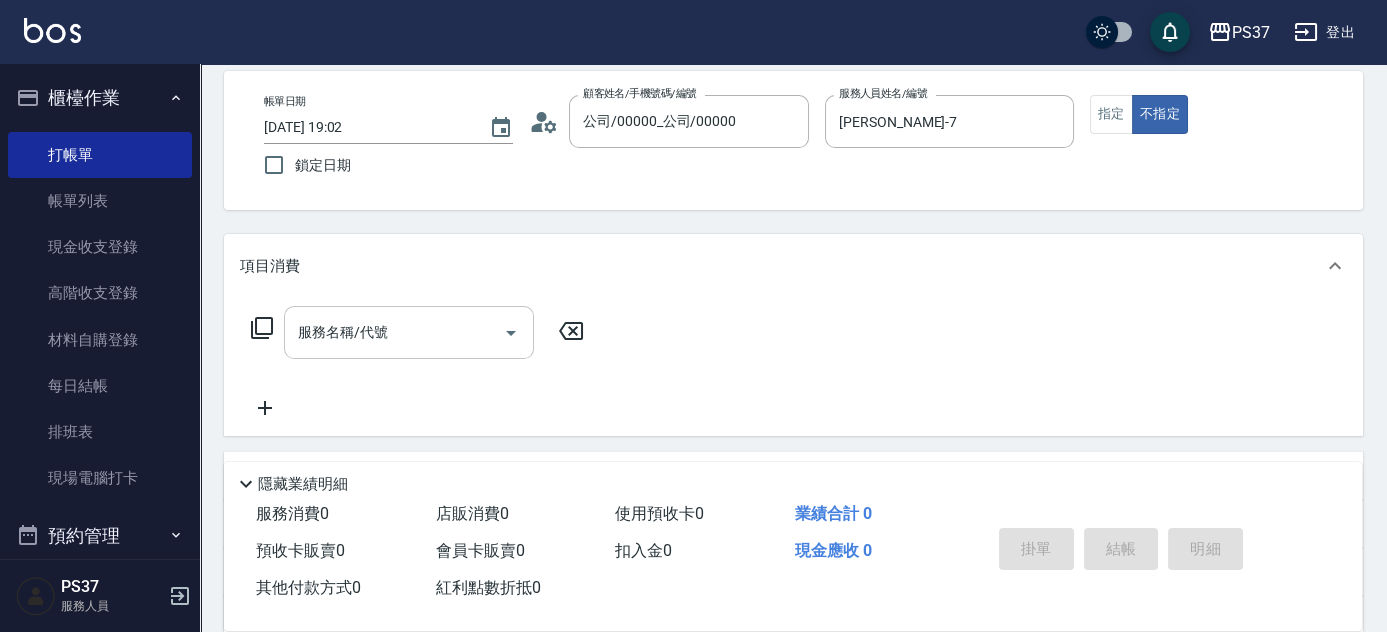 click on "服務名稱/代號" at bounding box center [394, 332] 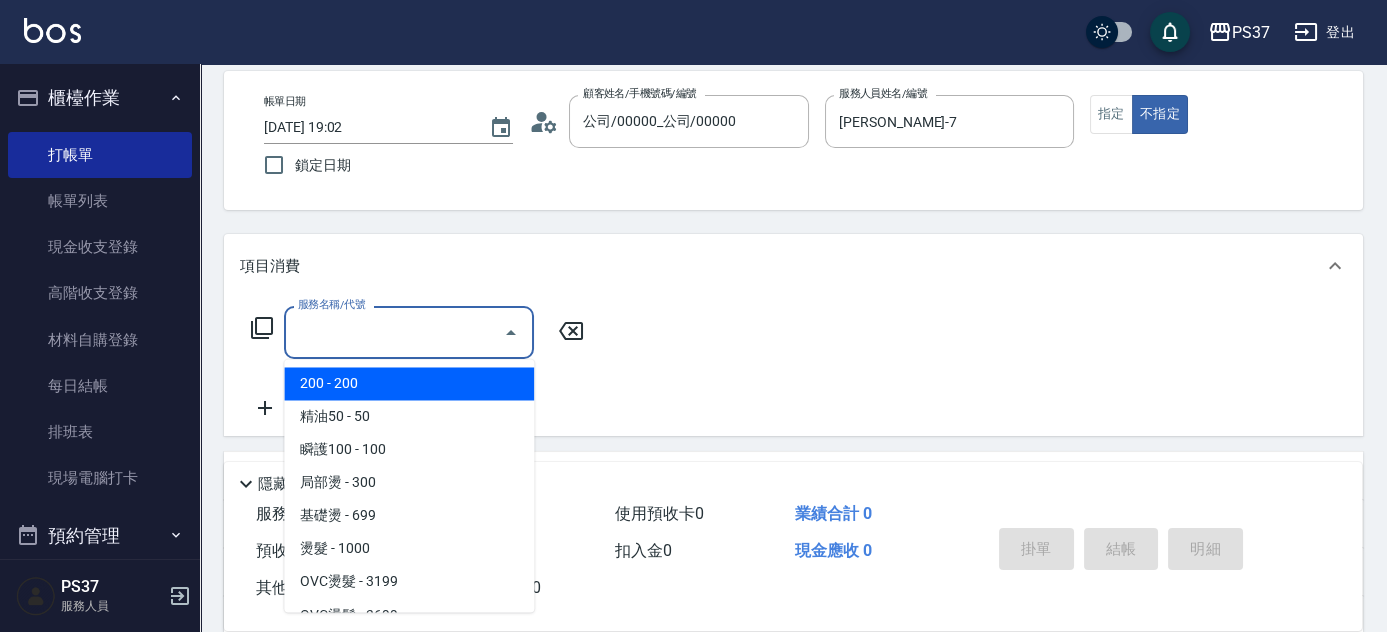 click on "200 - 200" at bounding box center (409, 383) 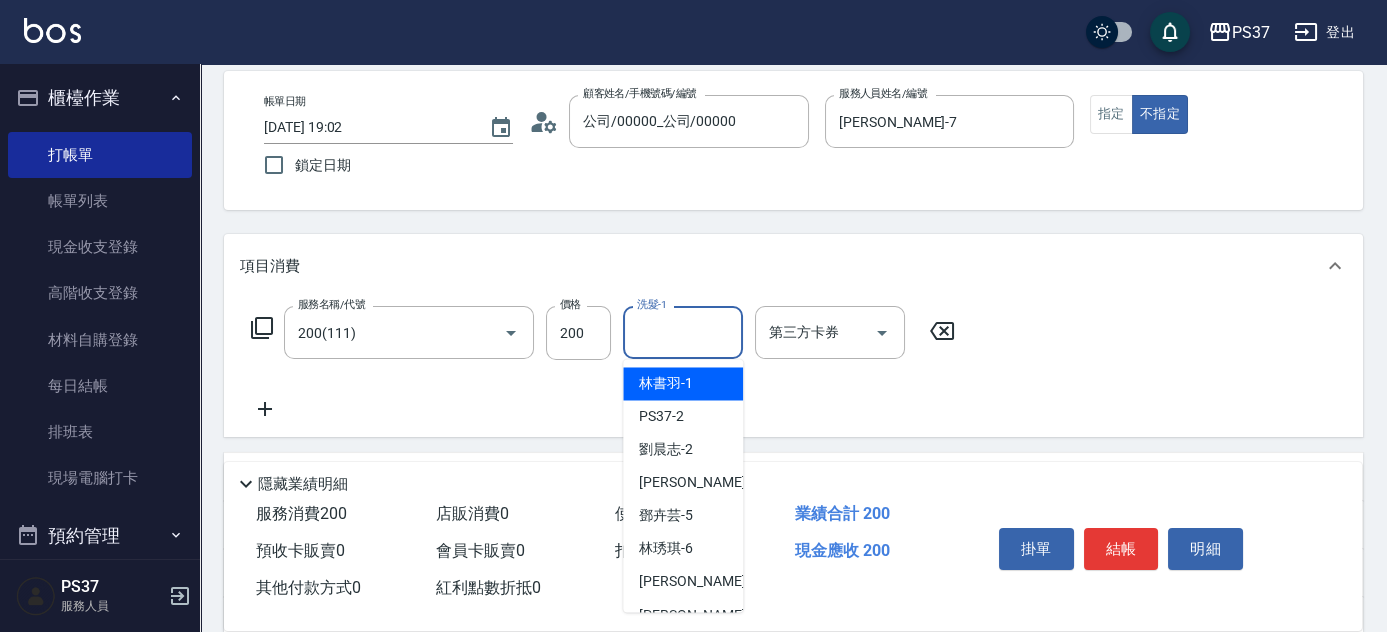 click on "洗髮-1" at bounding box center [683, 332] 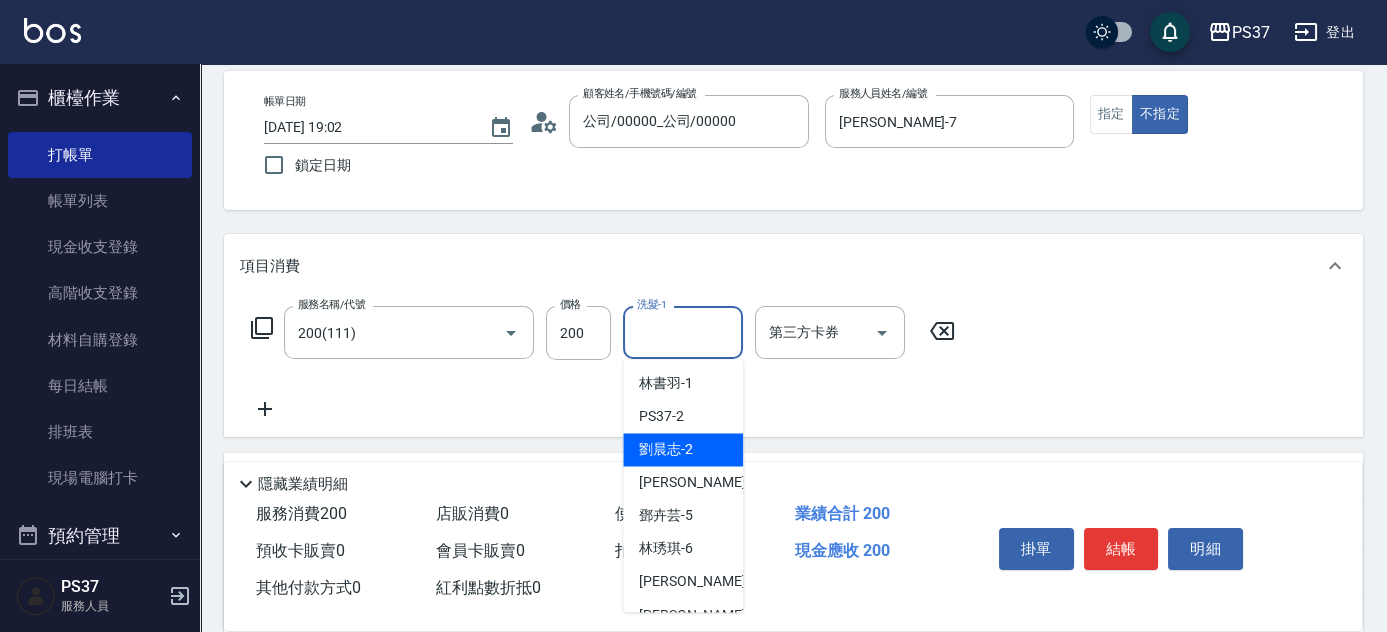 scroll, scrollTop: 323, scrollLeft: 0, axis: vertical 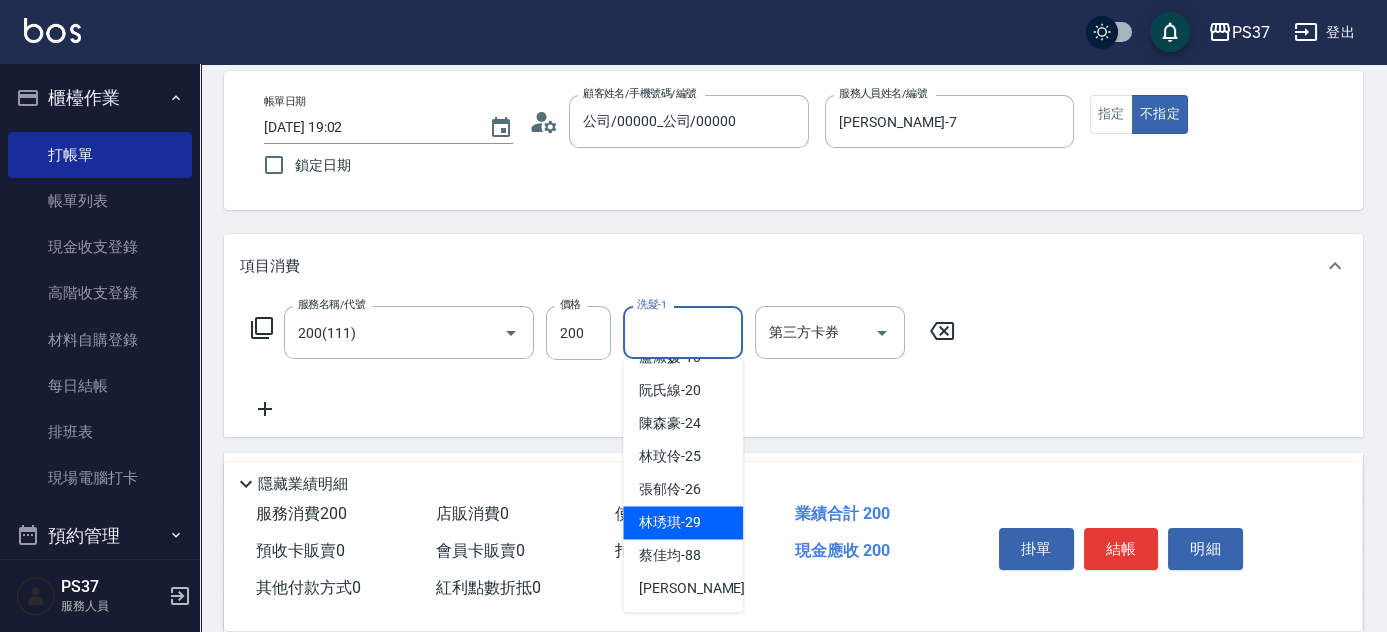click on "林琇琪 -29" at bounding box center [683, 522] 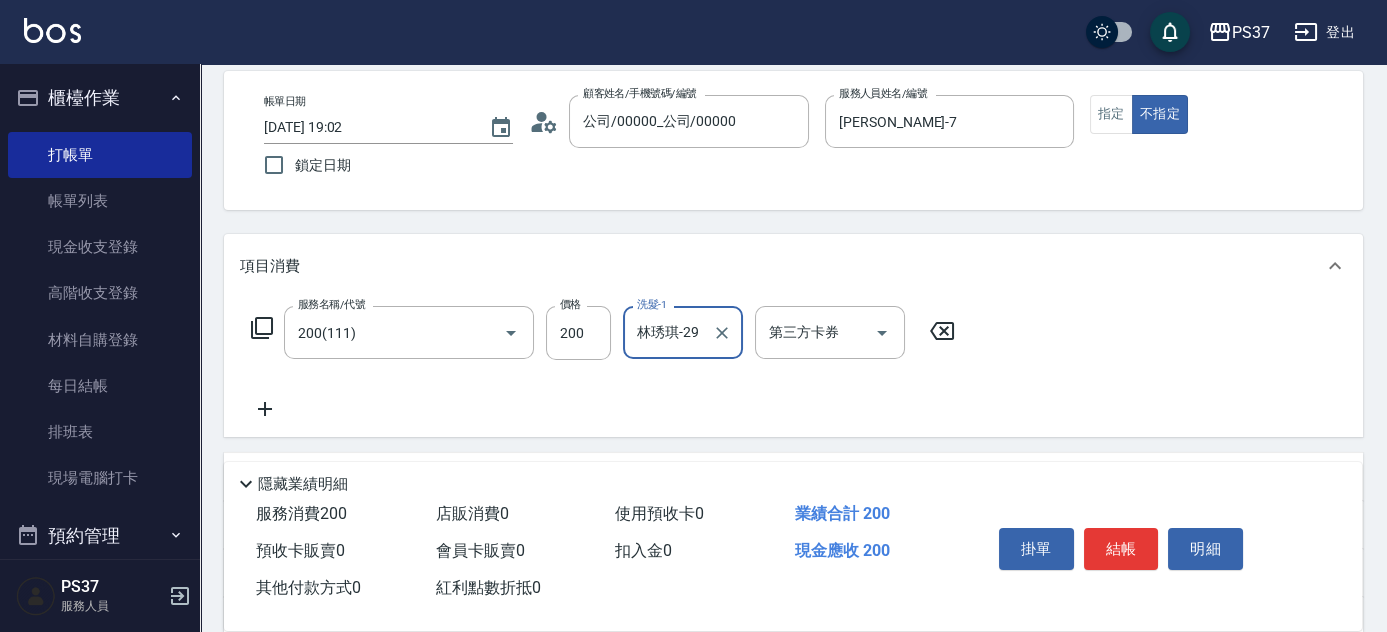 click 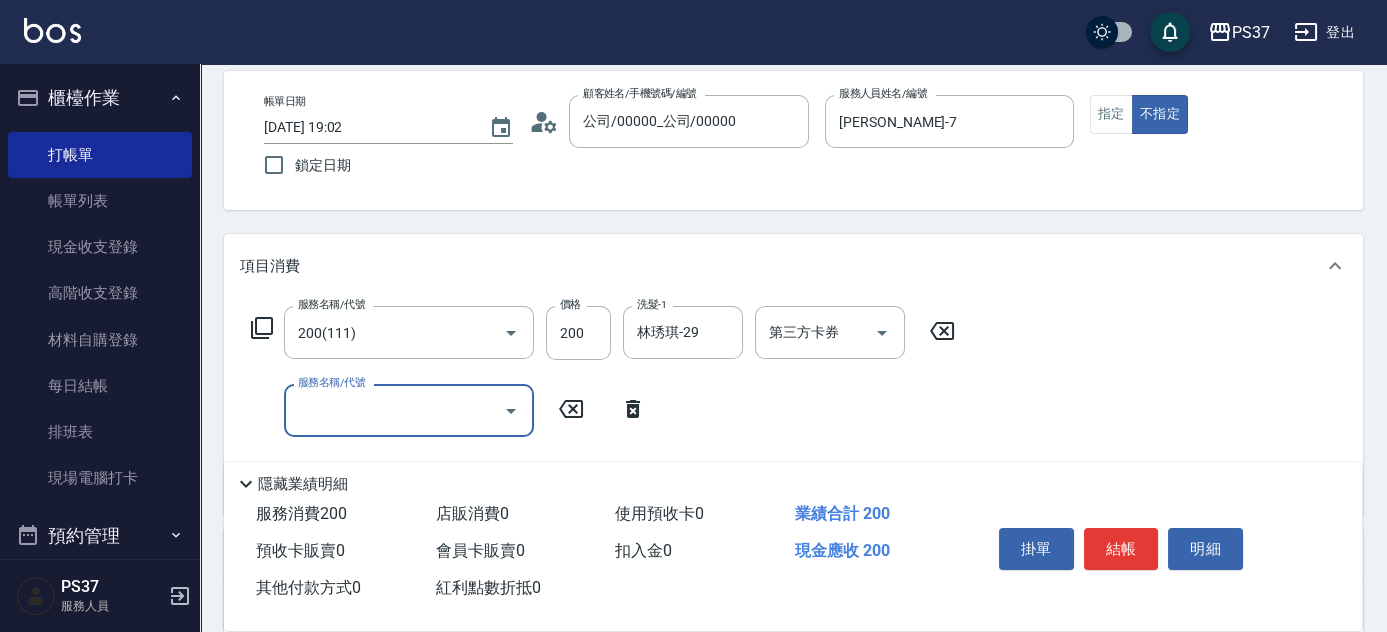 click on "服務名稱/代號" at bounding box center (394, 410) 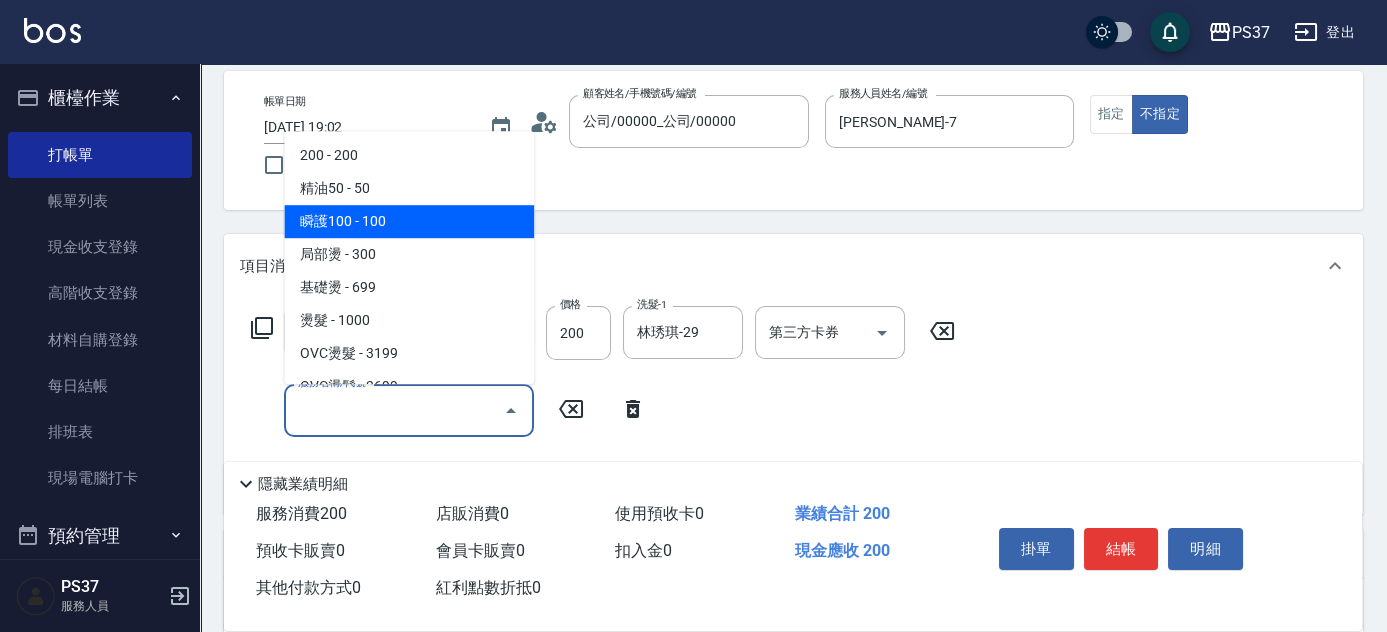 click on "瞬護100 - 100" at bounding box center (409, 221) 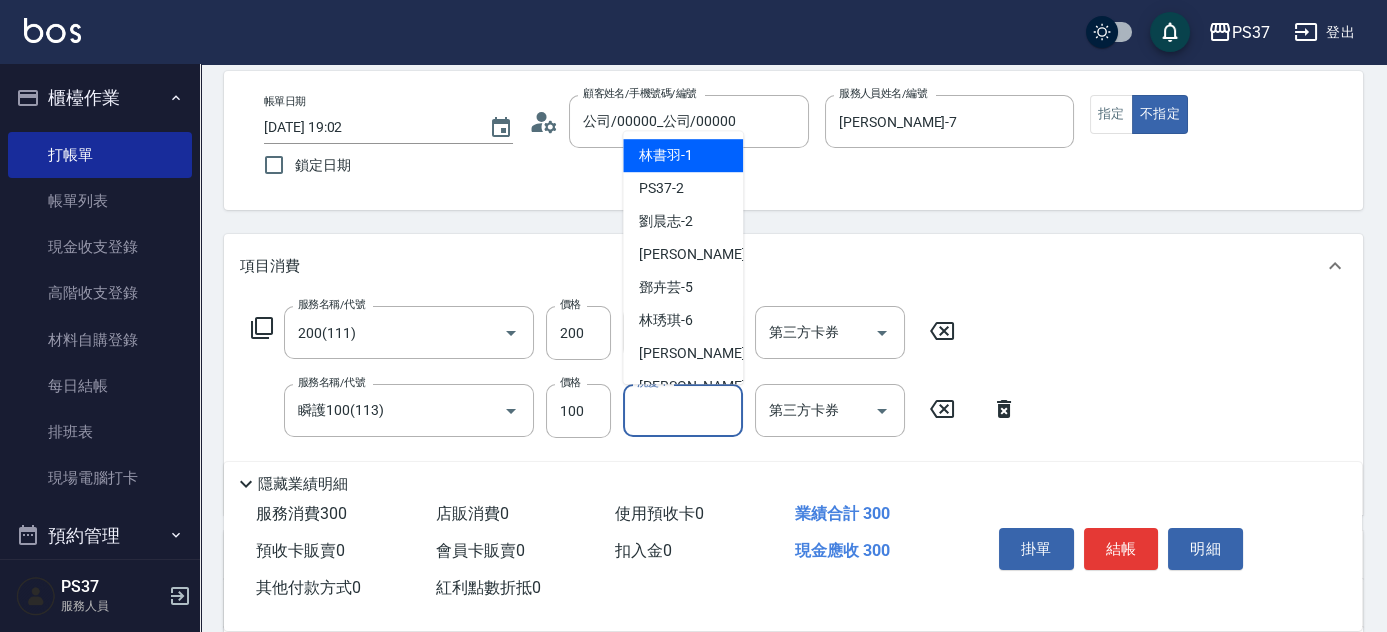 click on "洗髮-1" at bounding box center [683, 410] 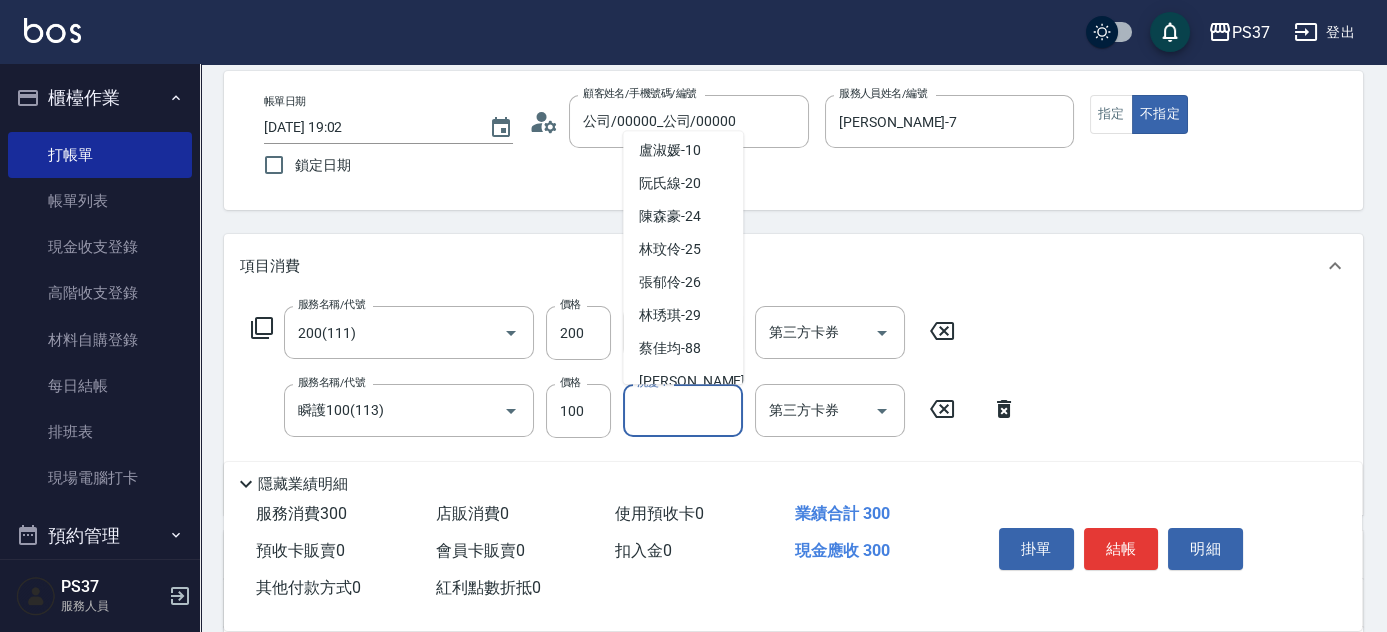 scroll, scrollTop: 323, scrollLeft: 0, axis: vertical 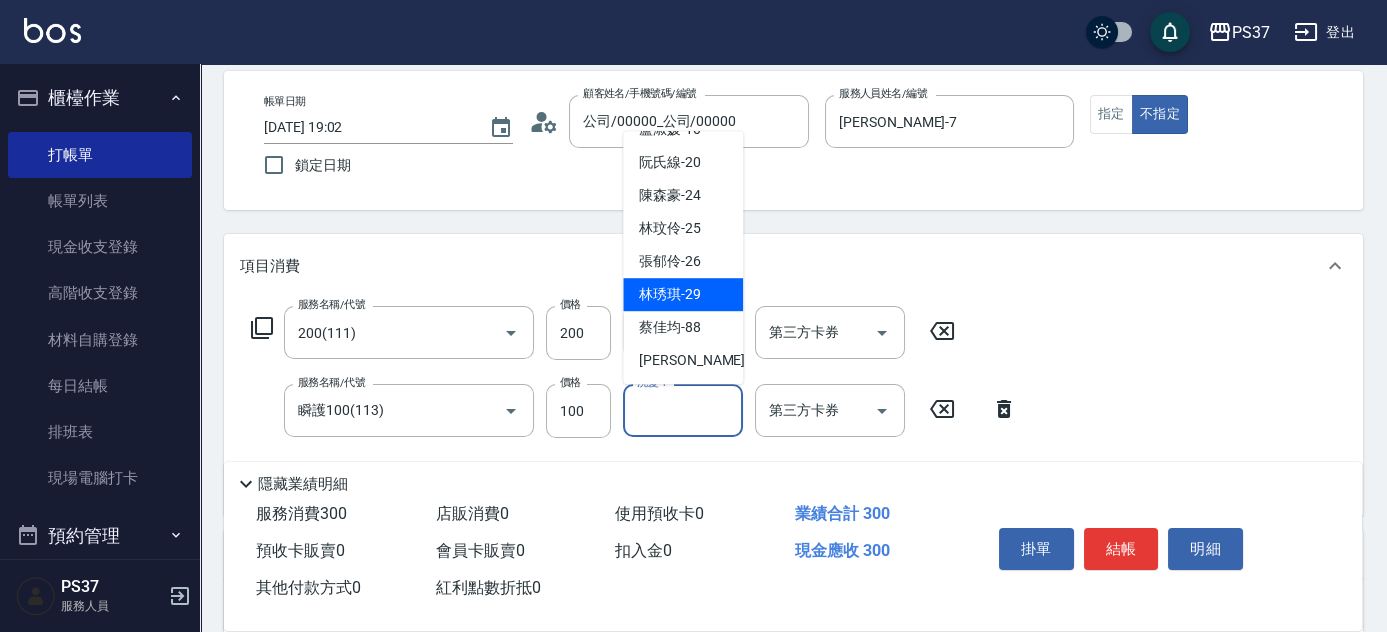 click on "林琇琪 -29" at bounding box center (683, 294) 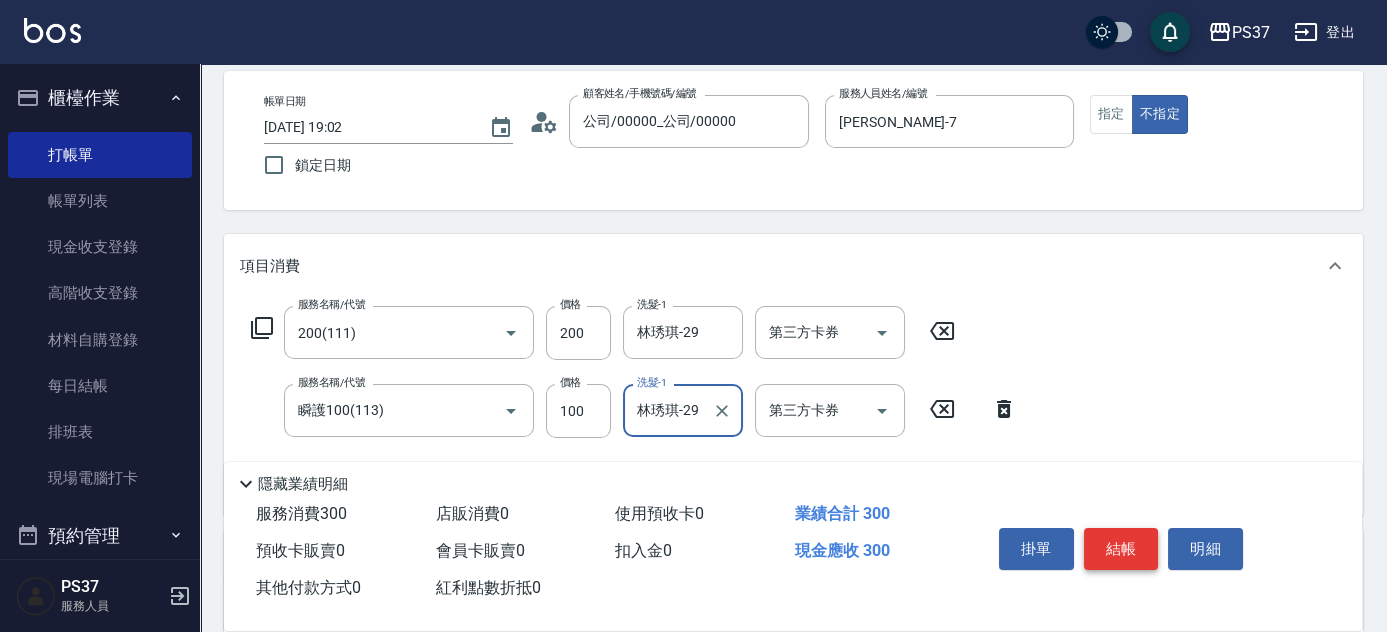drag, startPoint x: 1134, startPoint y: 578, endPoint x: 1134, endPoint y: 554, distance: 24 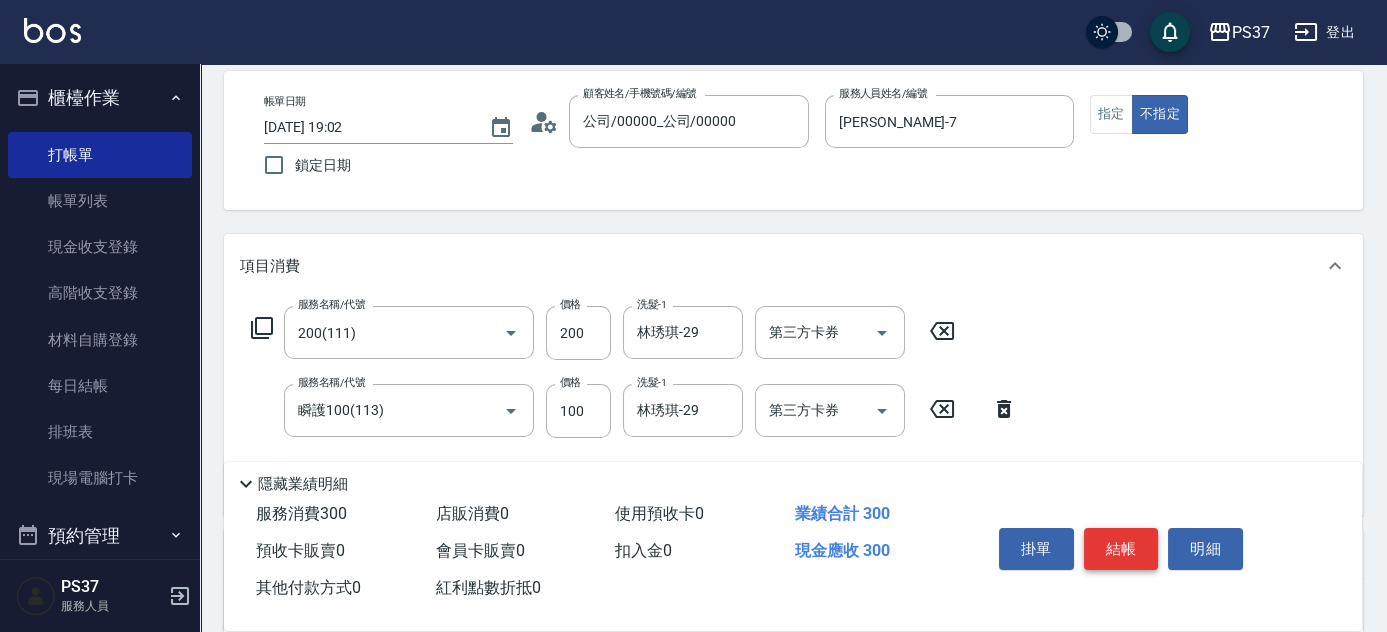 click on "結帳" at bounding box center [1121, 549] 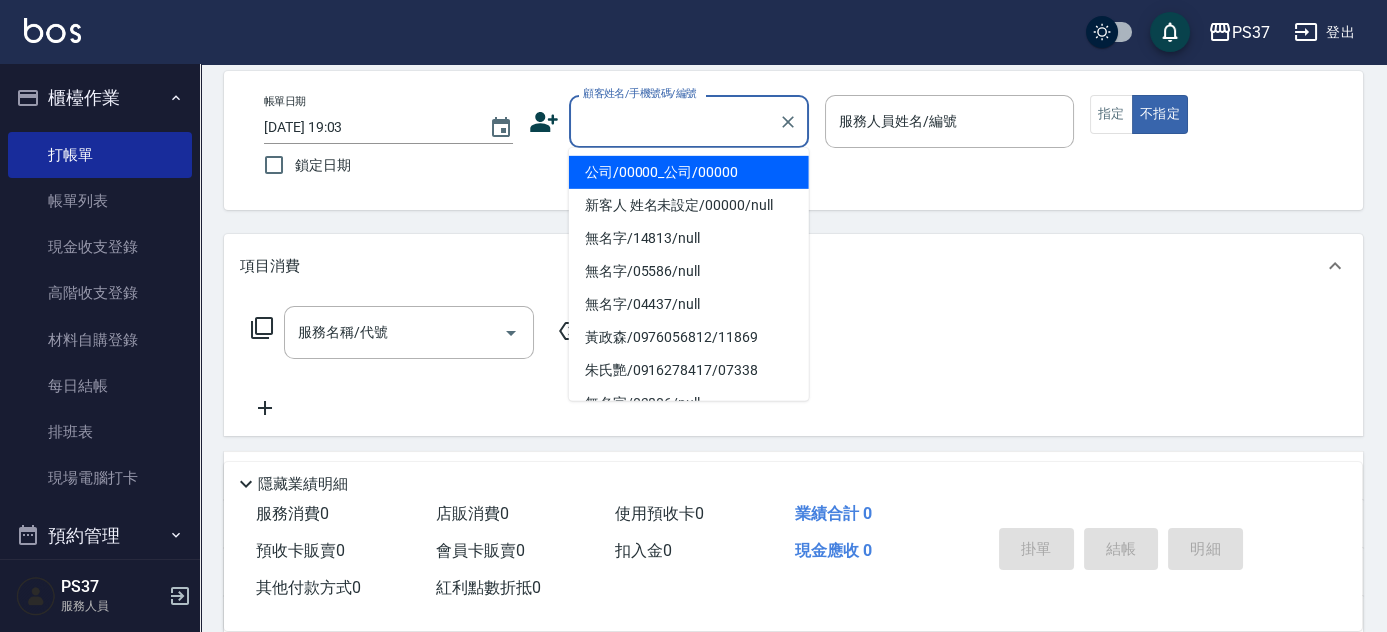 click on "顧客姓名/手機號碼/編號" at bounding box center (674, 121) 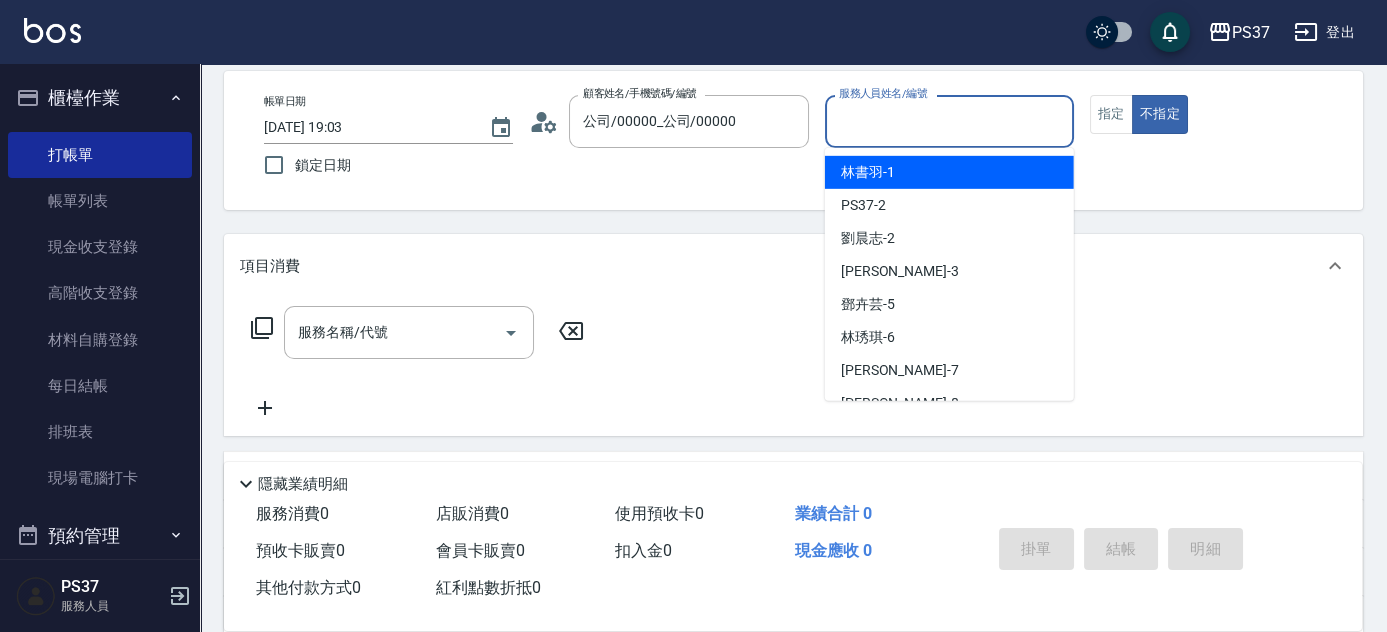 click on "服務人員姓名/編號" at bounding box center (949, 121) 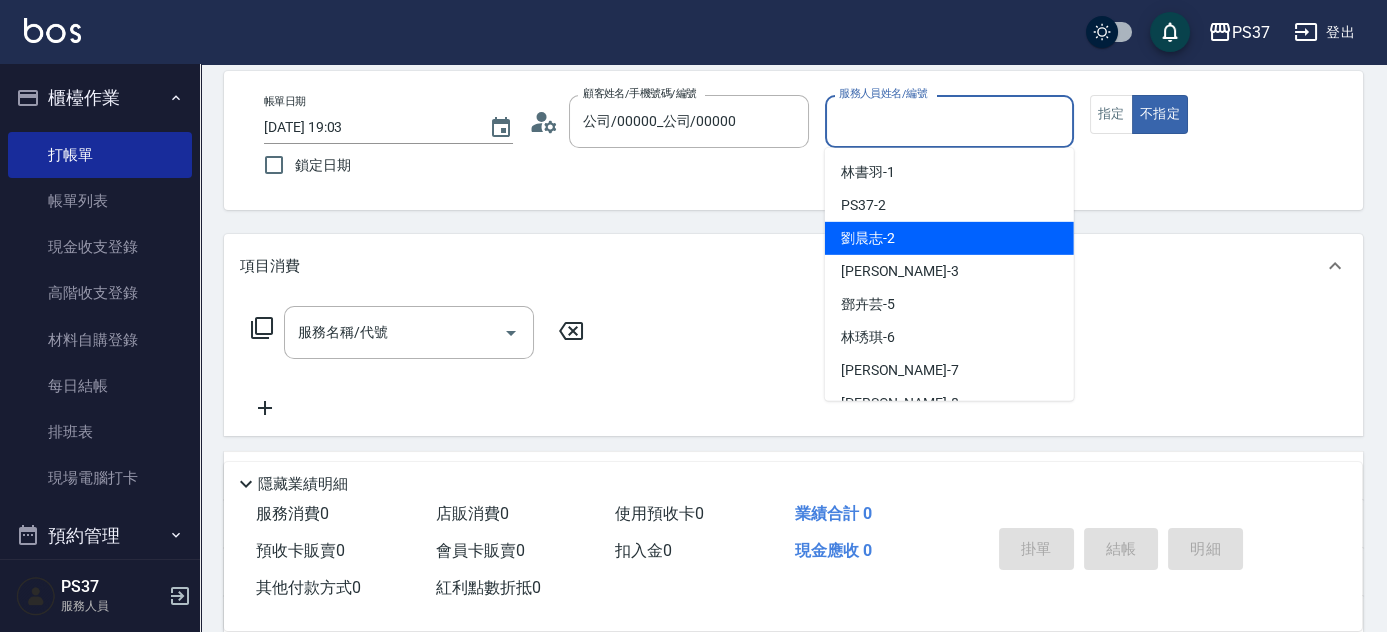 click on "劉晨志 -2" at bounding box center (949, 238) 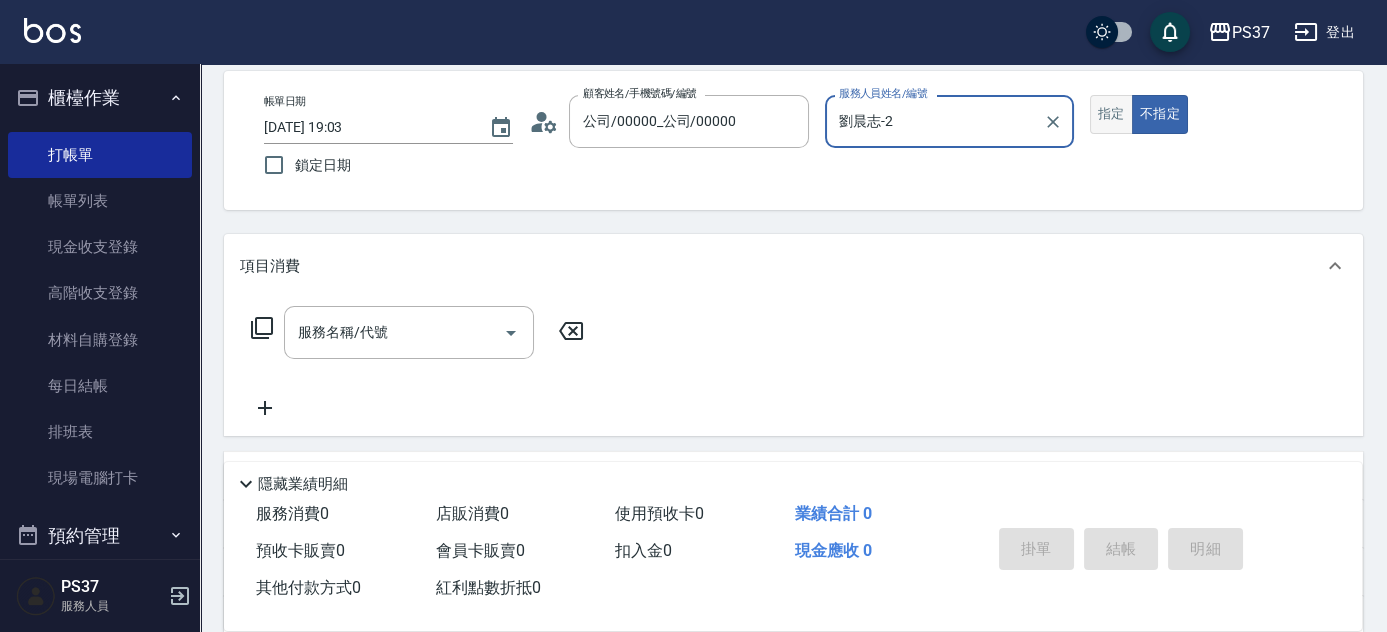 click on "指定" at bounding box center (1111, 114) 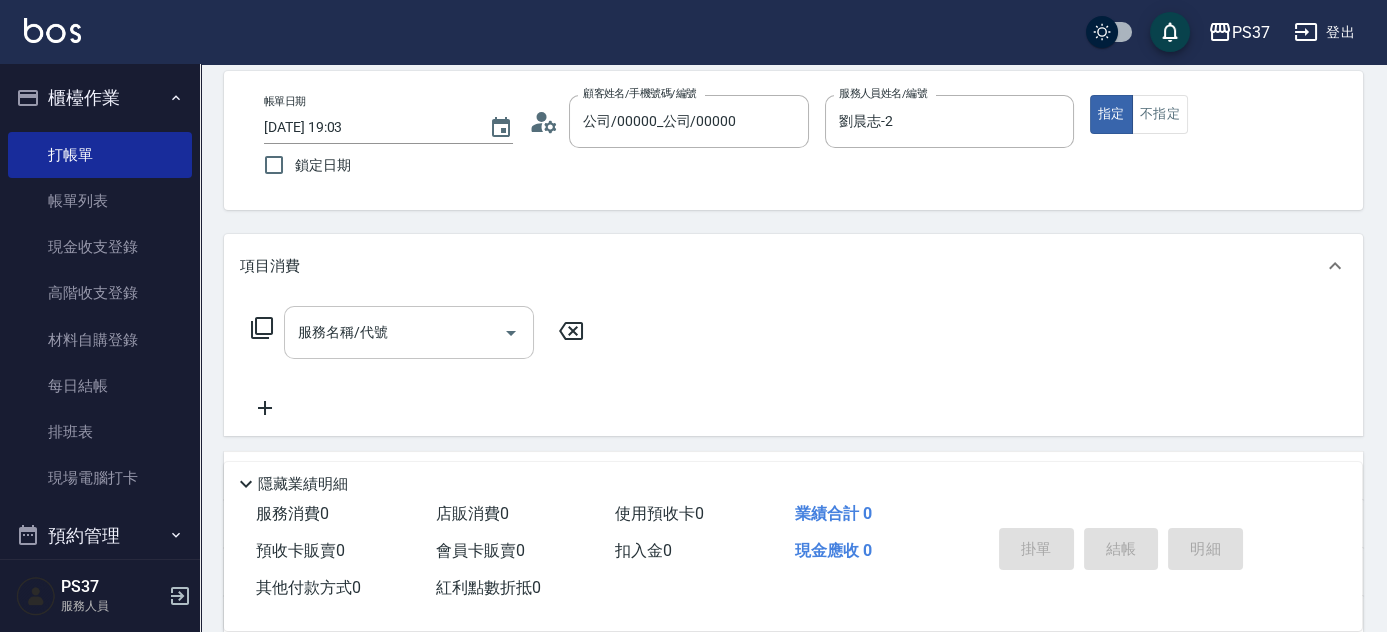 click on "服務名稱/代號" at bounding box center [394, 332] 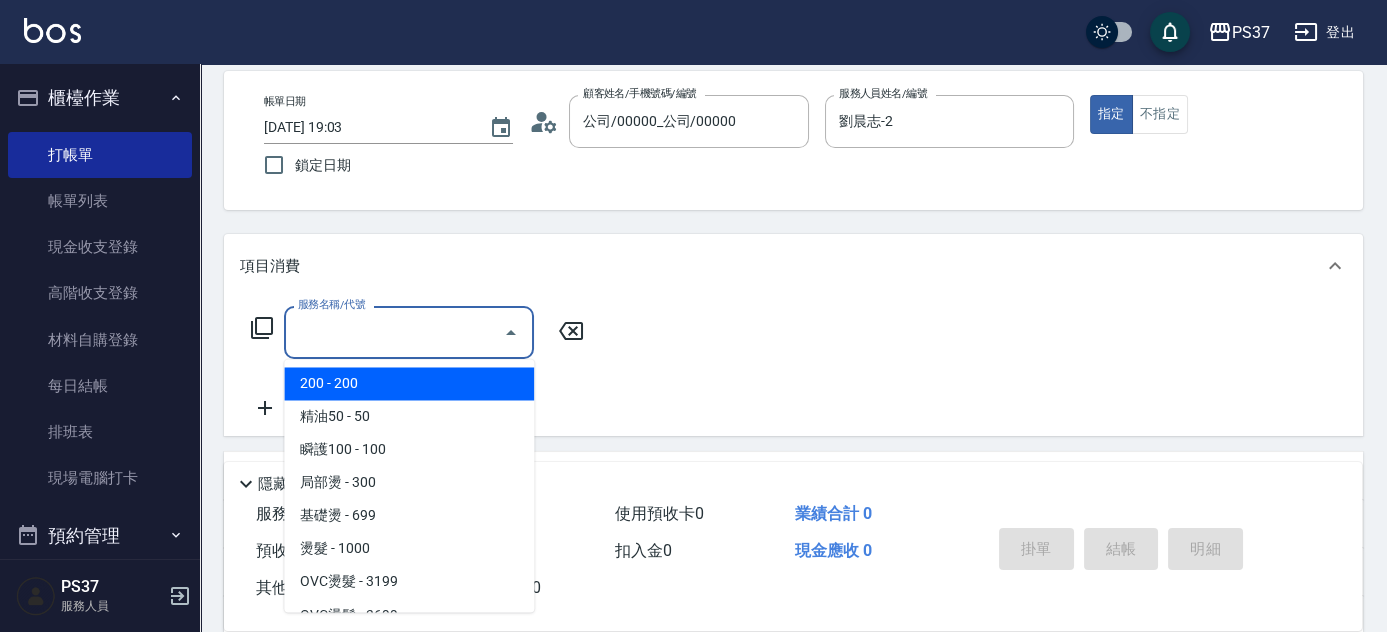 click on "200 - 200" at bounding box center (409, 383) 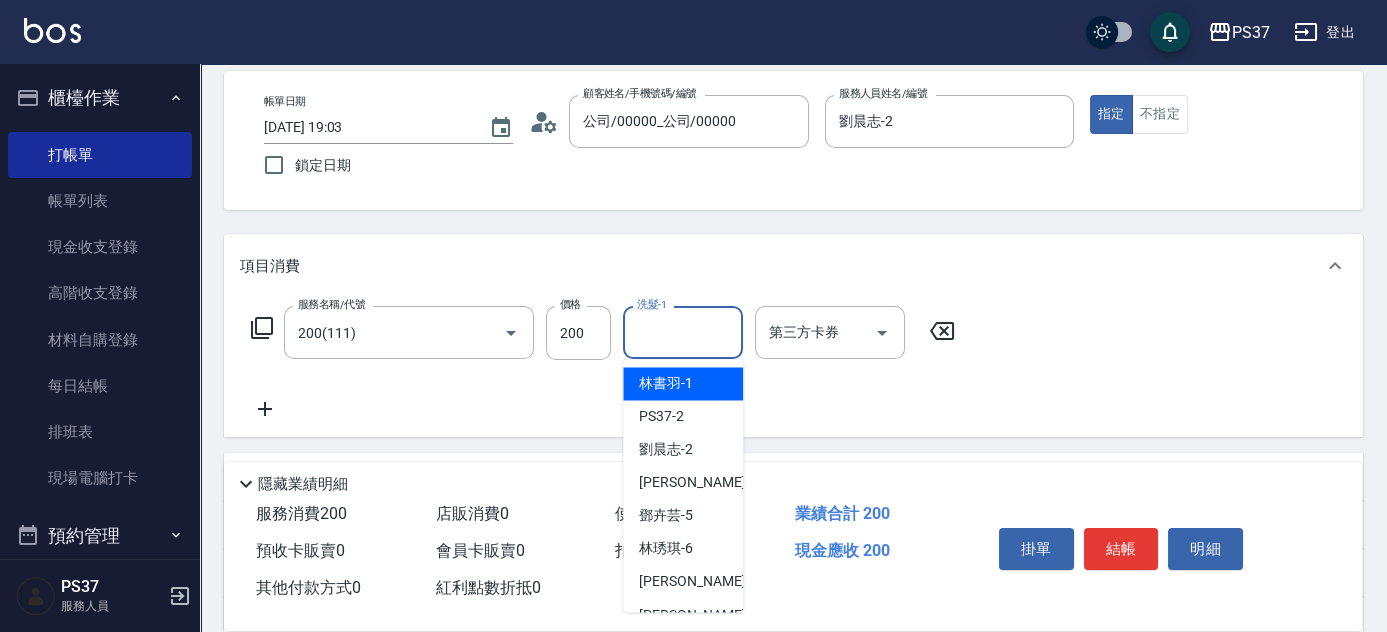 click on "洗髮-1 洗髮-1" at bounding box center [683, 332] 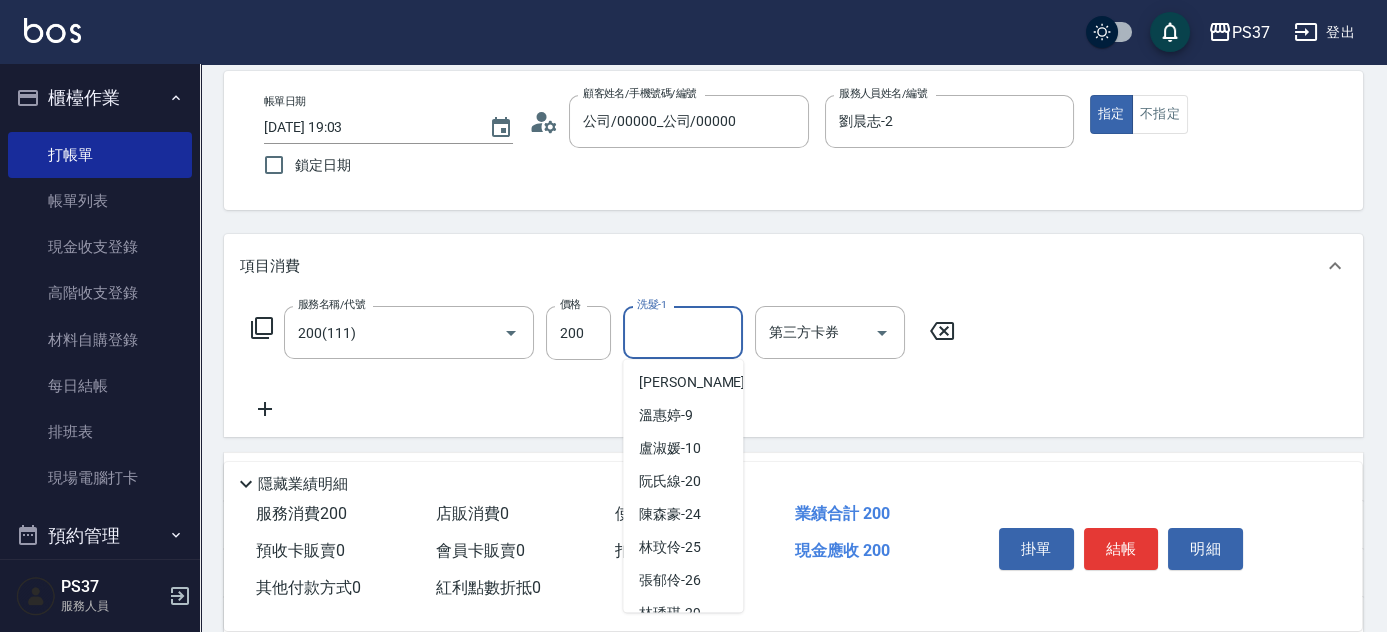 scroll, scrollTop: 323, scrollLeft: 0, axis: vertical 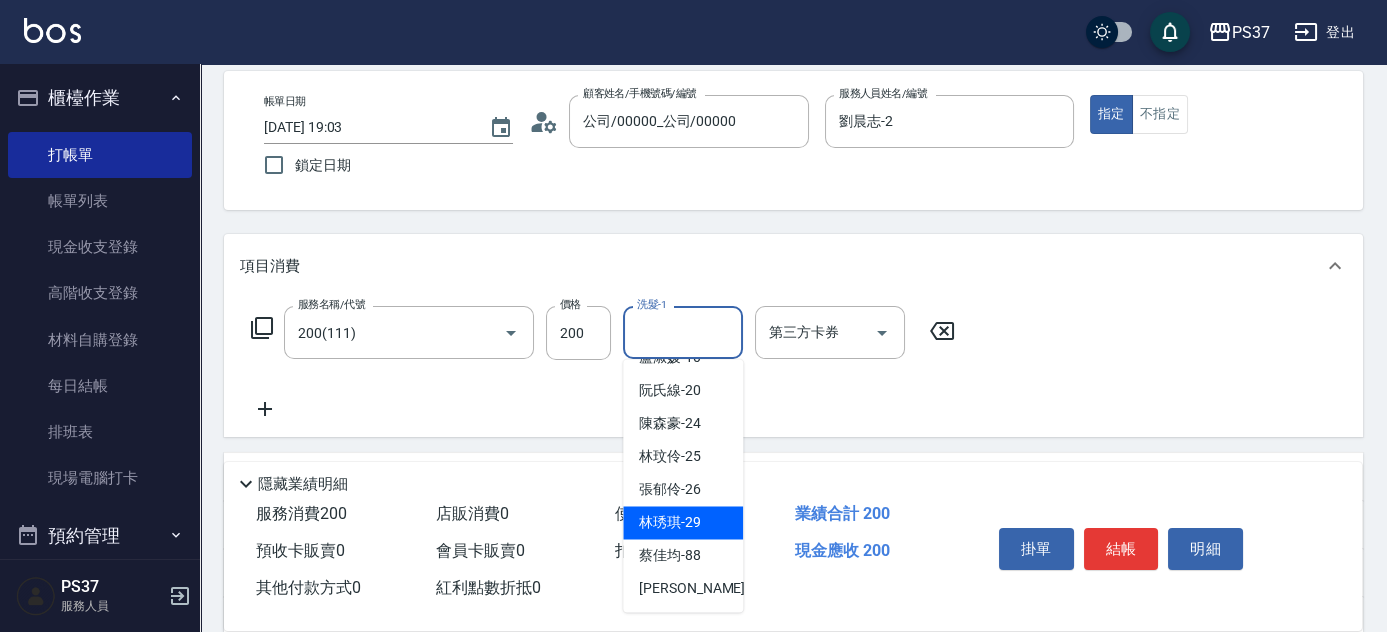 click on "林琇琪 -29" at bounding box center (683, 522) 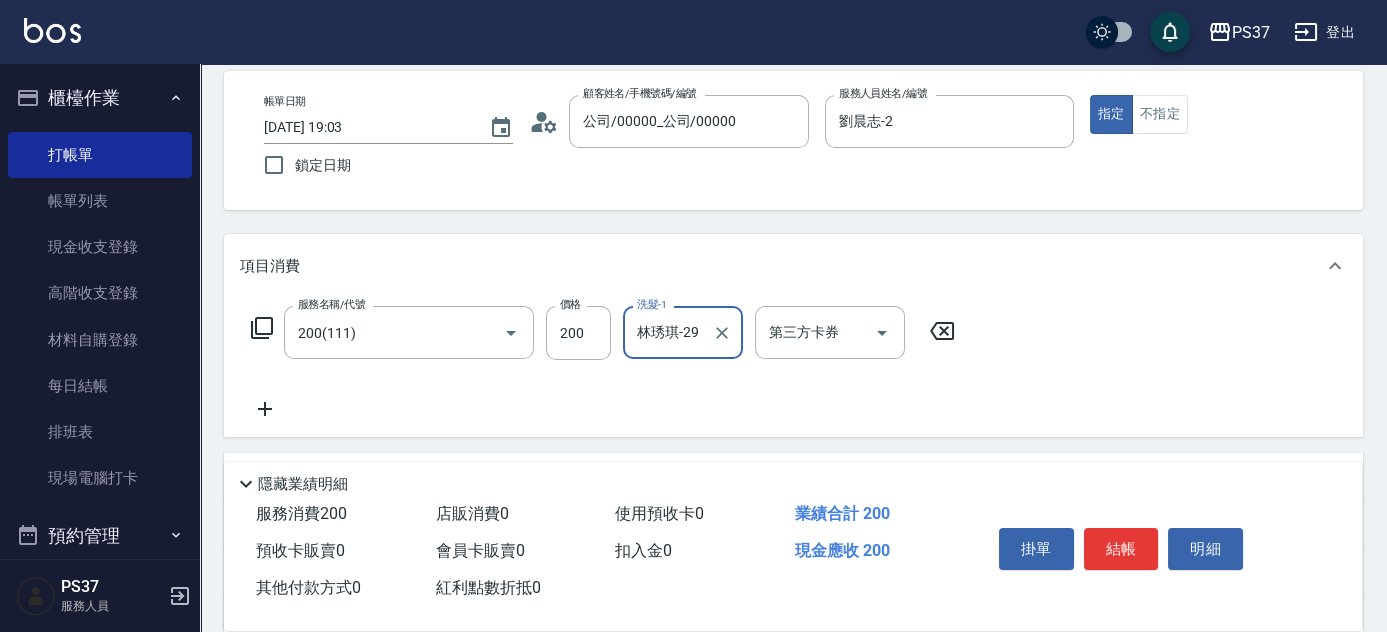 click 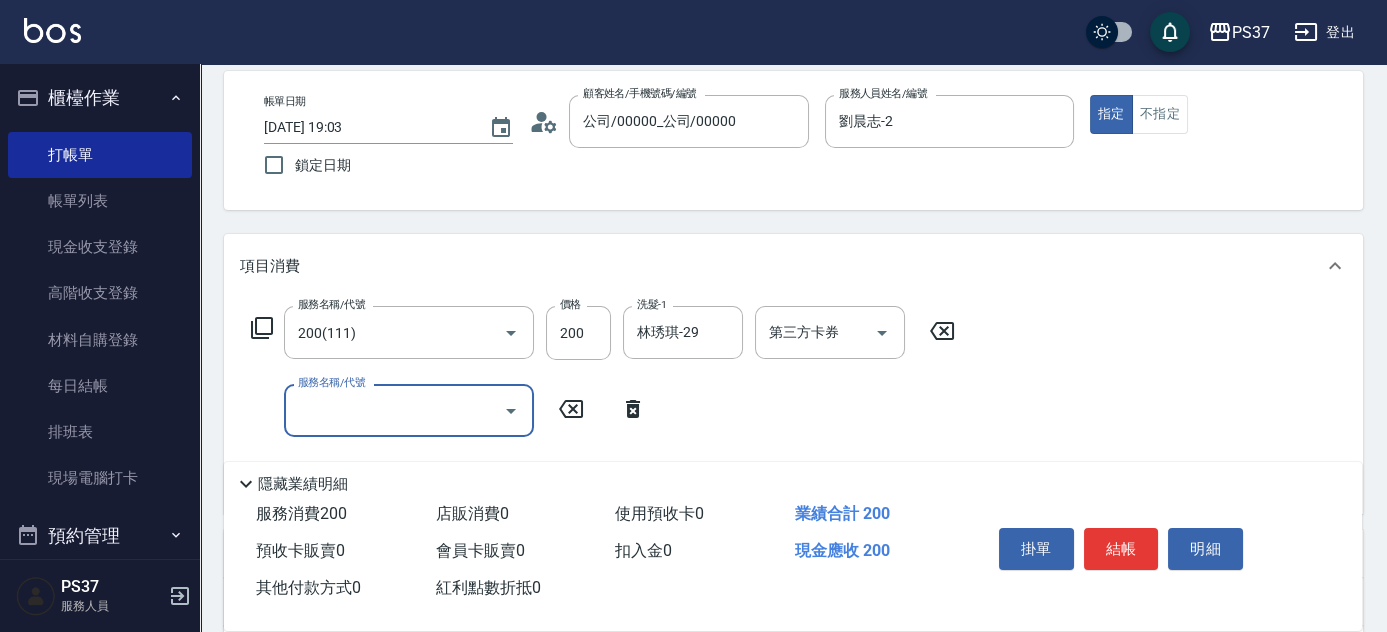 click on "服務名稱/代號" at bounding box center (394, 410) 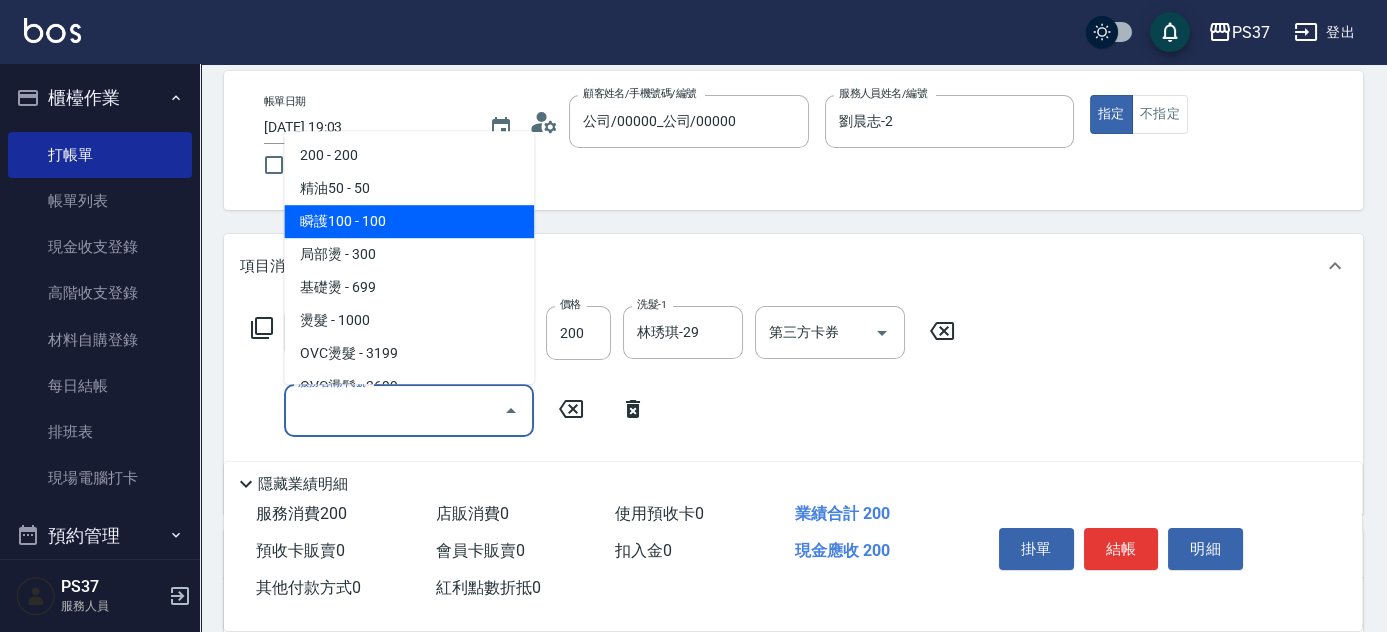 click on "瞬護100 - 100" at bounding box center [409, 221] 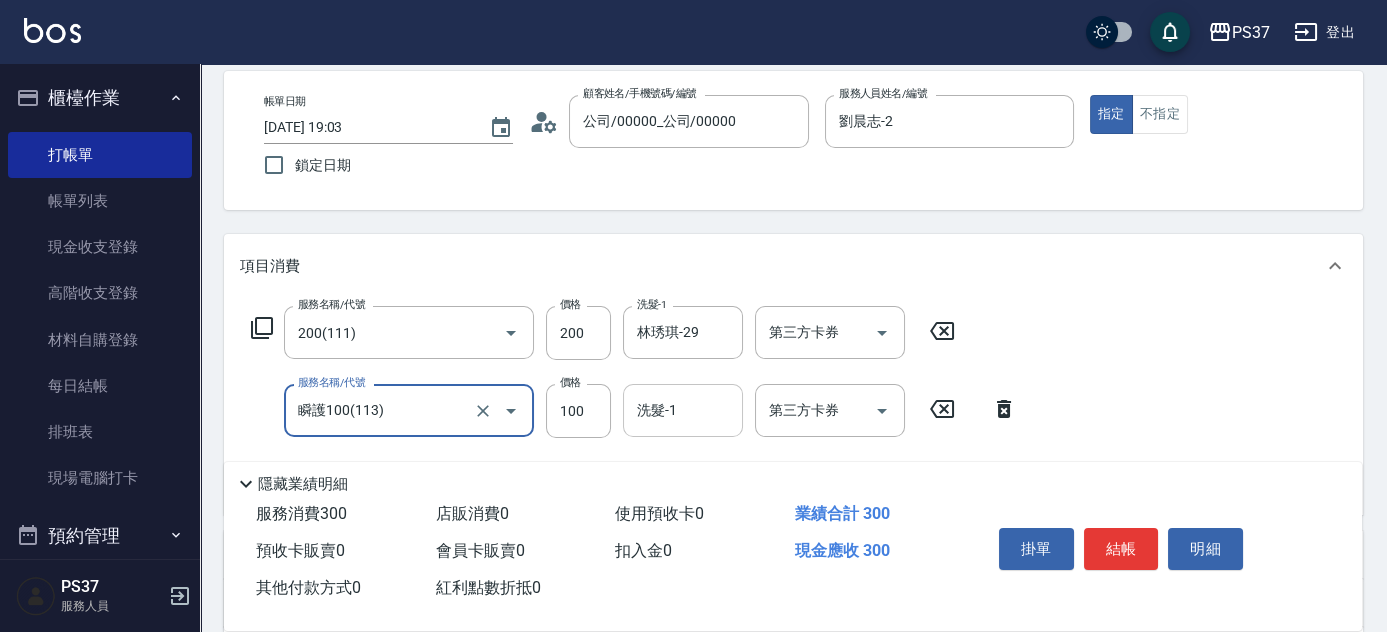 click on "洗髮-1 洗髮-1" at bounding box center [683, 410] 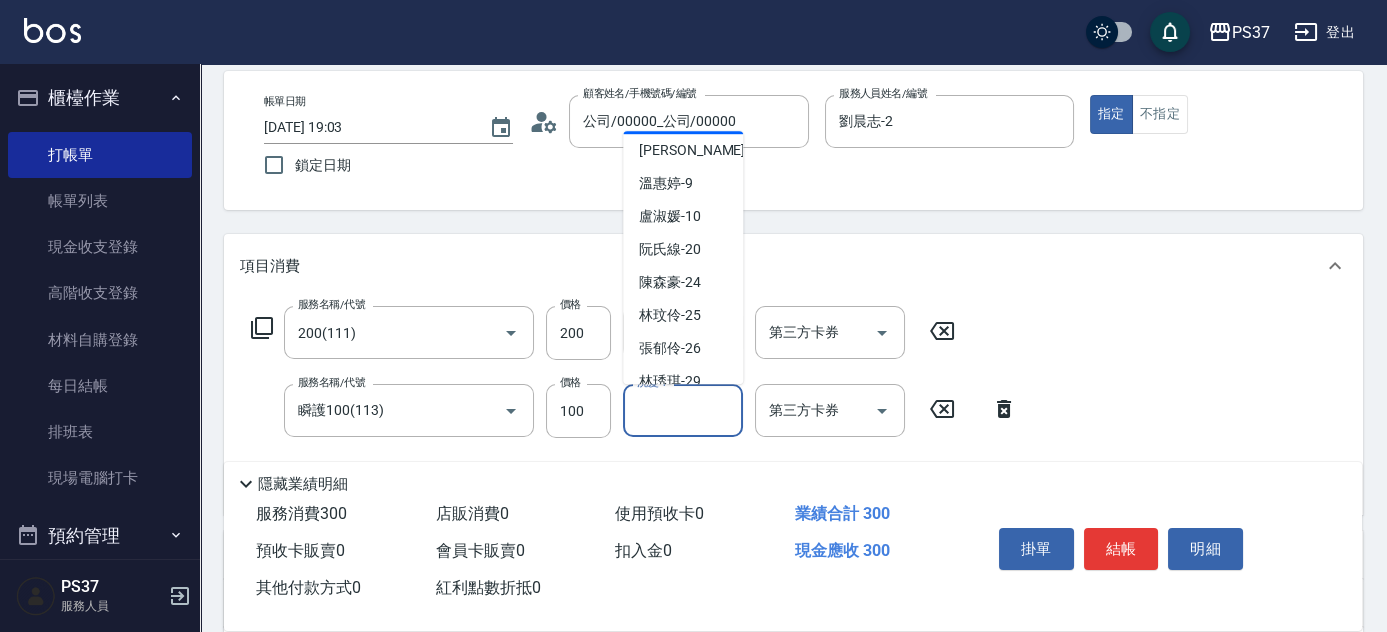 scroll, scrollTop: 323, scrollLeft: 0, axis: vertical 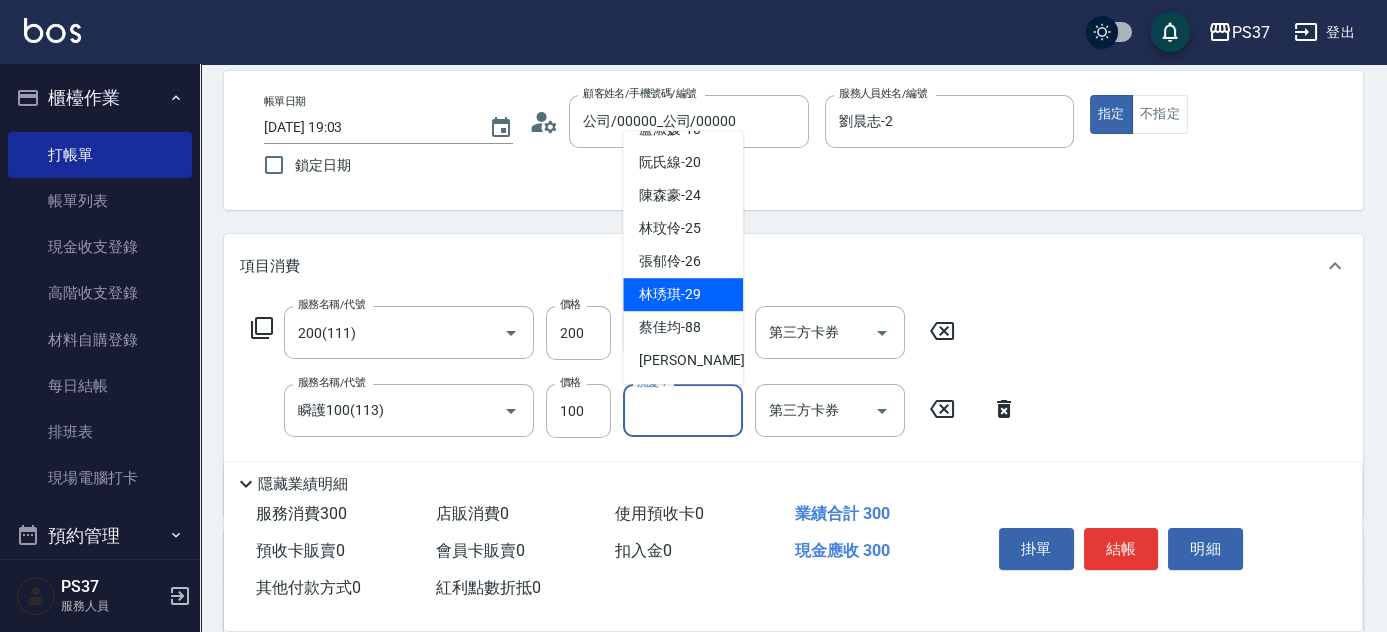 click on "林琇琪 -29" at bounding box center (670, 294) 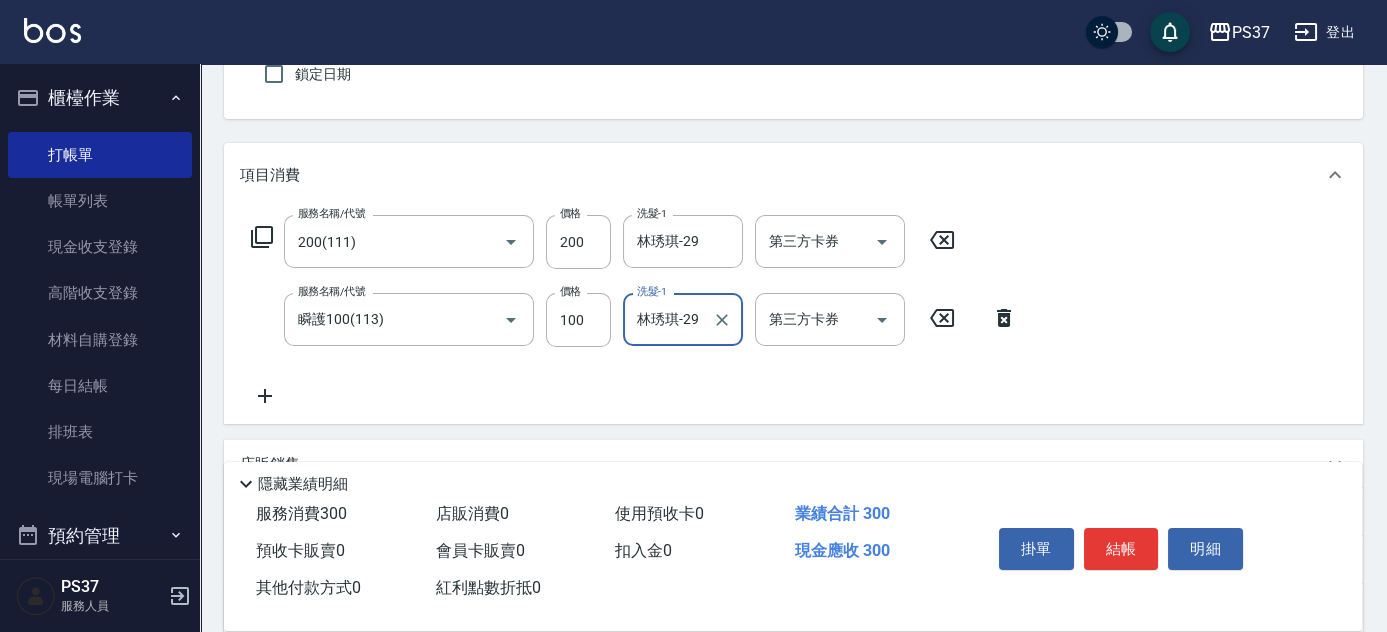 scroll, scrollTop: 181, scrollLeft: 0, axis: vertical 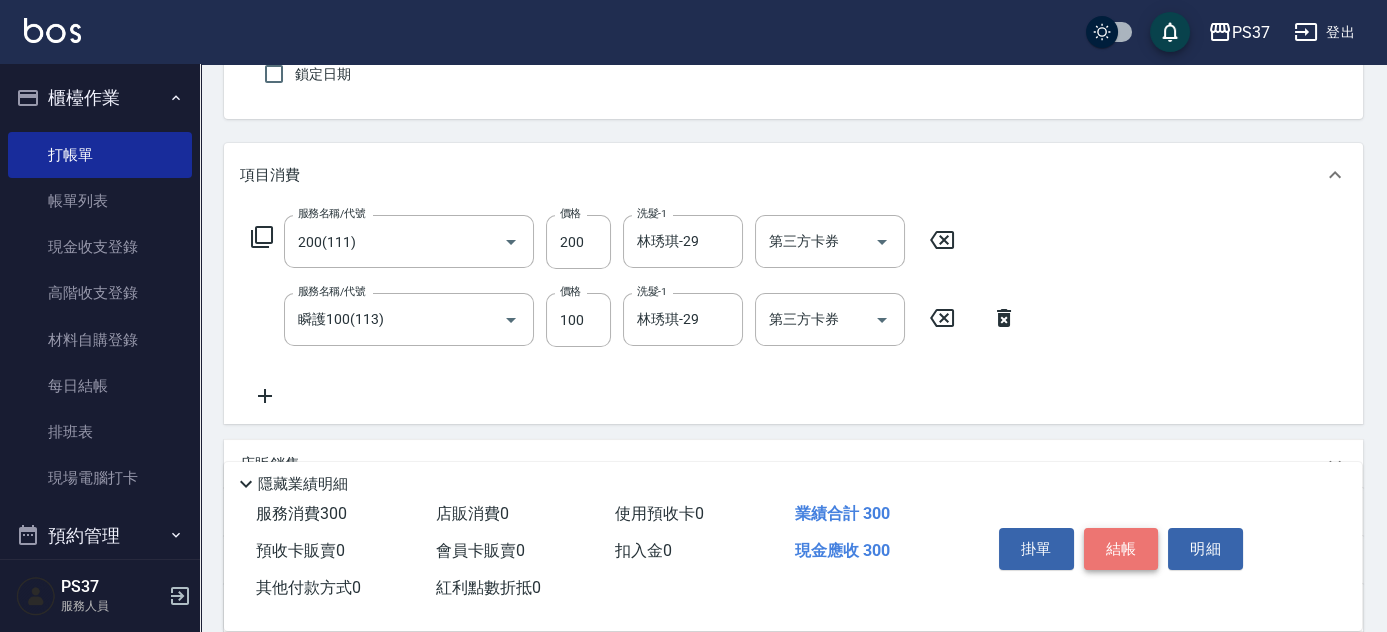 click on "結帳" at bounding box center (1121, 549) 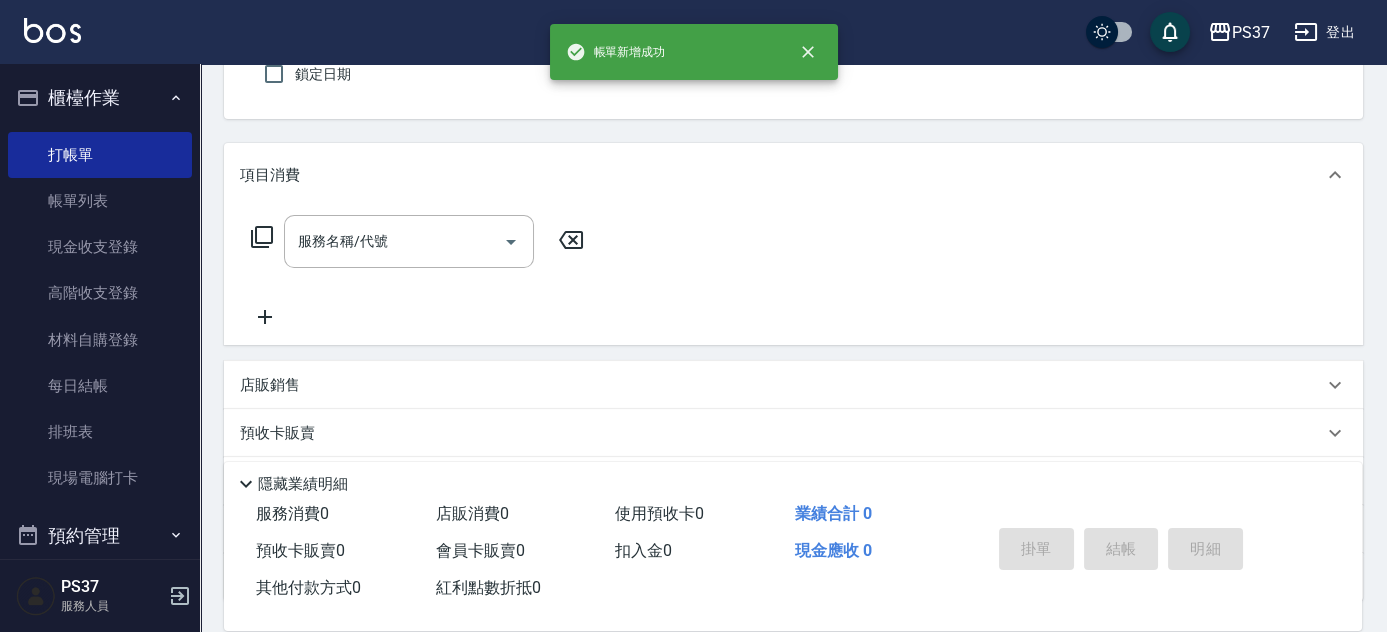 scroll, scrollTop: 0, scrollLeft: 0, axis: both 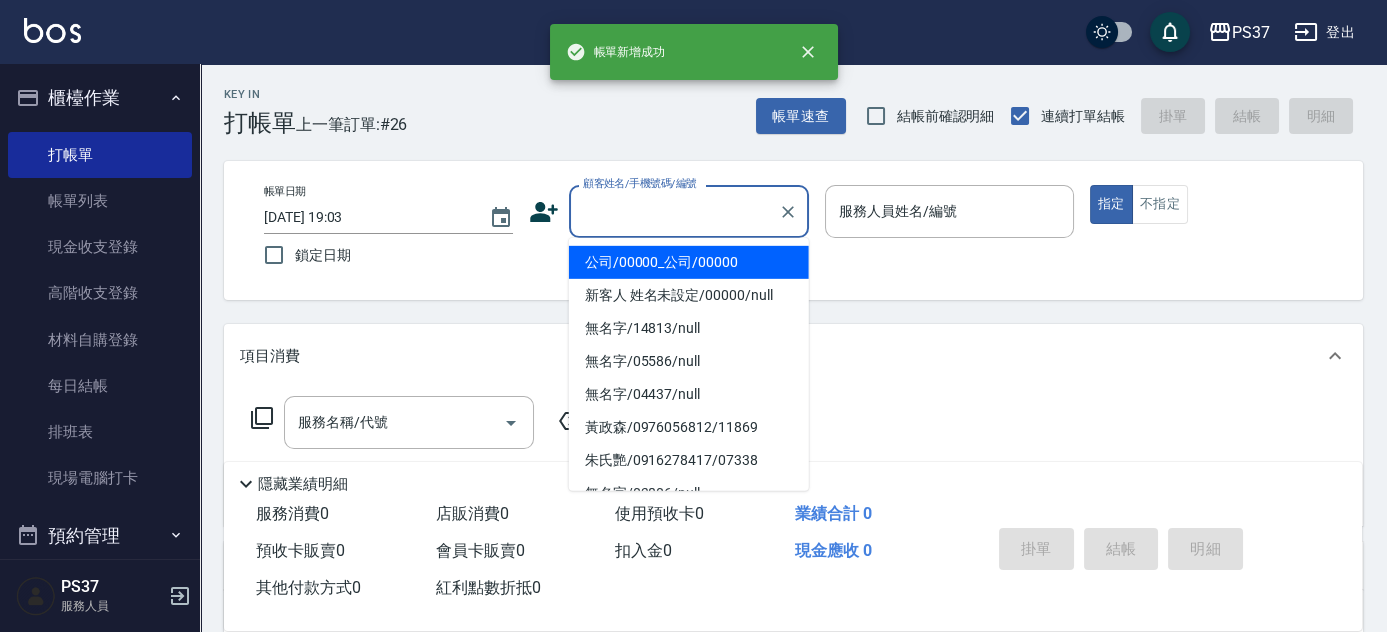 click on "顧客姓名/手機號碼/編號" at bounding box center (674, 211) 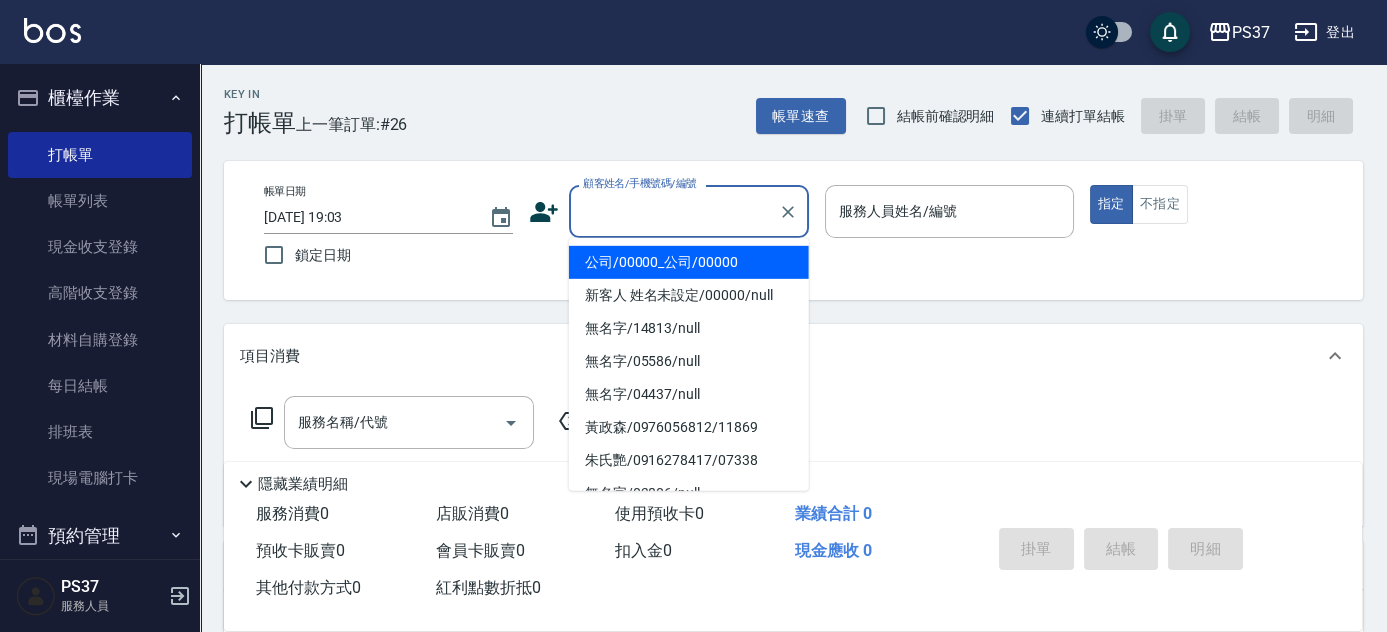 click on "公司/00000_公司/00000" at bounding box center (689, 262) 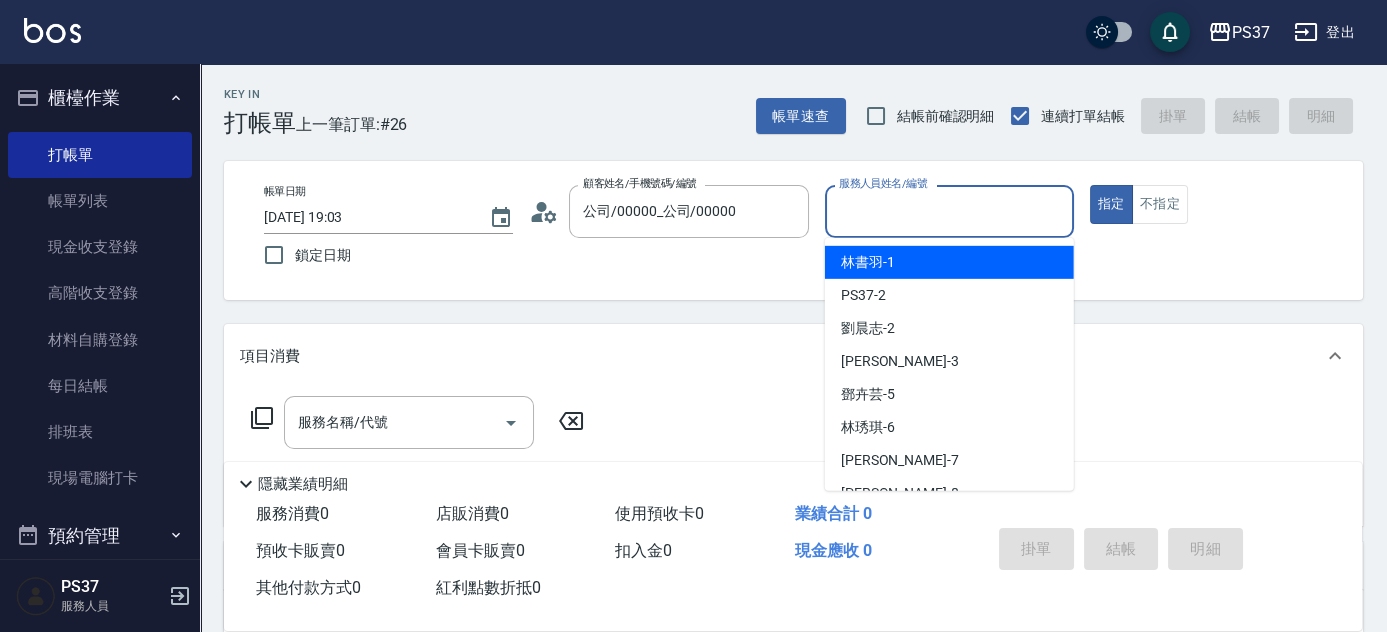 click on "服務人員姓名/編號" at bounding box center (949, 211) 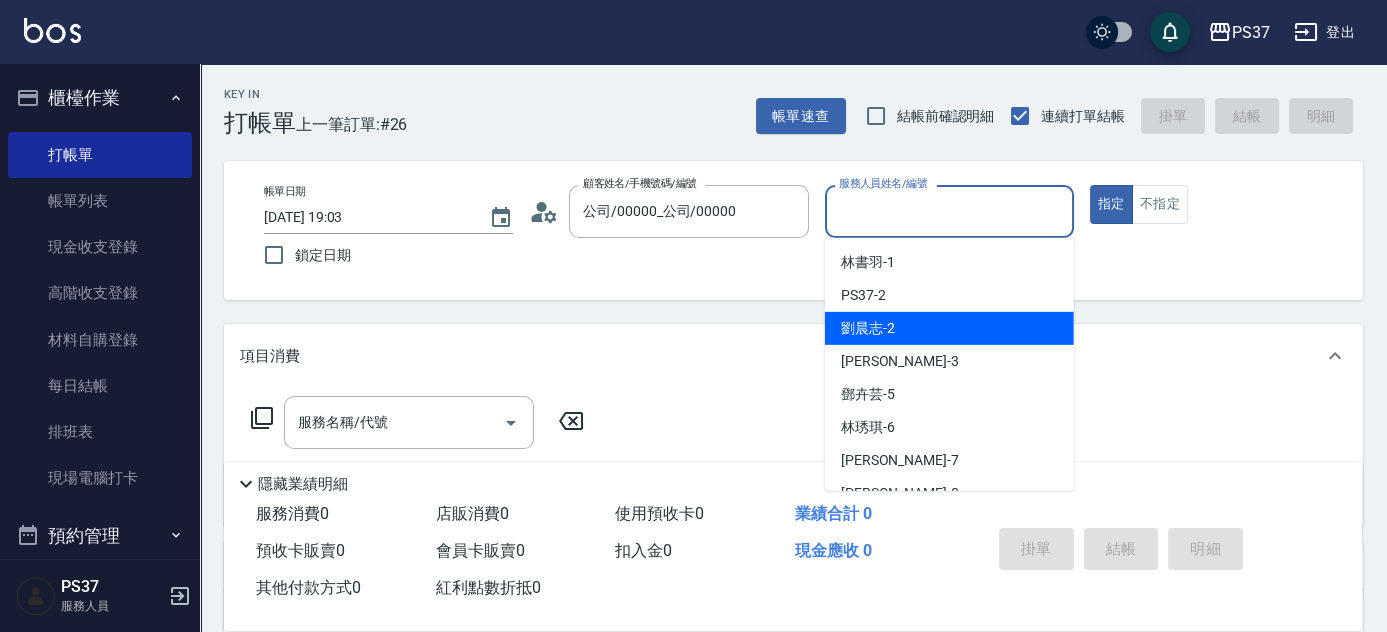 click on "劉晨志 -2" at bounding box center [949, 328] 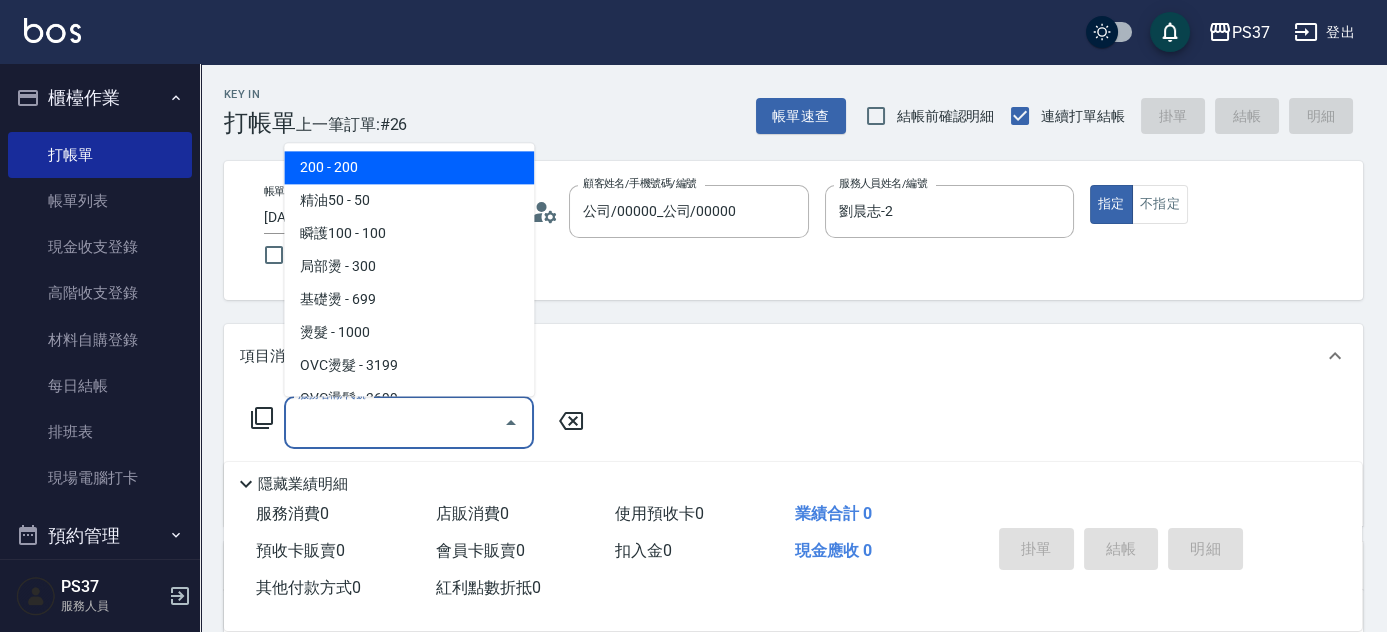click on "服務名稱/代號" at bounding box center [394, 422] 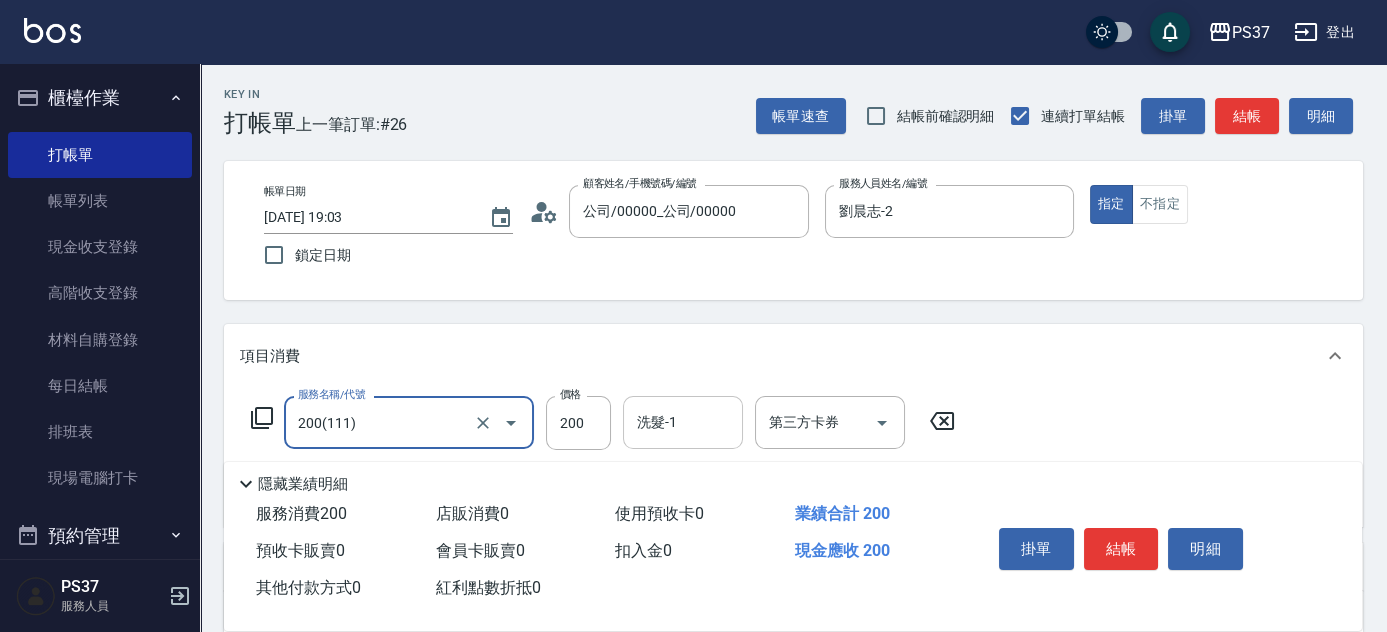 click on "洗髮-1" at bounding box center (683, 422) 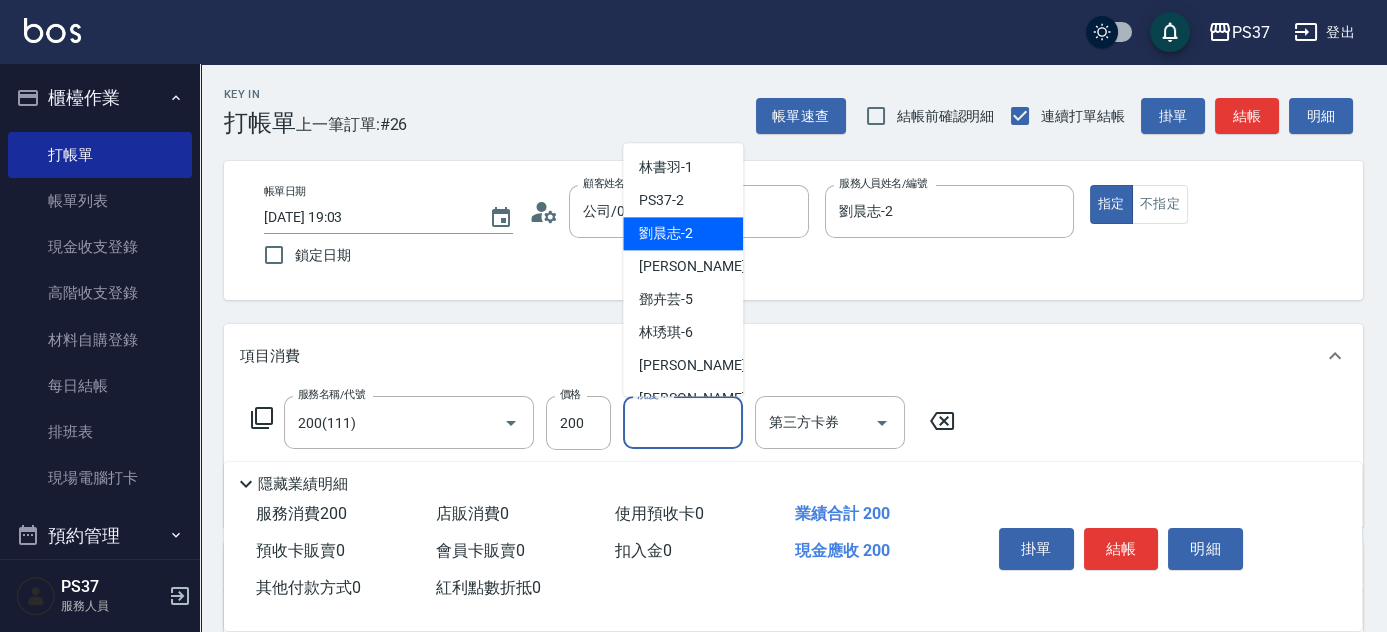 click on "劉晨志 -2" at bounding box center [666, 234] 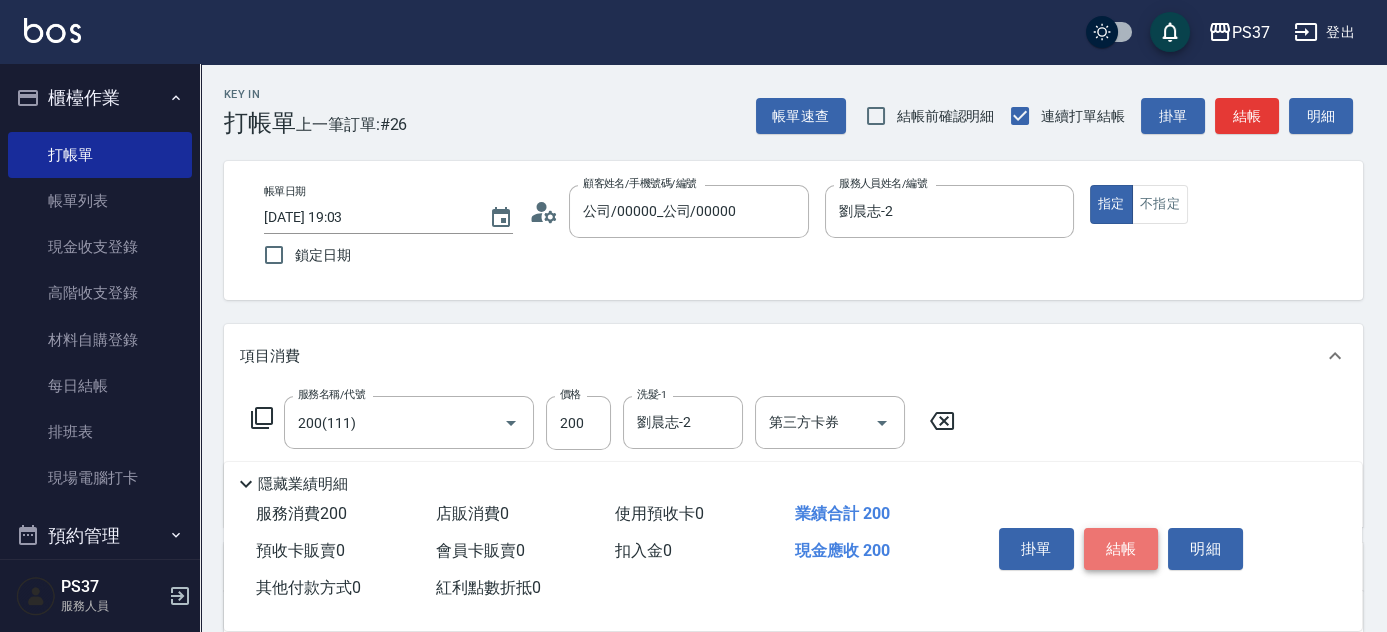 click on "結帳" at bounding box center (1121, 549) 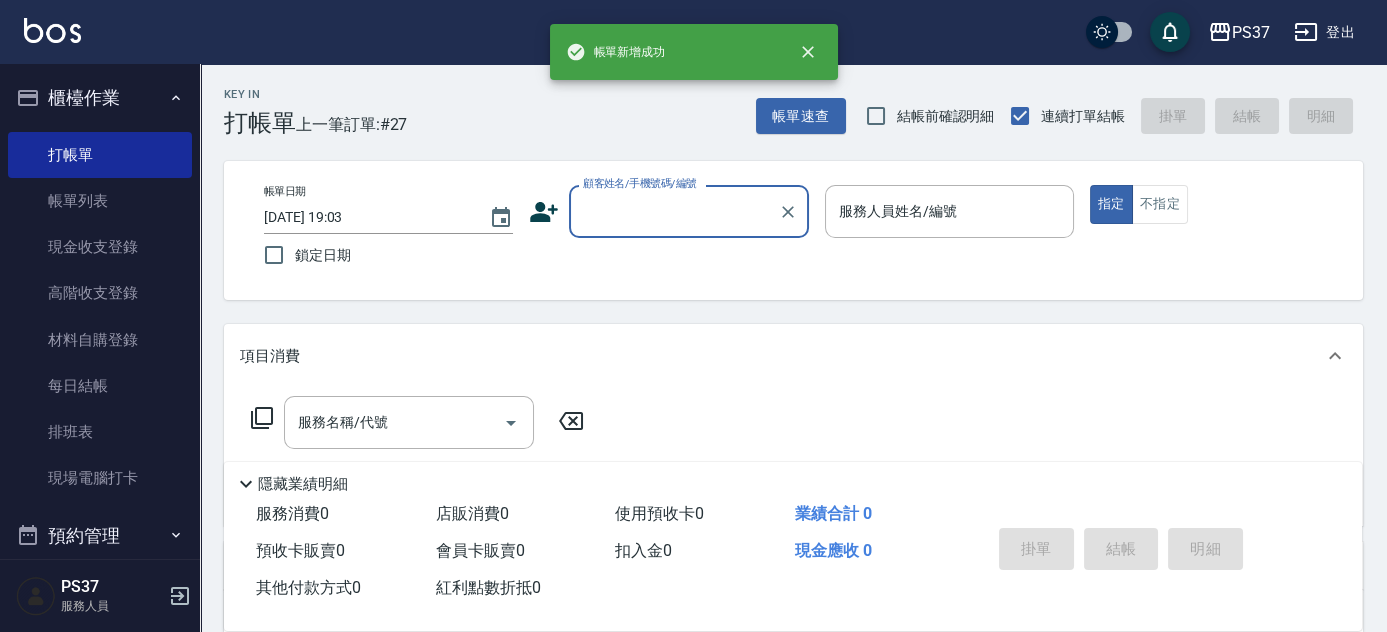 click on "顧客姓名/手機號碼/編號" at bounding box center [674, 211] 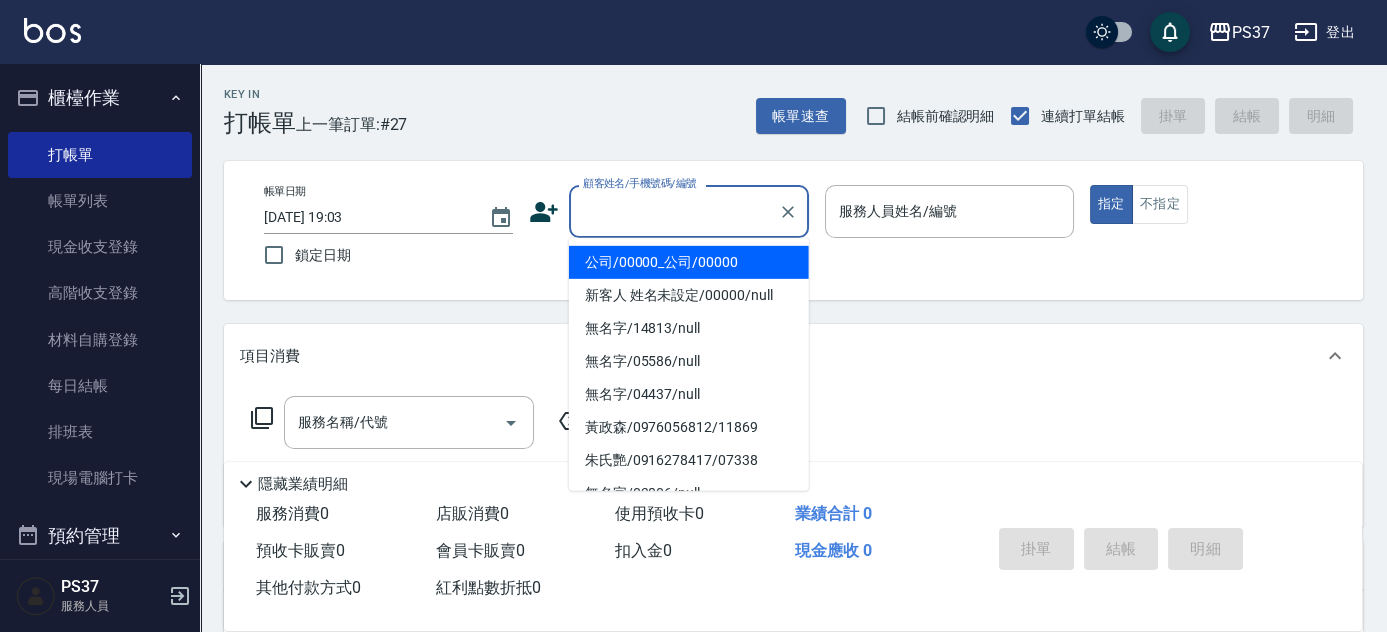 click on "公司/00000_公司/00000" at bounding box center (689, 262) 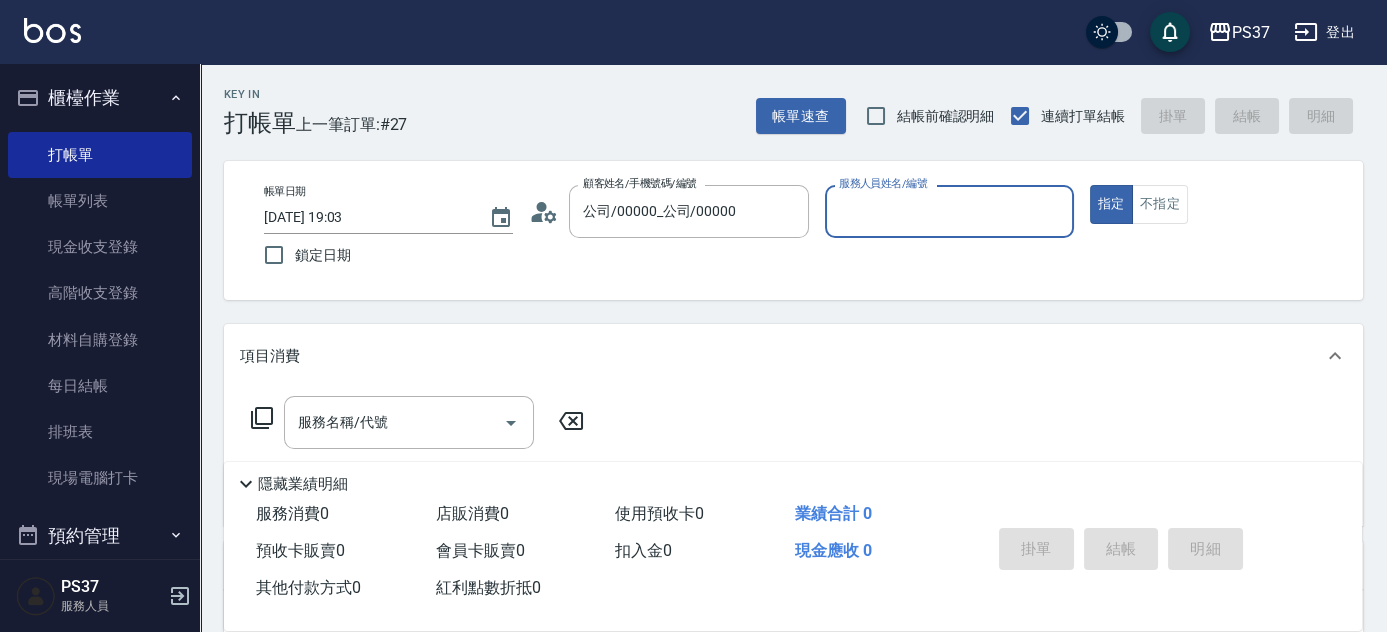 click on "服務人員姓名/編號" at bounding box center (949, 211) 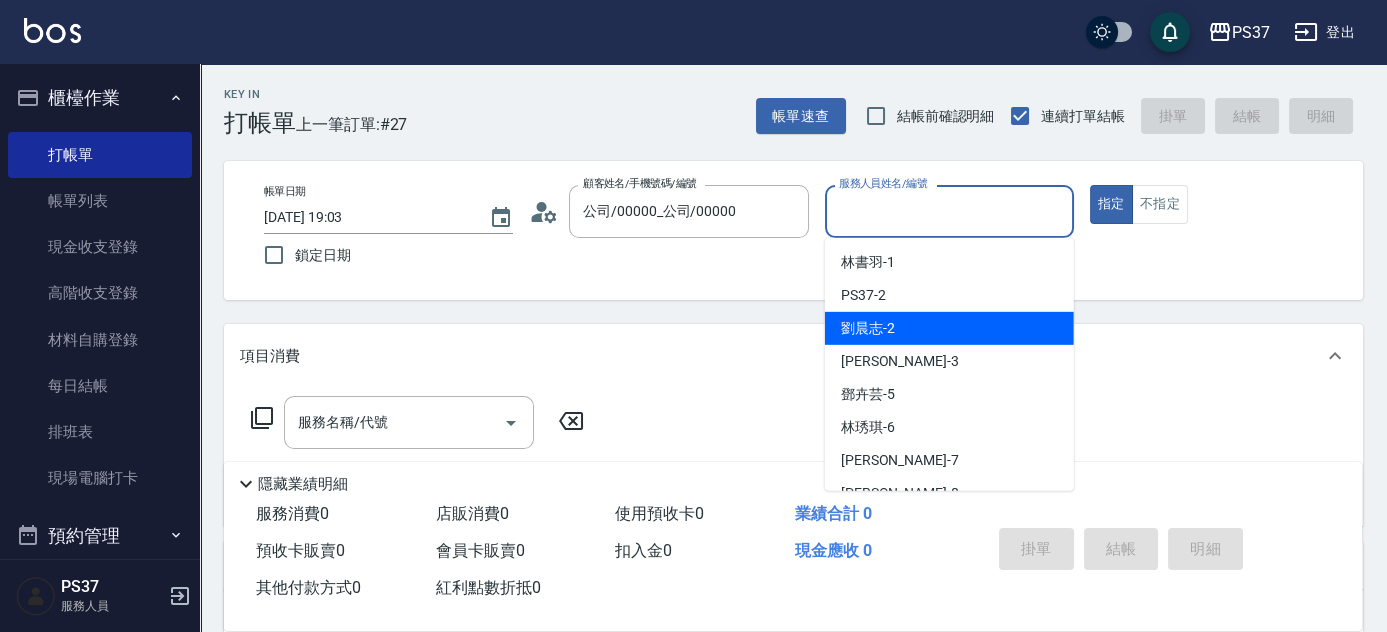 click on "劉晨志 -2" at bounding box center (949, 328) 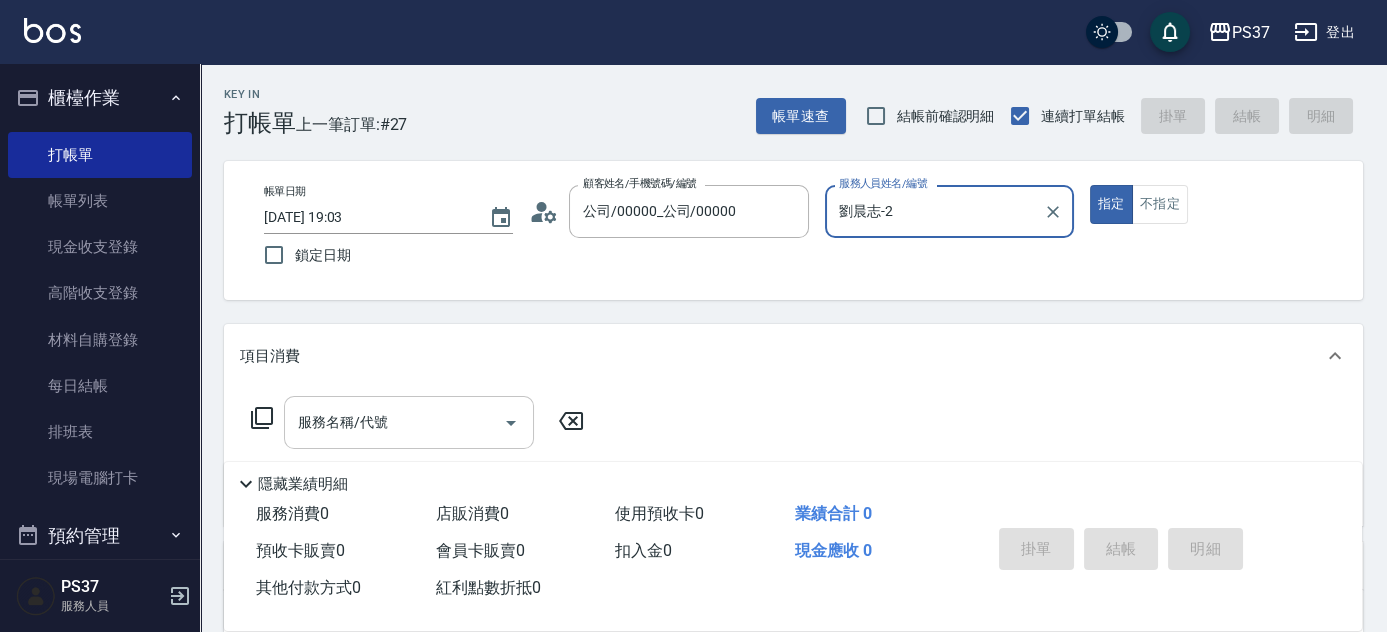 click on "服務名稱/代號 服務名稱/代號" at bounding box center (409, 422) 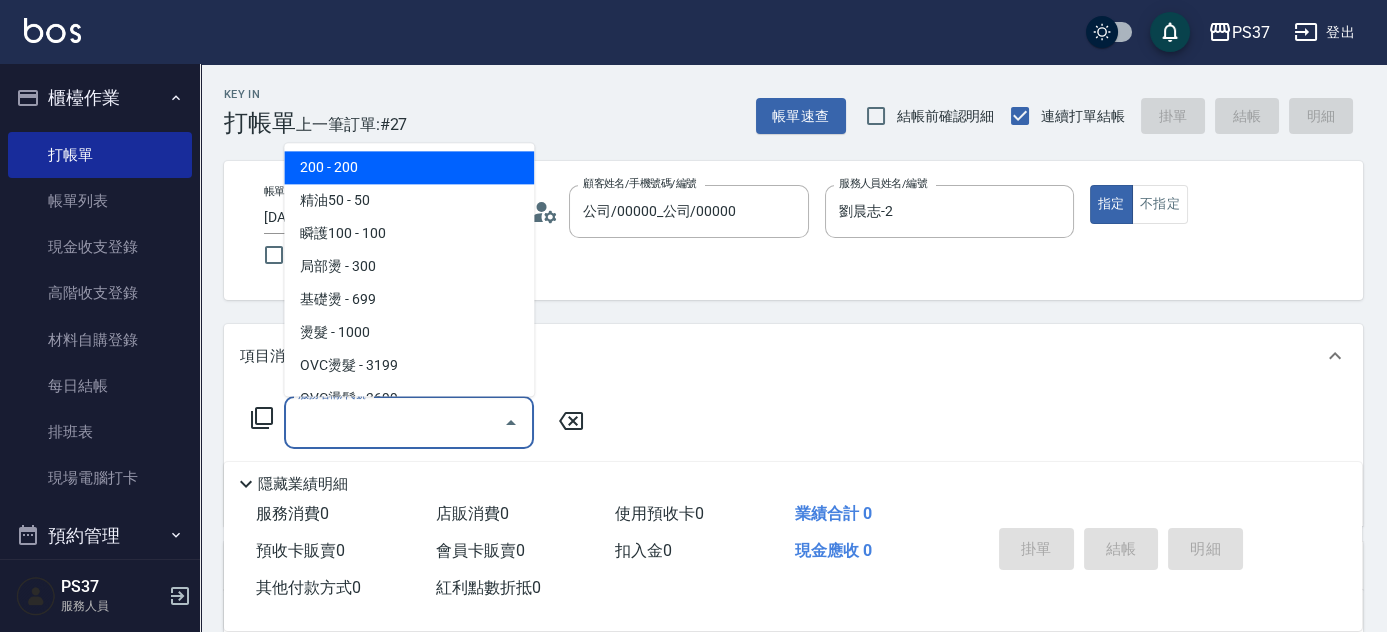 click on "200 - 200" at bounding box center [409, 168] 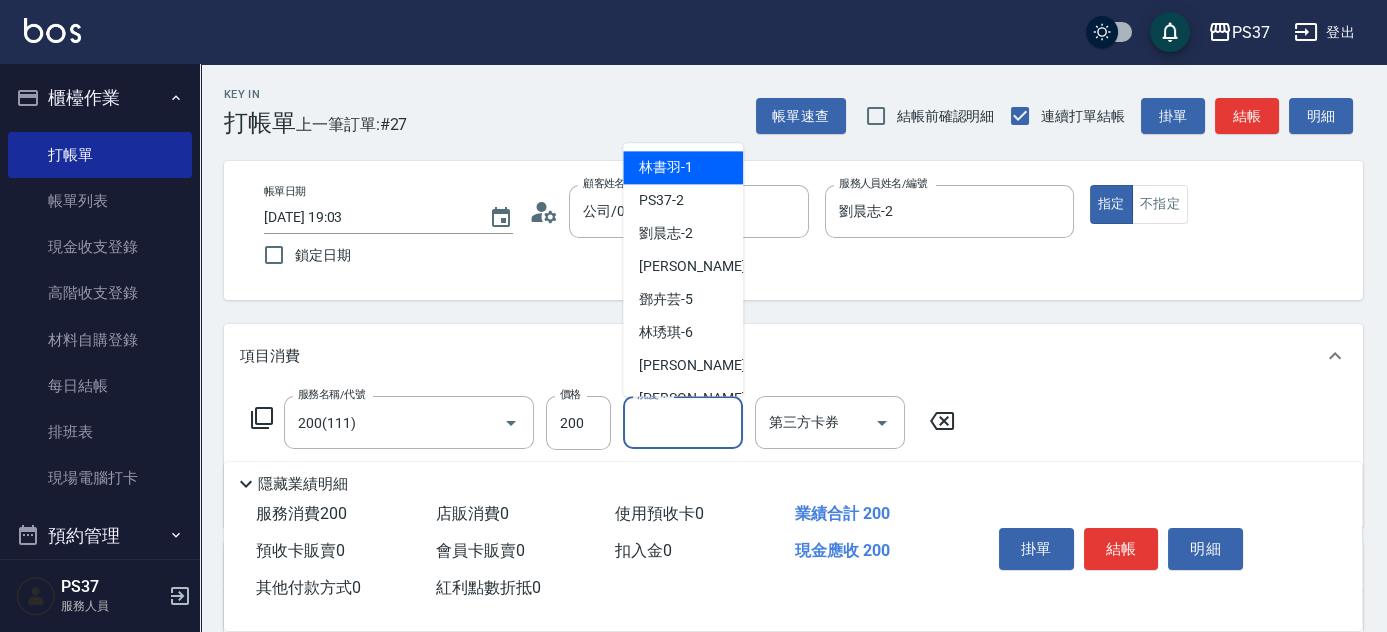 click on "洗髮-1" at bounding box center (683, 422) 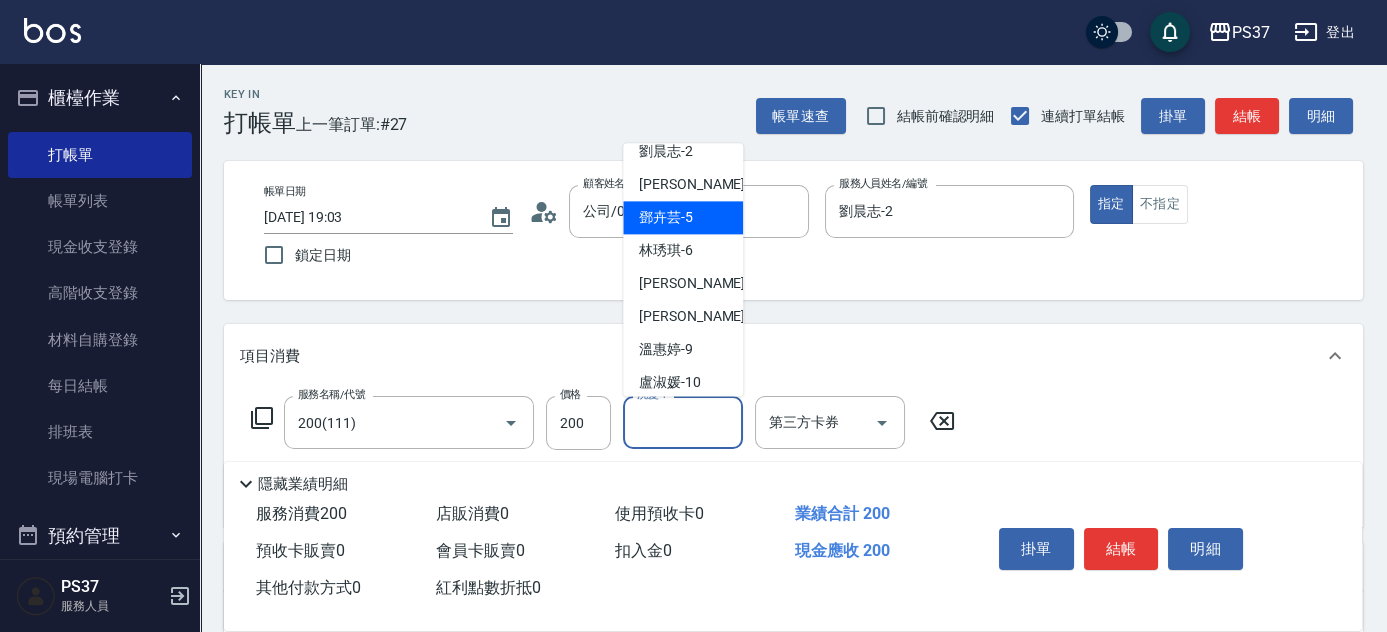 scroll, scrollTop: 181, scrollLeft: 0, axis: vertical 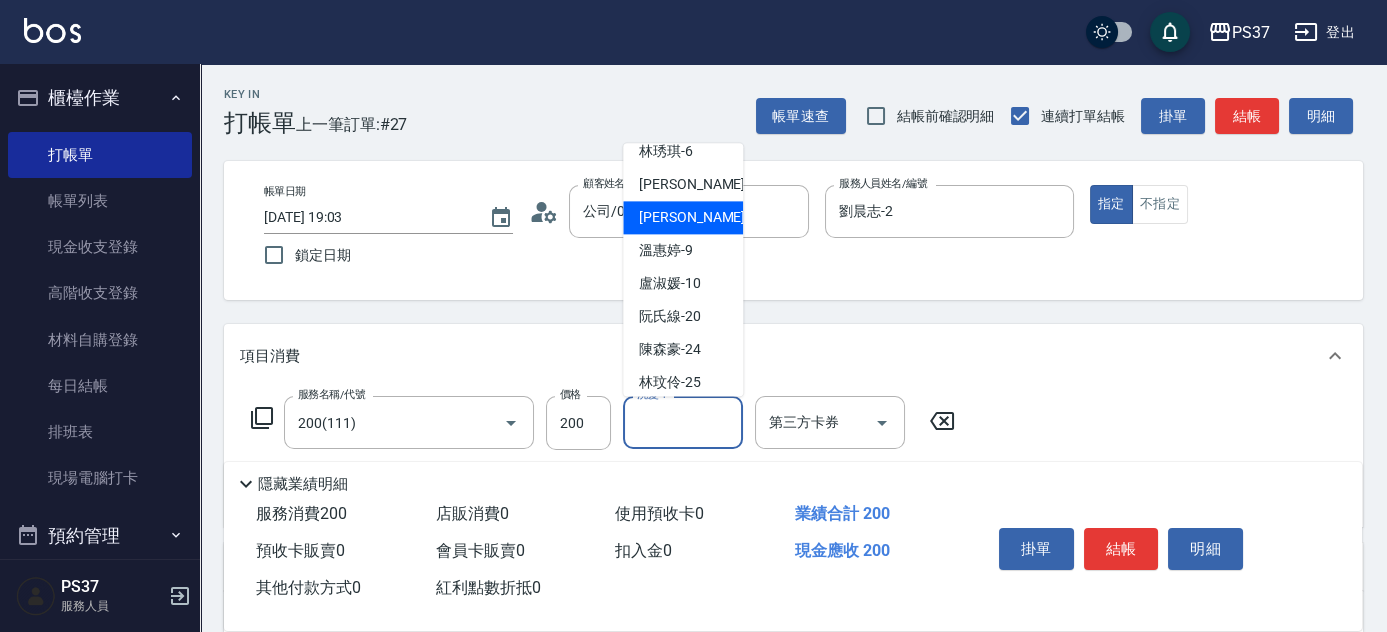 click on "徐雅娟 -8" at bounding box center [683, 218] 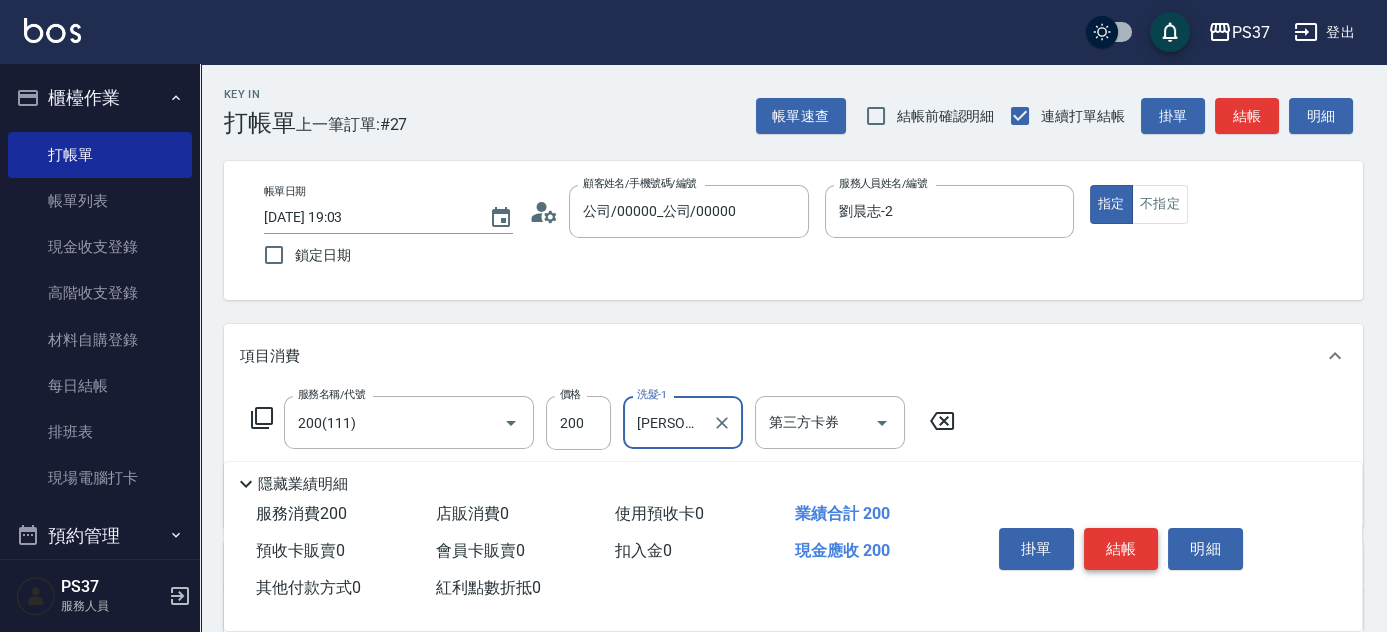 click on "結帳" at bounding box center (1121, 549) 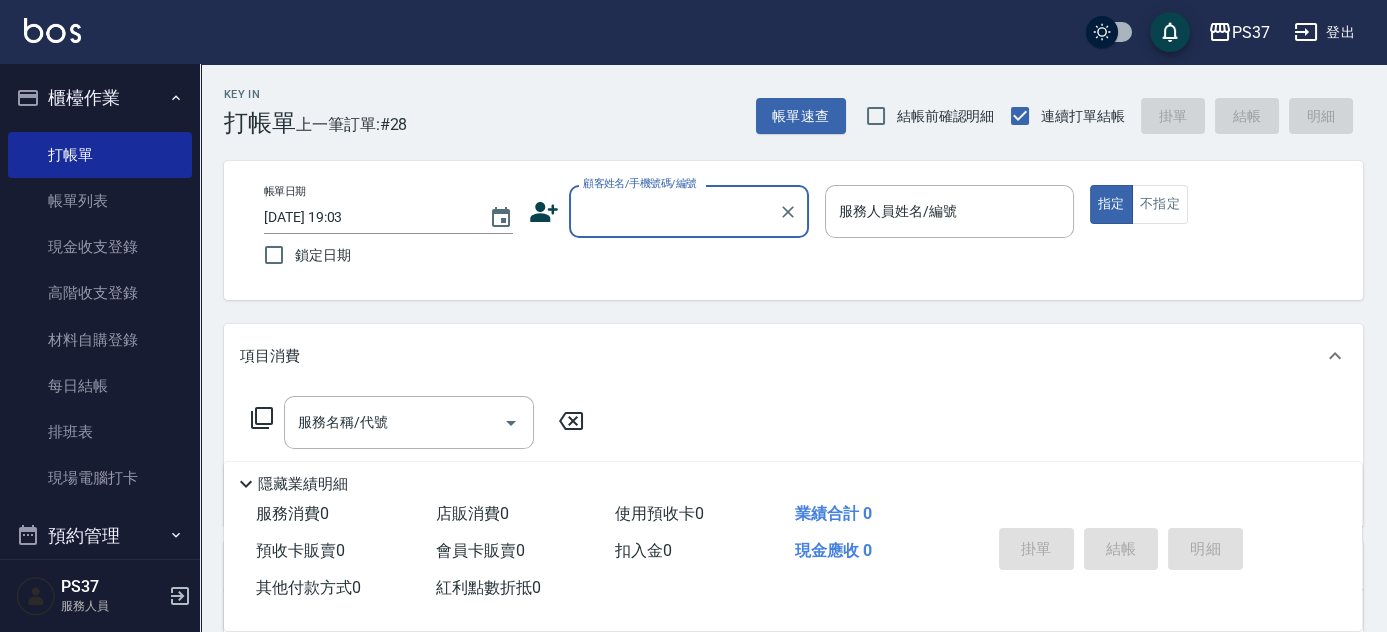 click on "帳單日期 2025/07/11 19:03 鎖定日期 顧客姓名/手機號碼/編號 顧客姓名/手機號碼/編號 服務人員姓名/編號 服務人員姓名/編號 指定 不指定" at bounding box center (793, 230) 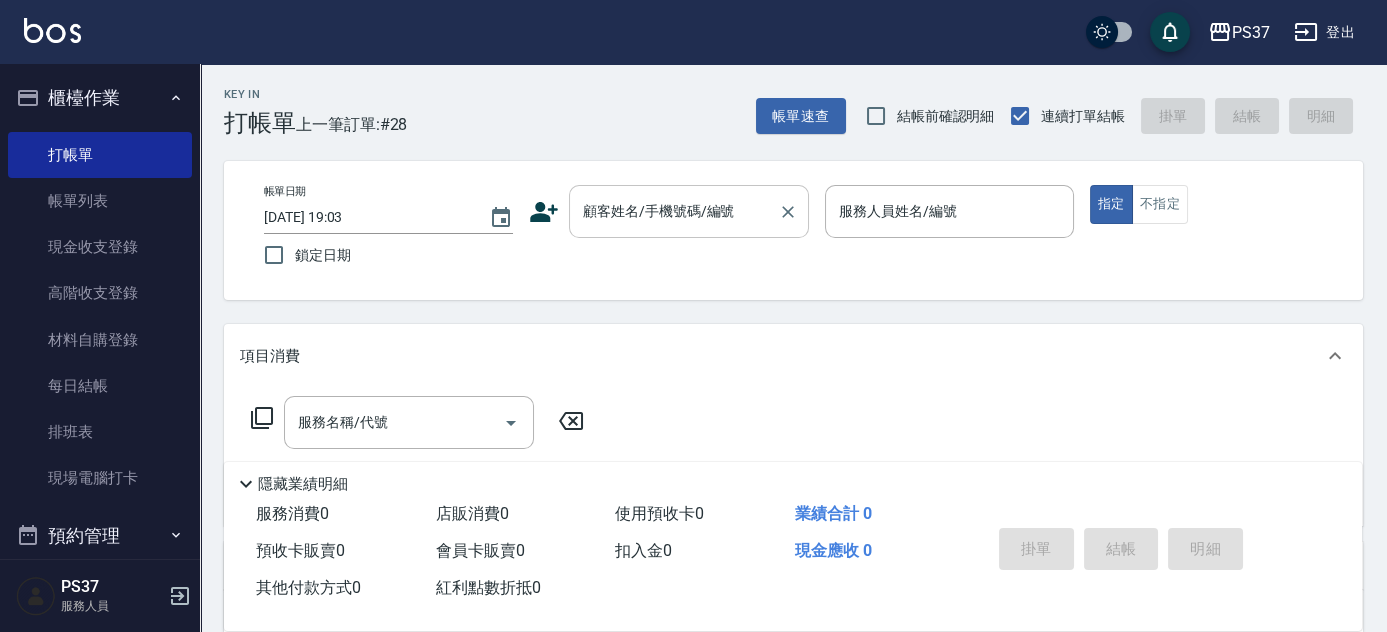 click on "顧客姓名/手機號碼/編號" at bounding box center [674, 211] 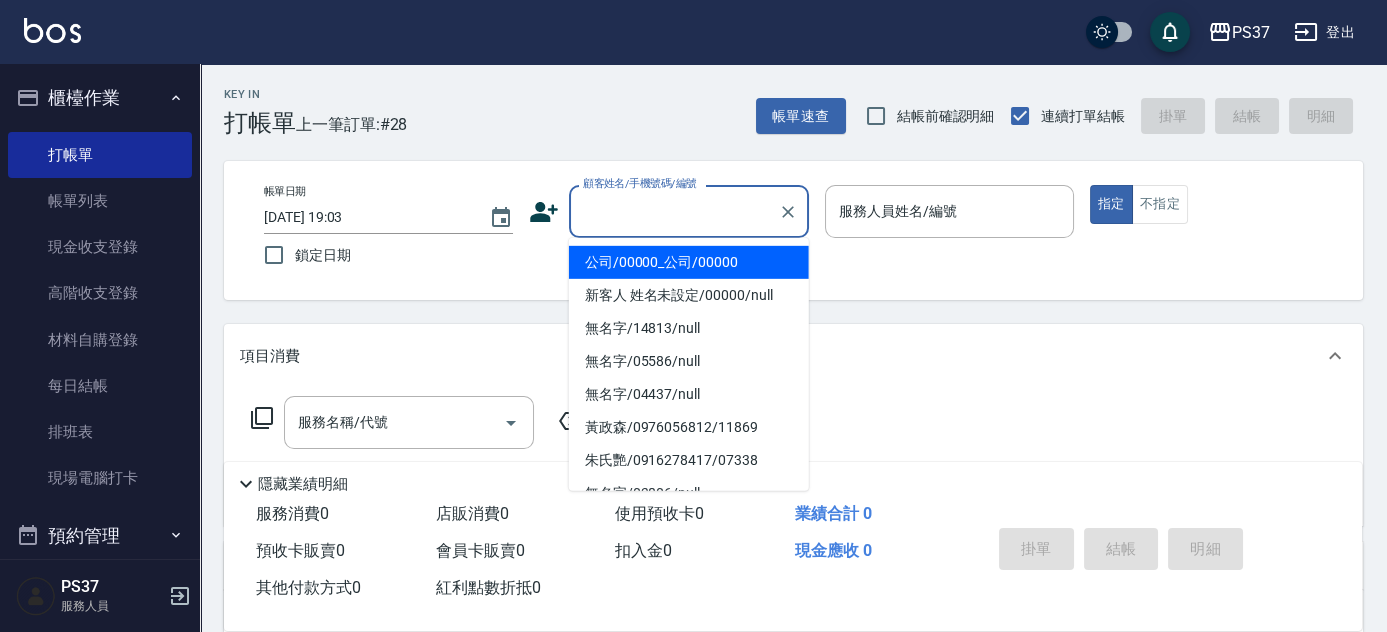 click on "公司/00000_公司/00000" at bounding box center (689, 262) 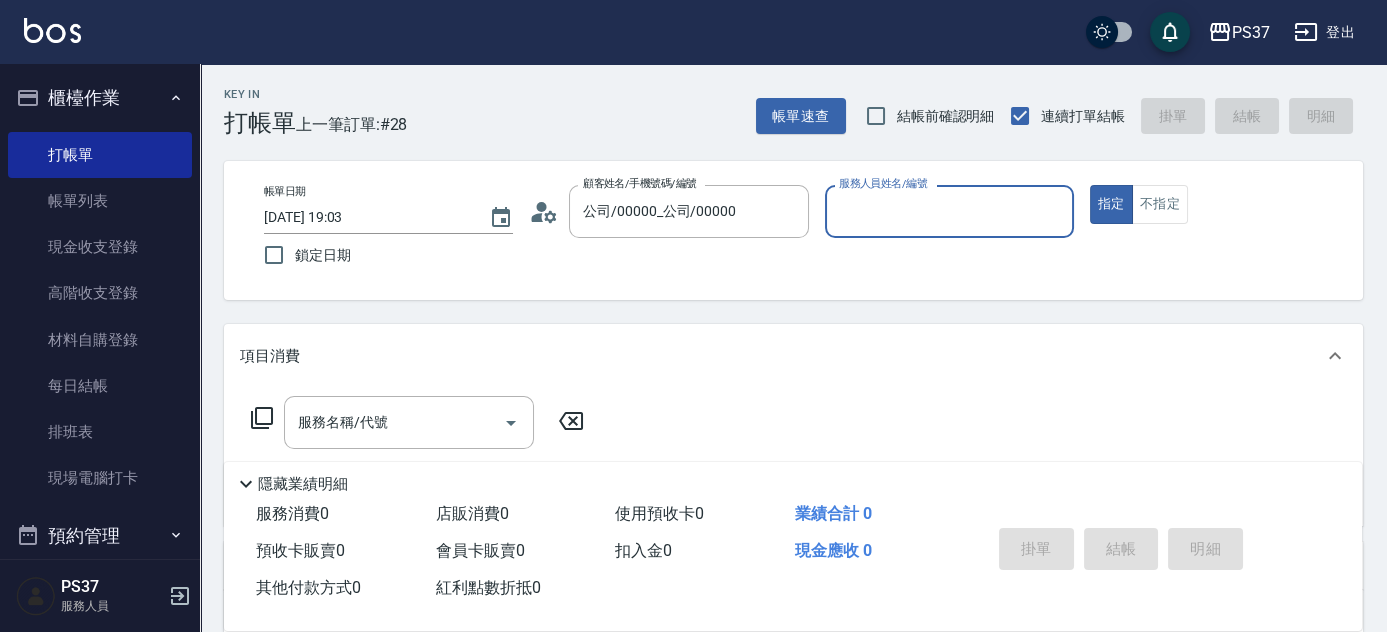 click on "服務人員姓名/編號" at bounding box center [949, 211] 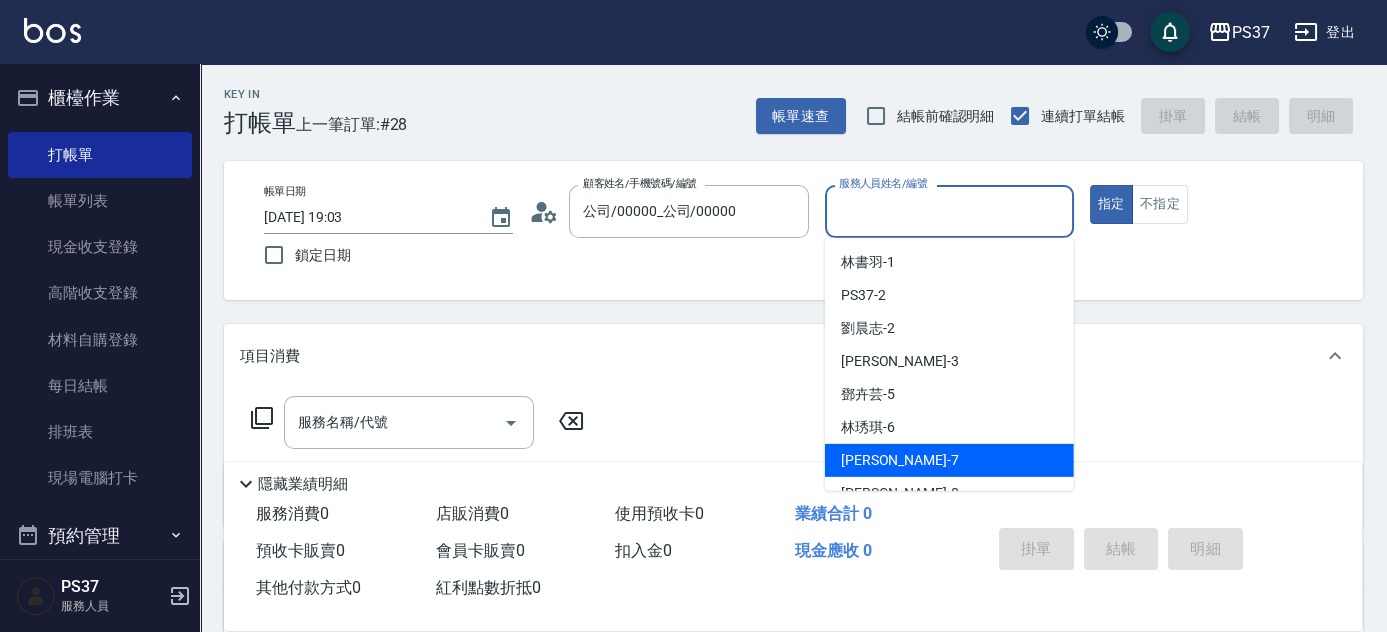 click on "[PERSON_NAME] -7" at bounding box center (949, 460) 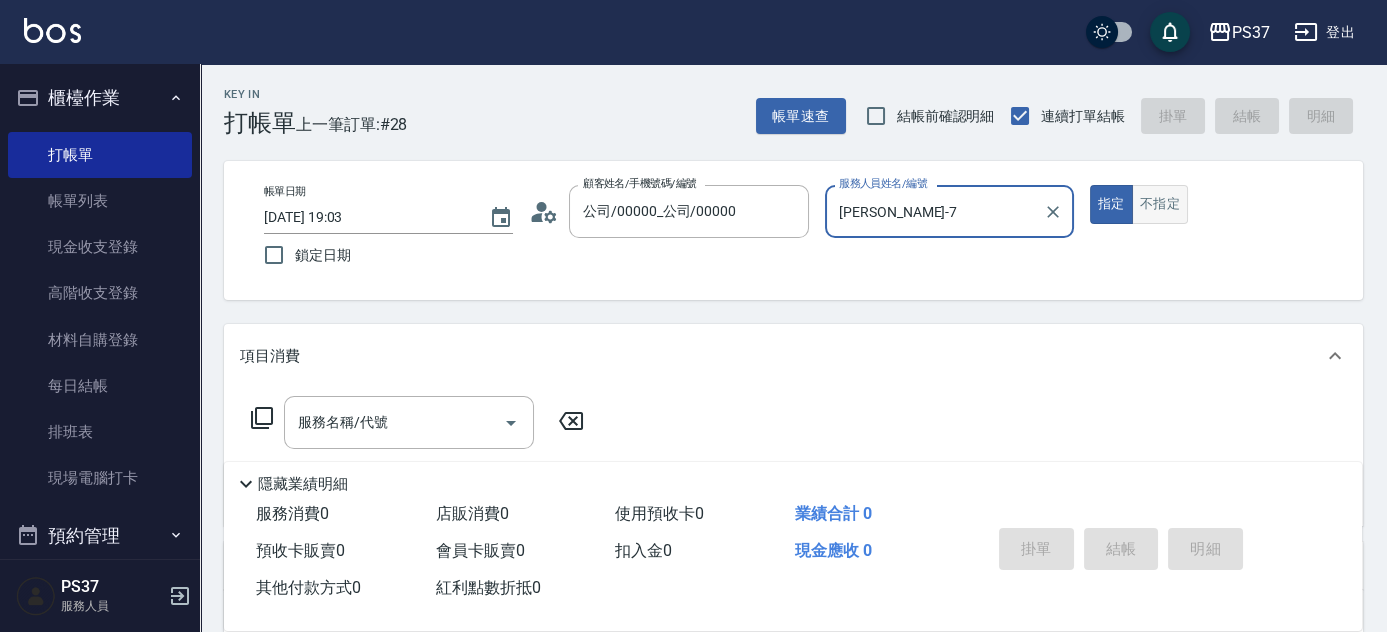click on "不指定" at bounding box center [1160, 204] 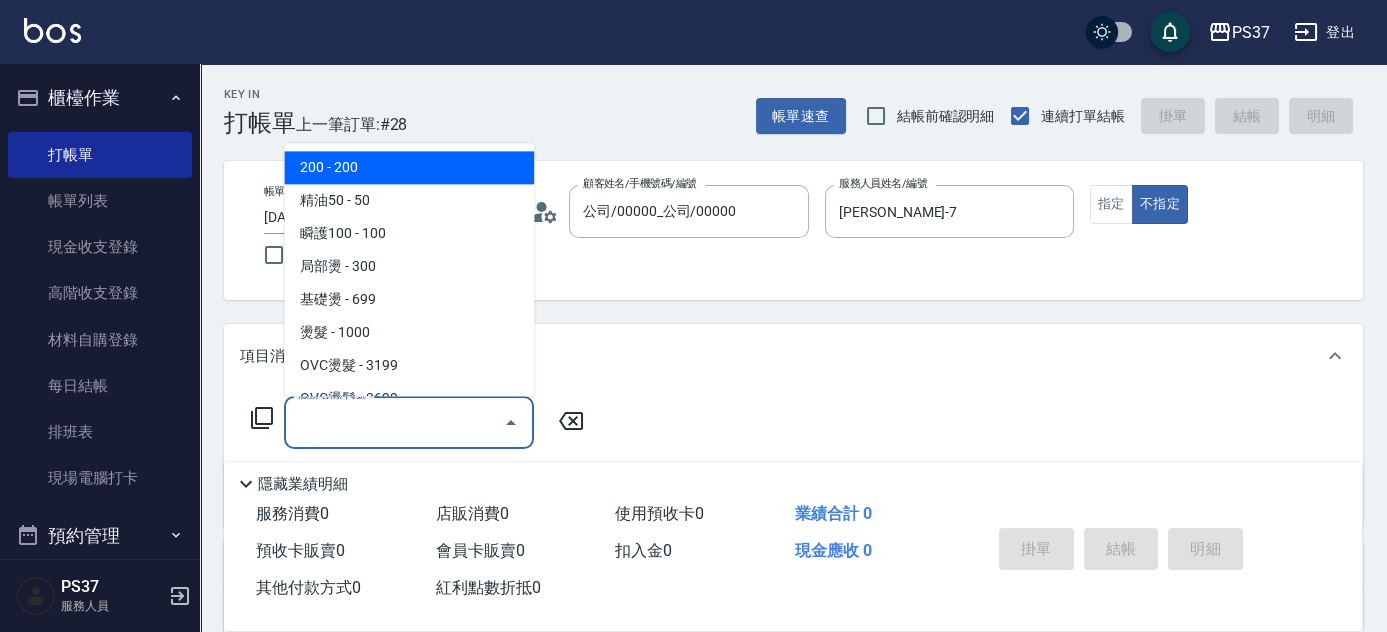 click on "服務名稱/代號" at bounding box center [394, 422] 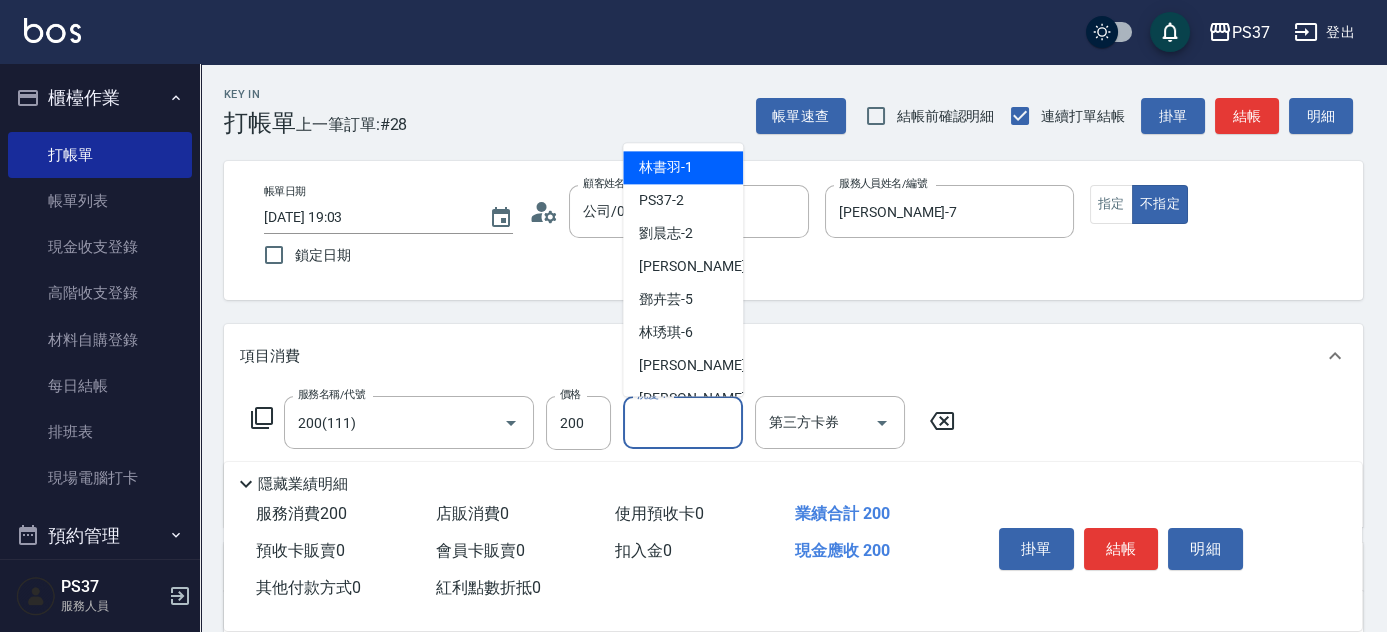click on "洗髮-1" at bounding box center [683, 422] 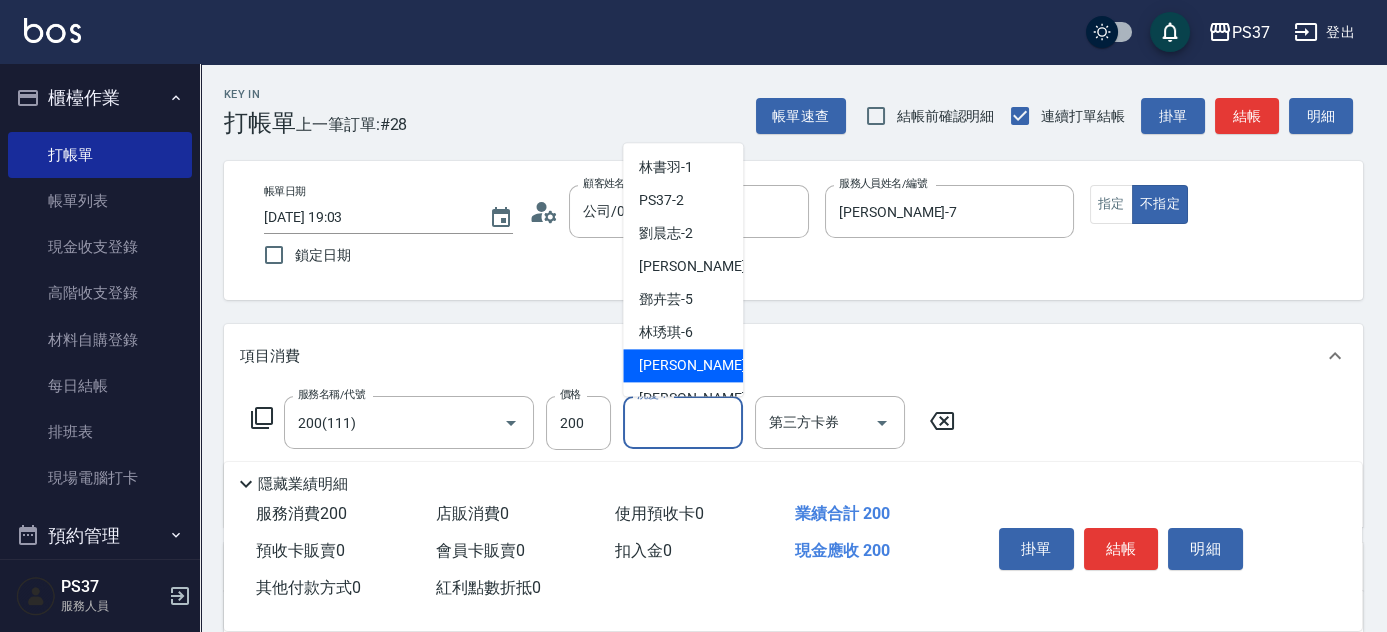 click on "[PERSON_NAME] -7" at bounding box center [683, 366] 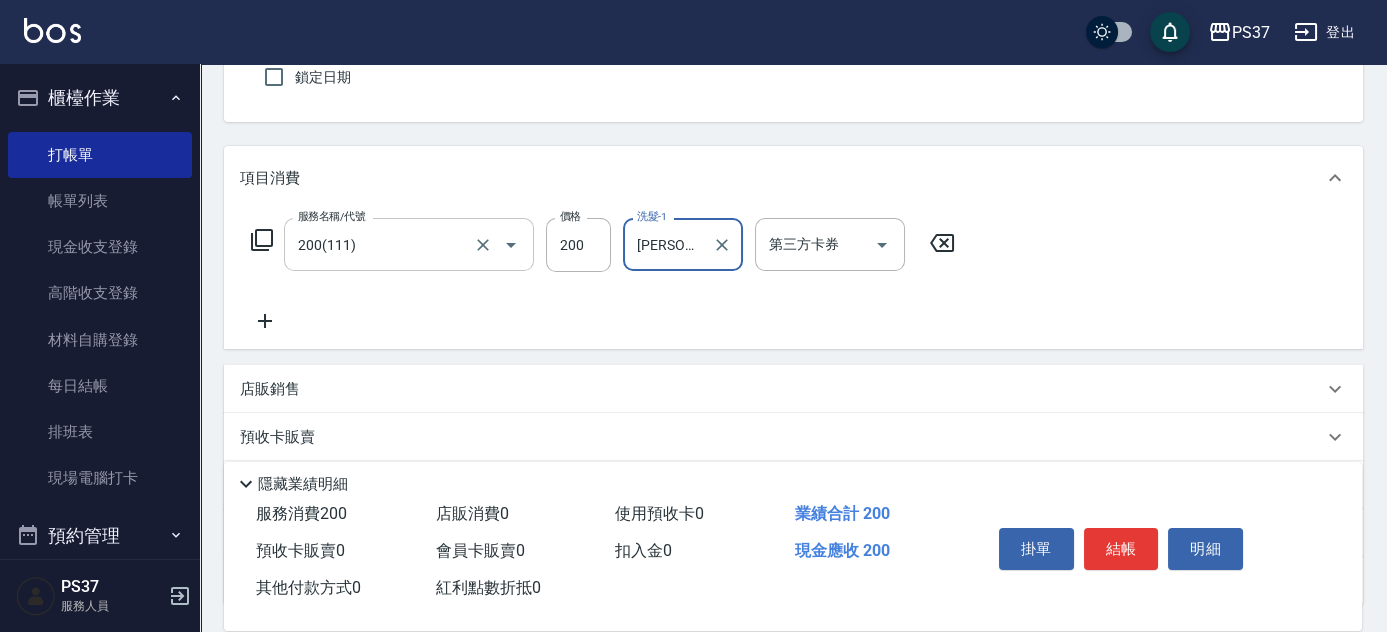 scroll, scrollTop: 181, scrollLeft: 0, axis: vertical 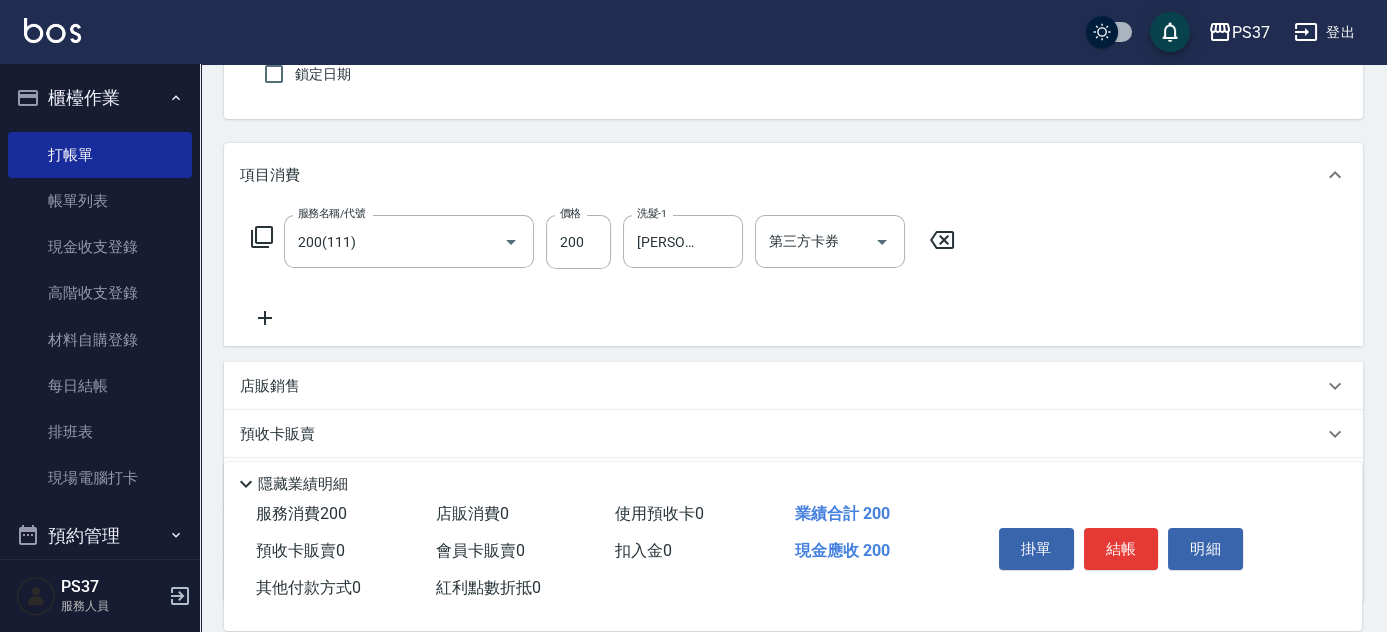 click 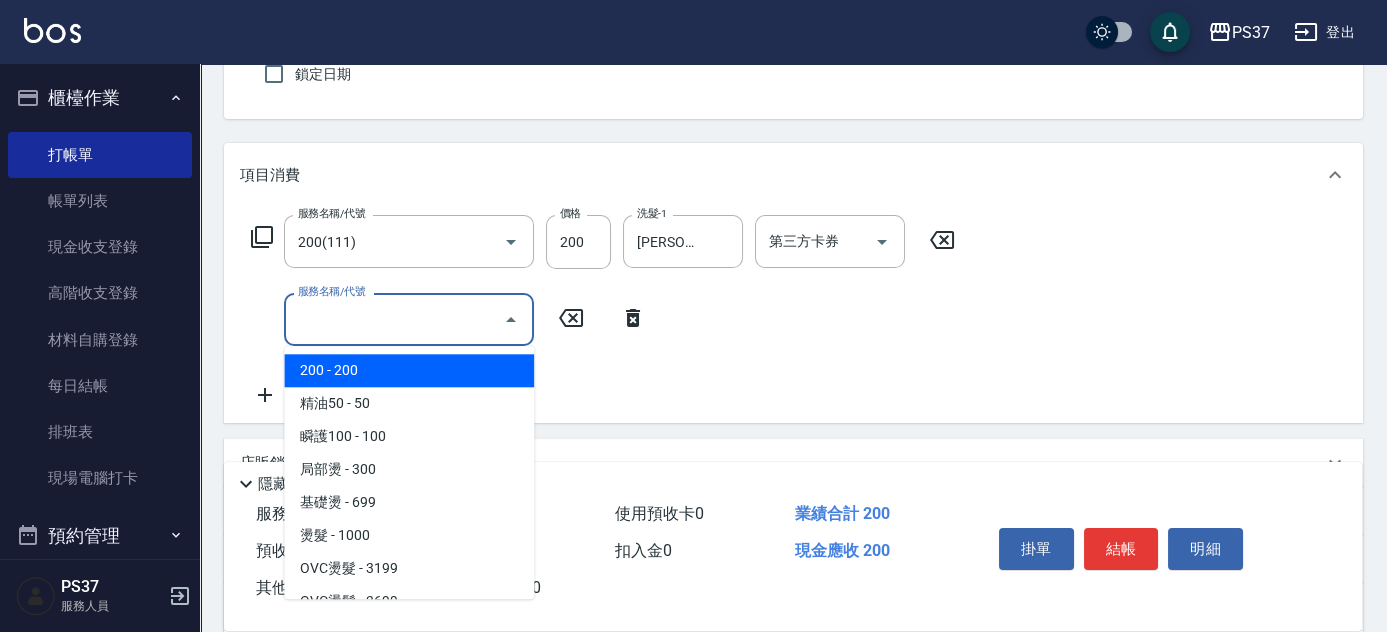 click on "服務名稱/代號" at bounding box center (394, 319) 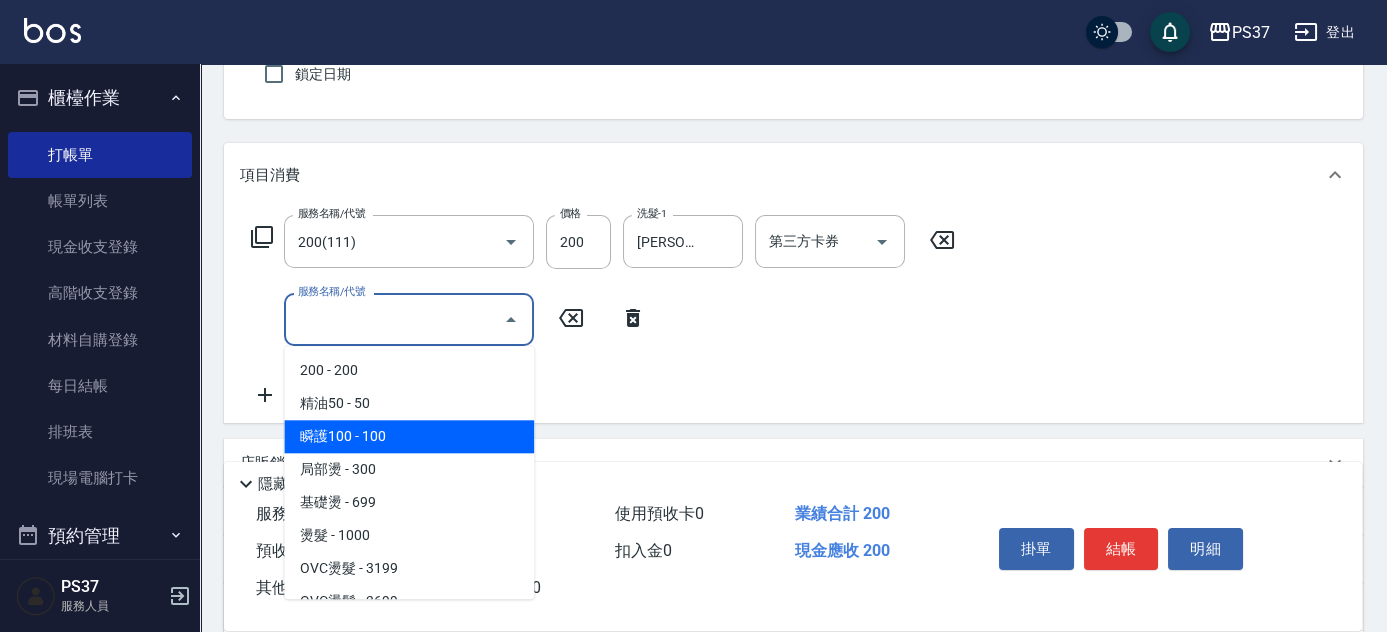 click on "瞬護100 - 100" at bounding box center (409, 436) 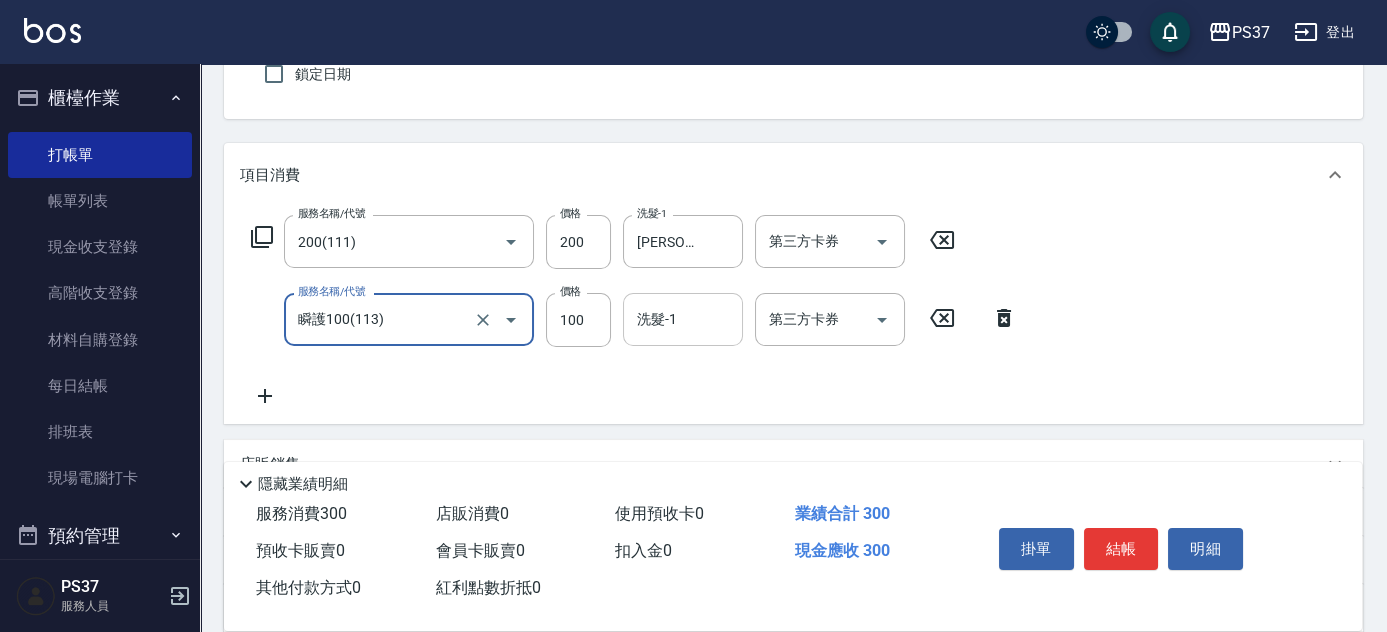 click on "洗髮-1 洗髮-1" at bounding box center [683, 319] 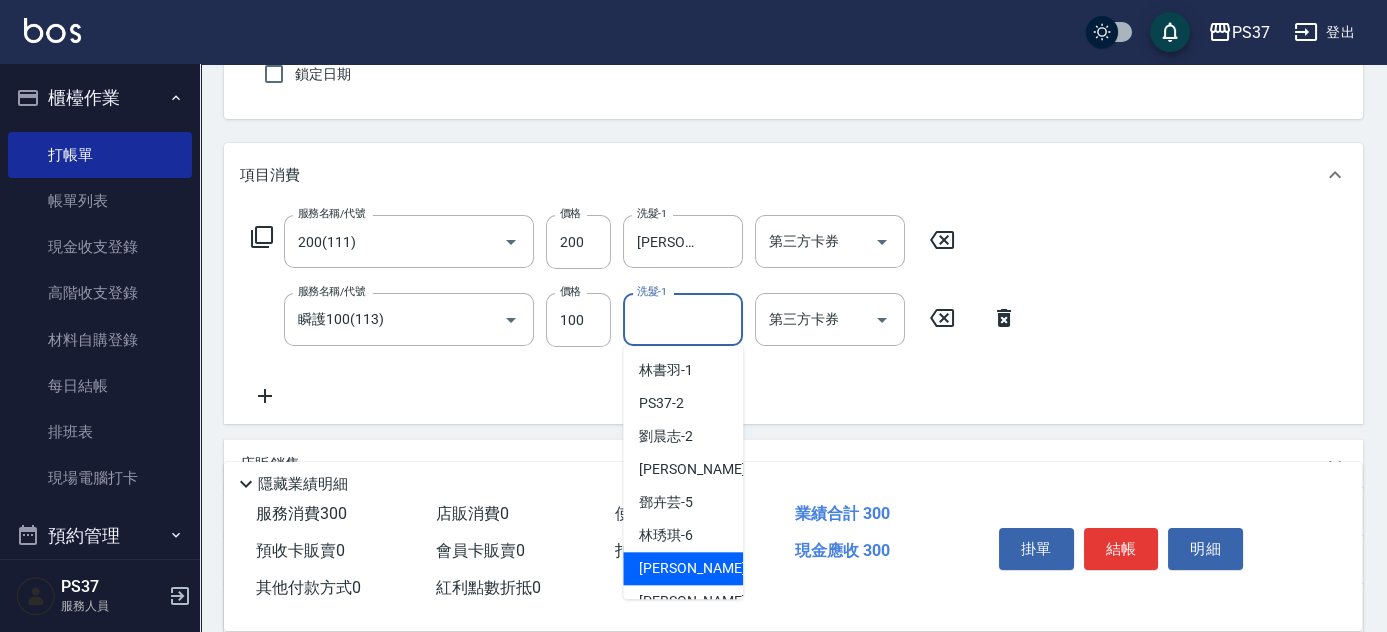 click on "[PERSON_NAME] -7" at bounding box center (698, 568) 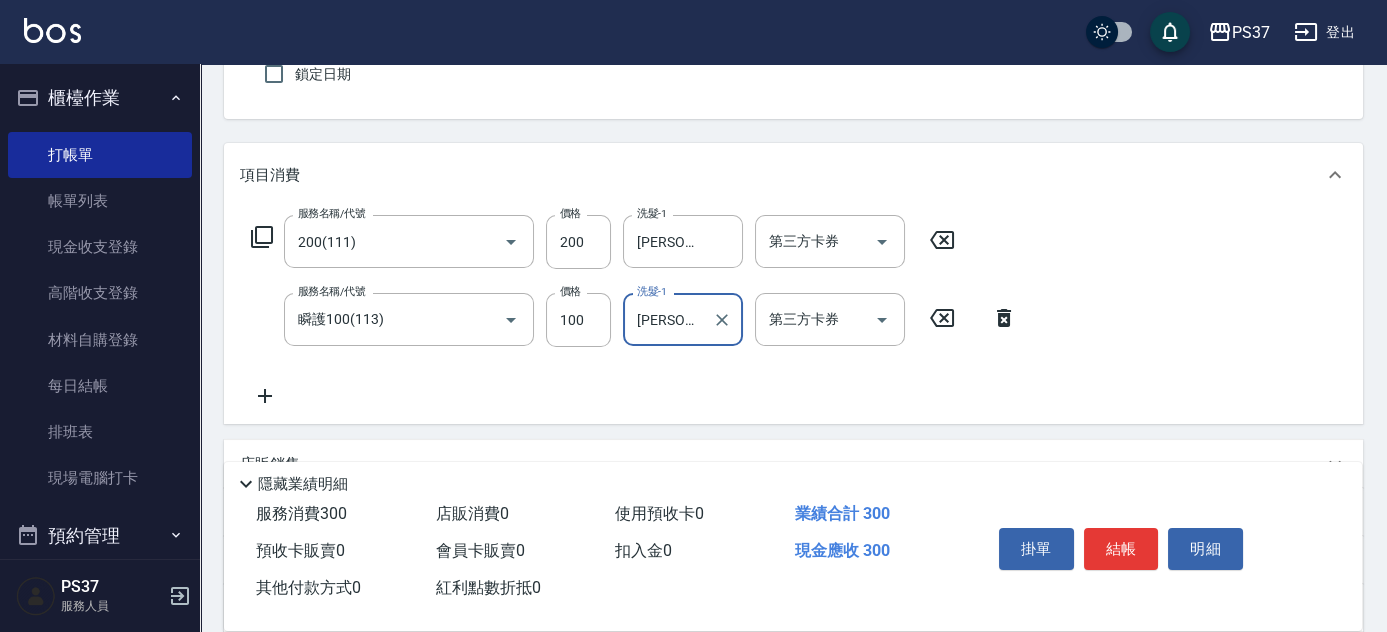 click 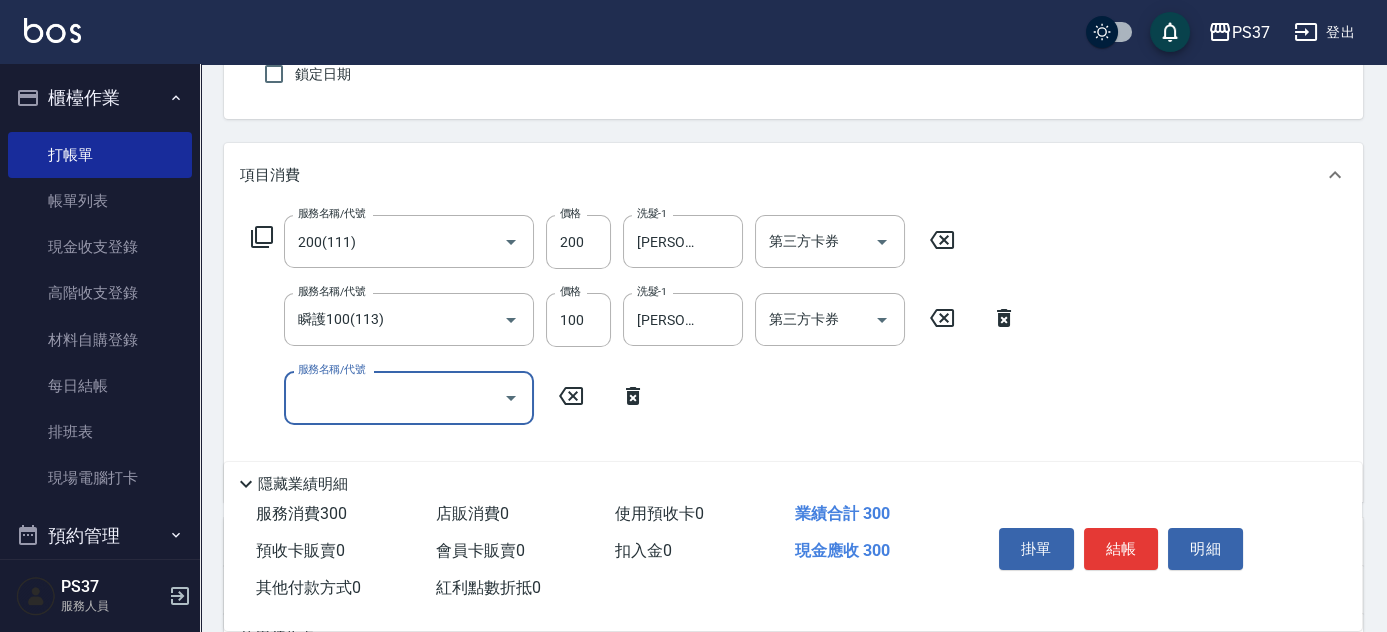 click on "服務名稱/代號" at bounding box center [394, 397] 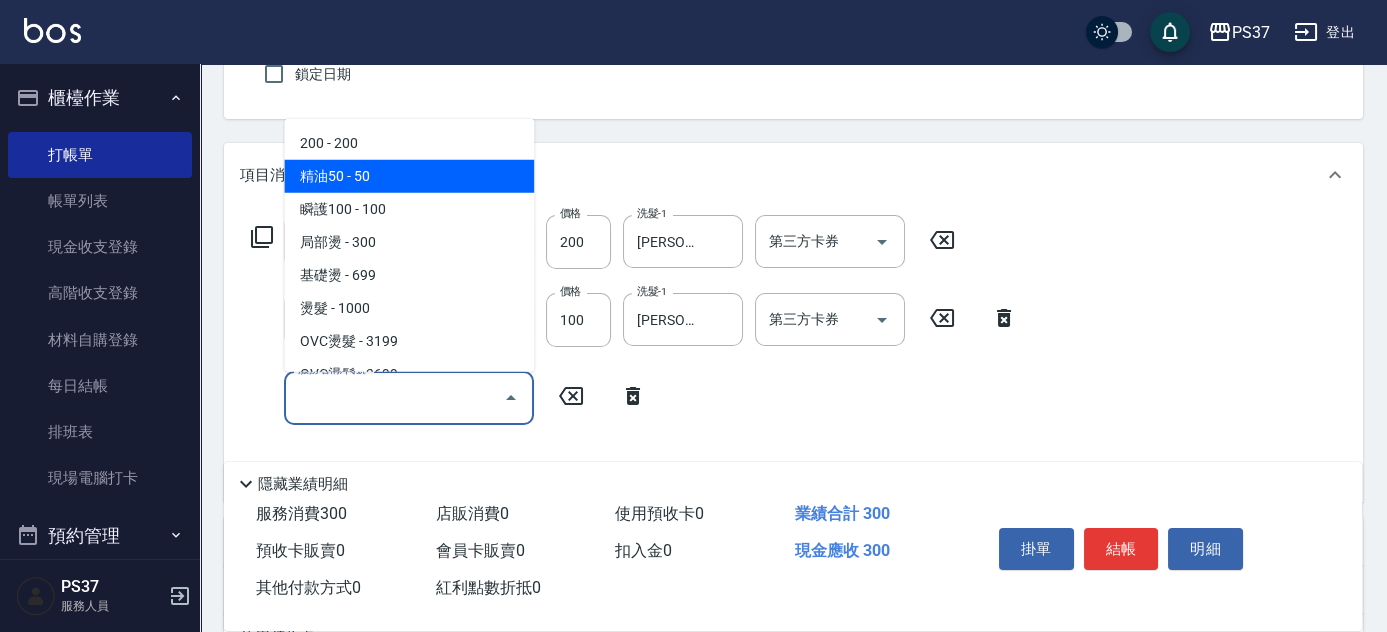 click on "精油50 - 50" at bounding box center [409, 176] 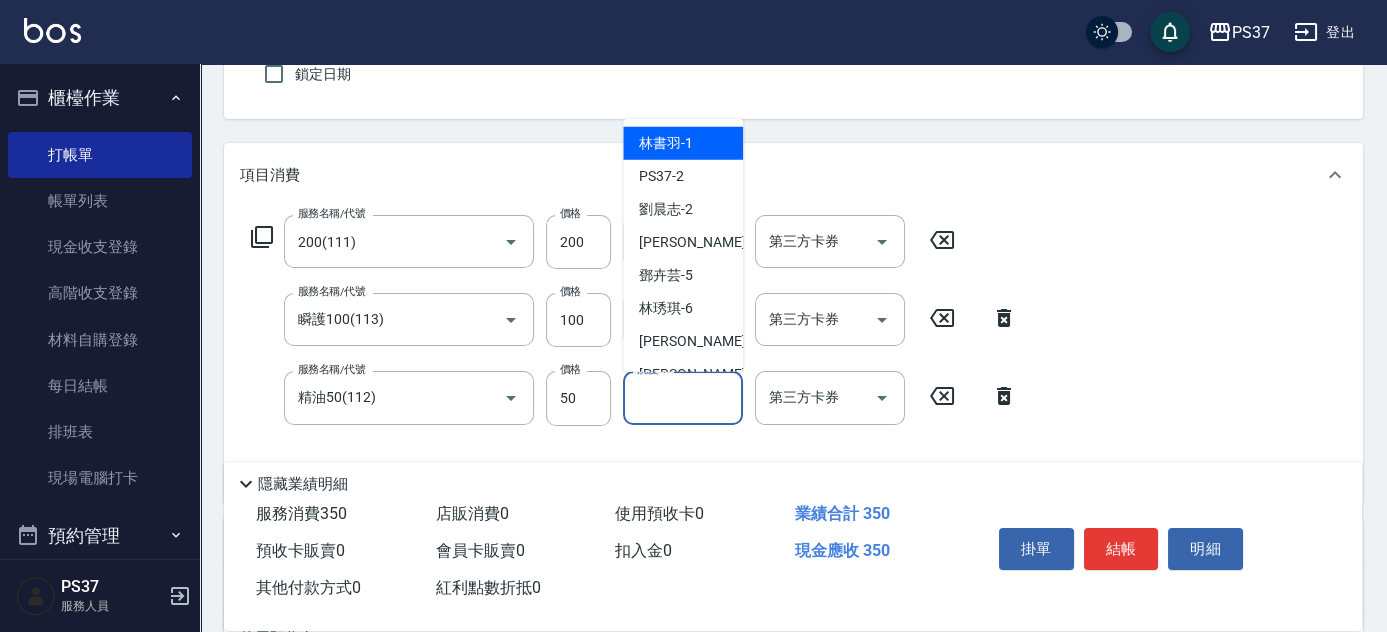 drag, startPoint x: 674, startPoint y: 411, endPoint x: 659, endPoint y: 340, distance: 72.56721 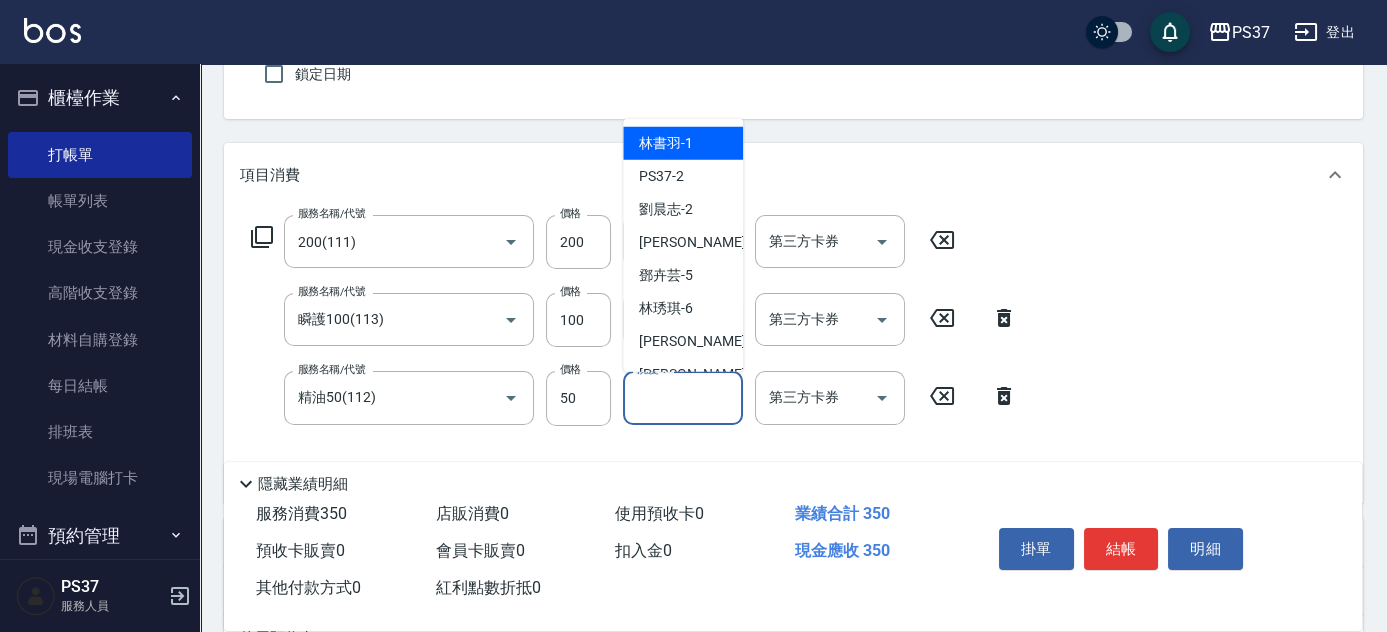 click on "洗髮-1" at bounding box center (683, 397) 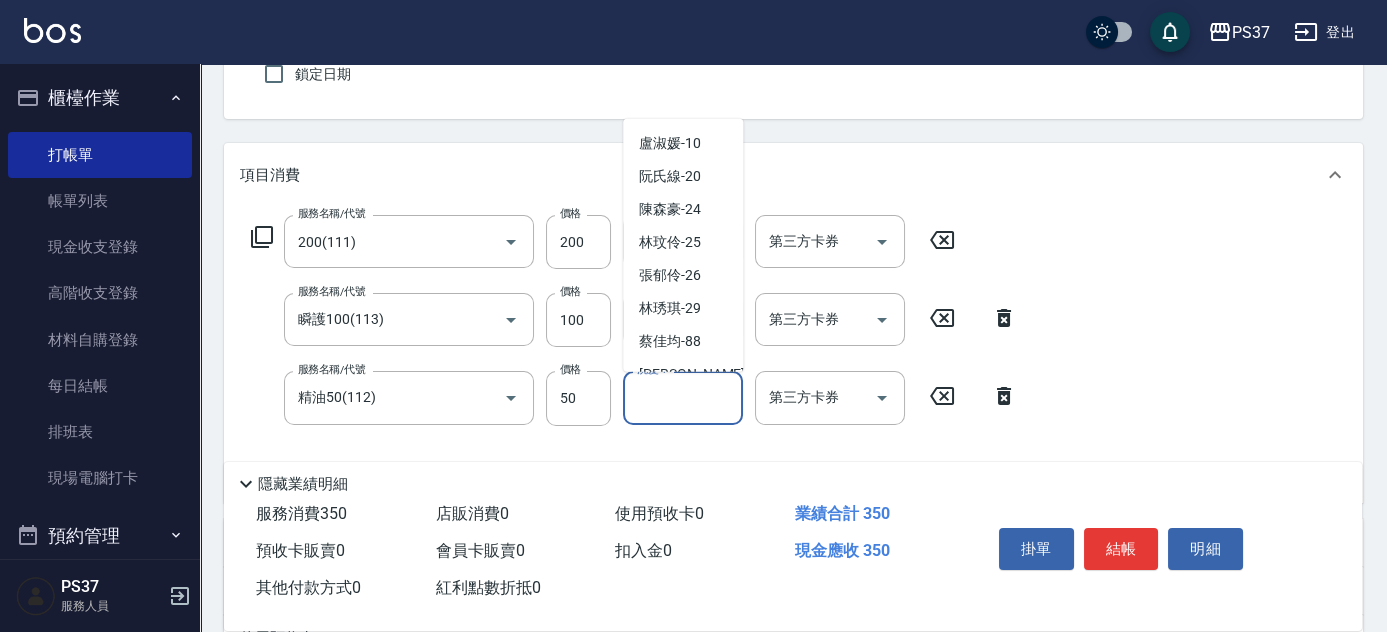 scroll, scrollTop: 323, scrollLeft: 0, axis: vertical 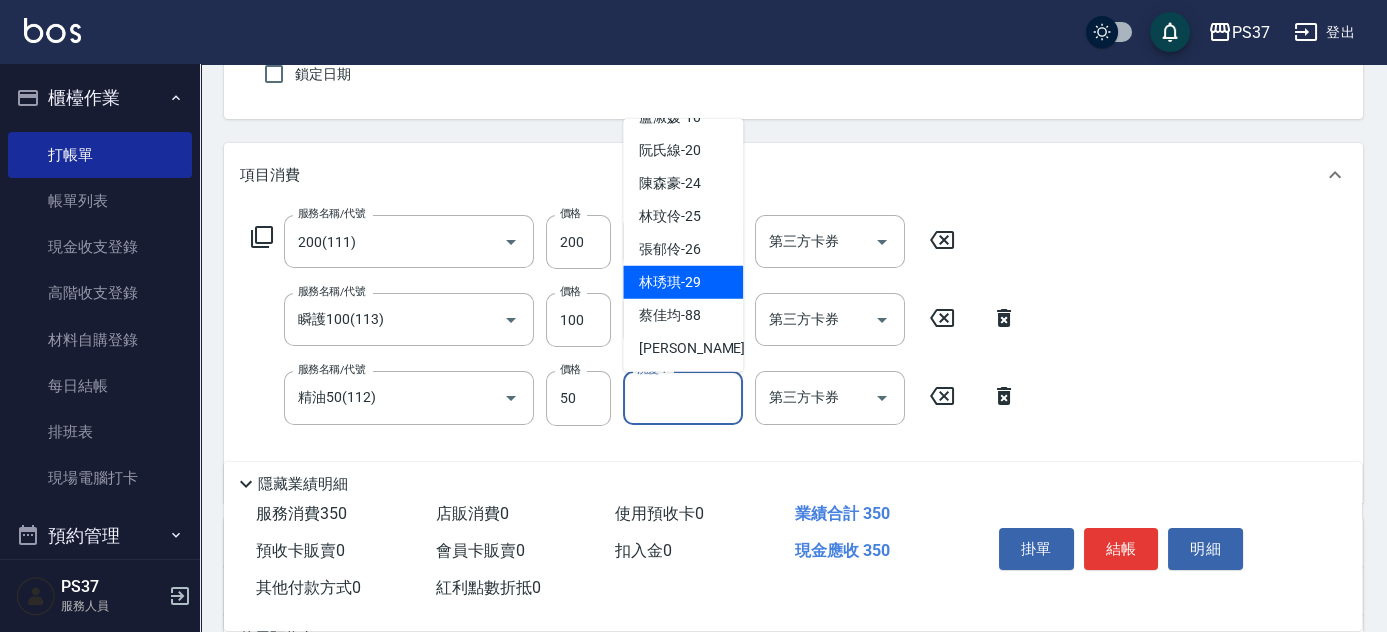 click on "林琇琪 -29" at bounding box center [670, 282] 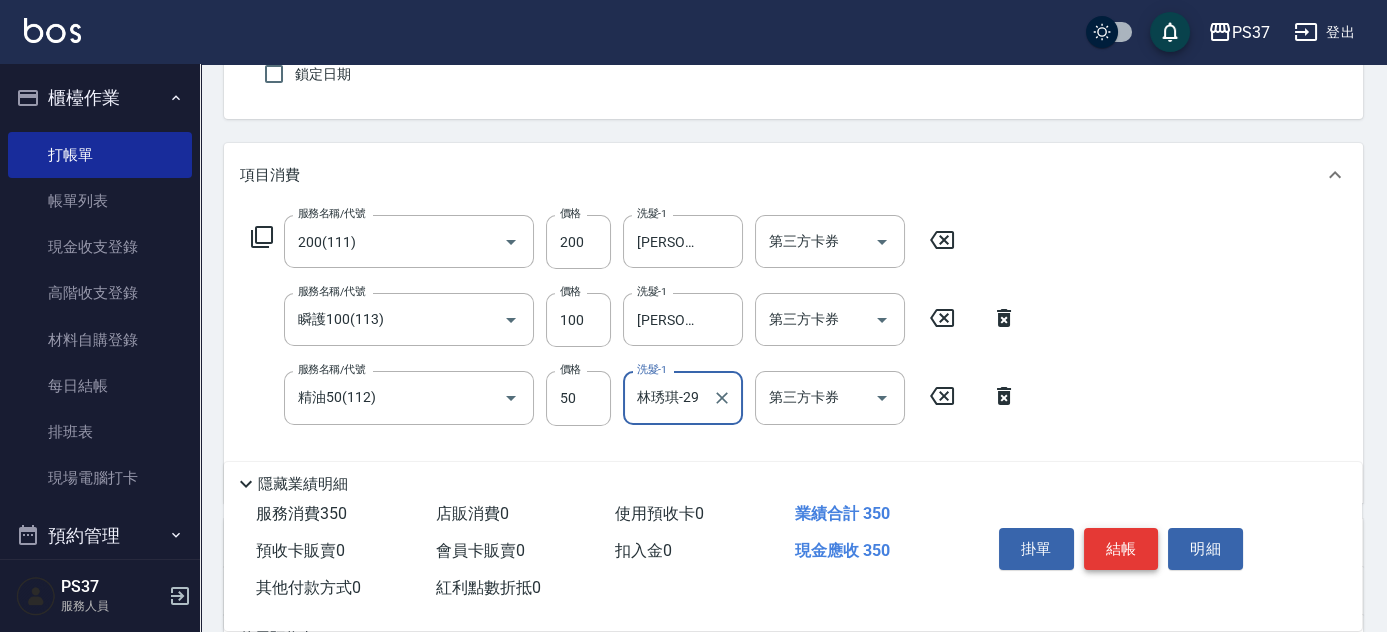 click on "結帳" at bounding box center (1121, 549) 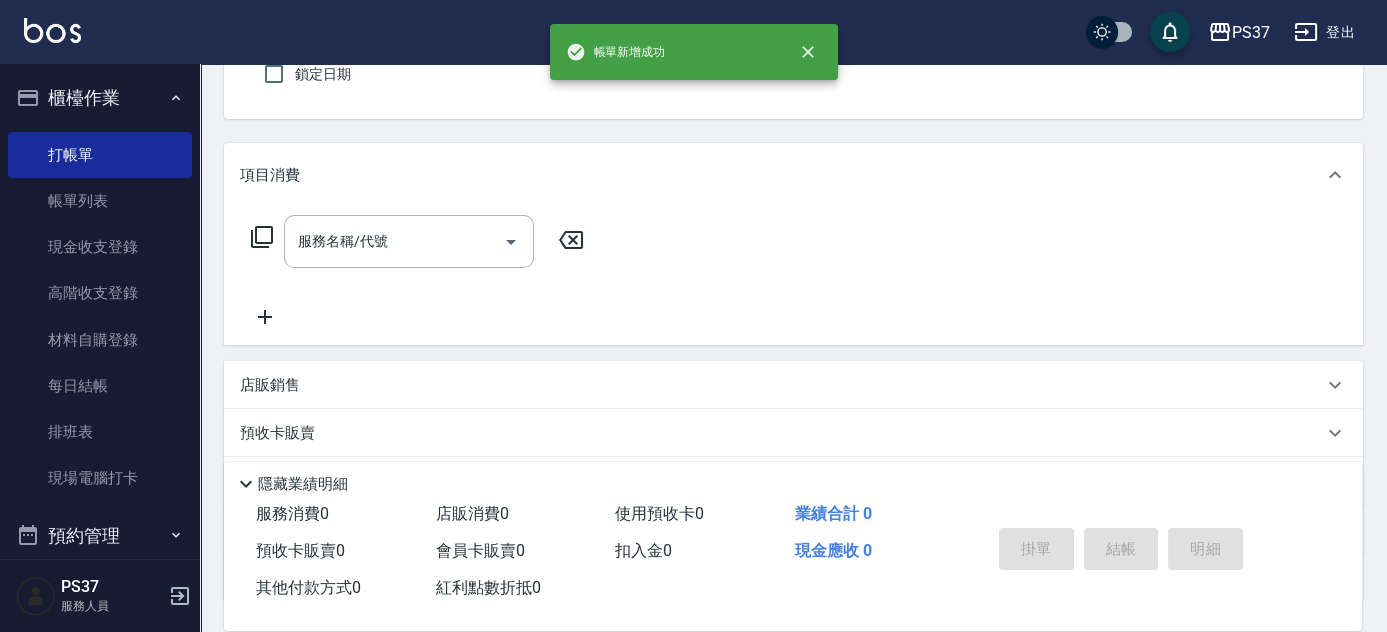scroll, scrollTop: 90, scrollLeft: 0, axis: vertical 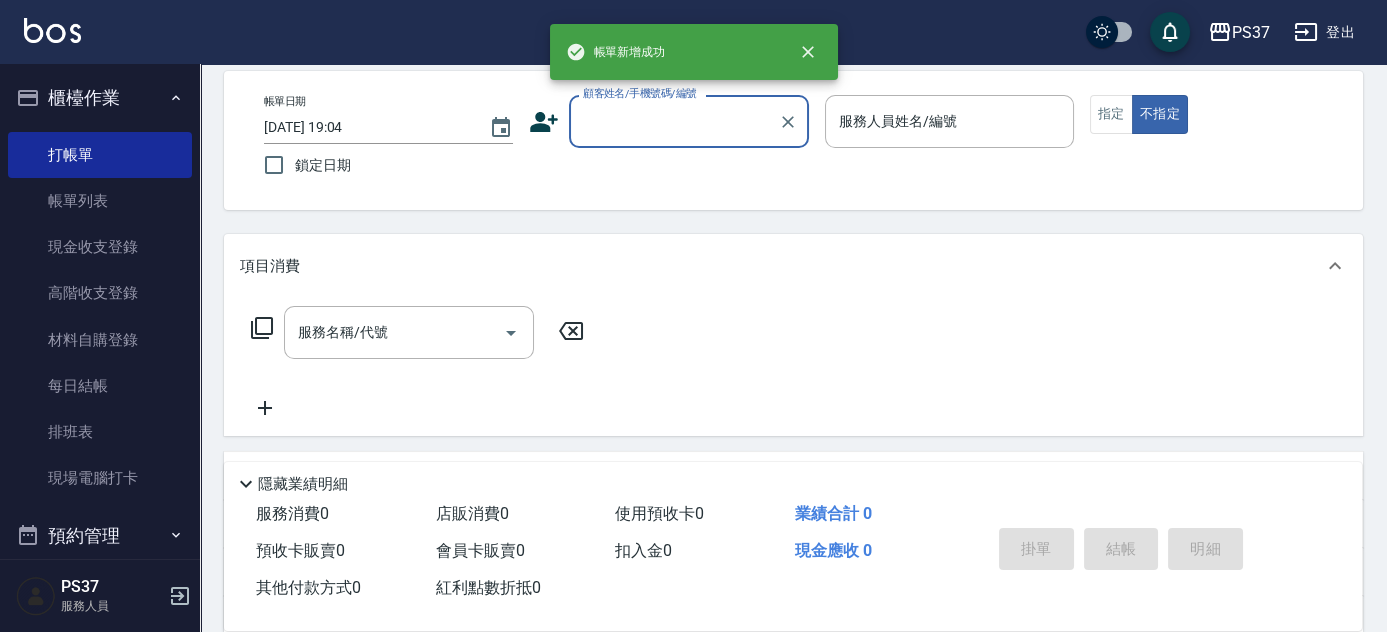 click on "顧客姓名/手機號碼/編號" at bounding box center [674, 121] 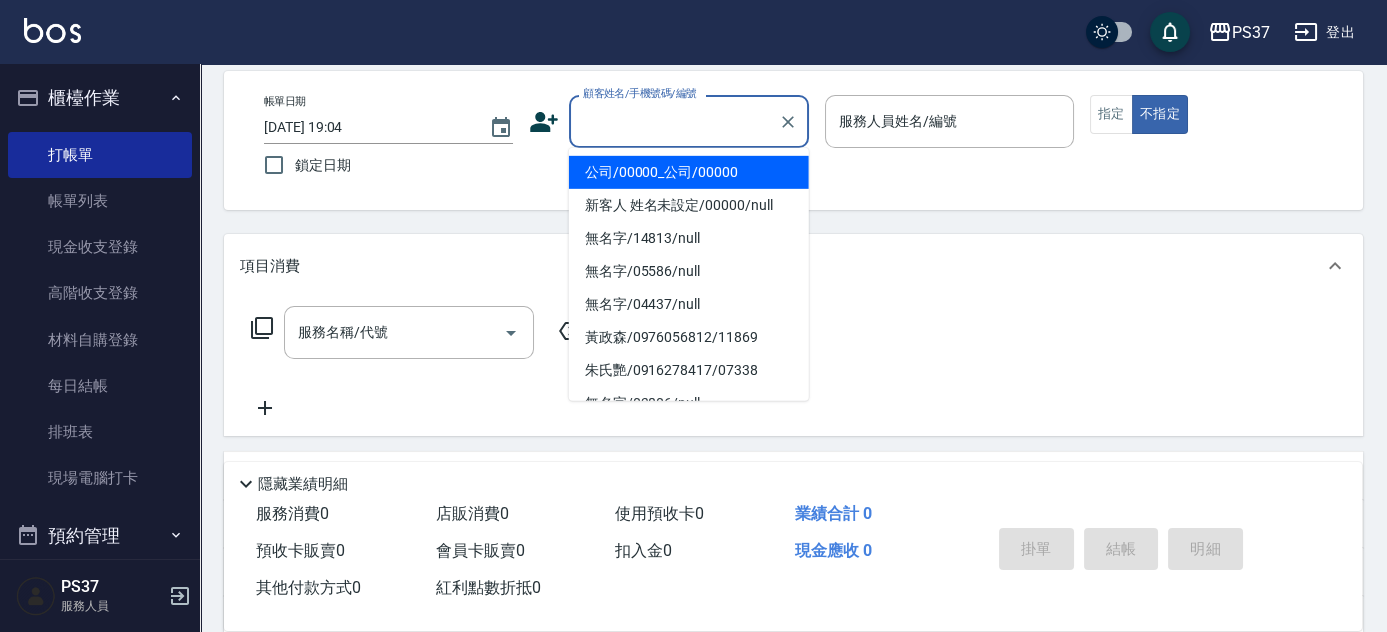 click on "公司/00000_公司/00000" at bounding box center (689, 172) 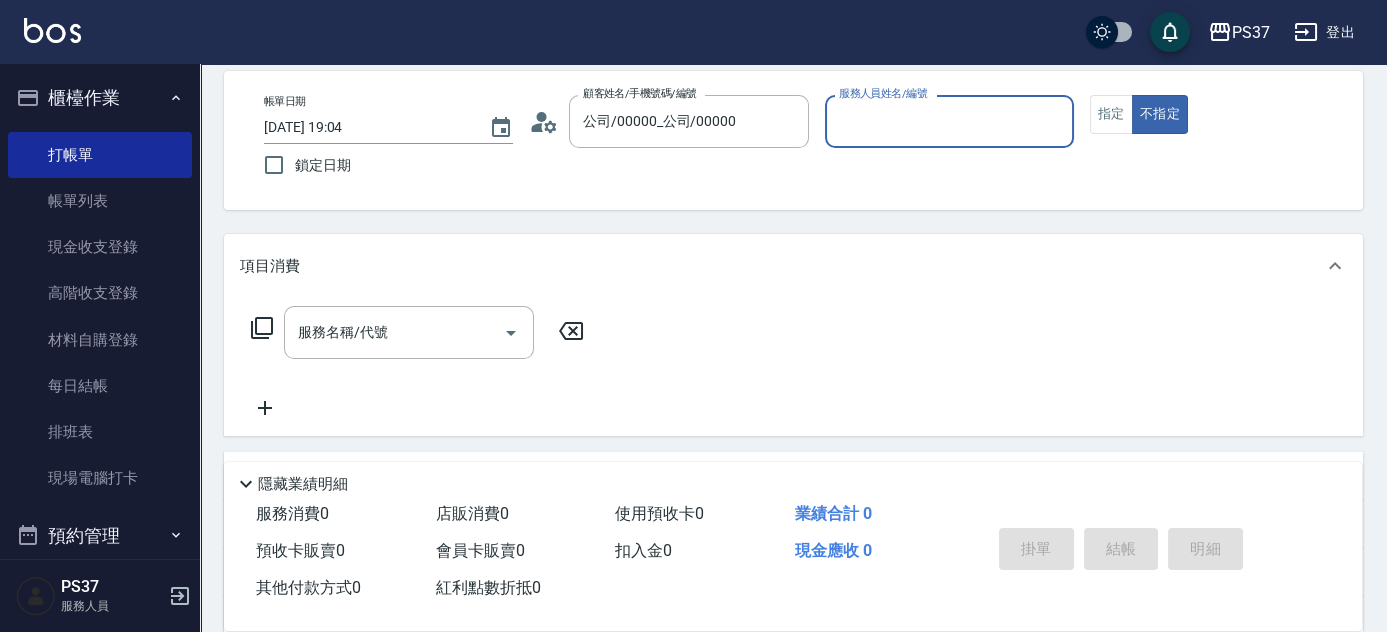click on "服務人員姓名/編號" at bounding box center [949, 121] 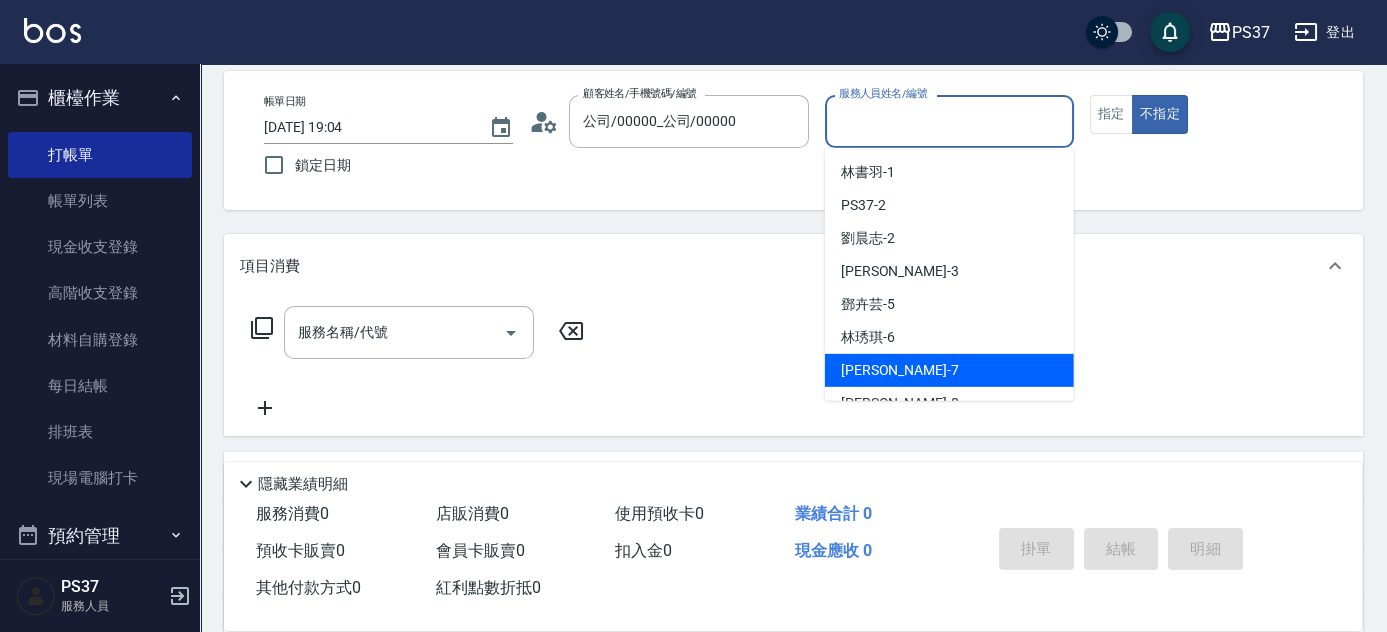 click on "[PERSON_NAME] -7" at bounding box center [949, 370] 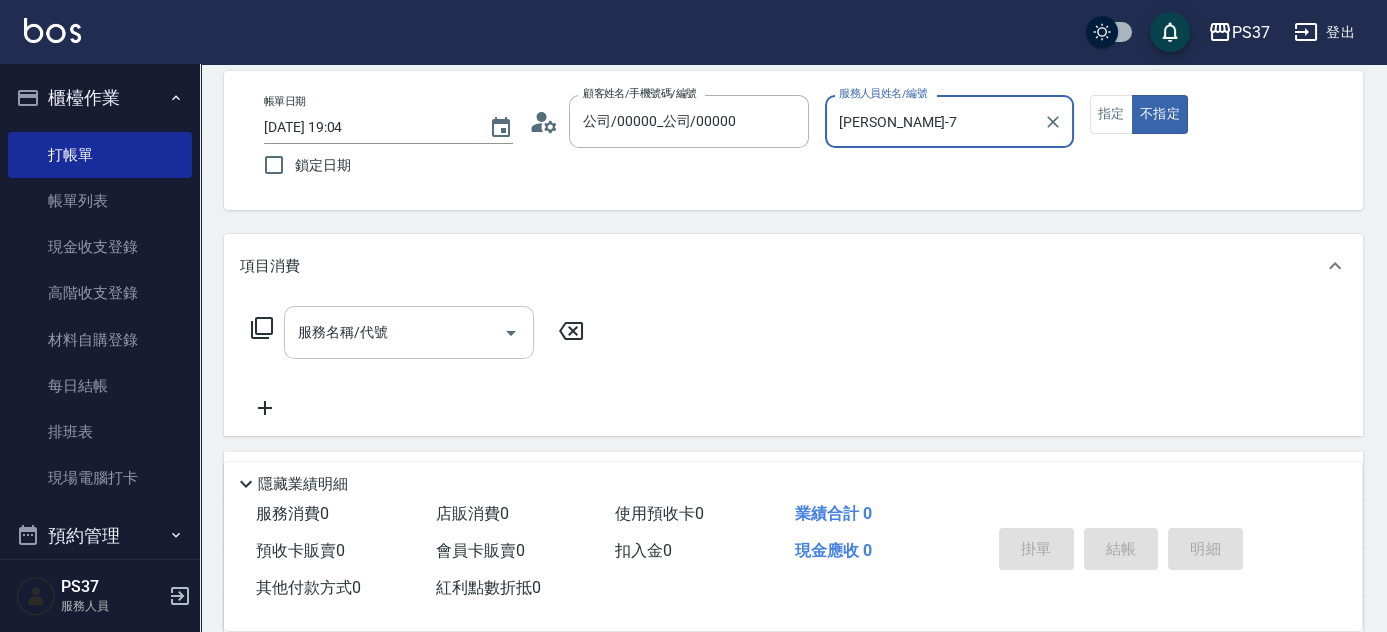 click on "服務名稱/代號" at bounding box center (394, 332) 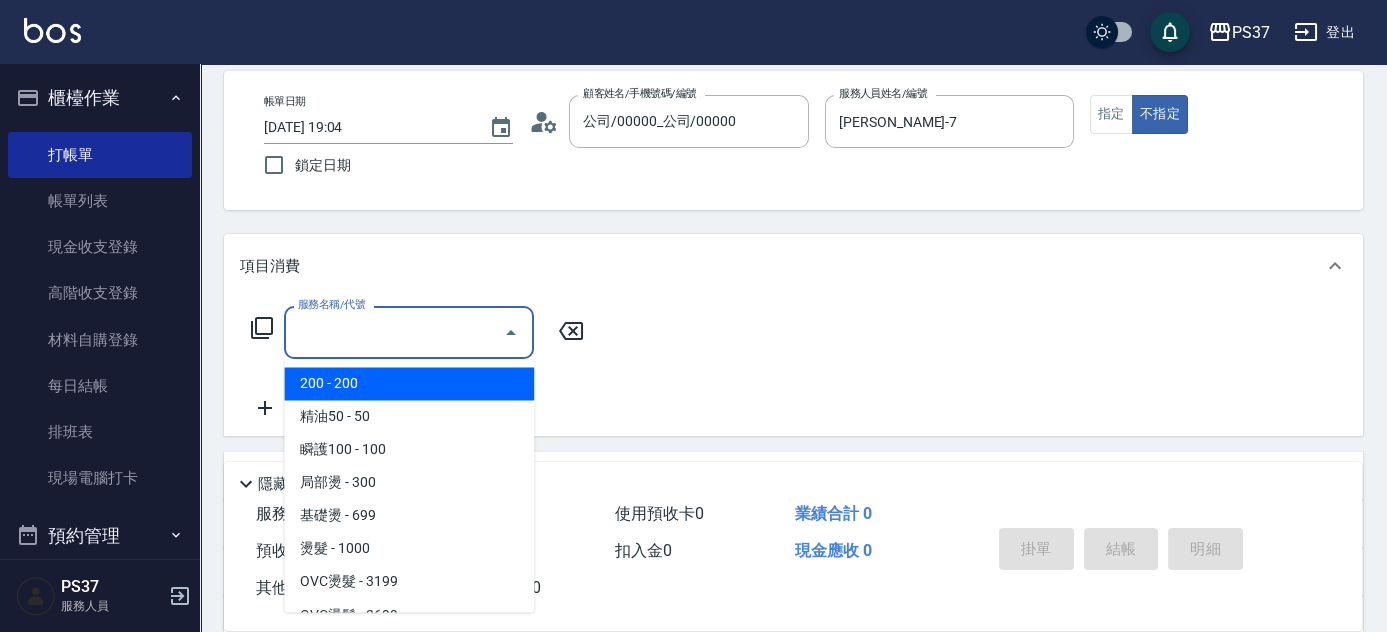 click on "200 - 200" at bounding box center (409, 383) 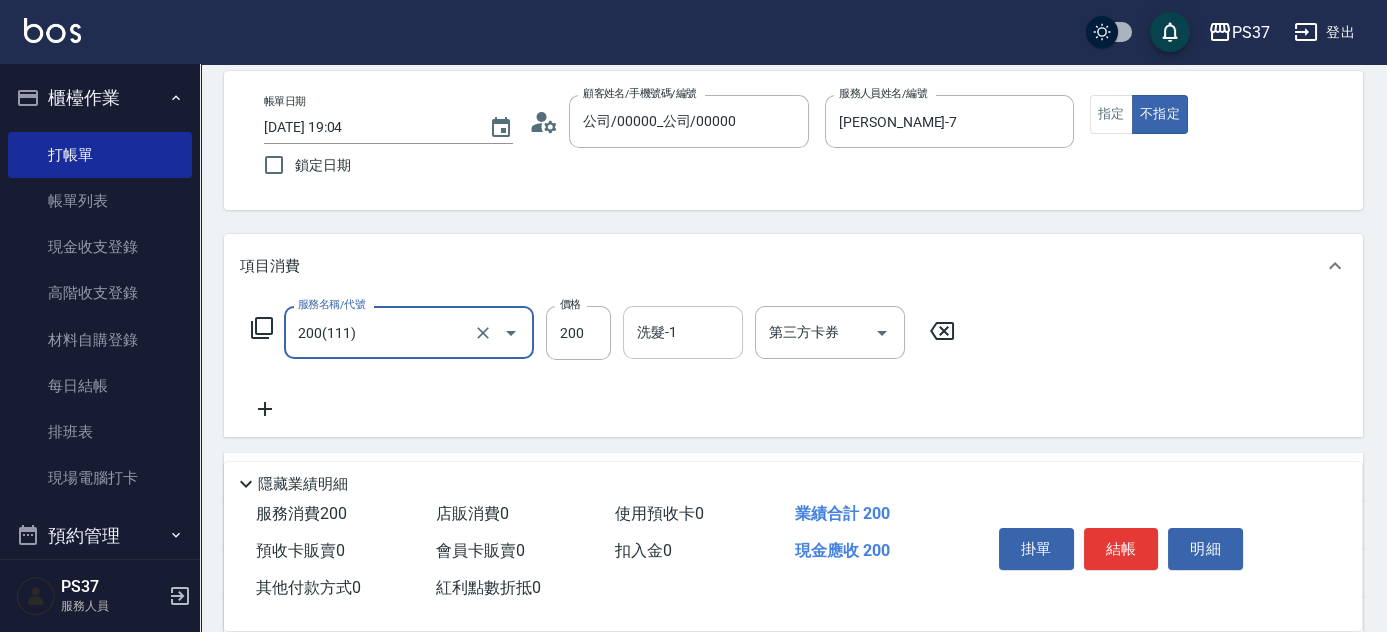click on "洗髮-1 洗髮-1" at bounding box center [683, 332] 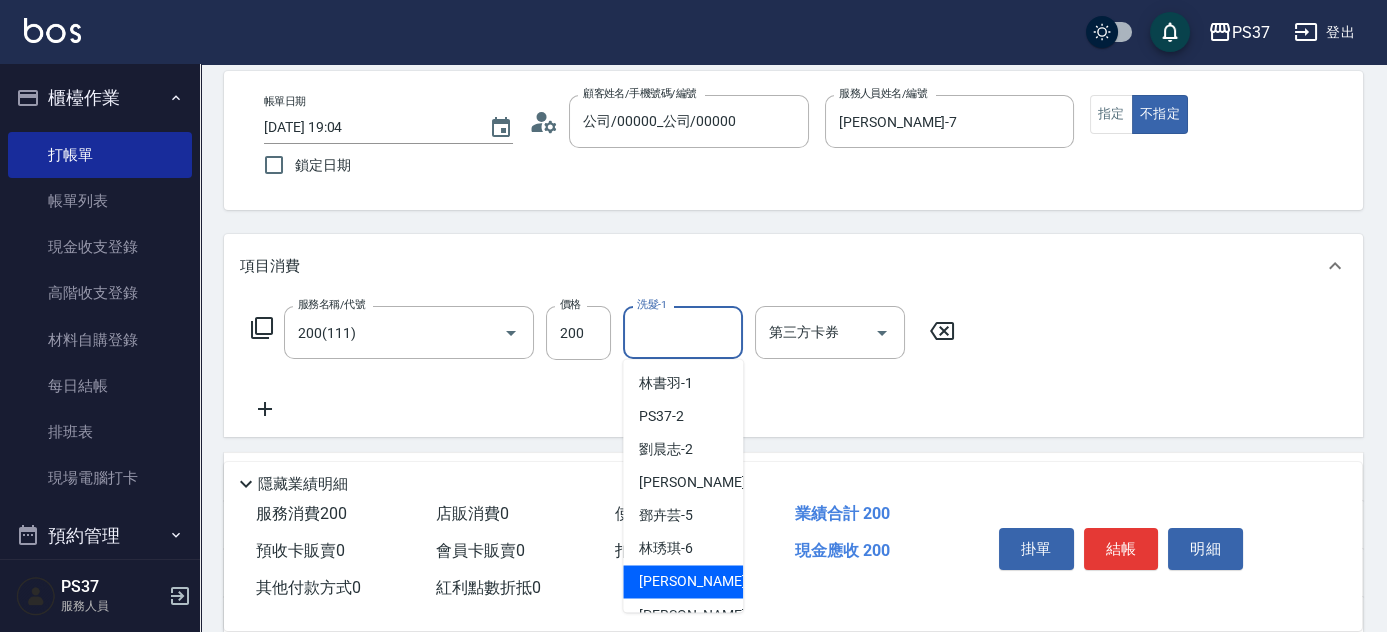 click on "[PERSON_NAME] -7" at bounding box center [698, 581] 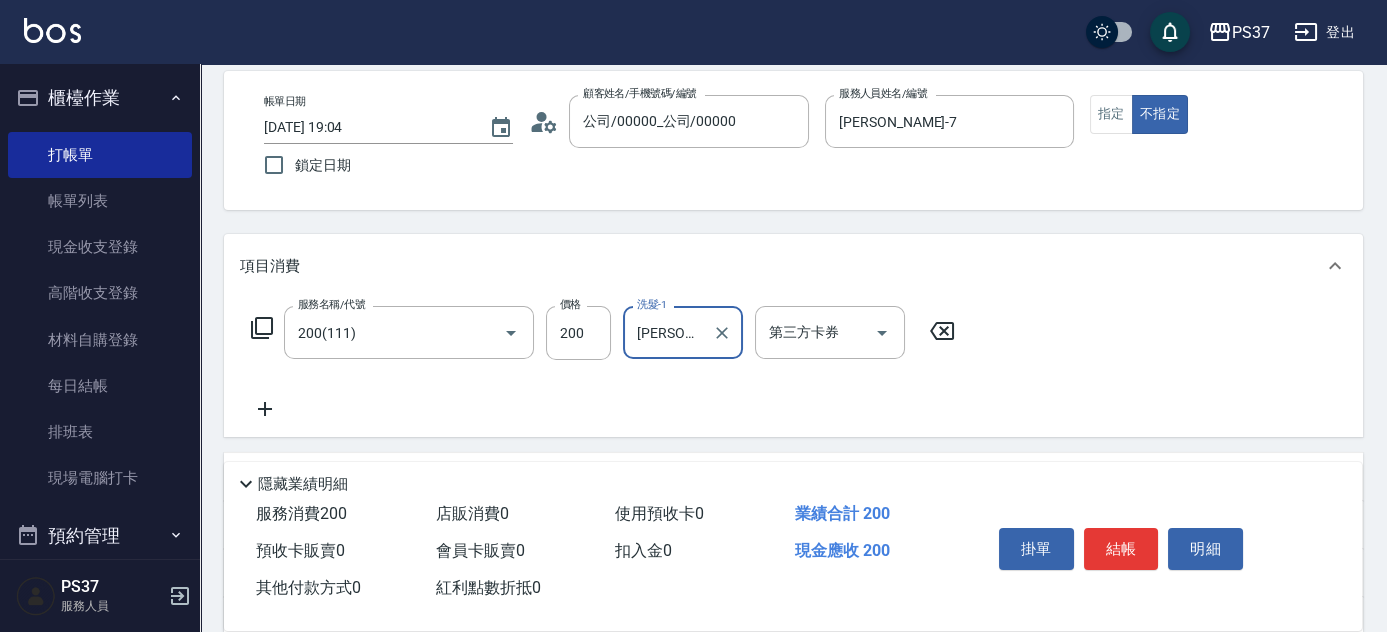 click 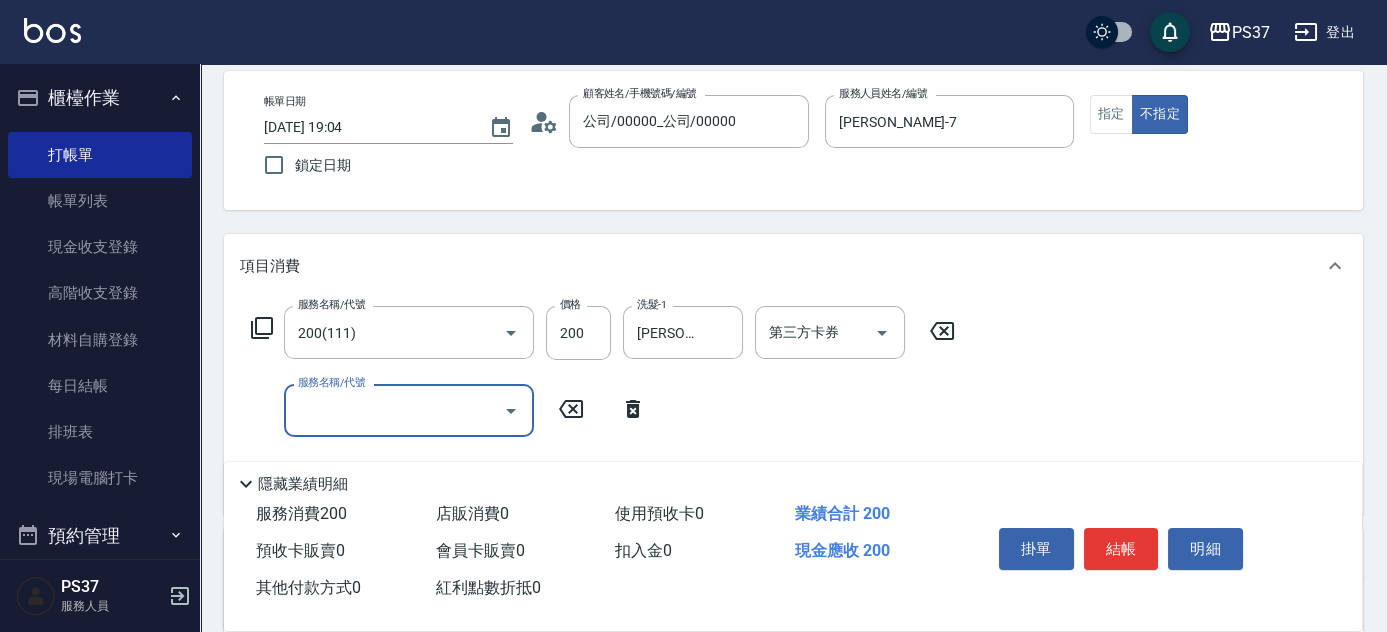 click on "服務名稱/代號" at bounding box center (394, 410) 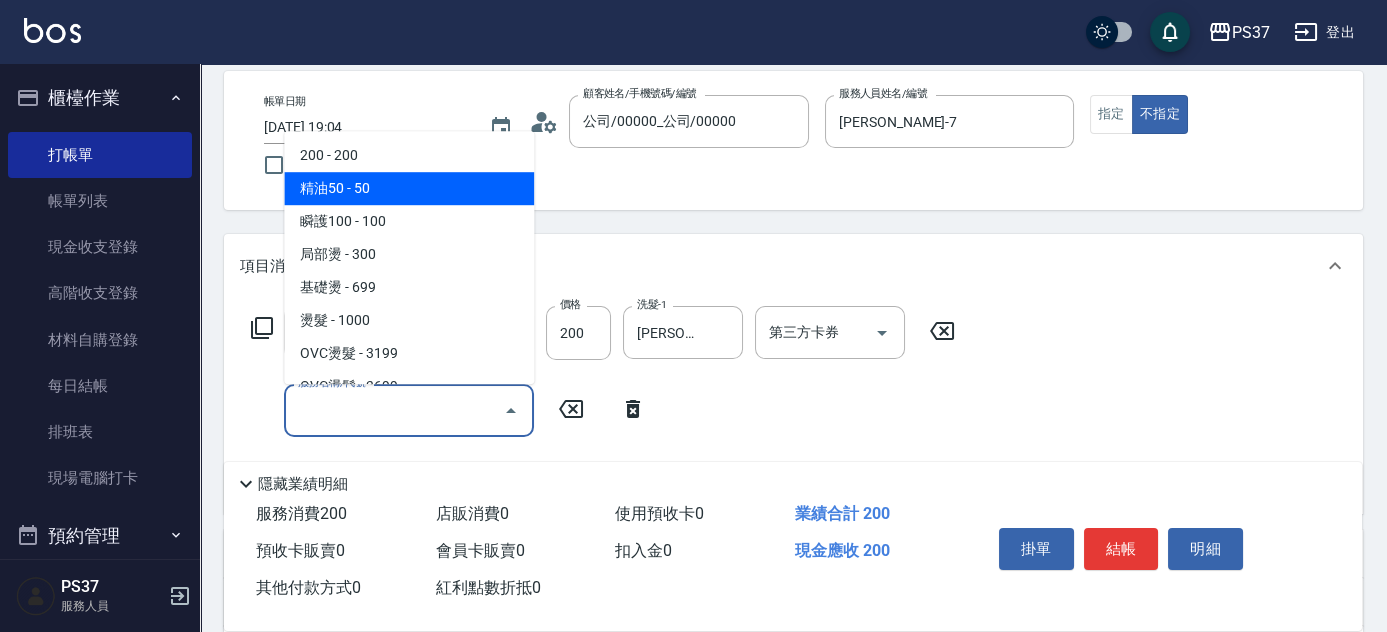 click on "精油50 - 50" at bounding box center [409, 188] 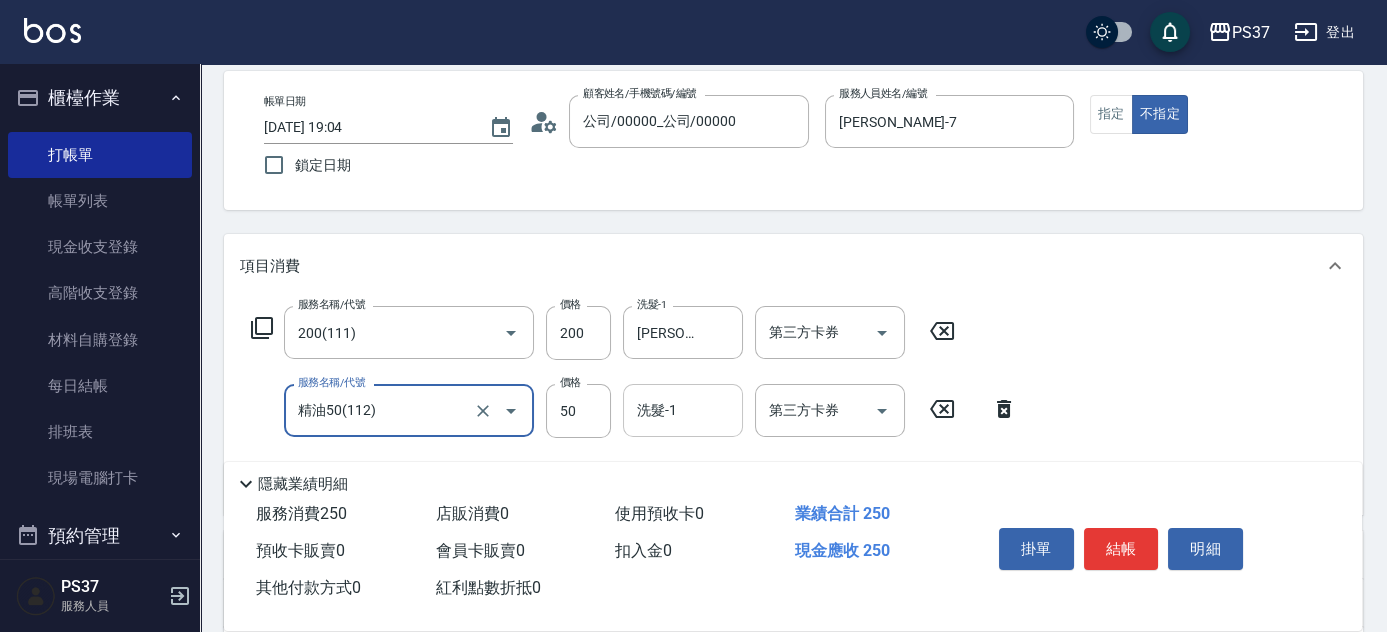 click on "洗髮-1 洗髮-1" at bounding box center (683, 410) 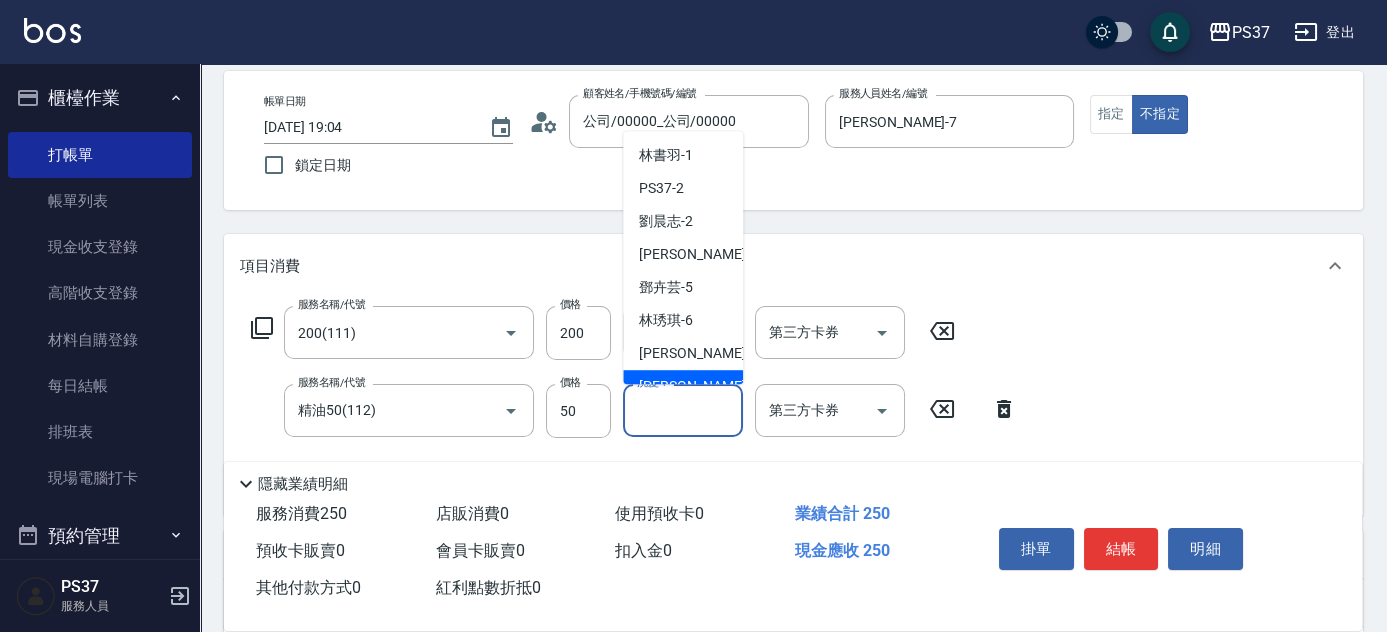 click on "徐雅娟 -8" at bounding box center [698, 386] 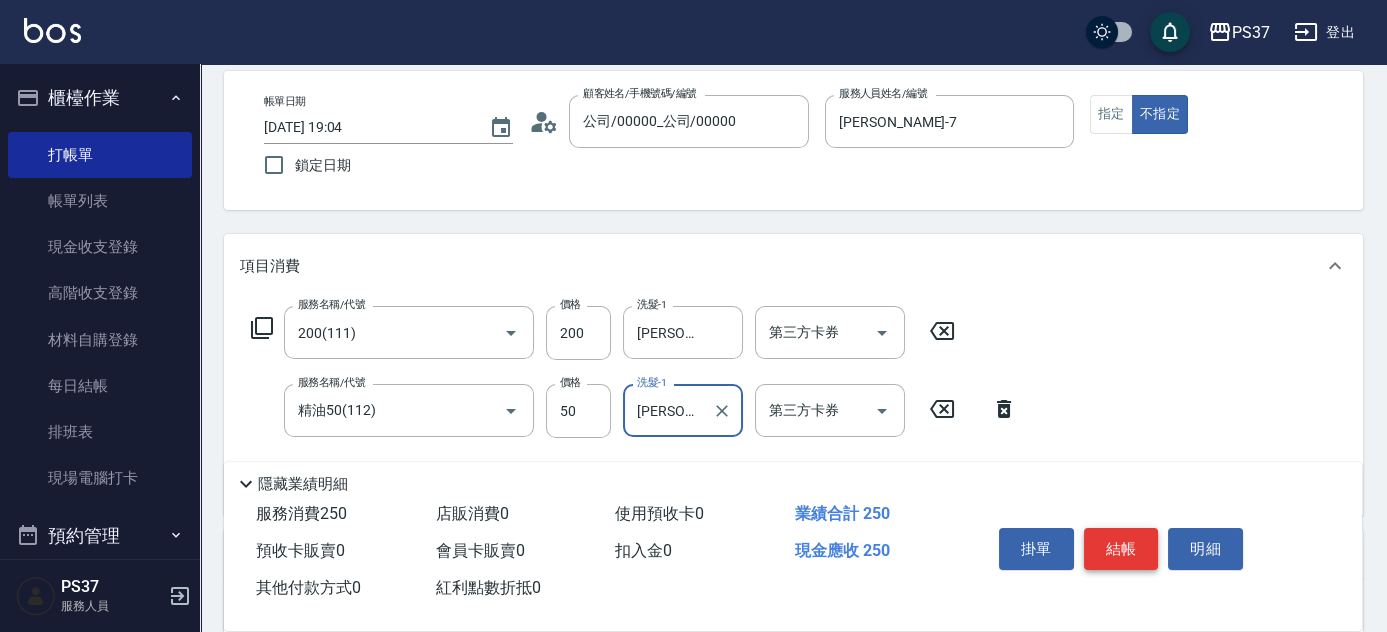 click on "結帳" at bounding box center (1121, 549) 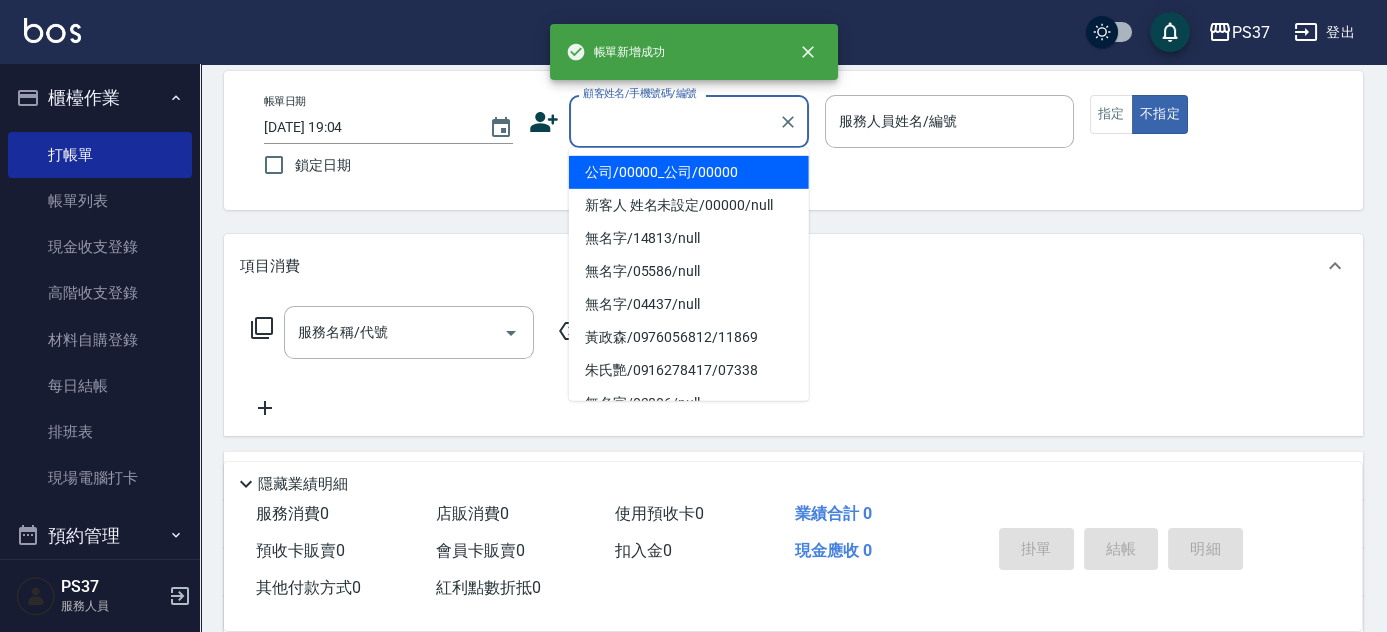 drag, startPoint x: 686, startPoint y: 125, endPoint x: 682, endPoint y: 170, distance: 45.17743 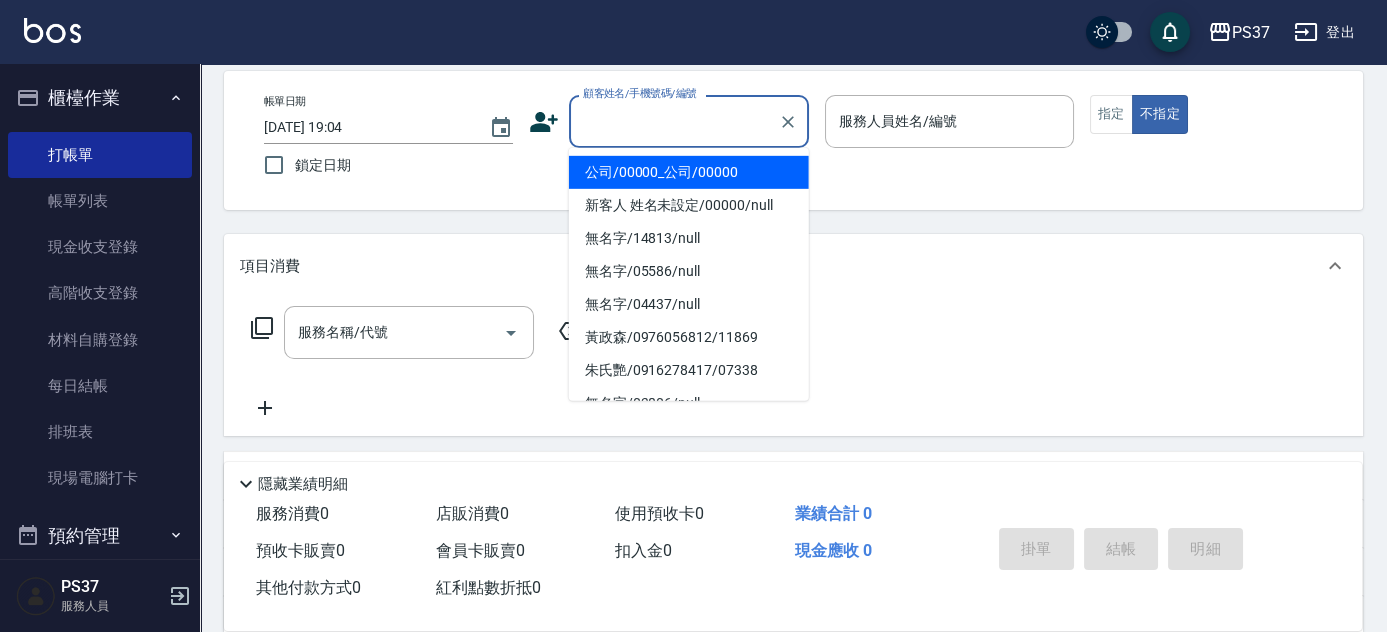 click on "公司/00000_公司/00000" at bounding box center [689, 172] 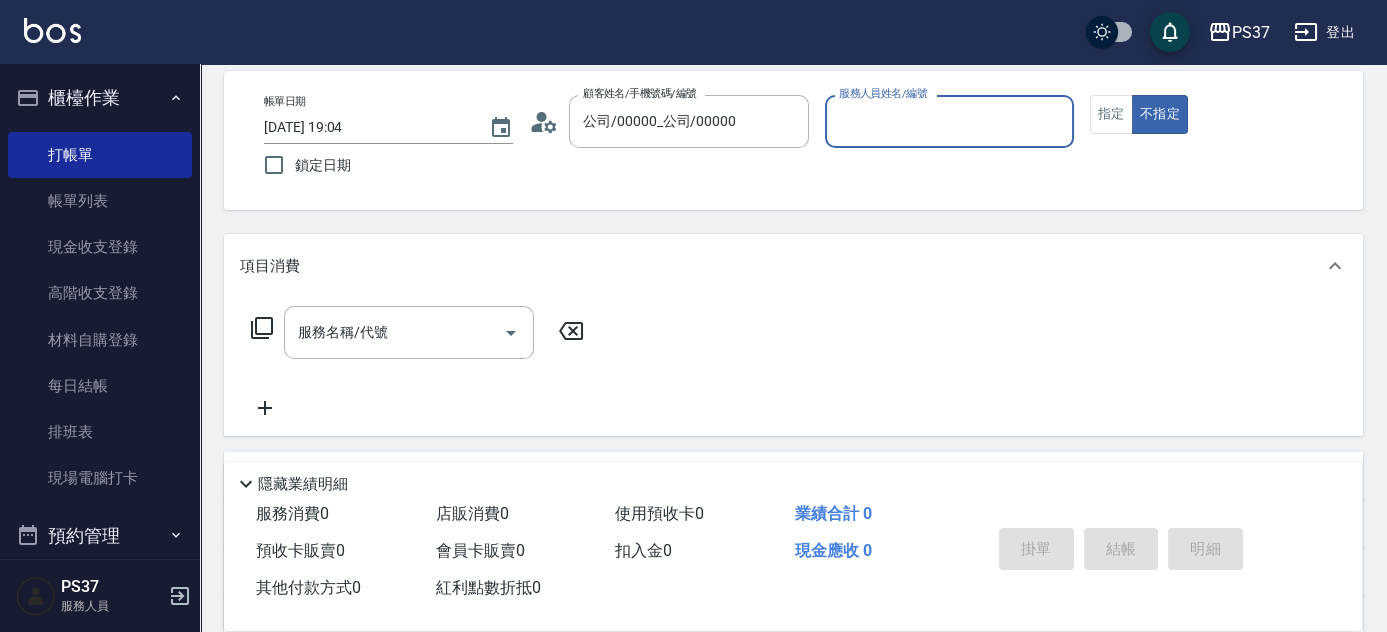 click on "服務人員姓名/編號" at bounding box center [949, 121] 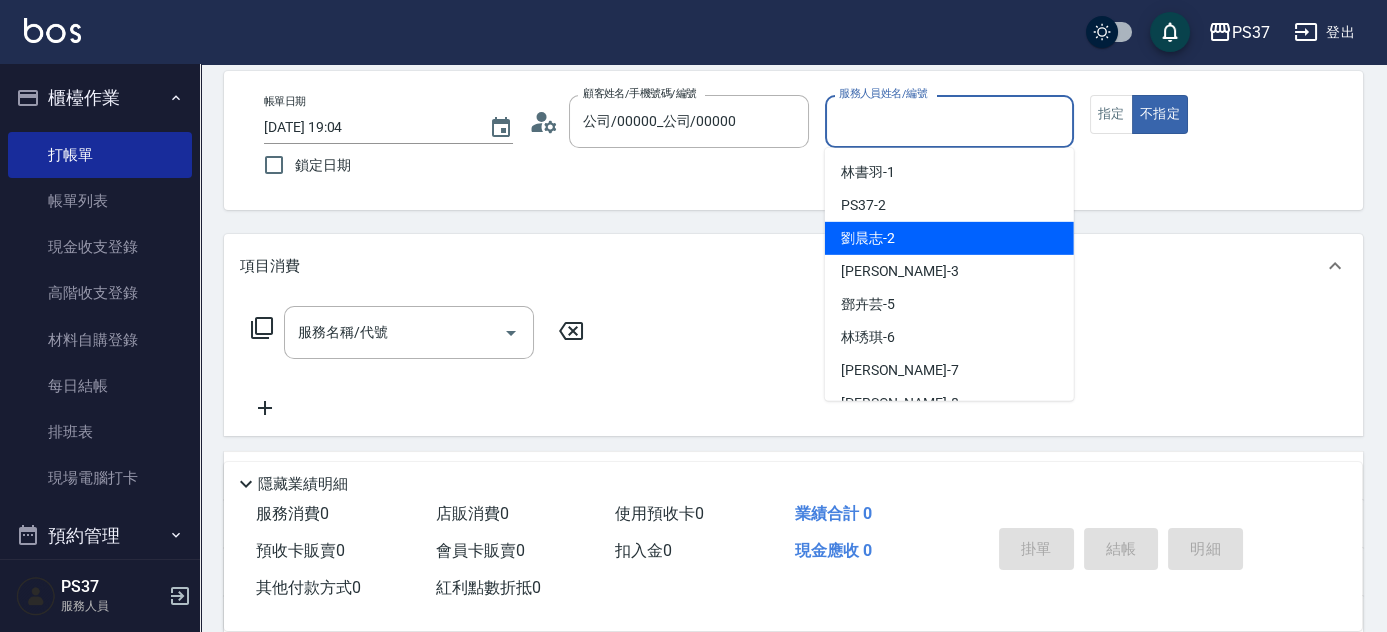click on "劉晨志 -2" at bounding box center [949, 238] 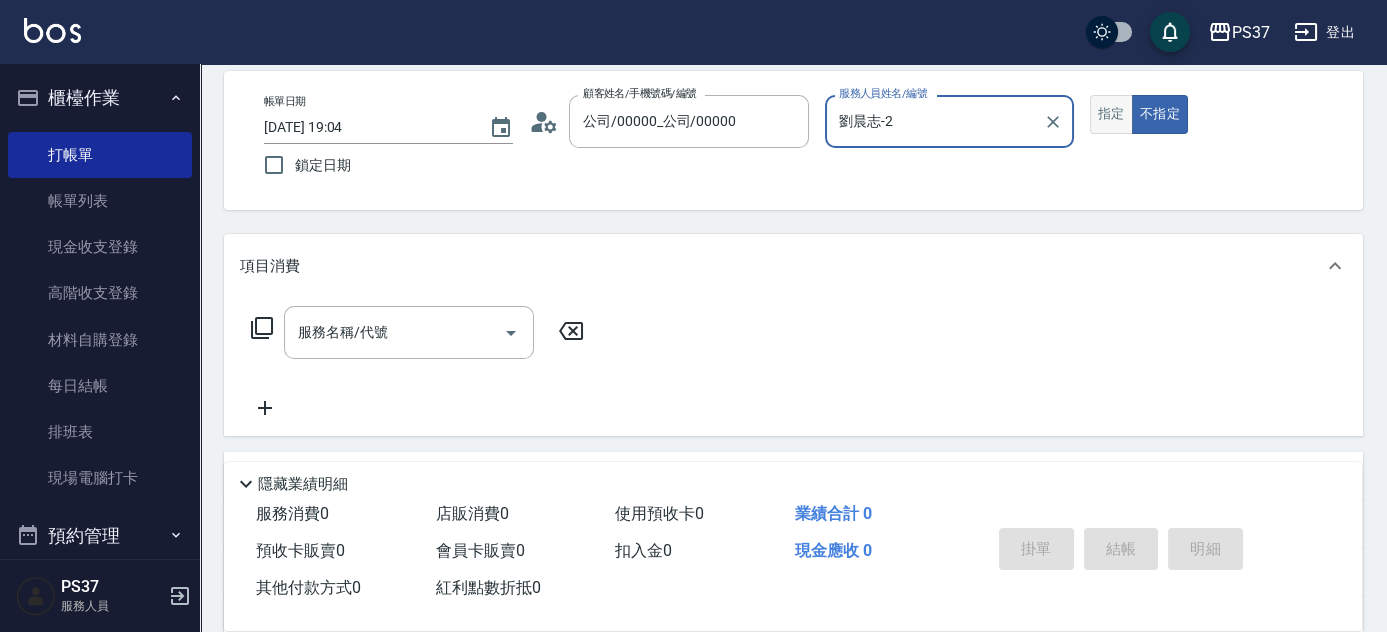 click on "指定" at bounding box center (1111, 114) 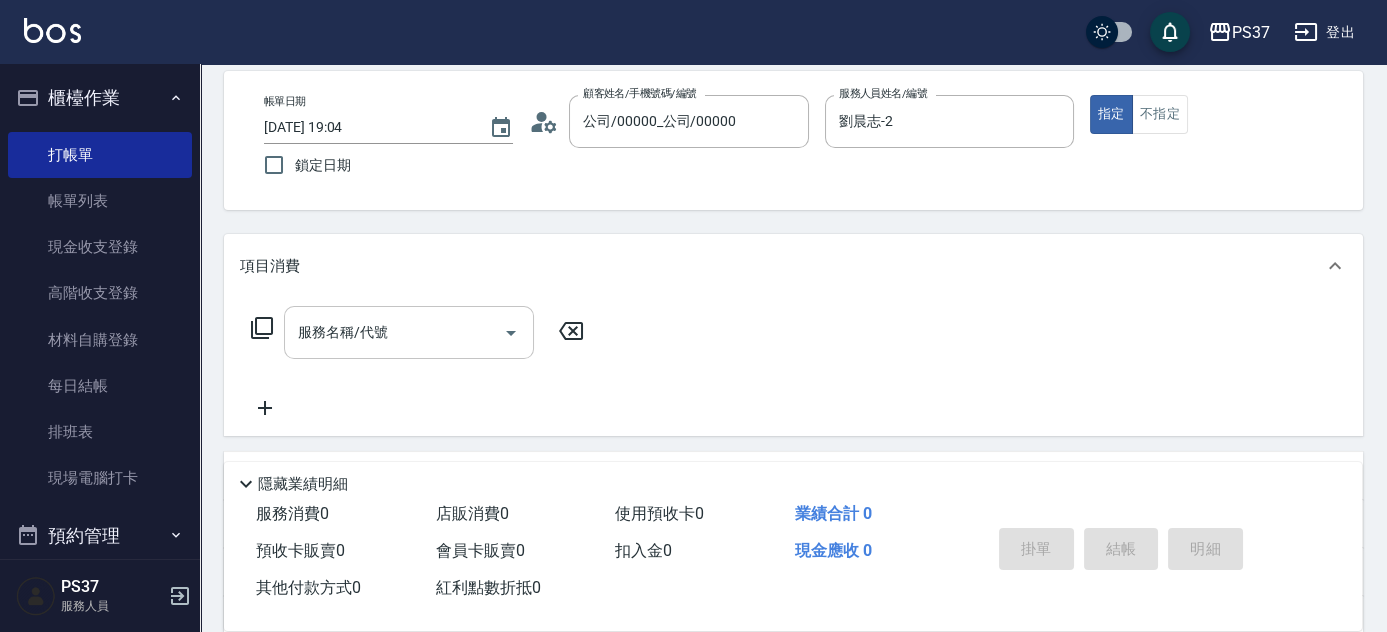 click on "服務名稱/代號" at bounding box center (394, 332) 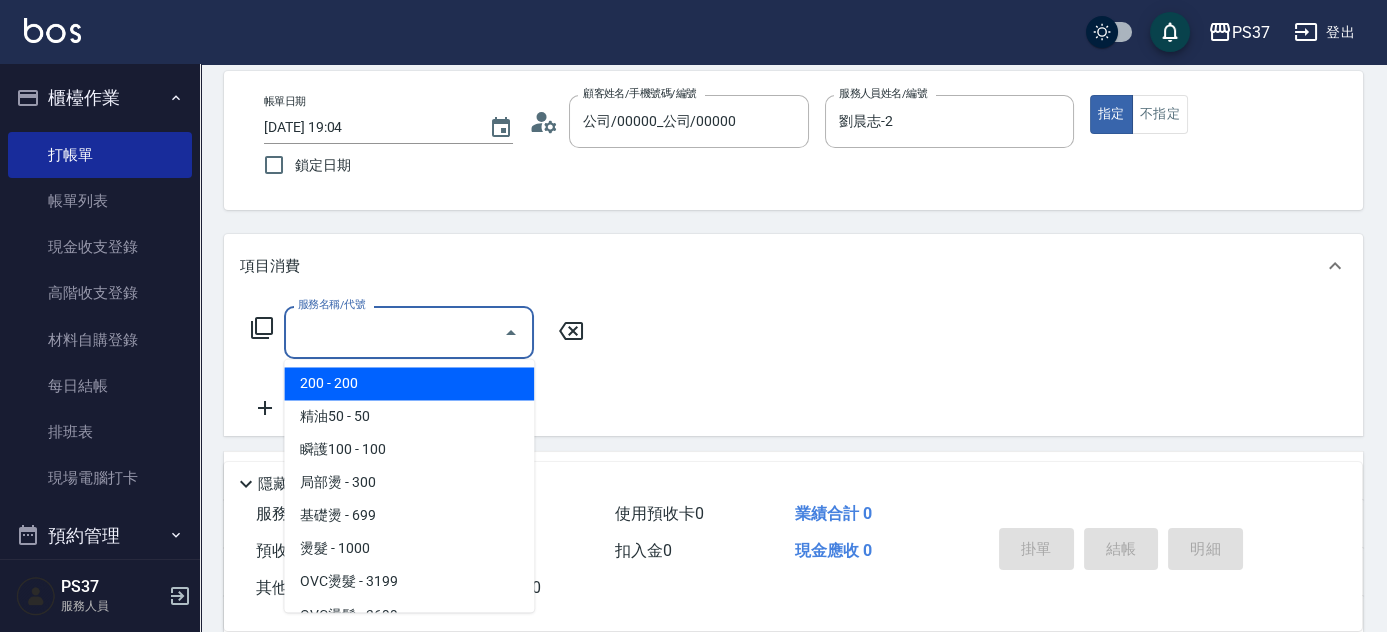 click on "200 - 200" at bounding box center (409, 383) 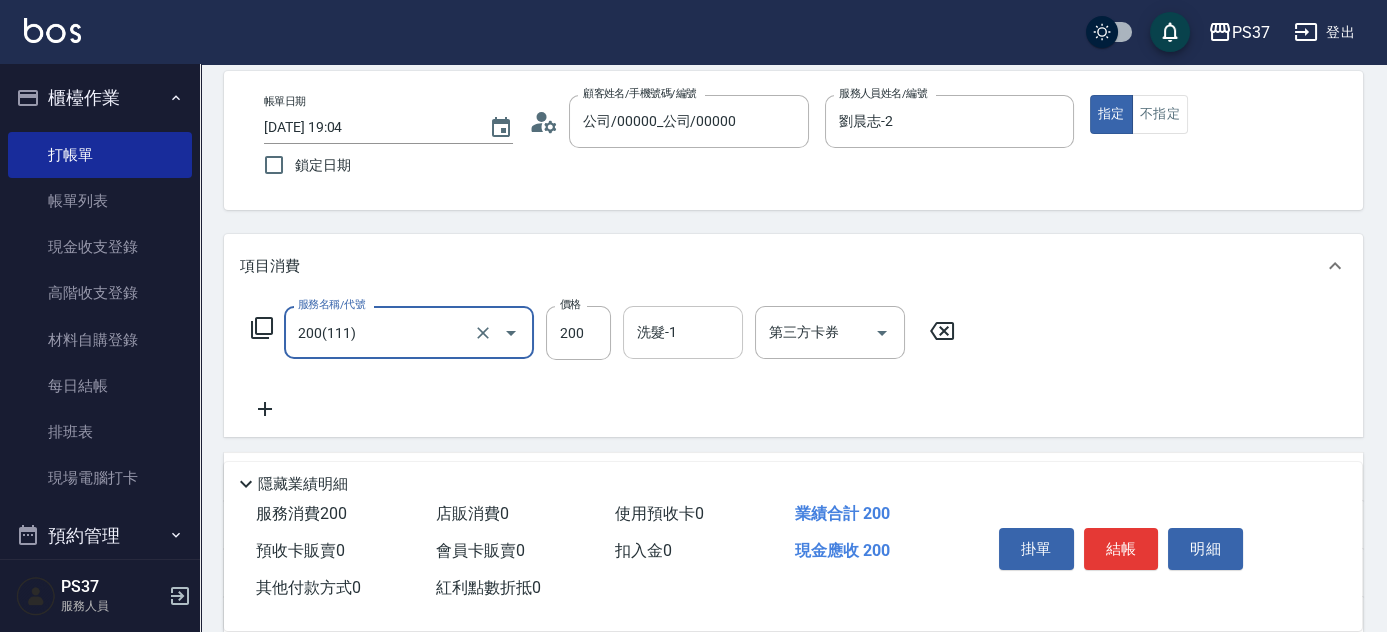 click on "洗髮-1 洗髮-1" at bounding box center [683, 332] 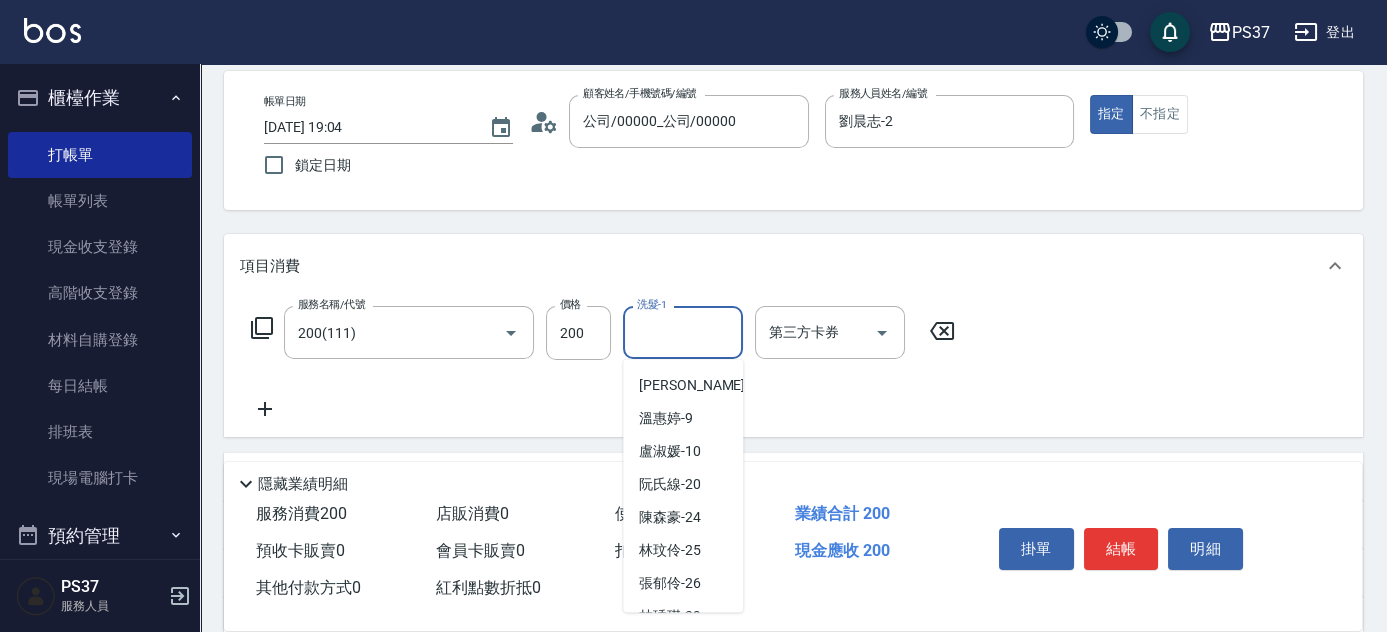 scroll, scrollTop: 323, scrollLeft: 0, axis: vertical 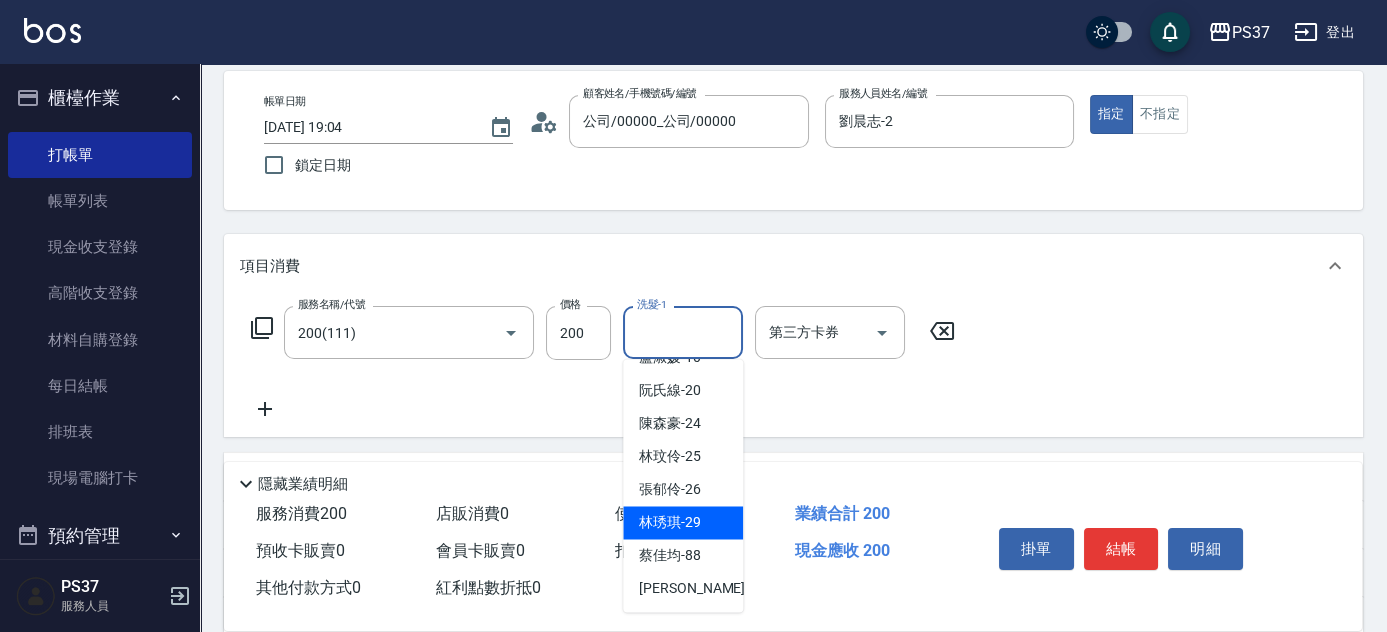 click on "林琇琪 -29" at bounding box center (670, 522) 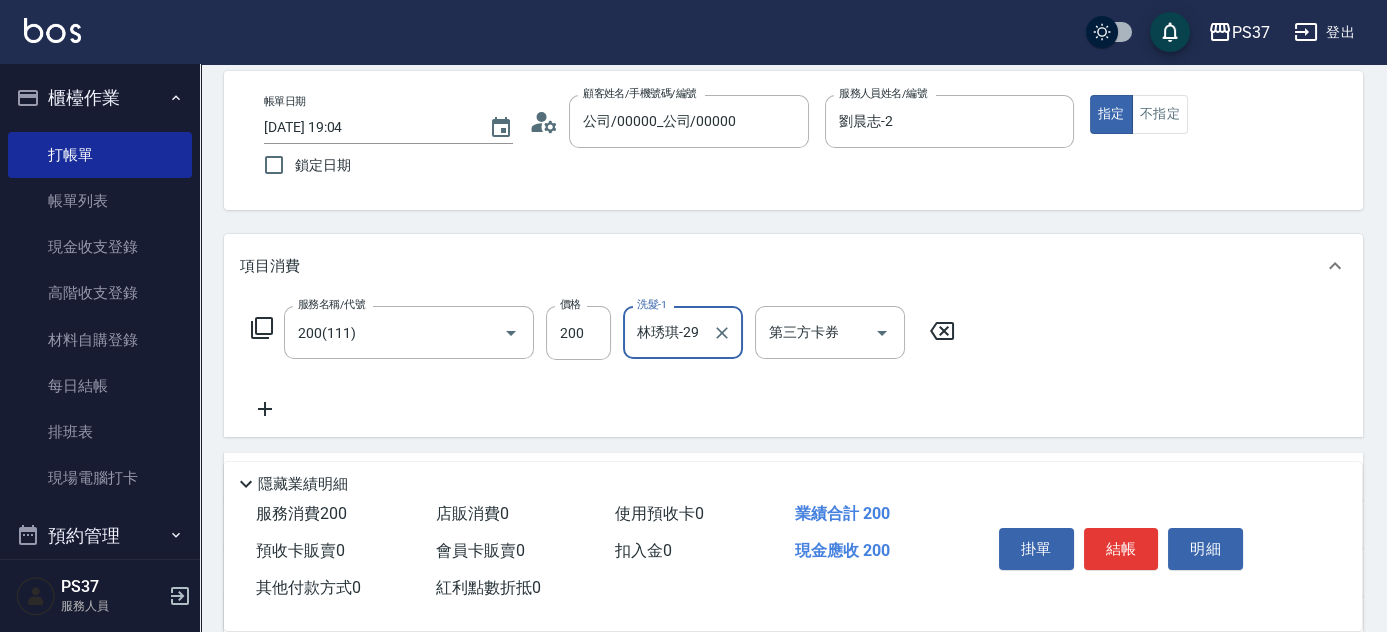 click 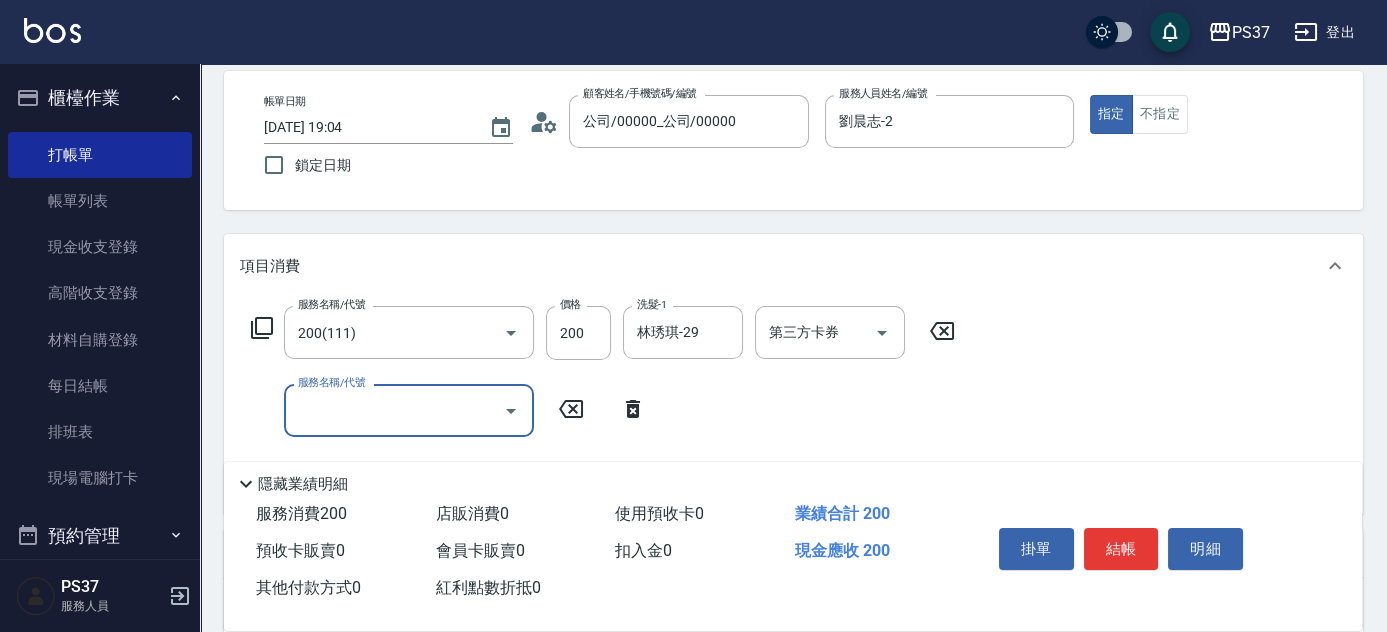 click on "服務名稱/代號" at bounding box center (394, 410) 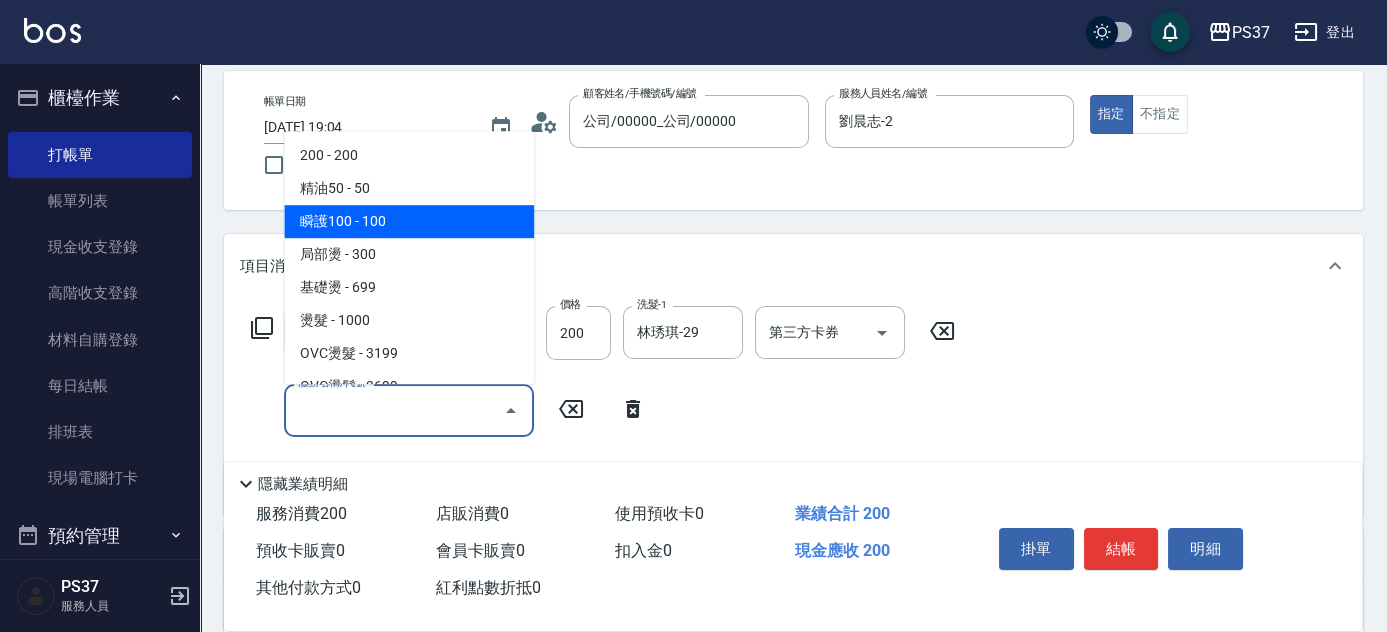 click on "瞬護100 - 100" at bounding box center (409, 221) 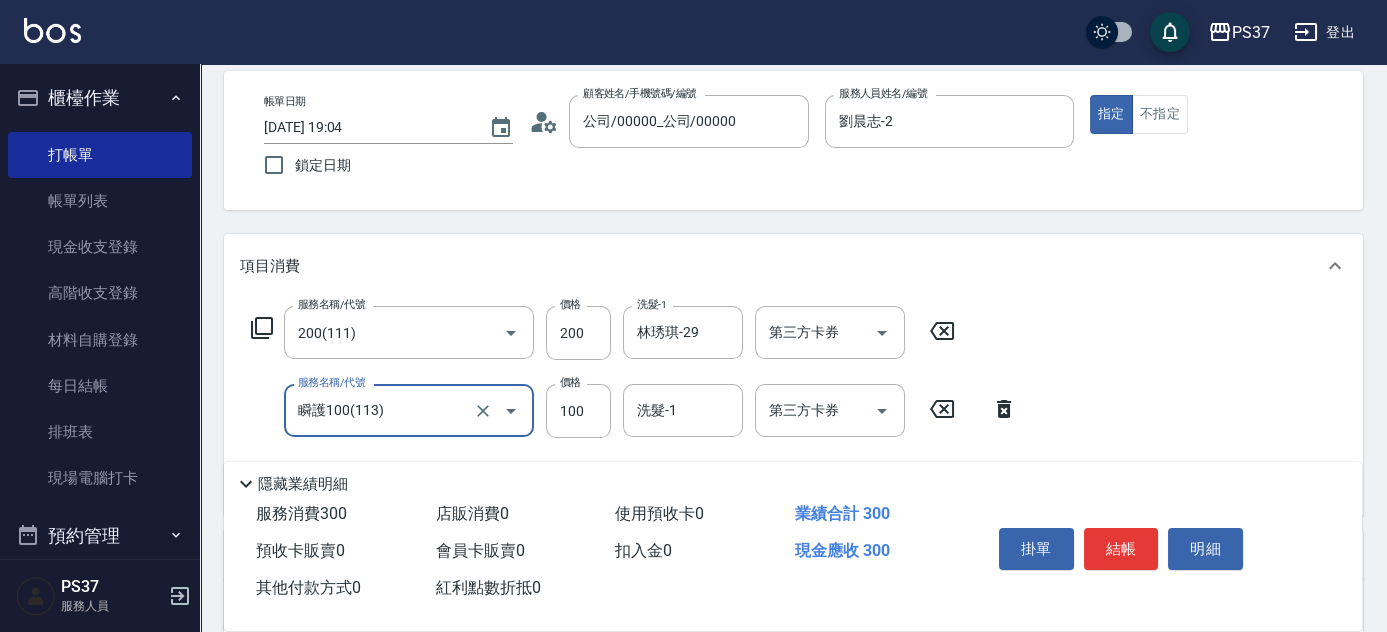 click on "瞬護100(113)" at bounding box center [381, 410] 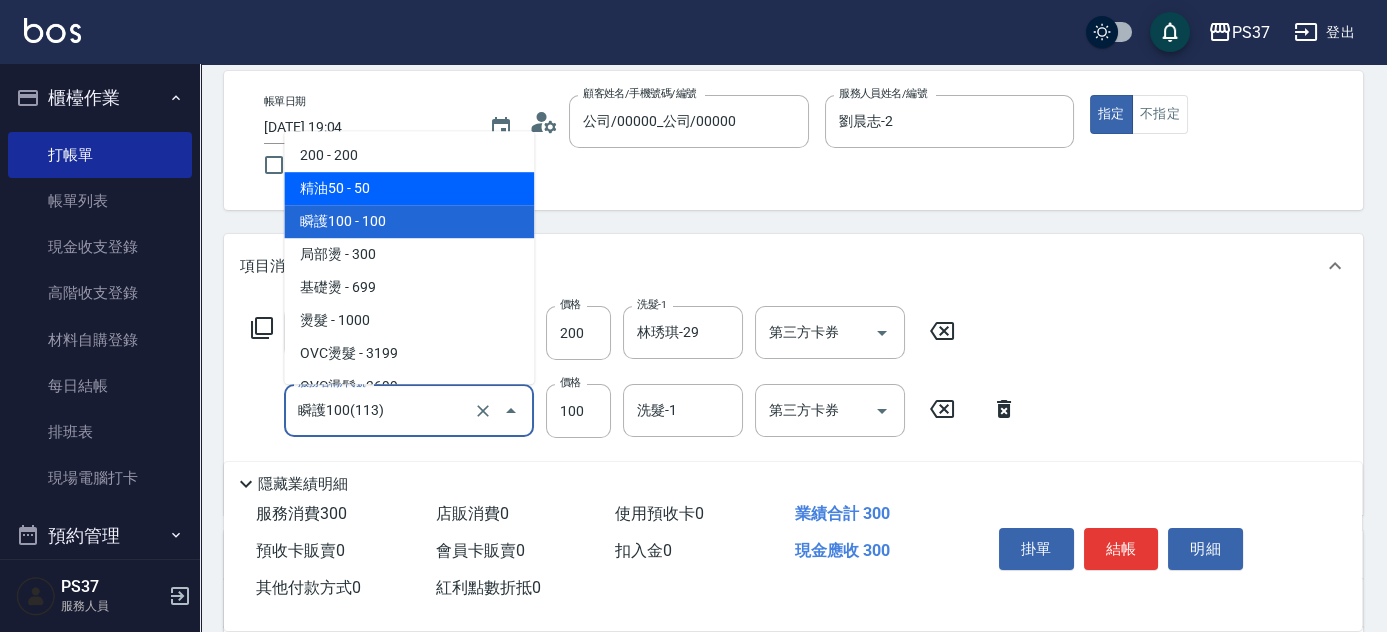 click on "精油50 - 50" at bounding box center [409, 188] 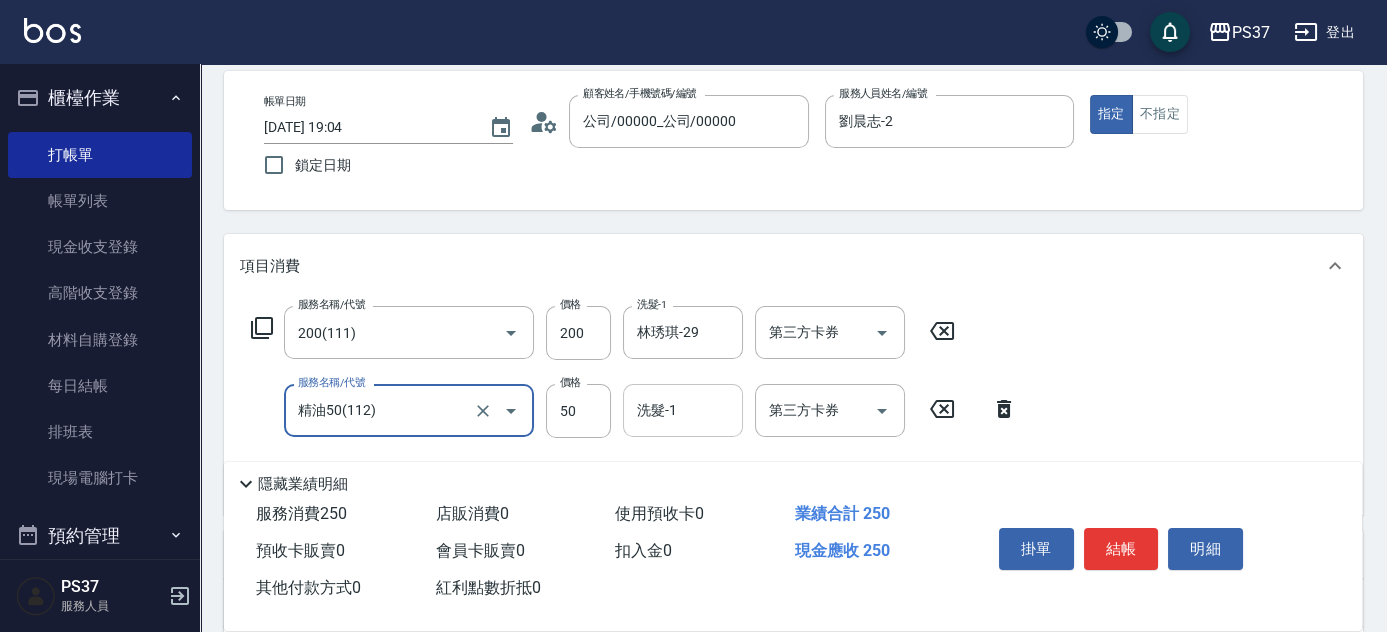 click on "洗髮-1" at bounding box center [683, 410] 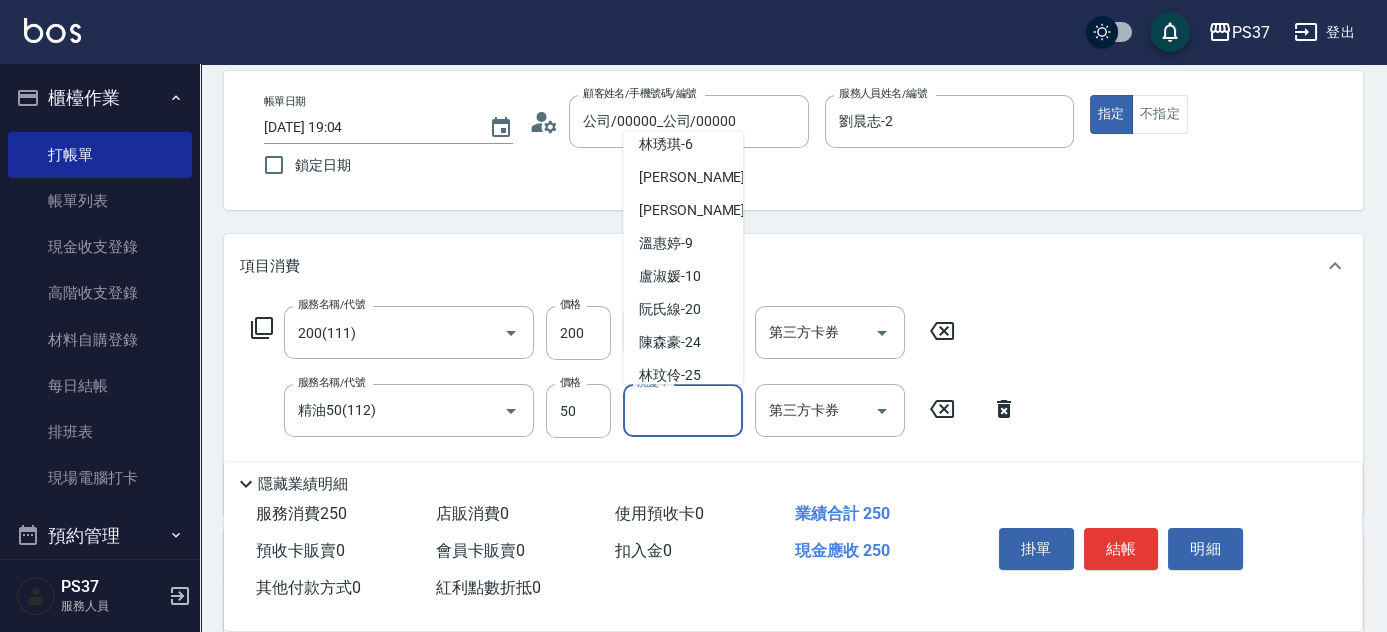 scroll, scrollTop: 323, scrollLeft: 0, axis: vertical 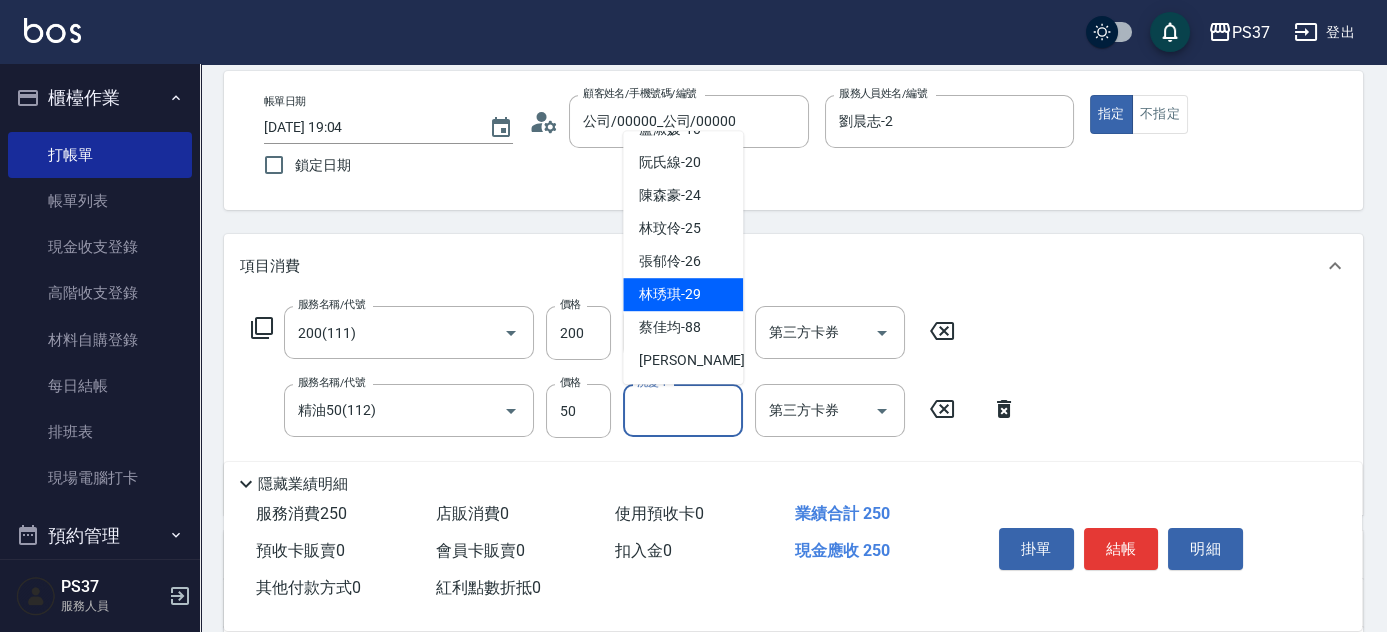 click on "林琇琪 -29" at bounding box center [670, 294] 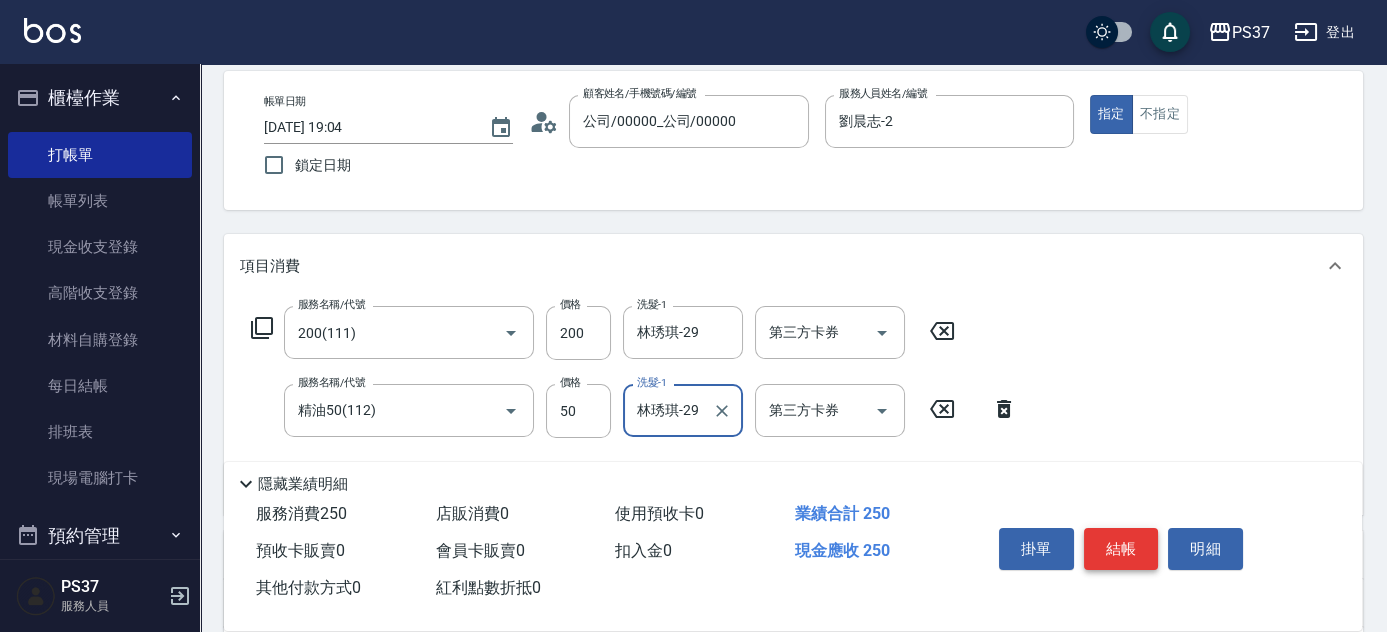 click on "結帳" at bounding box center [1121, 549] 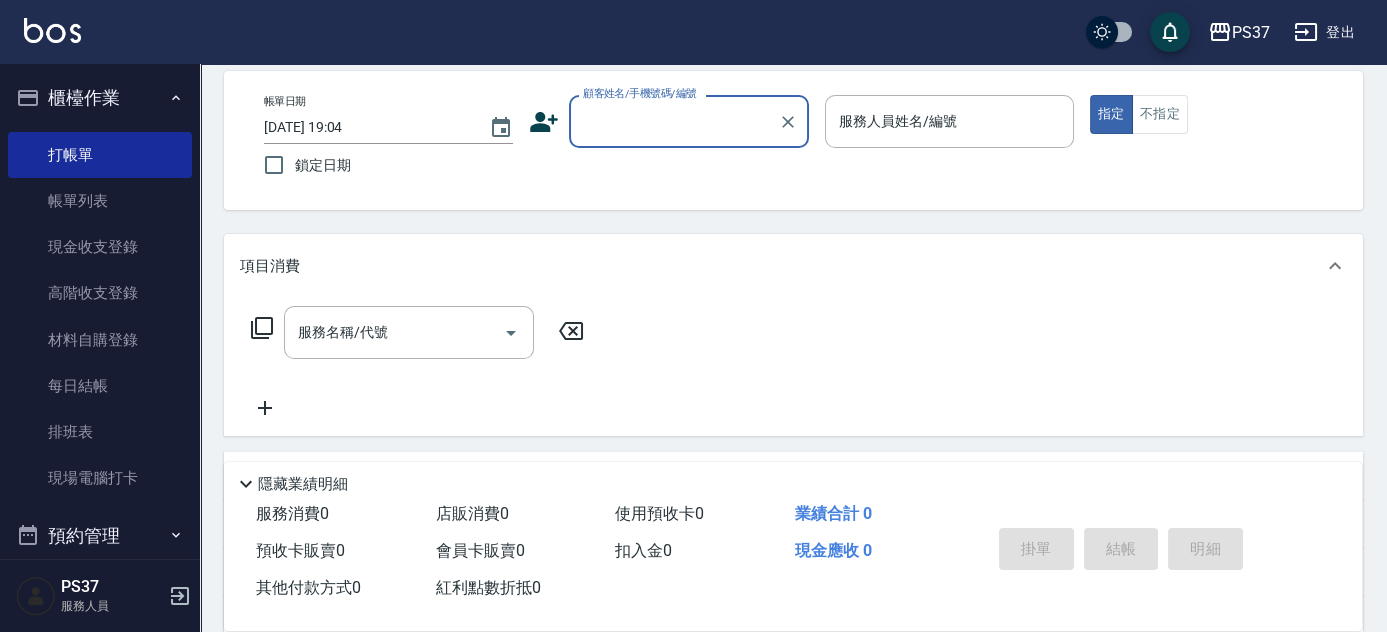 click on "顧客姓名/手機號碼/編號" at bounding box center [674, 121] 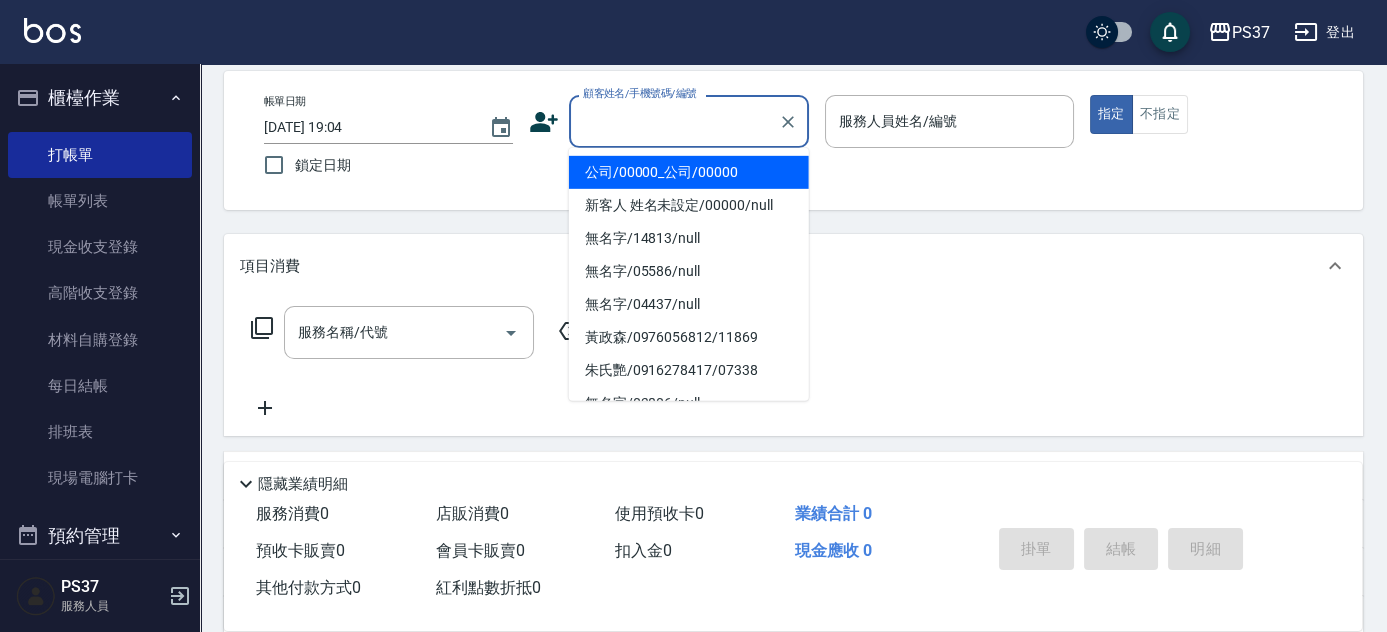 click on "公司/00000_公司/00000" at bounding box center [689, 172] 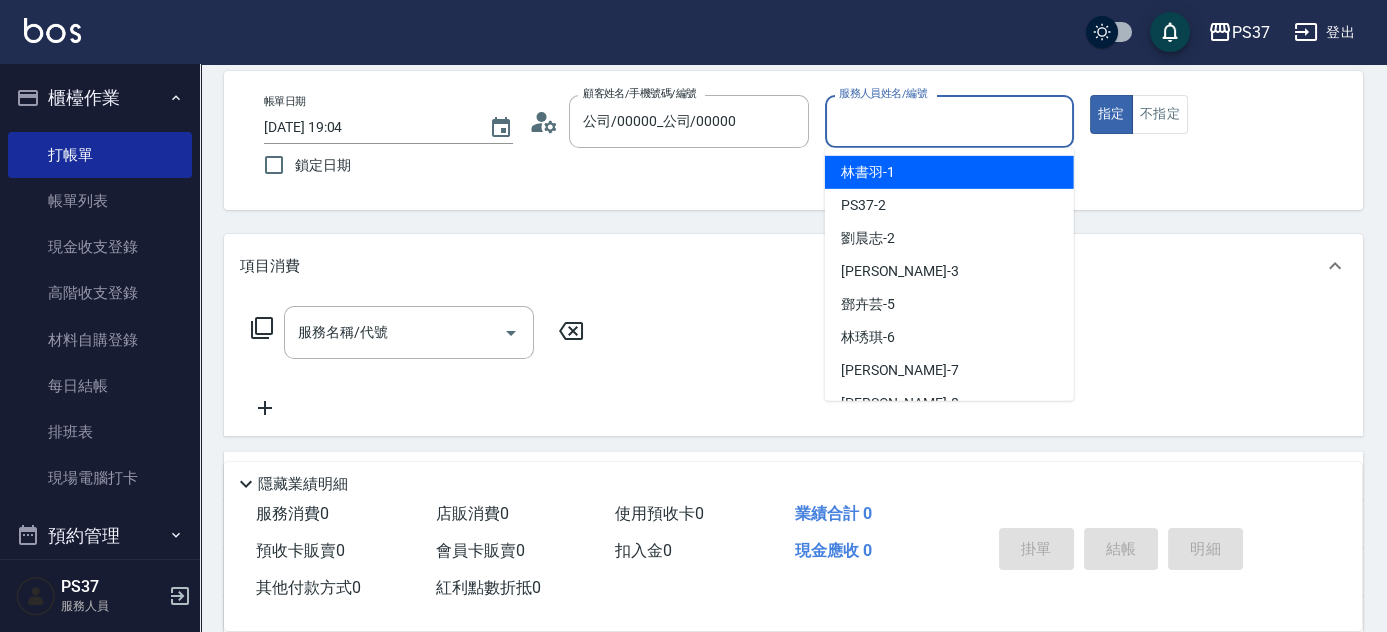 click on "服務人員姓名/編號" at bounding box center [949, 121] 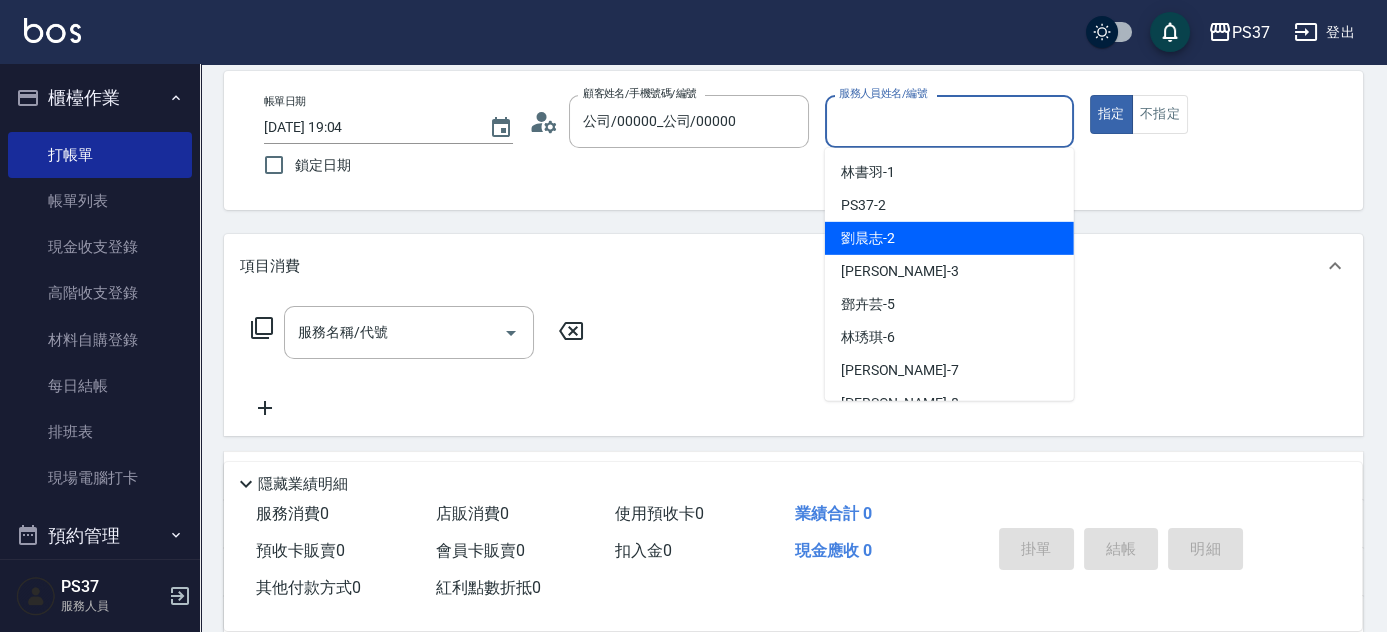 click on "劉晨志 -2" at bounding box center [949, 238] 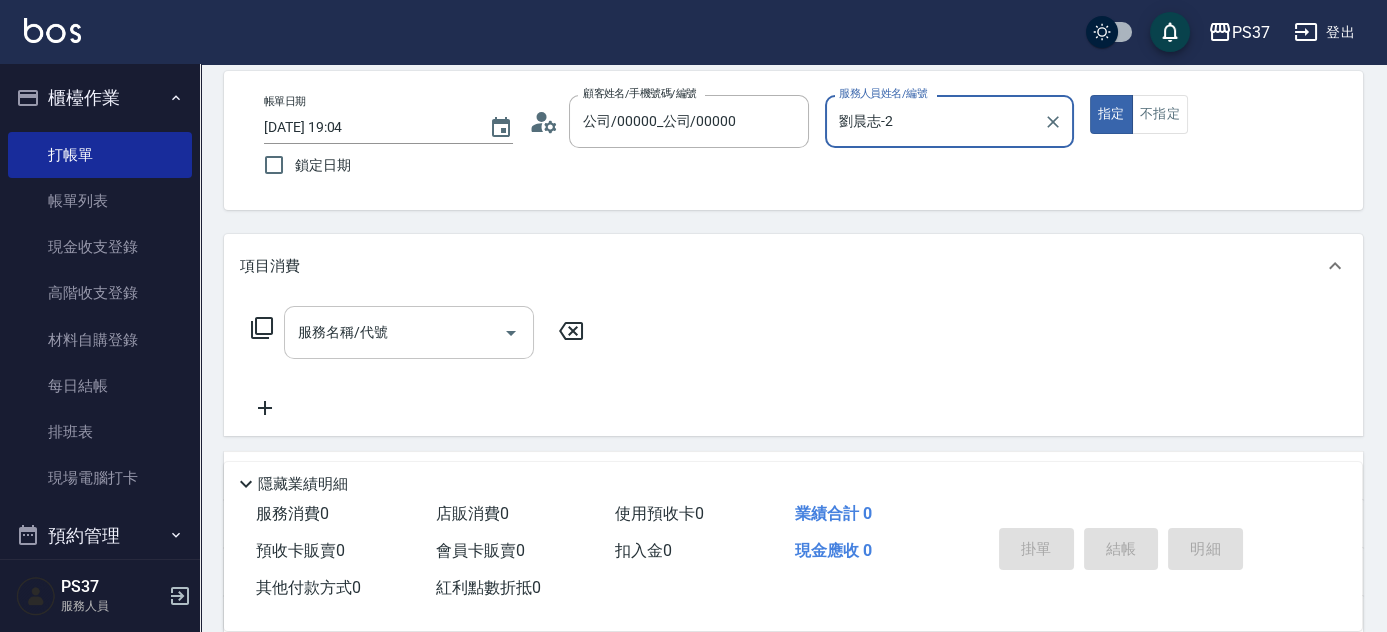 click on "服務名稱/代號" at bounding box center (394, 332) 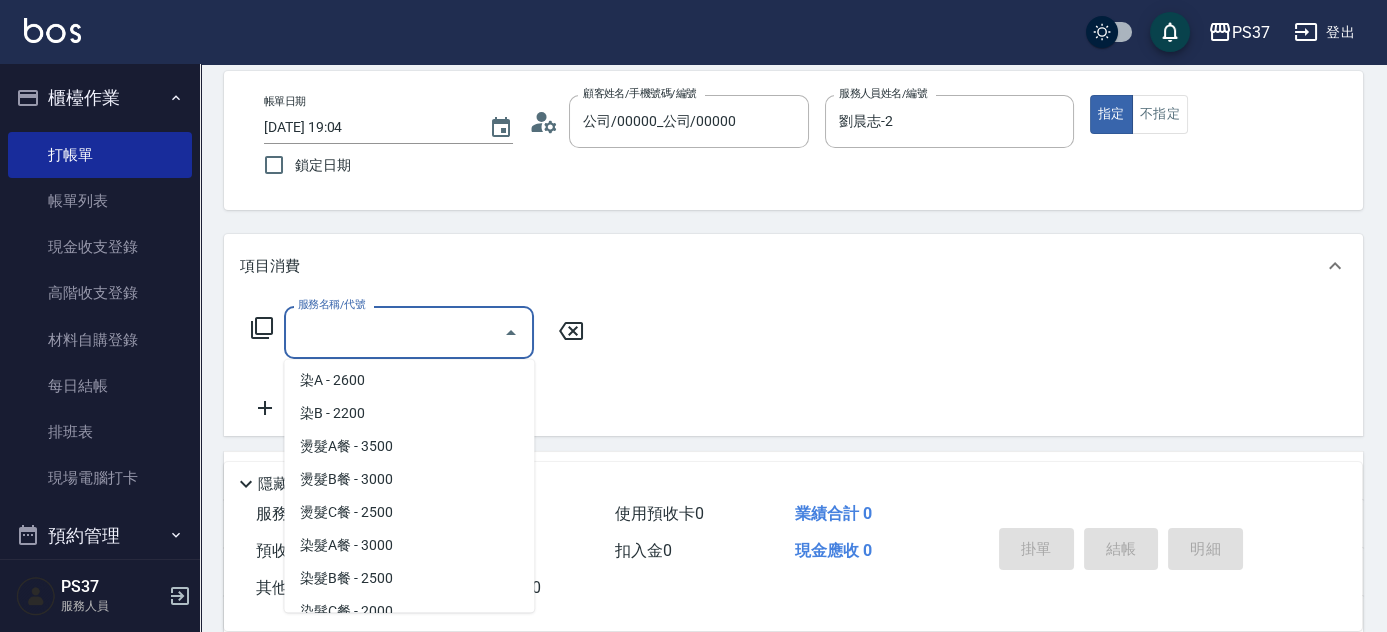 scroll, scrollTop: 2181, scrollLeft: 0, axis: vertical 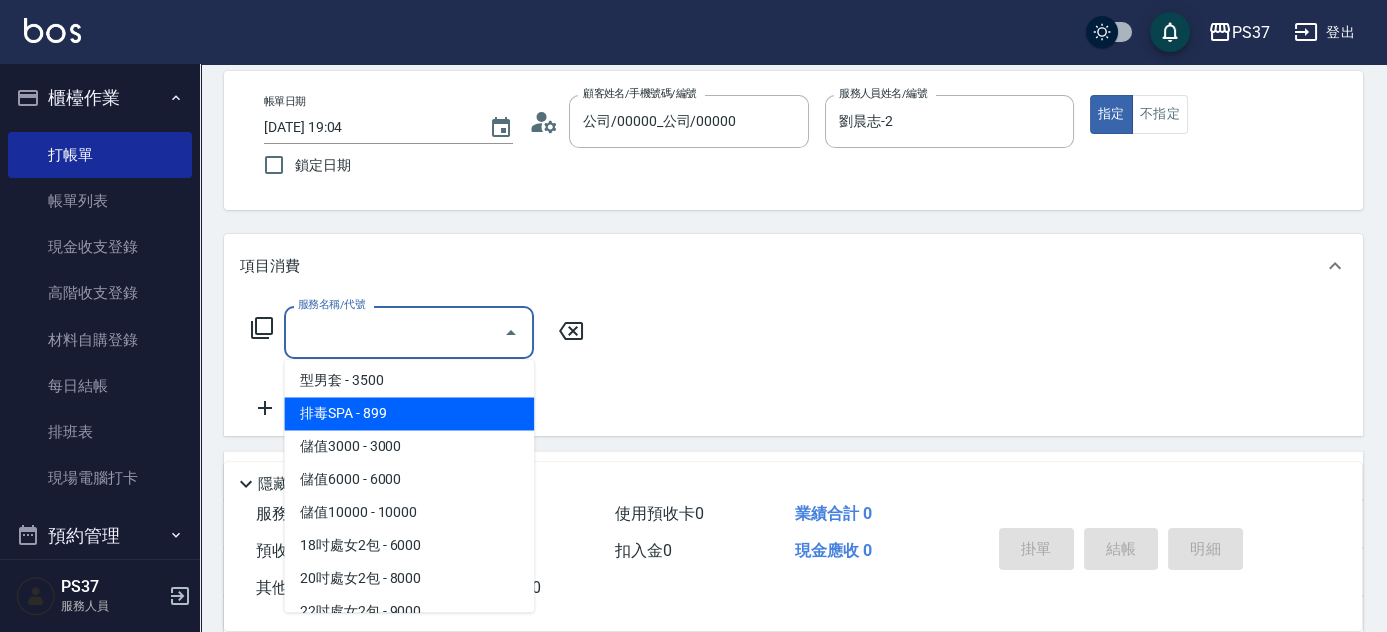 click on "排毒SPA - 899" at bounding box center (409, 413) 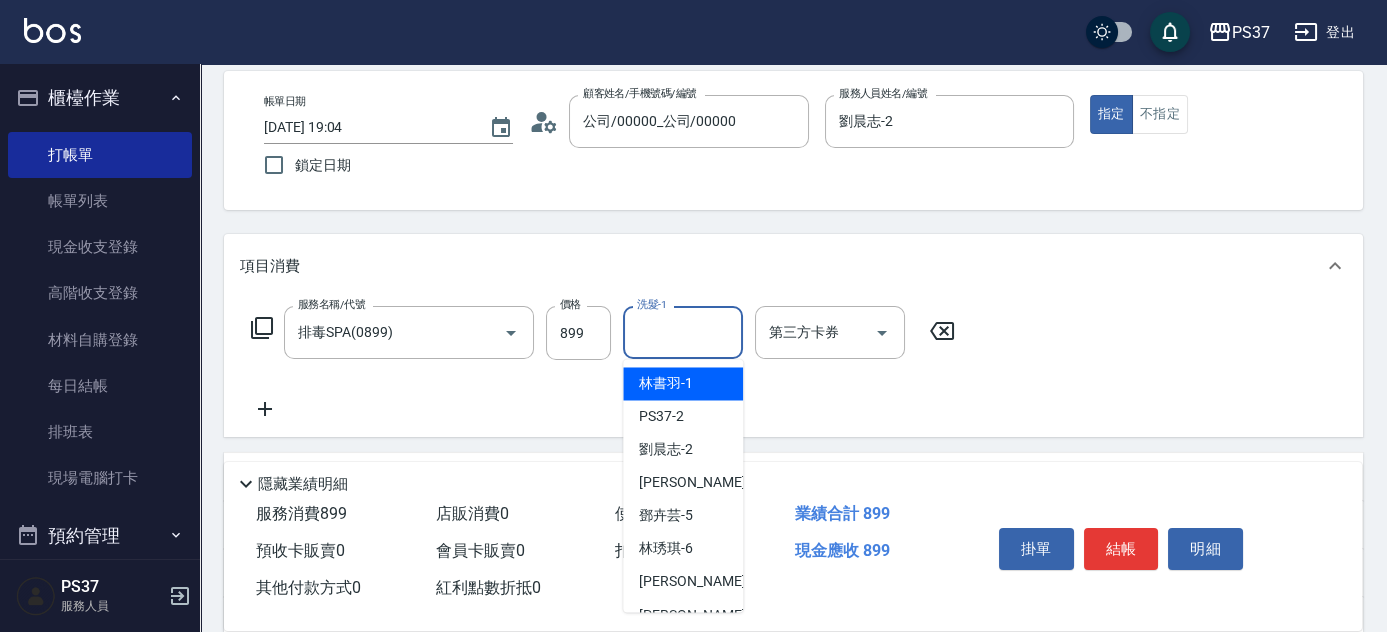 click on "洗髮-1" at bounding box center [683, 332] 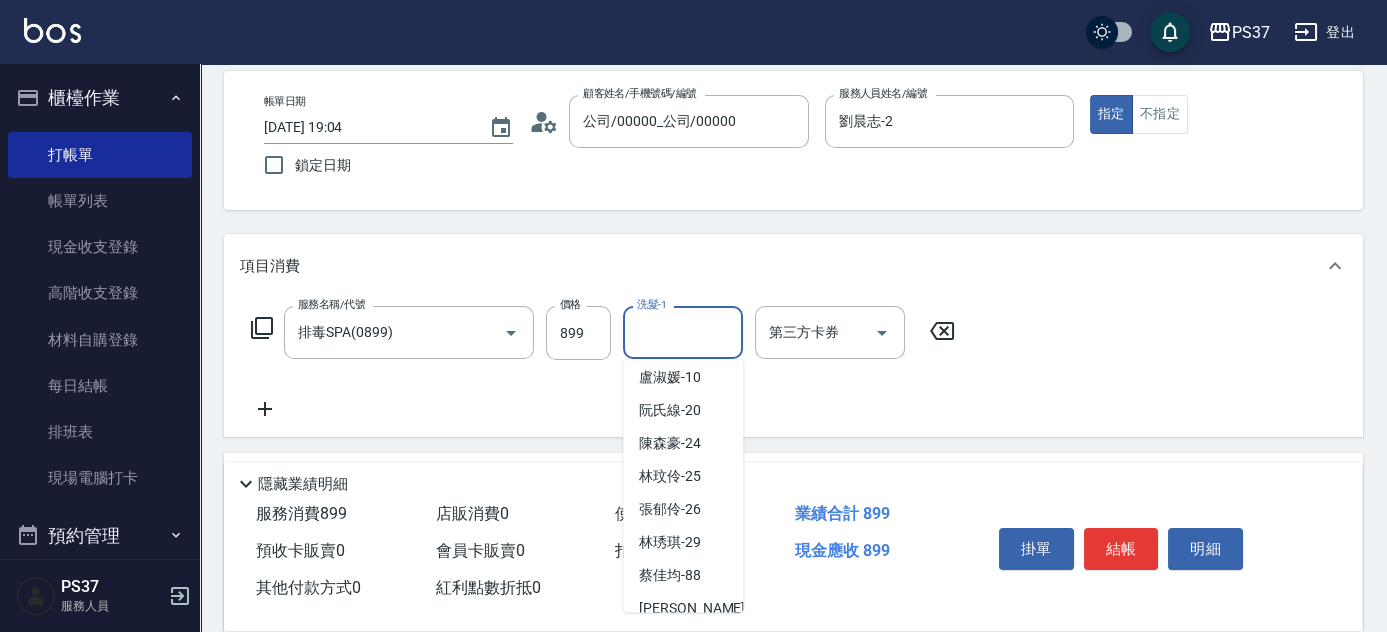 scroll, scrollTop: 323, scrollLeft: 0, axis: vertical 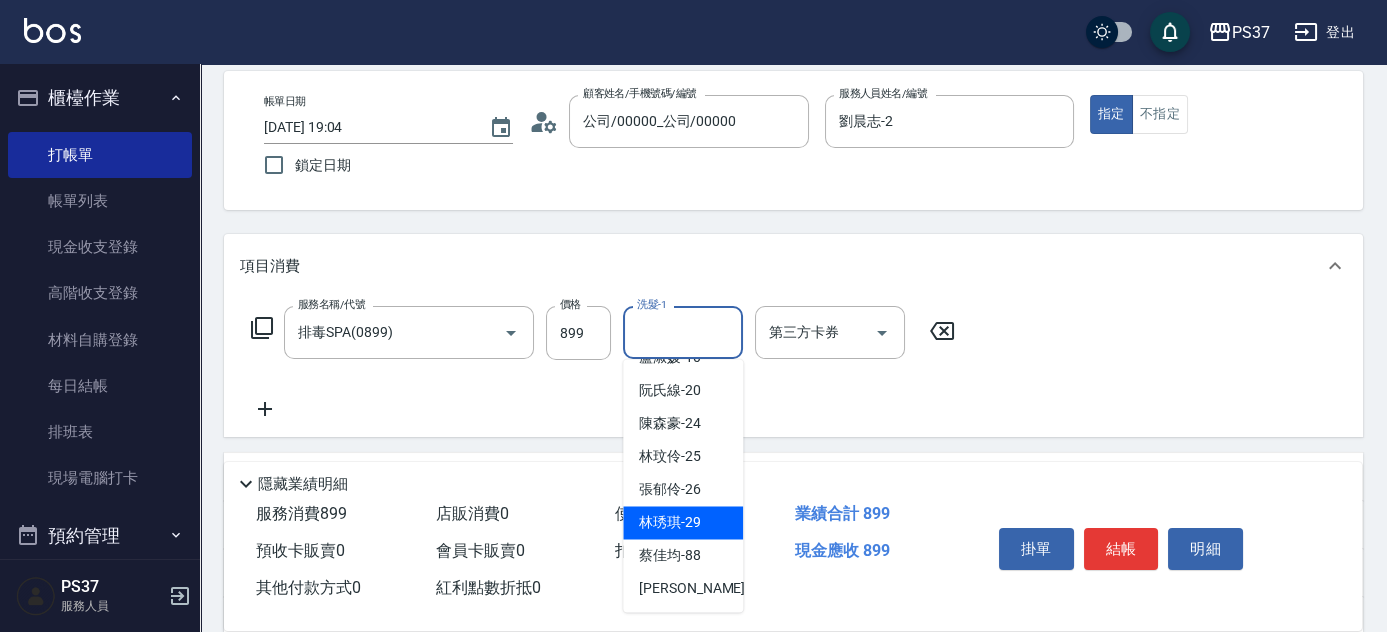 click on "林琇琪 -29" at bounding box center [670, 522] 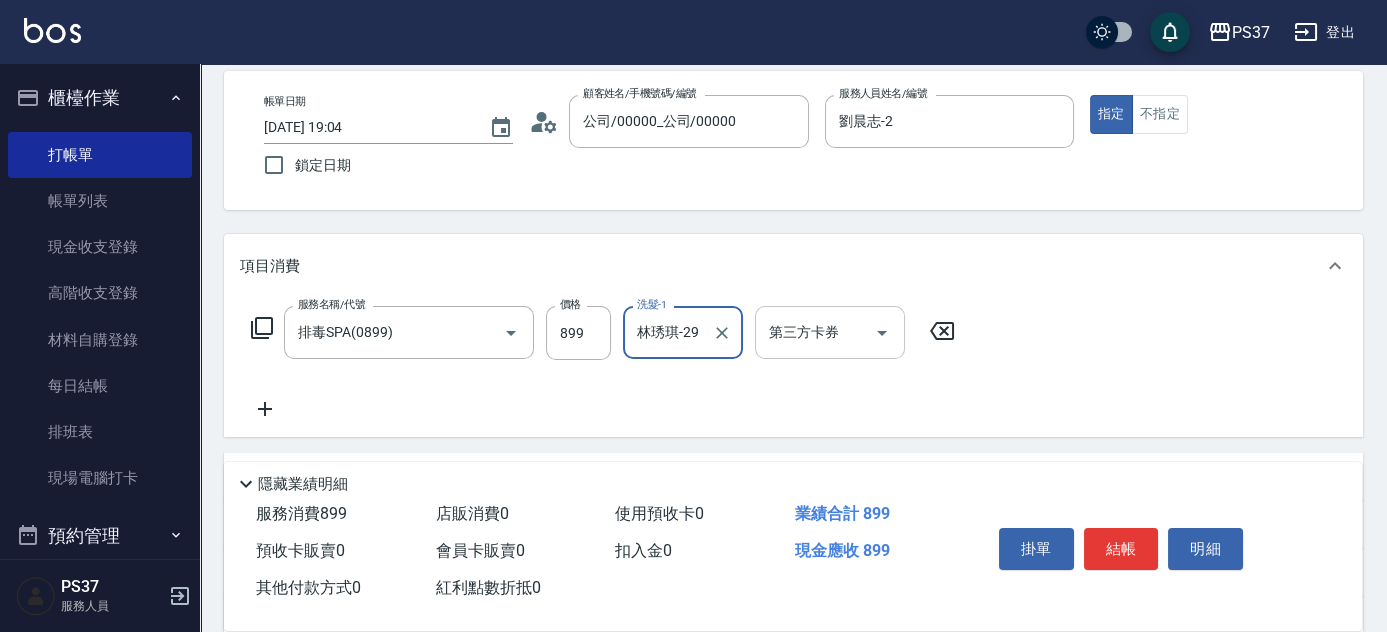 drag, startPoint x: 885, startPoint y: 329, endPoint x: 883, endPoint y: 357, distance: 28.071337 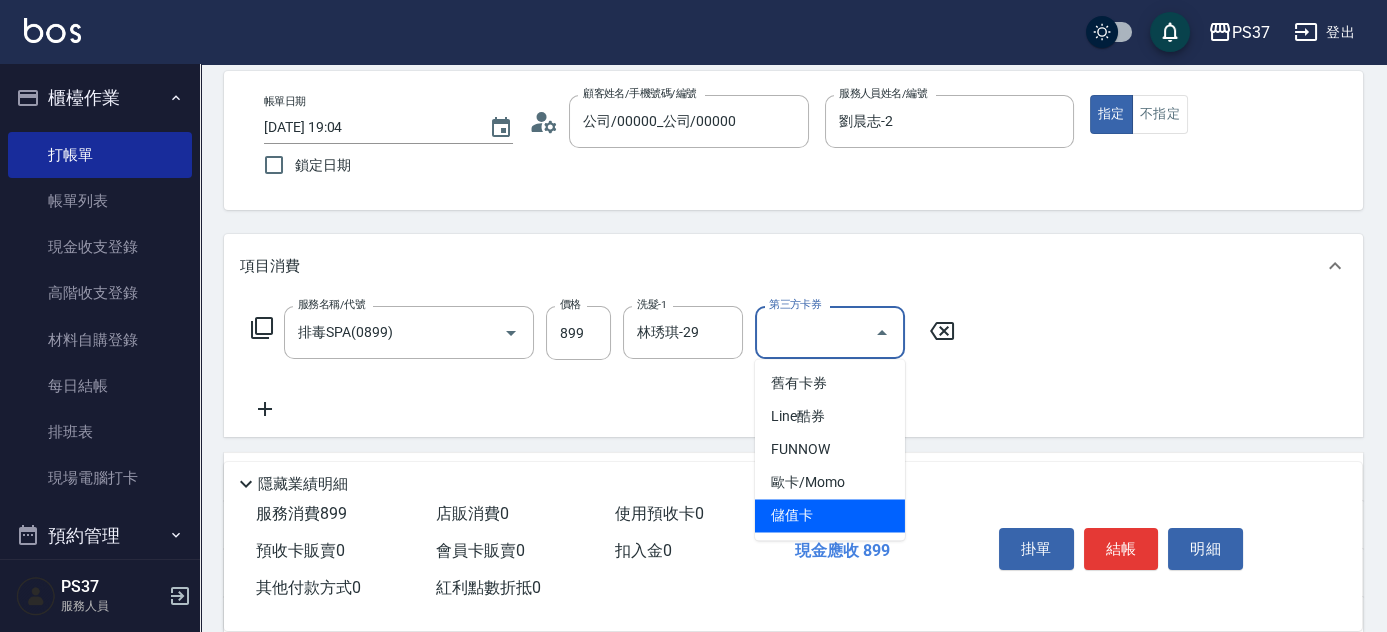 click on "儲值卡" at bounding box center (830, 515) 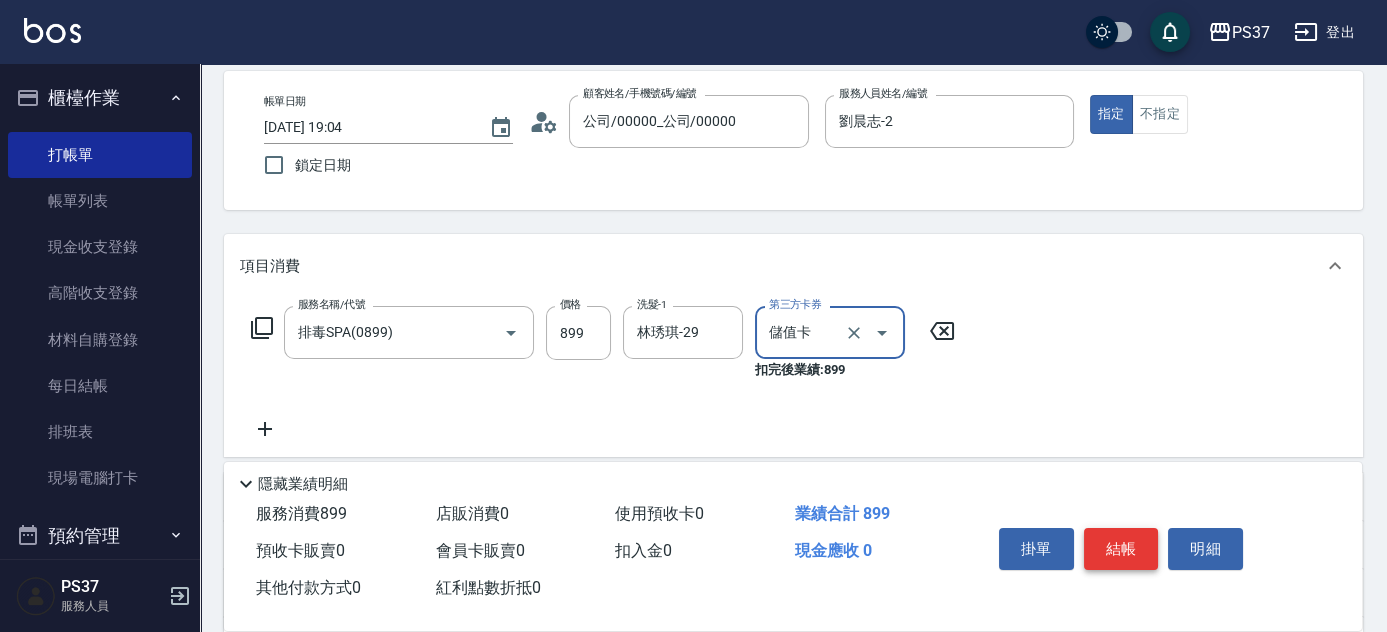 click on "結帳" at bounding box center (1121, 549) 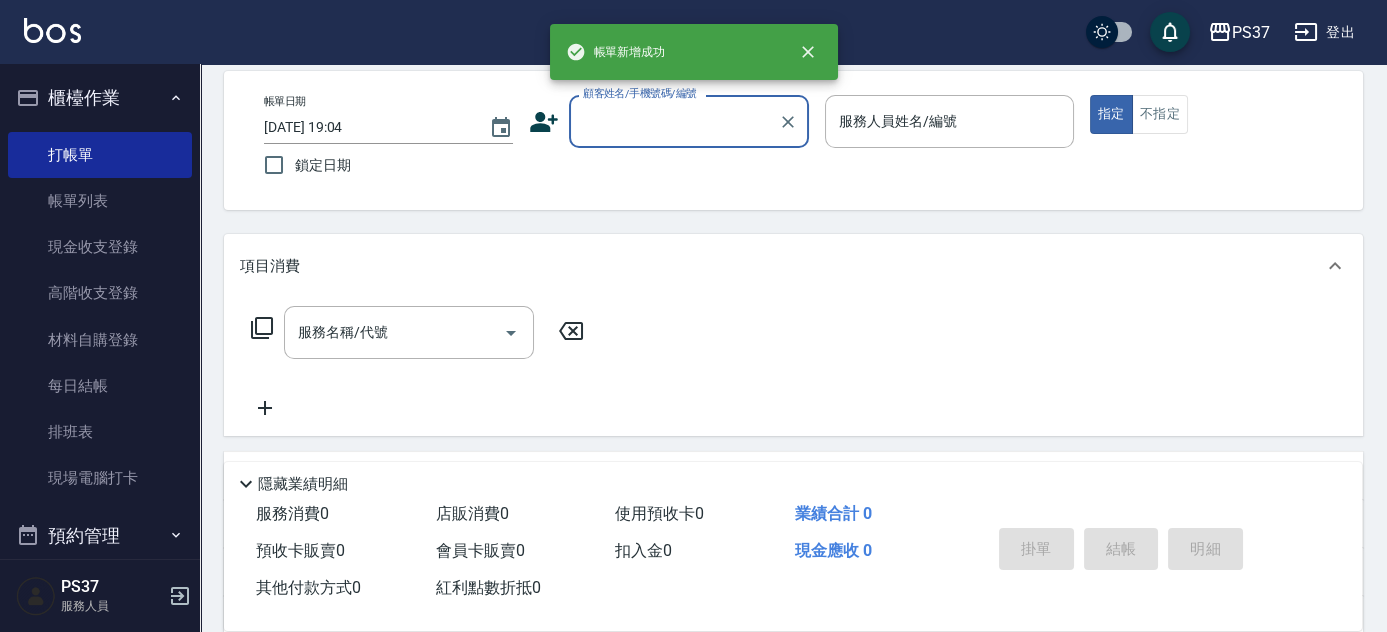 click on "顧客姓名/手機號碼/編號" at bounding box center [674, 121] 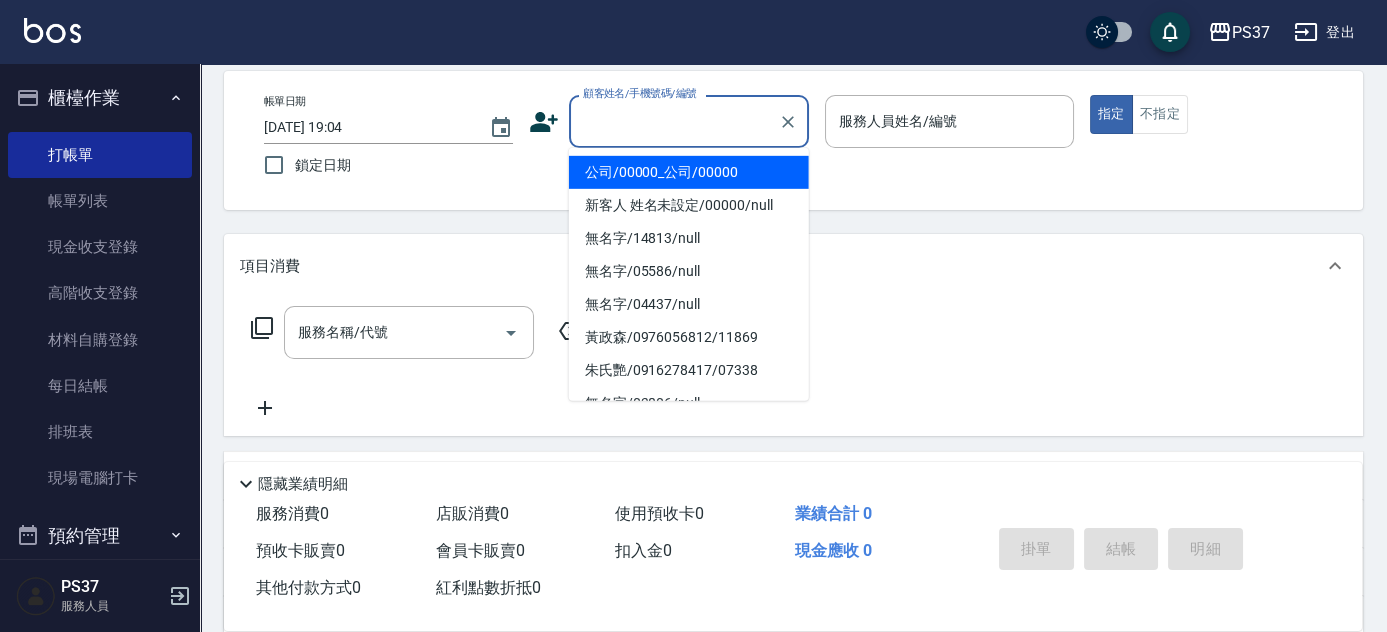 click on "公司/00000_公司/00000" at bounding box center (689, 172) 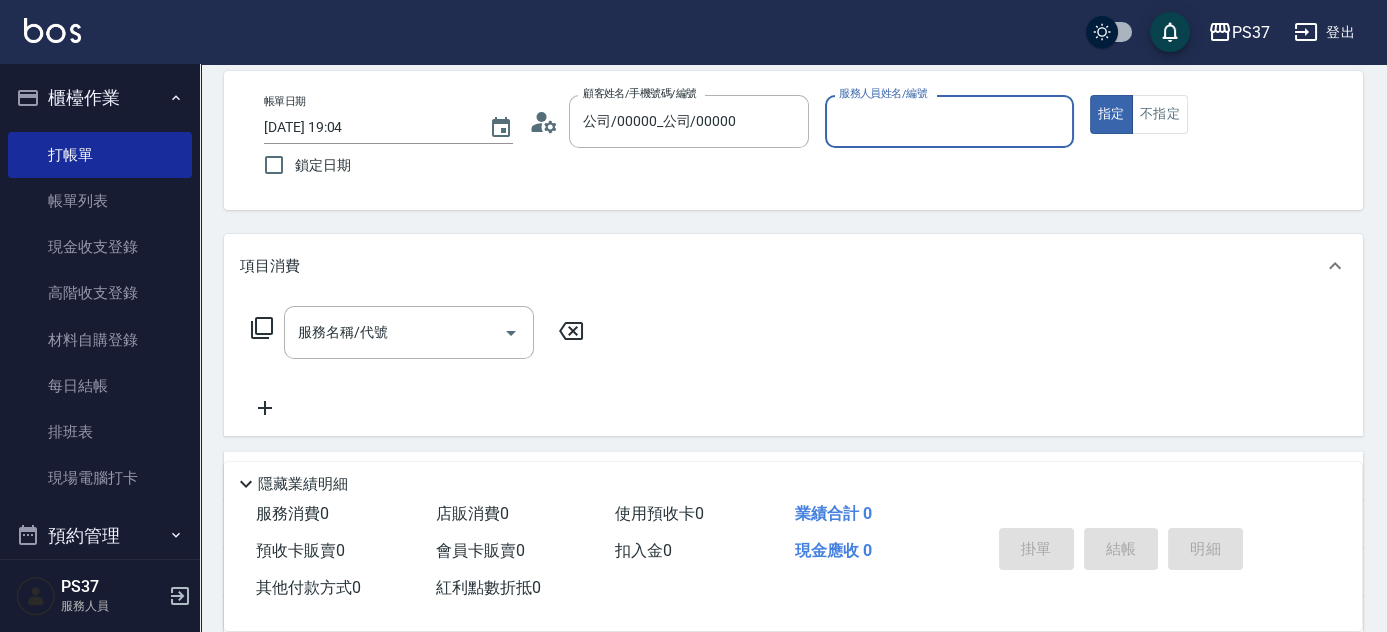 click on "服務人員姓名/編號" at bounding box center [949, 121] 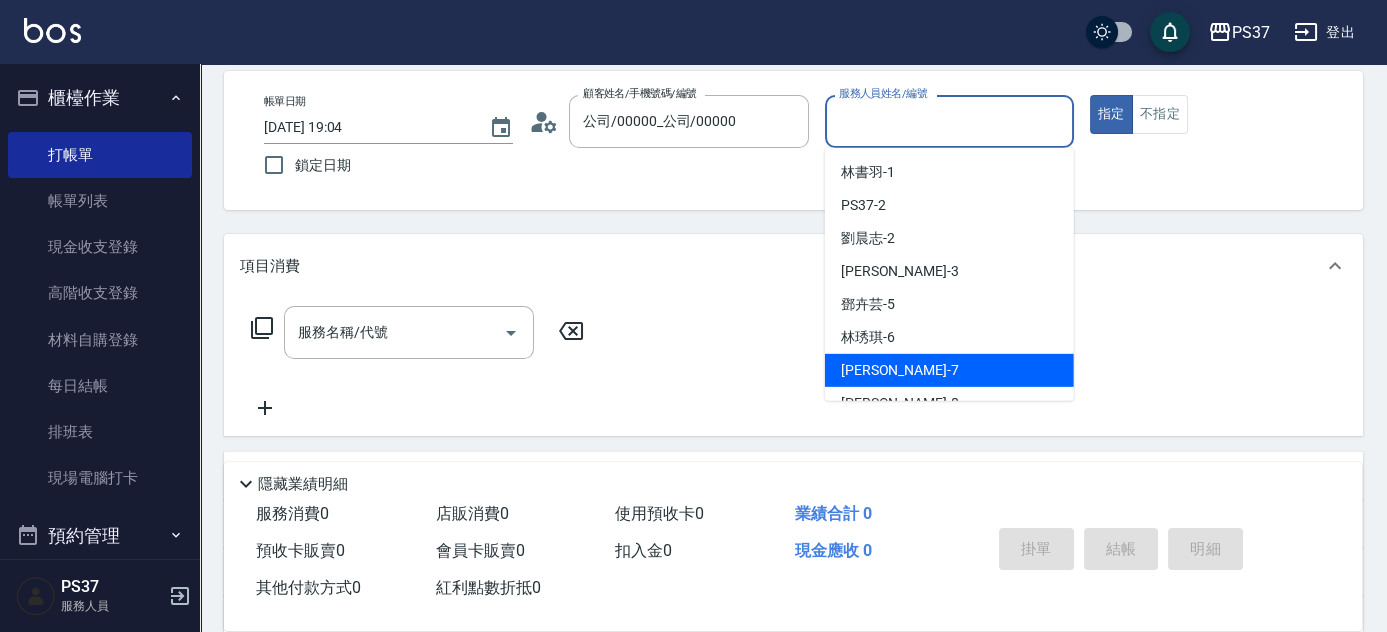 drag, startPoint x: 936, startPoint y: 373, endPoint x: 1120, endPoint y: 223, distance: 237.39418 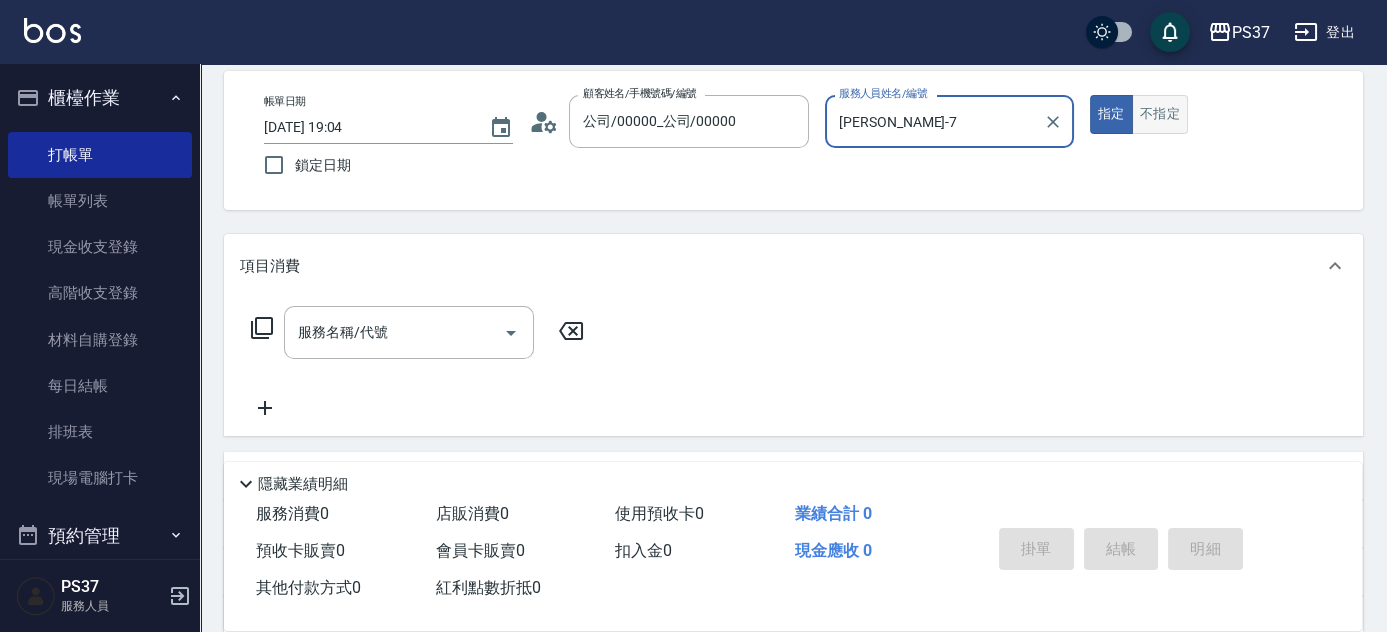 click on "不指定" at bounding box center (1160, 114) 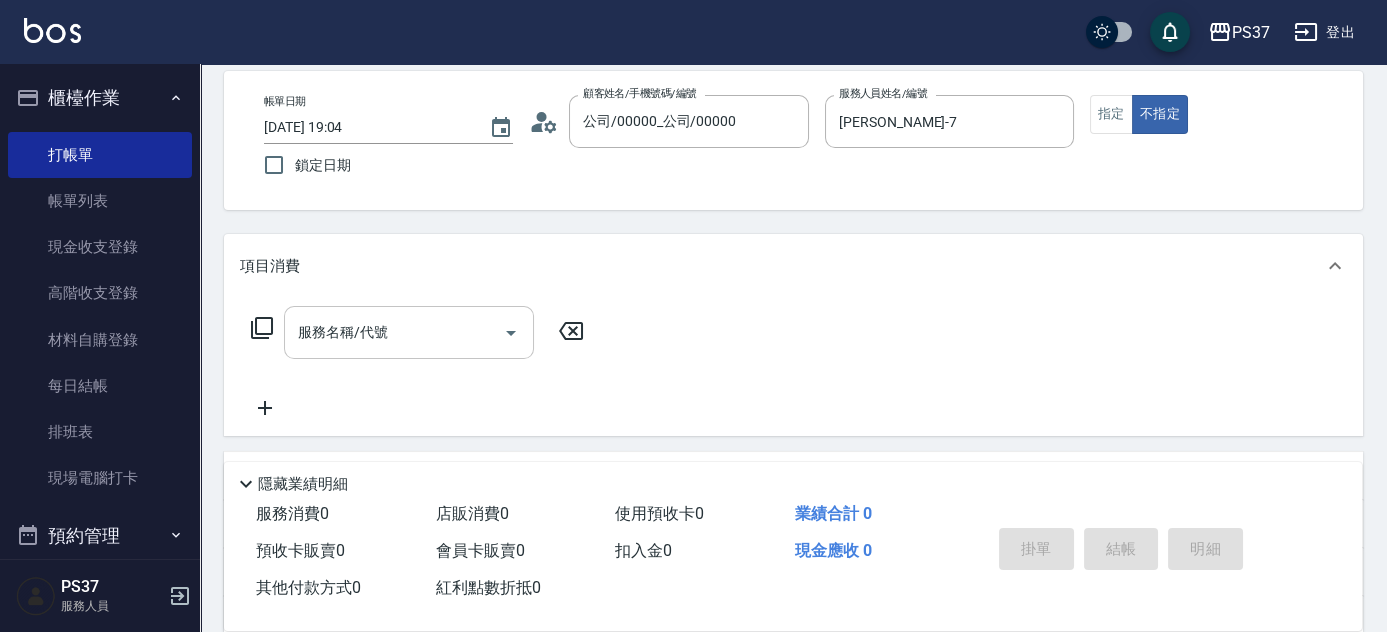 click on "服務名稱/代號" at bounding box center (394, 332) 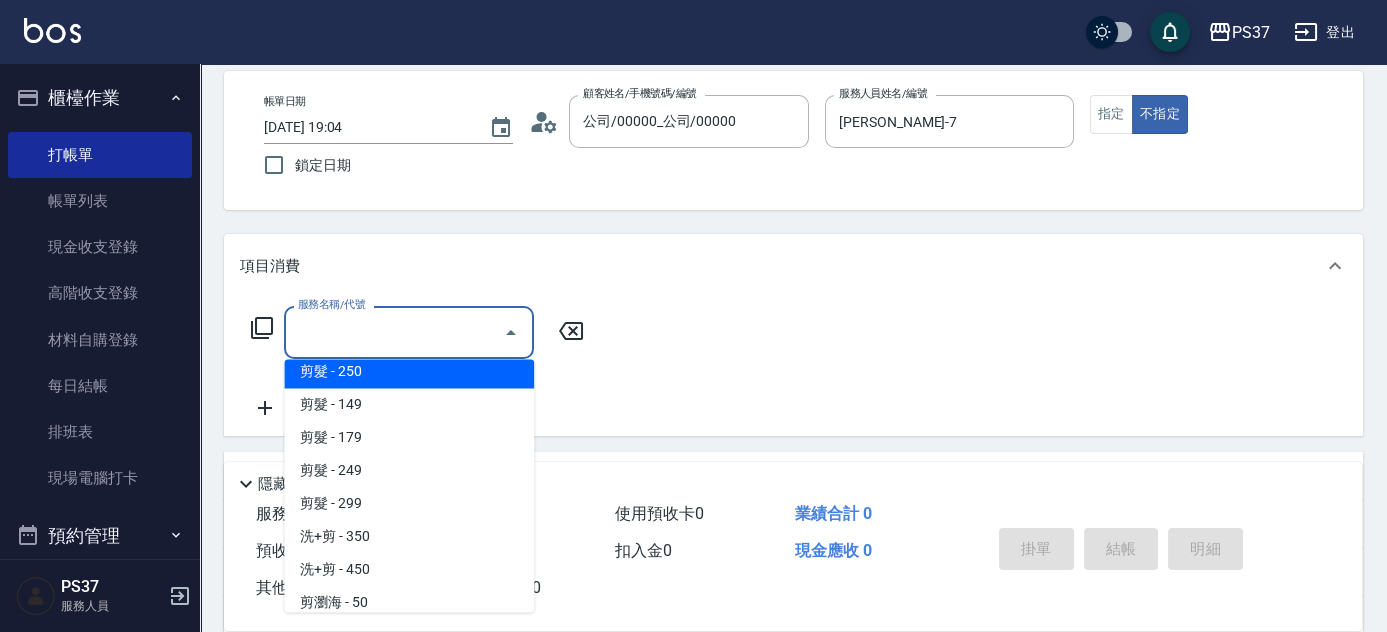 scroll, scrollTop: 363, scrollLeft: 0, axis: vertical 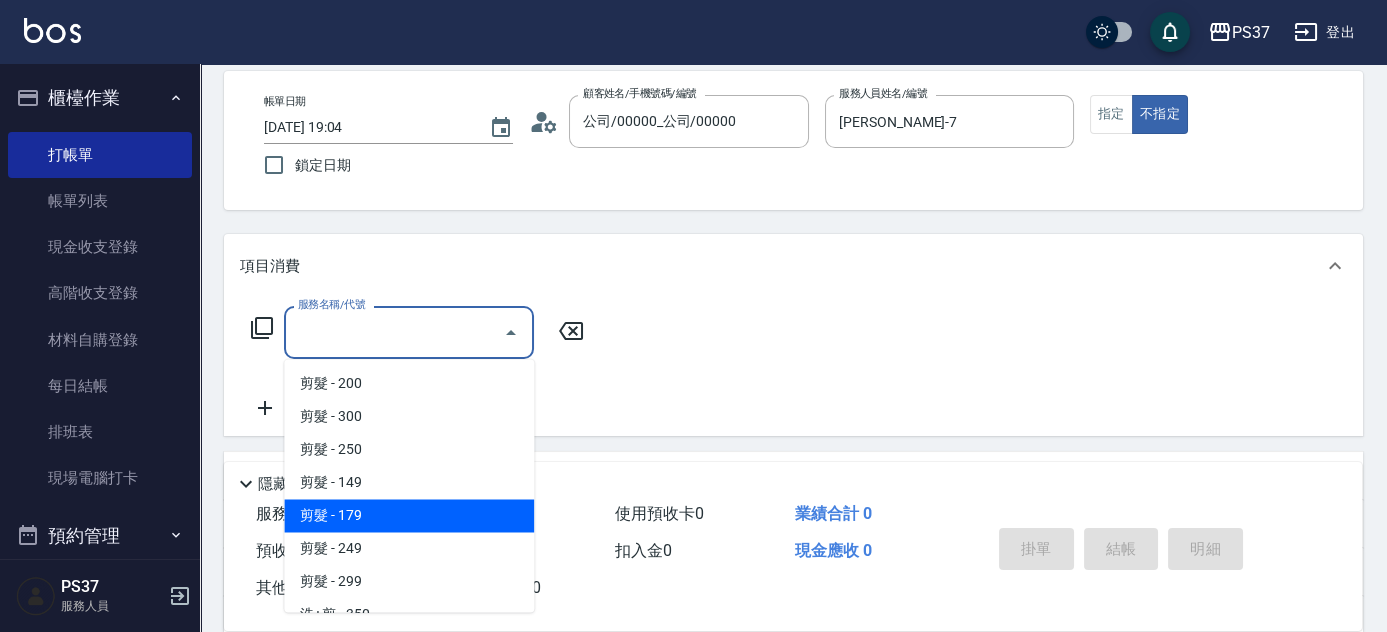 click on "剪髮 - 179" at bounding box center [409, 515] 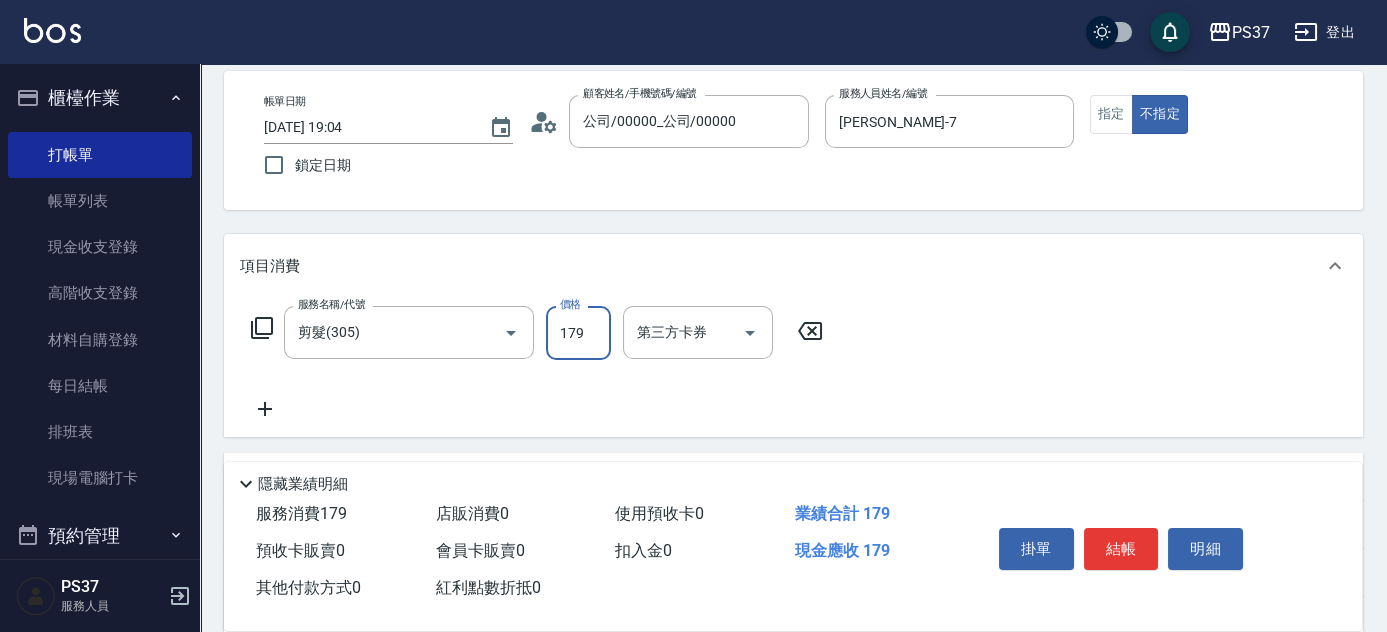 click on "179" at bounding box center (578, 333) 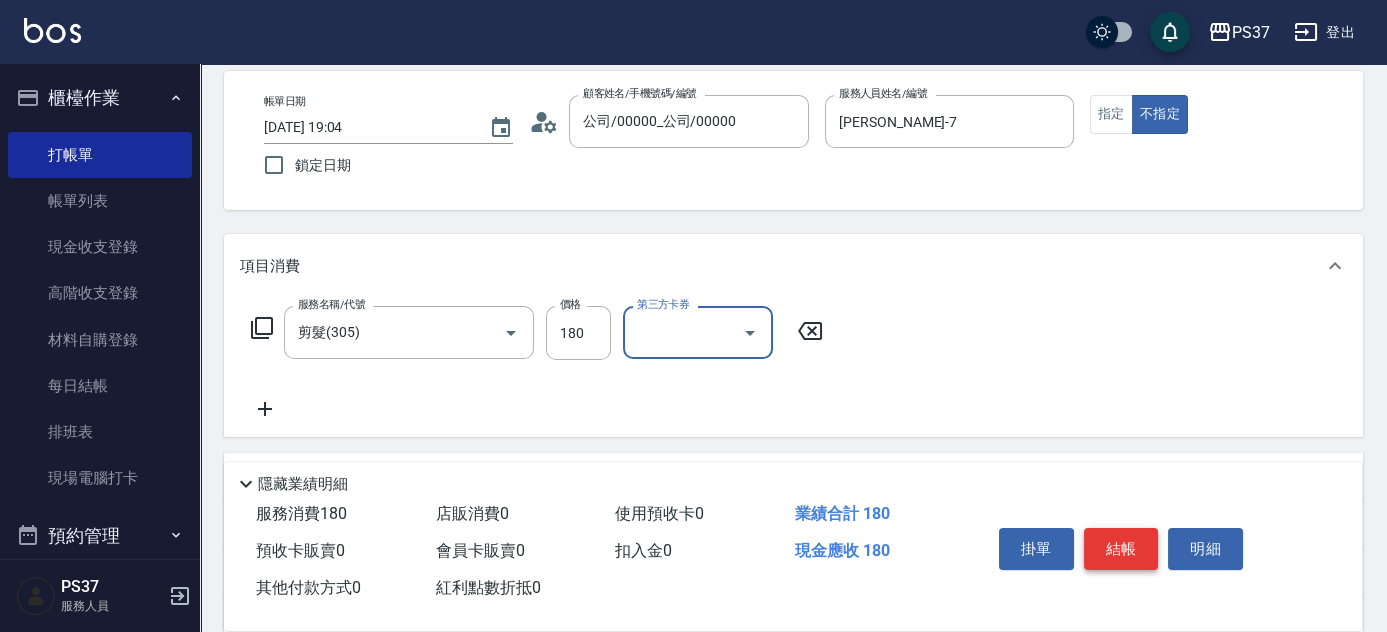 click on "結帳" at bounding box center [1121, 549] 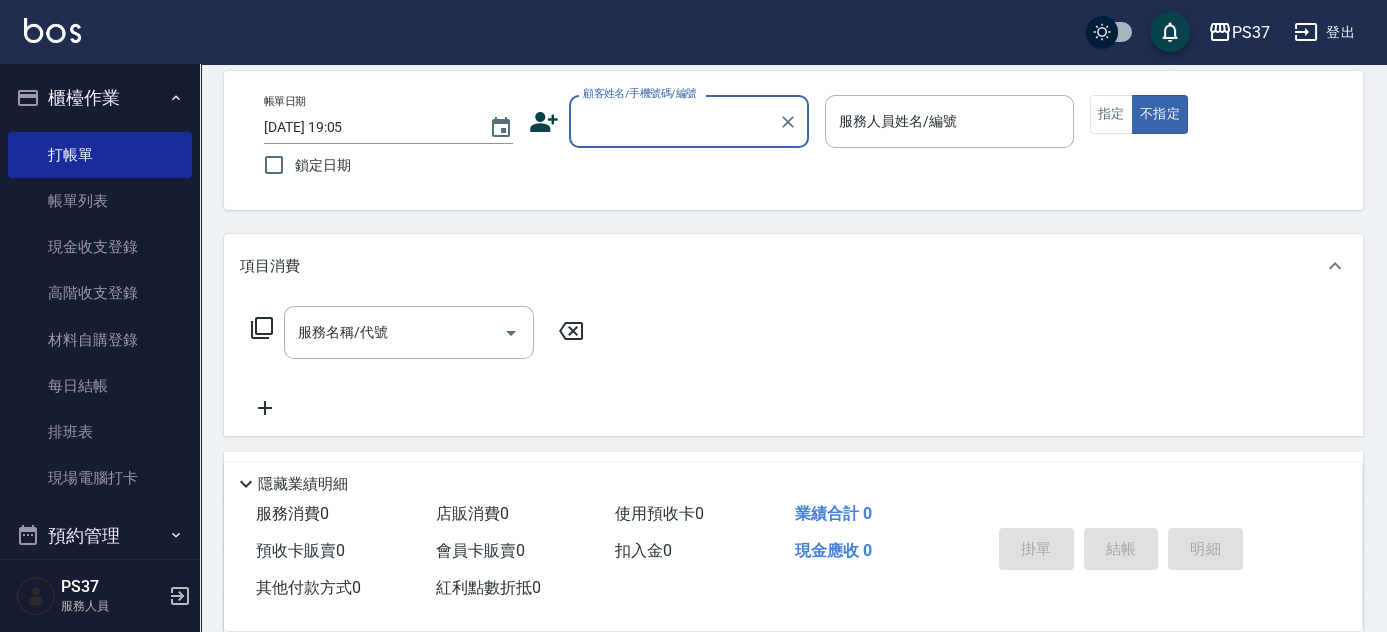 click on "顧客姓名/手機號碼/編號" at bounding box center (674, 121) 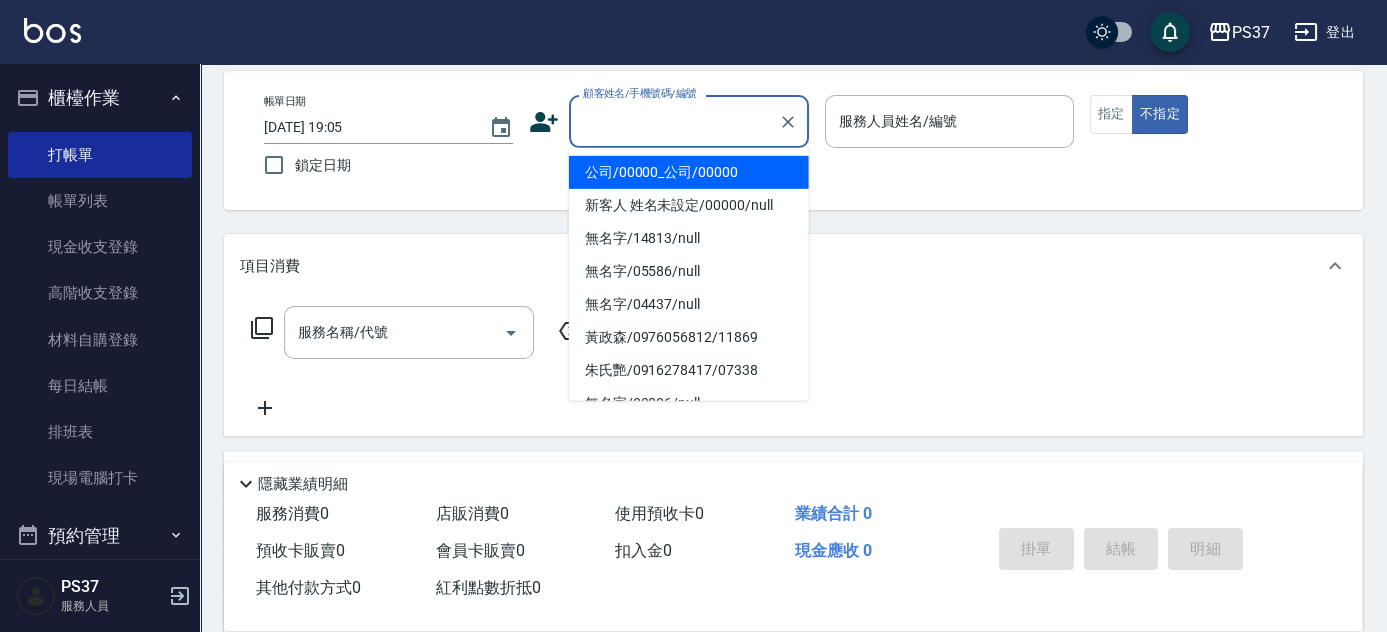 click on "公司/00000_公司/00000" at bounding box center [689, 172] 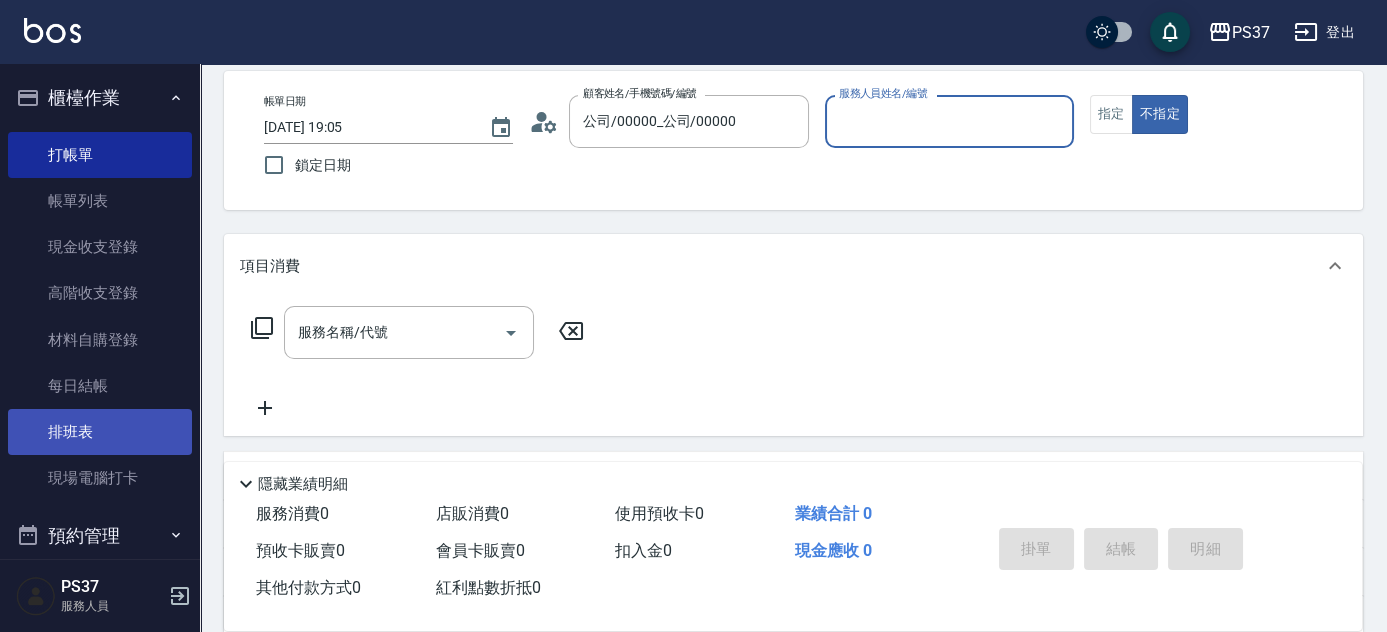 scroll, scrollTop: 454, scrollLeft: 0, axis: vertical 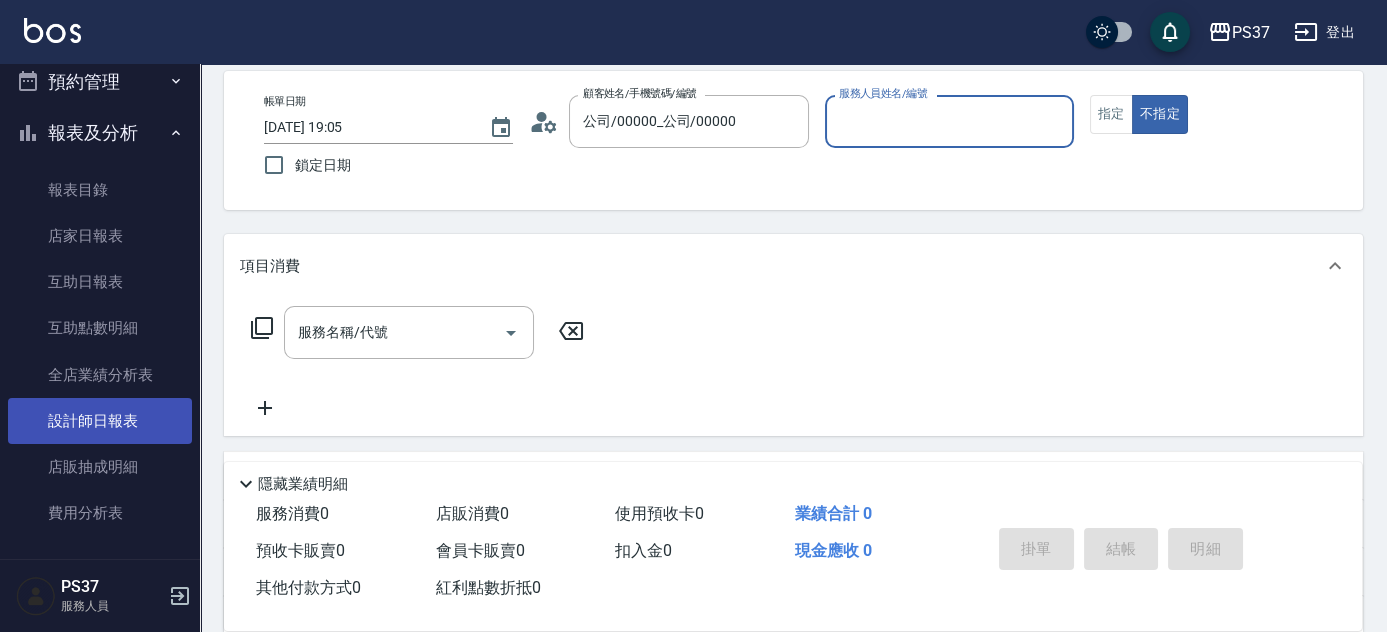 click on "設計師日報表" at bounding box center [100, 421] 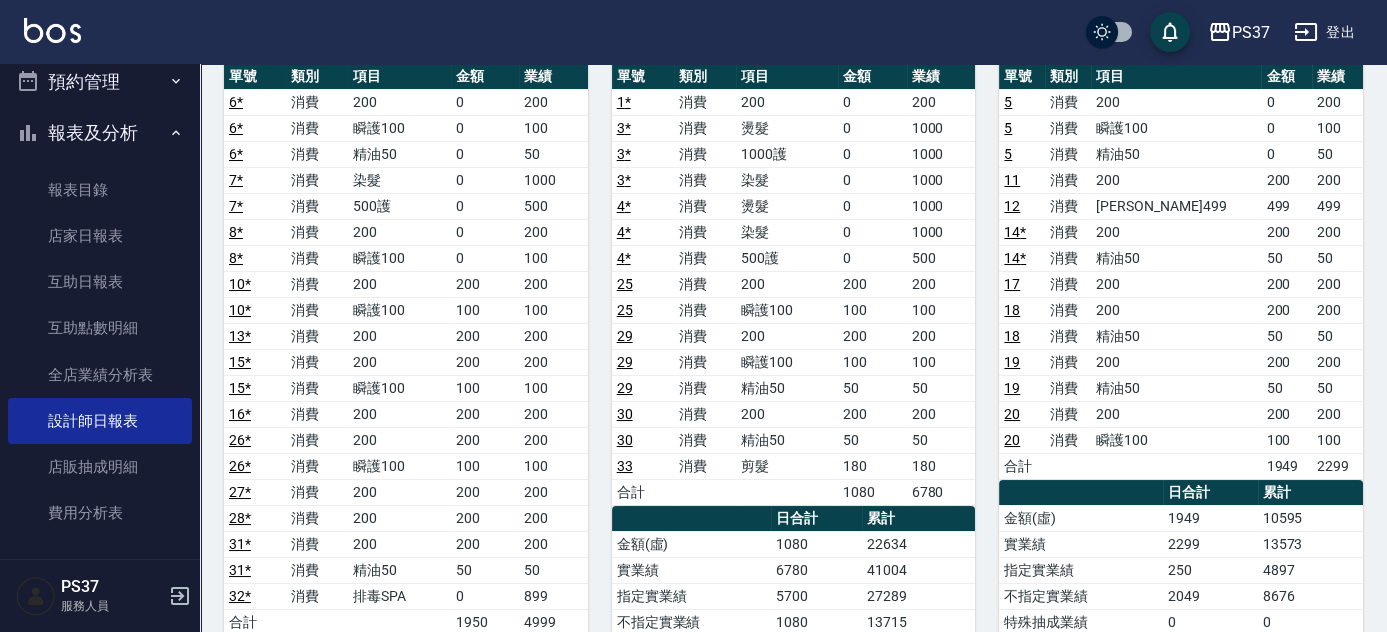 scroll, scrollTop: 363, scrollLeft: 0, axis: vertical 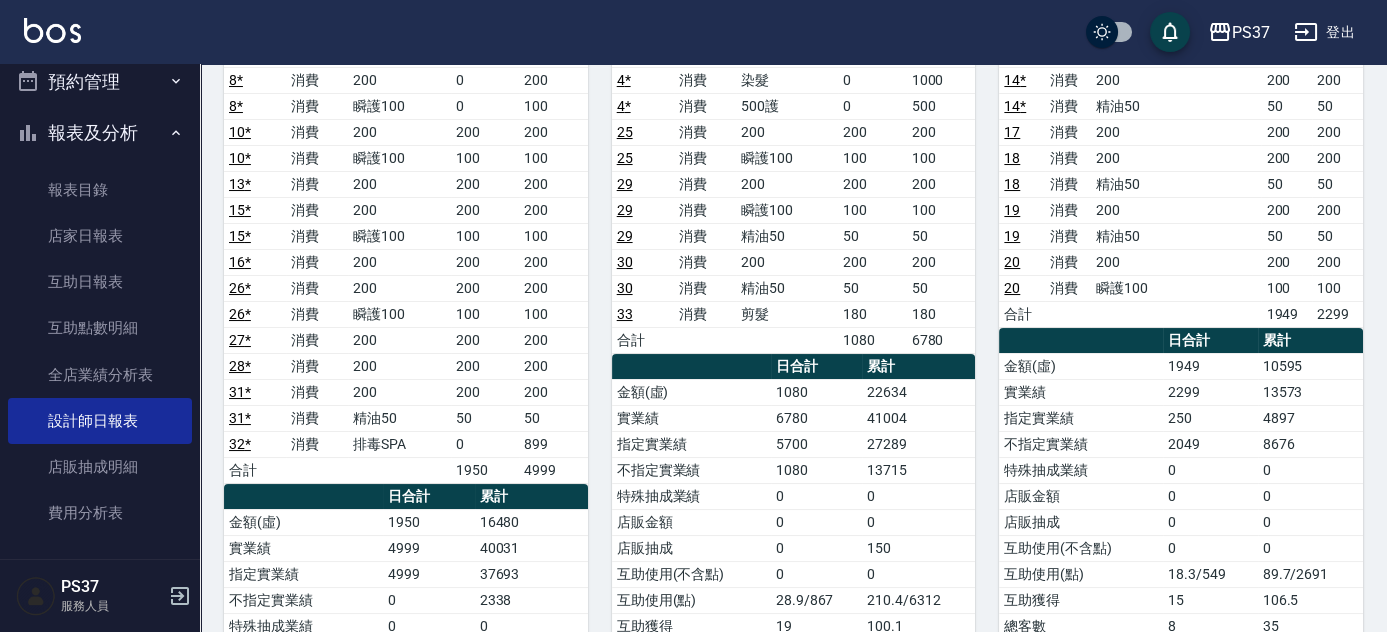 click on "7  黎氏萍 07/11/2025 日報表  單號 類別 項目 金額 業績 1 * 消費 200 0 200 3 * 消費 燙髮 0 1000 3 * 消費 1000護 0 1000 3 * 消費 染髮 0 1000 4 * 消費 燙髮 0 1000 4 * 消費 染髮 0 1000 4 * 消費 500護 0 500 25 消費 200 200 200 25 消費 瞬護100 100 100 29 消費 200 200 200 29 消費 瞬護100 100 100 29 消費 精油50 50 50 30 消費 200 200 200 30 消費 精油50 50 50 33 消費 剪髮 180 180 合計 1080 6780 日合計 累計 金額(虛) 1080 22634 實業績 6780 41004 指定實業績 5700 27289 不指定實業績 1080 13715 特殊抽成業績 0 0 店販金額 0 0 店販抽成 0 150 互助使用(不含點) 0 0 互助使用(點) 28.9/867 210.4/6312 互助獲得 19 100.1 總客數 7 78 指定客 3 38 不指定客 4 40 客單價 154.3 290.2 客項次(服務) 15 149 平均項次單價 72 151.9" at bounding box center [782, 392] 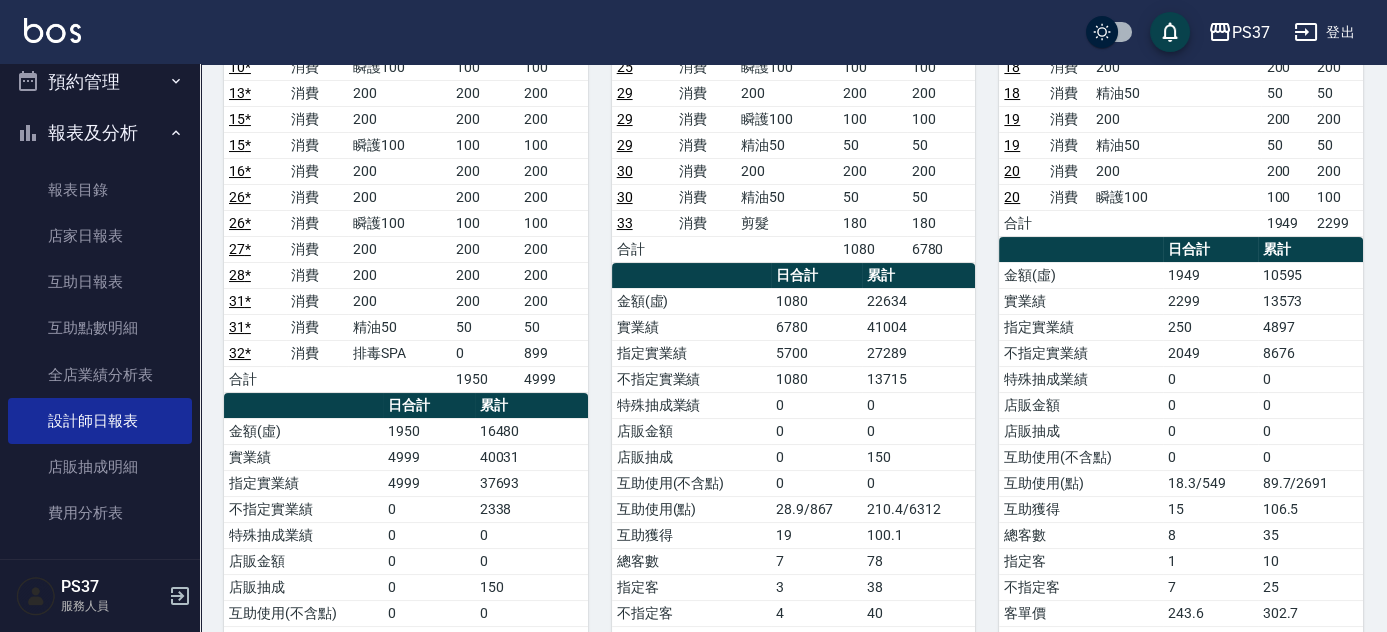 scroll, scrollTop: 1181, scrollLeft: 0, axis: vertical 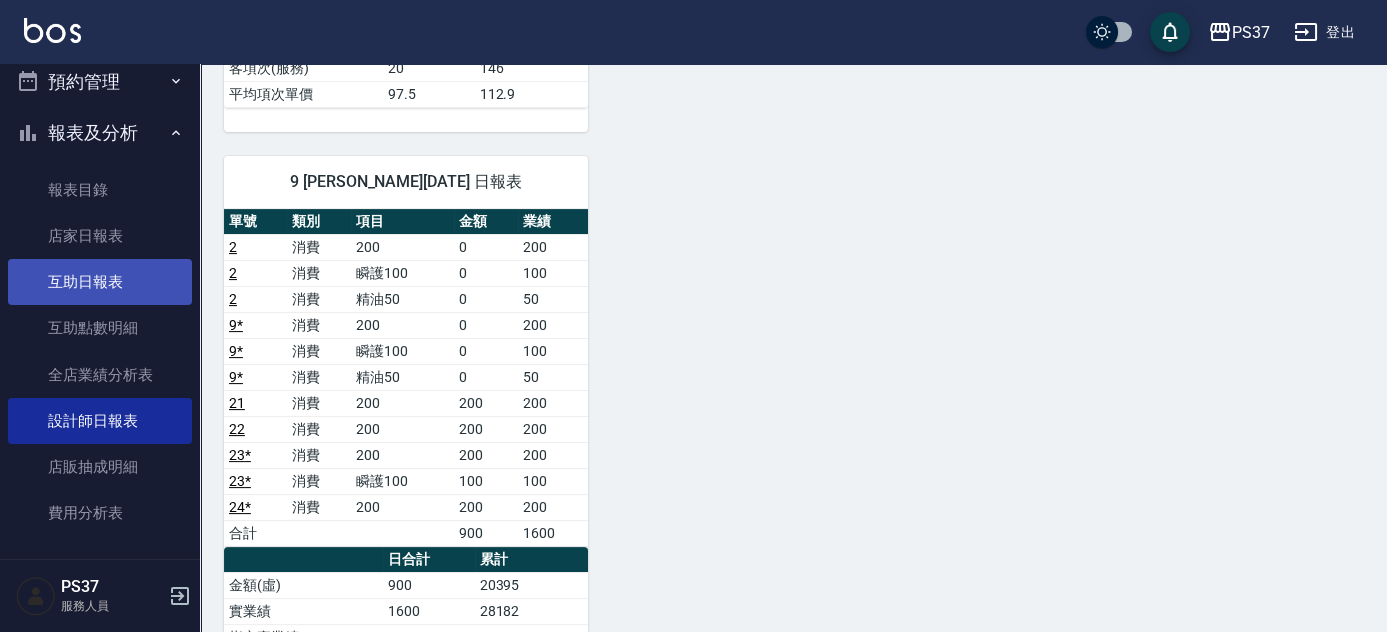 click on "互助日報表" at bounding box center (100, 282) 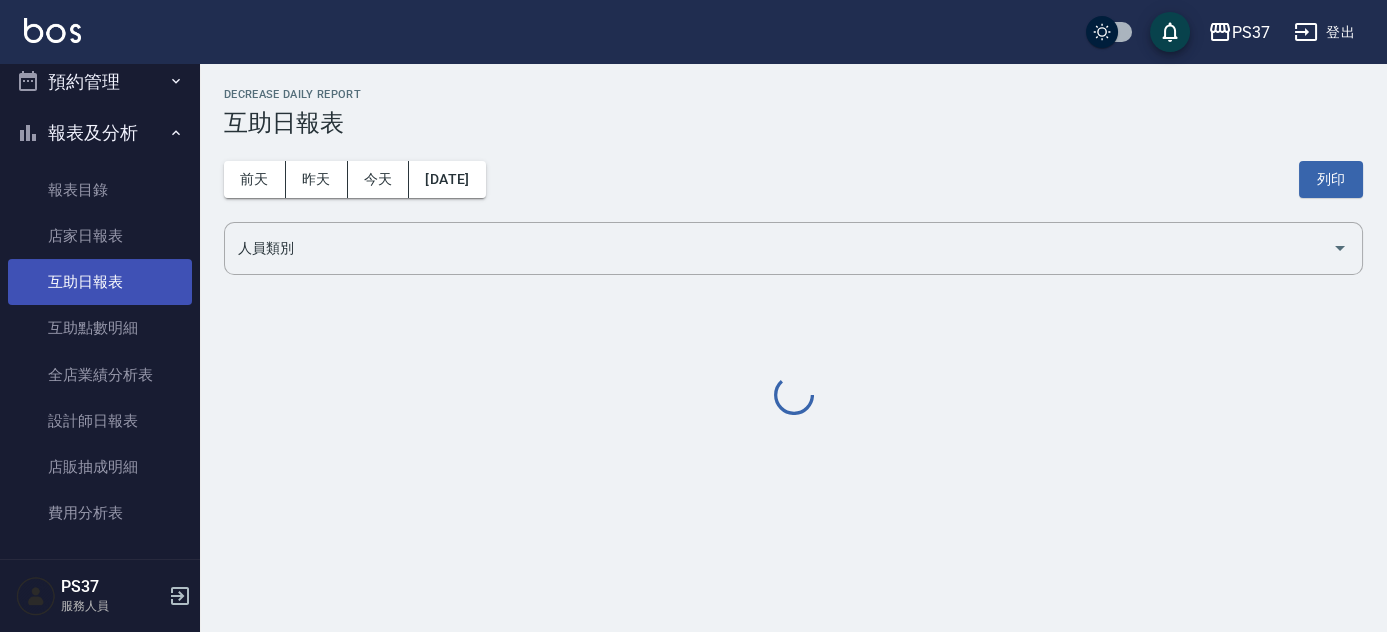 scroll, scrollTop: 0, scrollLeft: 0, axis: both 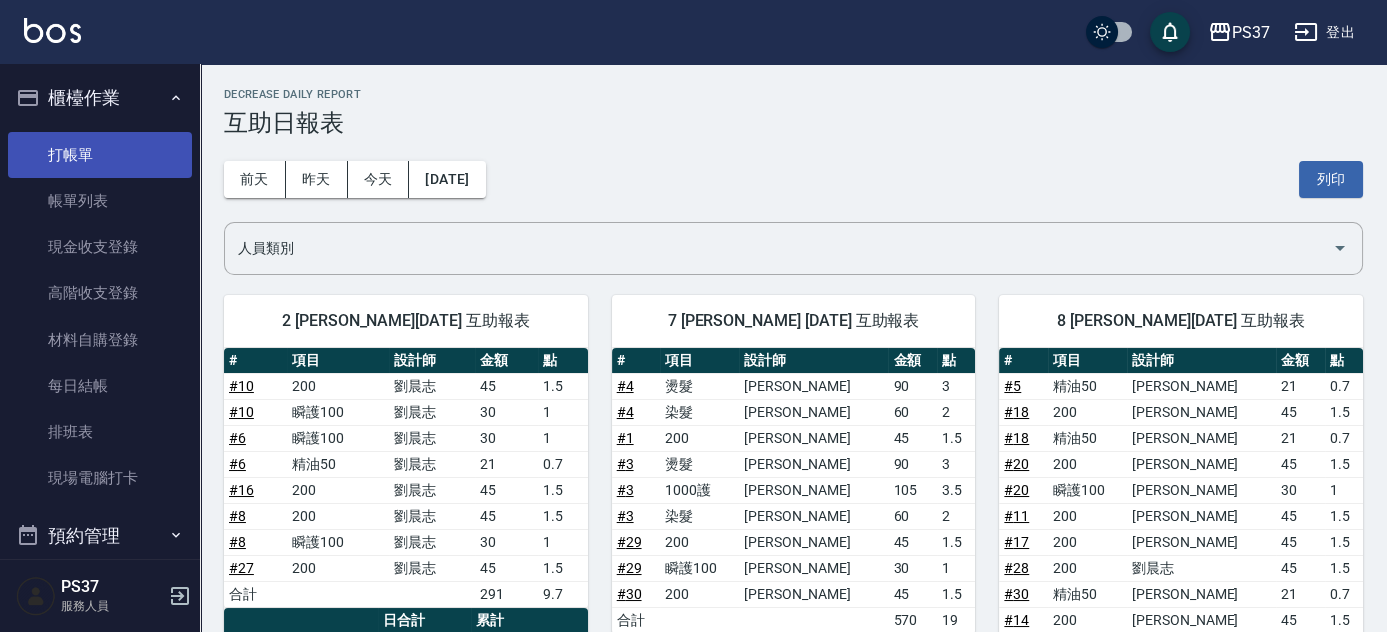 click on "打帳單" at bounding box center (100, 155) 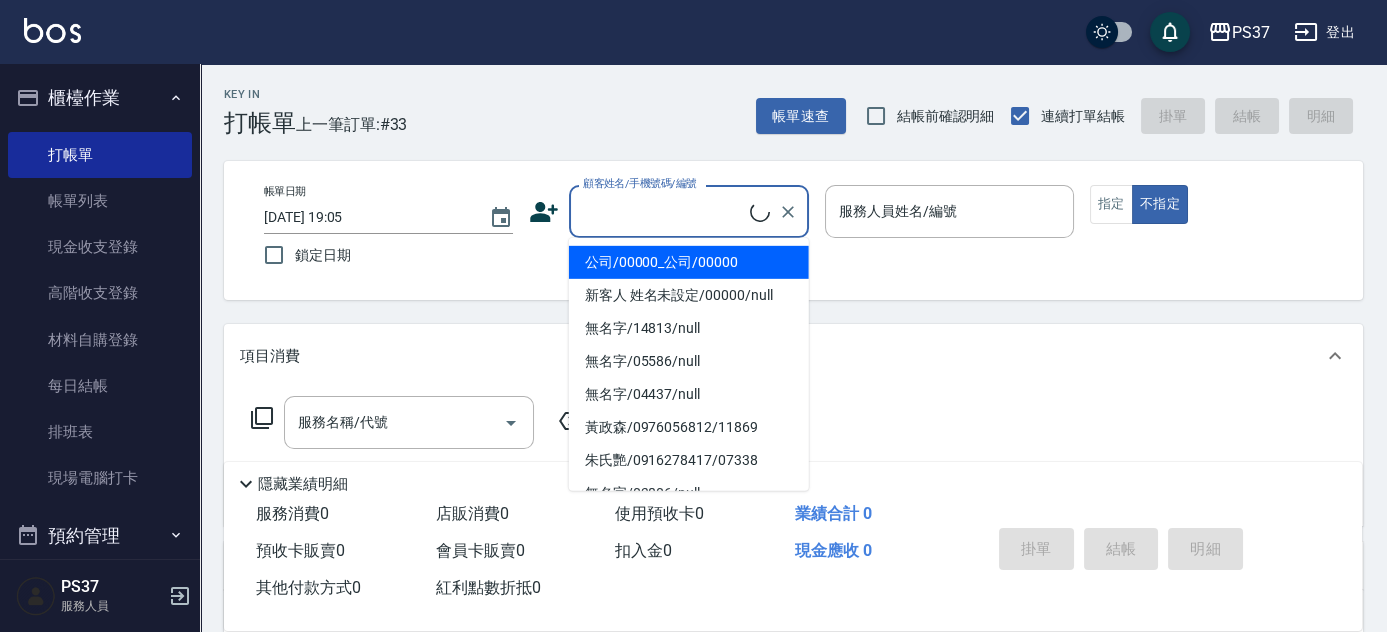 click on "顧客姓名/手機號碼/編號" at bounding box center (664, 211) 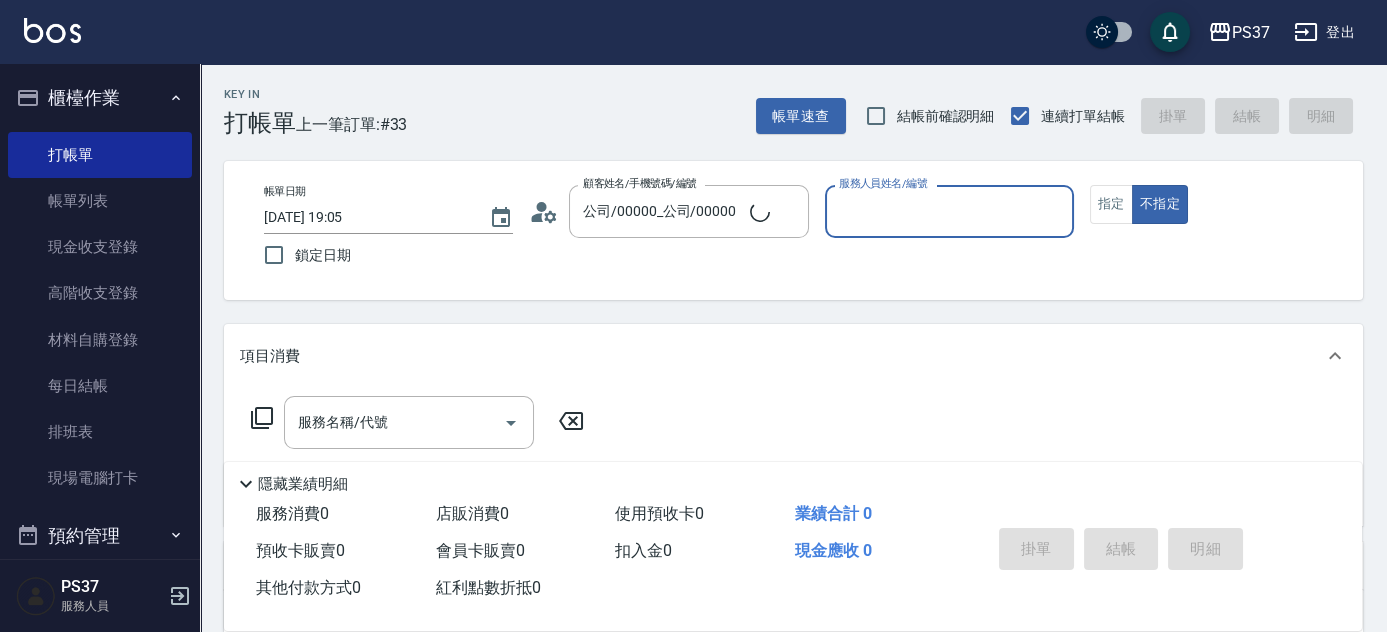 click on "服務人員姓名/編號" at bounding box center (949, 211) 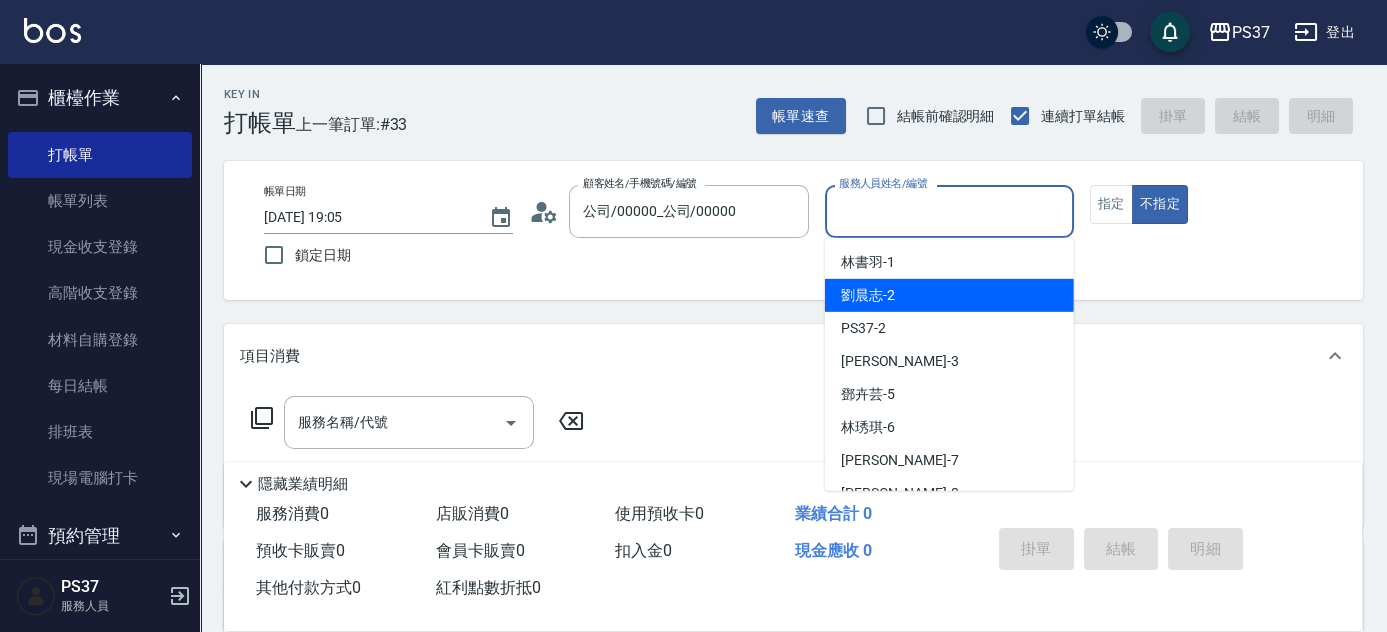 click on "劉晨志 -2" at bounding box center [949, 295] 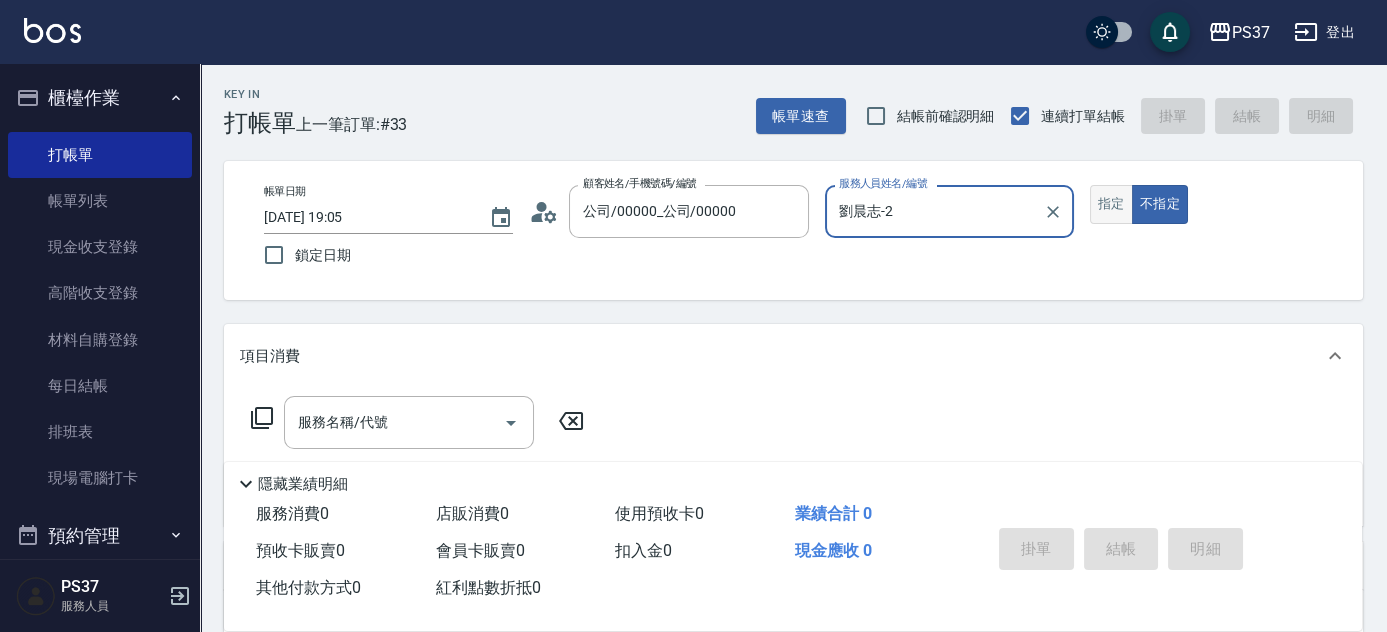 click on "指定" at bounding box center (1111, 204) 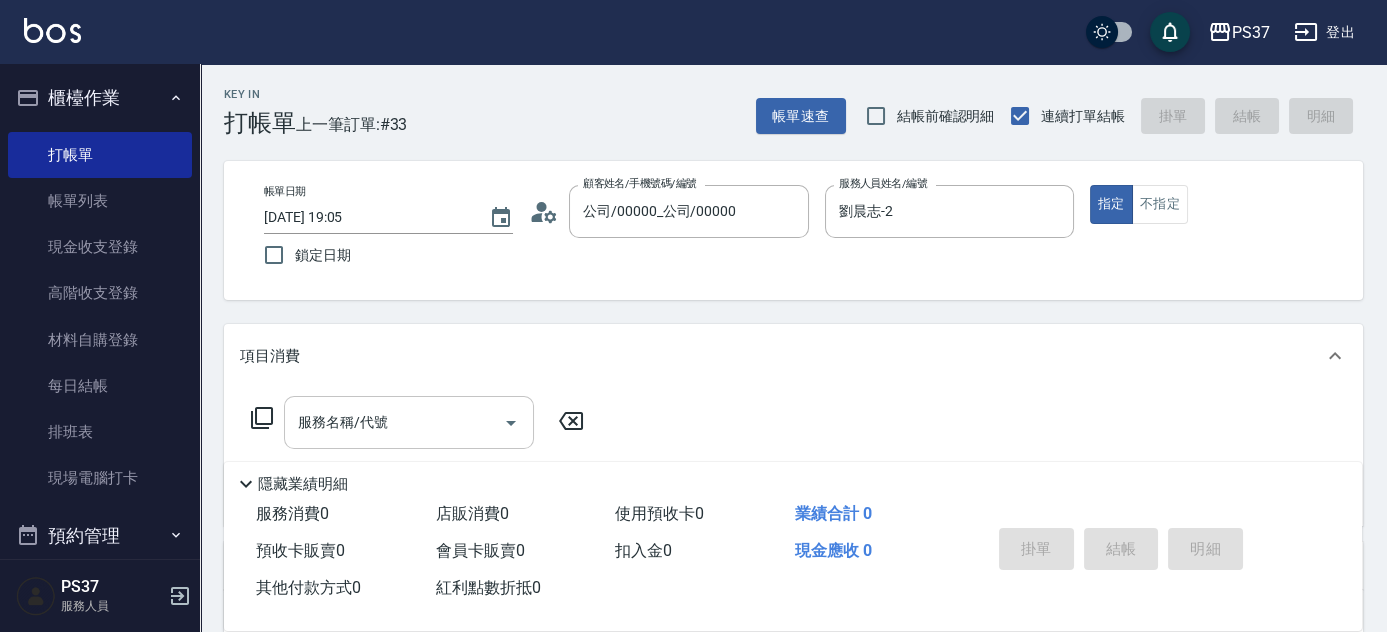 click on "服務名稱/代號" at bounding box center (394, 422) 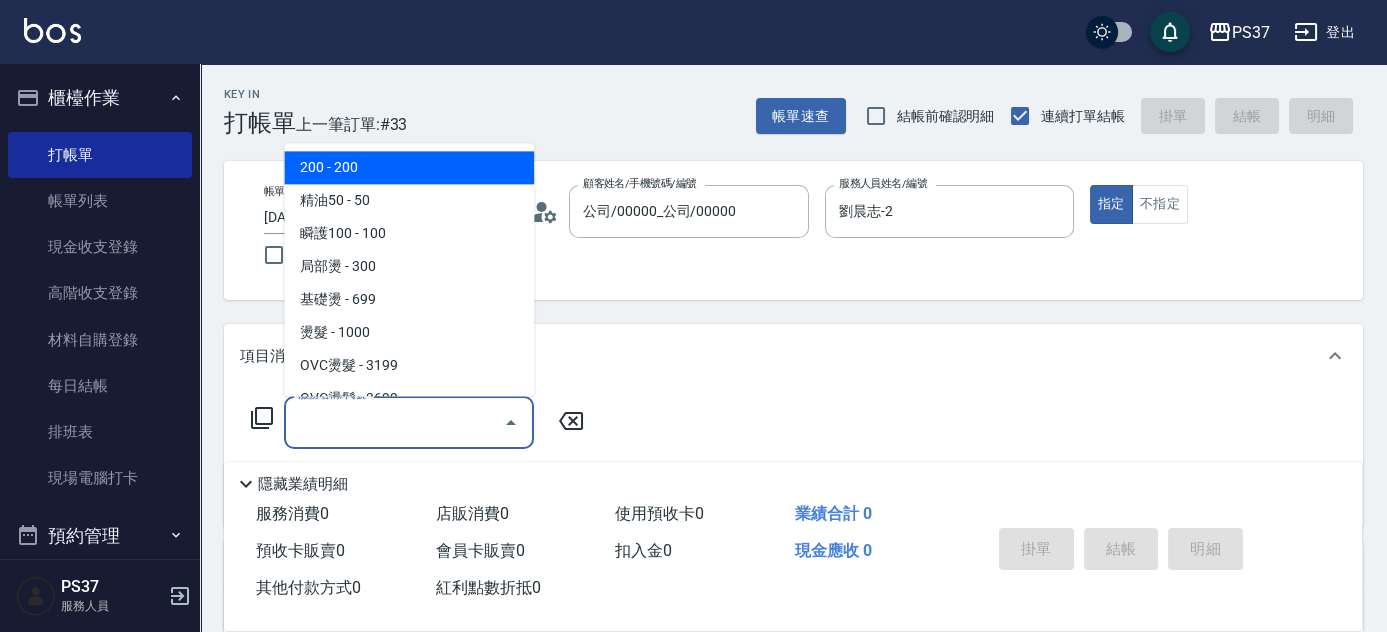 click on "200 - 200" at bounding box center [409, 168] 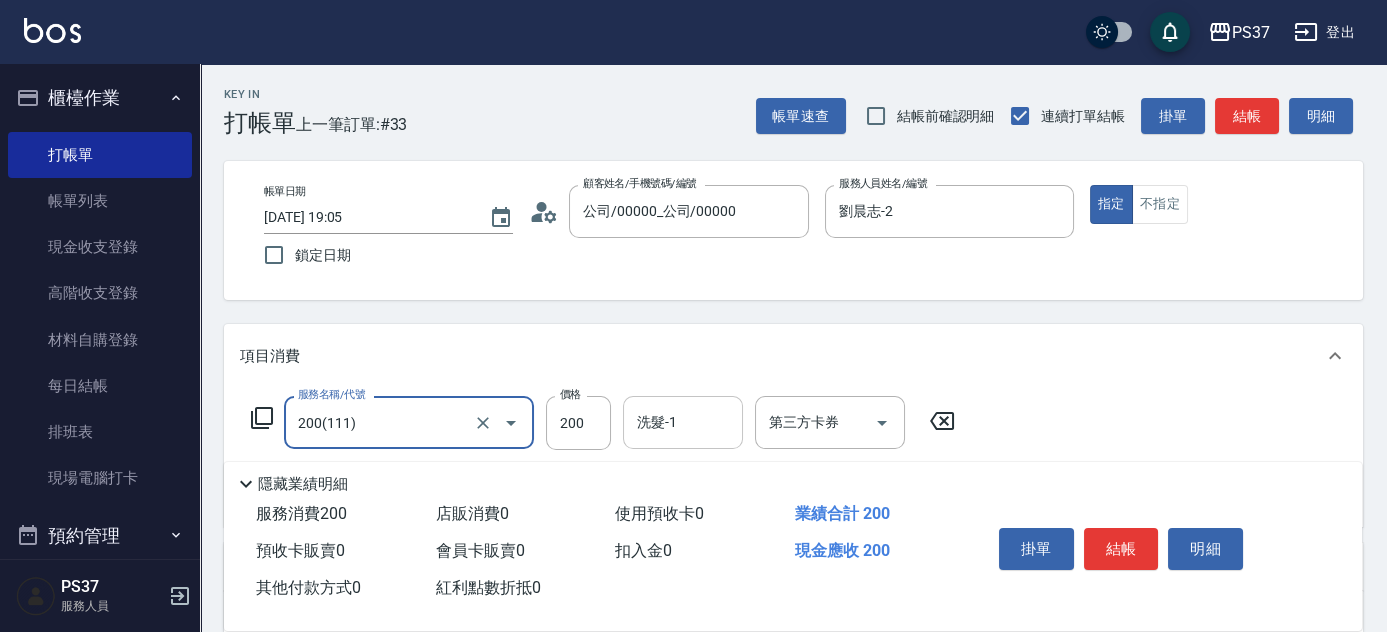 click on "洗髮-1" at bounding box center (683, 422) 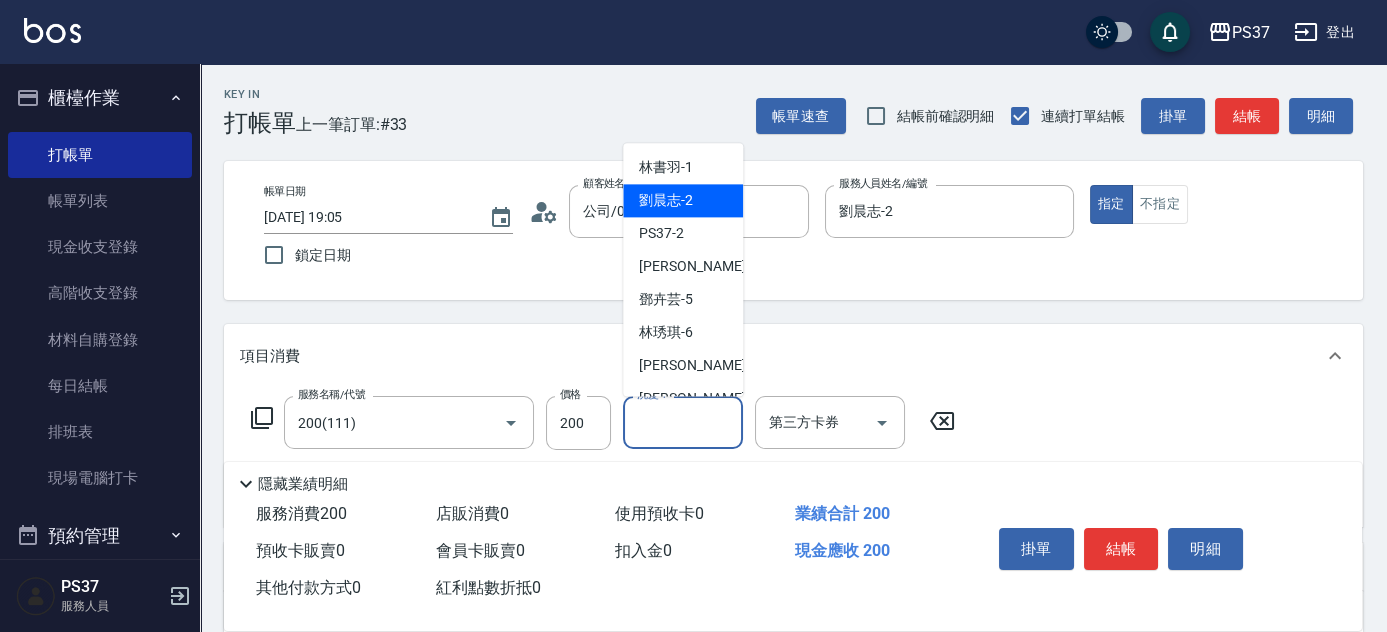 click on "劉晨志 -2" at bounding box center (666, 201) 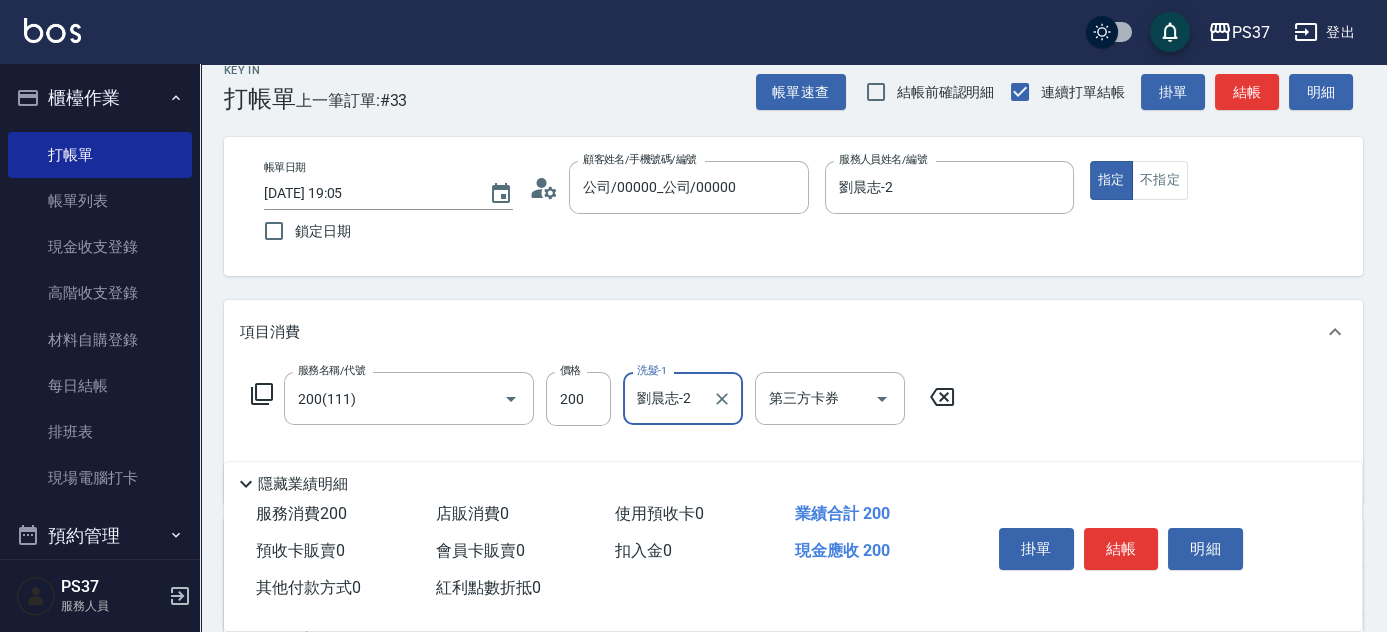 scroll, scrollTop: 90, scrollLeft: 0, axis: vertical 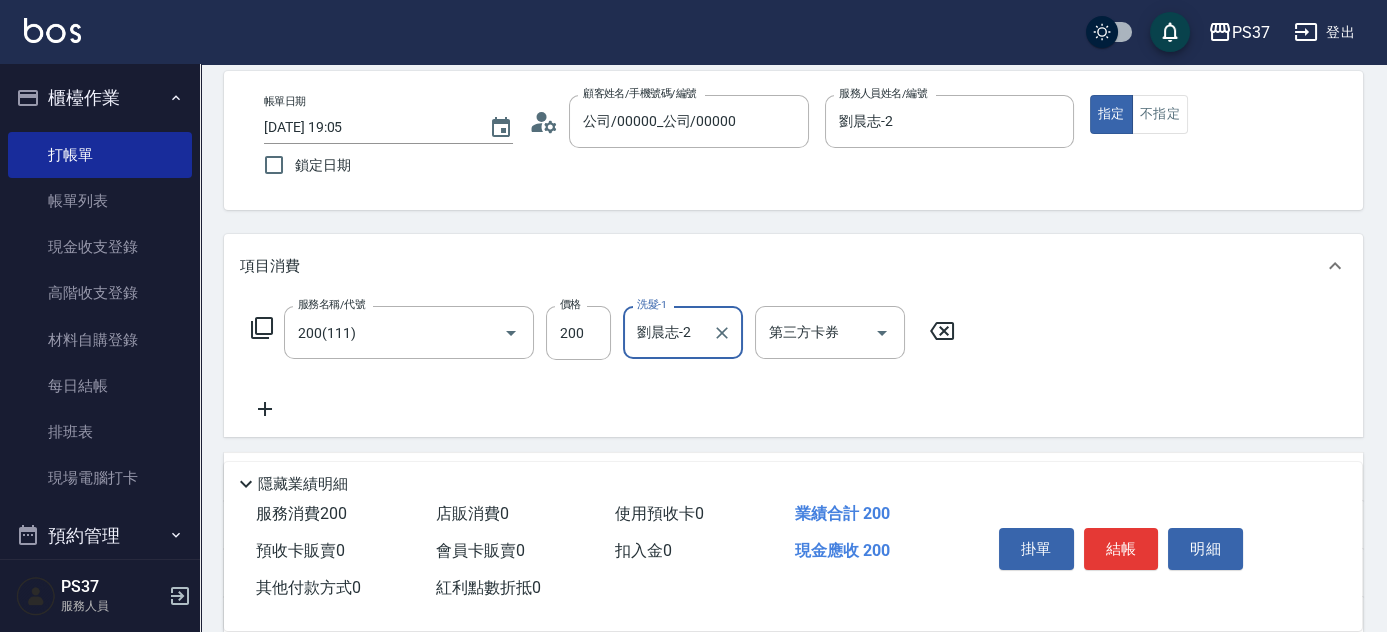 click 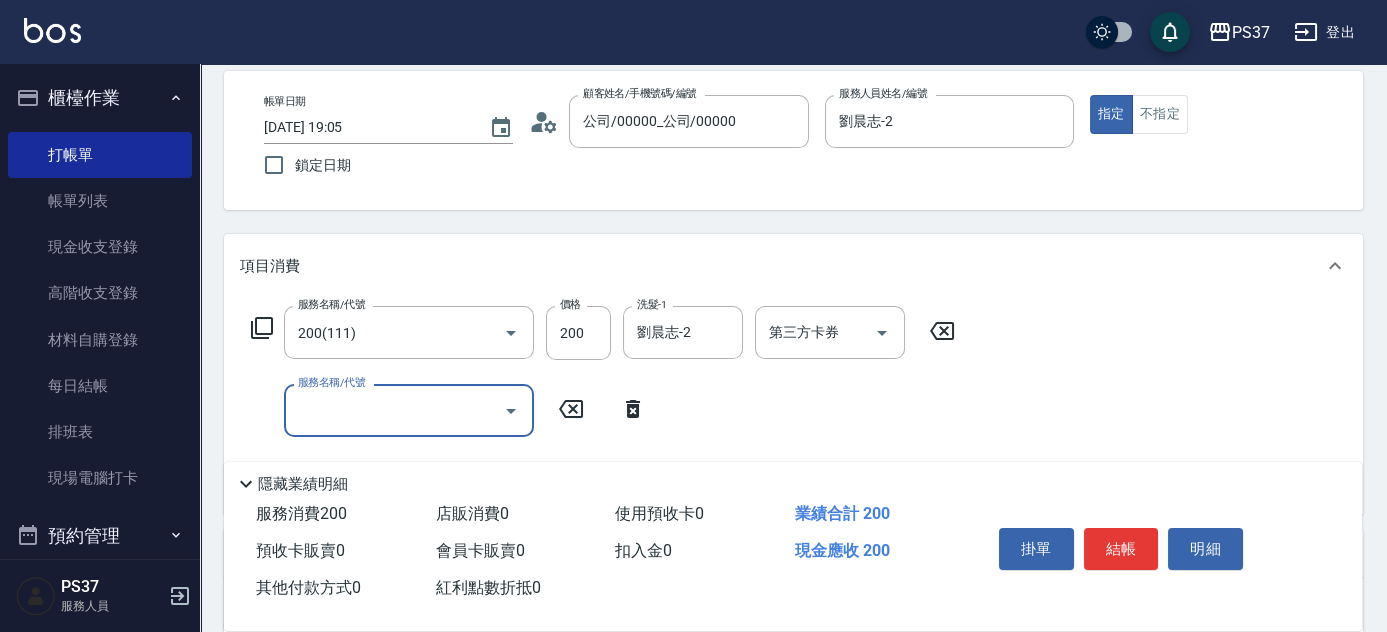 click on "服務名稱/代號" at bounding box center [394, 410] 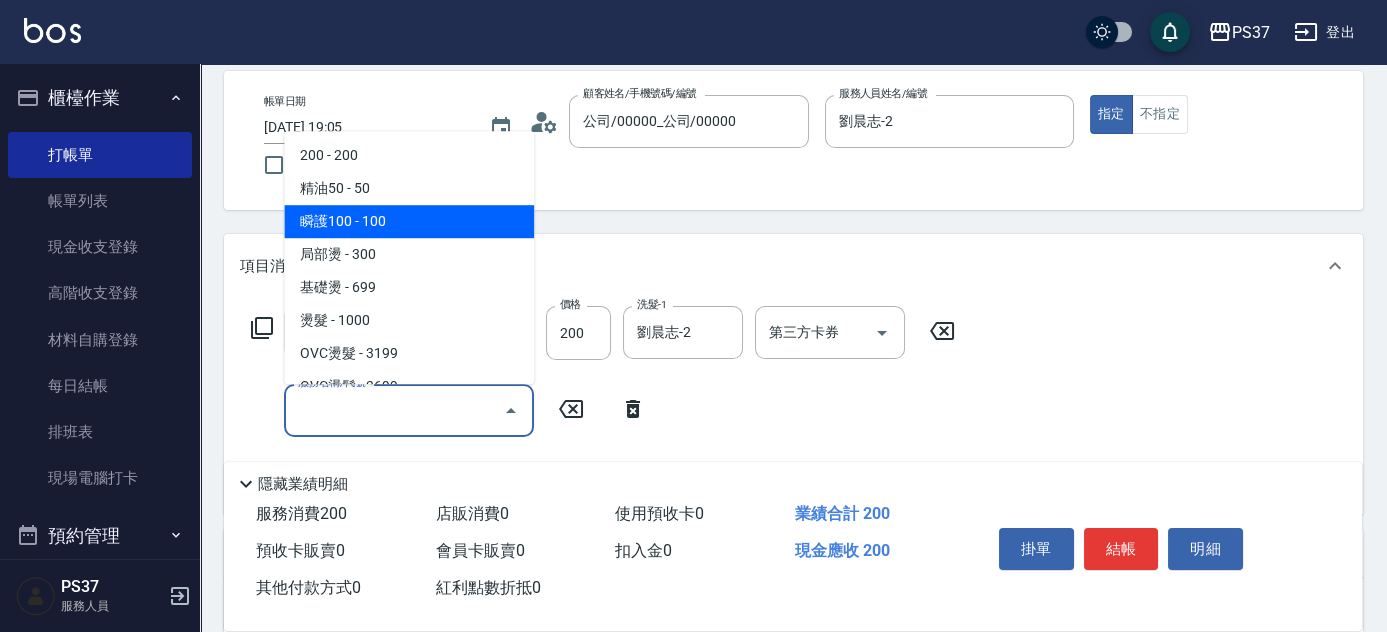 click on "瞬護100 - 100" at bounding box center [409, 221] 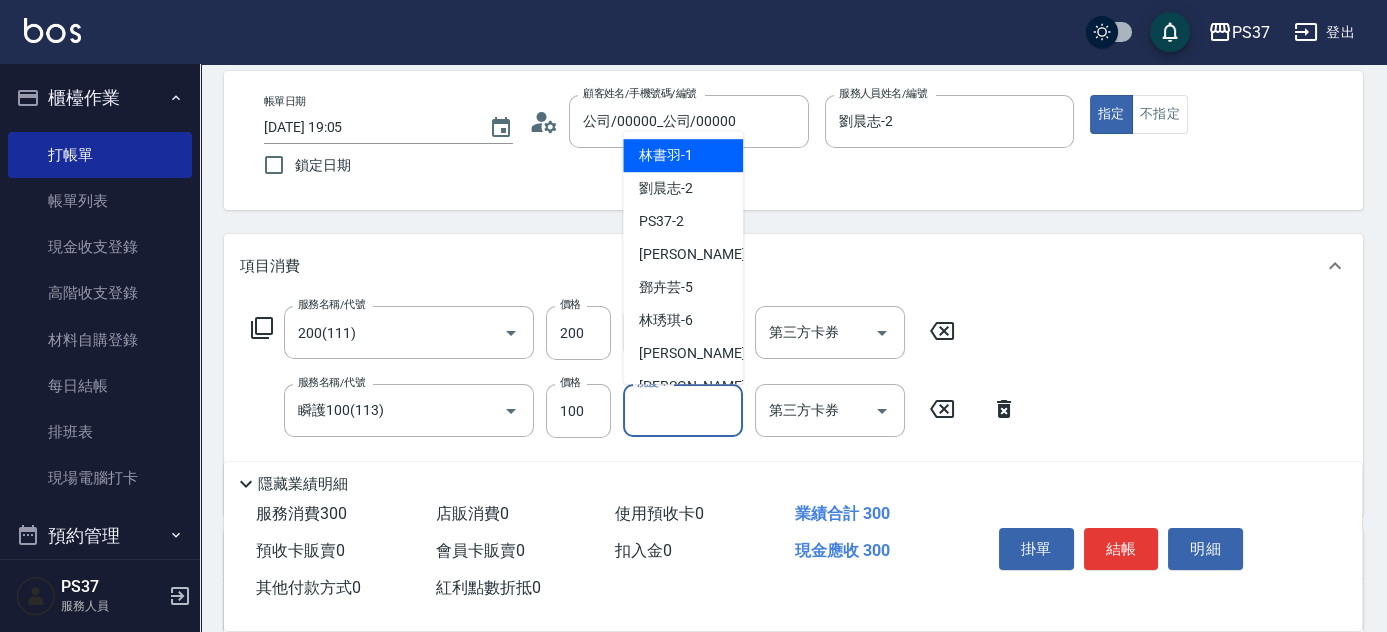 click on "洗髮-1" at bounding box center [683, 410] 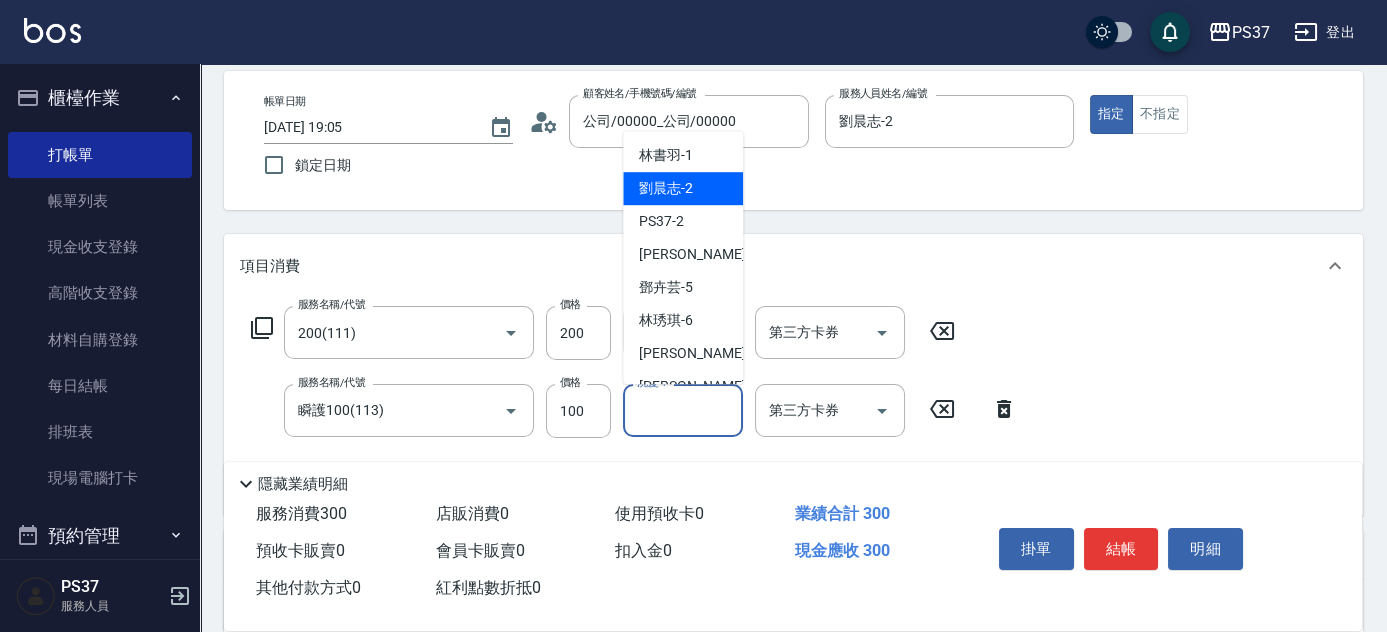 click on "劉晨志 -2" at bounding box center (666, 188) 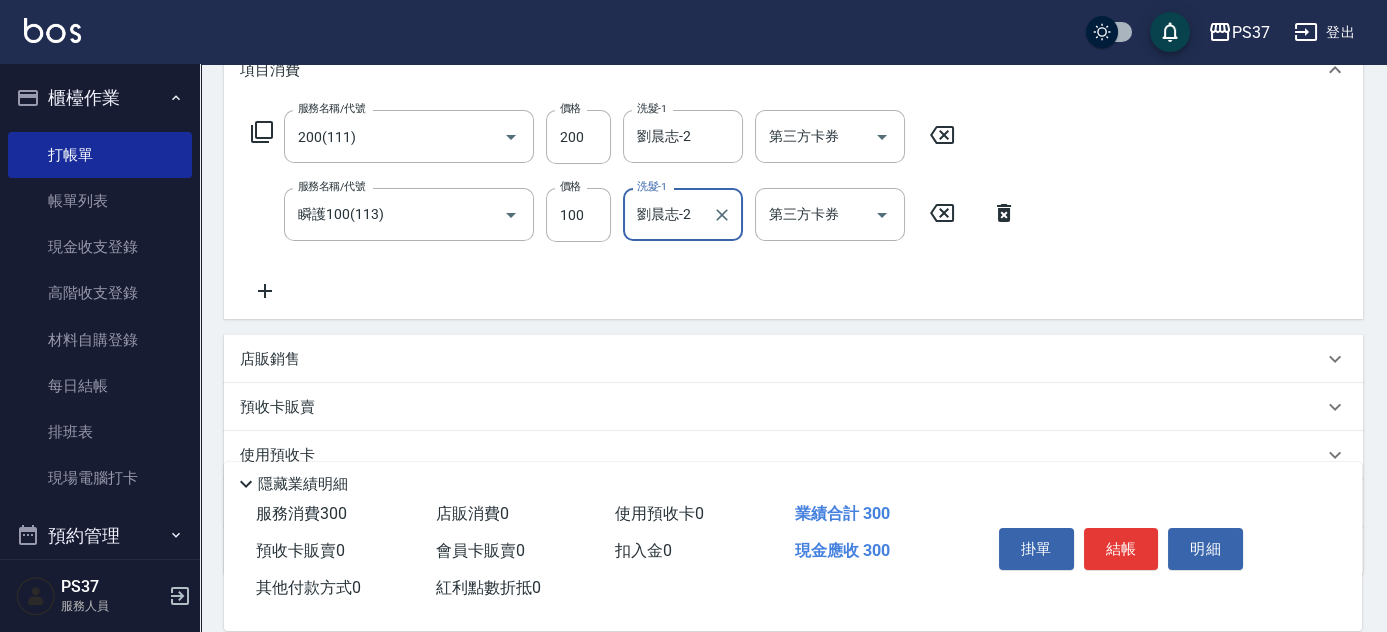 scroll, scrollTop: 419, scrollLeft: 0, axis: vertical 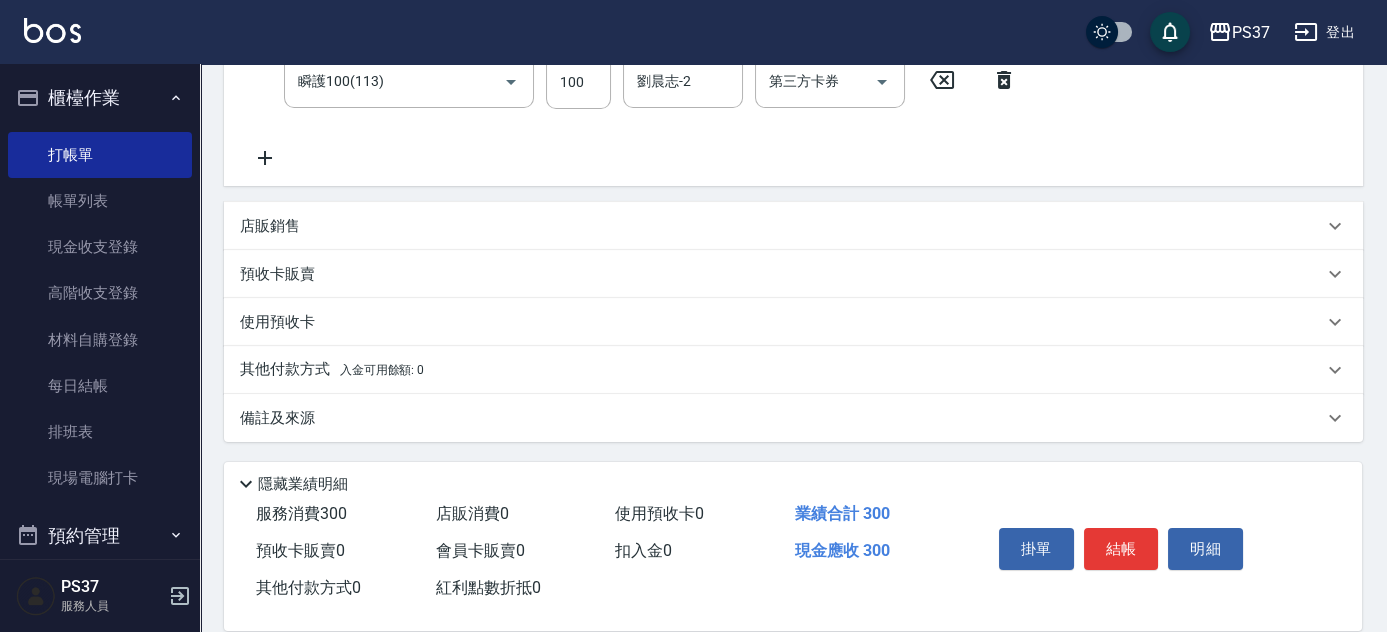 click 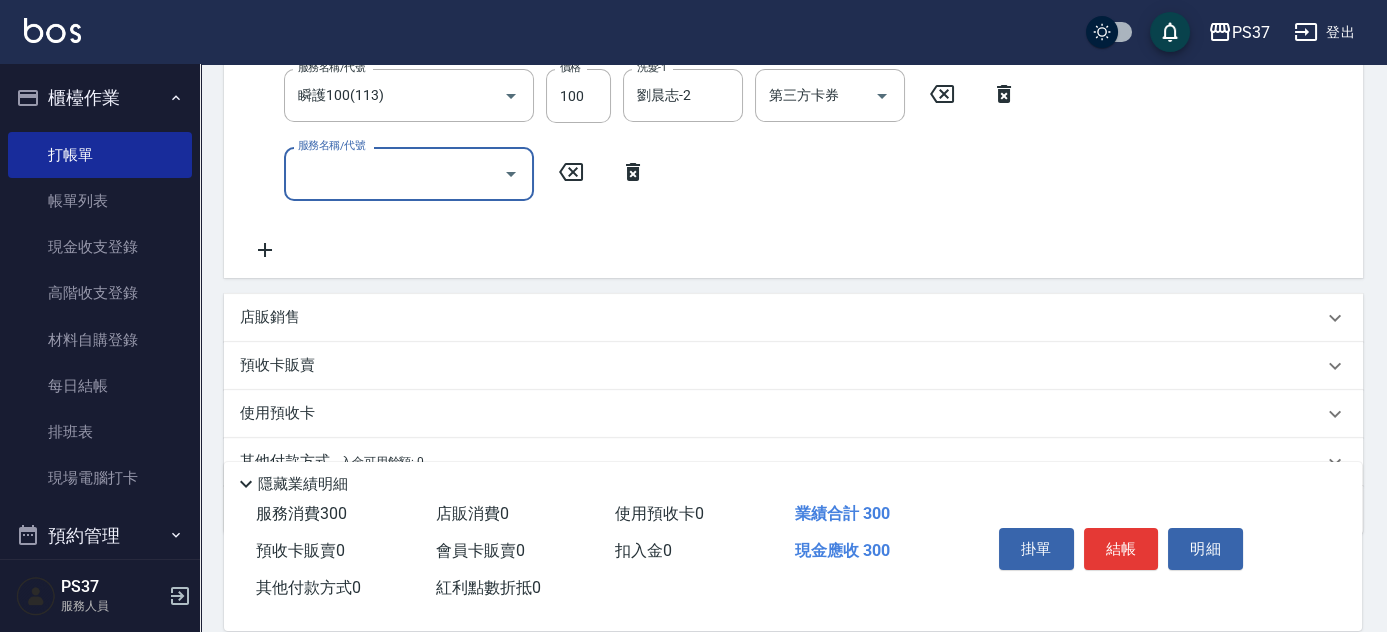 drag, startPoint x: 328, startPoint y: 155, endPoint x: 343, endPoint y: 181, distance: 30.016663 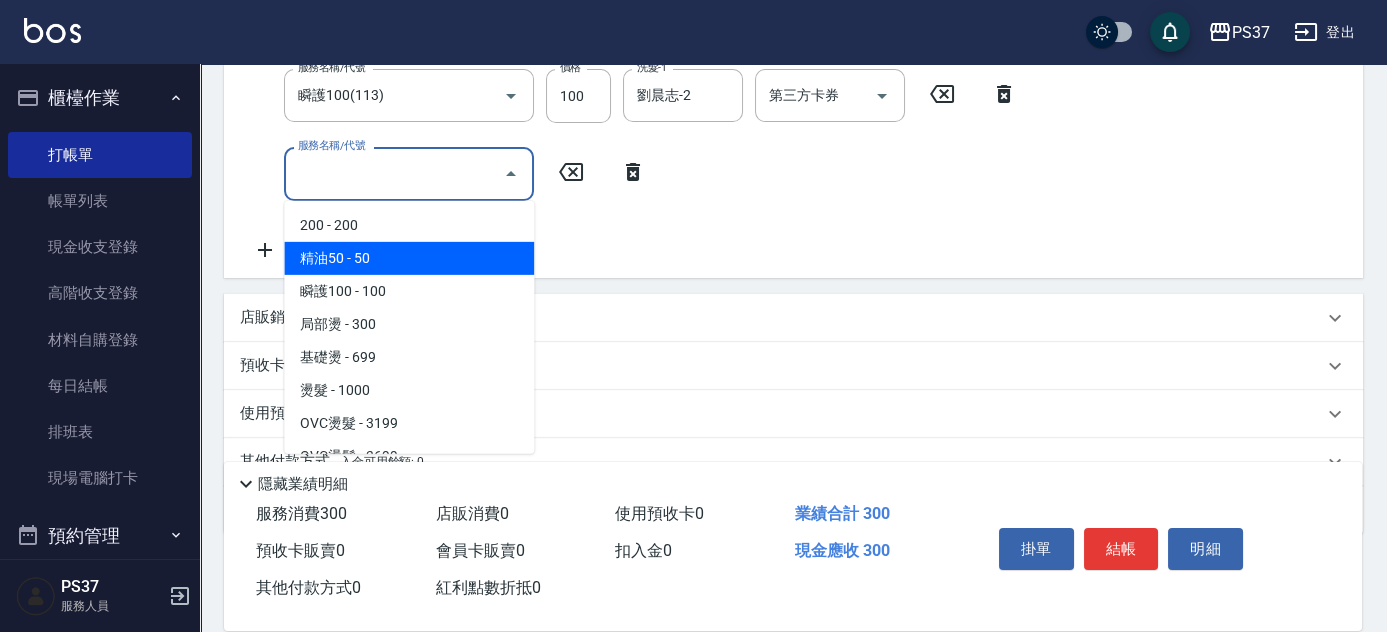 click on "精油50 - 50" at bounding box center [409, 258] 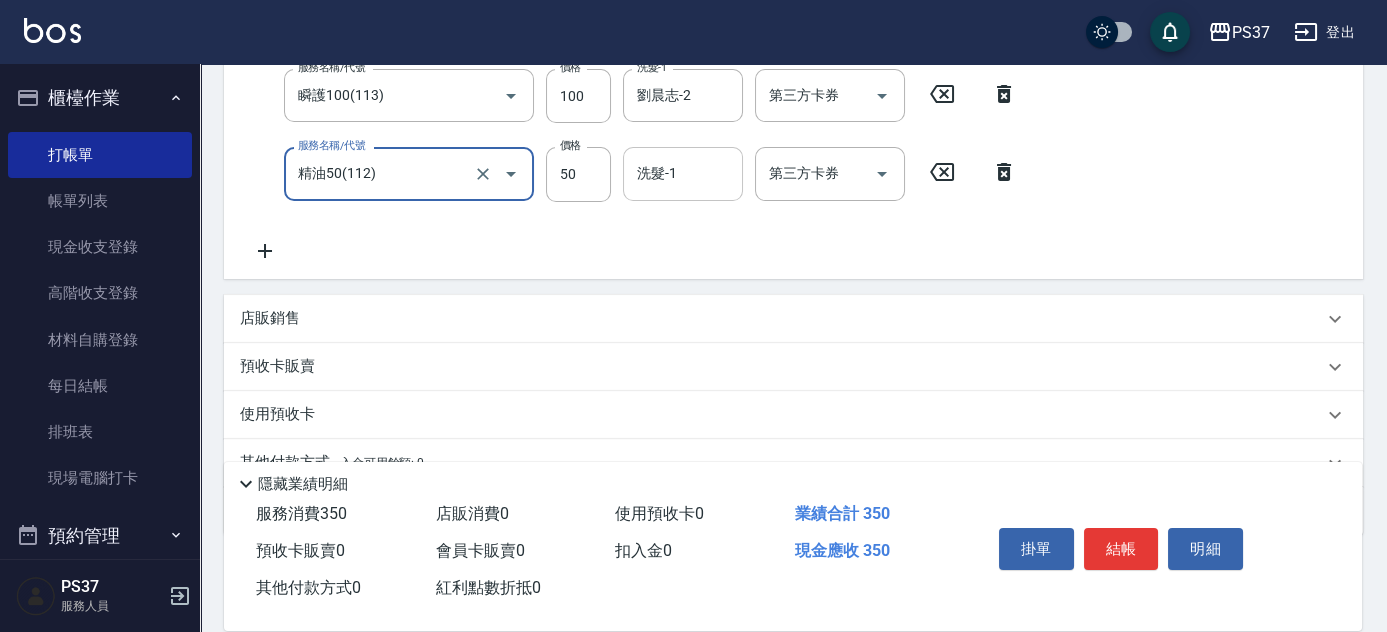 click on "洗髮-1" at bounding box center [683, 173] 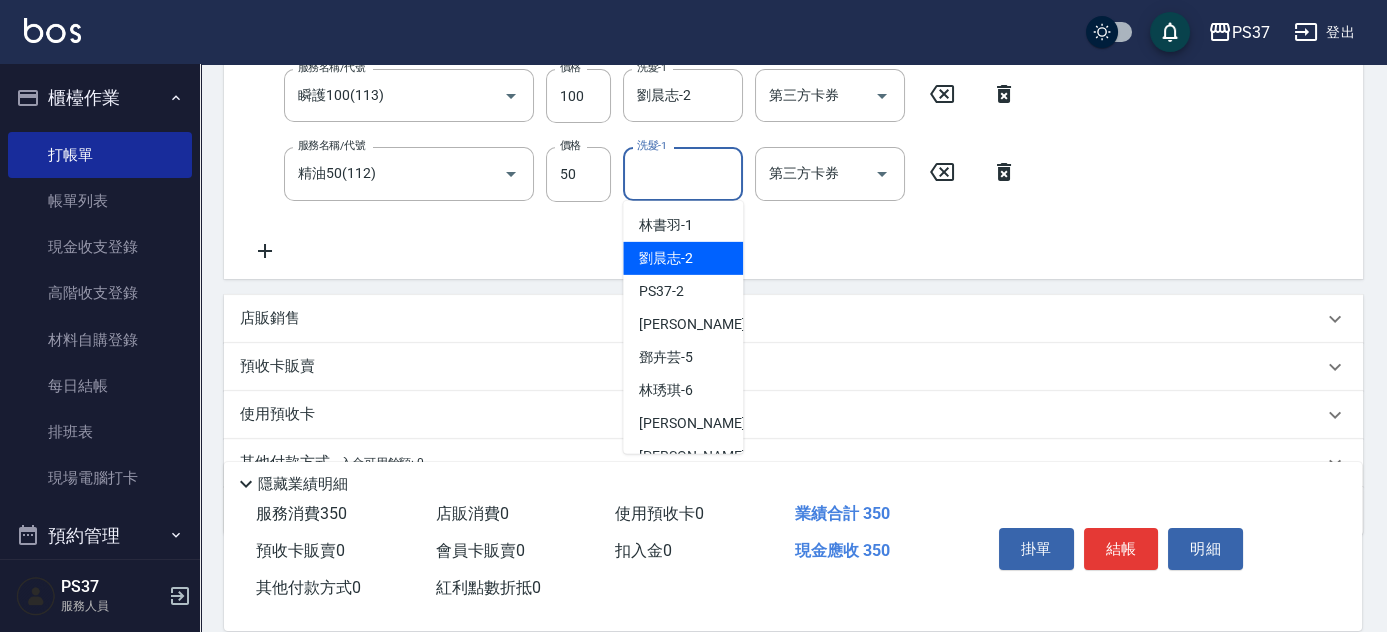 click on "劉晨志 -2" at bounding box center [666, 258] 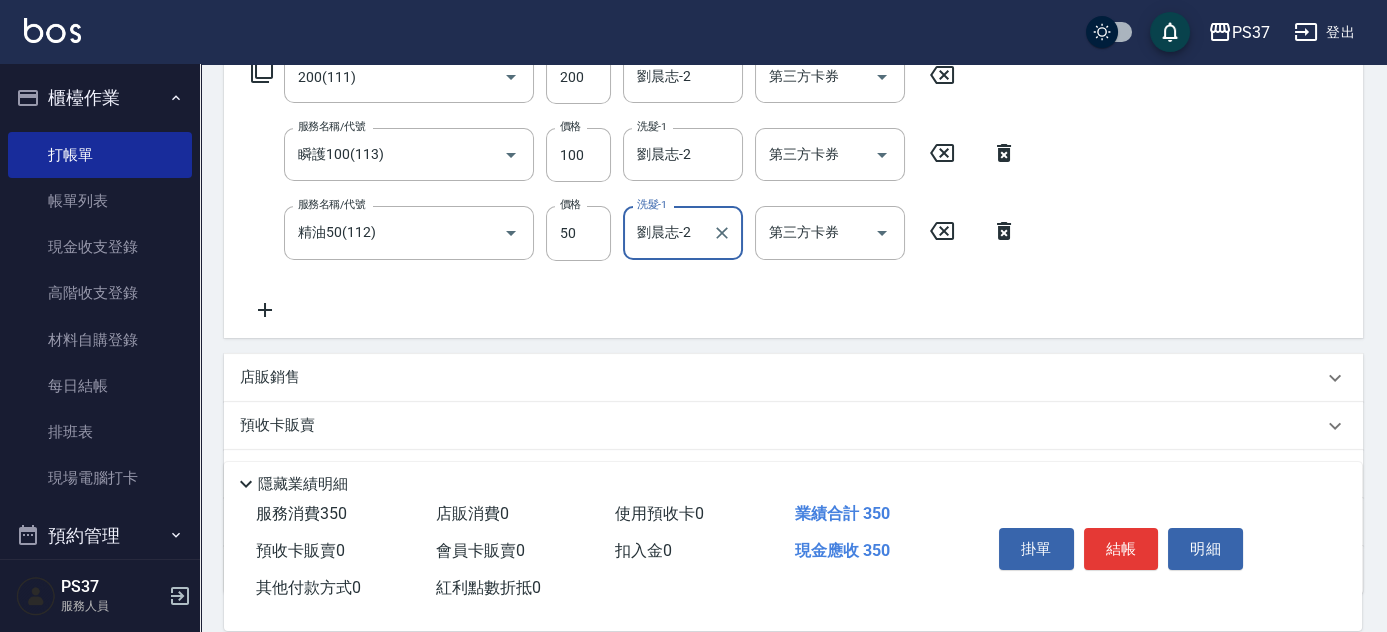 scroll, scrollTop: 314, scrollLeft: 0, axis: vertical 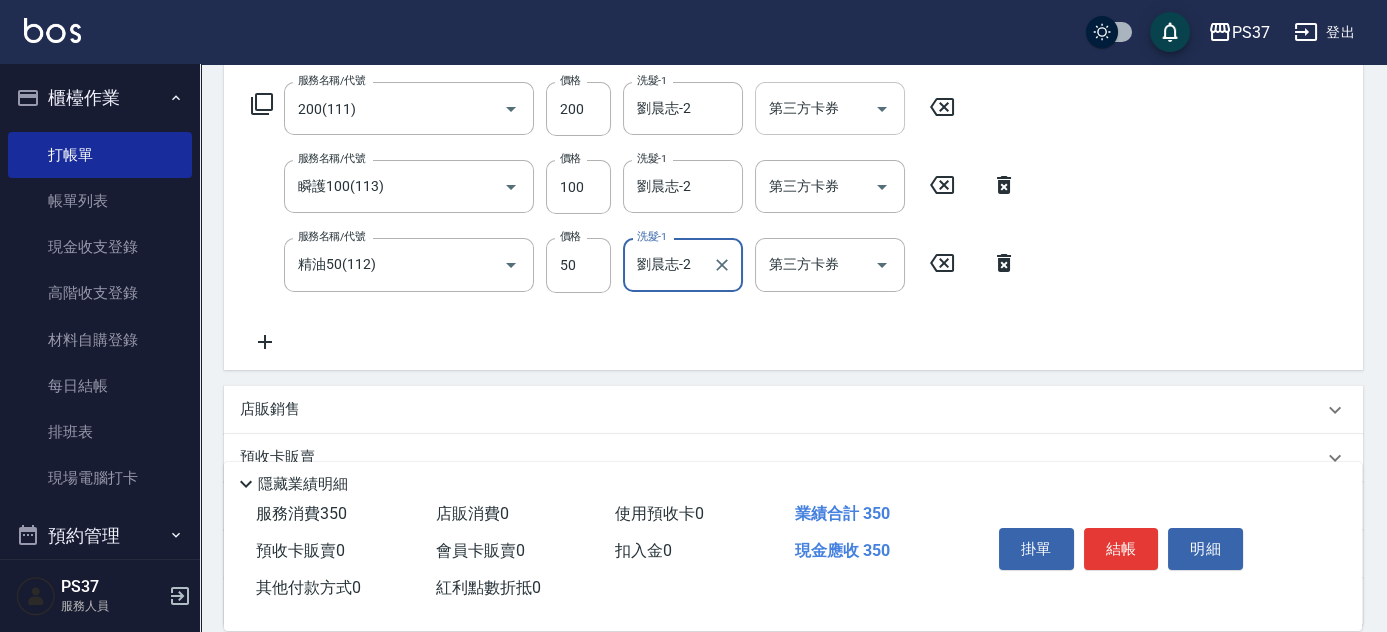 click 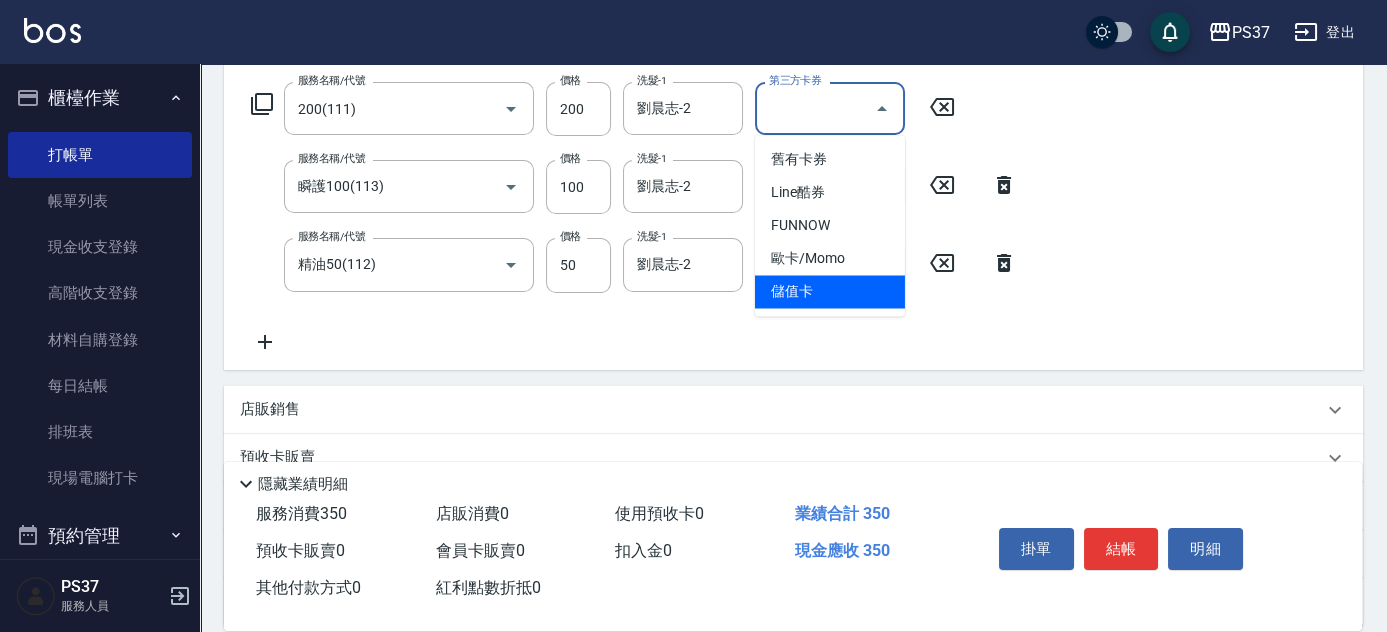 click on "儲值卡" at bounding box center [830, 291] 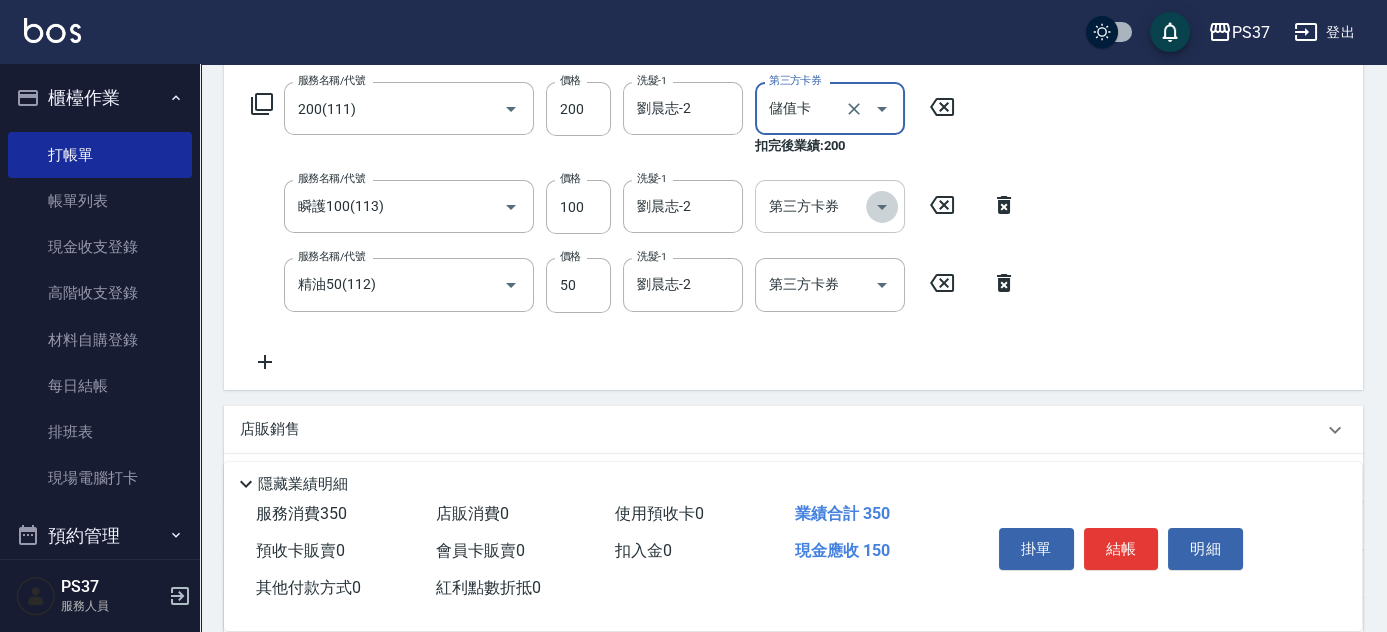 click 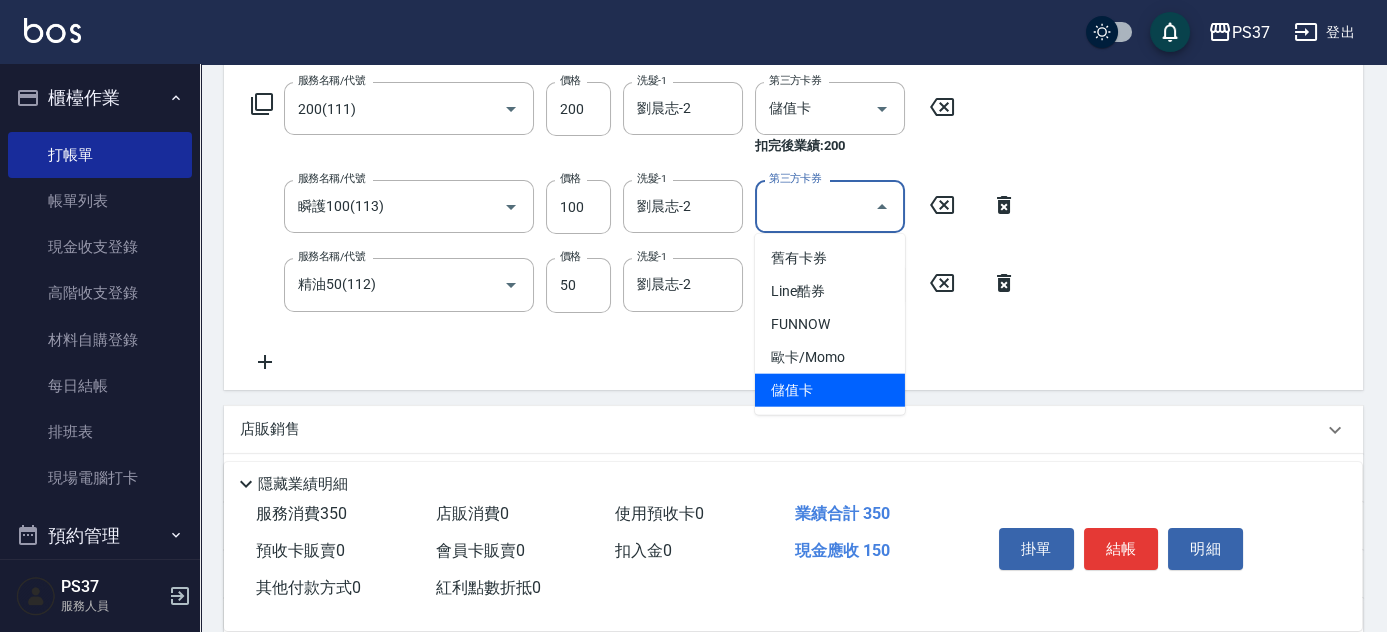 click on "儲值卡" at bounding box center (830, 390) 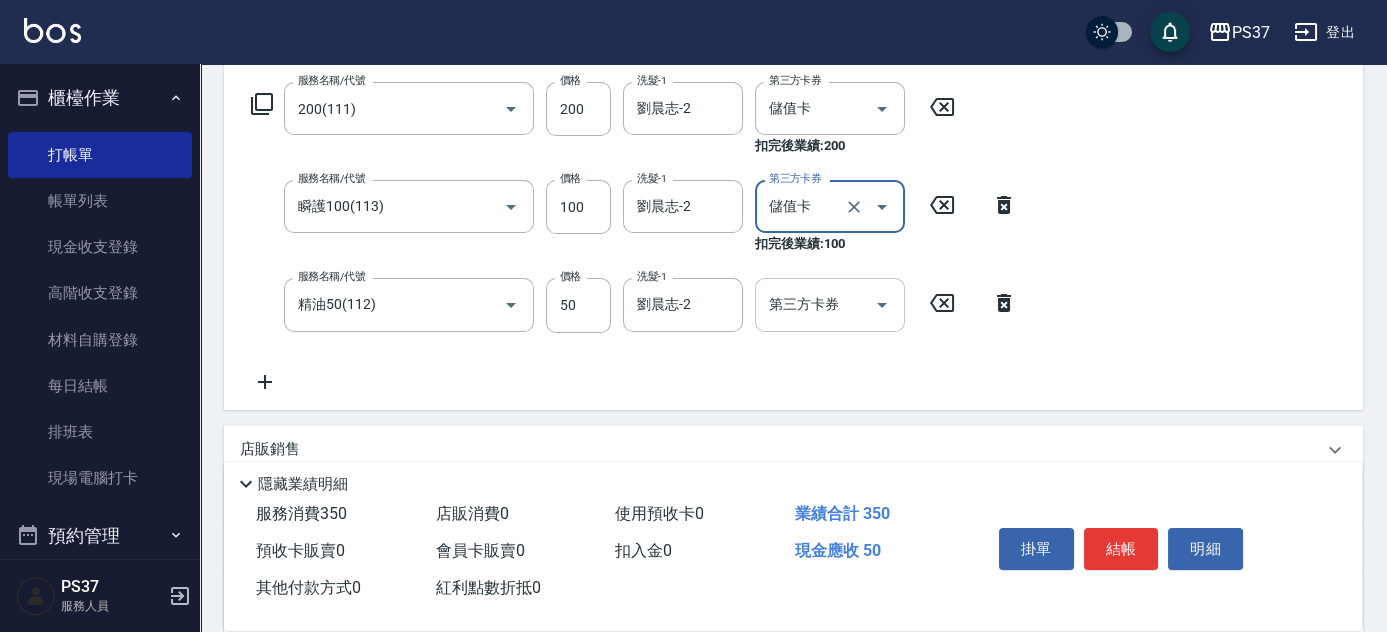 click 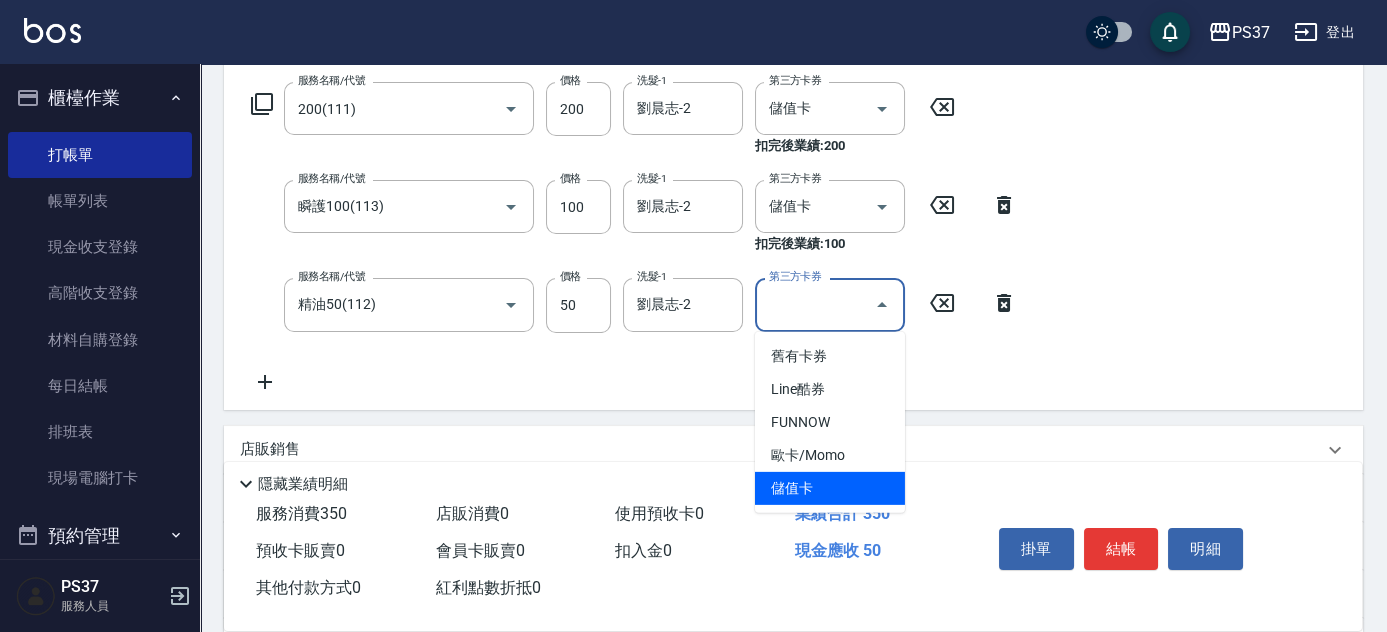 click on "儲值卡" at bounding box center (830, 488) 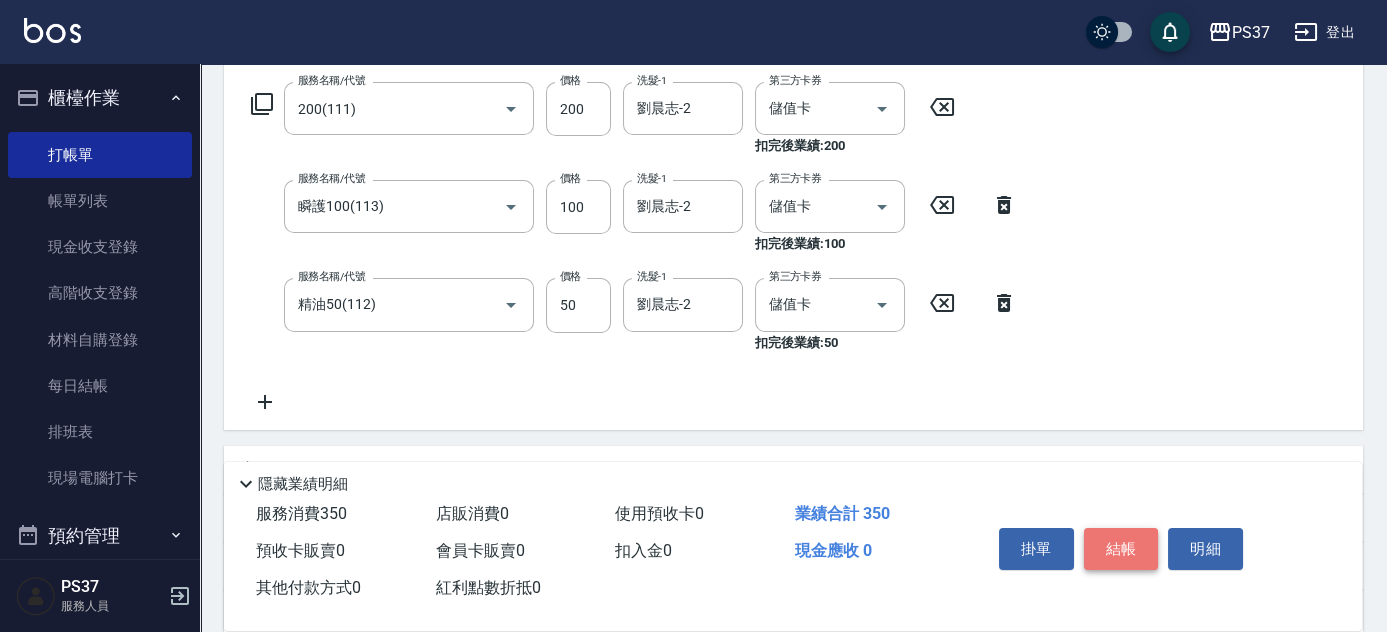 click on "結帳" at bounding box center (1121, 549) 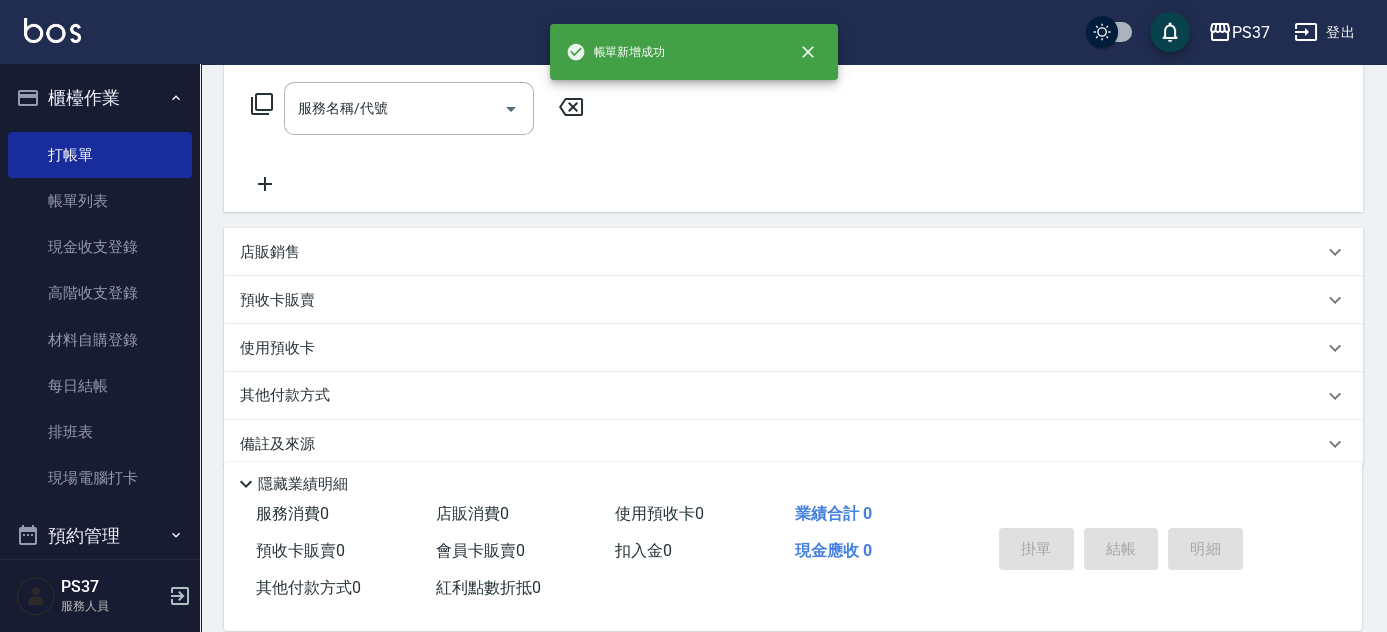 scroll, scrollTop: 0, scrollLeft: 0, axis: both 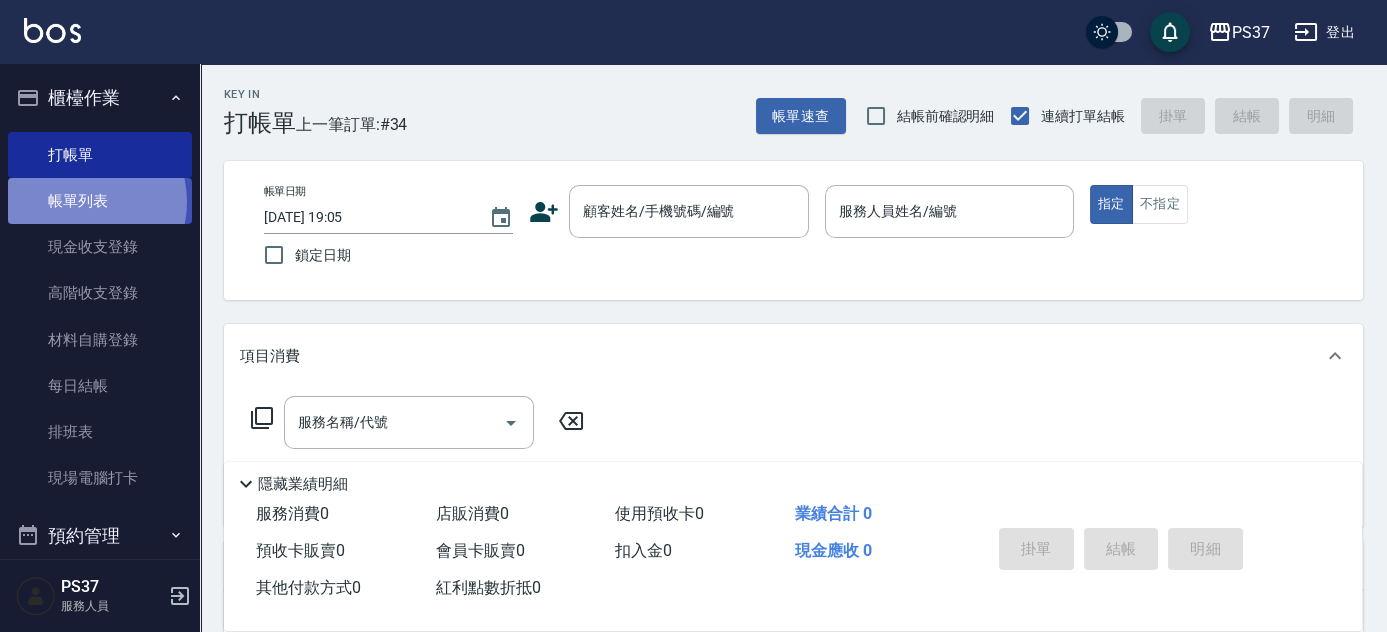 click on "帳單列表" at bounding box center [100, 201] 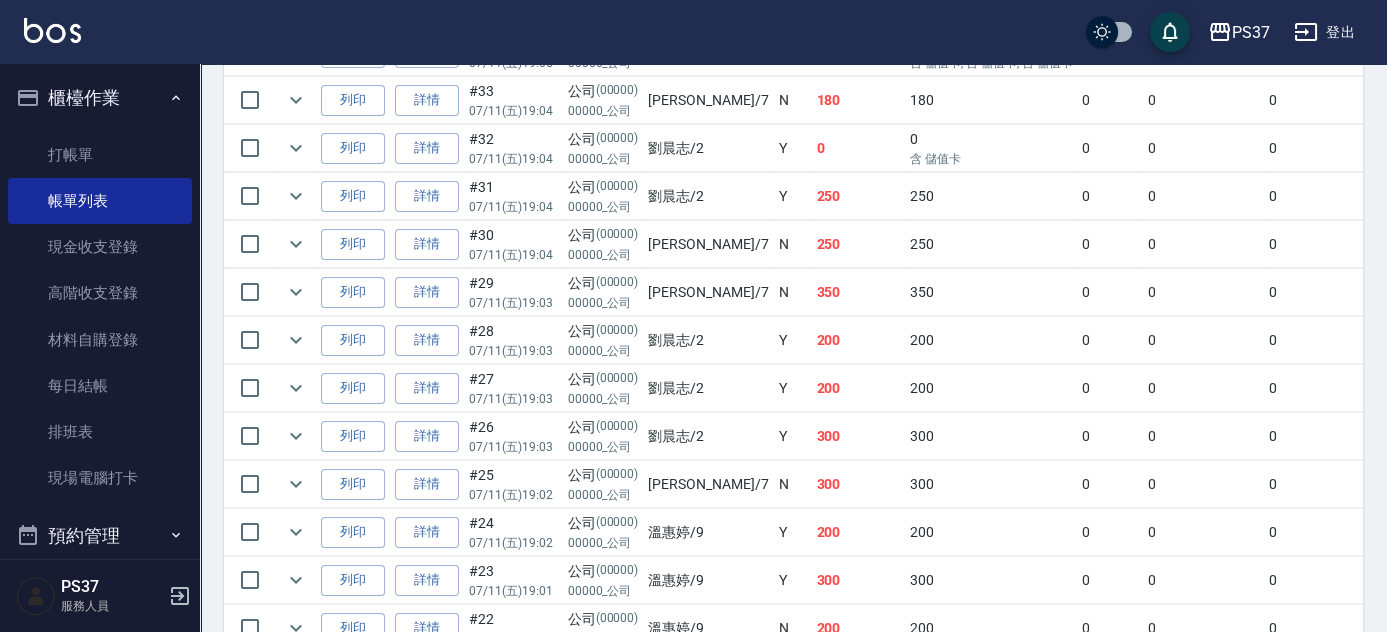 scroll, scrollTop: 90, scrollLeft: 0, axis: vertical 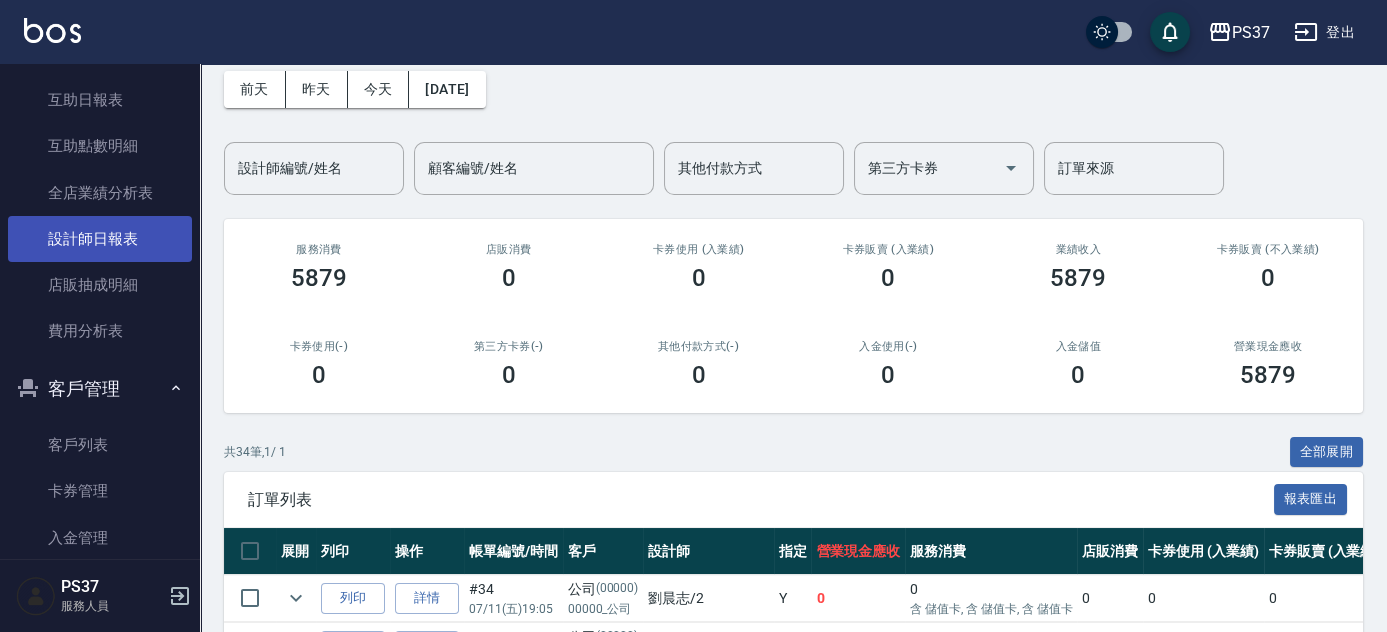 click on "設計師日報表" at bounding box center (100, 239) 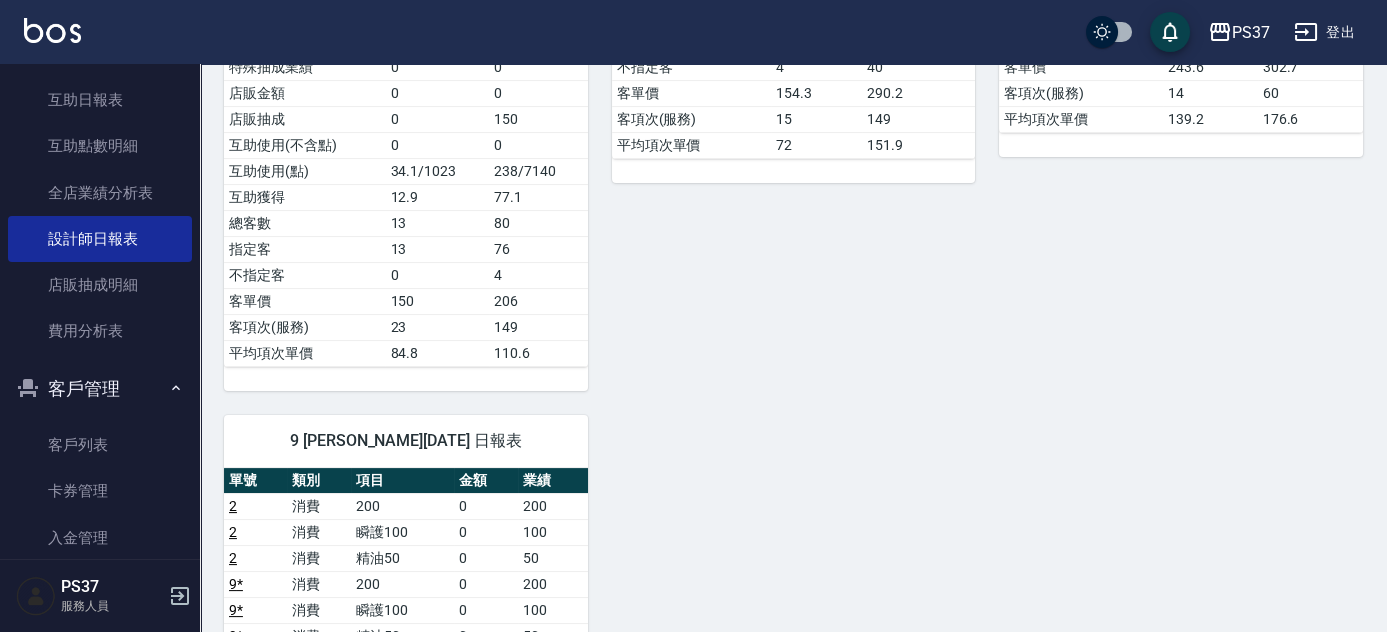scroll, scrollTop: 1000, scrollLeft: 0, axis: vertical 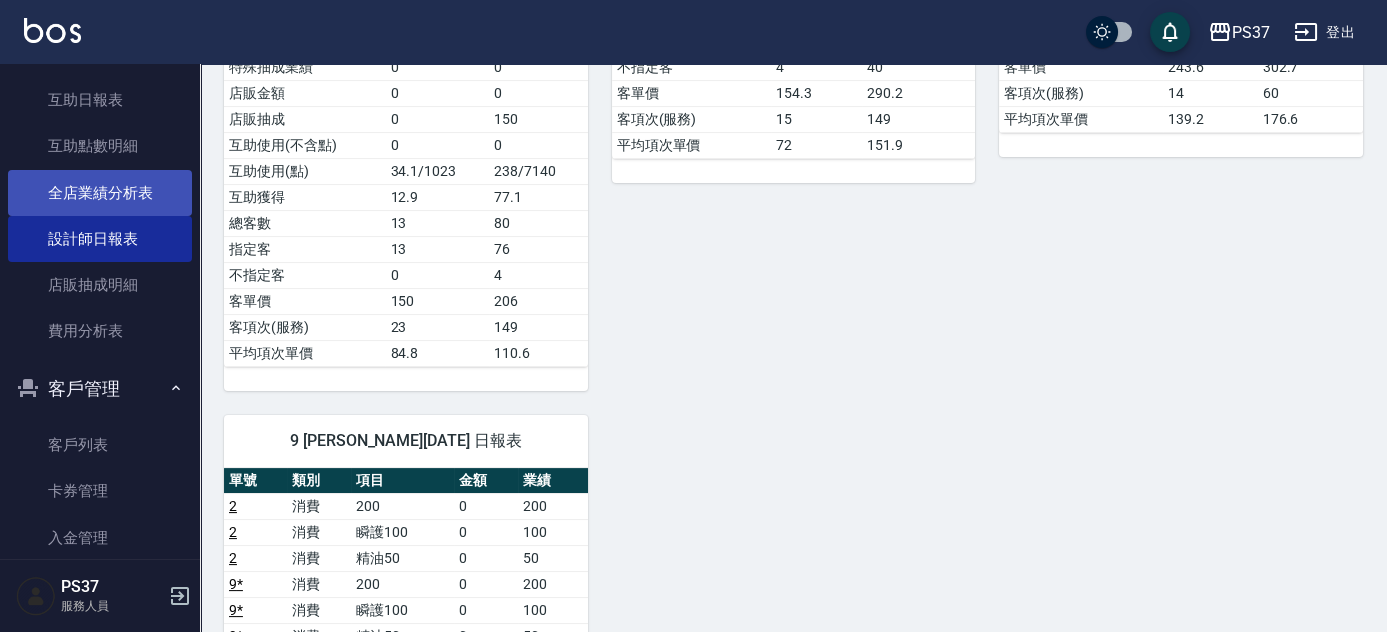 click on "全店業績分析表" at bounding box center [100, 193] 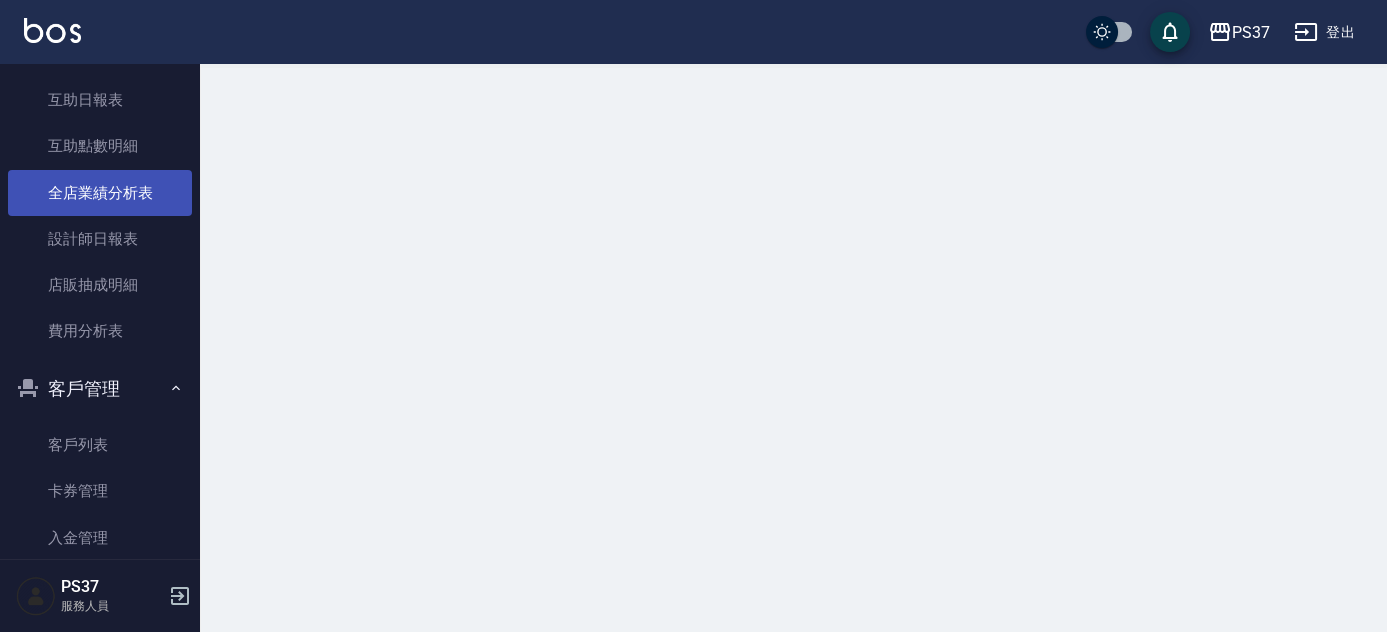 scroll, scrollTop: 0, scrollLeft: 0, axis: both 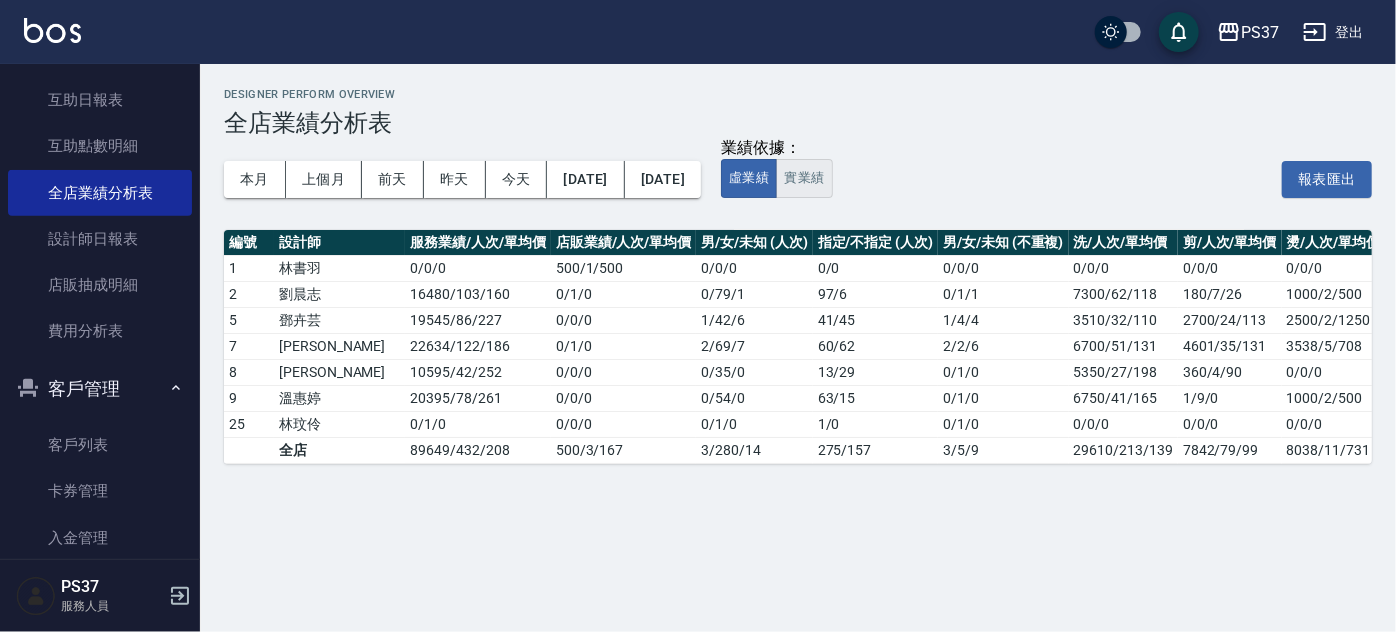 click on "實業績" at bounding box center [804, 178] 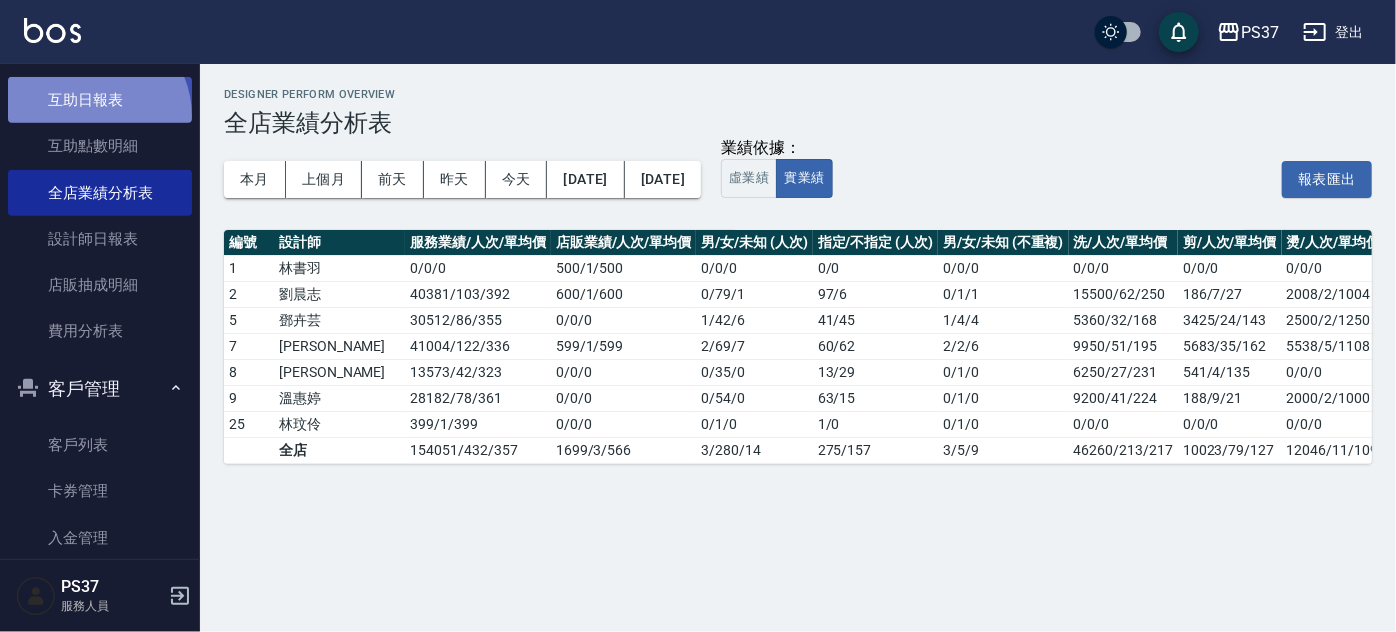 click on "互助日報表" at bounding box center [100, 100] 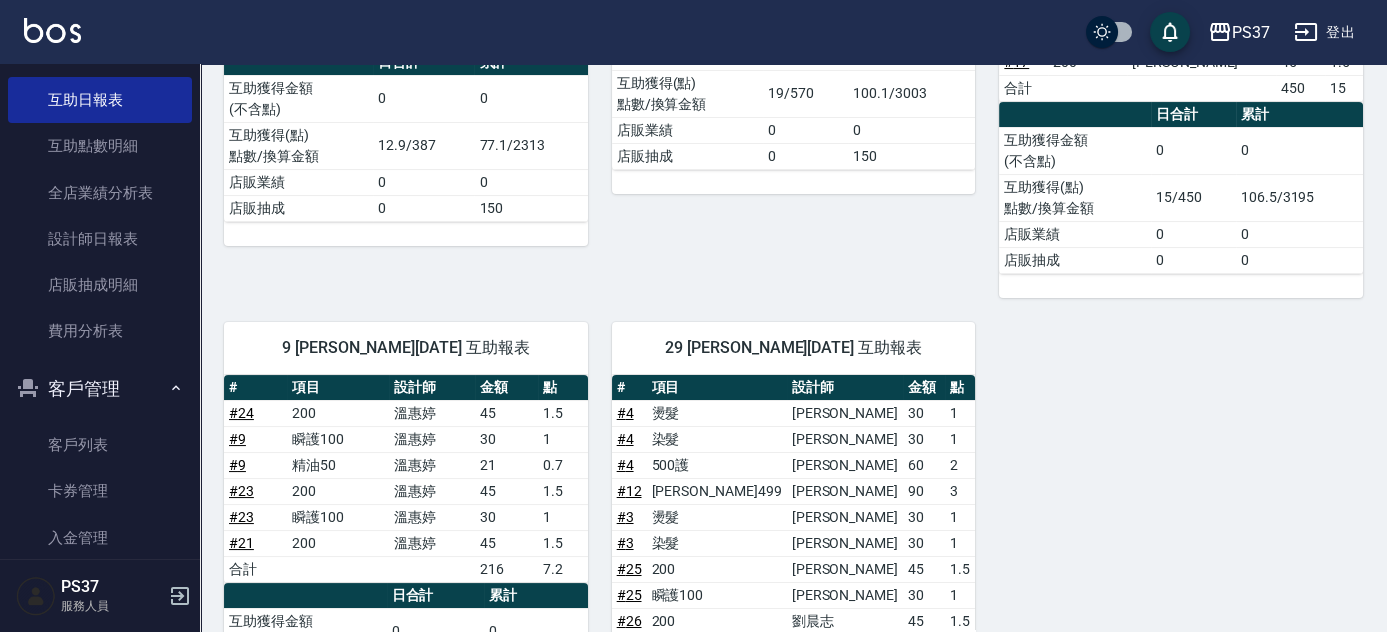 scroll, scrollTop: 0, scrollLeft: 0, axis: both 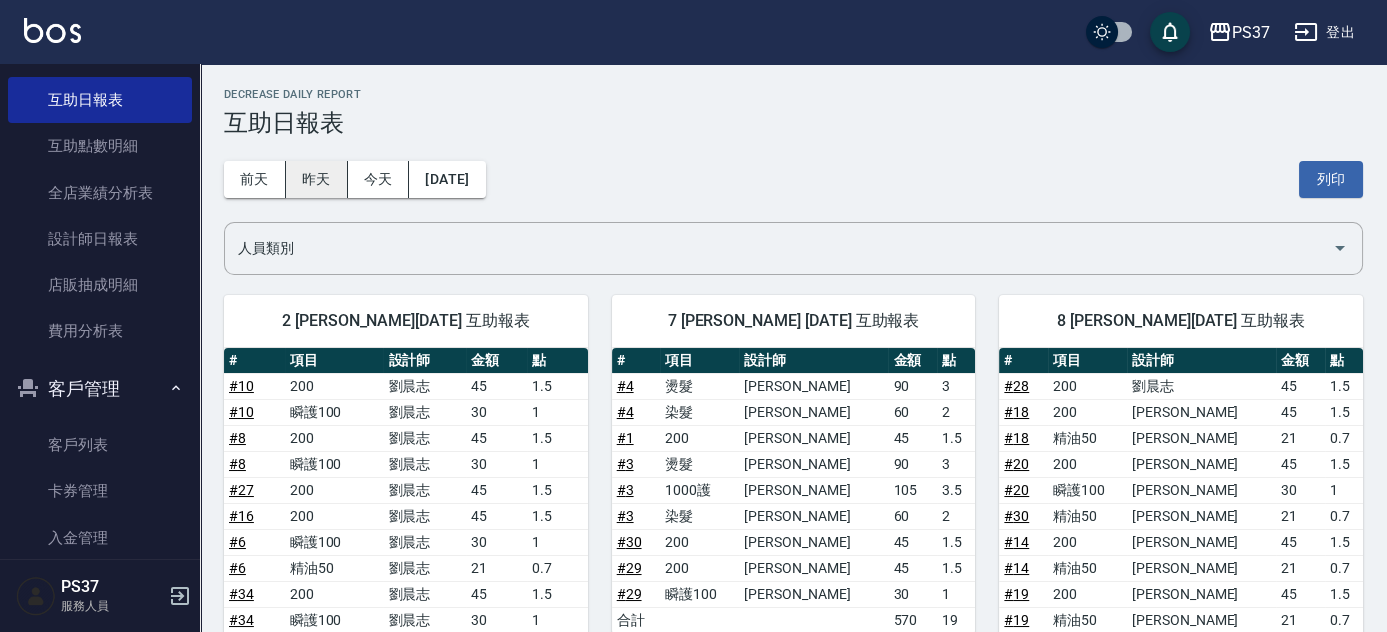 click on "昨天" at bounding box center [317, 179] 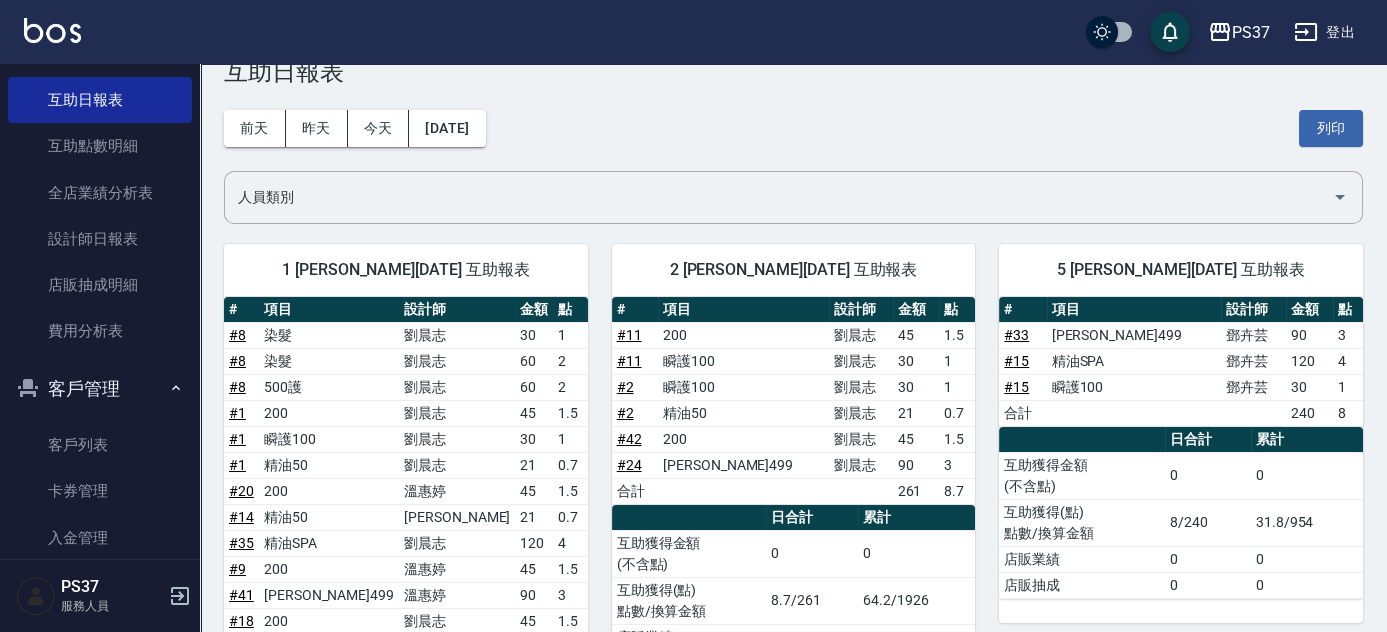scroll, scrollTop: 0, scrollLeft: 0, axis: both 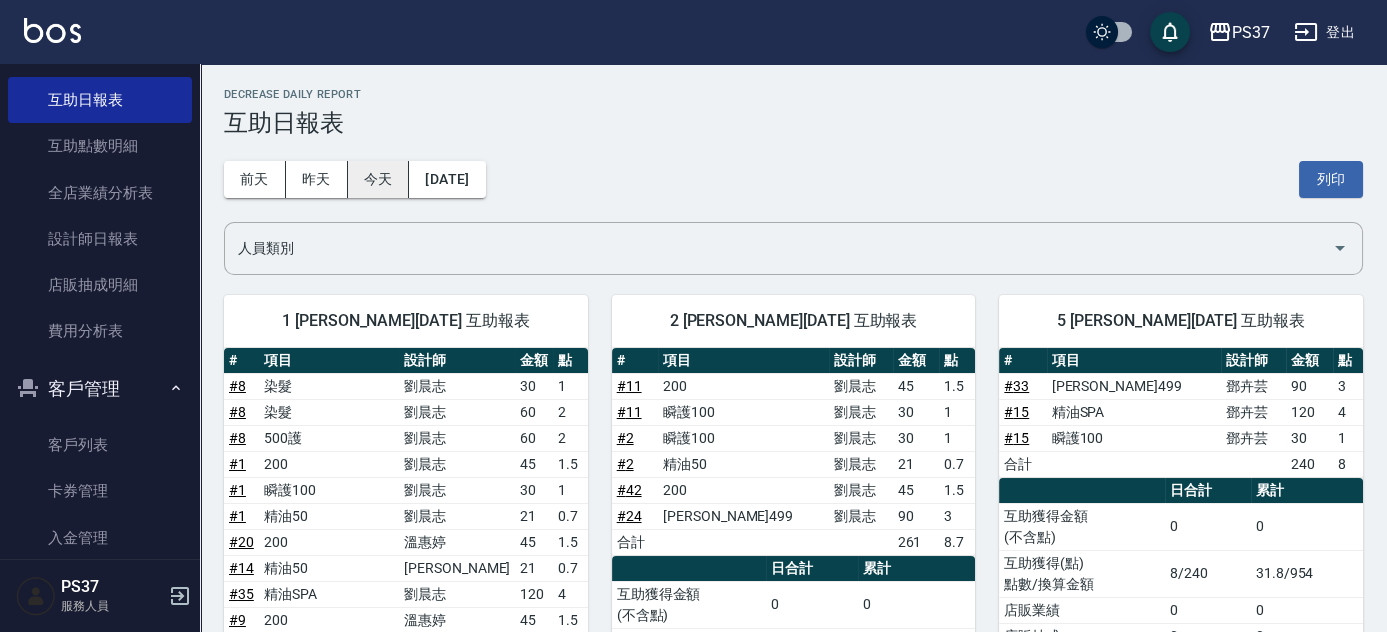 click on "今天" at bounding box center (379, 179) 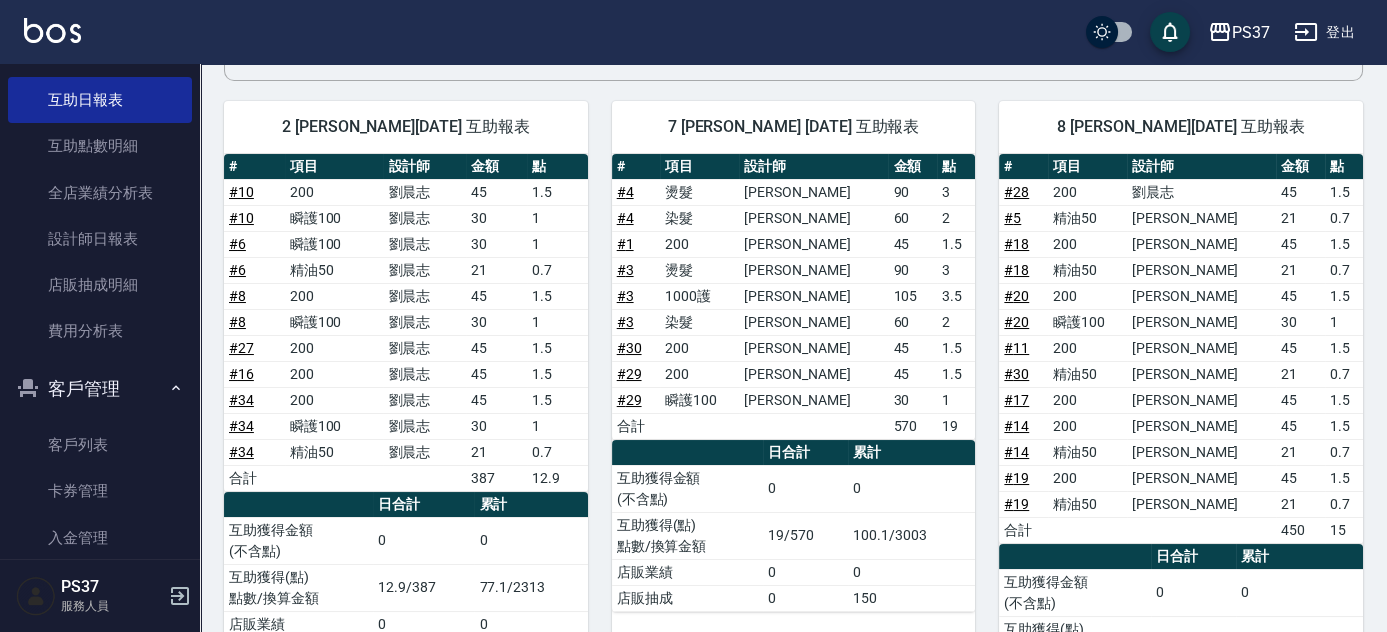 scroll, scrollTop: 272, scrollLeft: 0, axis: vertical 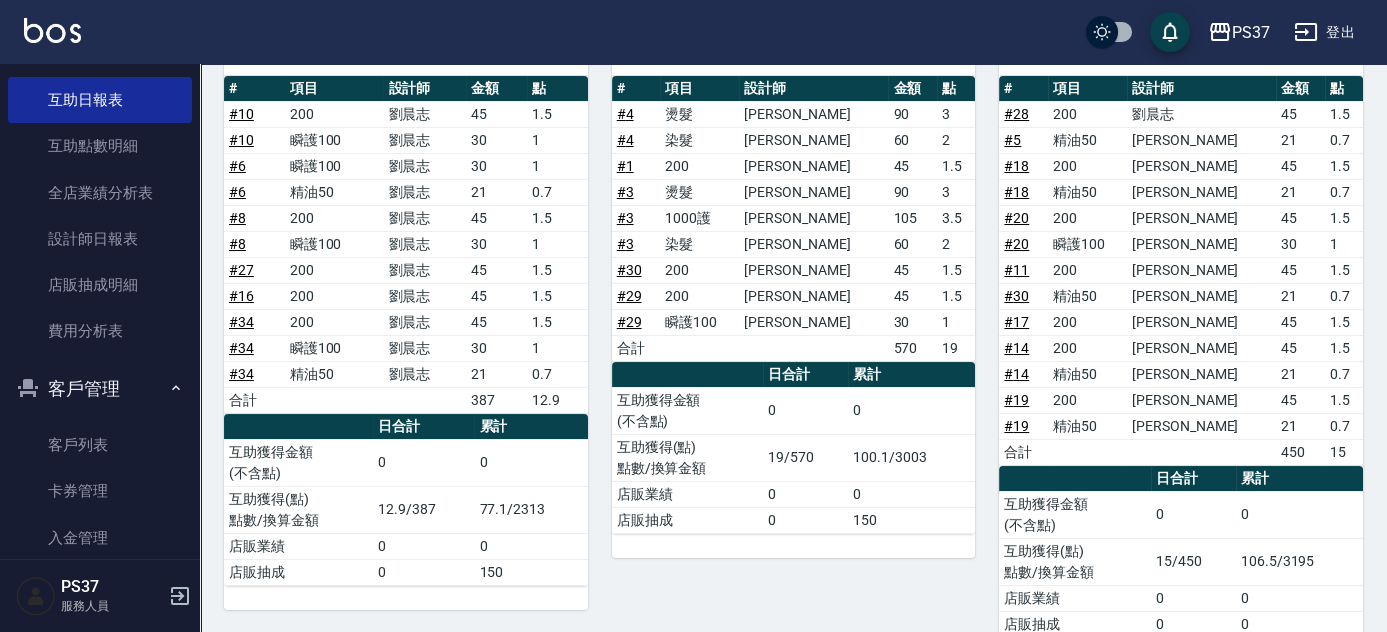 click on "# 30" at bounding box center (1016, 296) 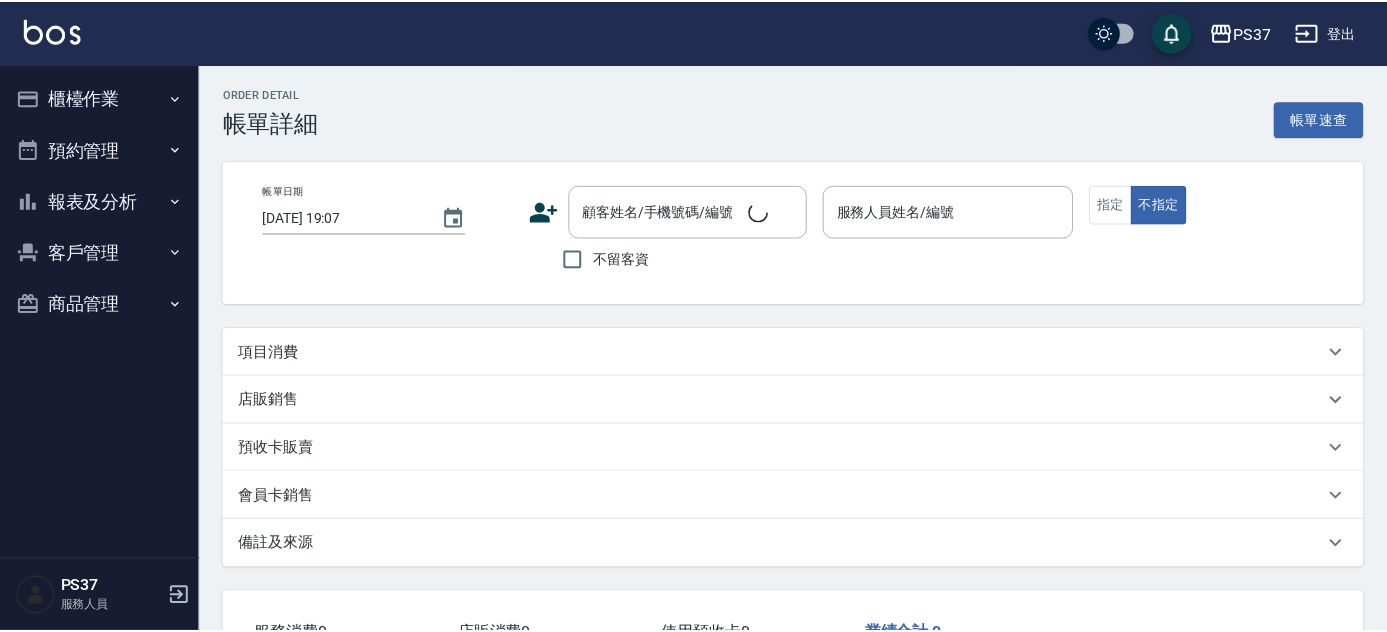 scroll, scrollTop: 0, scrollLeft: 0, axis: both 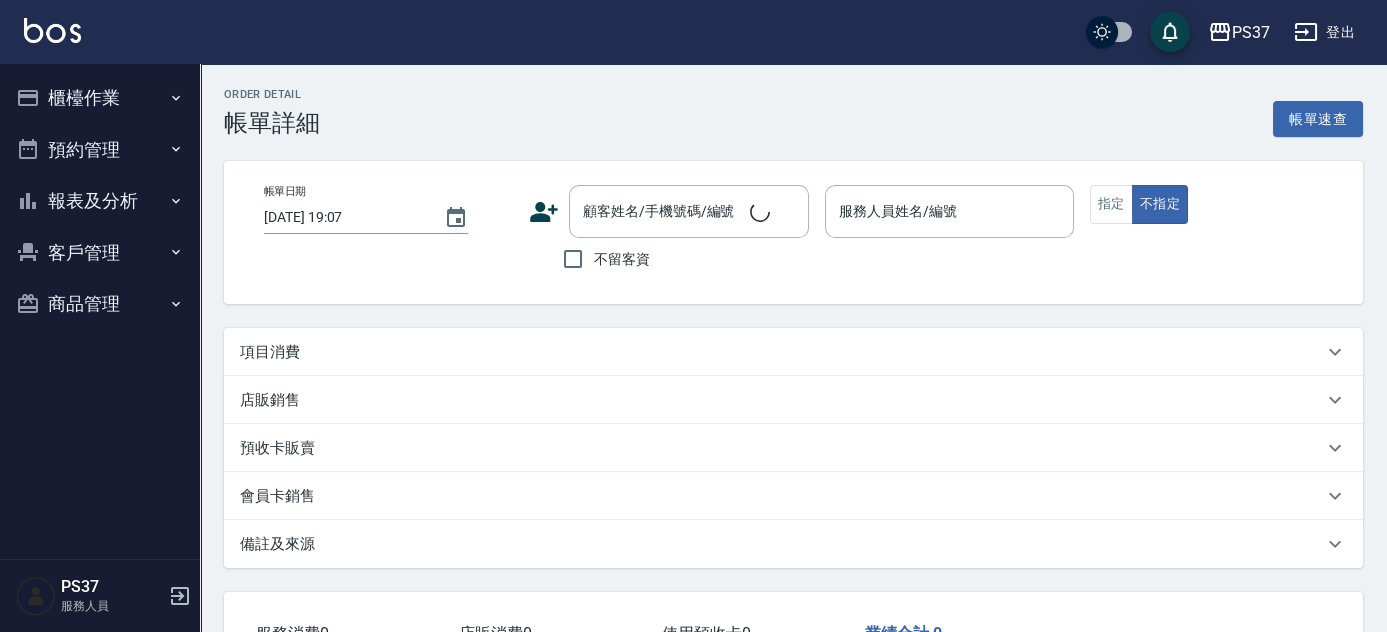 type on "[DATE] 19:04" 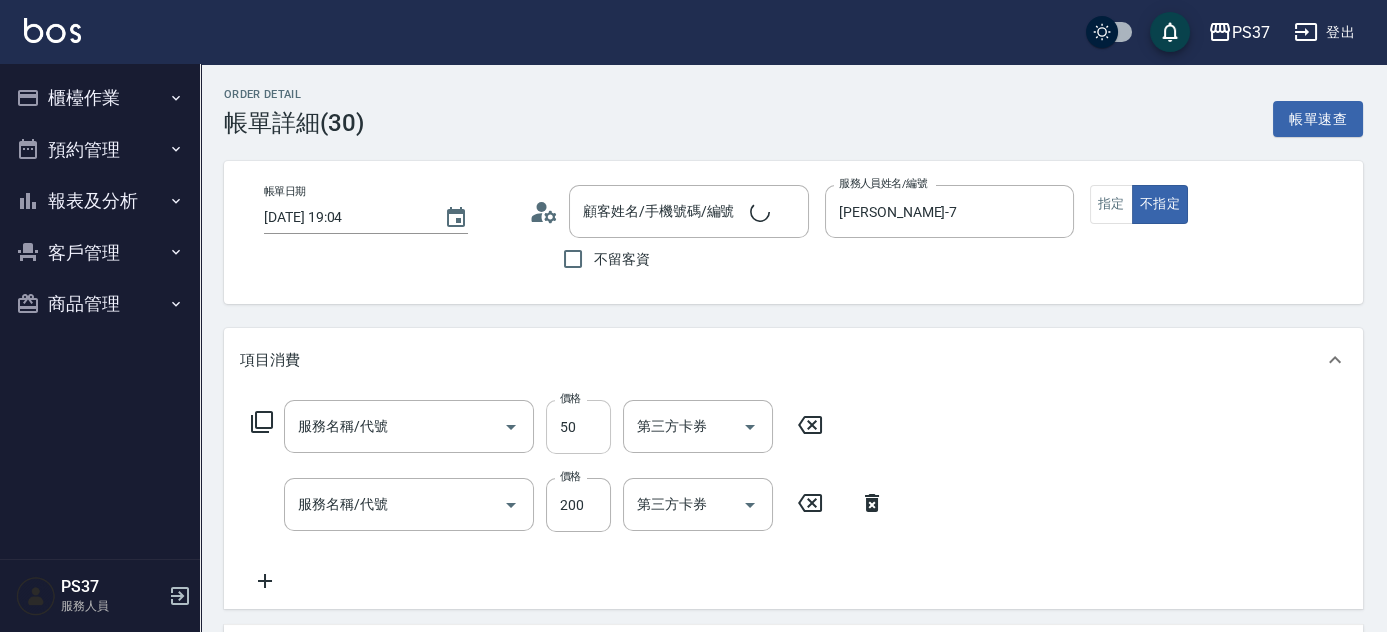 type on "公司/00000_公司/00000" 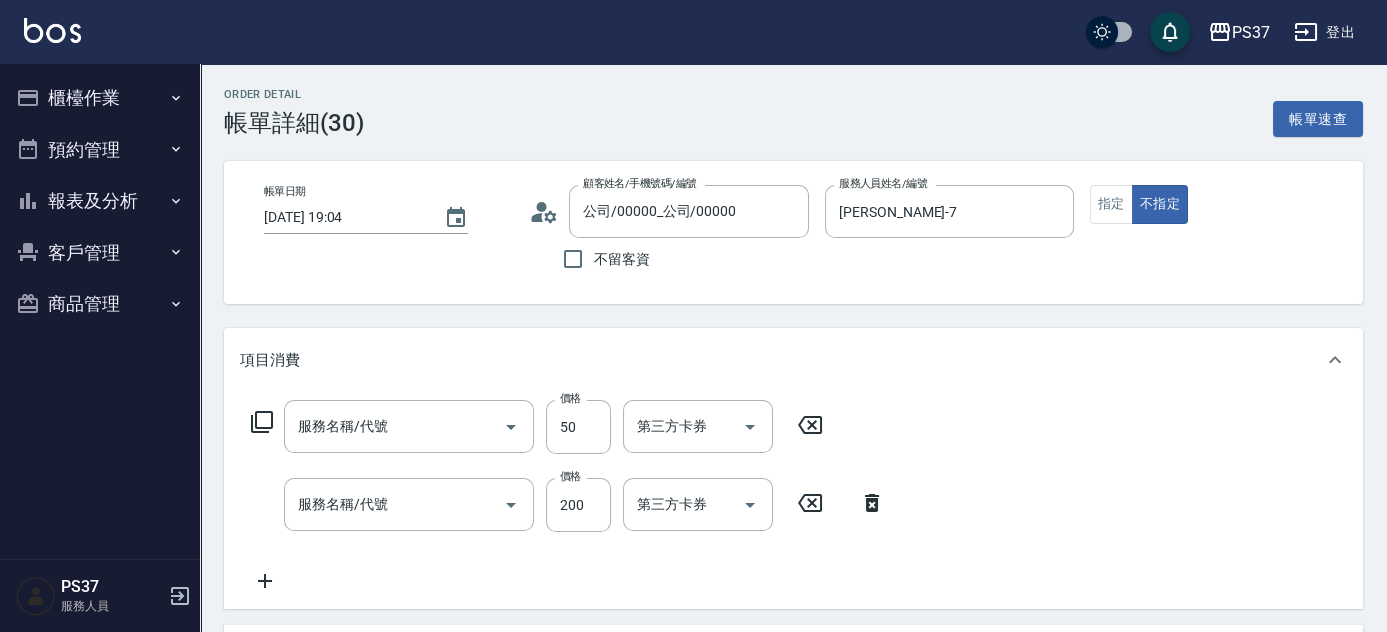 type on "精油50(112)" 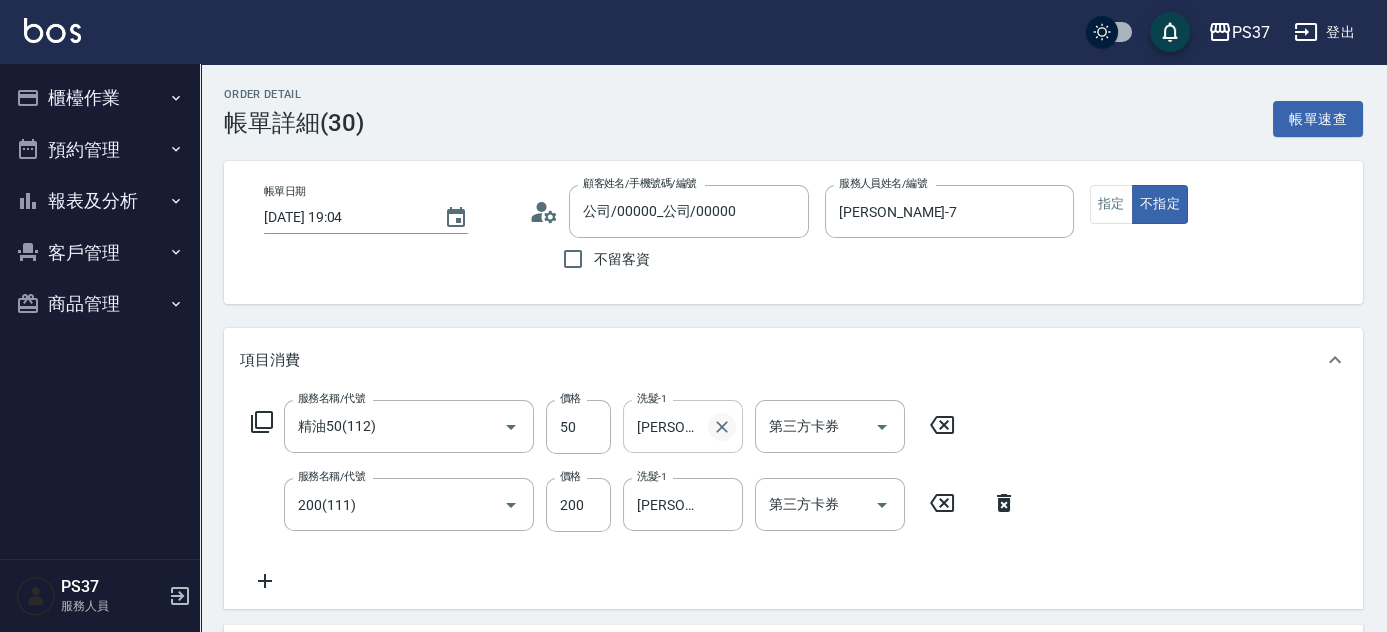 click 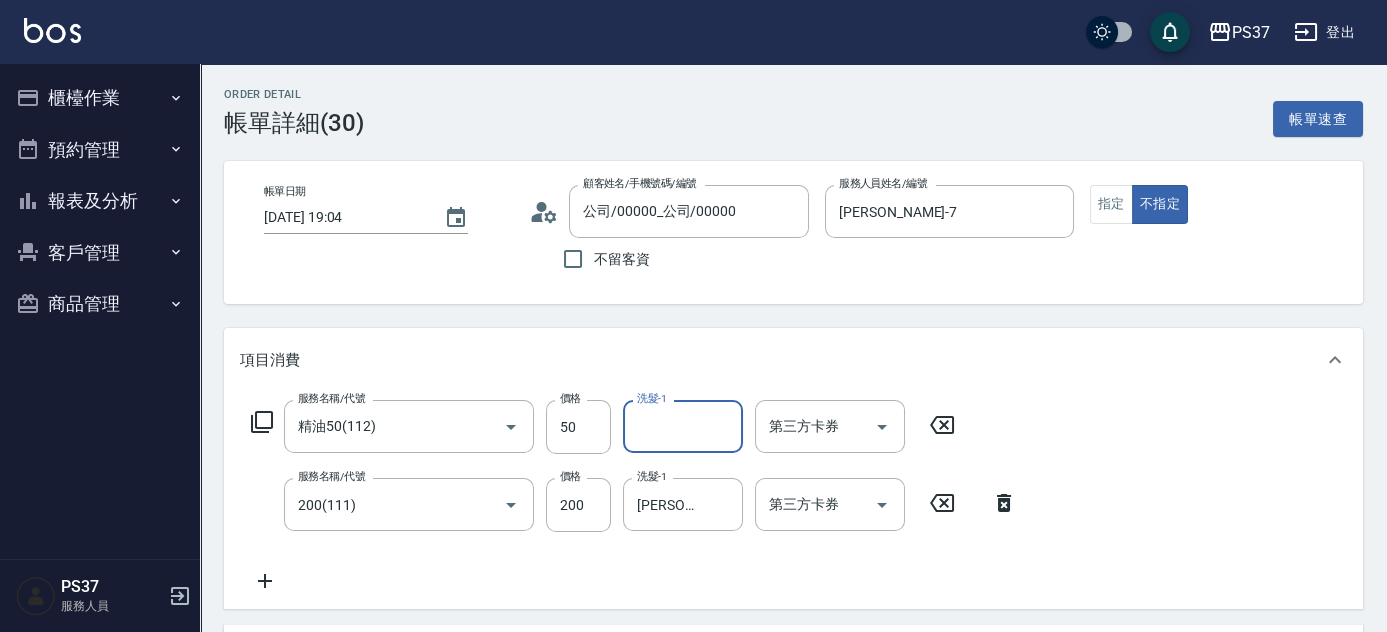 click on "洗髮-1" at bounding box center (683, 426) 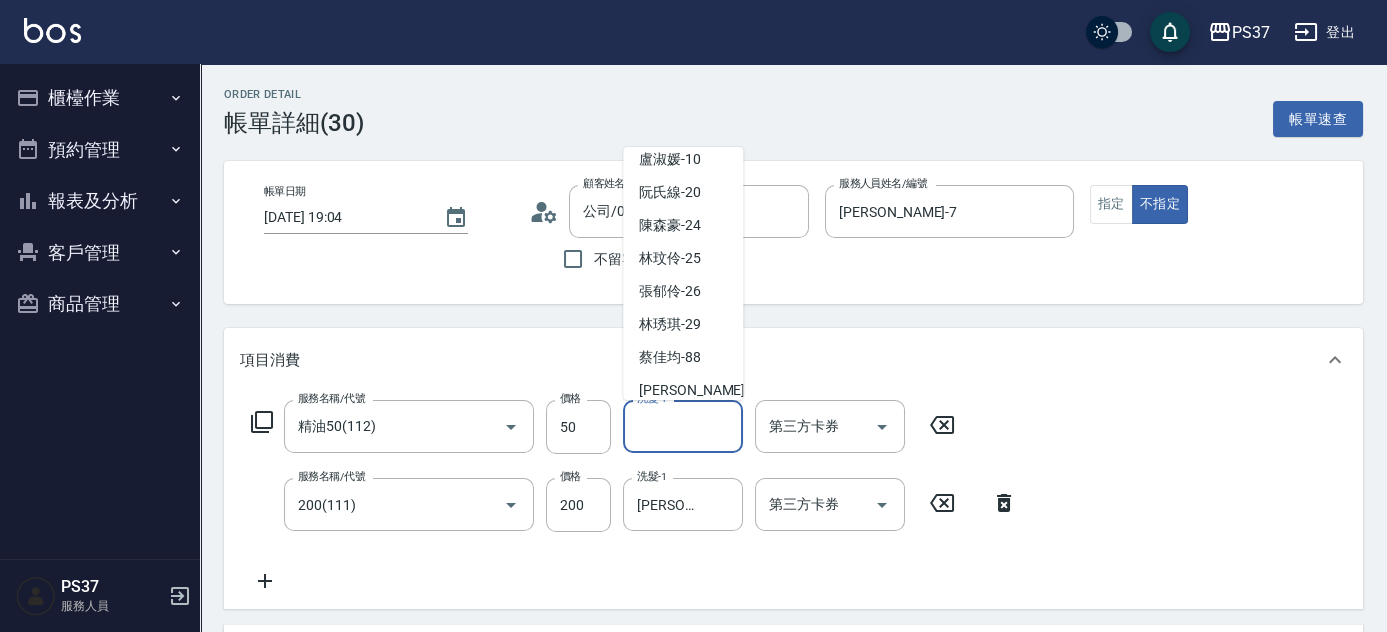 scroll, scrollTop: 323, scrollLeft: 0, axis: vertical 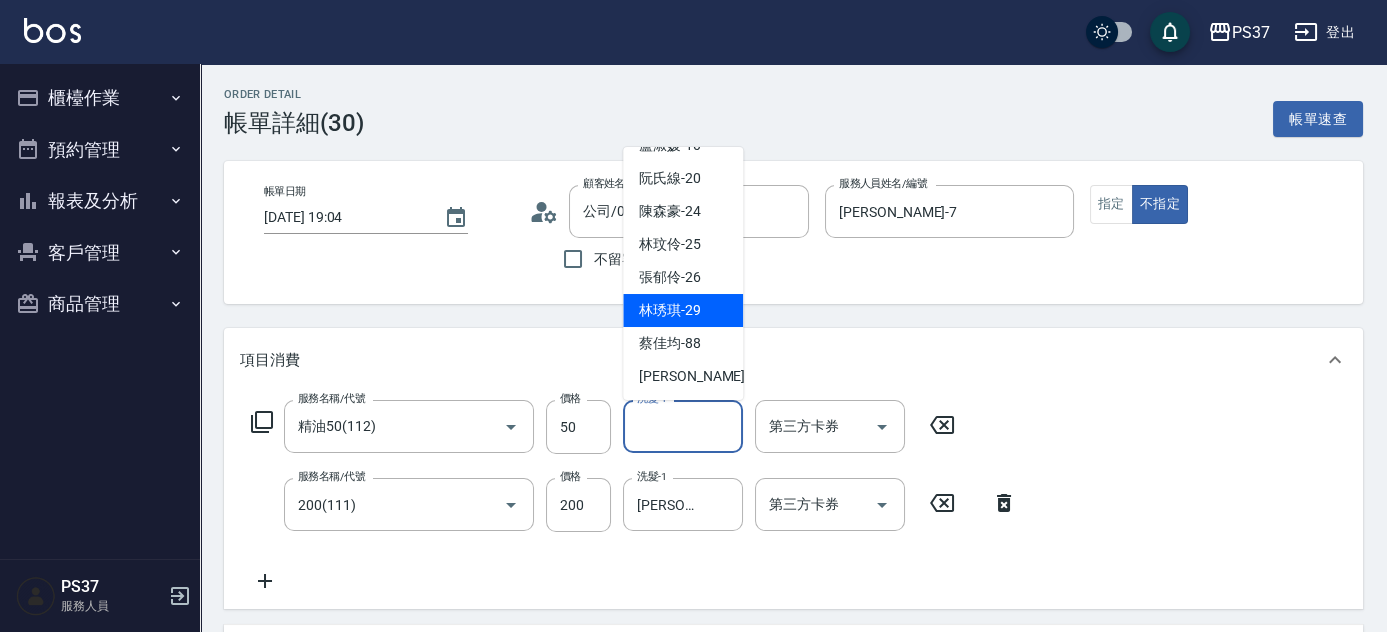 click on "林琇琪 -29" at bounding box center [670, 310] 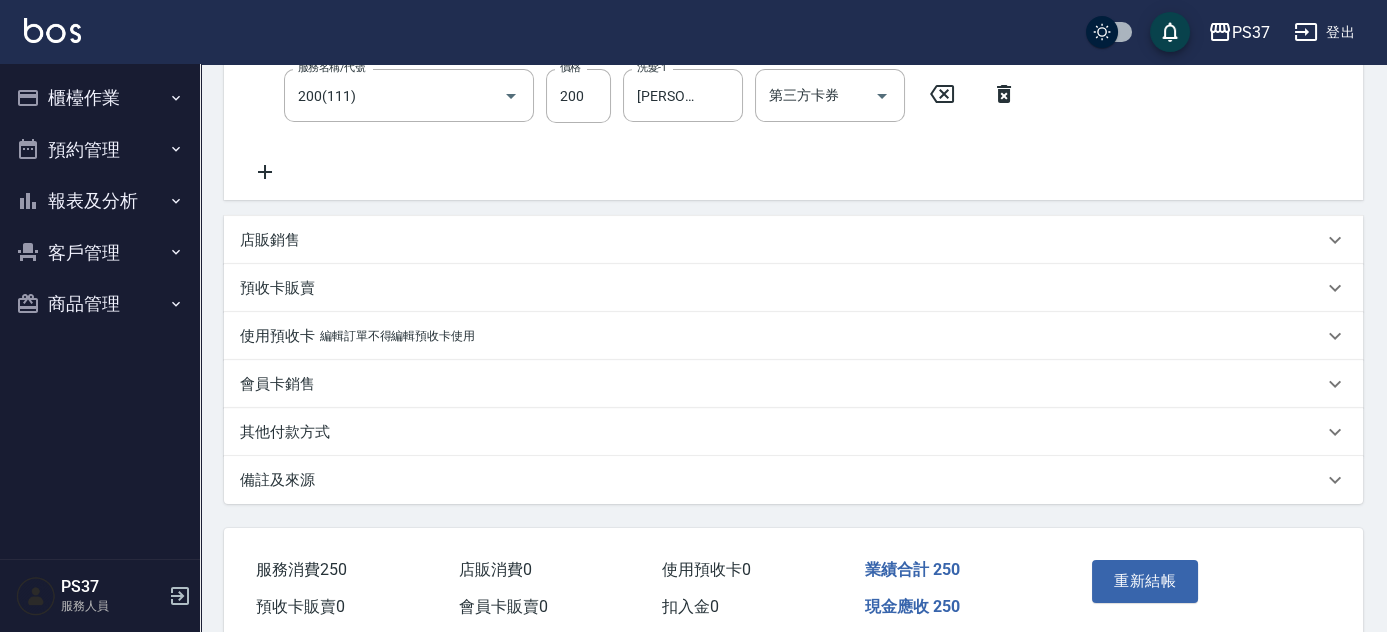 scroll, scrollTop: 495, scrollLeft: 0, axis: vertical 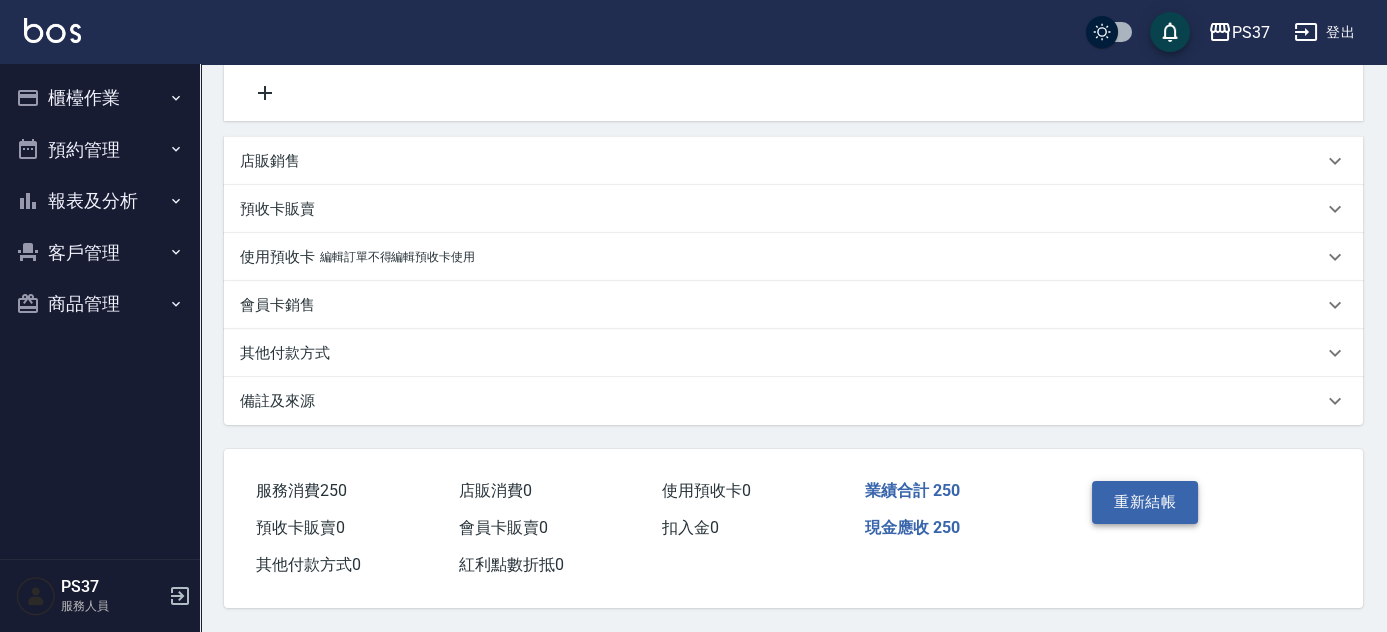 click on "重新結帳" at bounding box center [1145, 502] 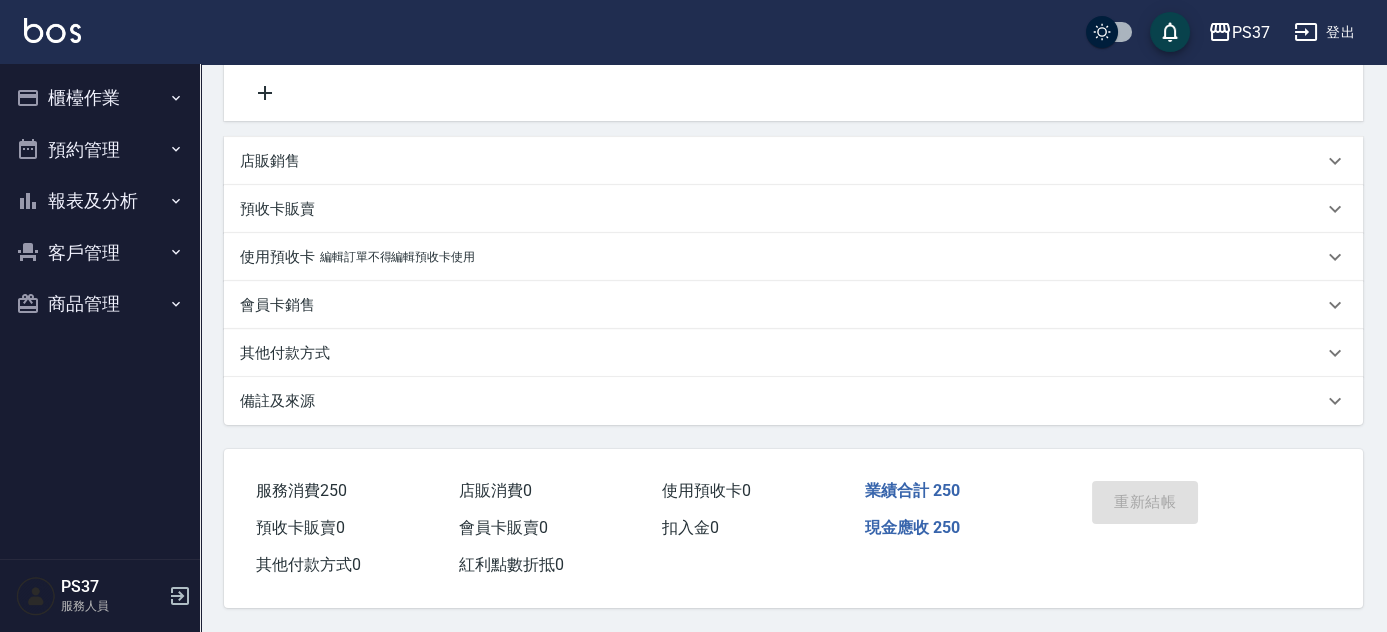 scroll, scrollTop: 0, scrollLeft: 0, axis: both 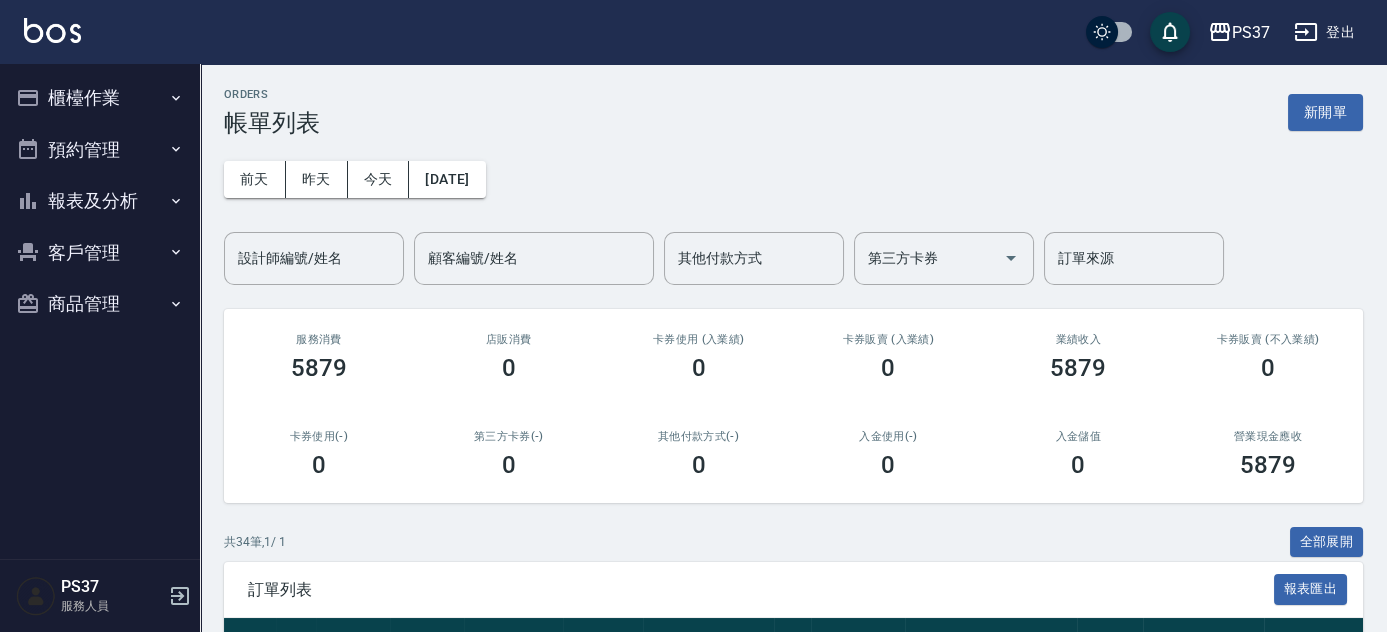 click on "報表及分析" at bounding box center (100, 201) 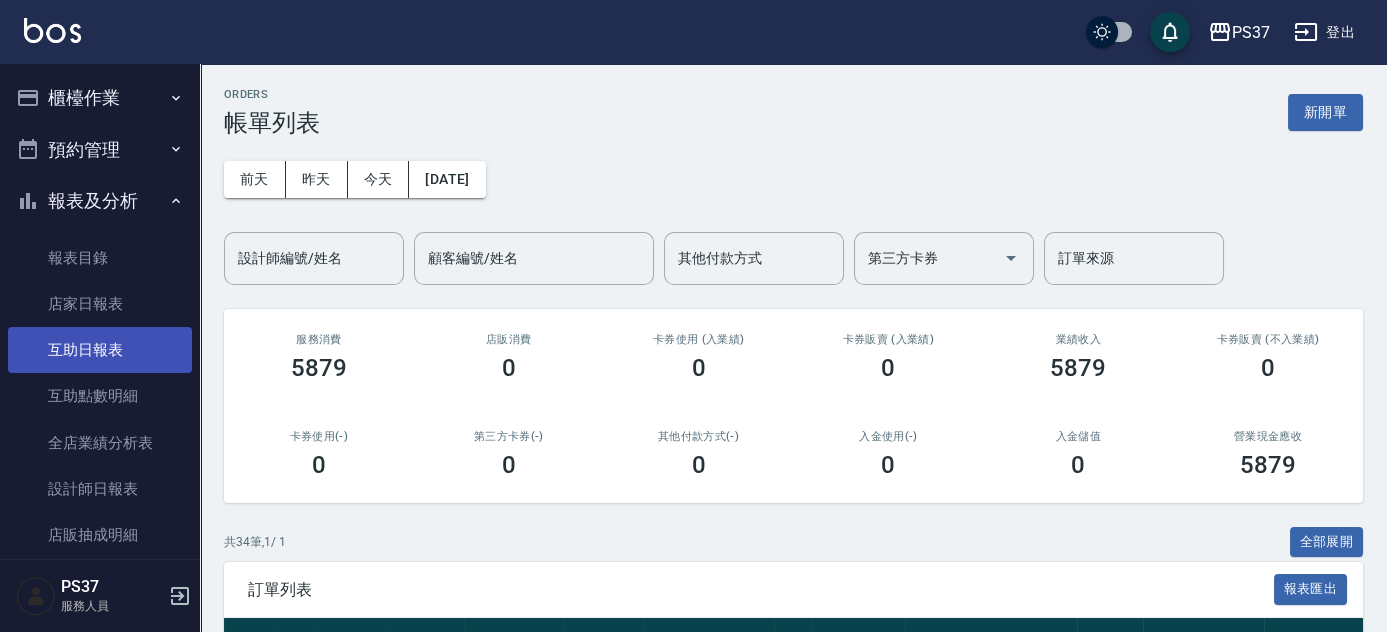 click on "互助日報表" at bounding box center (100, 350) 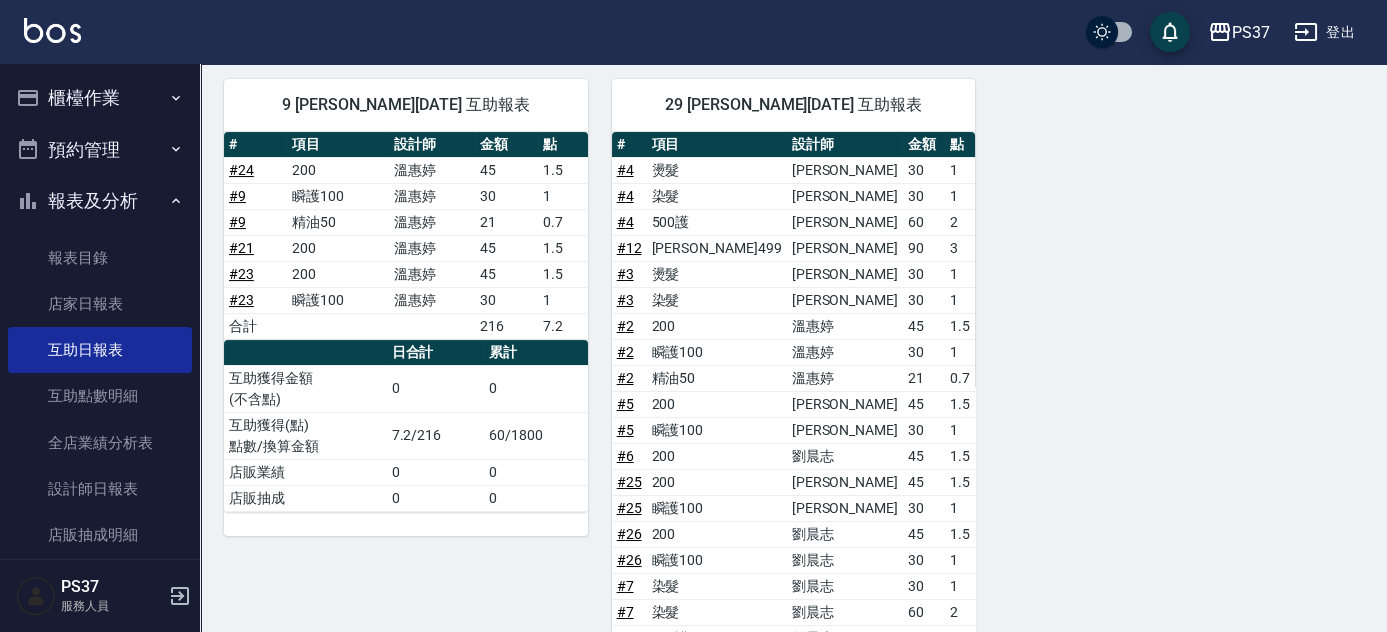 scroll, scrollTop: 909, scrollLeft: 0, axis: vertical 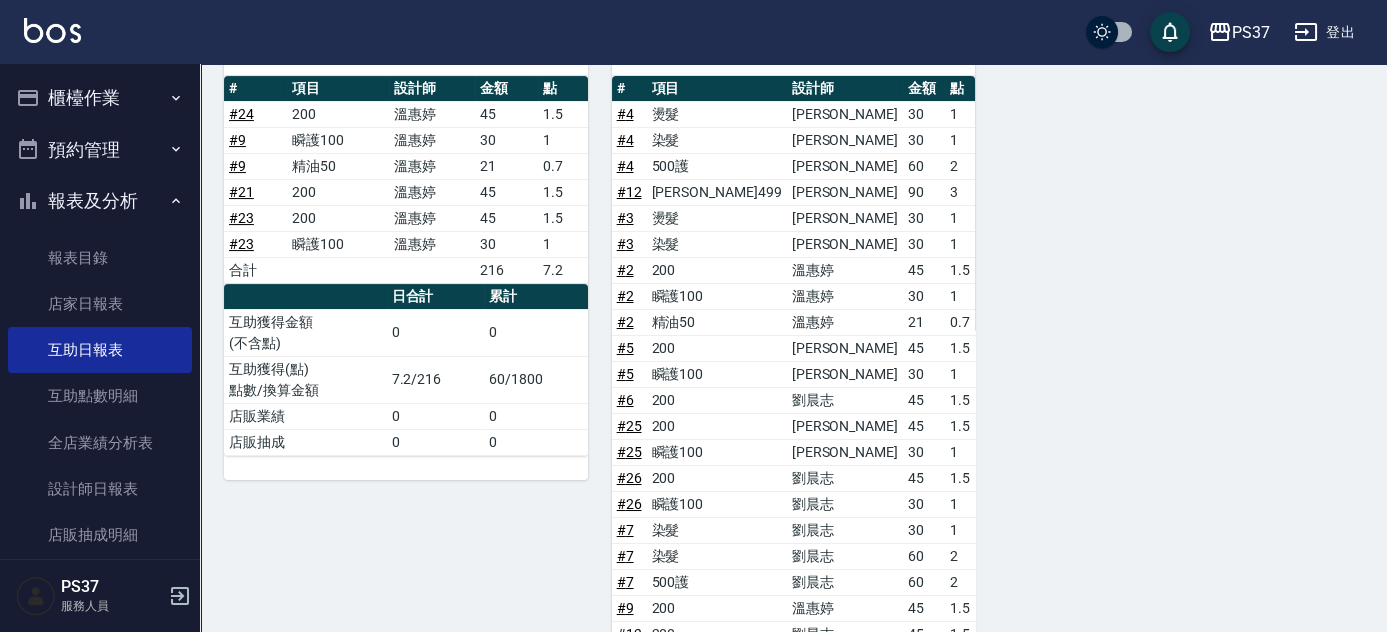 click on "# 26" at bounding box center [629, 478] 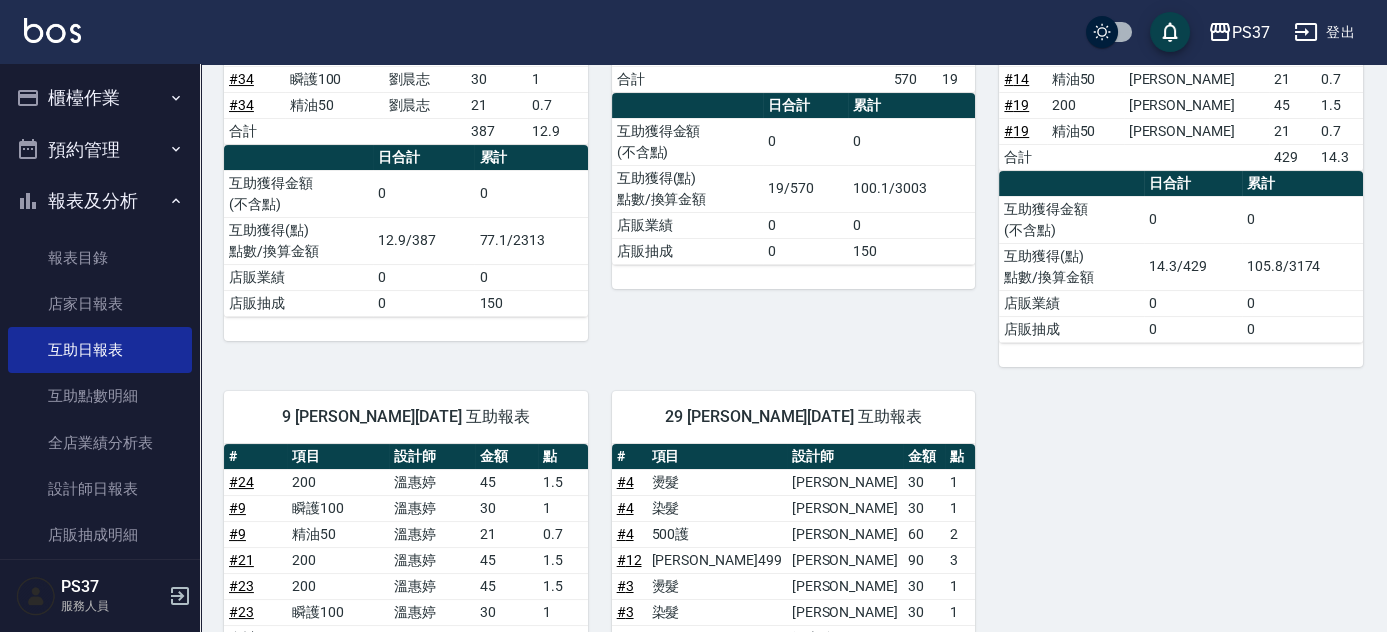 scroll, scrollTop: 181, scrollLeft: 0, axis: vertical 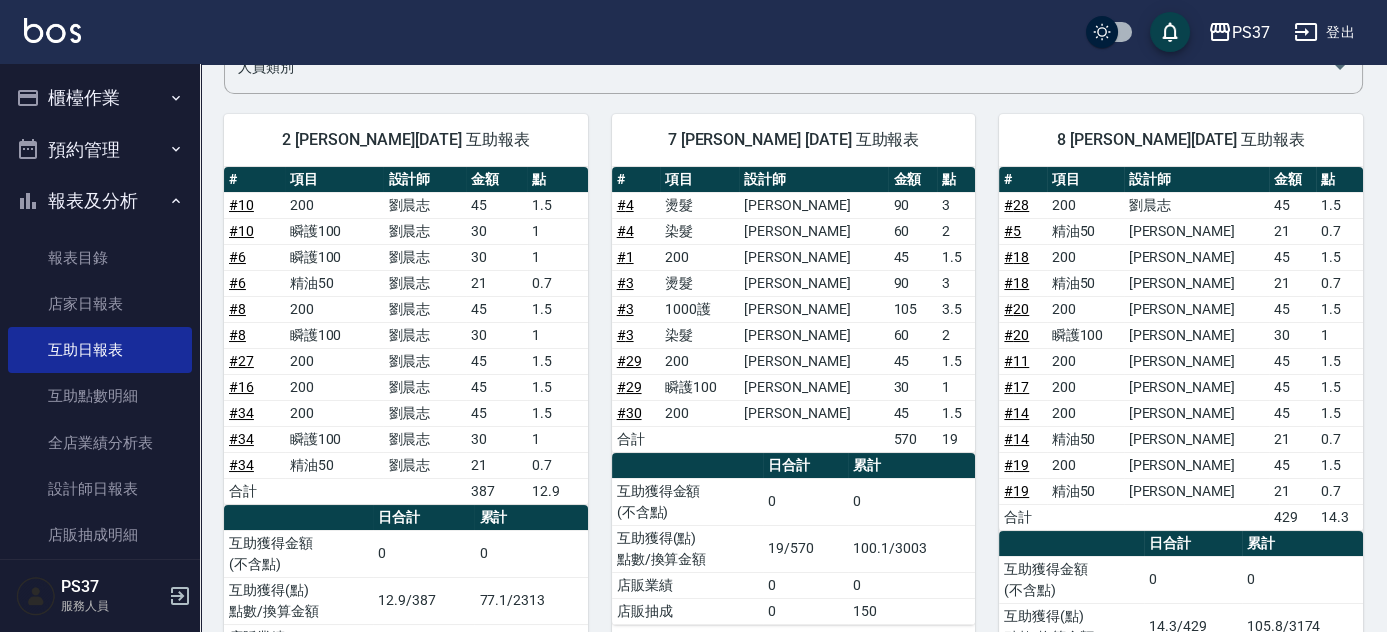 click on "# 3" at bounding box center (625, 335) 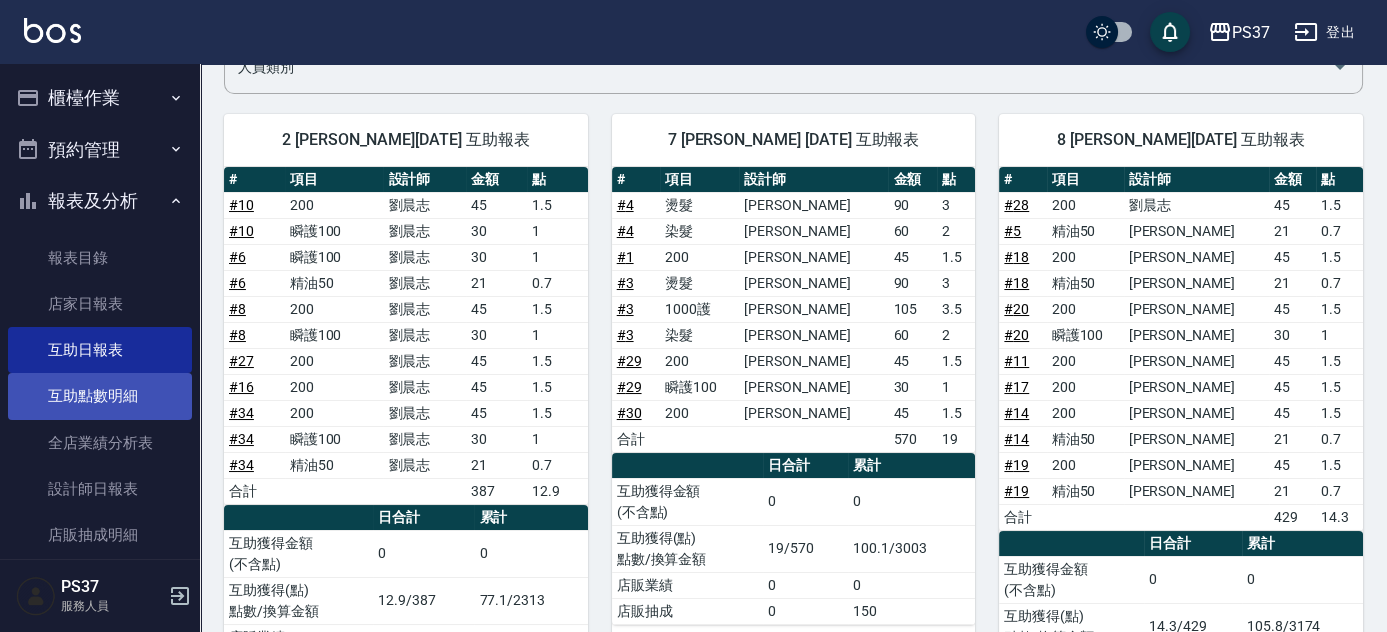 click on "互助點數明細" at bounding box center (100, 396) 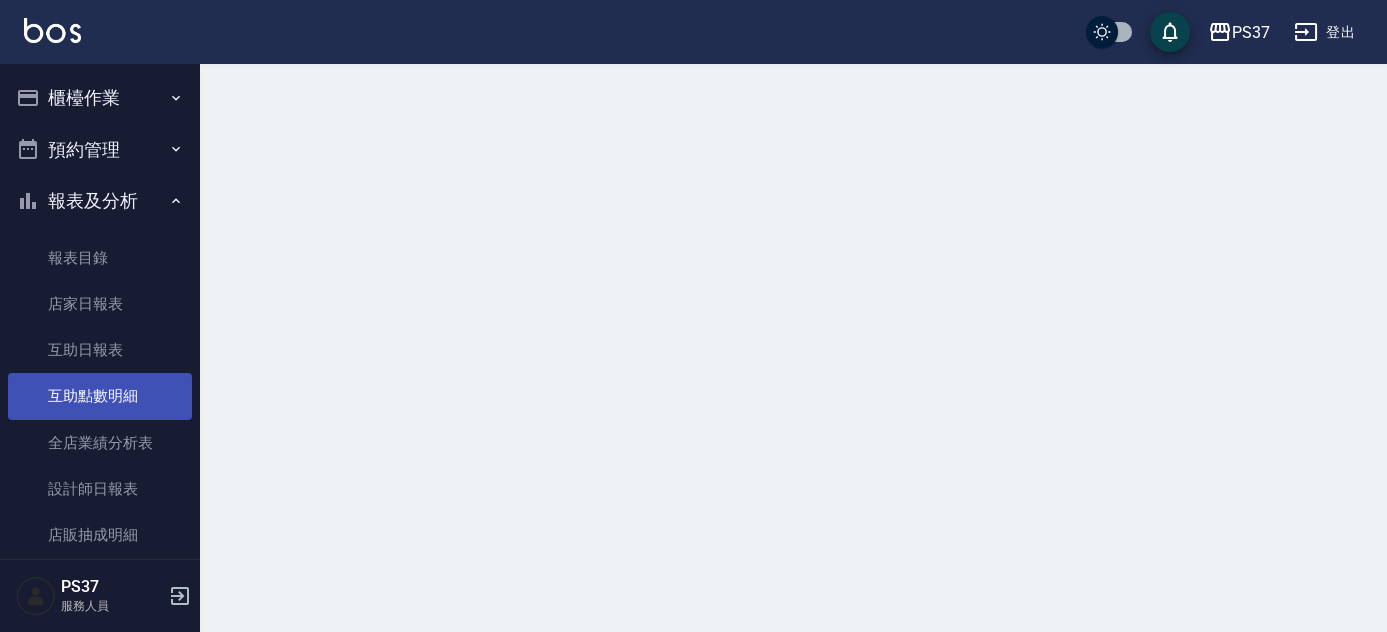 scroll, scrollTop: 0, scrollLeft: 0, axis: both 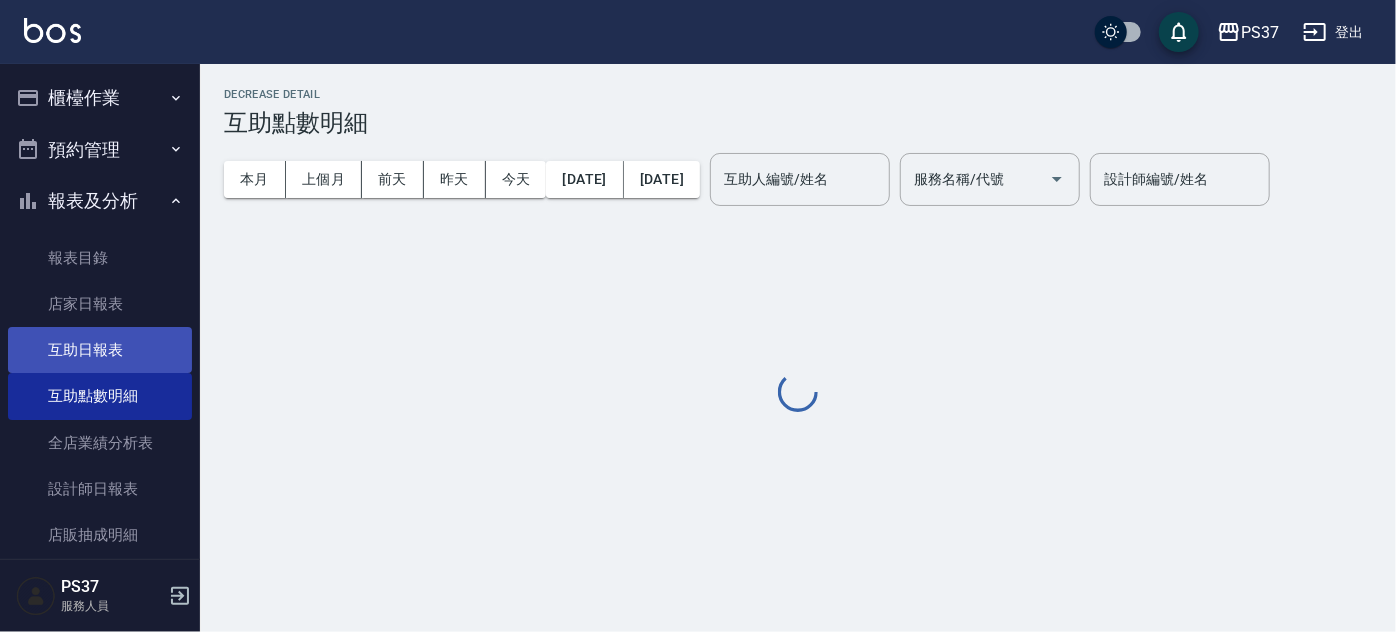 click on "互助日報表" at bounding box center (100, 350) 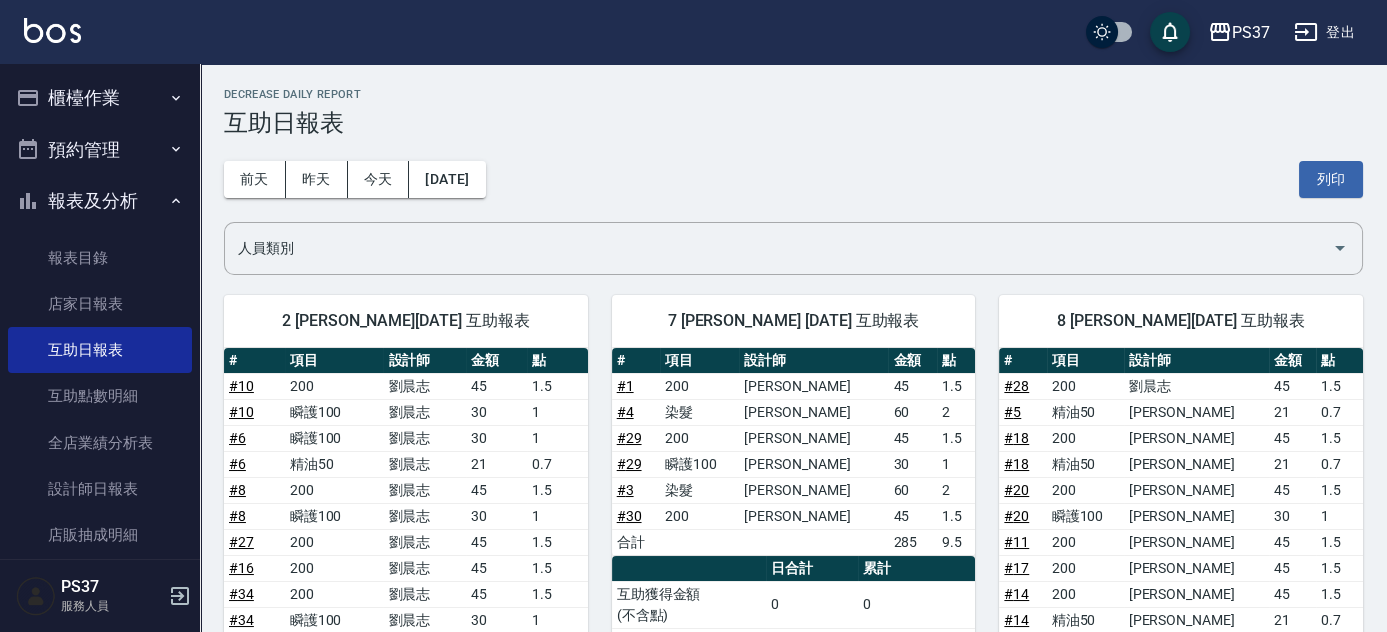 scroll, scrollTop: 90, scrollLeft: 0, axis: vertical 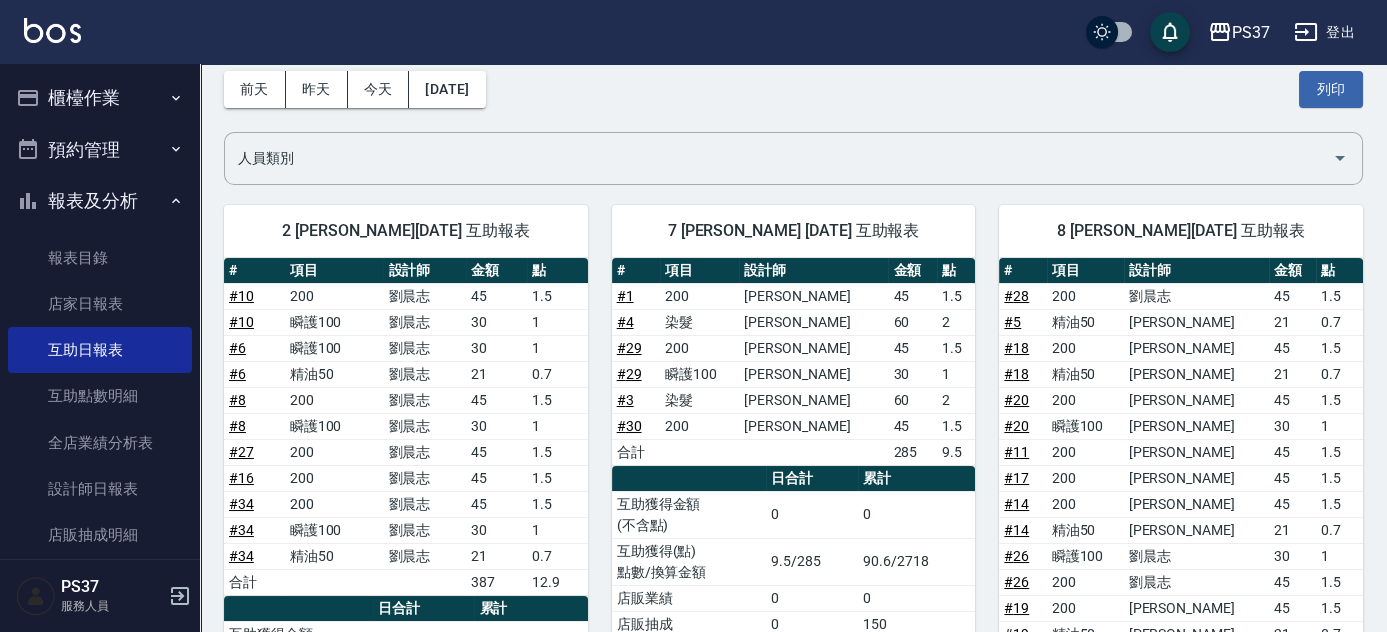 click on "# 3" at bounding box center [625, 400] 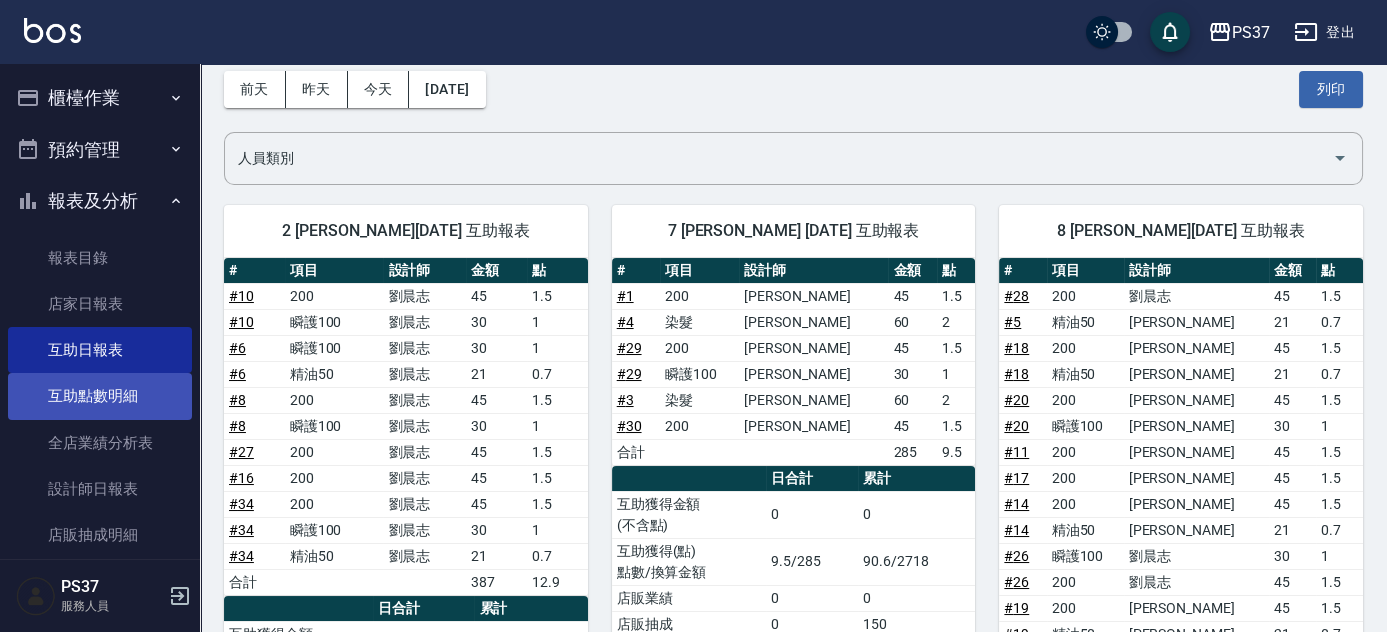 click on "互助點數明細" at bounding box center [100, 396] 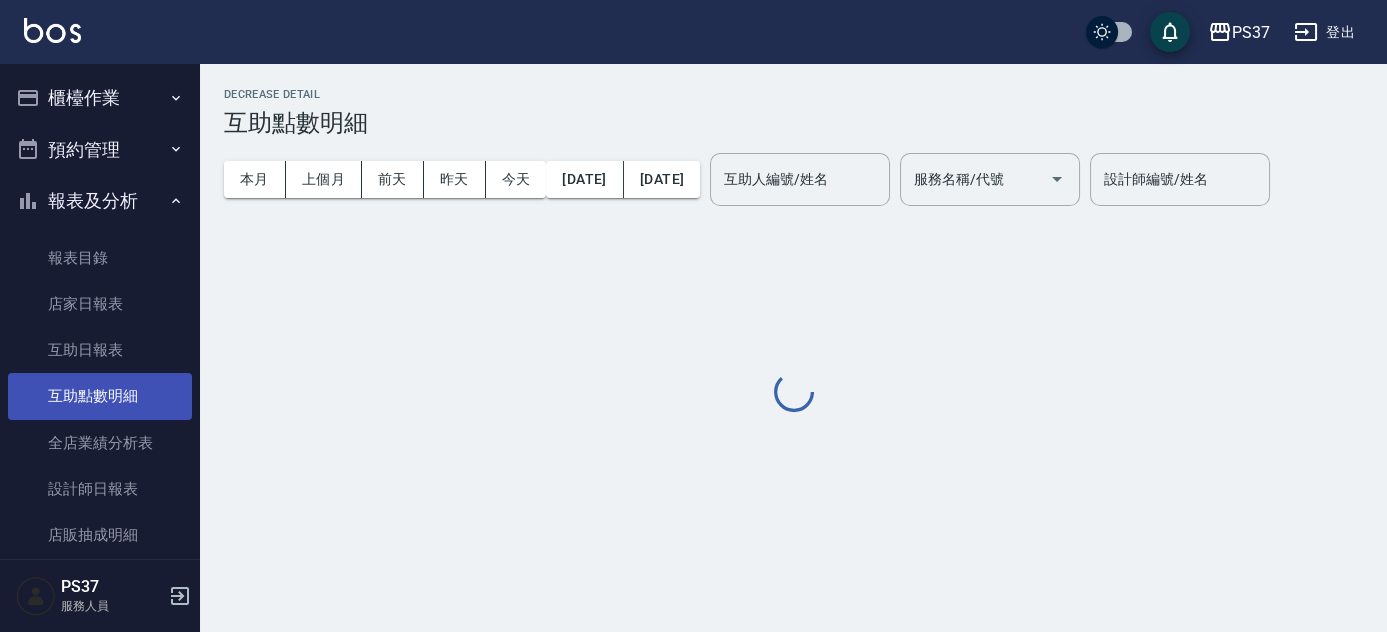 scroll, scrollTop: 0, scrollLeft: 0, axis: both 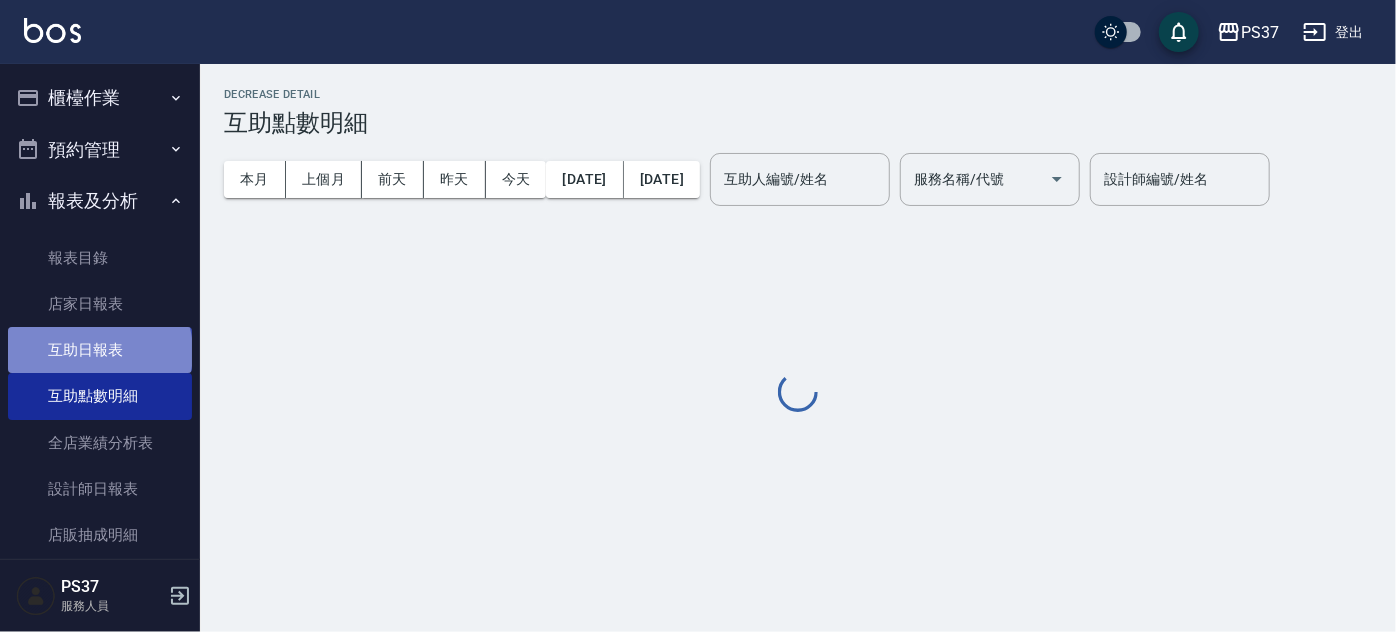 click on "互助日報表" at bounding box center (100, 350) 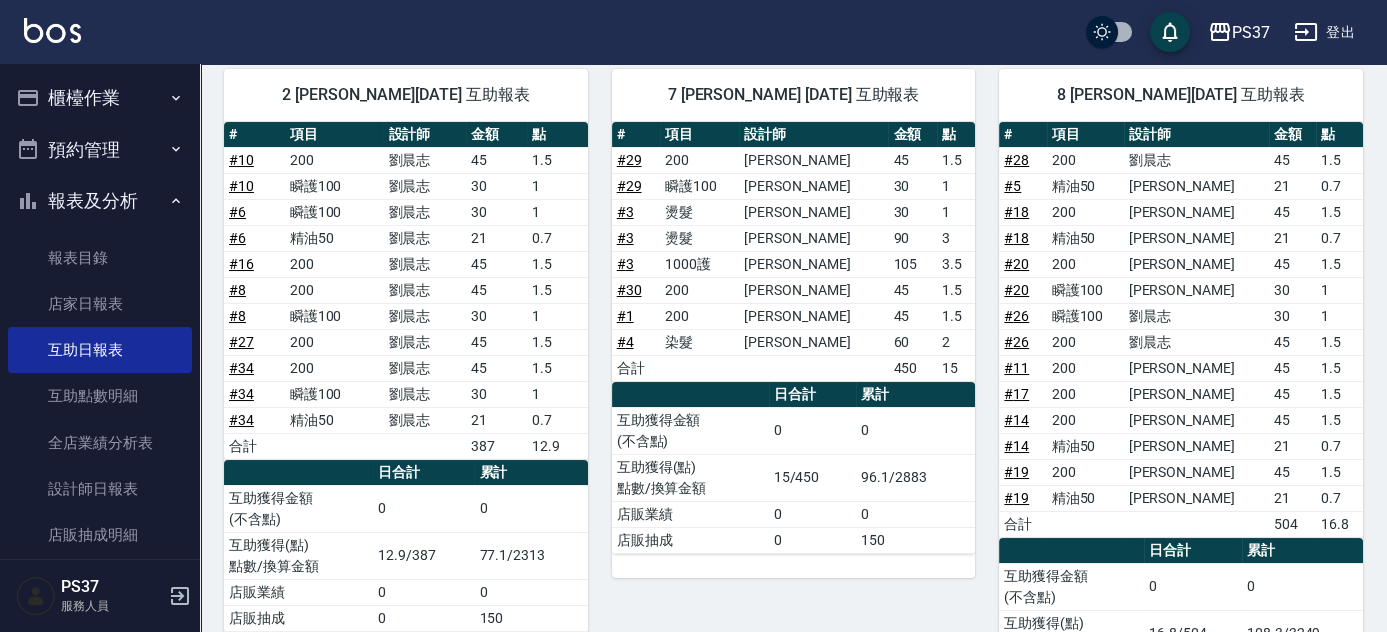 scroll, scrollTop: 181, scrollLeft: 0, axis: vertical 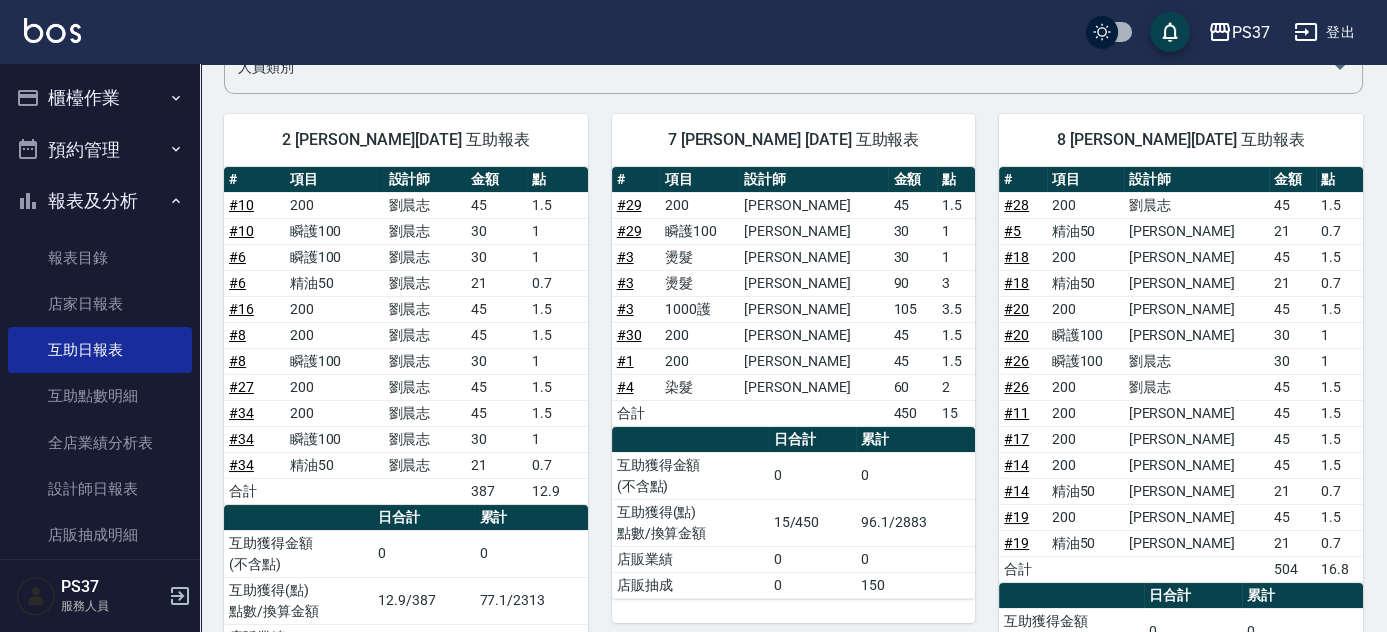 click on "# 4" at bounding box center [625, 387] 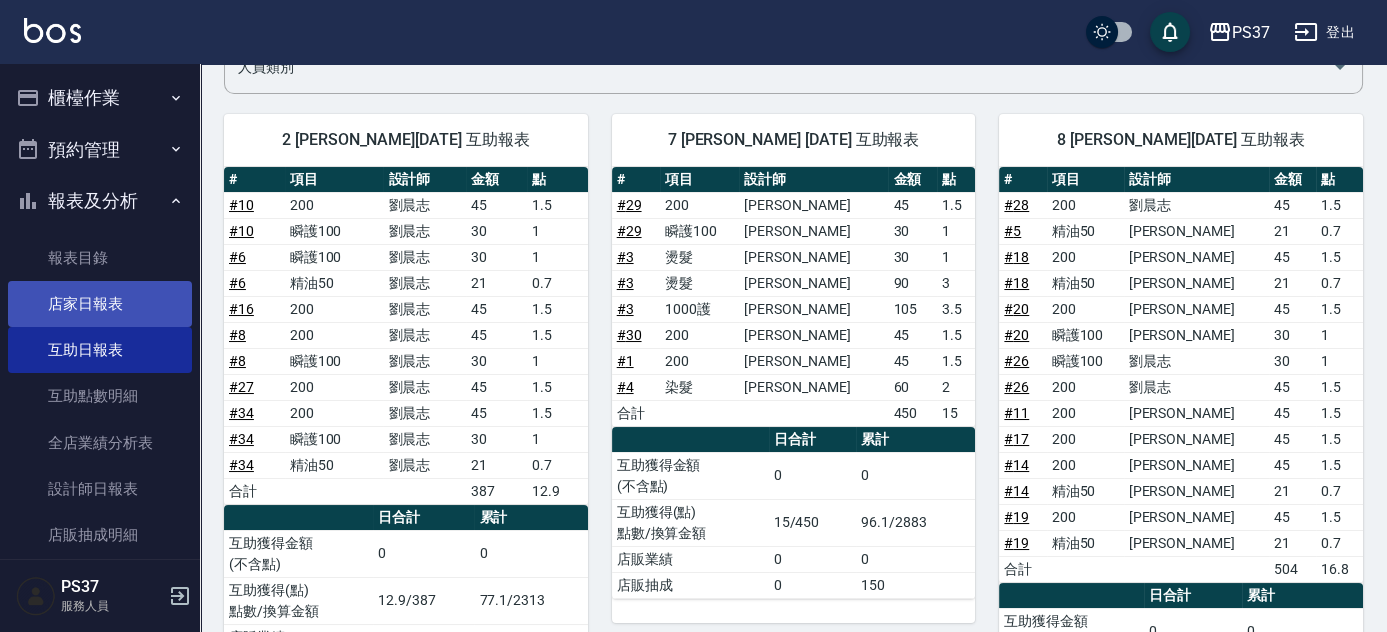 click on "店家日報表" at bounding box center [100, 304] 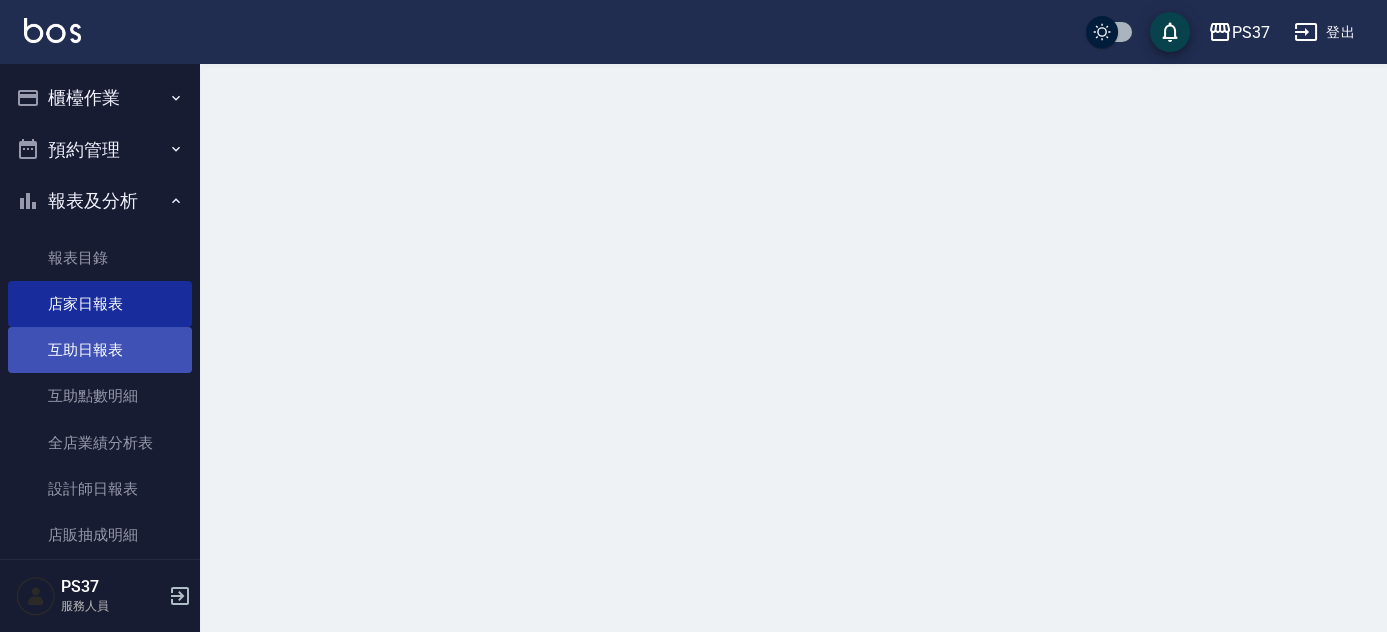 scroll, scrollTop: 0, scrollLeft: 0, axis: both 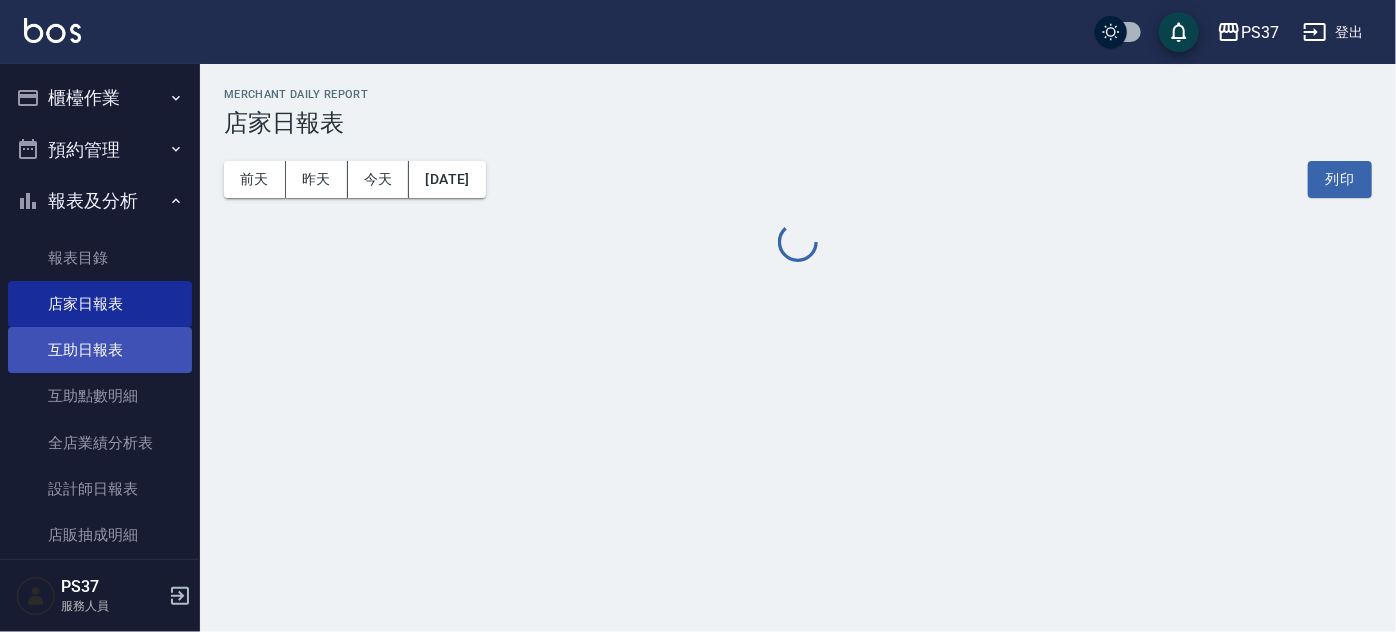 click on "互助日報表" at bounding box center [100, 350] 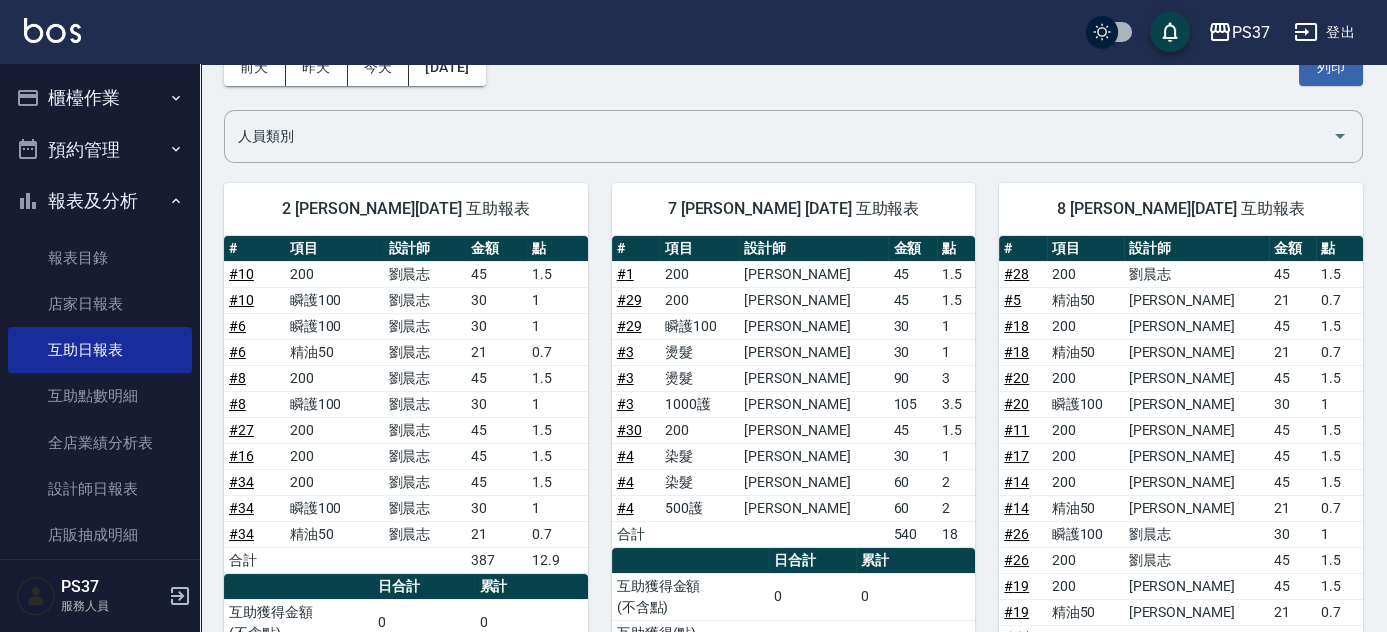 scroll, scrollTop: 0, scrollLeft: 0, axis: both 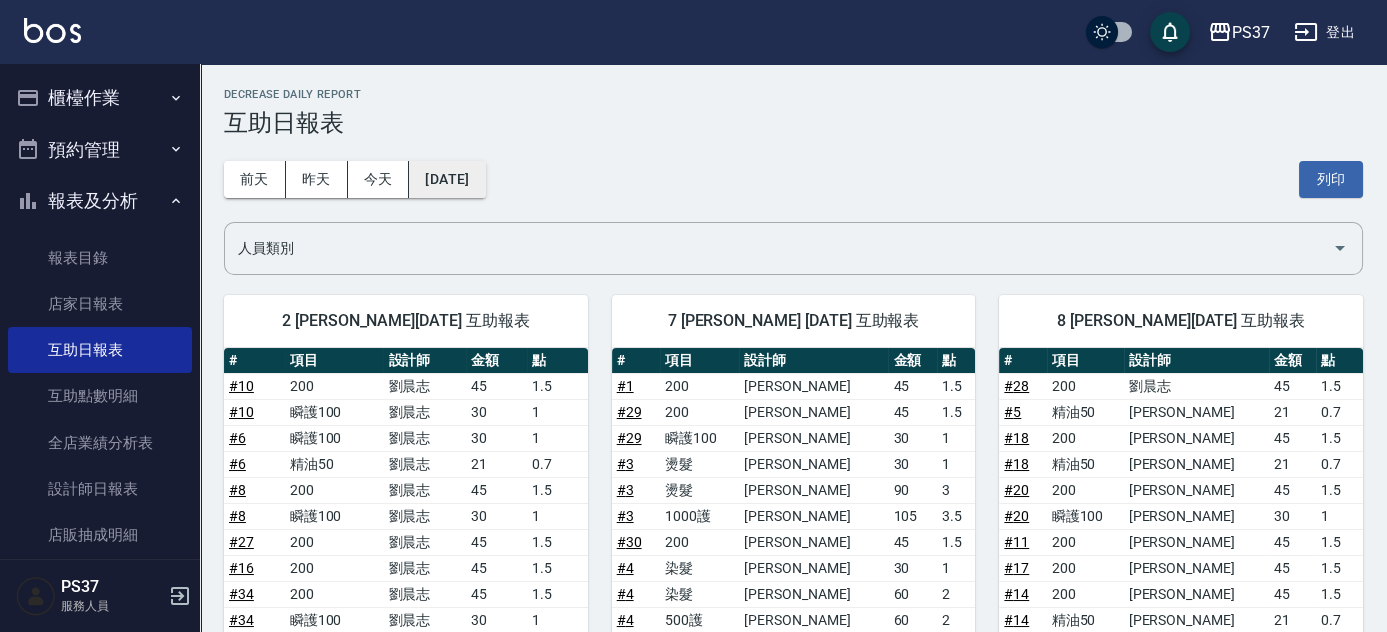 click on "[DATE]" at bounding box center (447, 179) 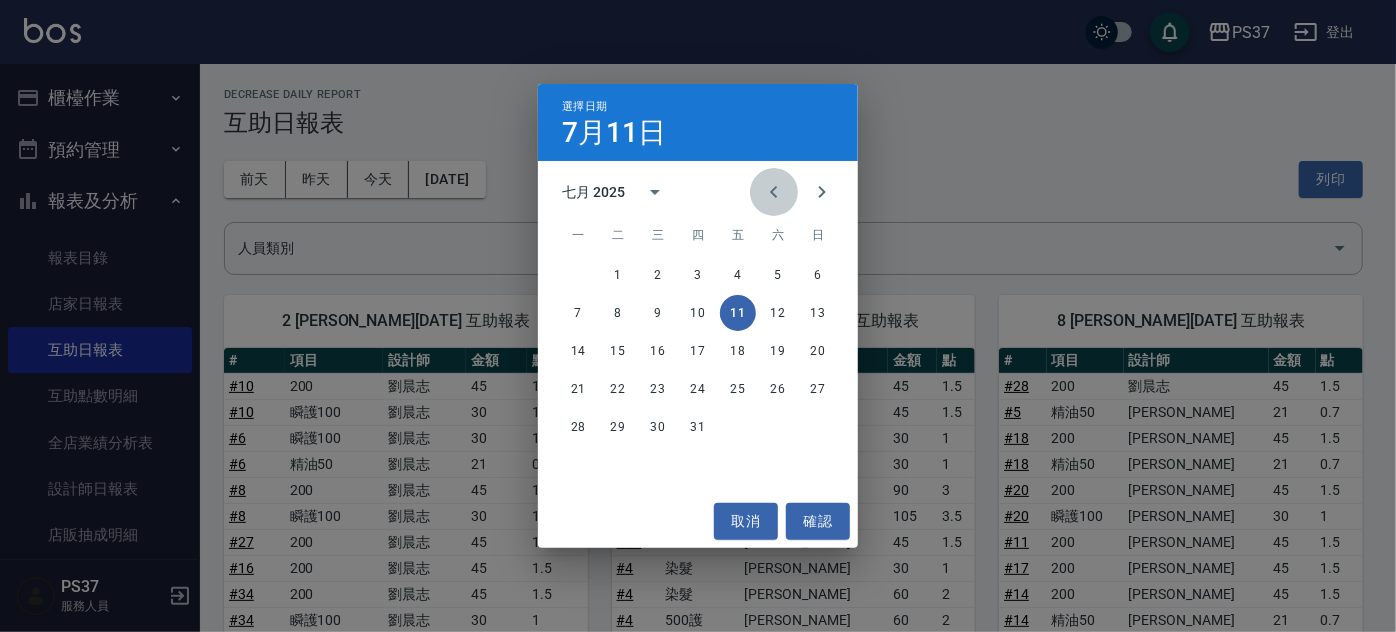 click at bounding box center [774, 192] 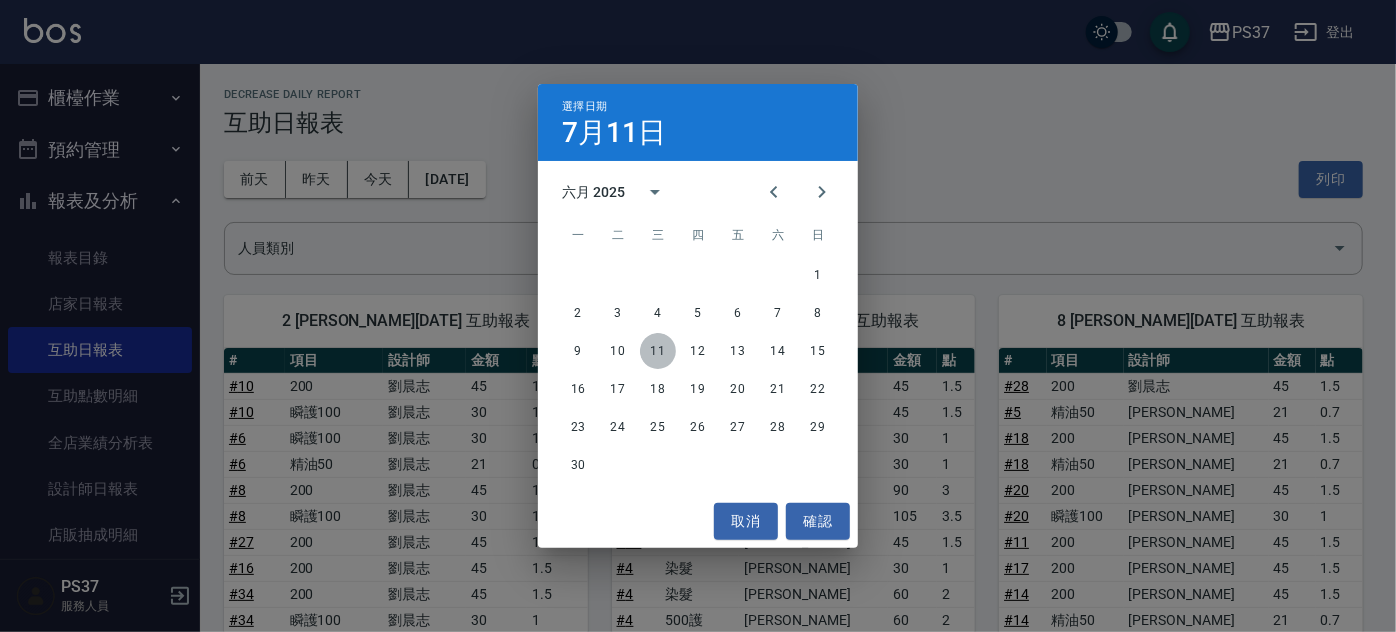 click on "11" at bounding box center [658, 351] 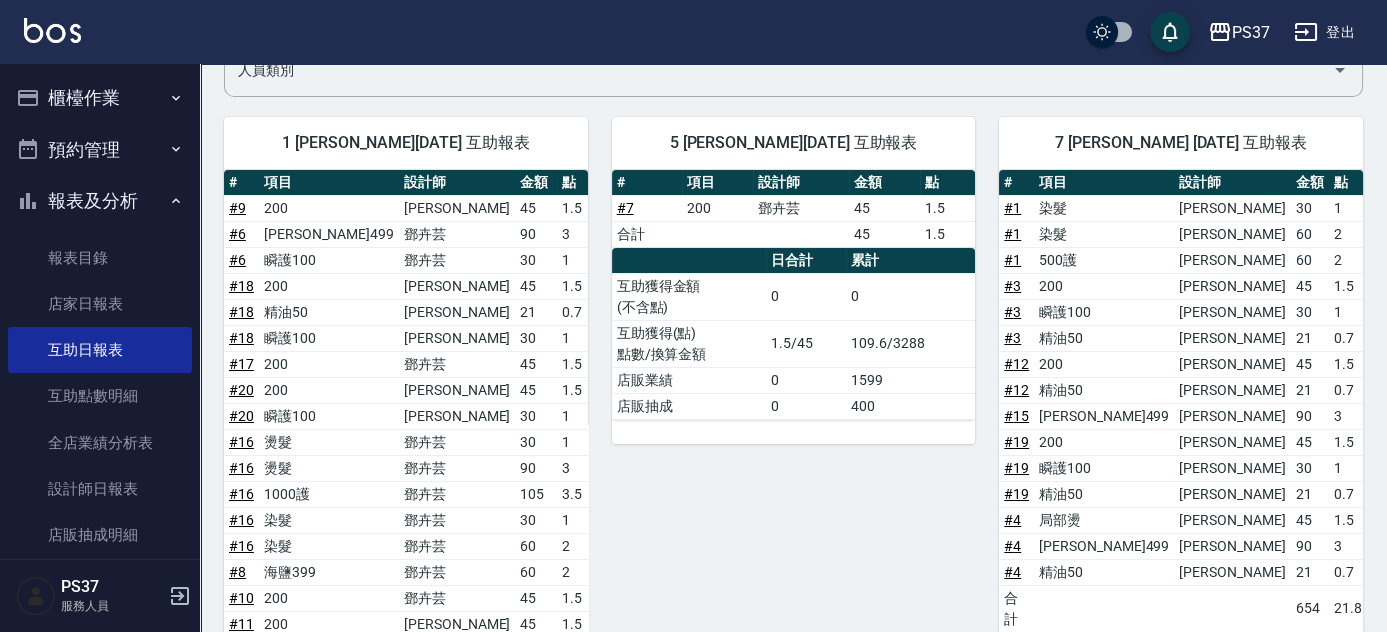 scroll, scrollTop: 0, scrollLeft: 0, axis: both 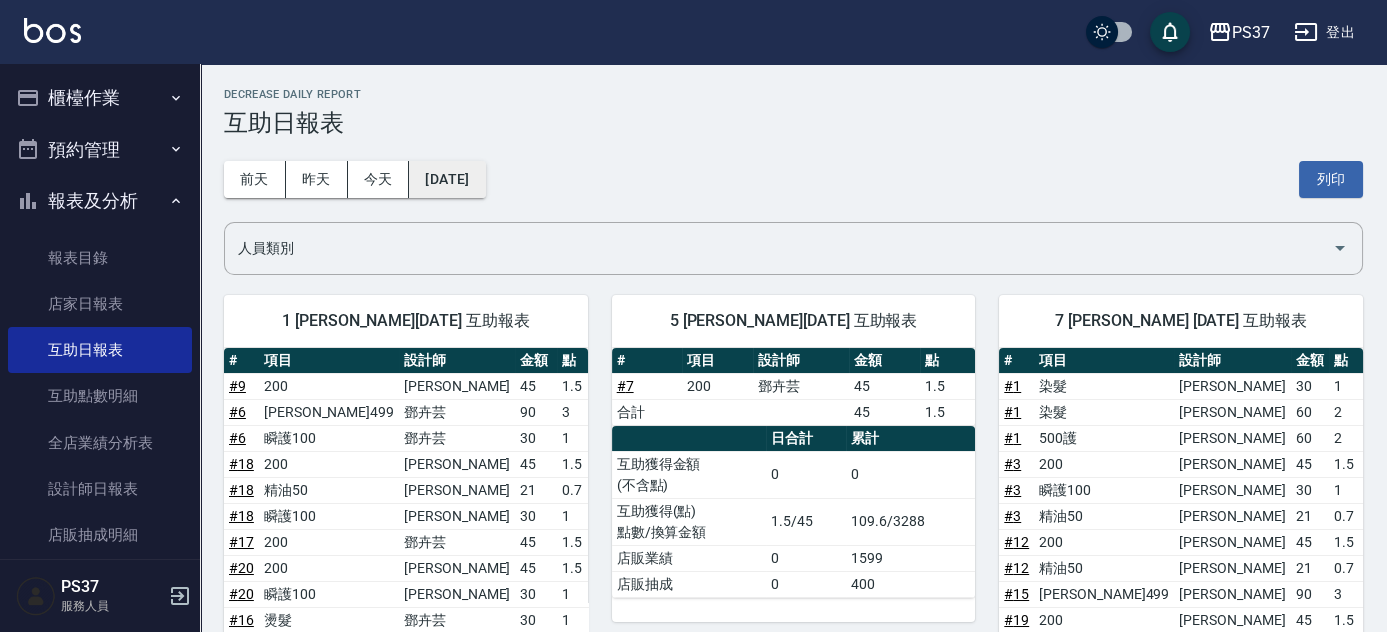 click on "2025/06/11" at bounding box center (447, 179) 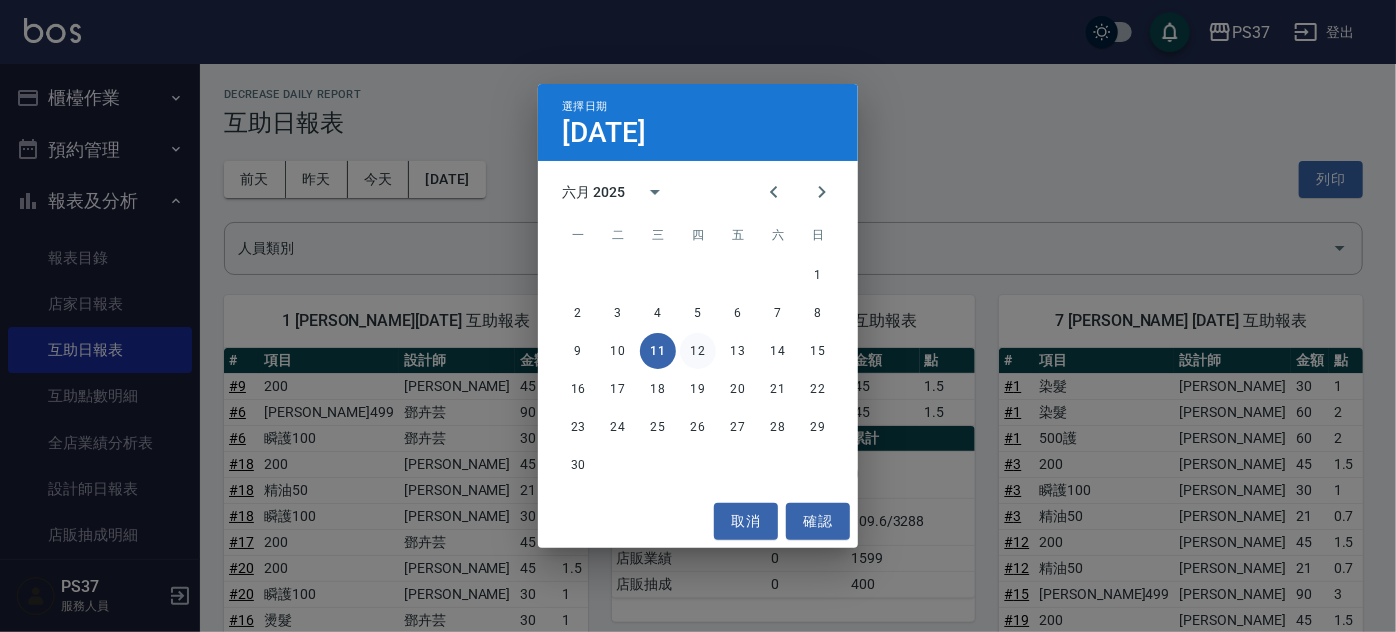 click on "12" at bounding box center [698, 351] 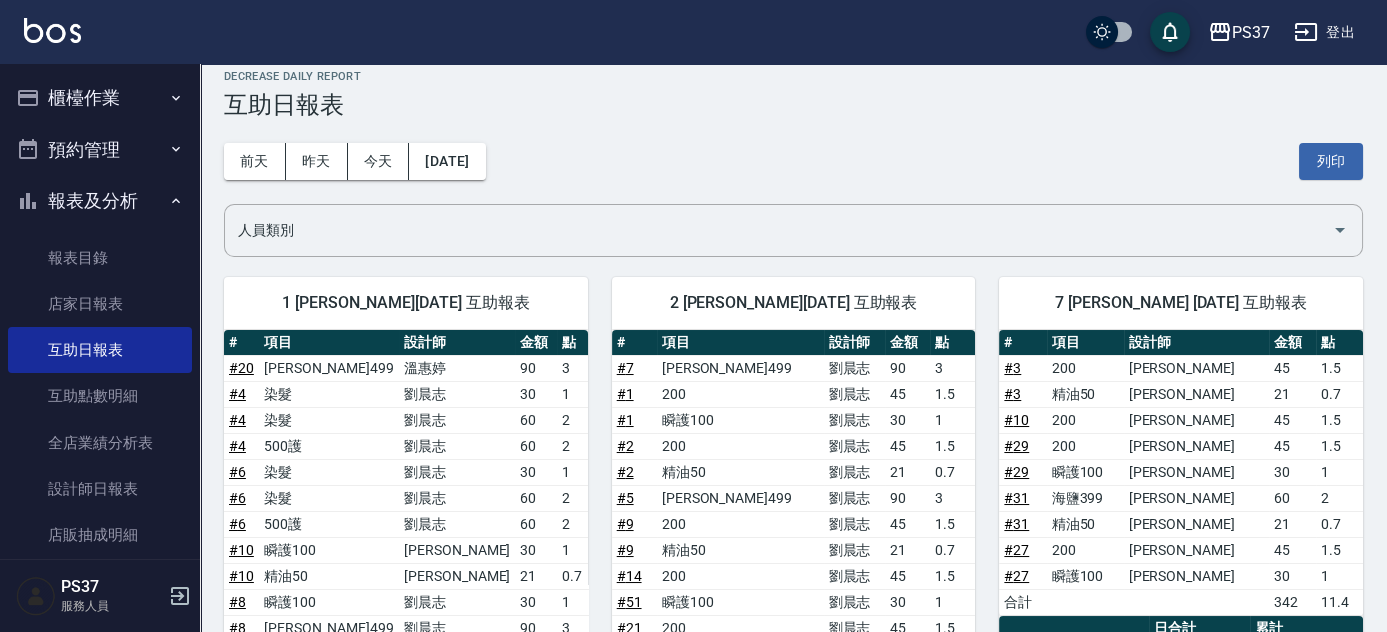 scroll, scrollTop: 0, scrollLeft: 0, axis: both 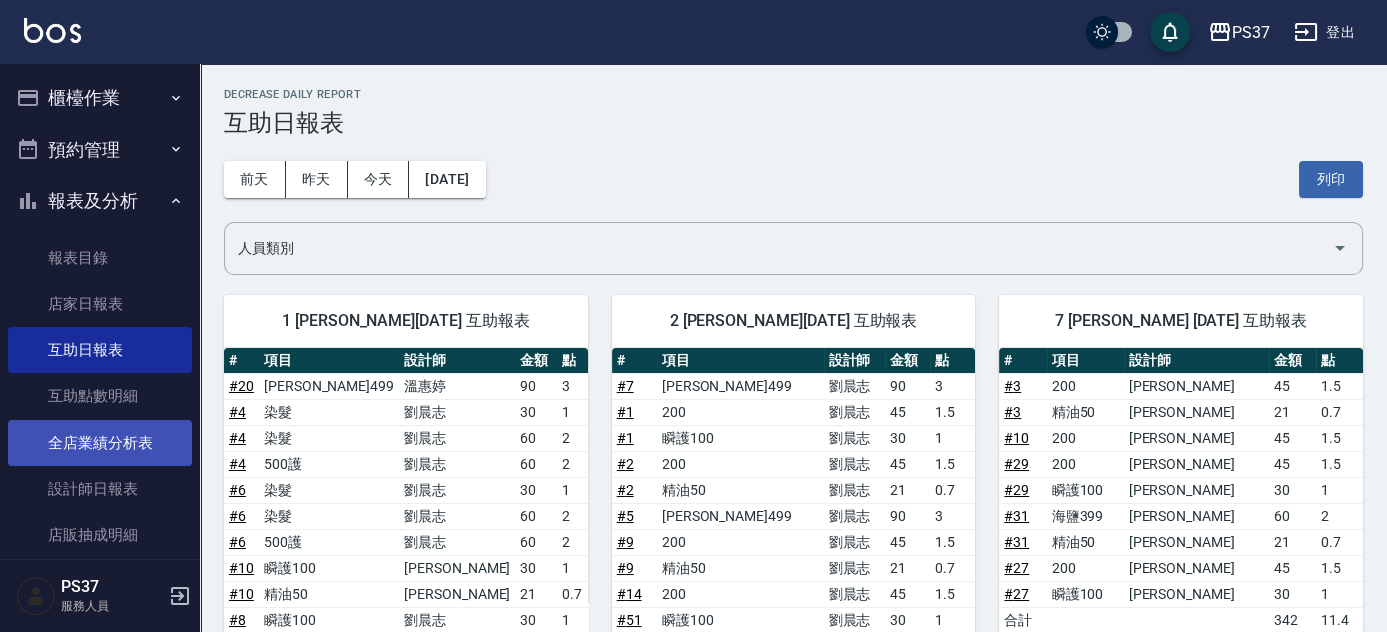 click on "全店業績分析表" at bounding box center (100, 443) 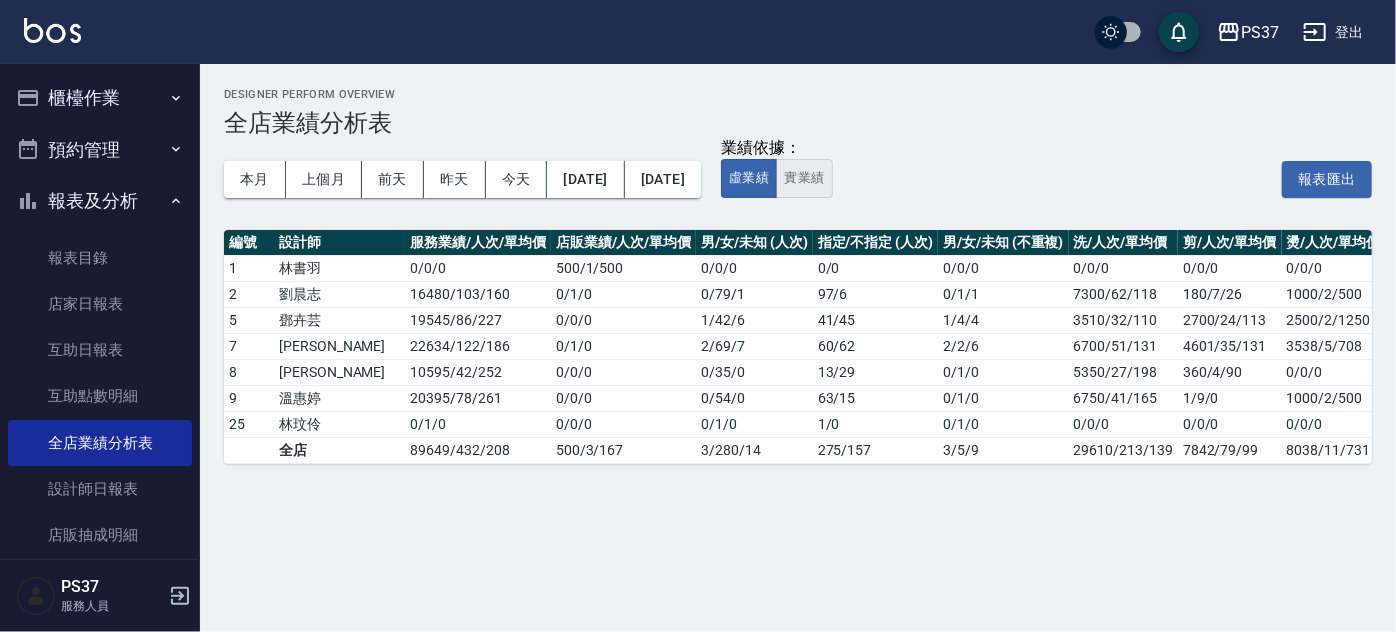 click on "實業績" at bounding box center (804, 178) 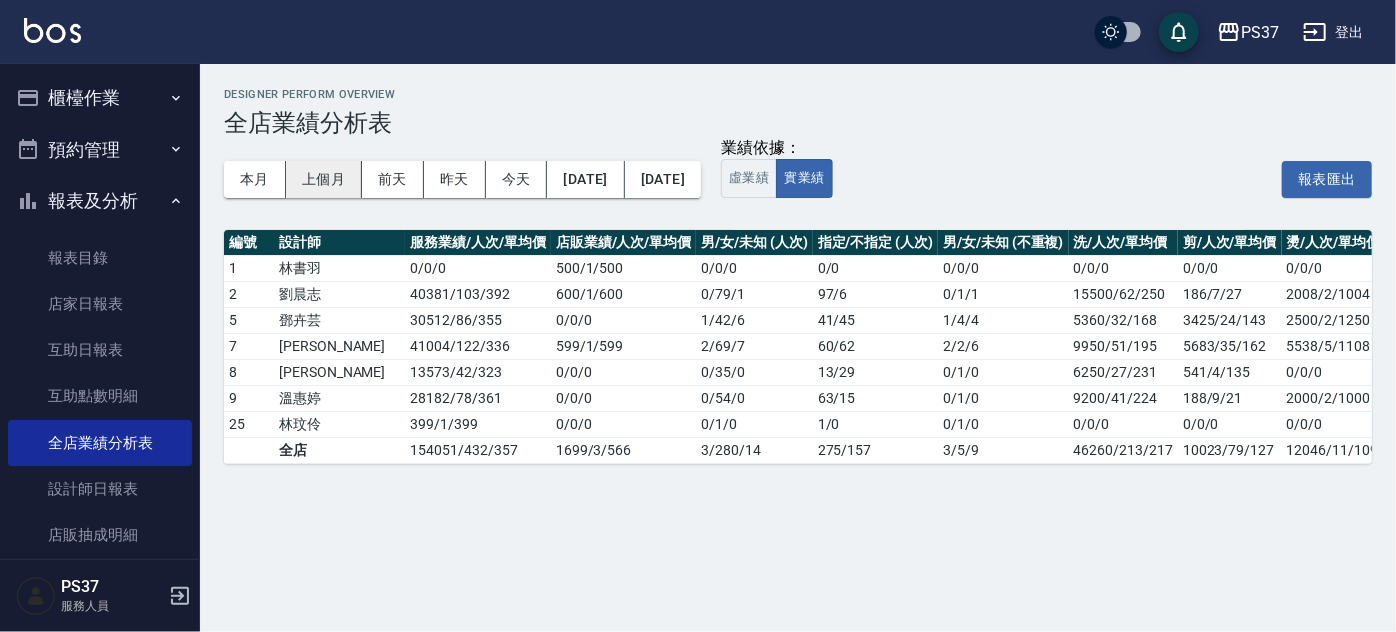 click on "上個月" at bounding box center [324, 179] 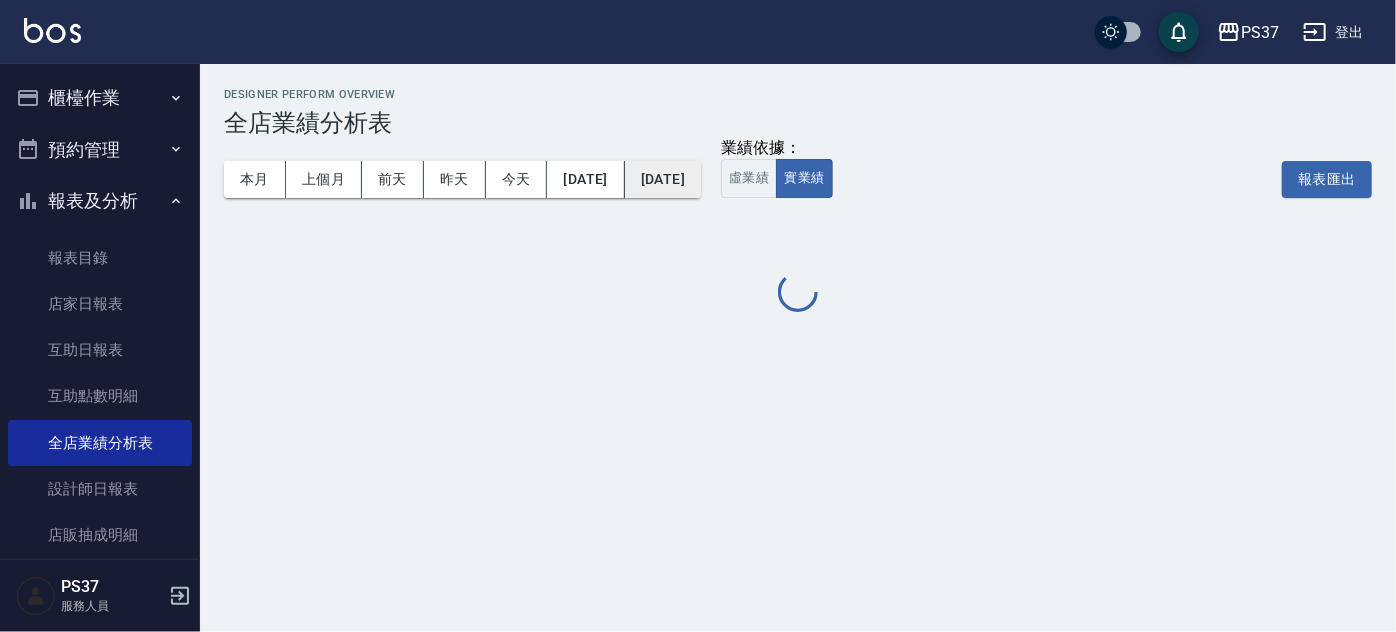 click on "2025/06/30" at bounding box center [663, 179] 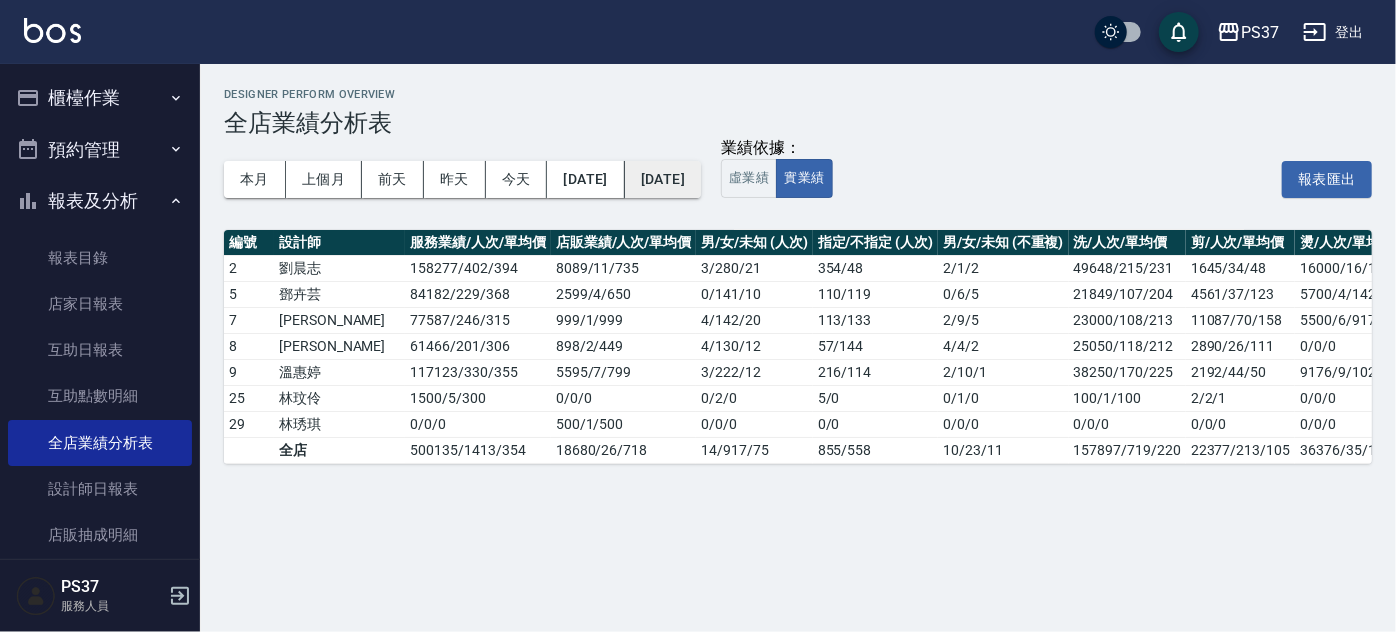 click on "2025/06/30" at bounding box center (663, 179) 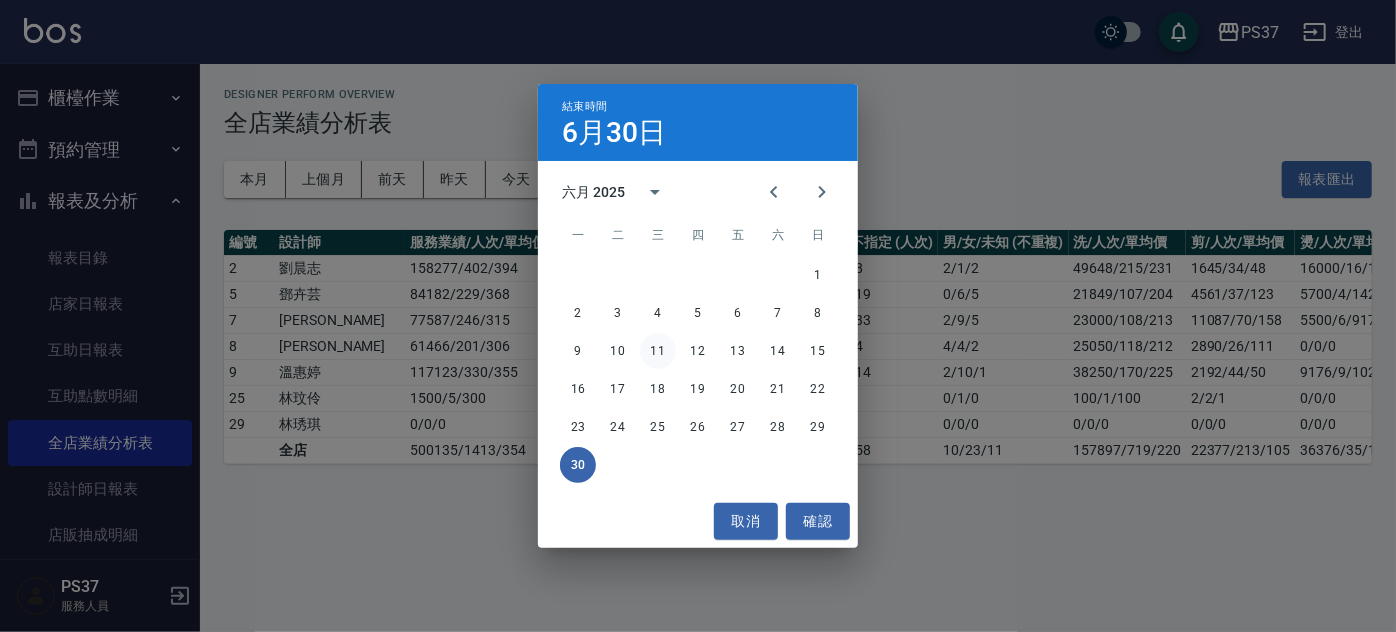 click on "11" at bounding box center [658, 351] 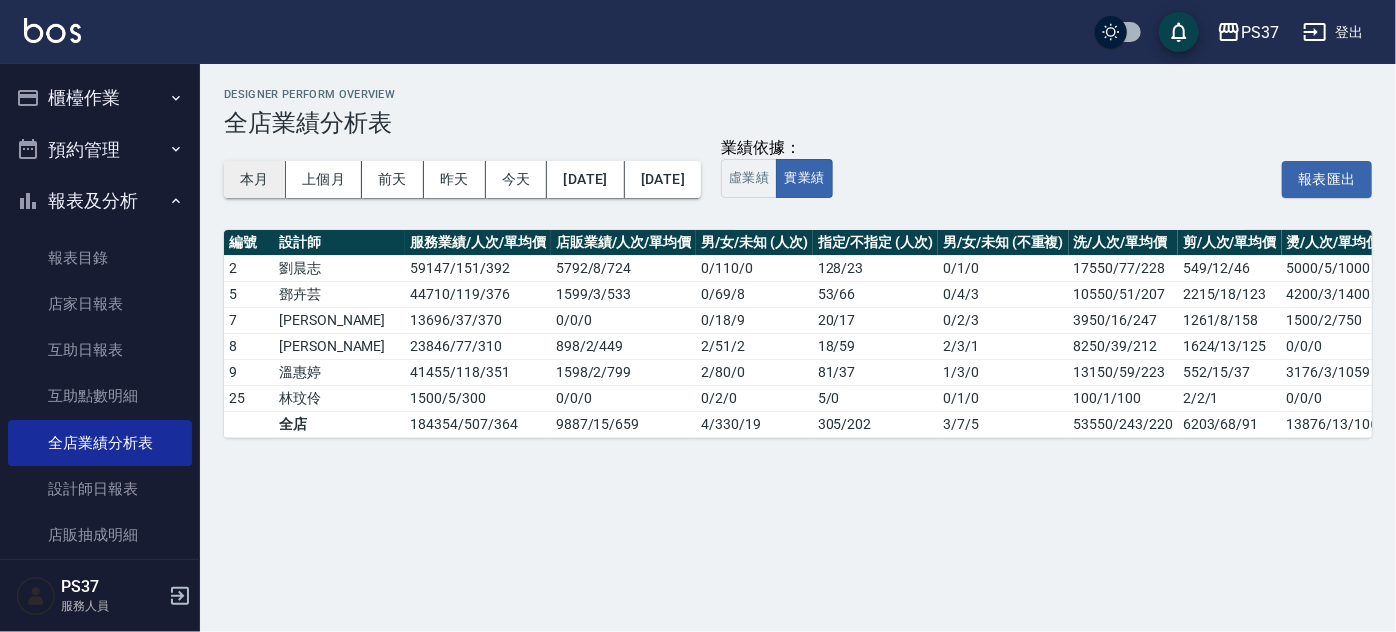 click on "本月" at bounding box center [255, 179] 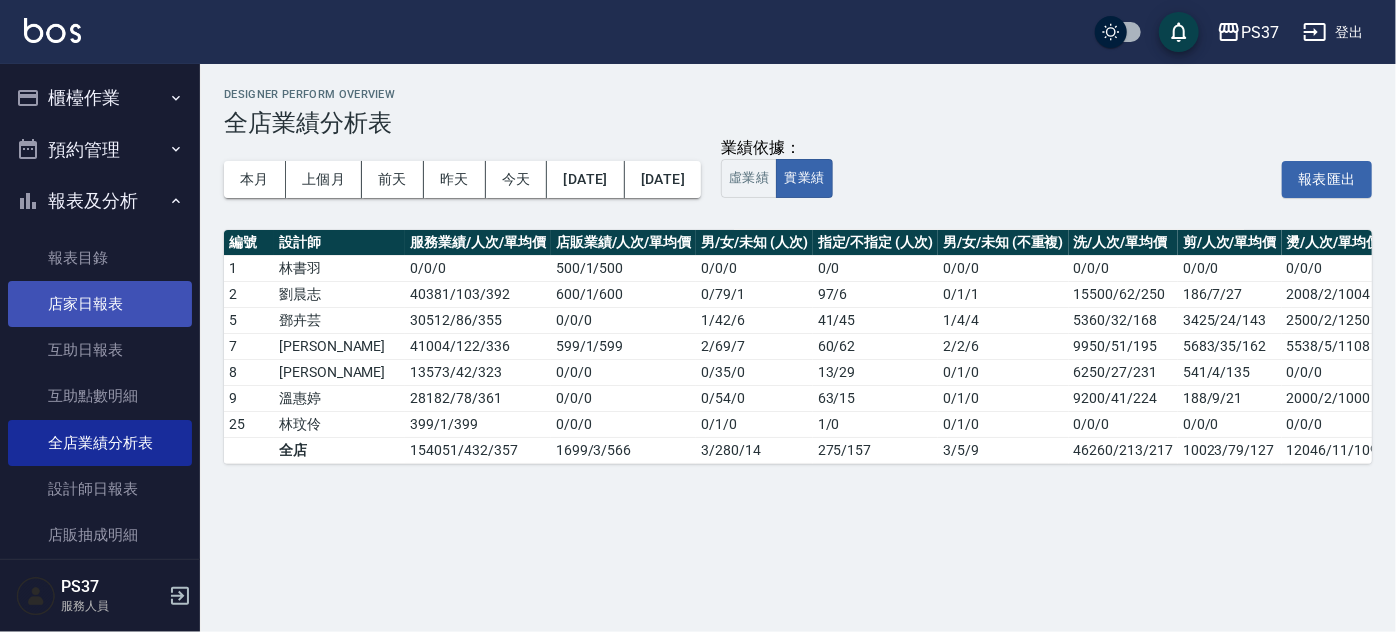 click on "店家日報表" at bounding box center (100, 304) 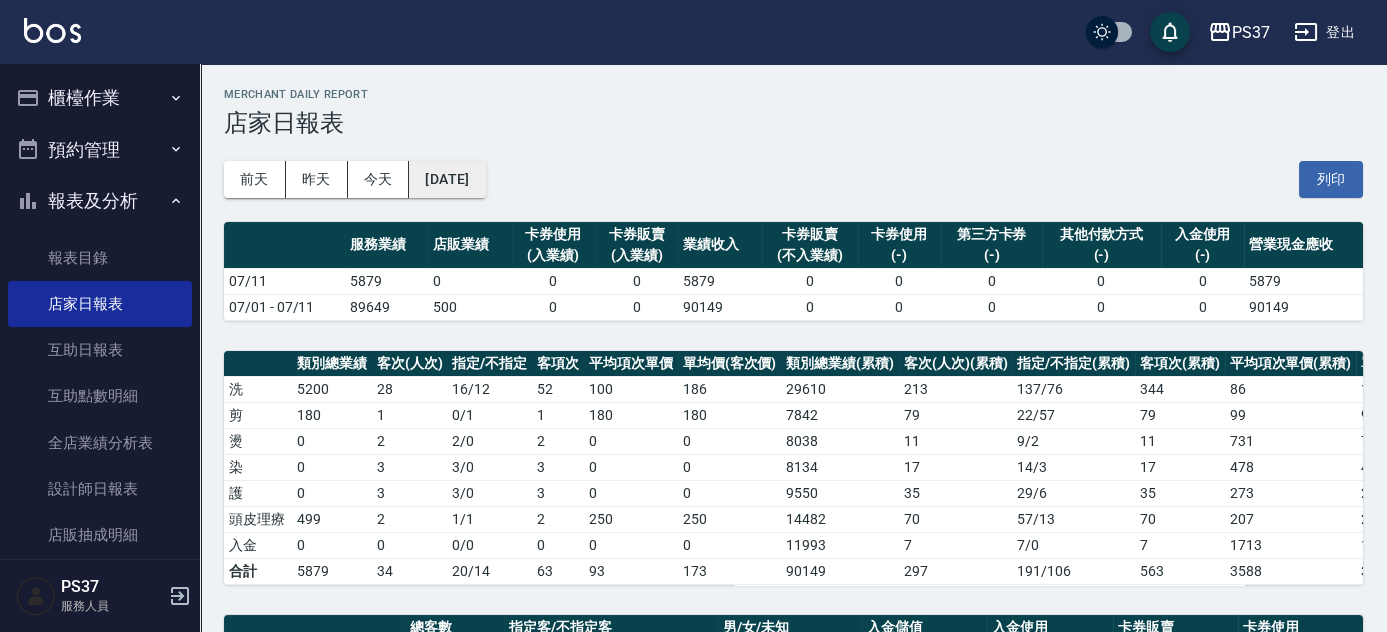 click on "[DATE]" at bounding box center (447, 179) 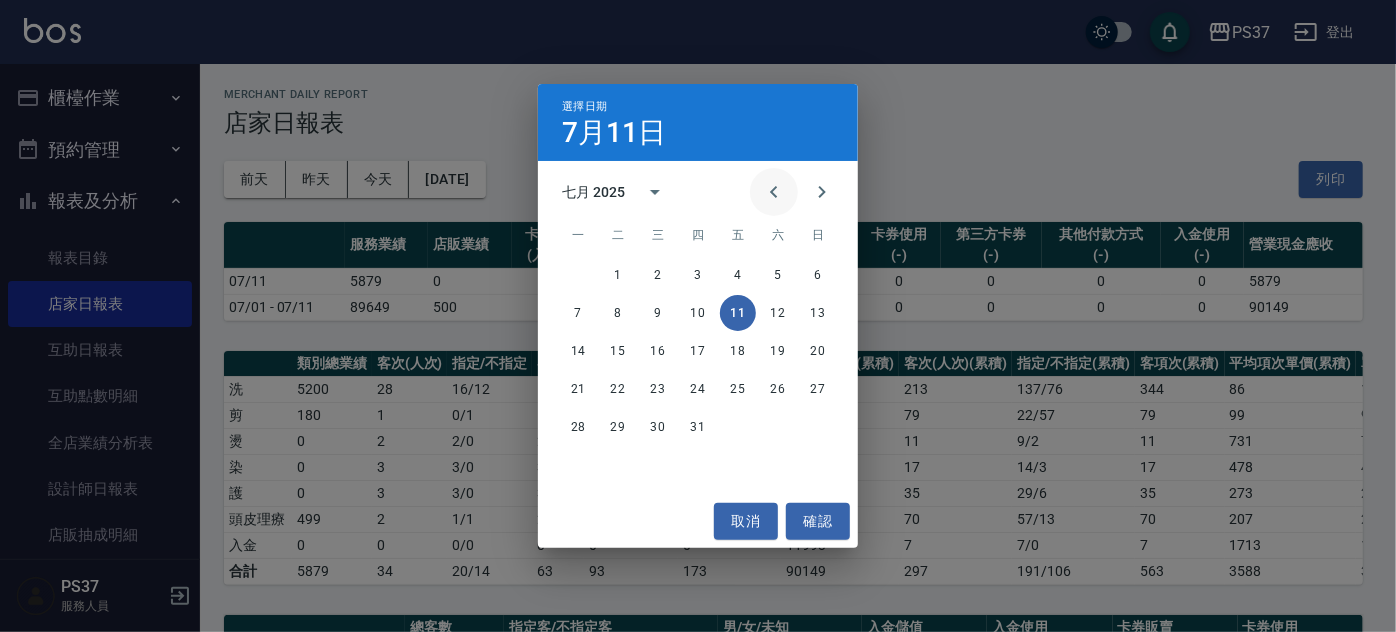 click at bounding box center [774, 192] 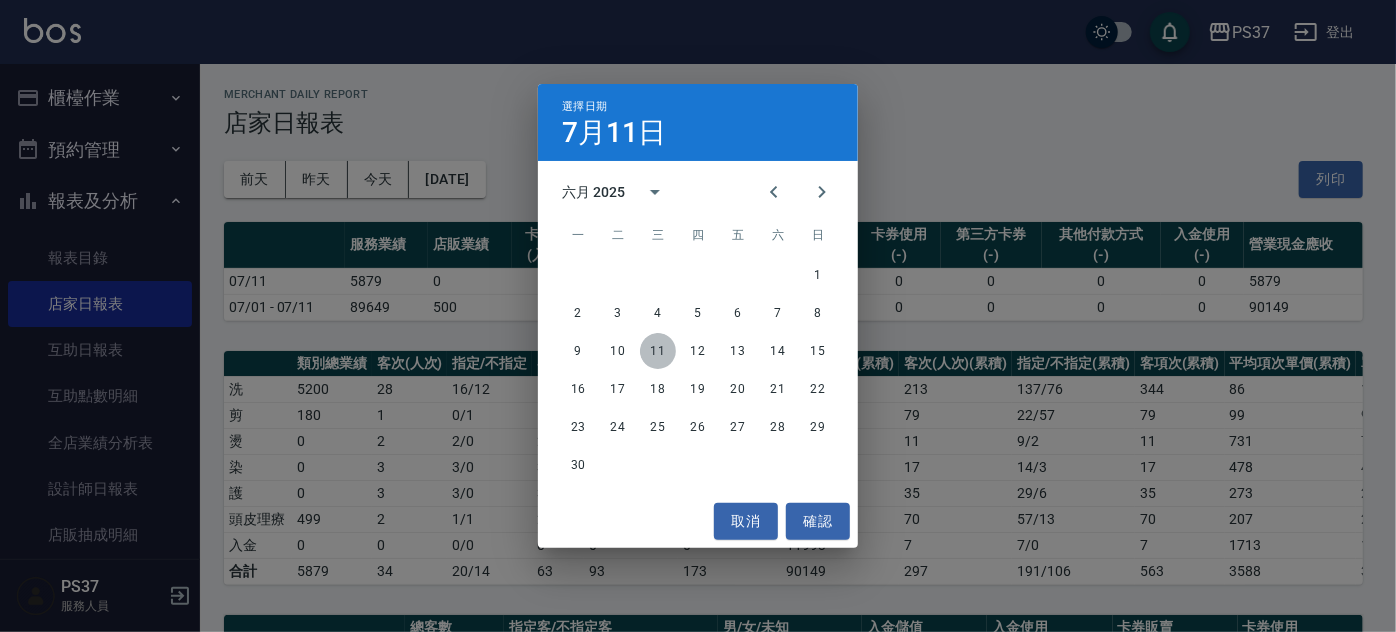 click on "11" at bounding box center [658, 351] 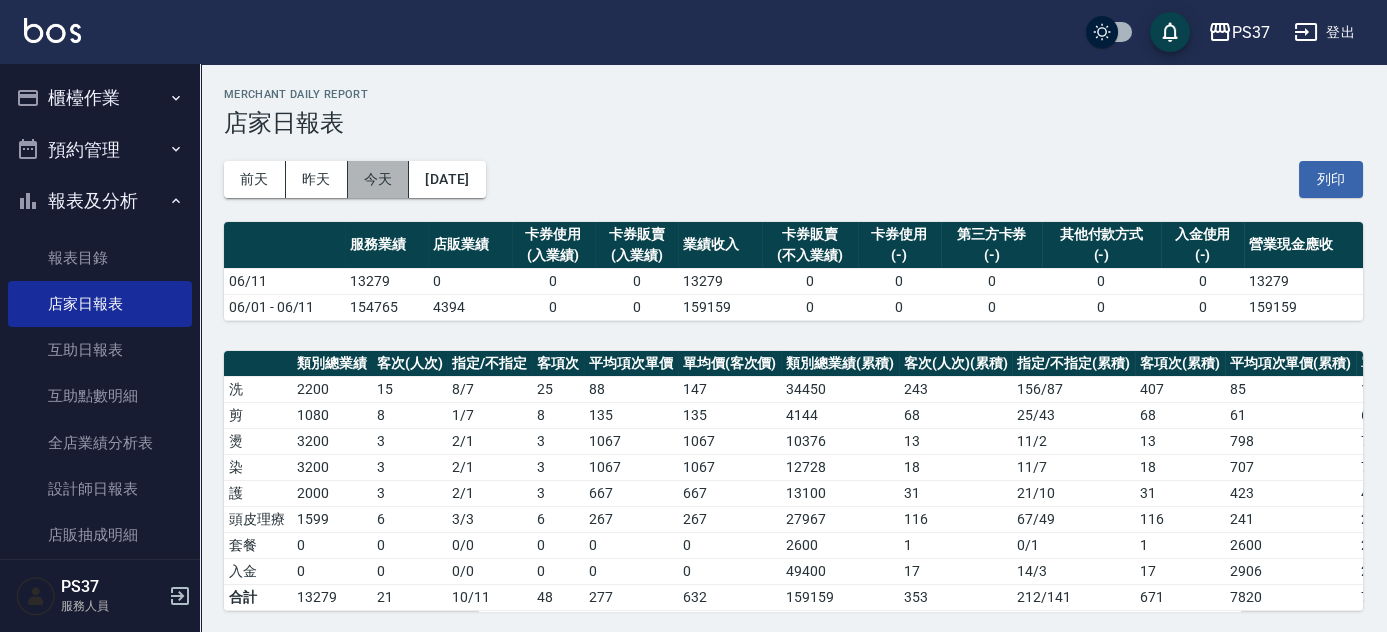 click on "今天" at bounding box center (379, 179) 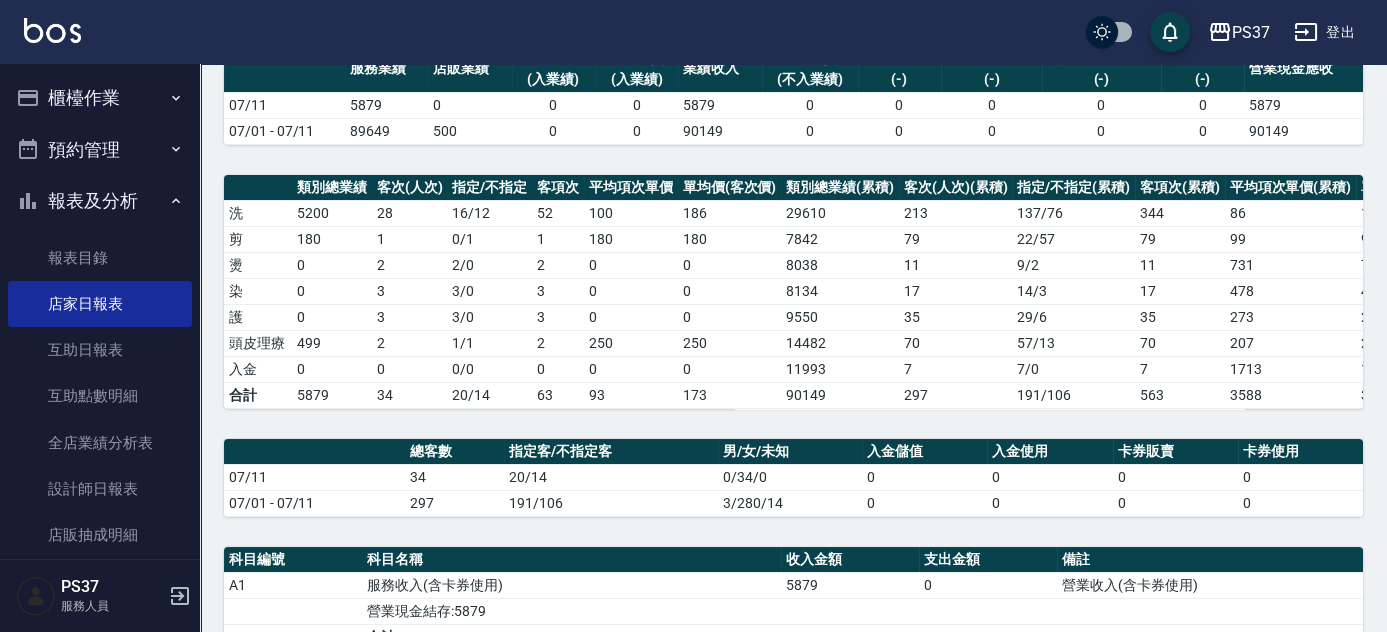 scroll, scrollTop: 0, scrollLeft: 0, axis: both 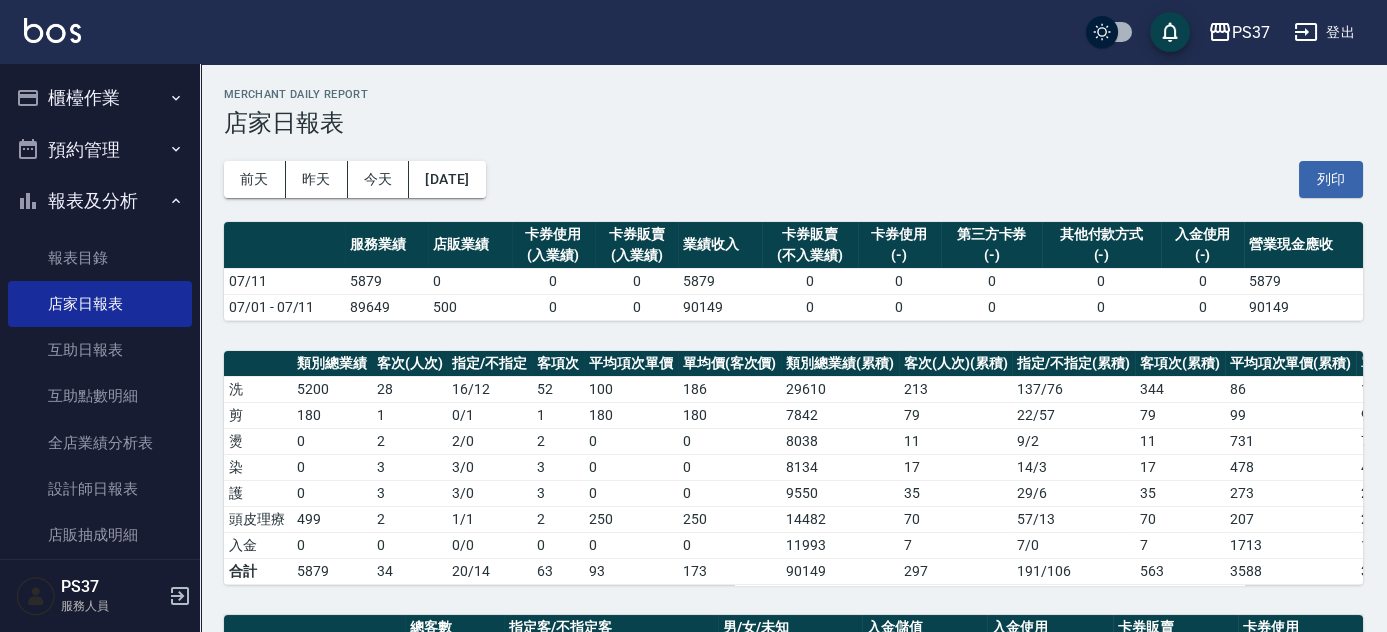 click on "報表及分析" at bounding box center [100, 201] 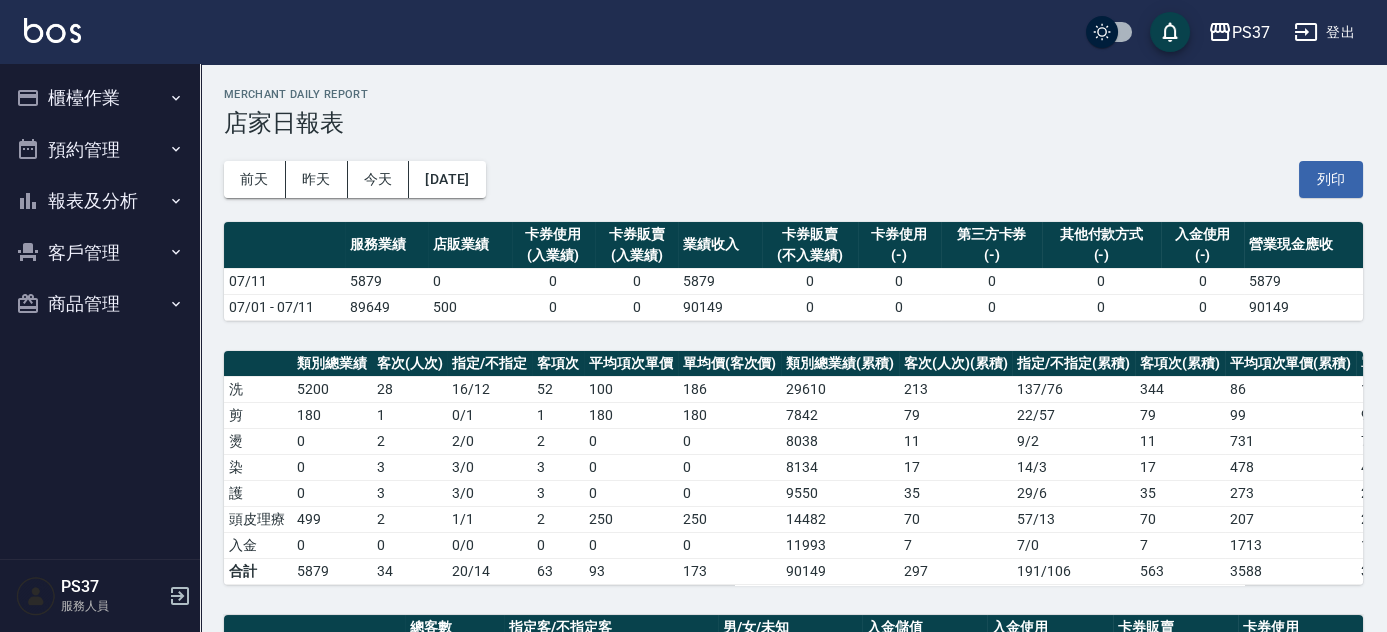 click on "客戶管理" at bounding box center [100, 253] 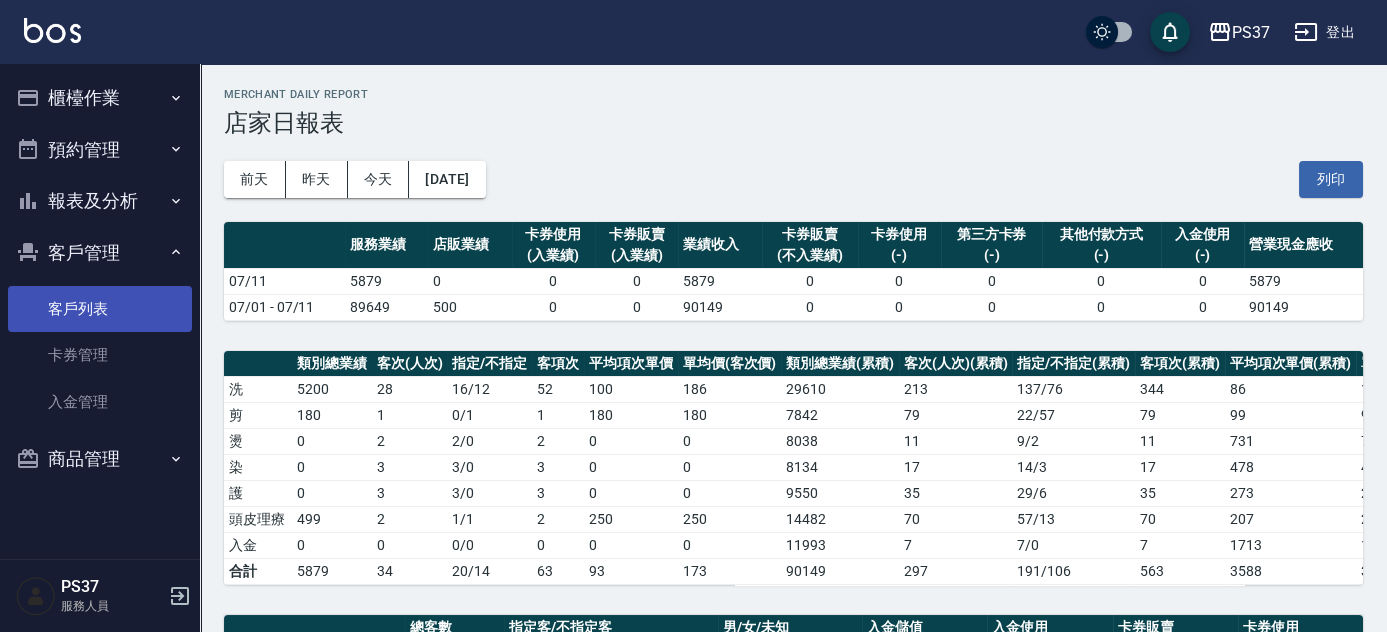 click on "客戶列表" at bounding box center (100, 309) 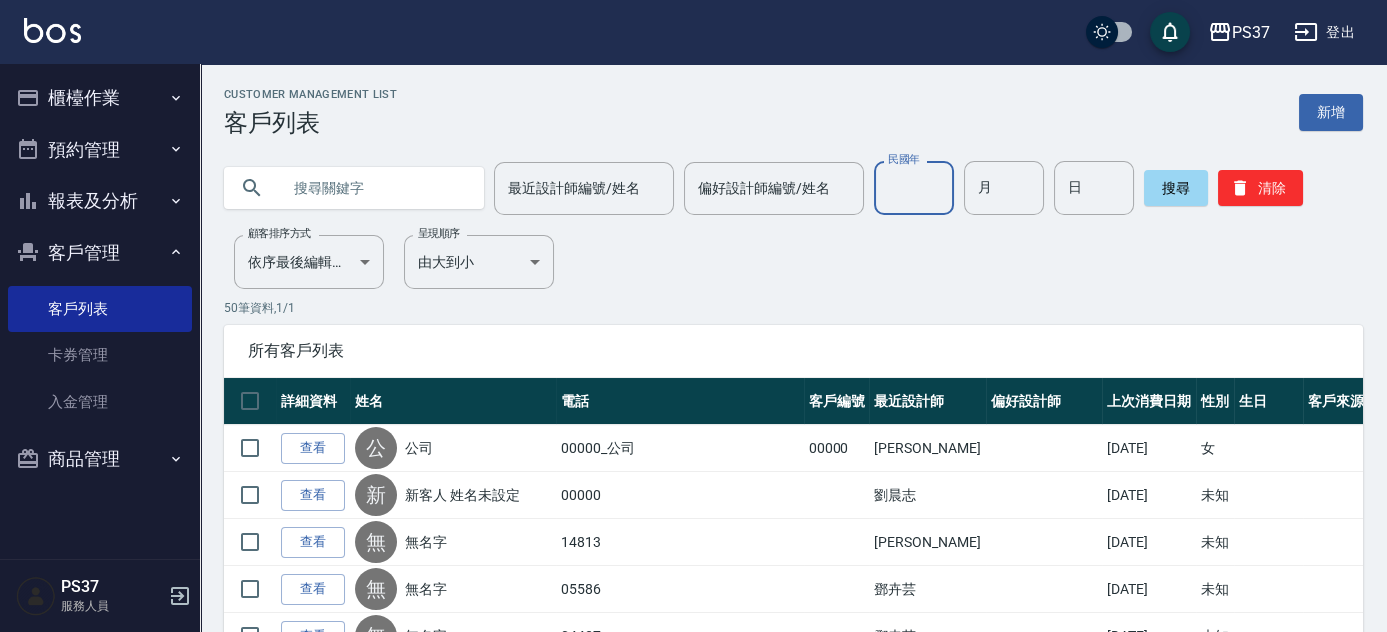 click on "民國年" at bounding box center (914, 188) 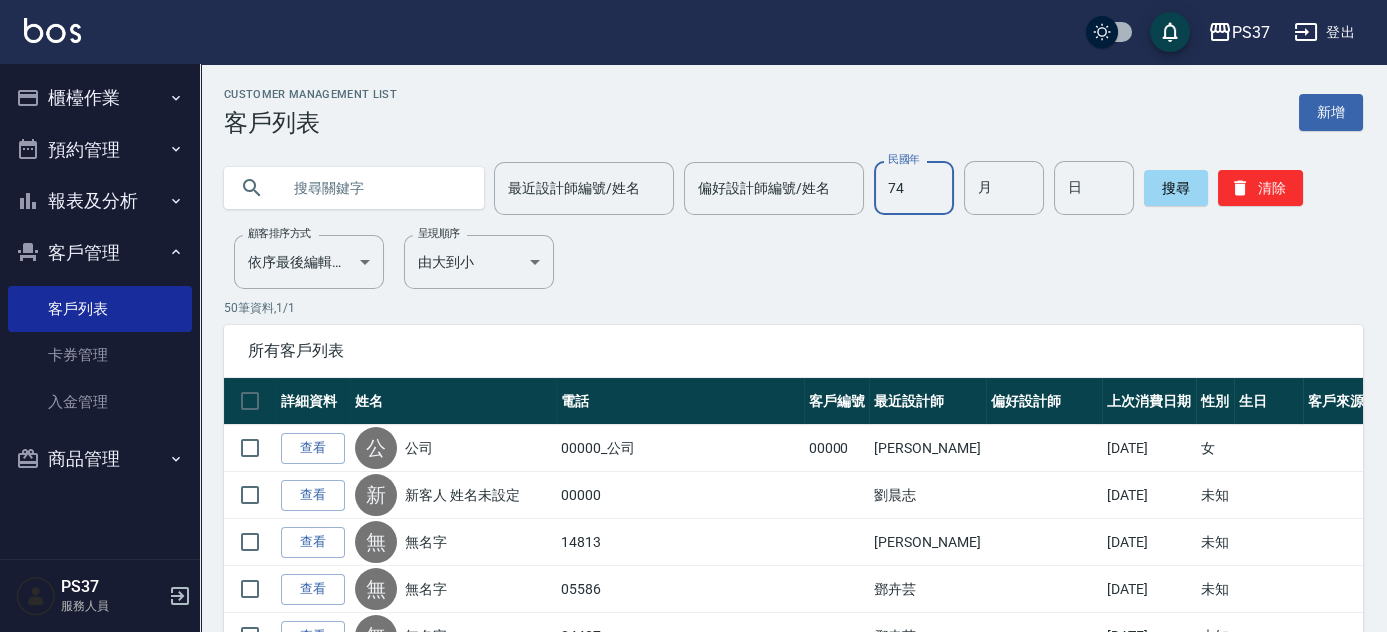type on "74" 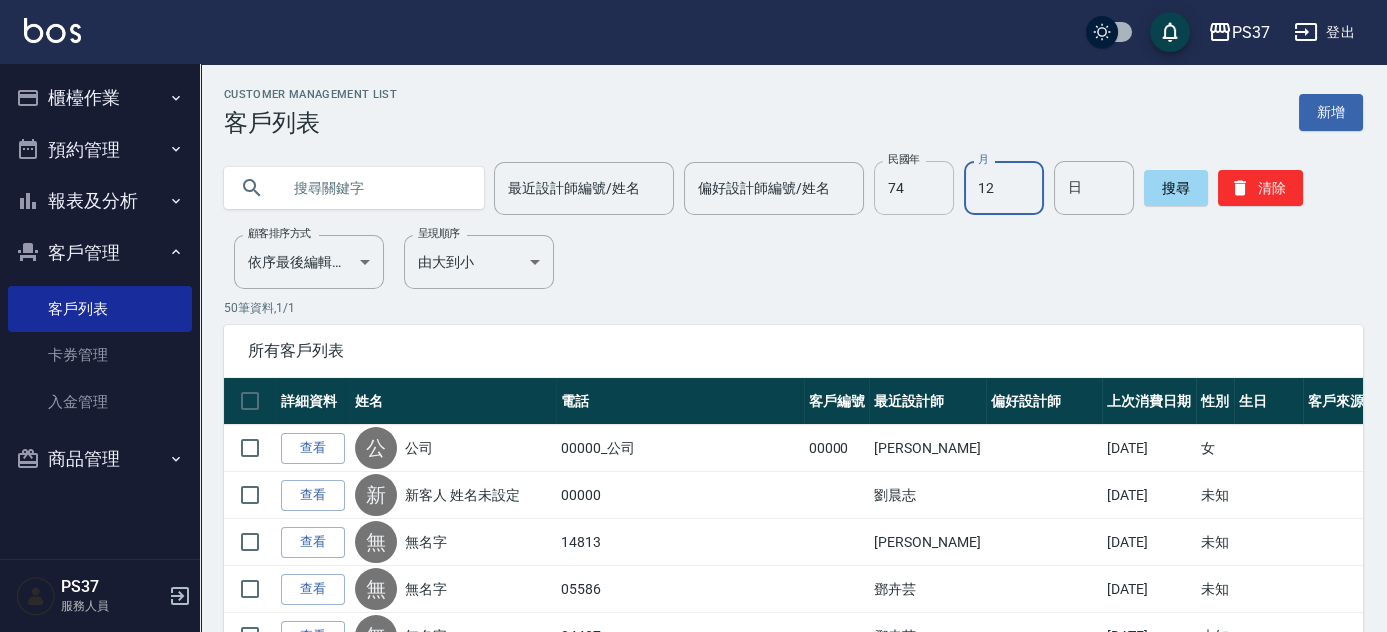 type on "12" 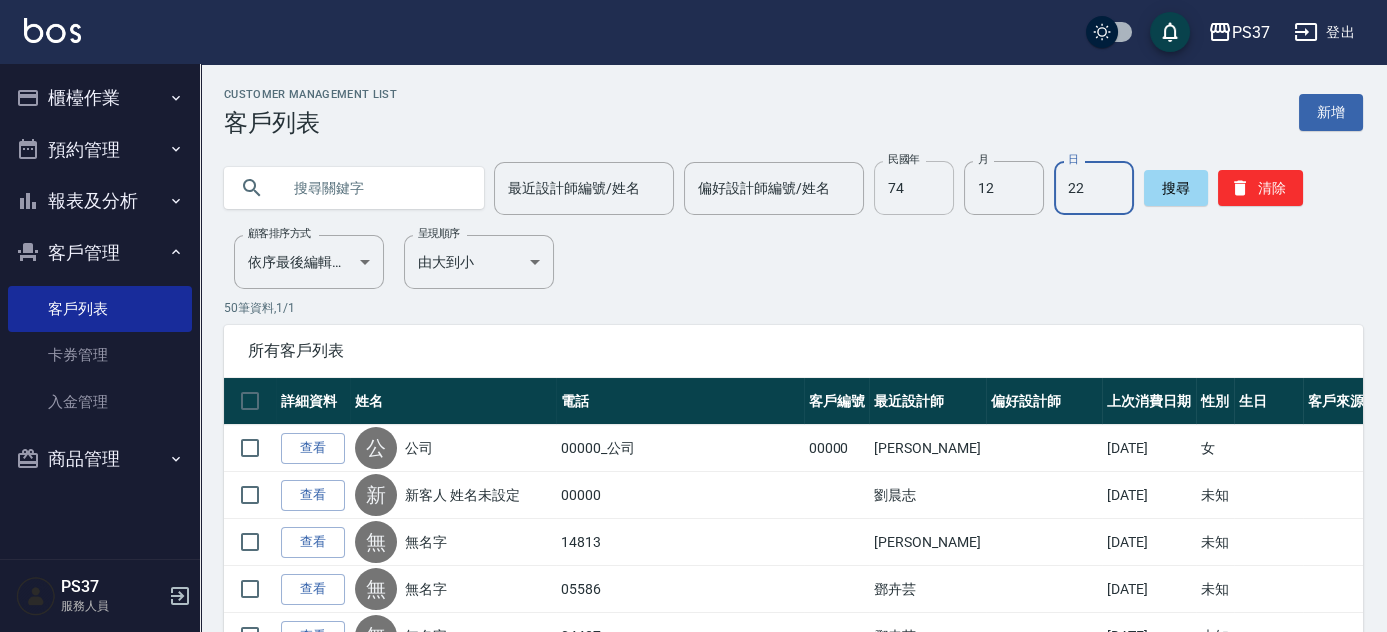 type on "22" 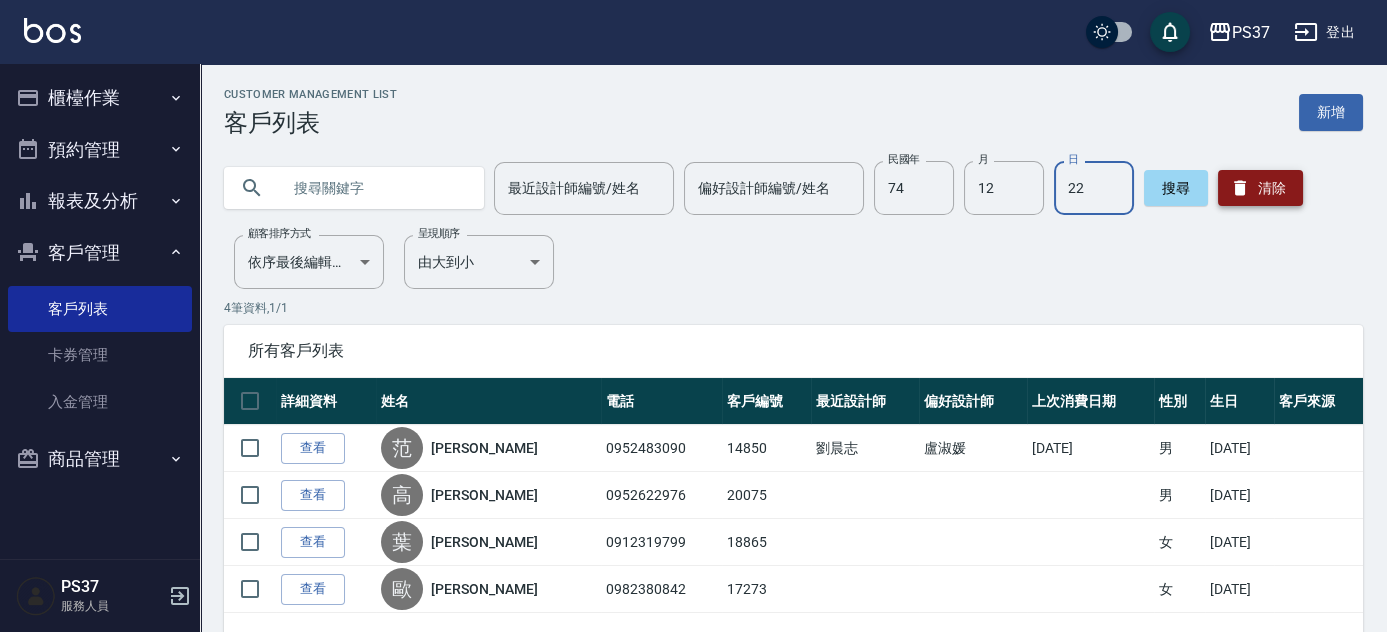 click on "清除" at bounding box center (1260, 188) 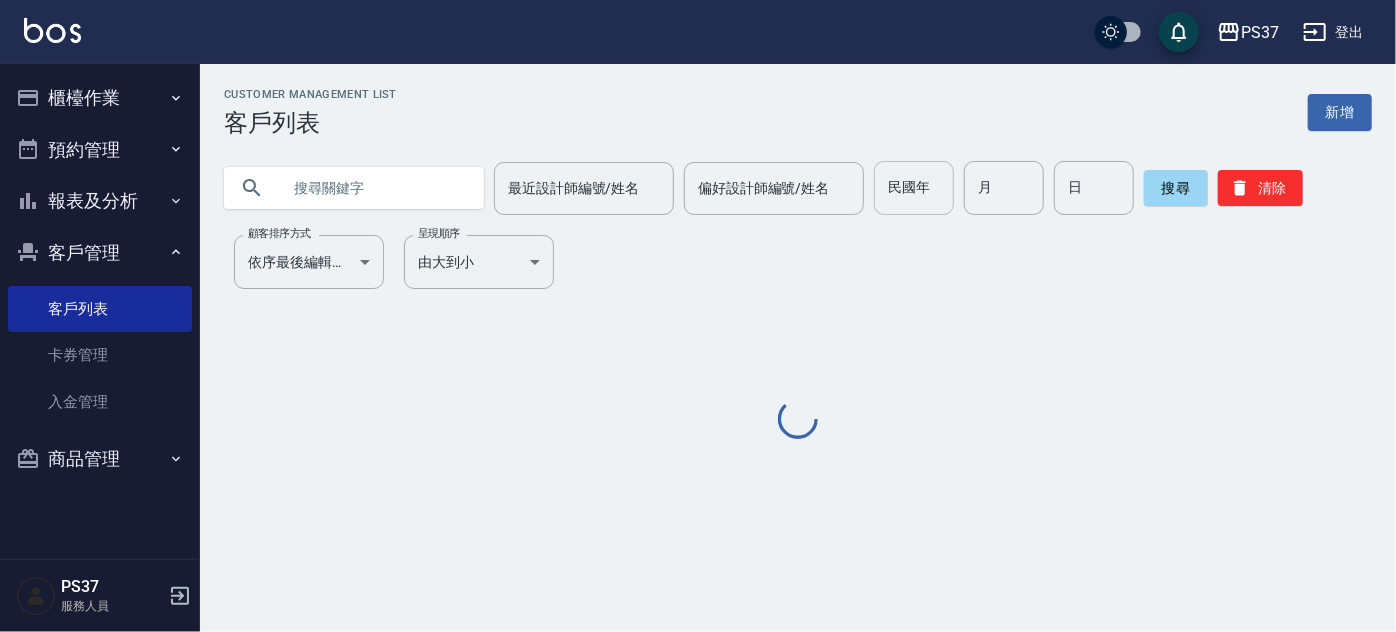 click on "民國年" at bounding box center [914, 188] 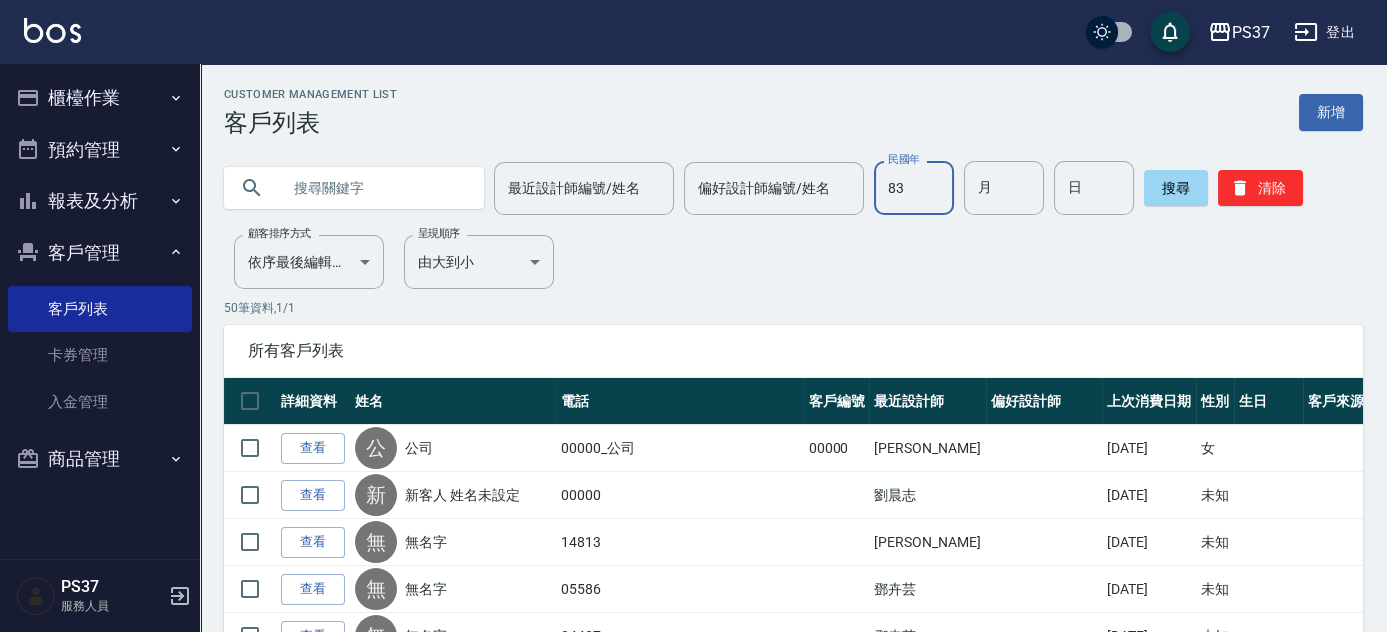 type on "83" 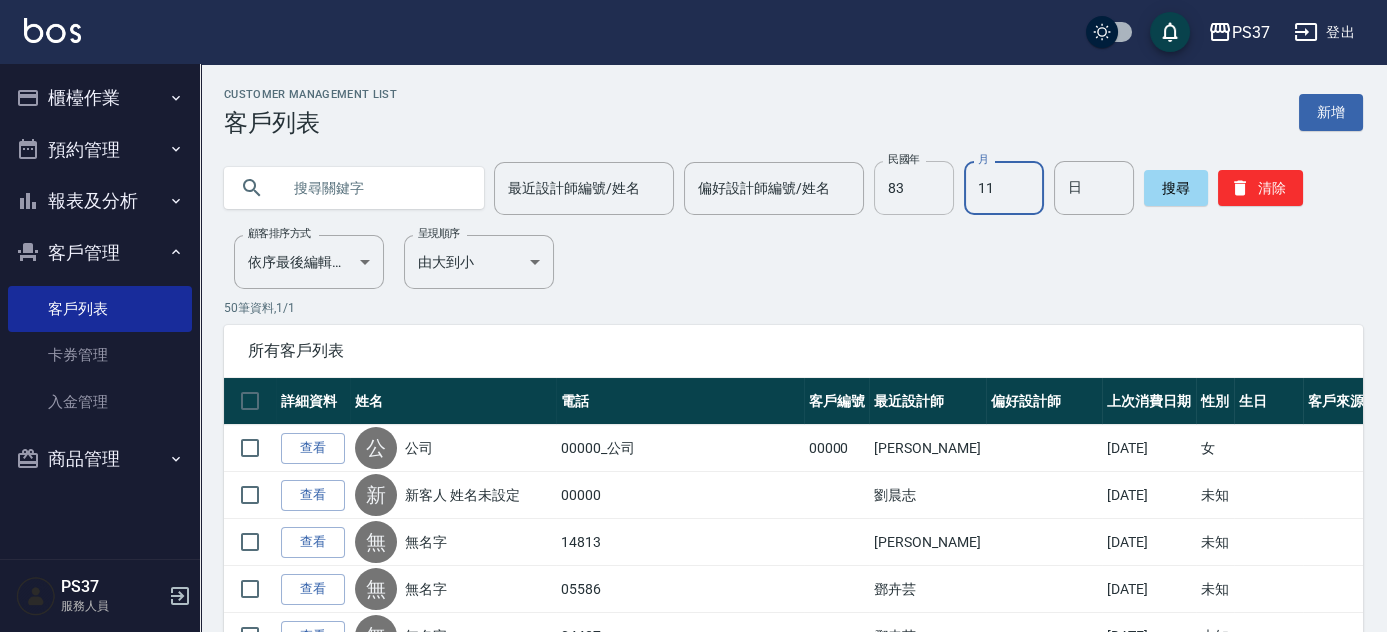 type on "11" 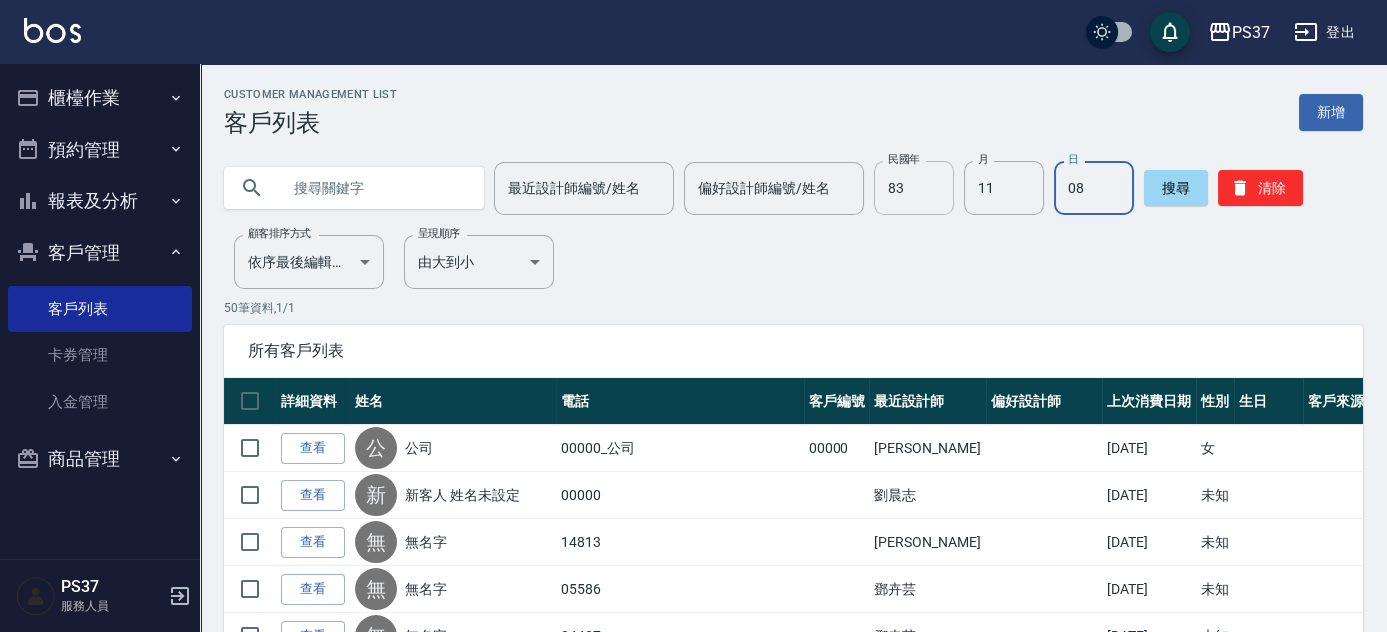type on "08" 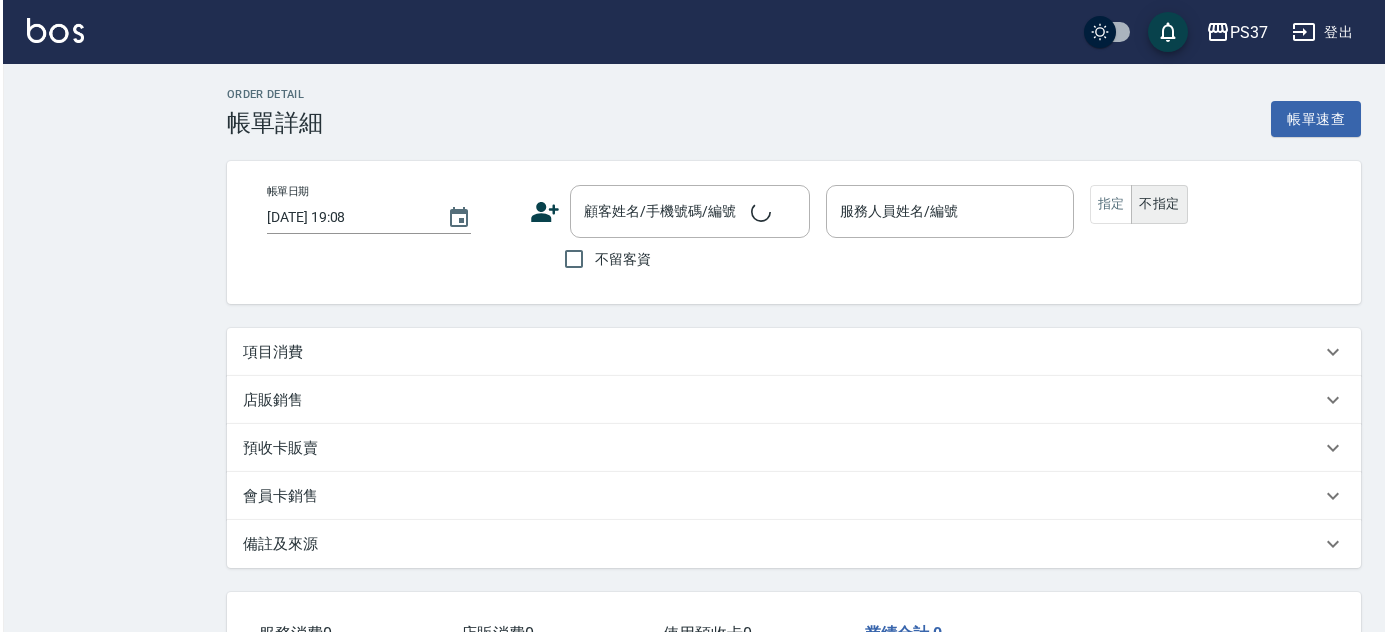 scroll, scrollTop: 0, scrollLeft: 0, axis: both 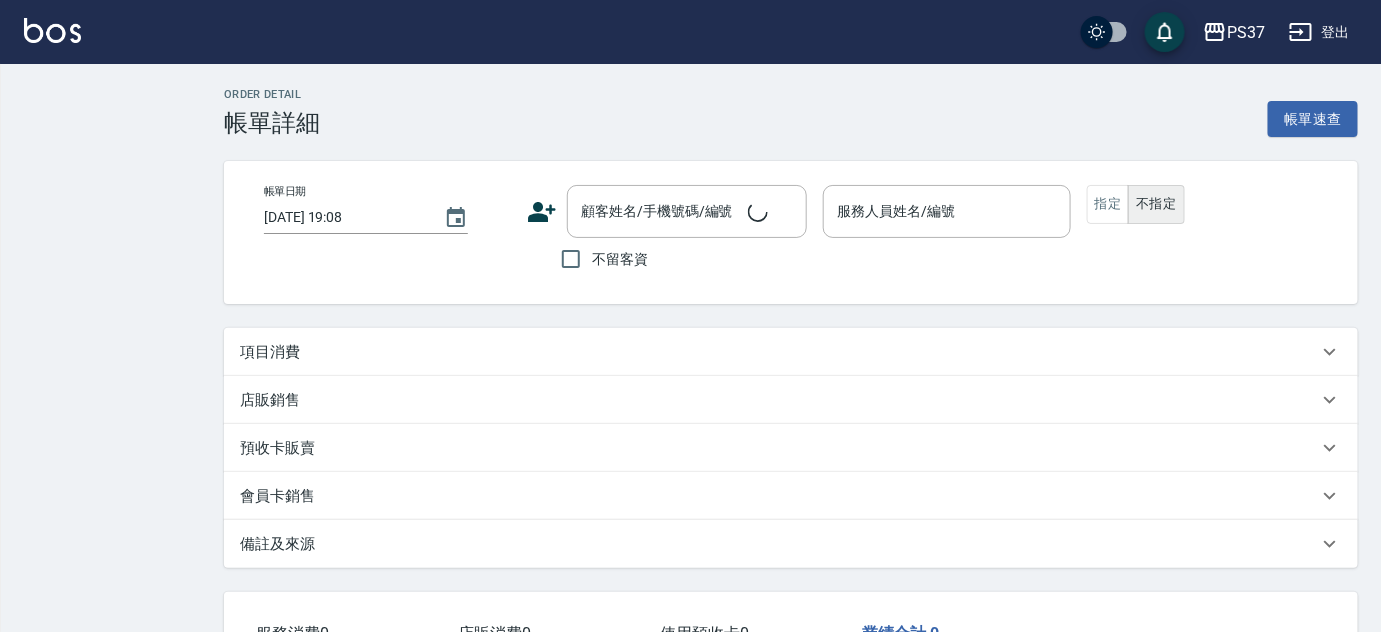 type on "[DATE] 19:03" 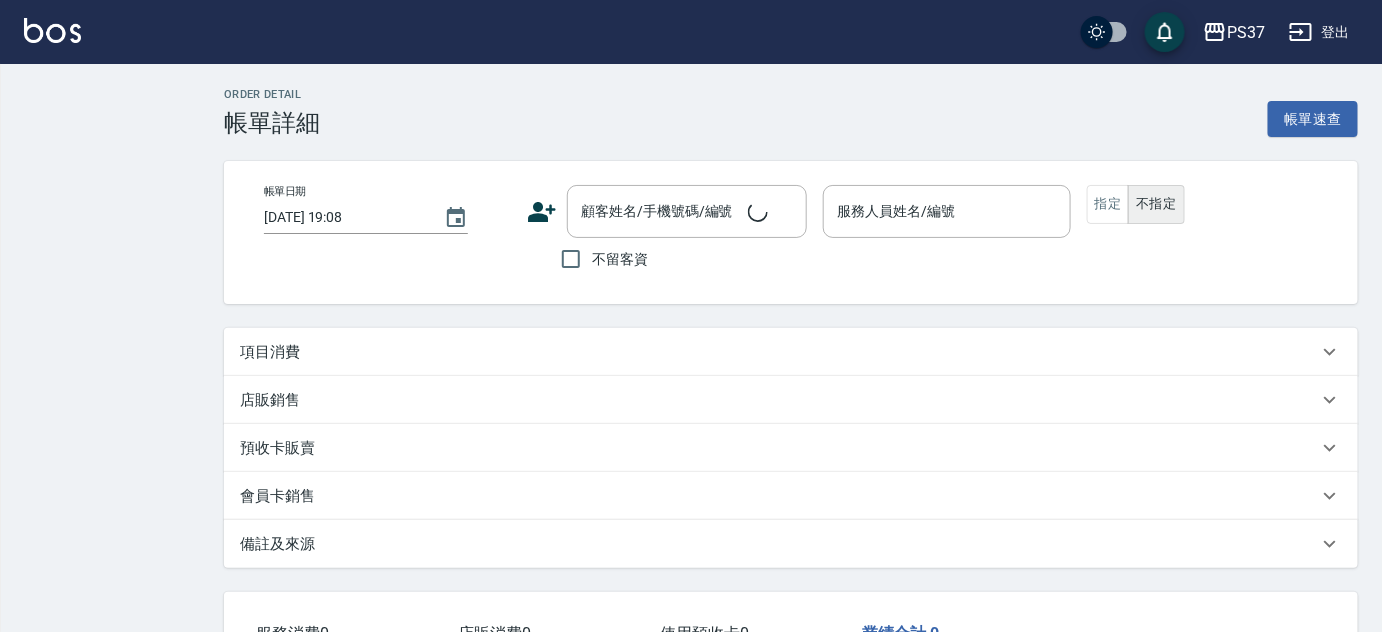 type on "劉晨志-2" 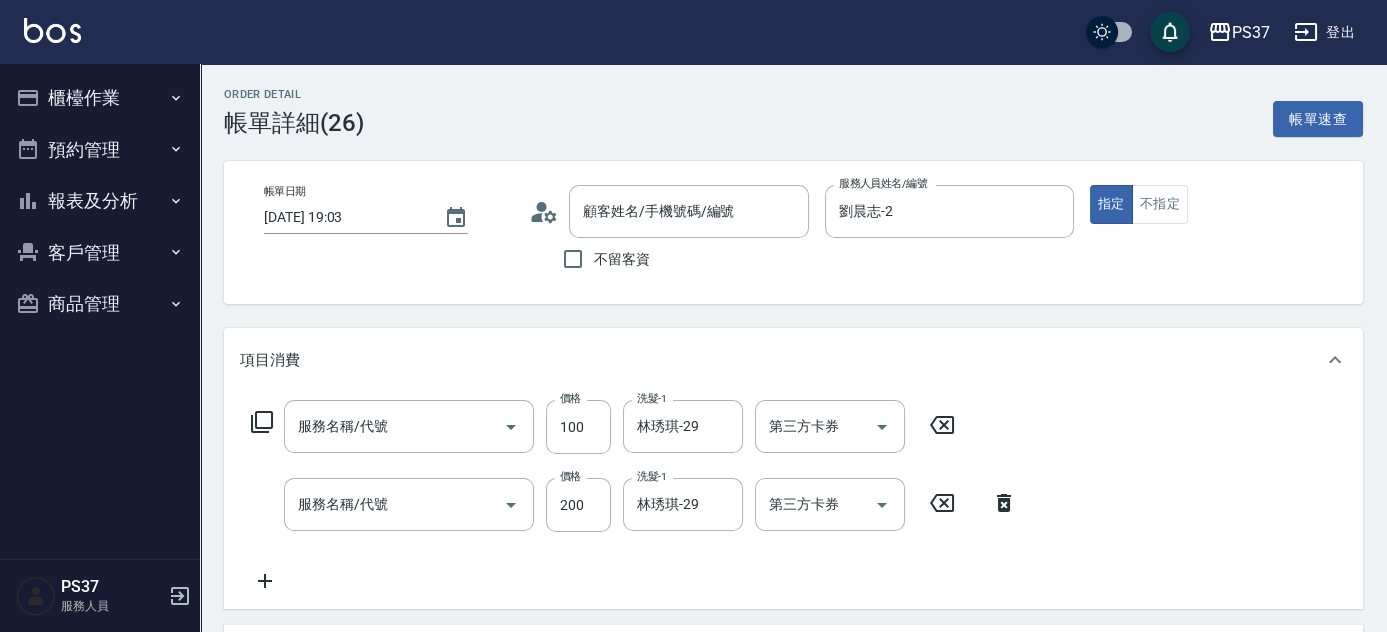 type on "瞬護100(113)" 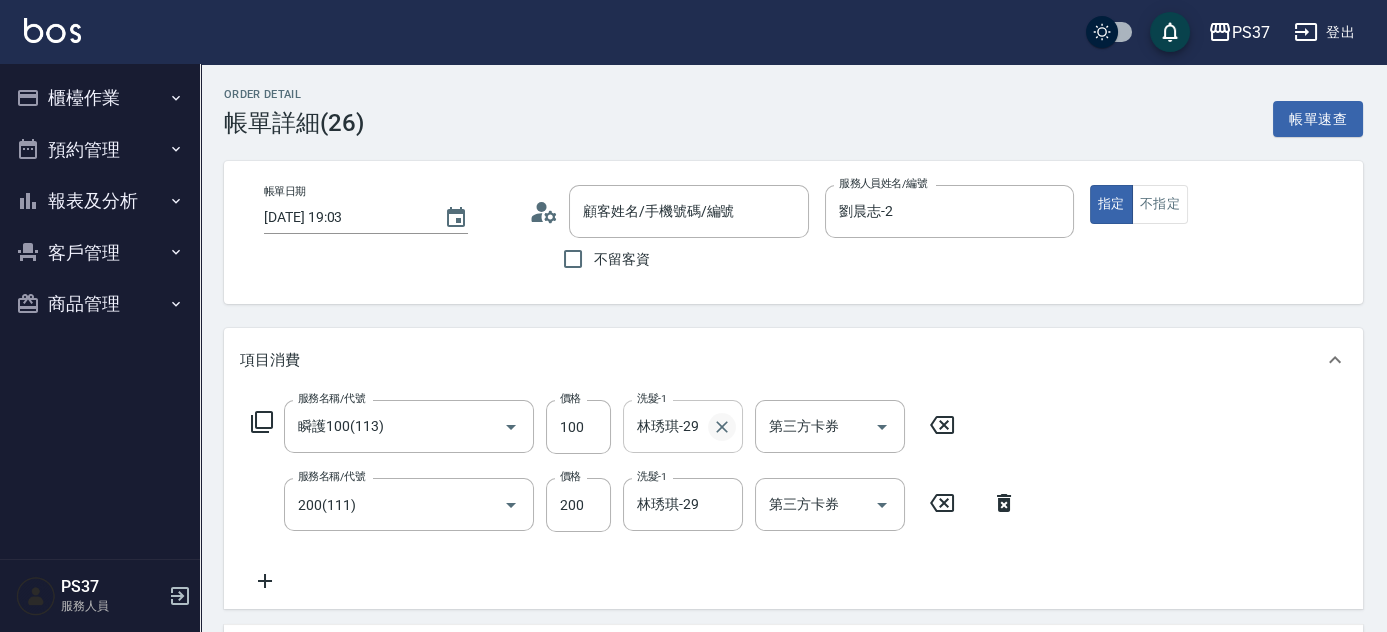 type on "公司/00000_公司/00000" 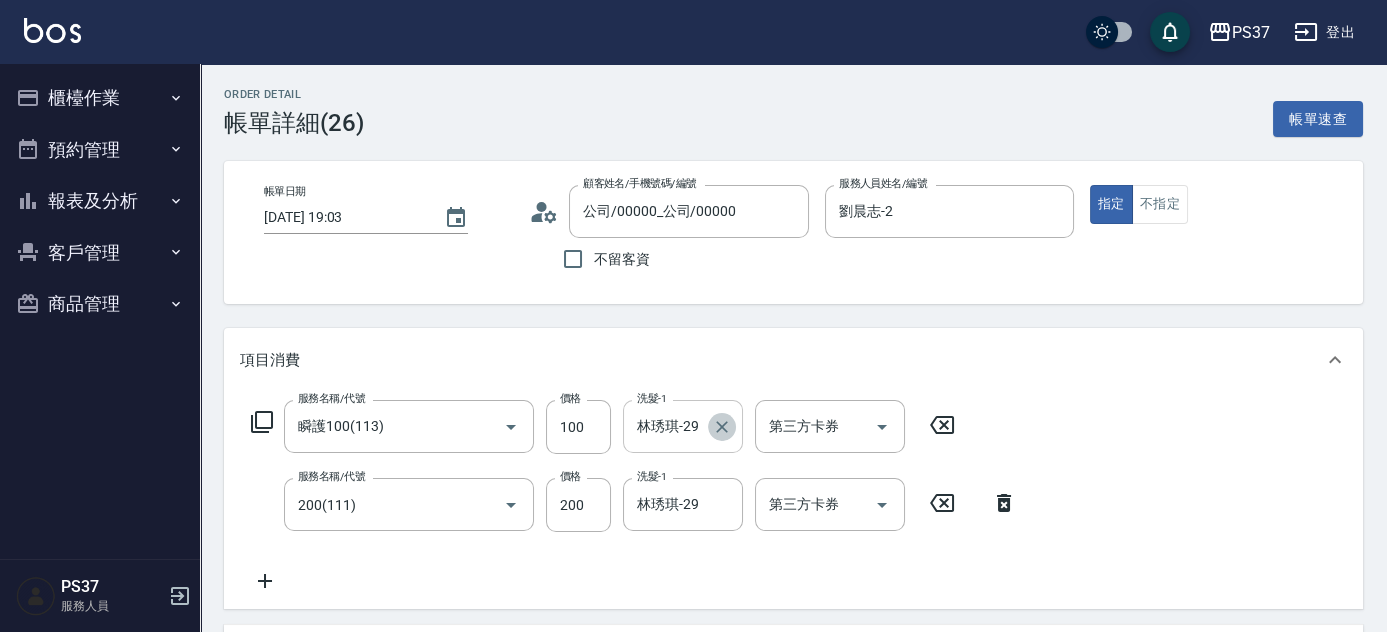 click 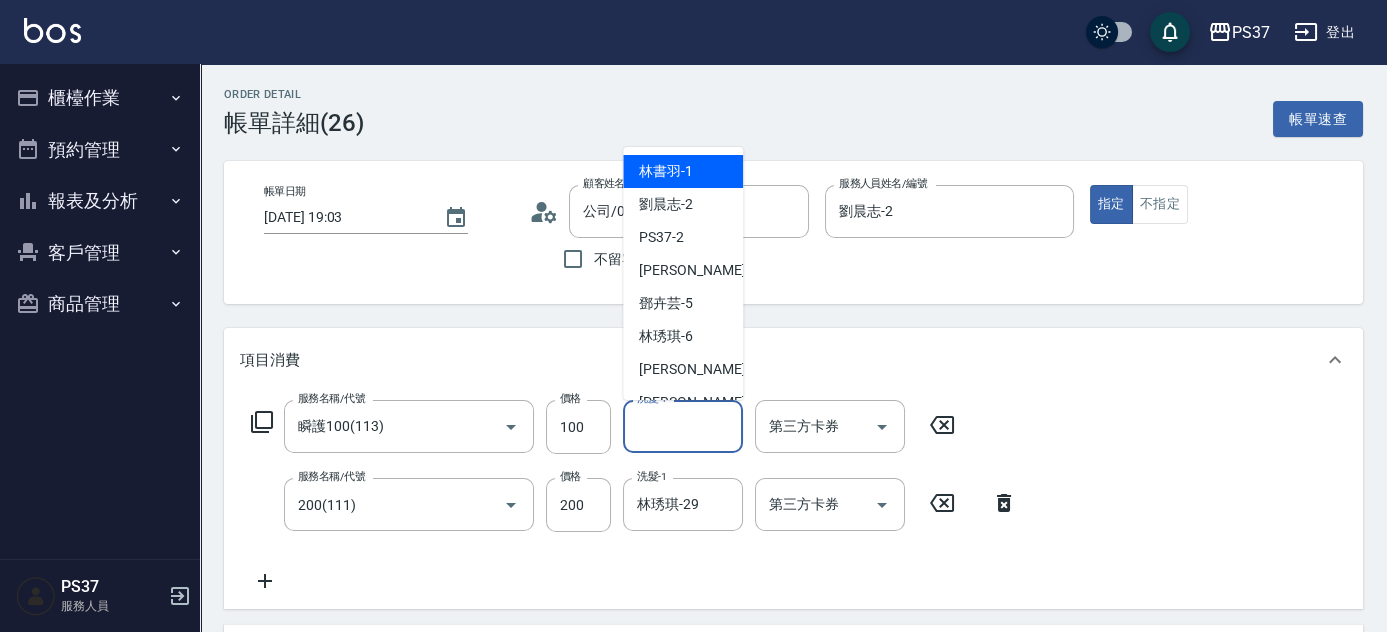 click on "洗髮-1" at bounding box center [683, 426] 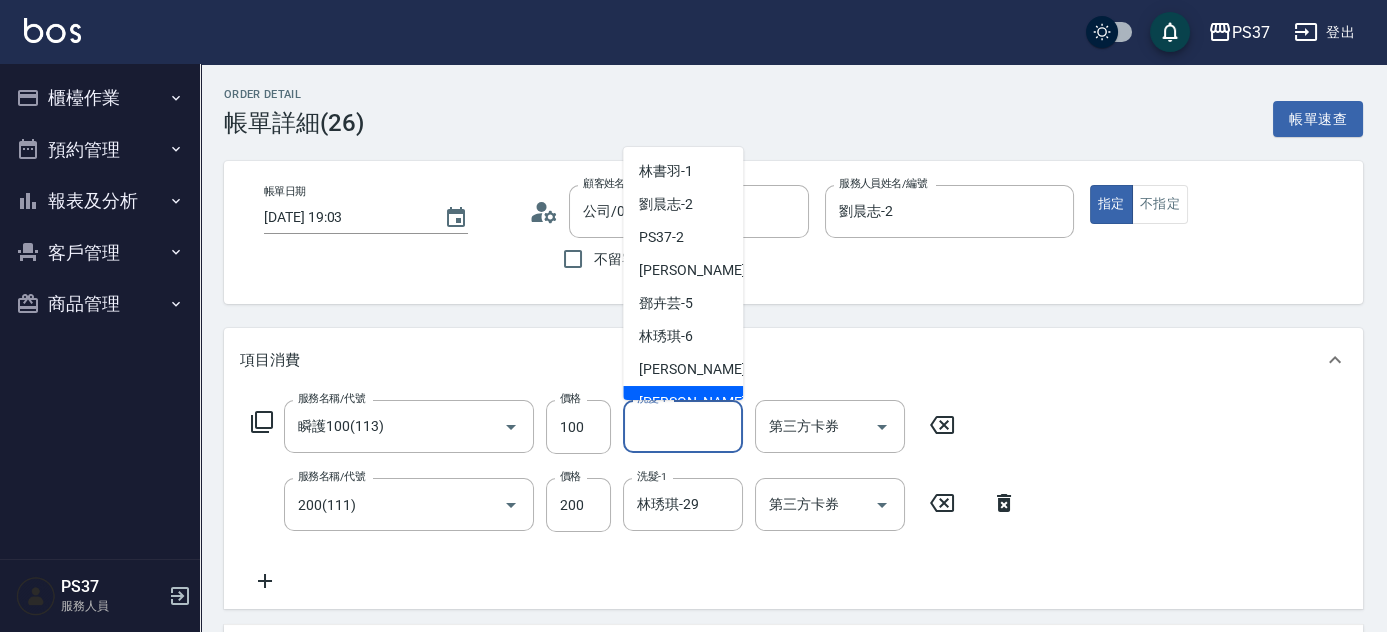click on "[PERSON_NAME]-8" at bounding box center [683, 402] 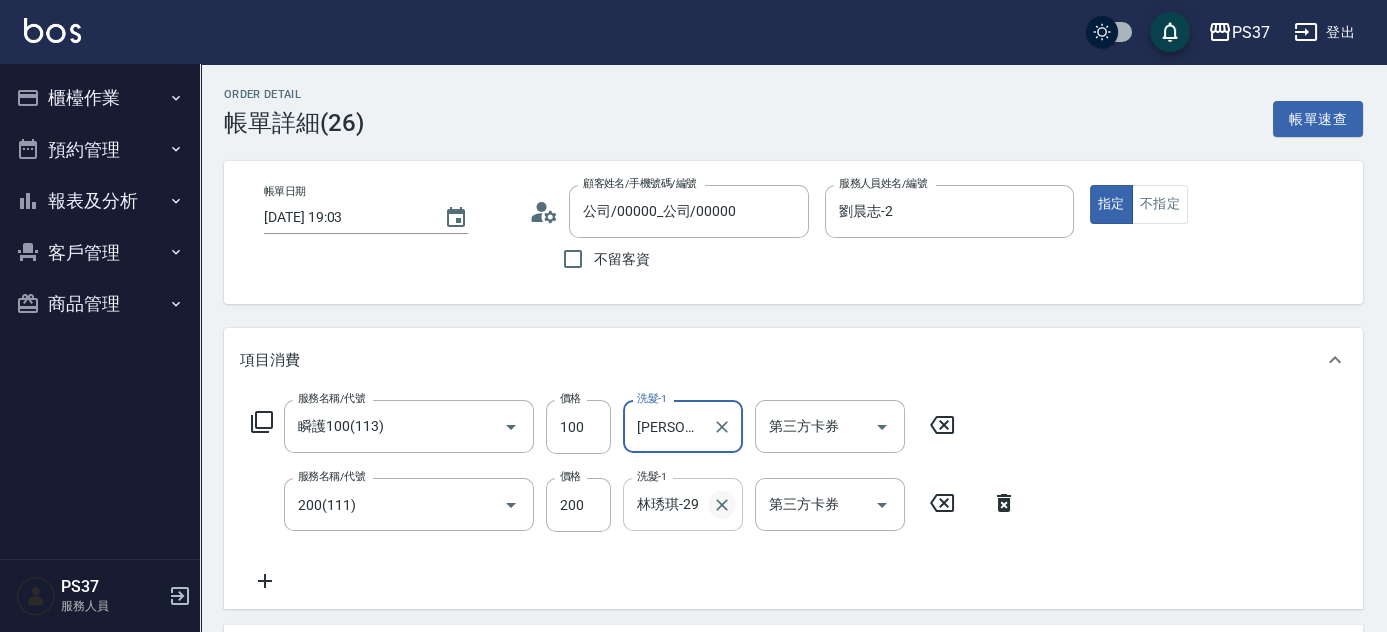click 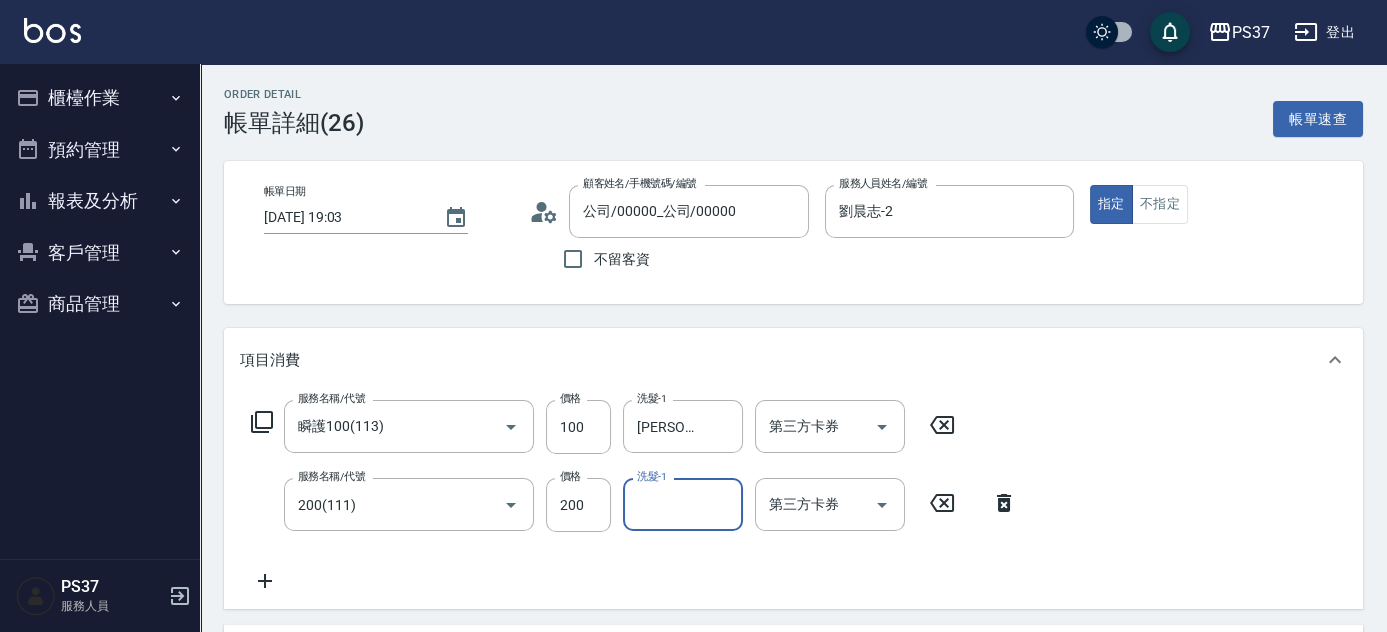 click on "洗髮-1" at bounding box center (683, 504) 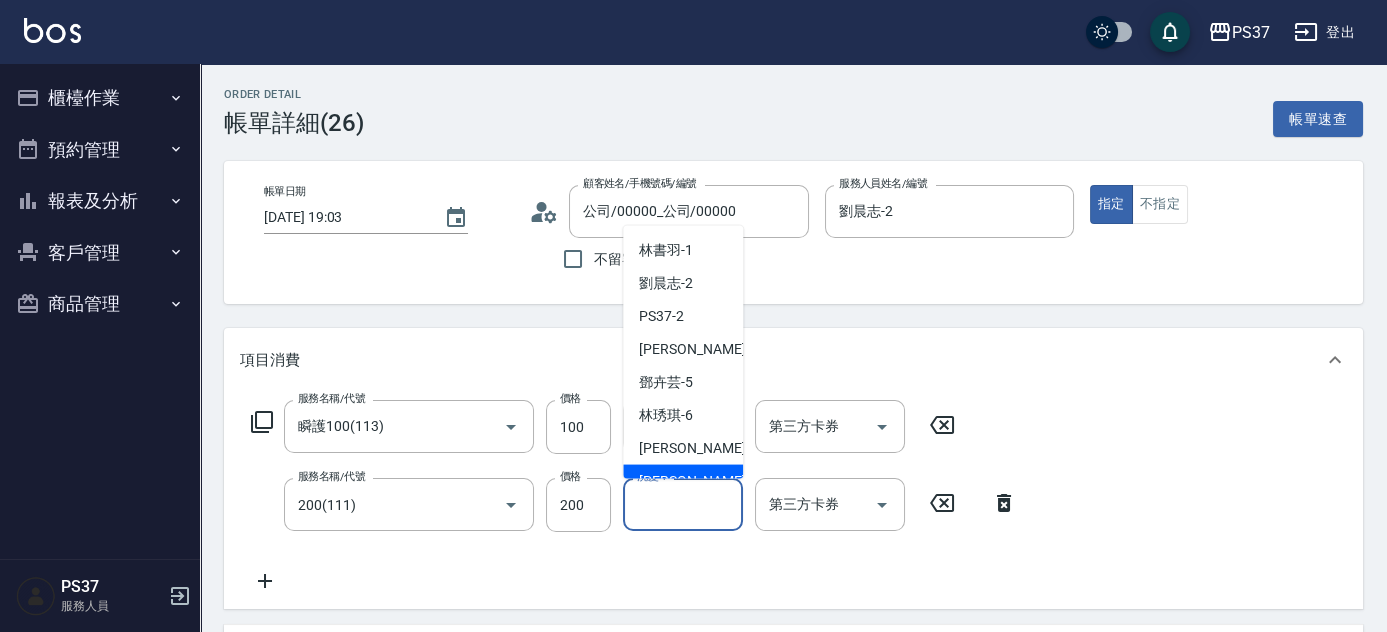 click on "[PERSON_NAME]-8" at bounding box center (683, 481) 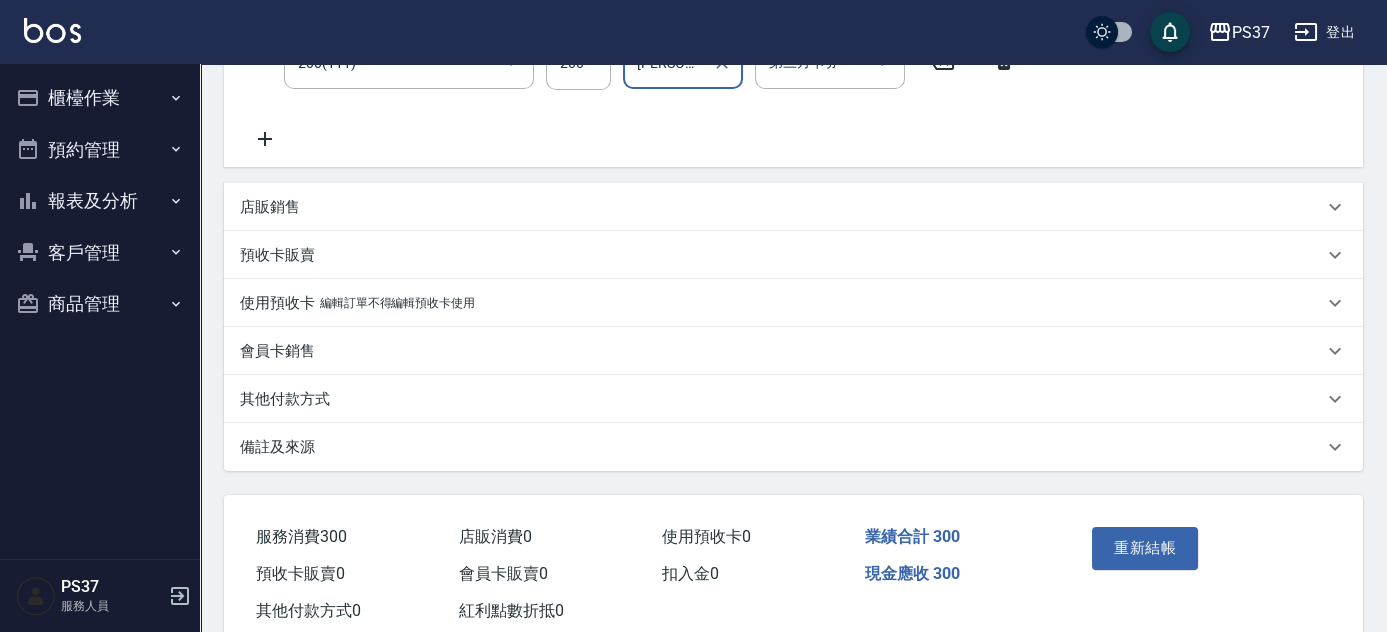 scroll, scrollTop: 495, scrollLeft: 0, axis: vertical 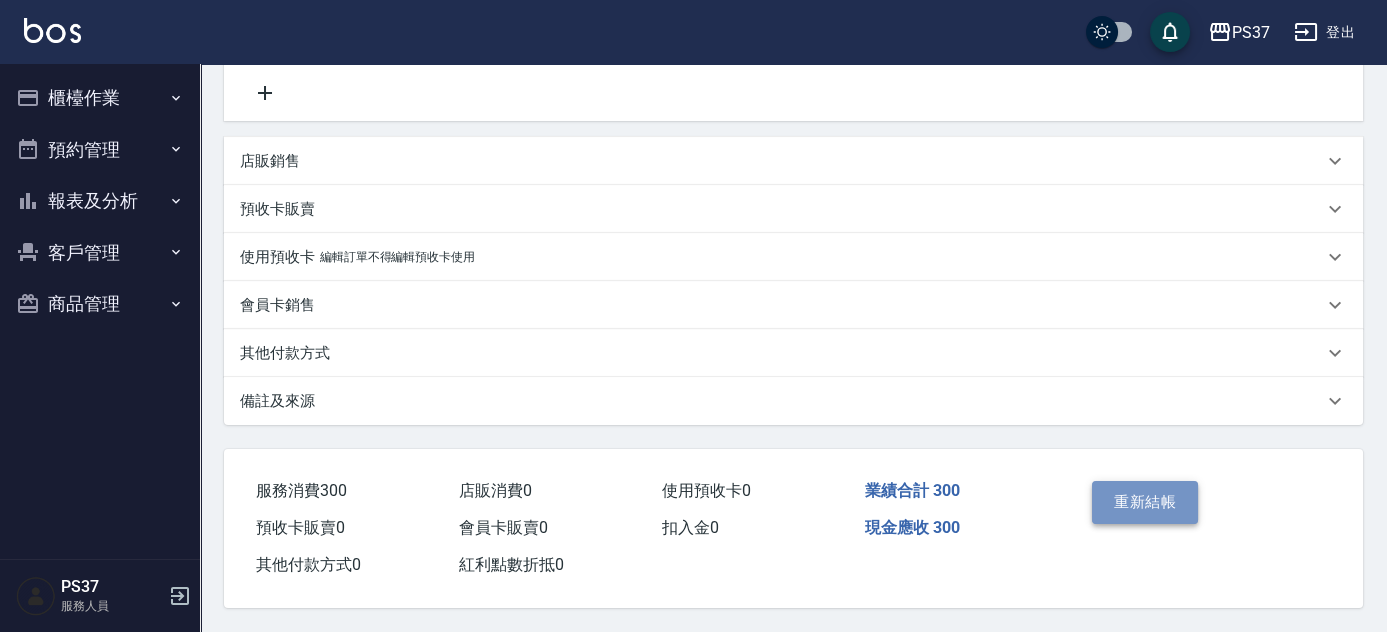 click on "重新結帳" at bounding box center [1145, 502] 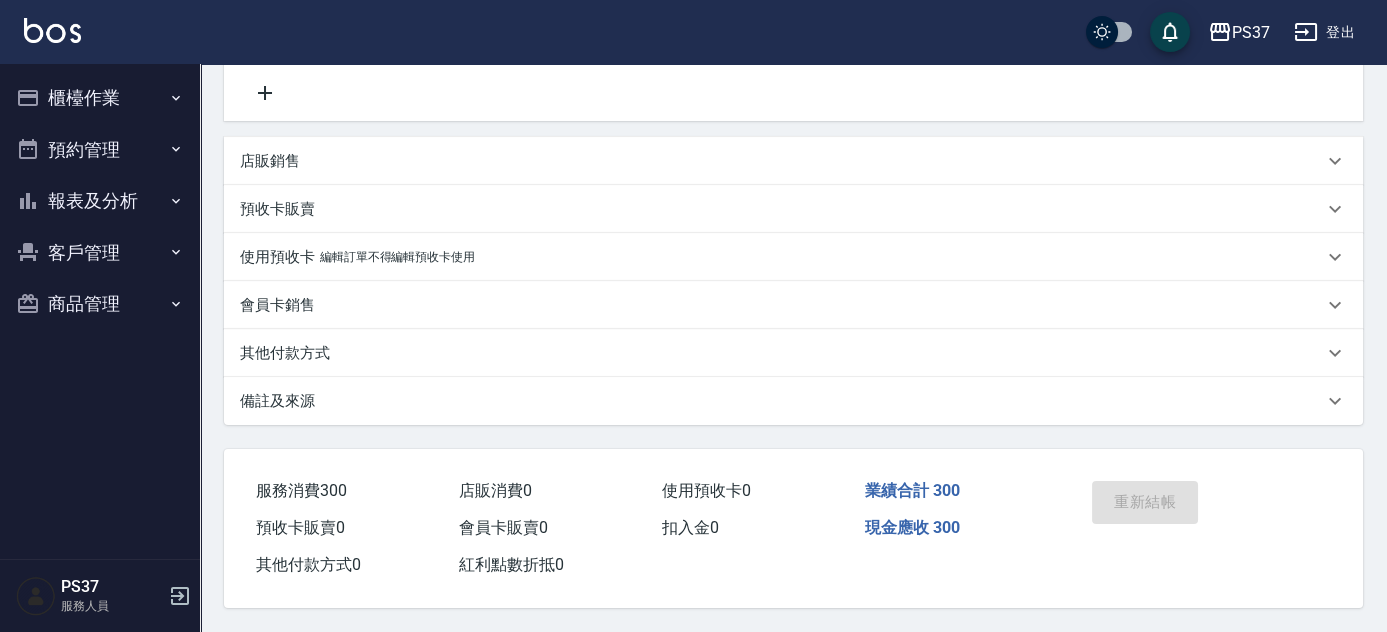 scroll, scrollTop: 0, scrollLeft: 0, axis: both 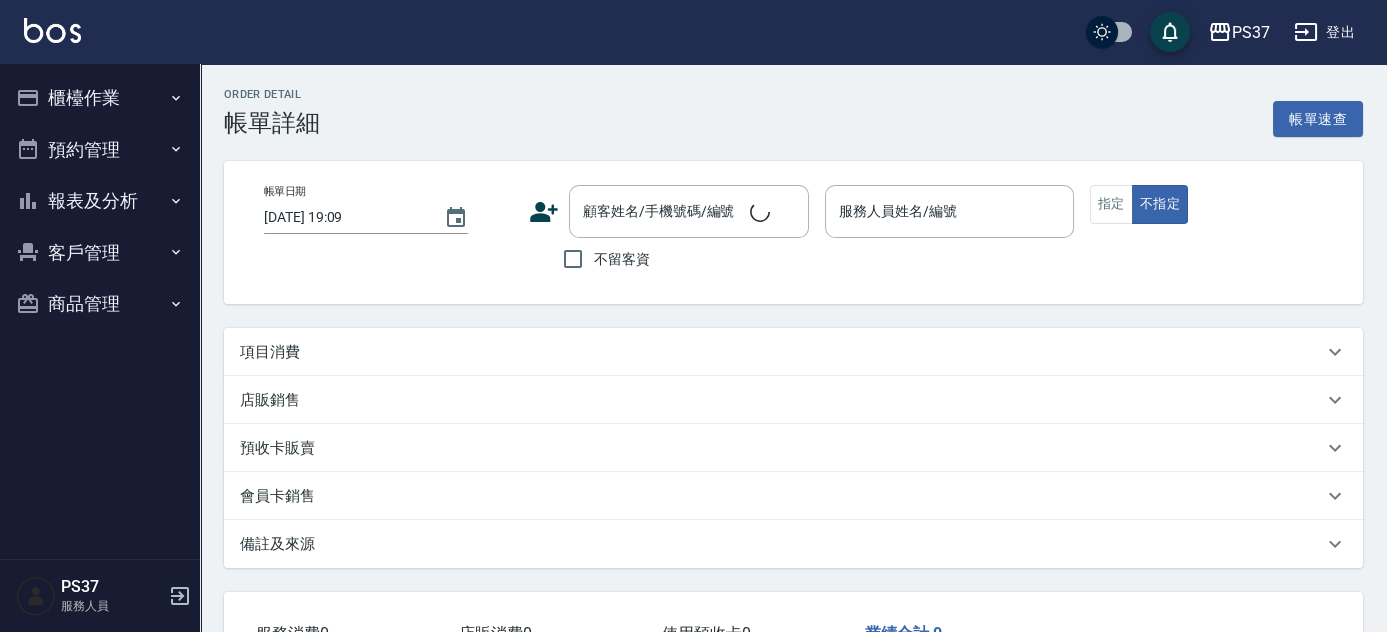 type on "2025/07/11 18:44" 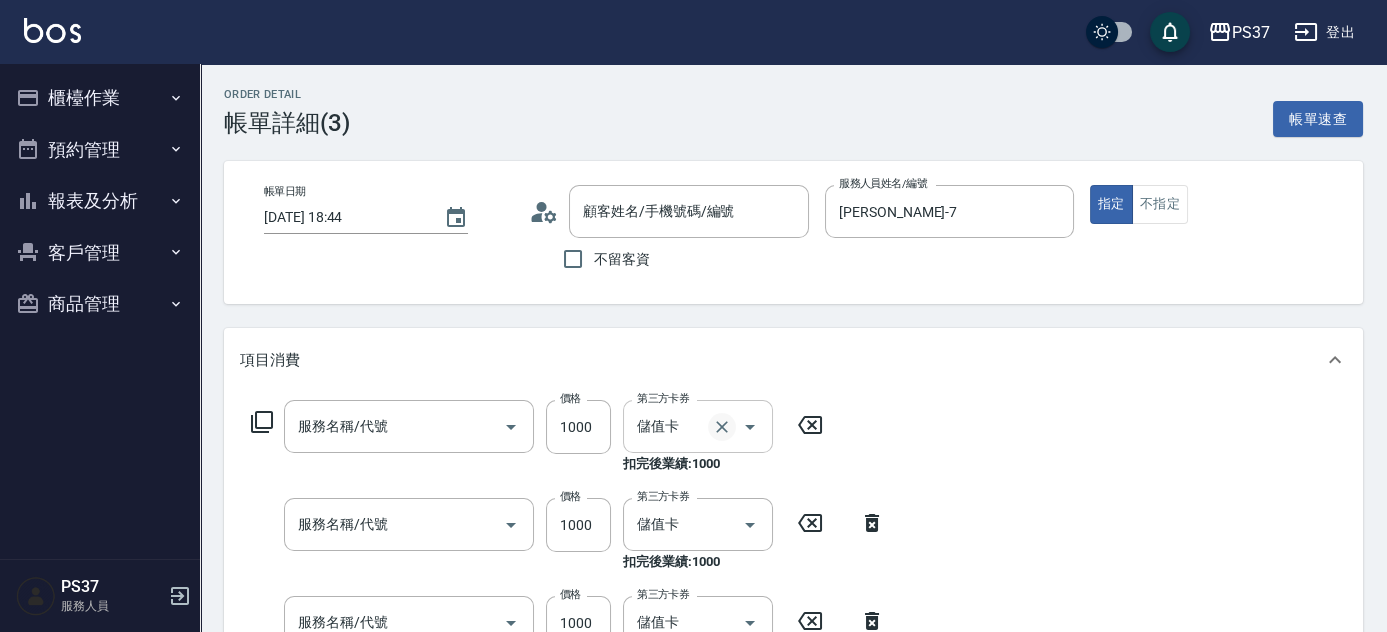 type on "公司/00000_公司/00000" 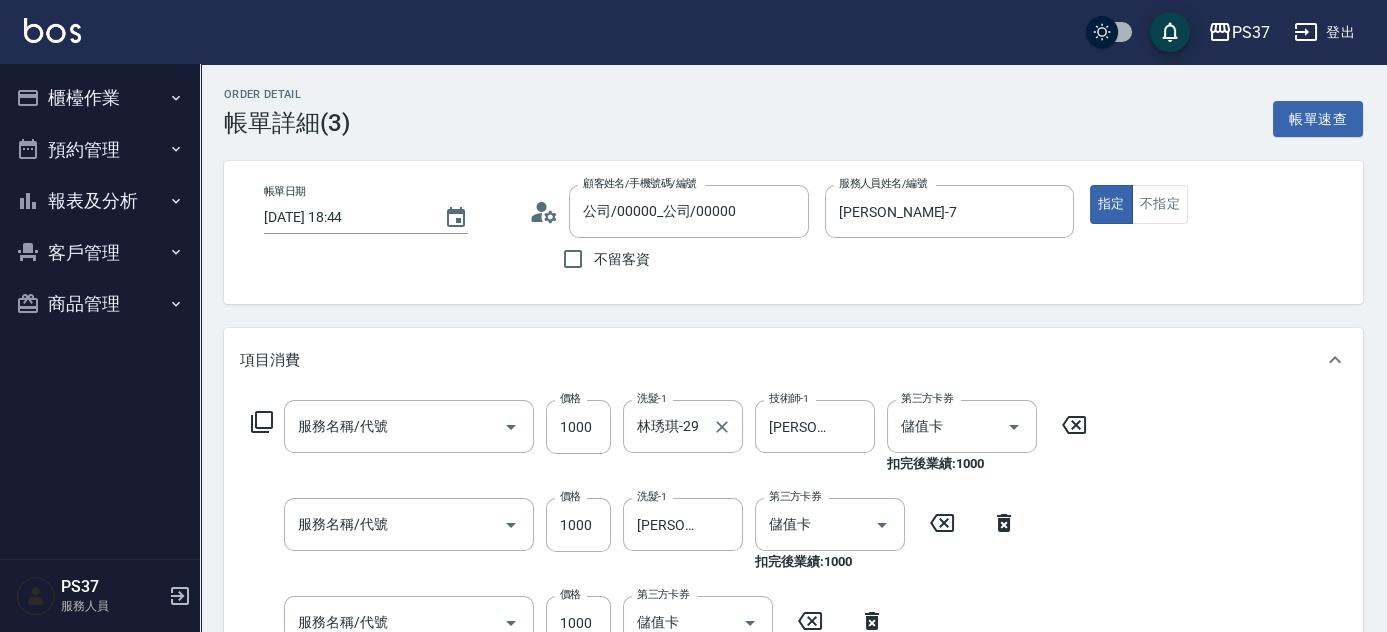 type on "染髮(501)" 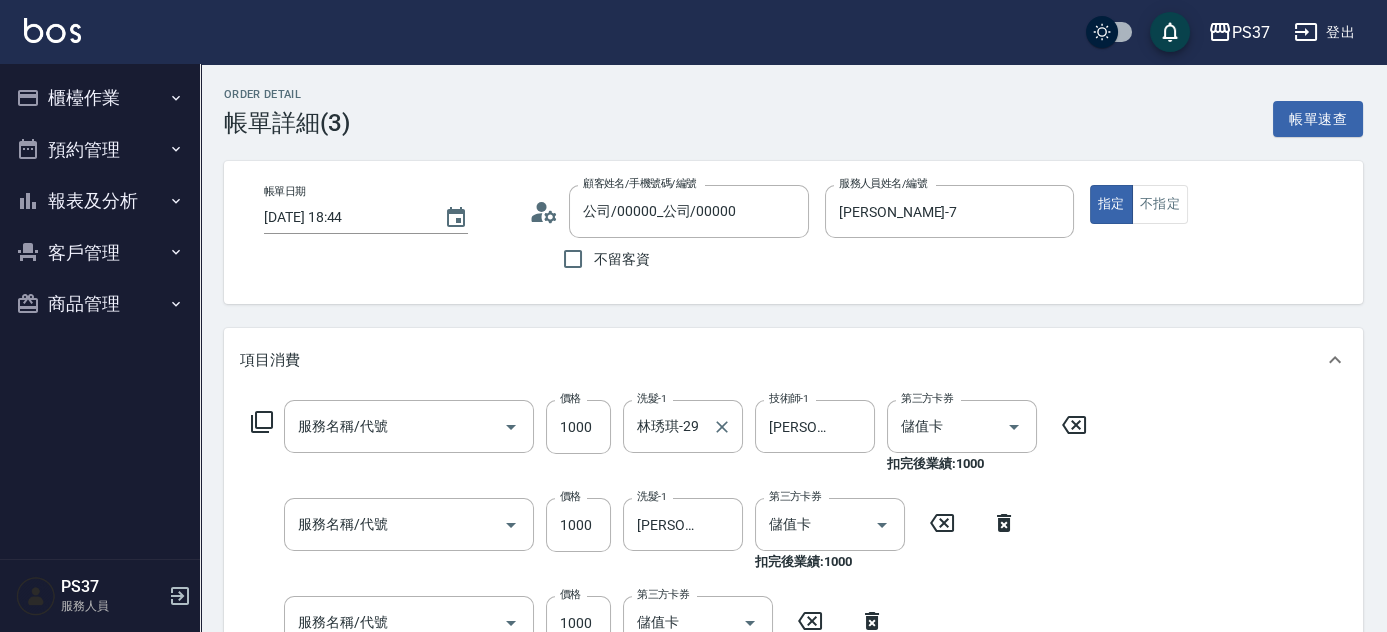 type on "1000護(404)" 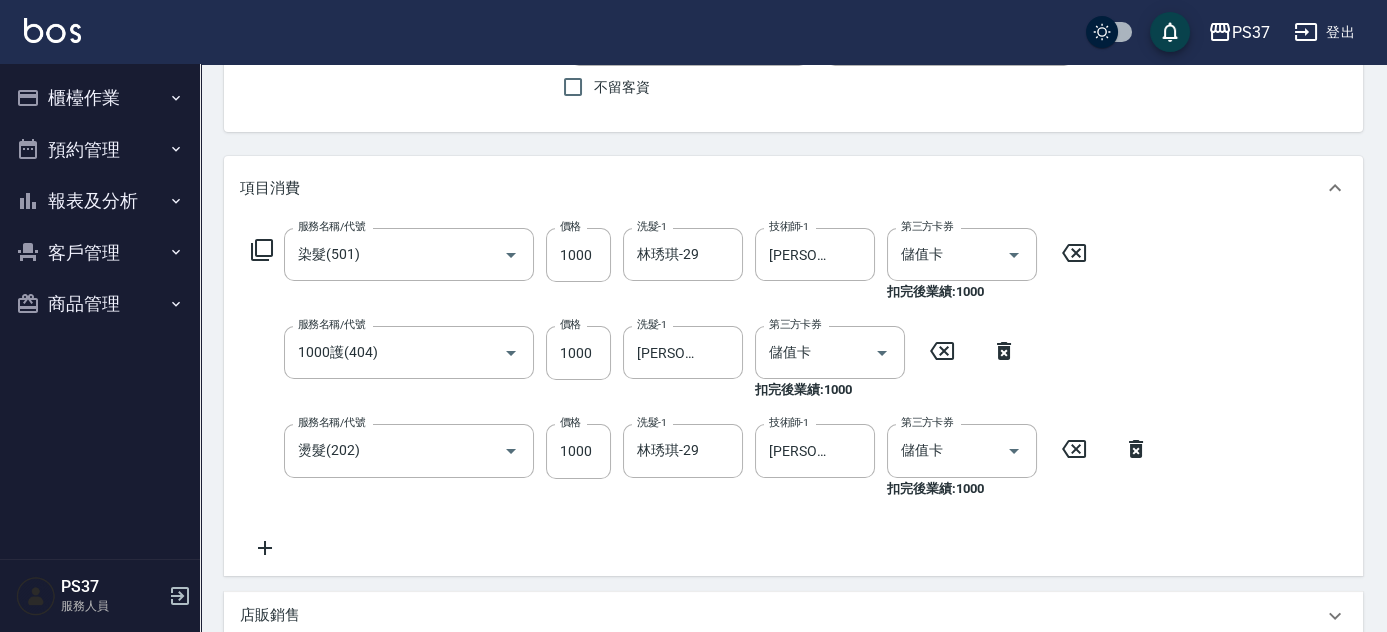 scroll, scrollTop: 272, scrollLeft: 0, axis: vertical 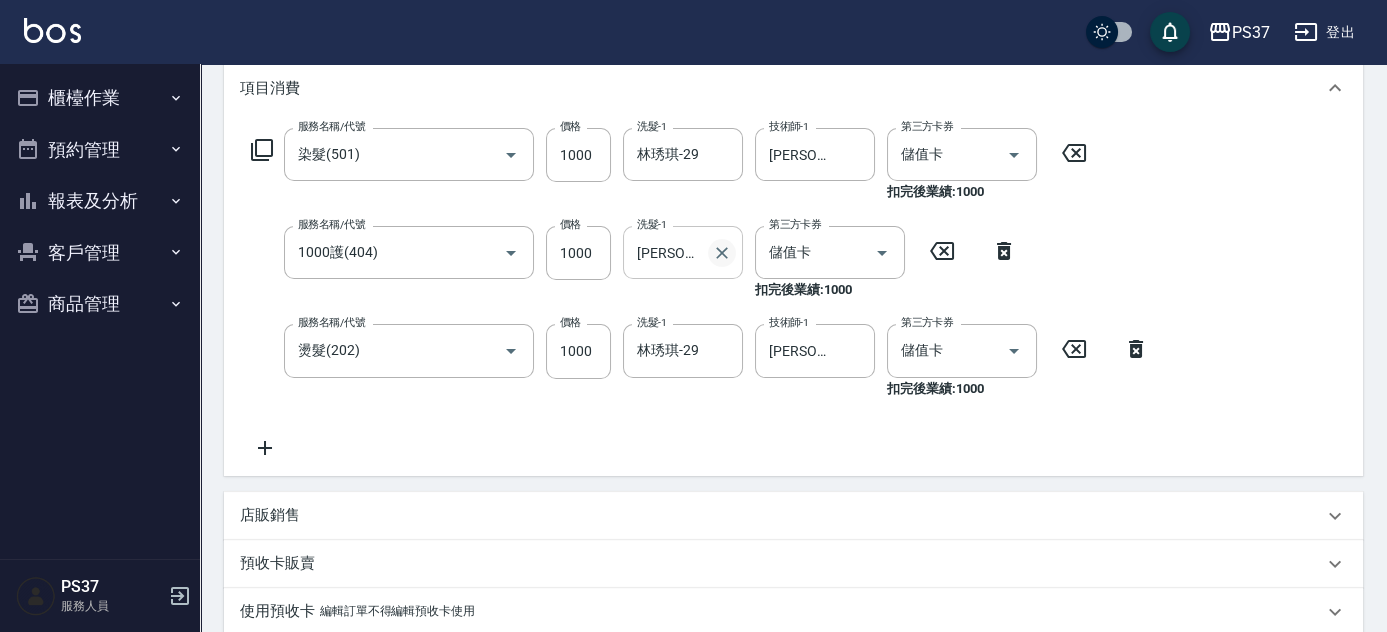 click 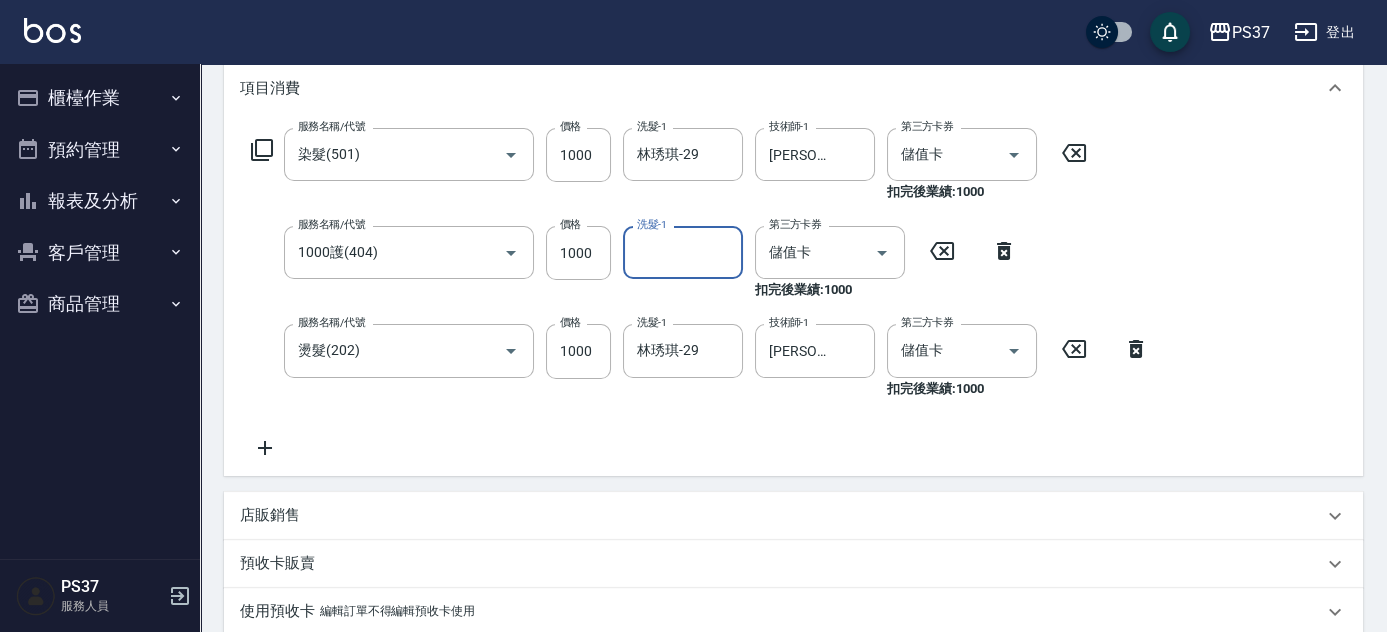 click on "洗髮-1" at bounding box center [683, 252] 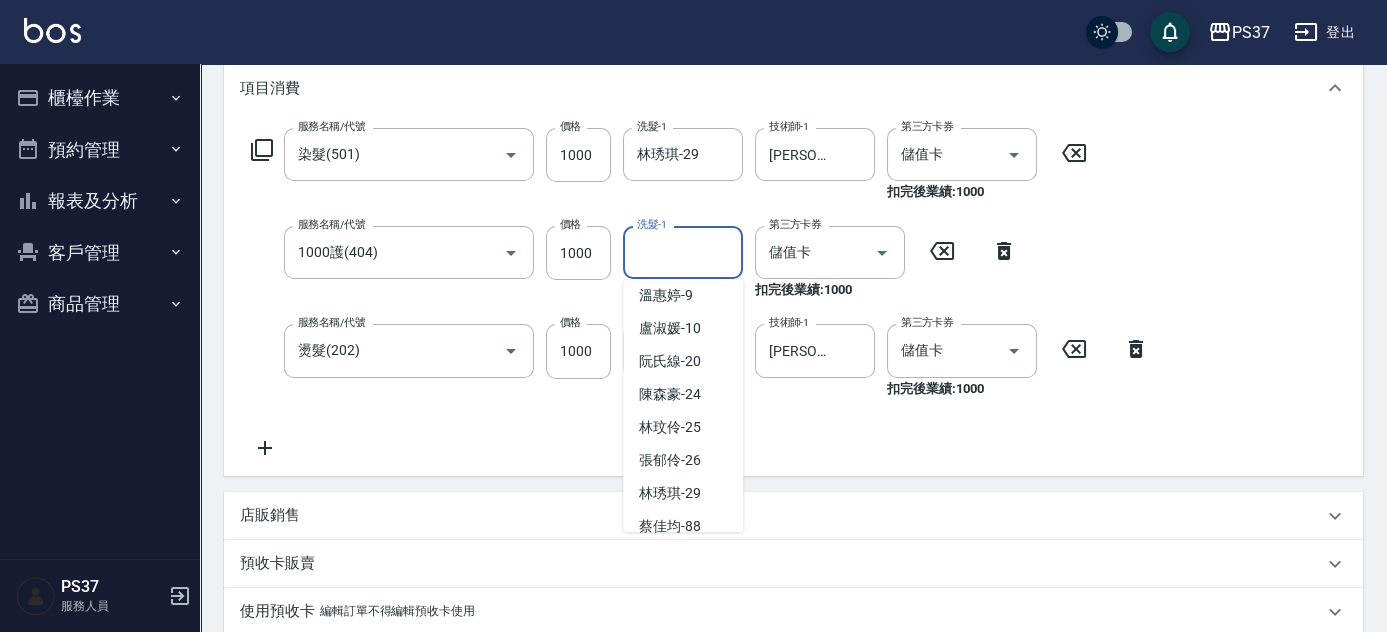 scroll, scrollTop: 90, scrollLeft: 0, axis: vertical 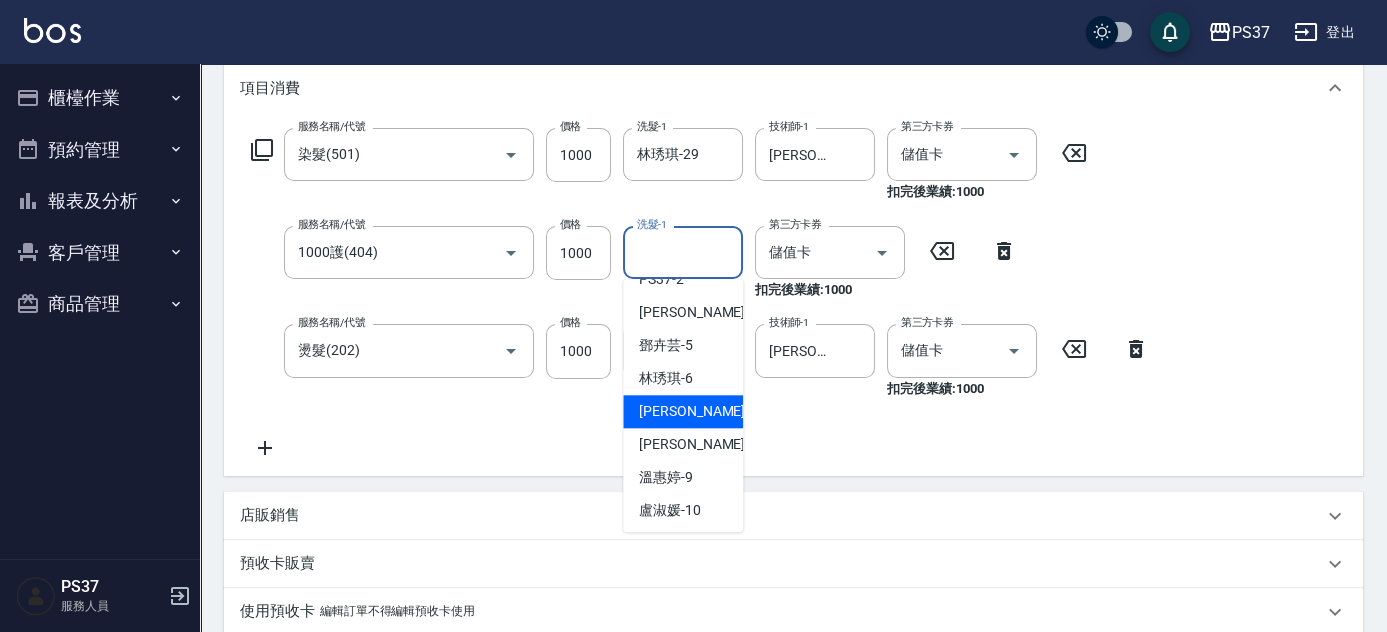 click on "服務名稱/代號 染髮(501) 服務名稱/代號 價格 1000 價格 洗髮-1 林琇琪-29 洗髮-1 技術師-1 黎氏萍-7 技術師-1 第三方卡券 儲值卡 第三方卡券 扣完後業績: 1000 服務名稱/代號 1000護(404) 服務名稱/代號 價格 1000 價格 洗髮-1 洗髮-1 第三方卡券 儲值卡 第三方卡券 扣完後業績: 1000 服務名稱/代號 燙髮(202) 服務名稱/代號 價格 1000 價格 洗髮-1 林琇琪-29 洗髮-1 技術師-1 黎氏萍-7 技術師-1 第三方卡券 儲值卡 第三方卡券 扣完後業績: 1000" at bounding box center [700, 293] 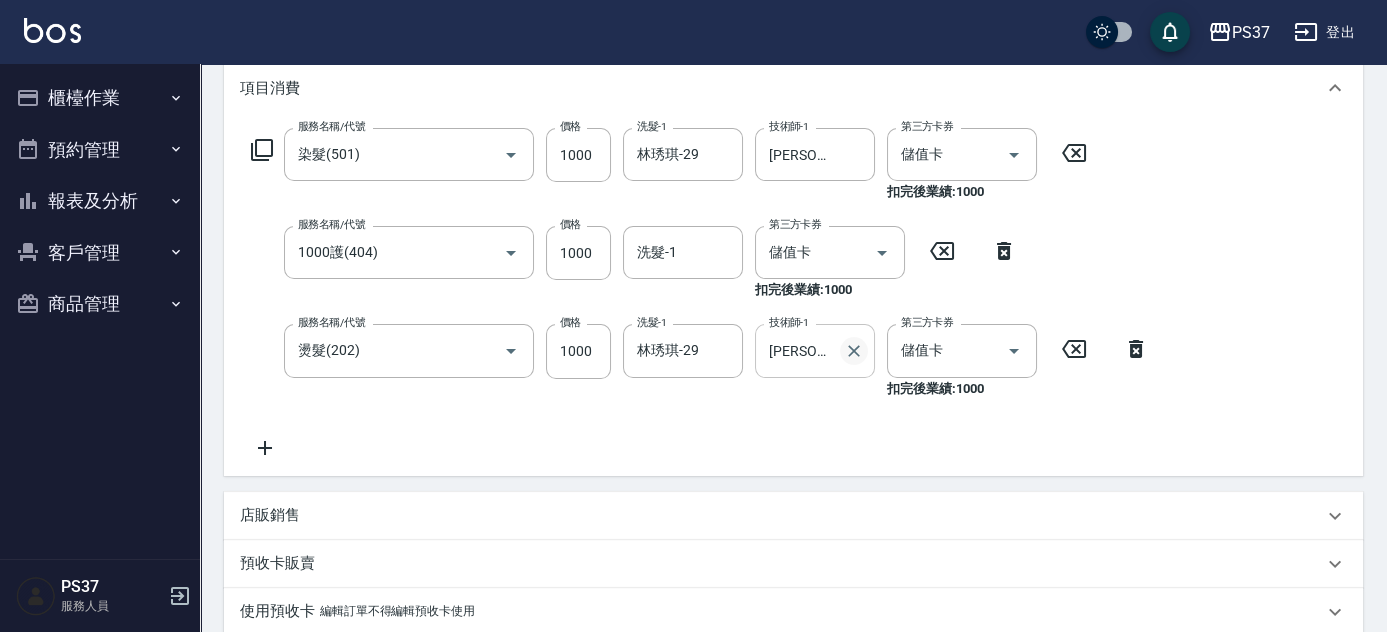 click 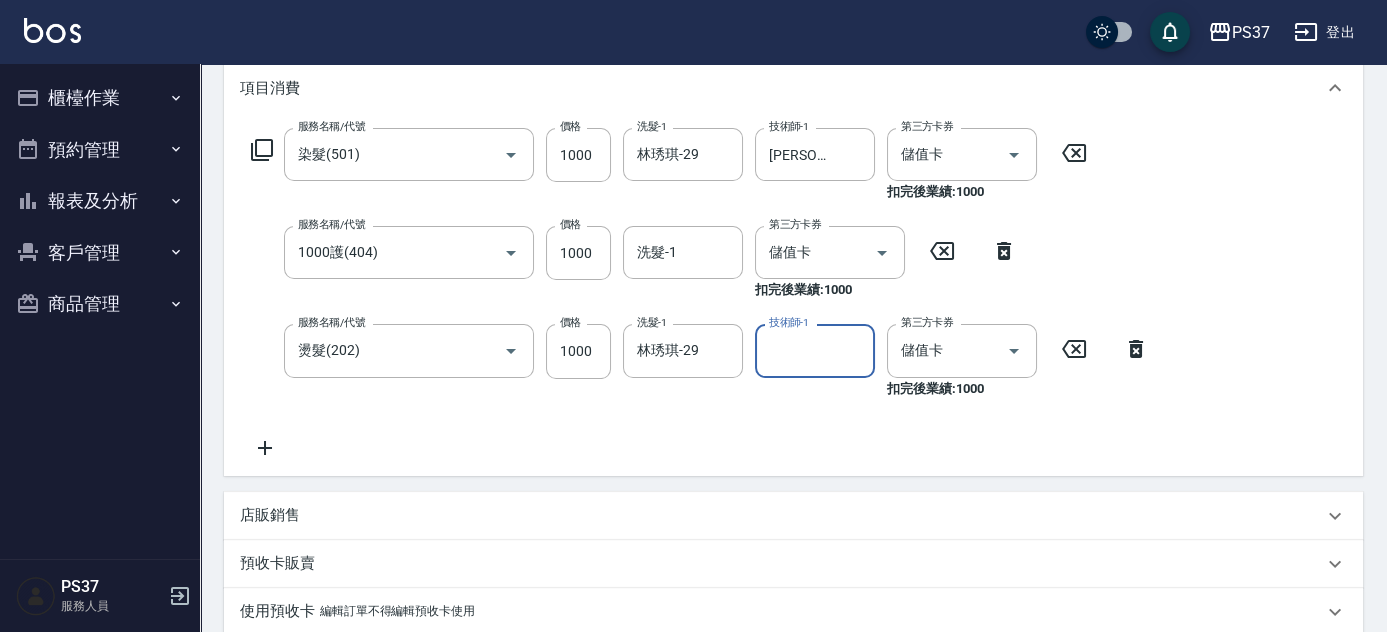 click on "技術師-1" at bounding box center (815, 350) 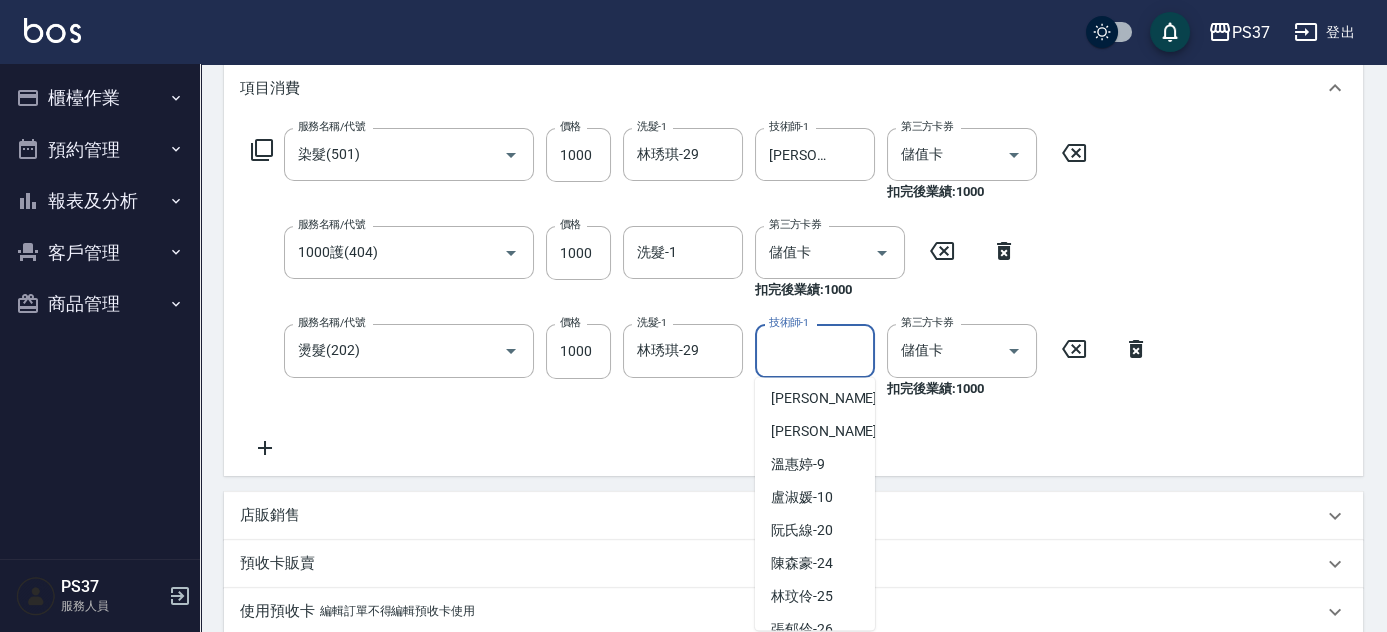 scroll, scrollTop: 323, scrollLeft: 0, axis: vertical 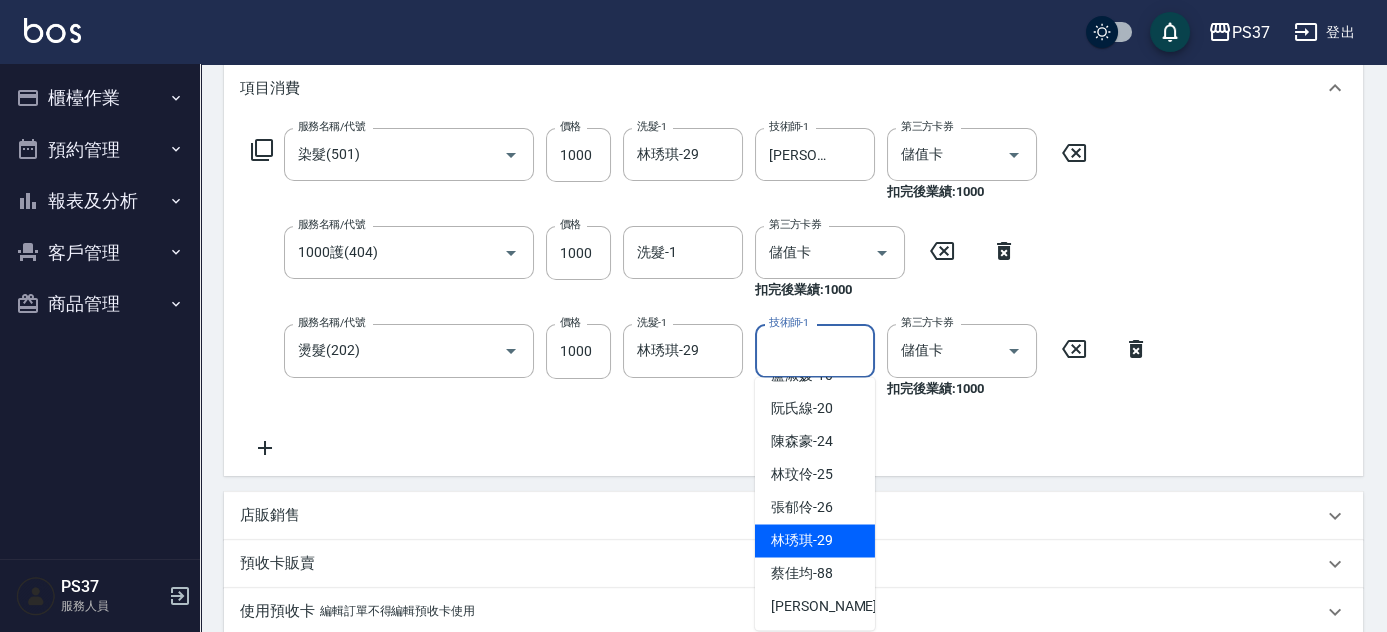 click on "林琇琪 -29" at bounding box center (802, 540) 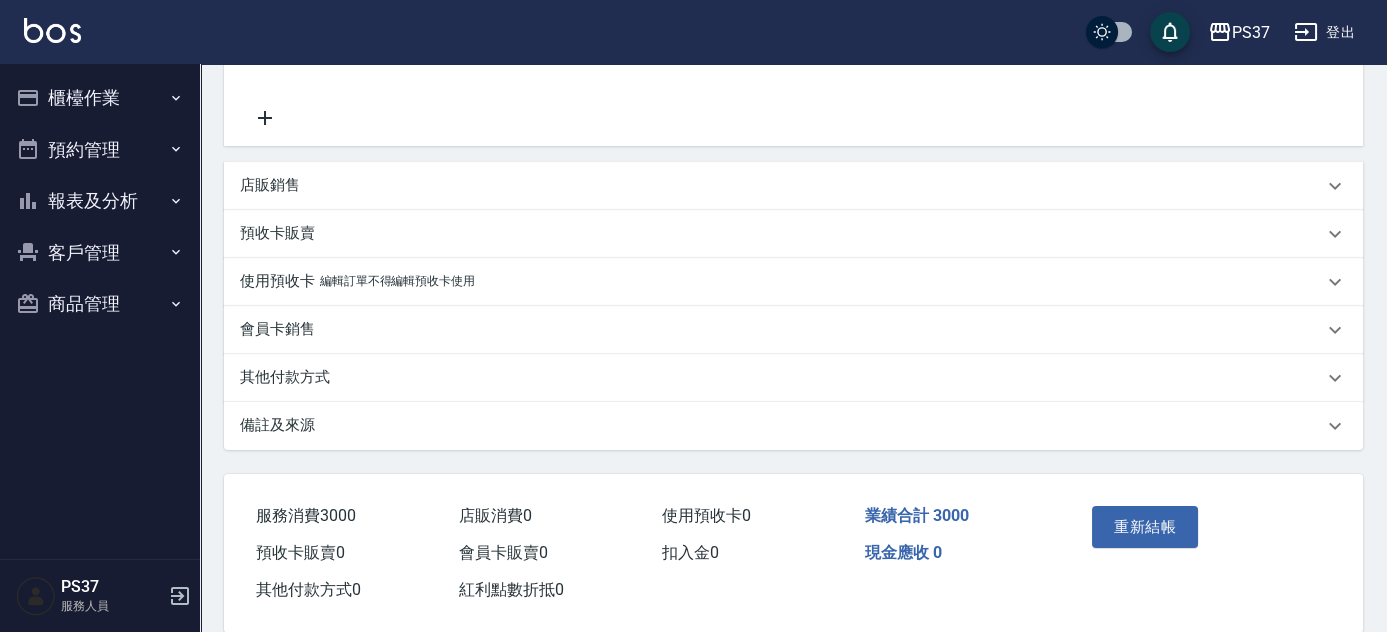 scroll, scrollTop: 633, scrollLeft: 0, axis: vertical 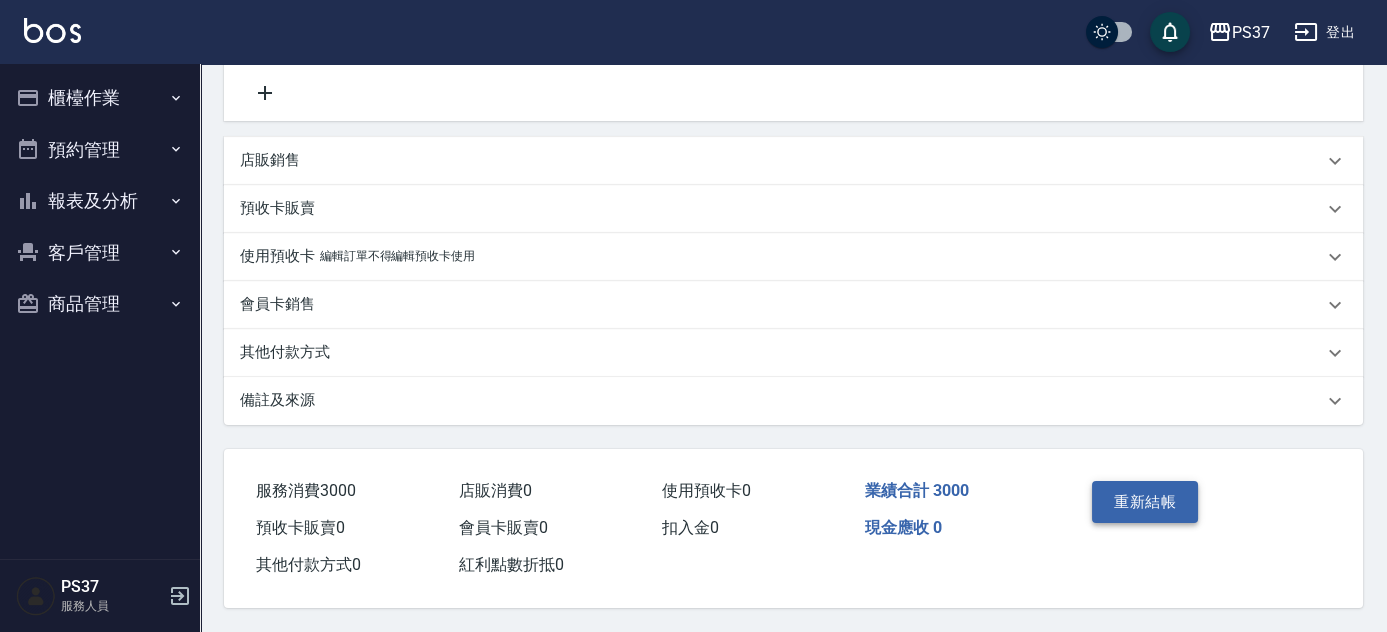 click on "重新結帳" at bounding box center [1145, 502] 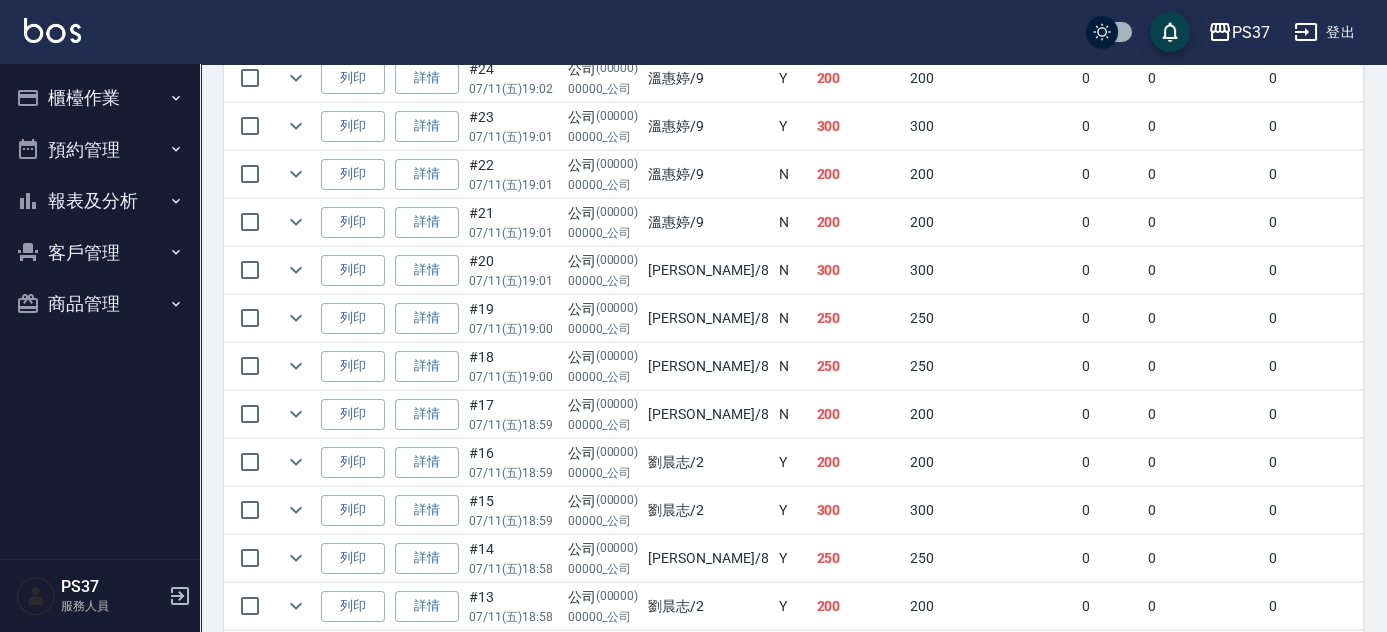 scroll, scrollTop: 545, scrollLeft: 0, axis: vertical 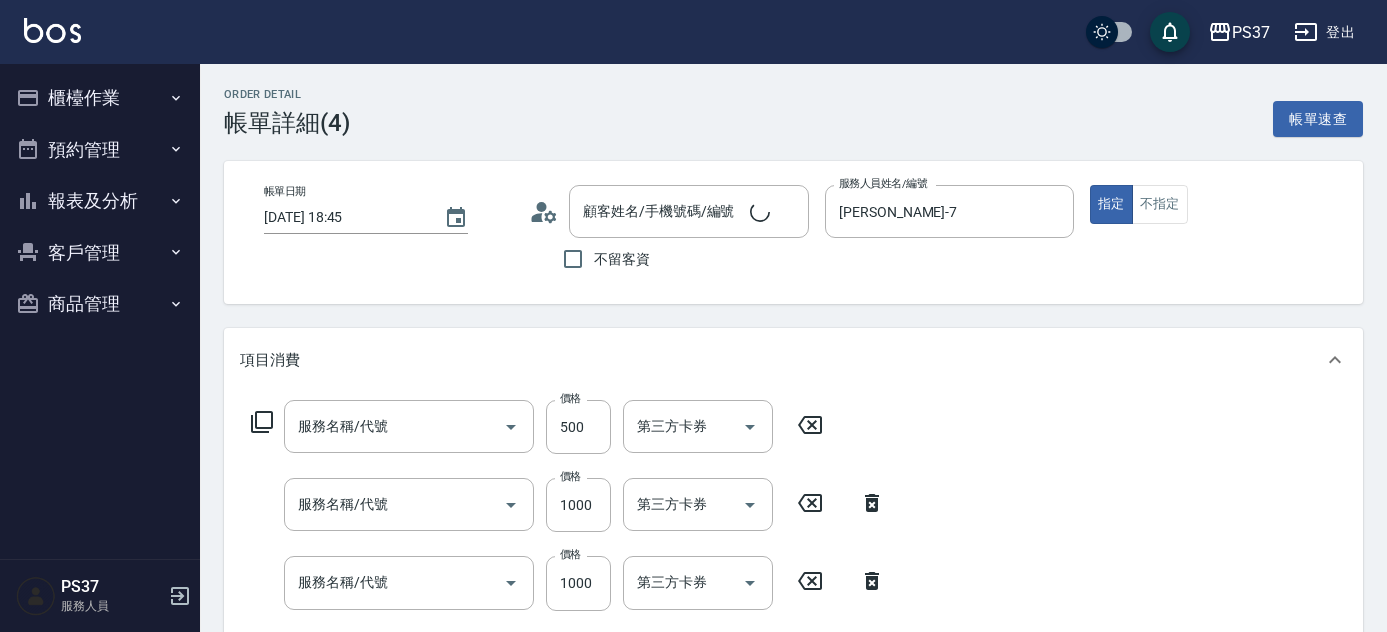 type on "500護(402)" 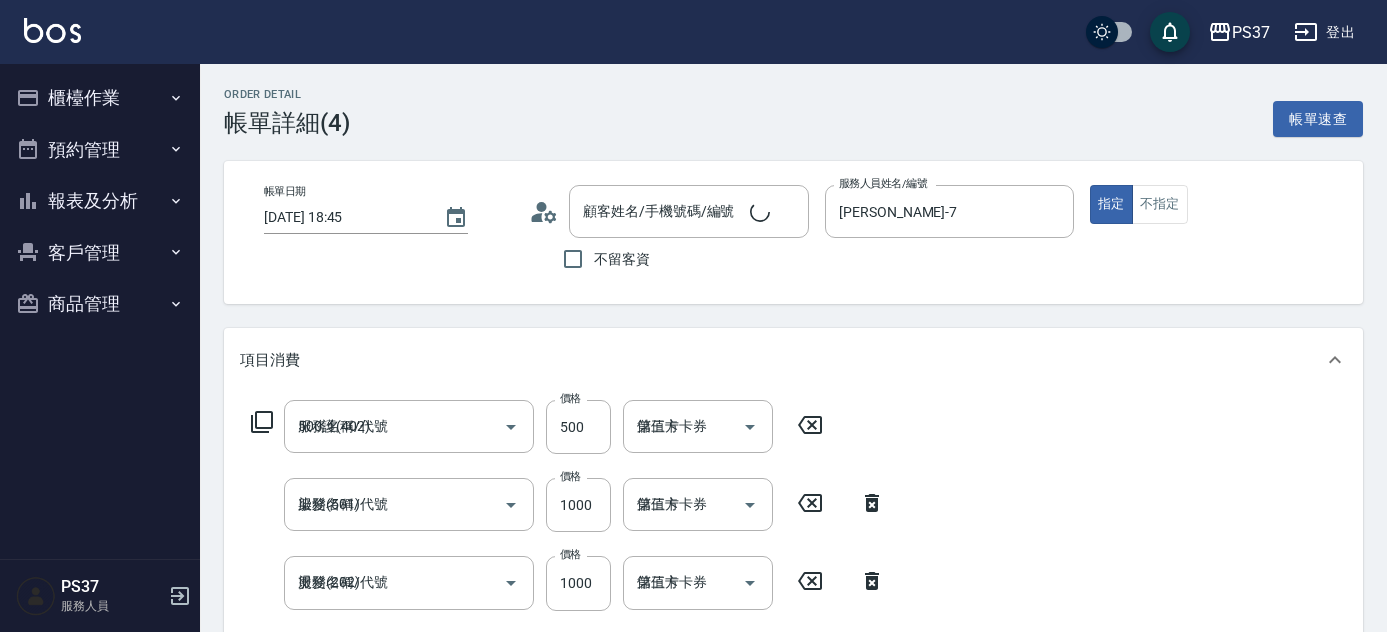 scroll, scrollTop: 0, scrollLeft: 0, axis: both 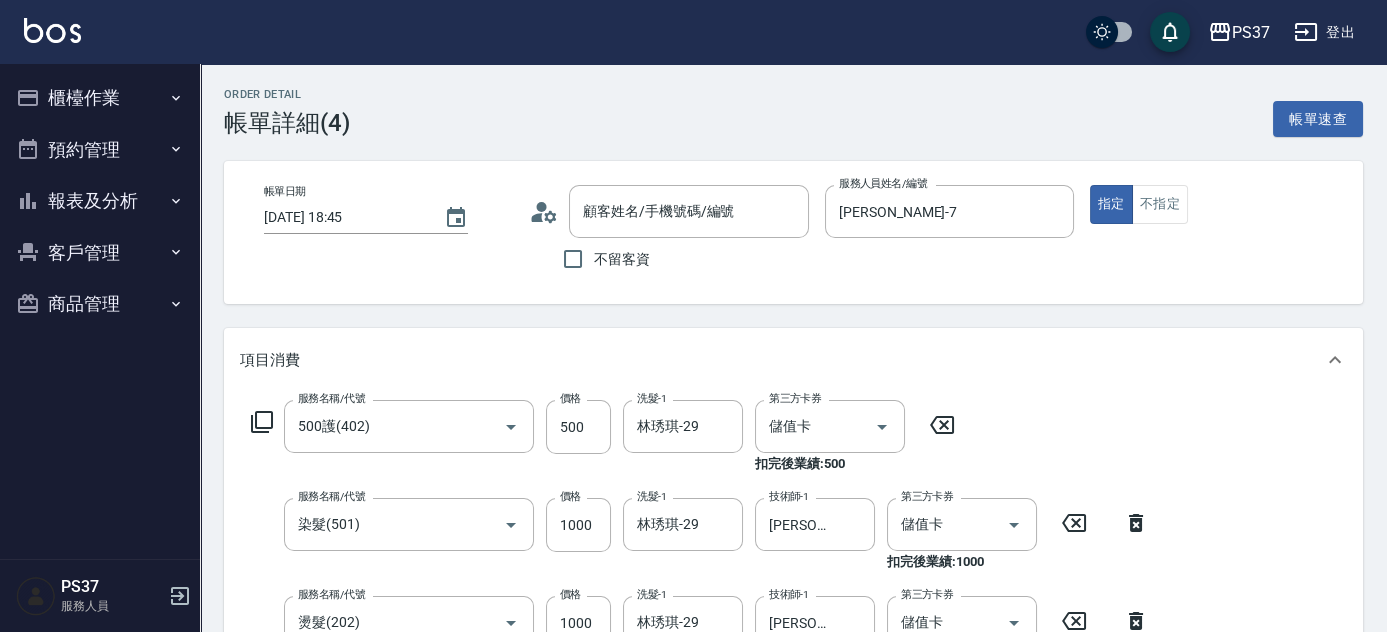 type on "公司/00000_公司/00000" 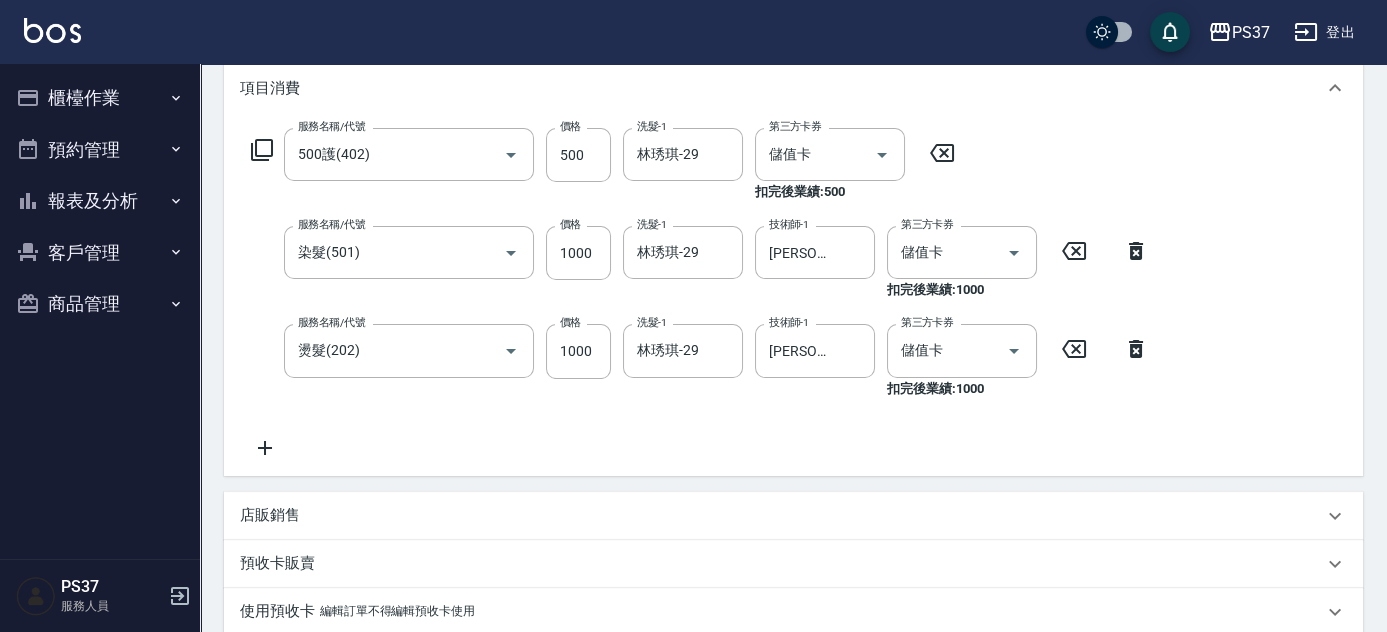 scroll, scrollTop: 272, scrollLeft: 0, axis: vertical 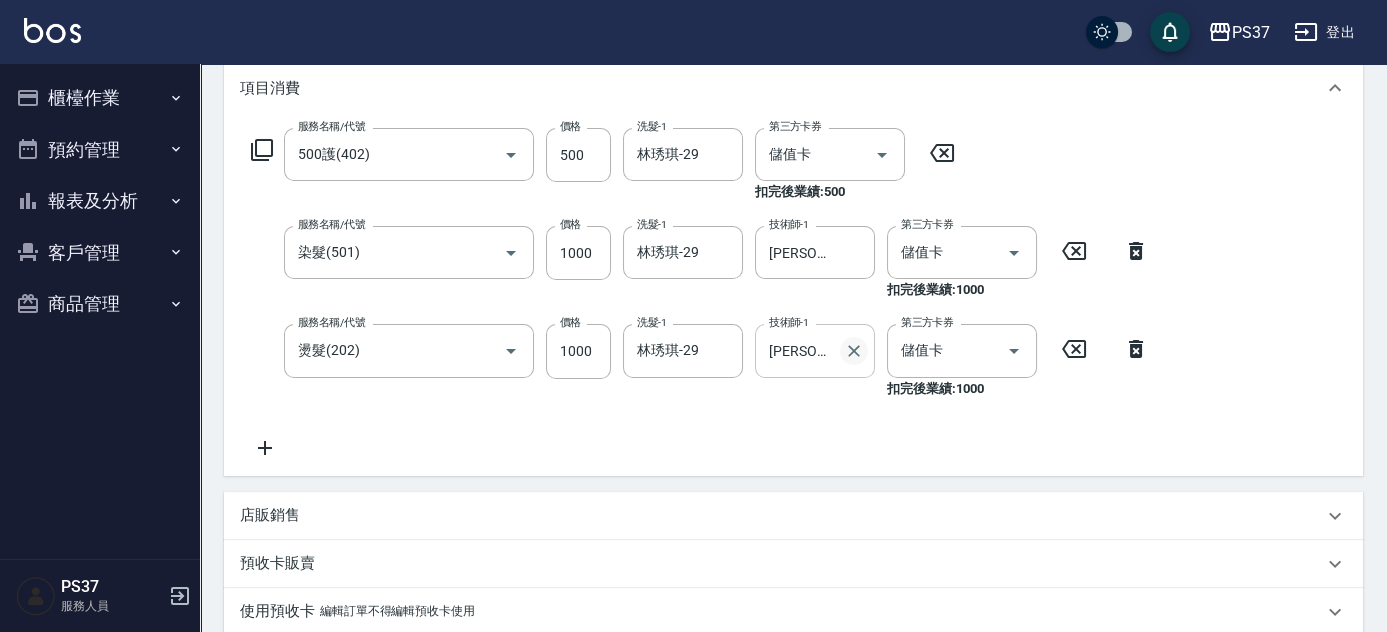 click 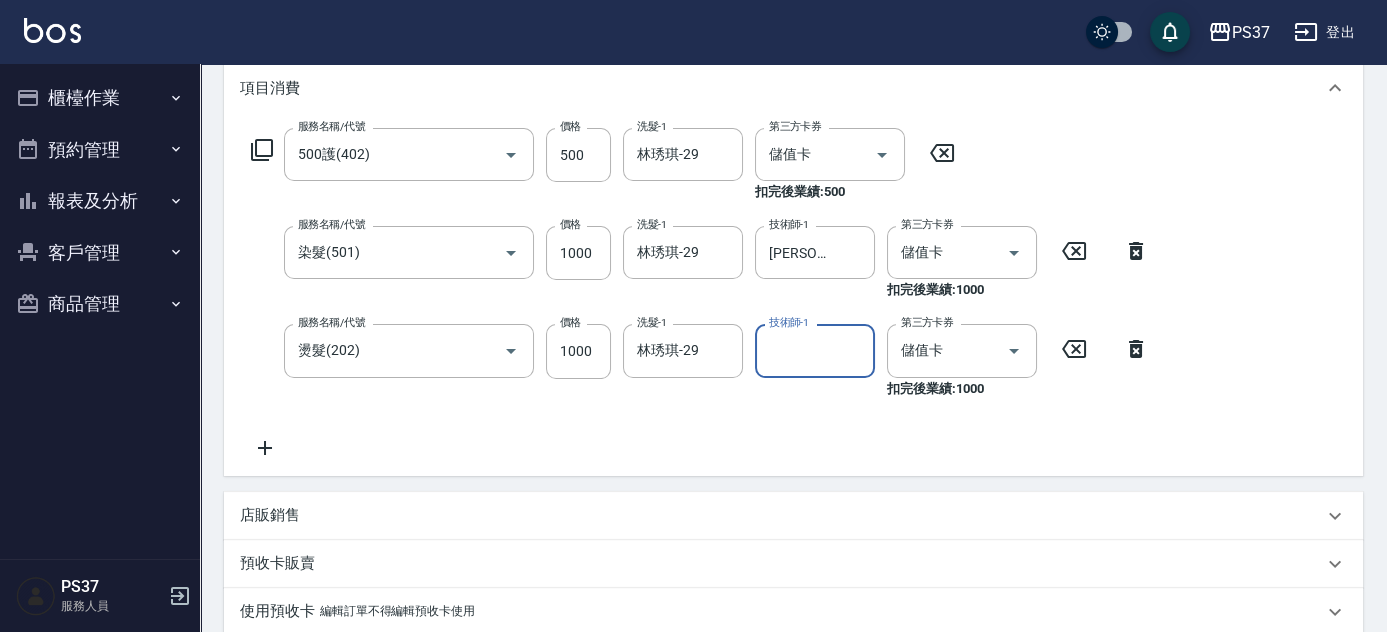 click on "技術師-1" at bounding box center [815, 350] 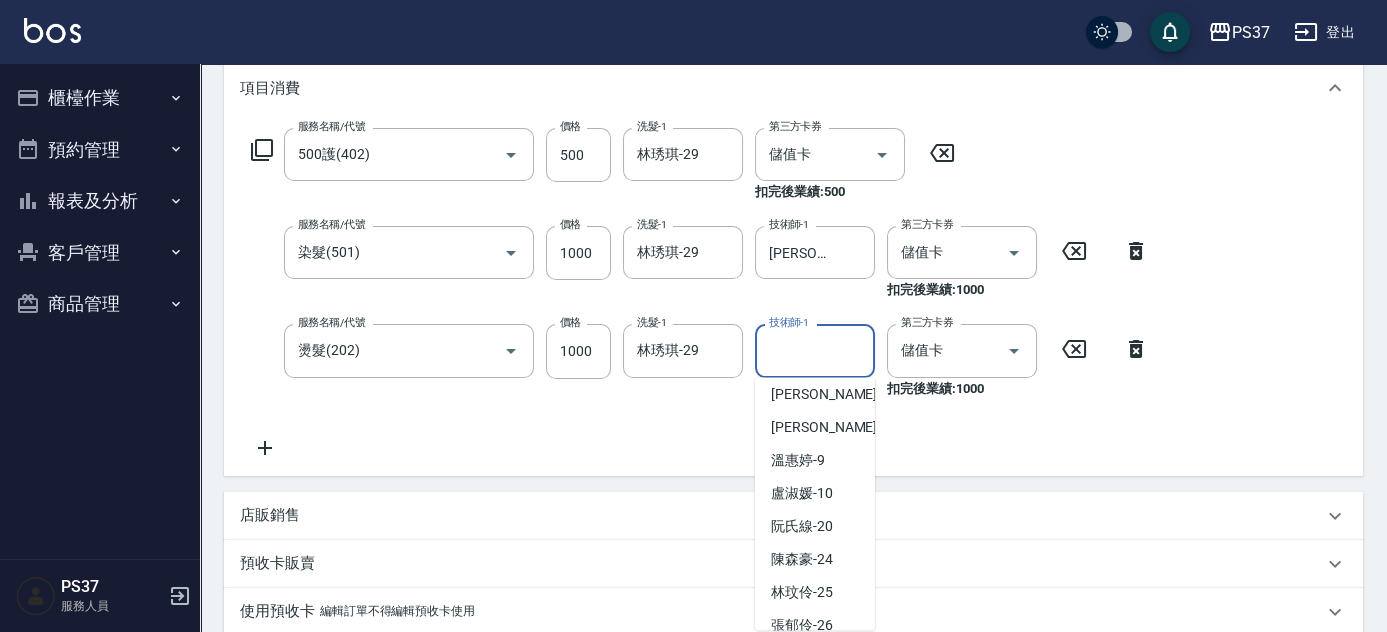 scroll, scrollTop: 323, scrollLeft: 0, axis: vertical 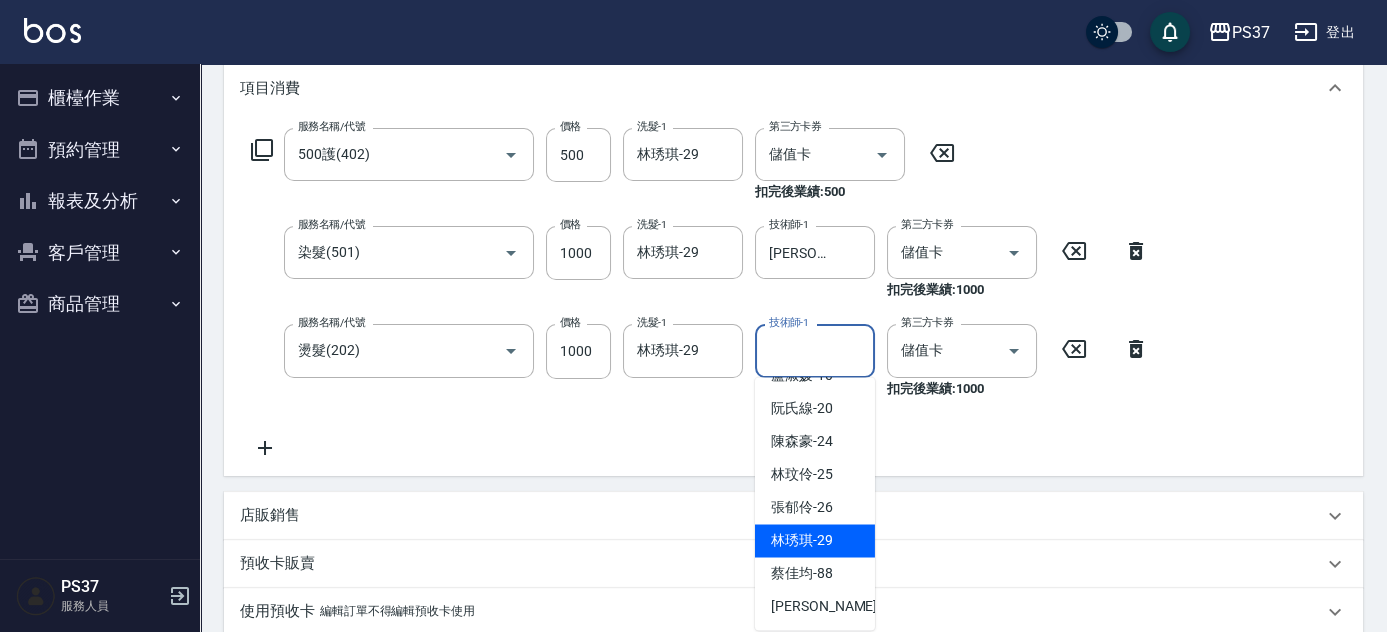 click on "林琇琪 -29" at bounding box center [815, 540] 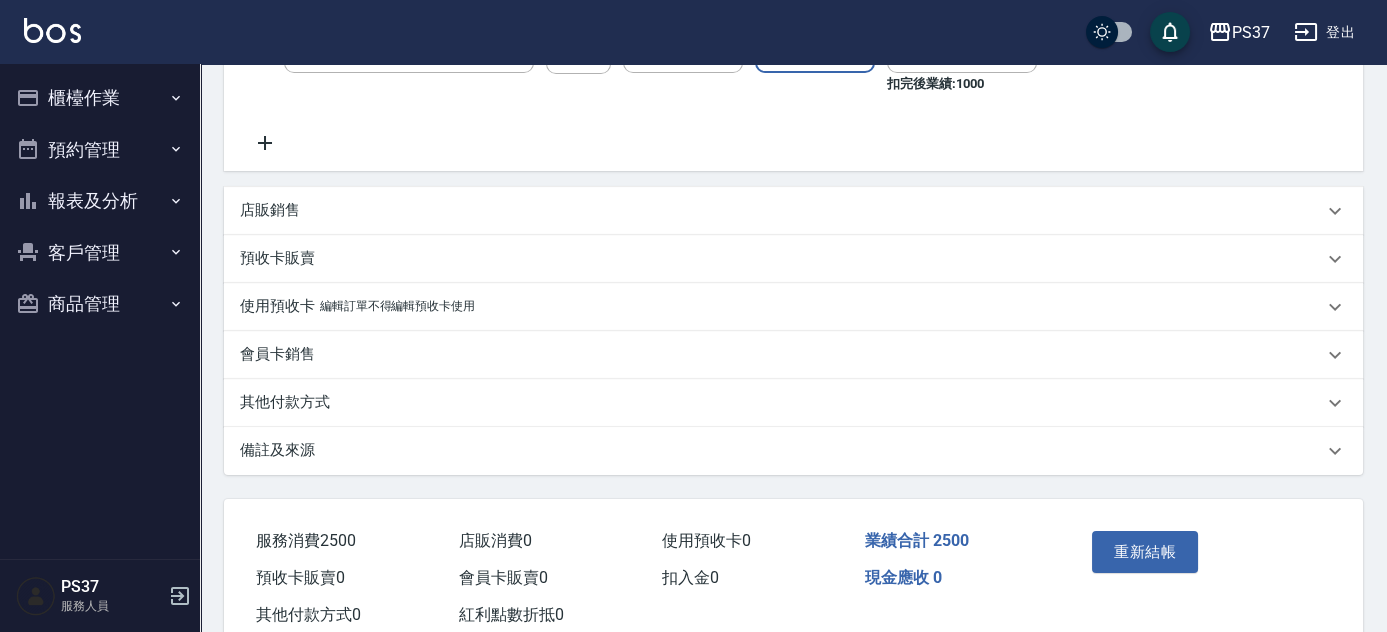 scroll, scrollTop: 633, scrollLeft: 0, axis: vertical 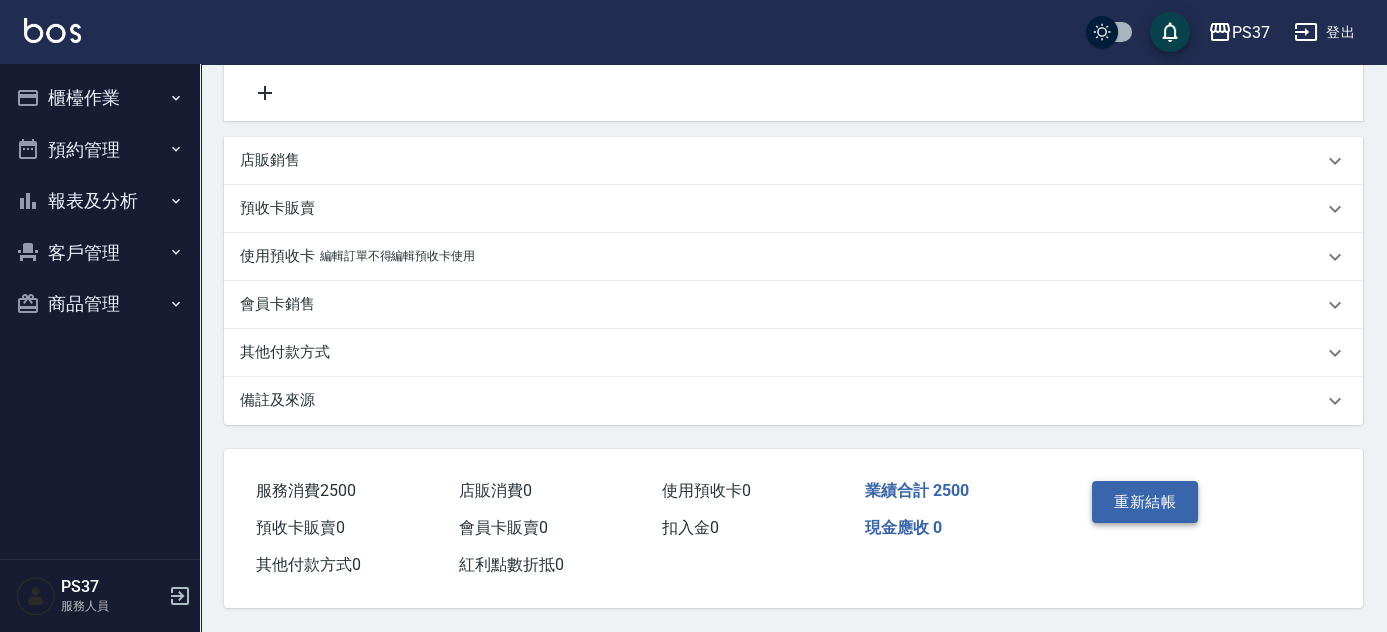 click on "重新結帳" at bounding box center (1145, 502) 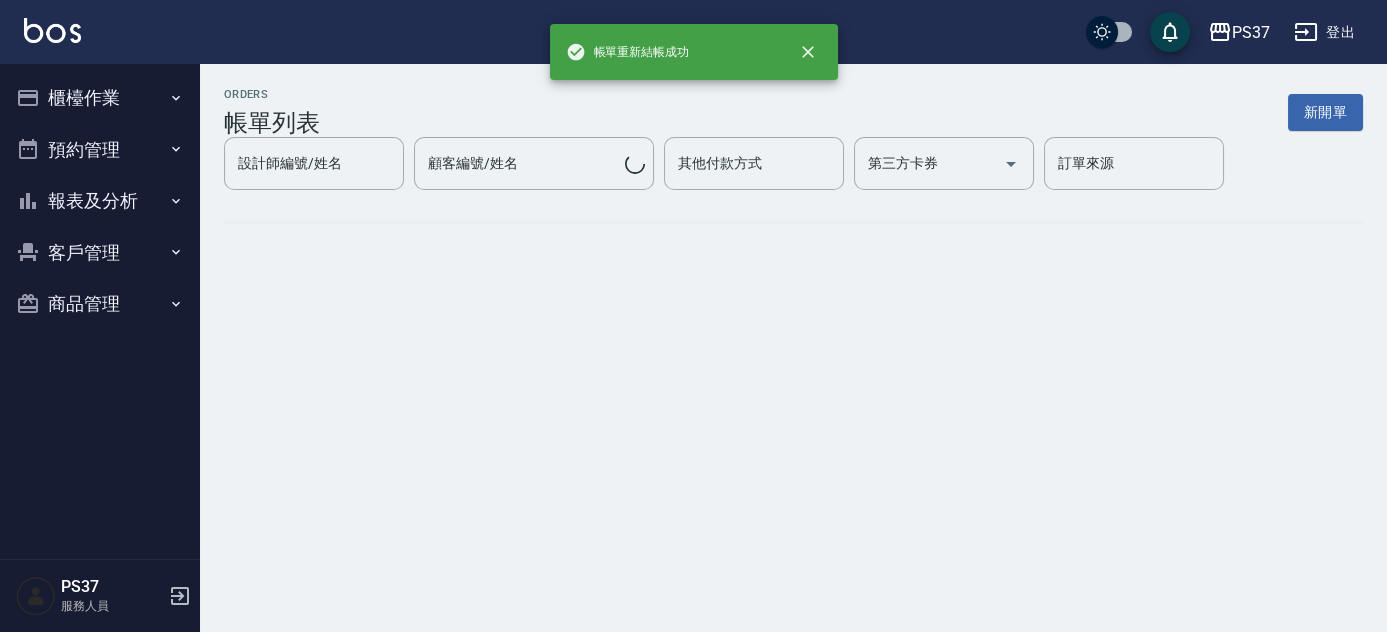 scroll, scrollTop: 0, scrollLeft: 0, axis: both 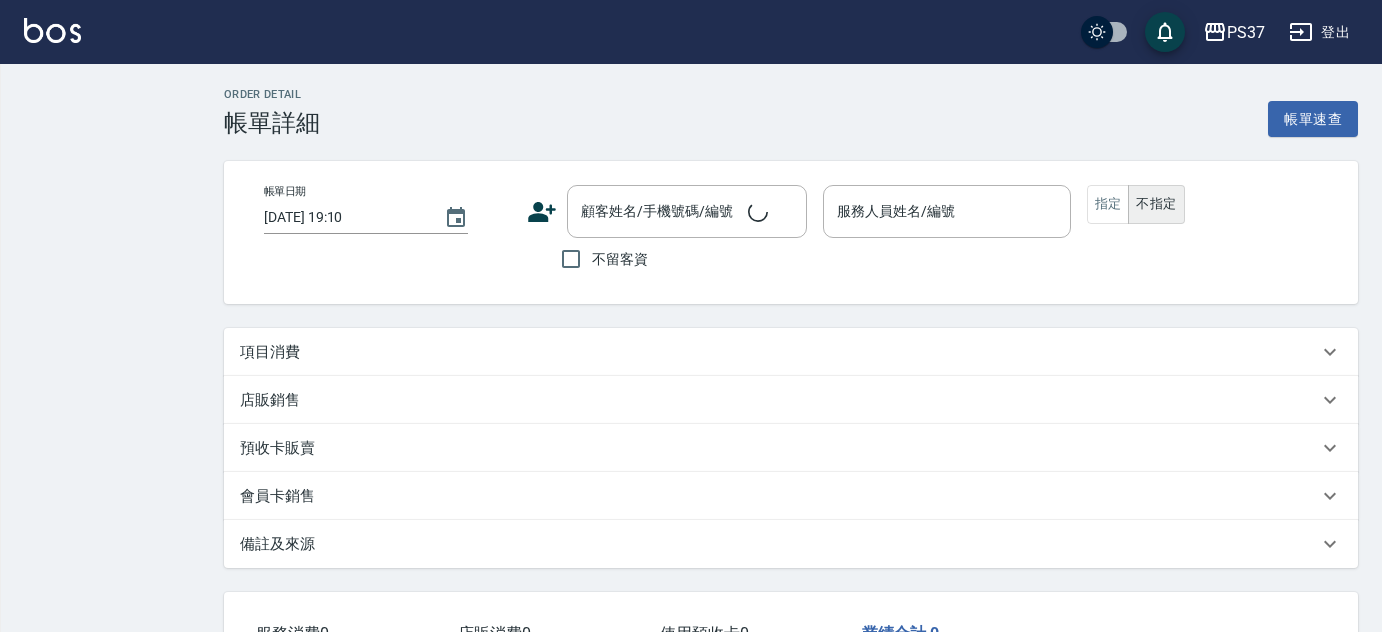 type on "[DATE] 18:44" 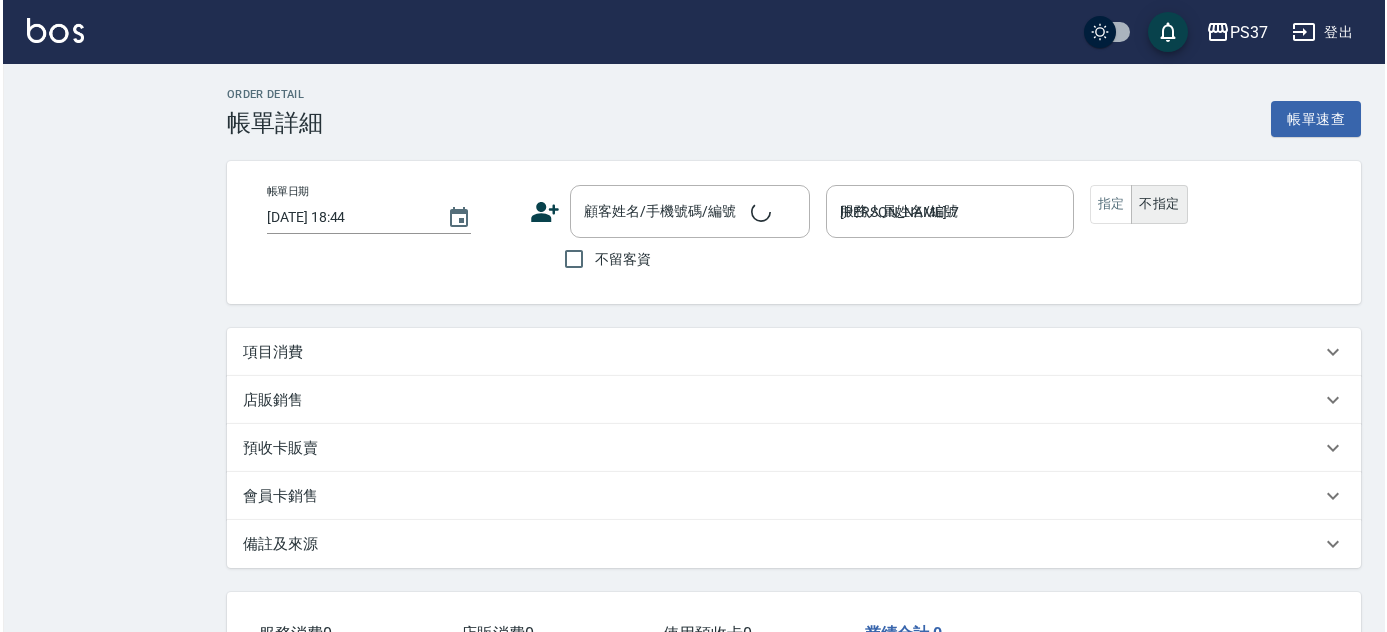 scroll, scrollTop: 0, scrollLeft: 0, axis: both 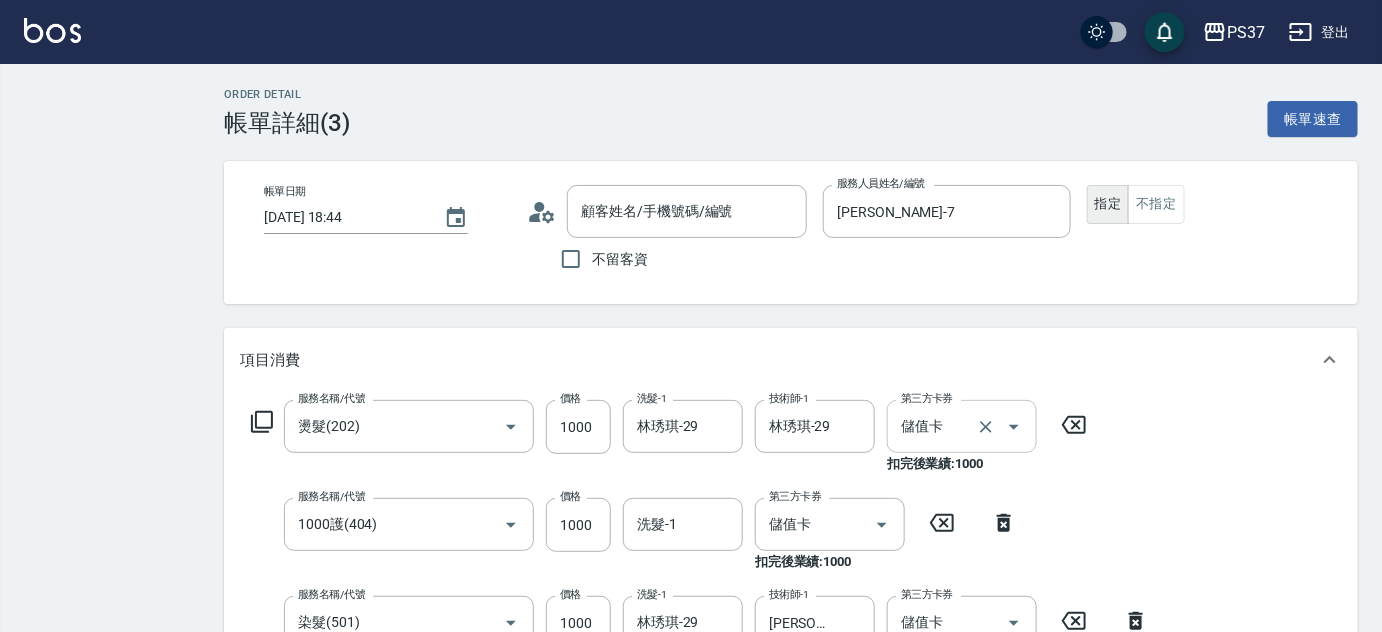 type on "儲值卡" 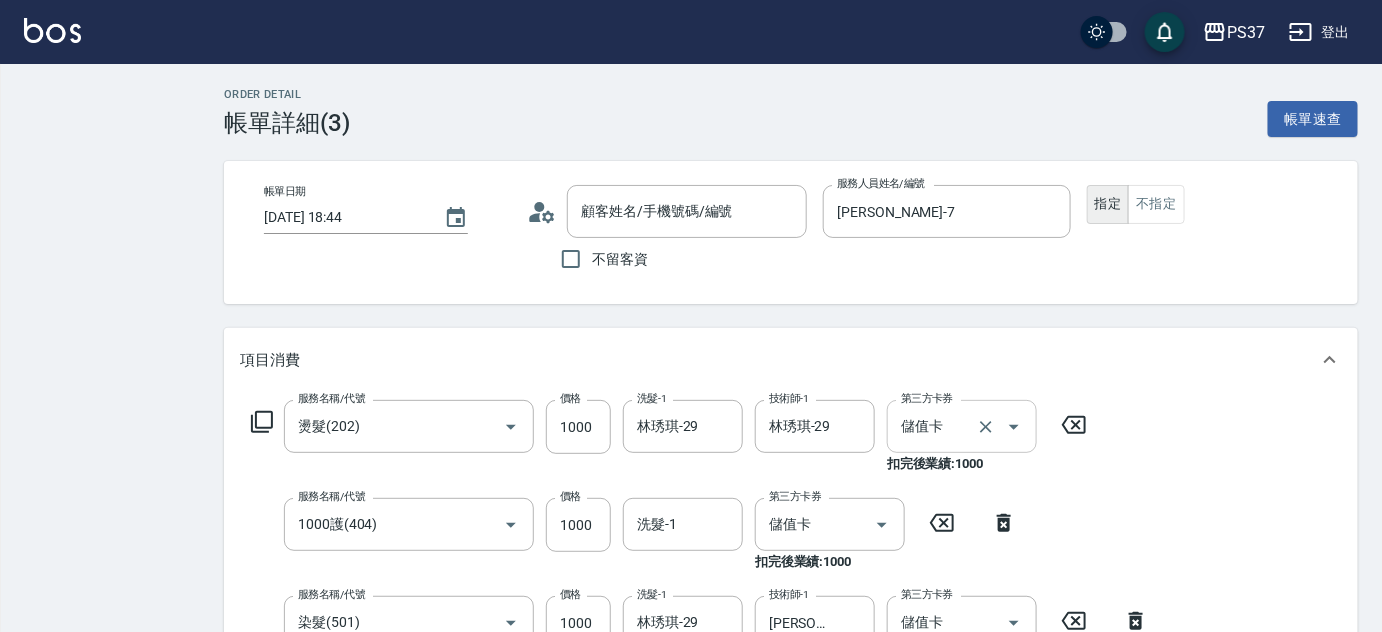 type on "儲值卡" 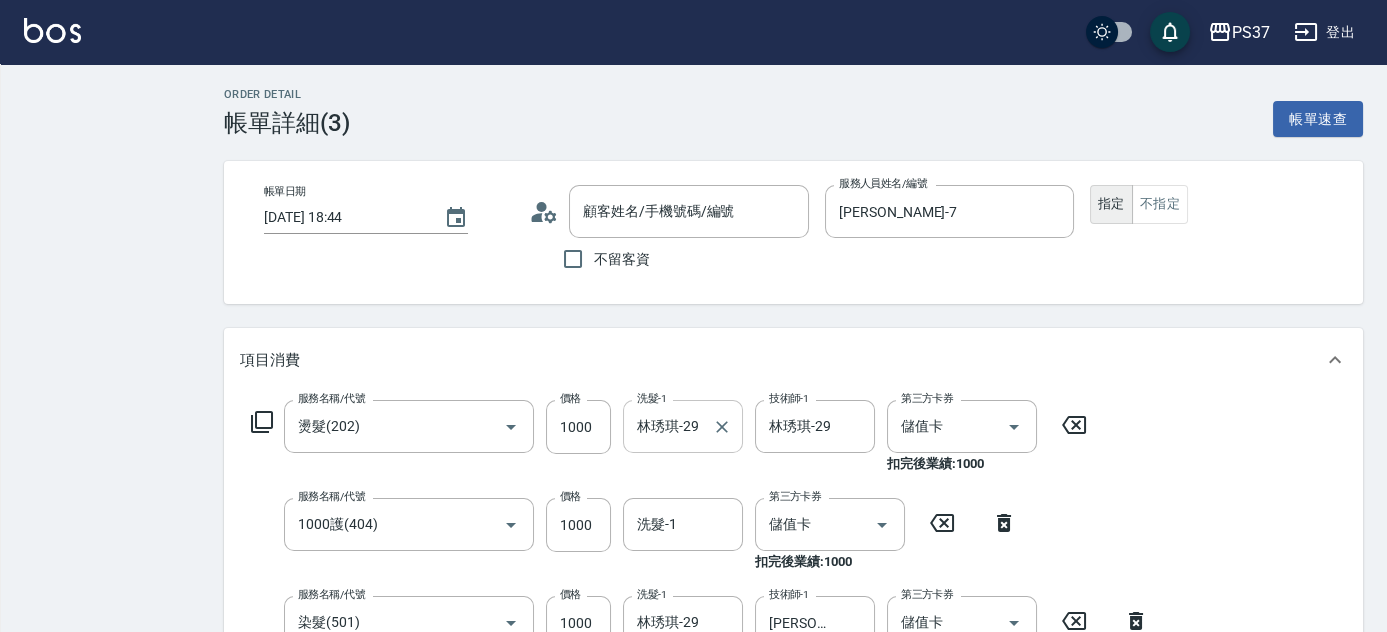 type on "公司/00000_公司/00000" 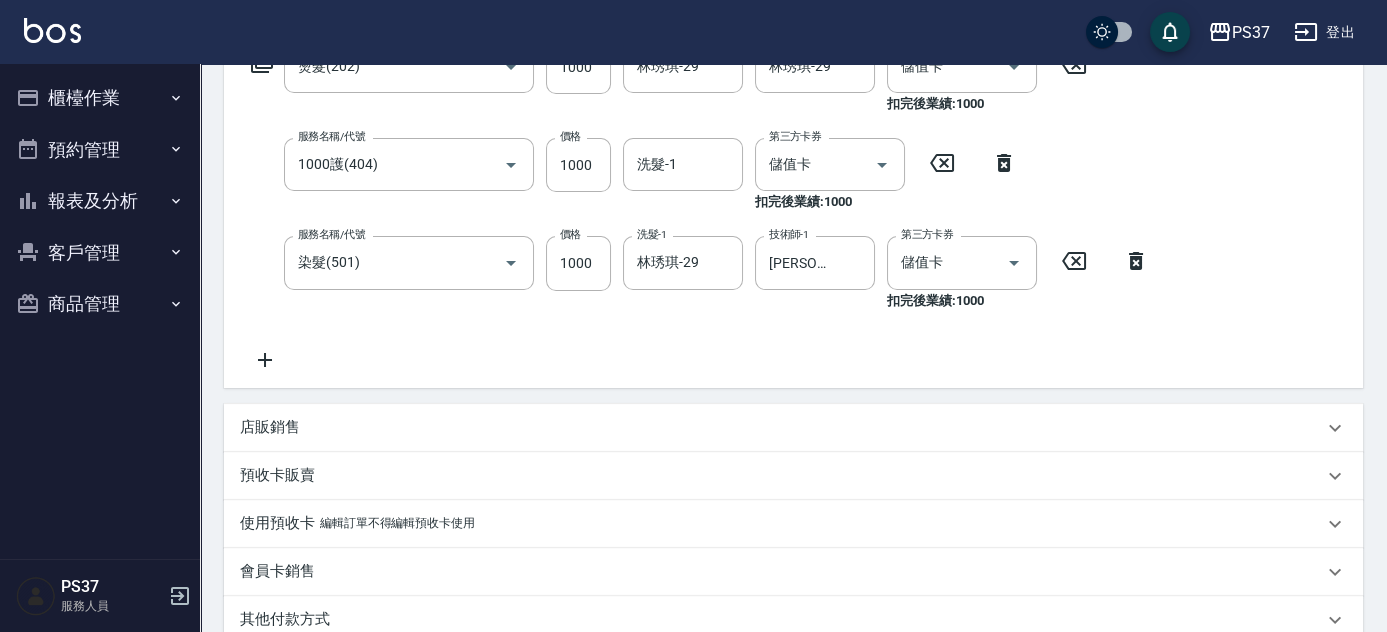 scroll, scrollTop: 272, scrollLeft: 0, axis: vertical 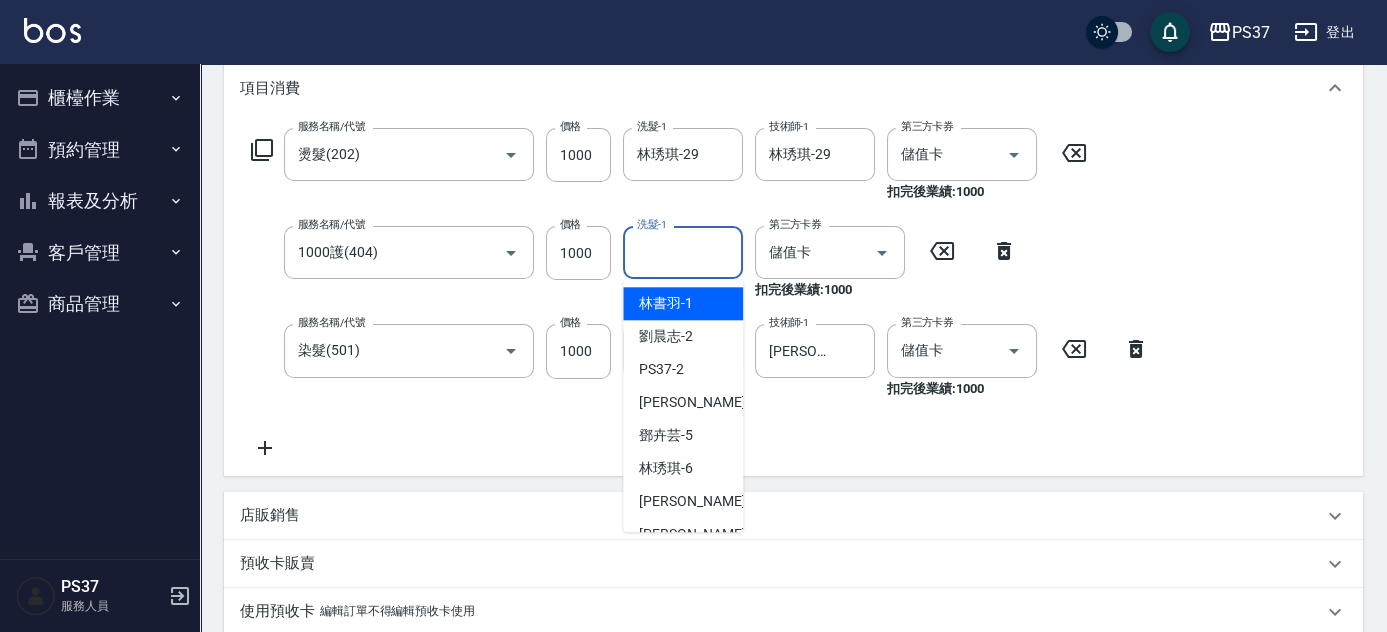 click on "洗髮-1 洗髮-1" at bounding box center (683, 252) 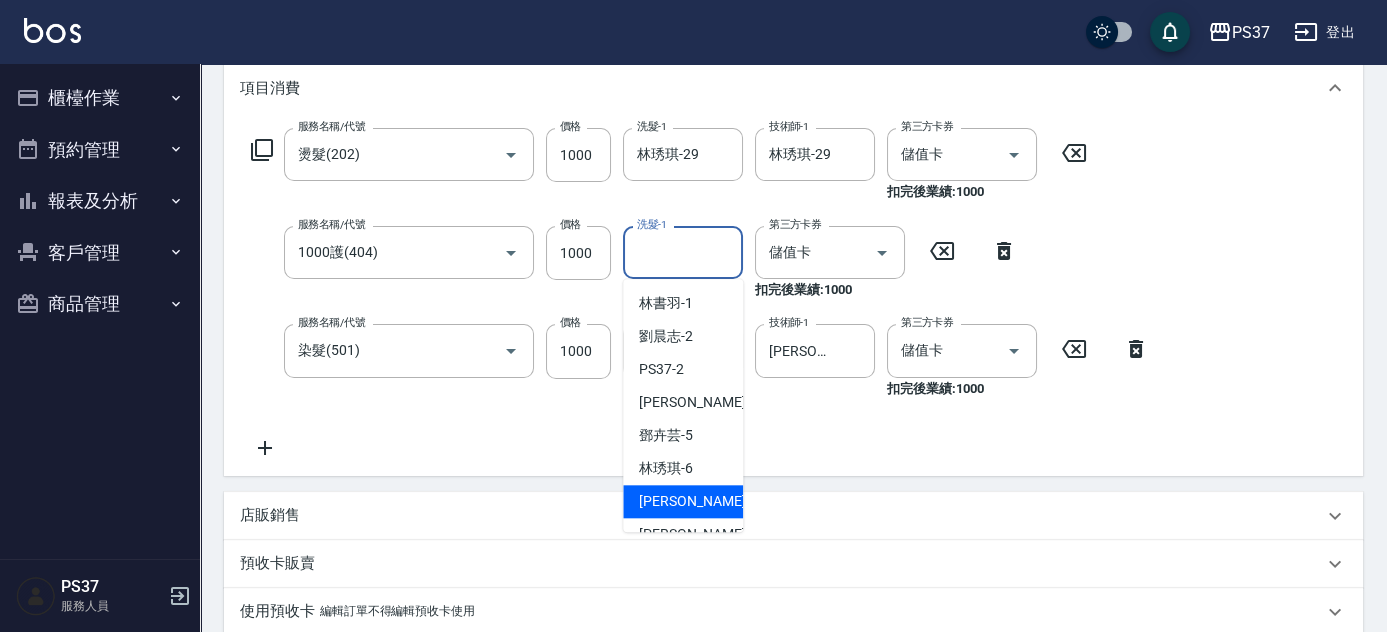 click on "[PERSON_NAME] -7" at bounding box center [683, 501] 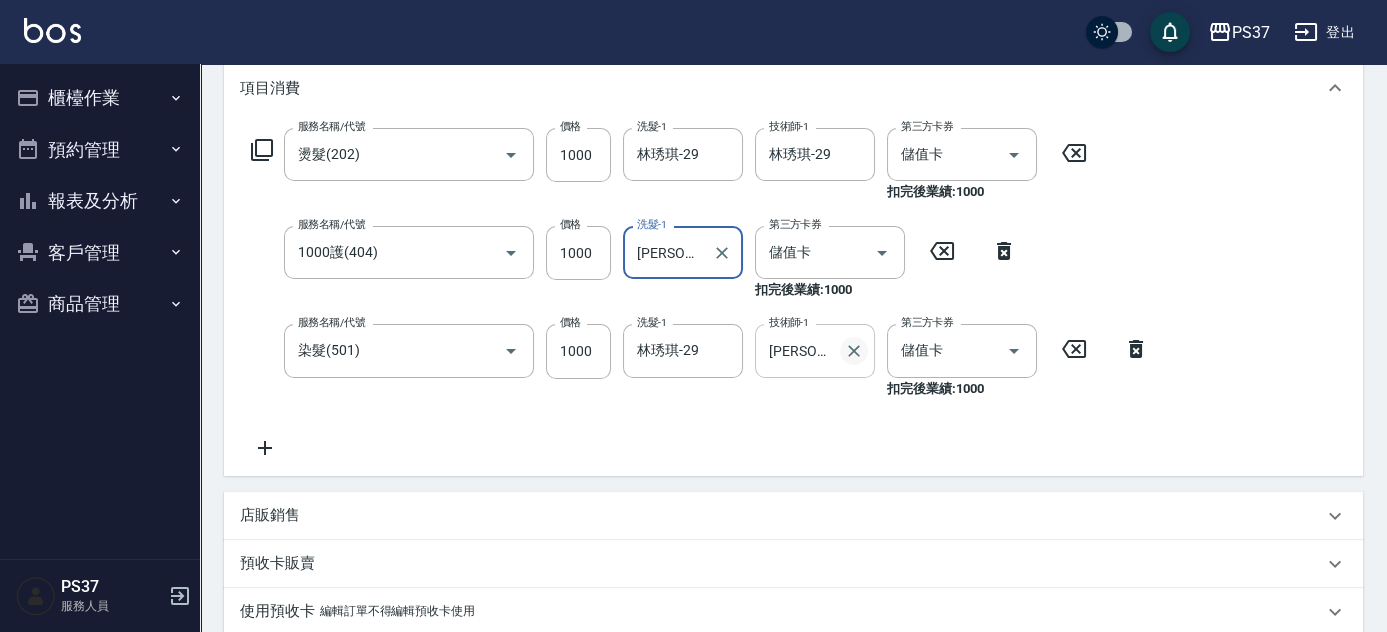 click 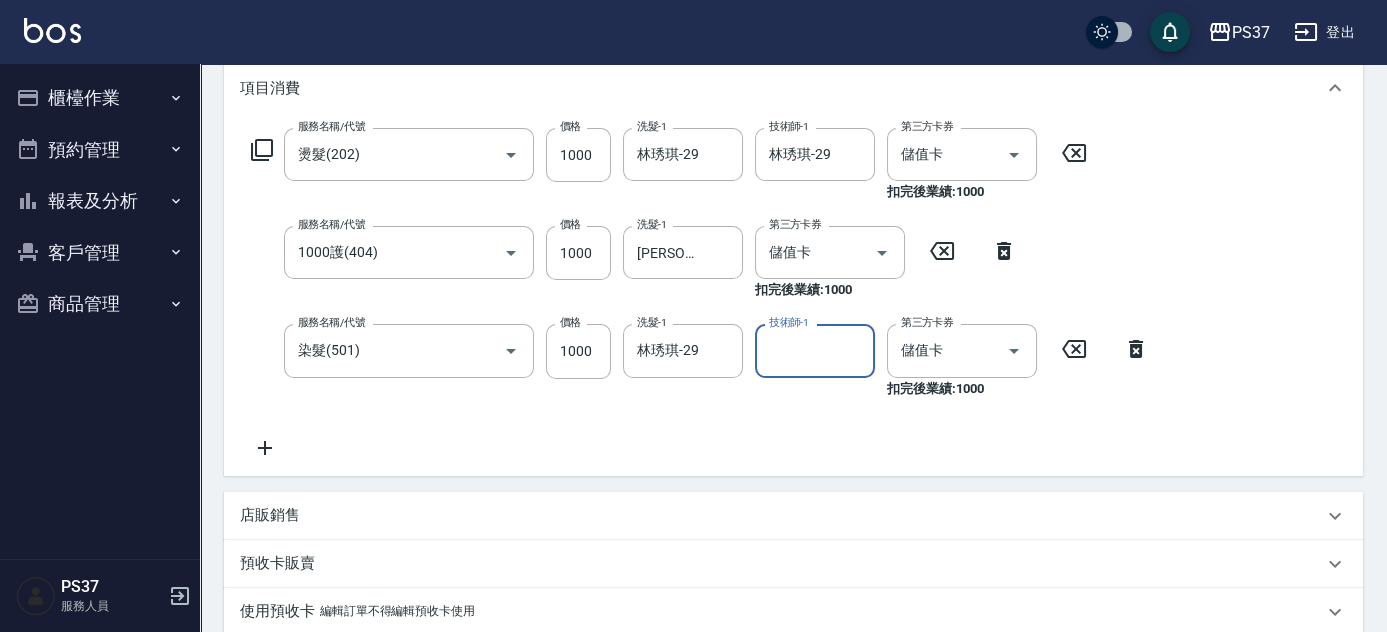 click on "技術師-1" at bounding box center [815, 350] 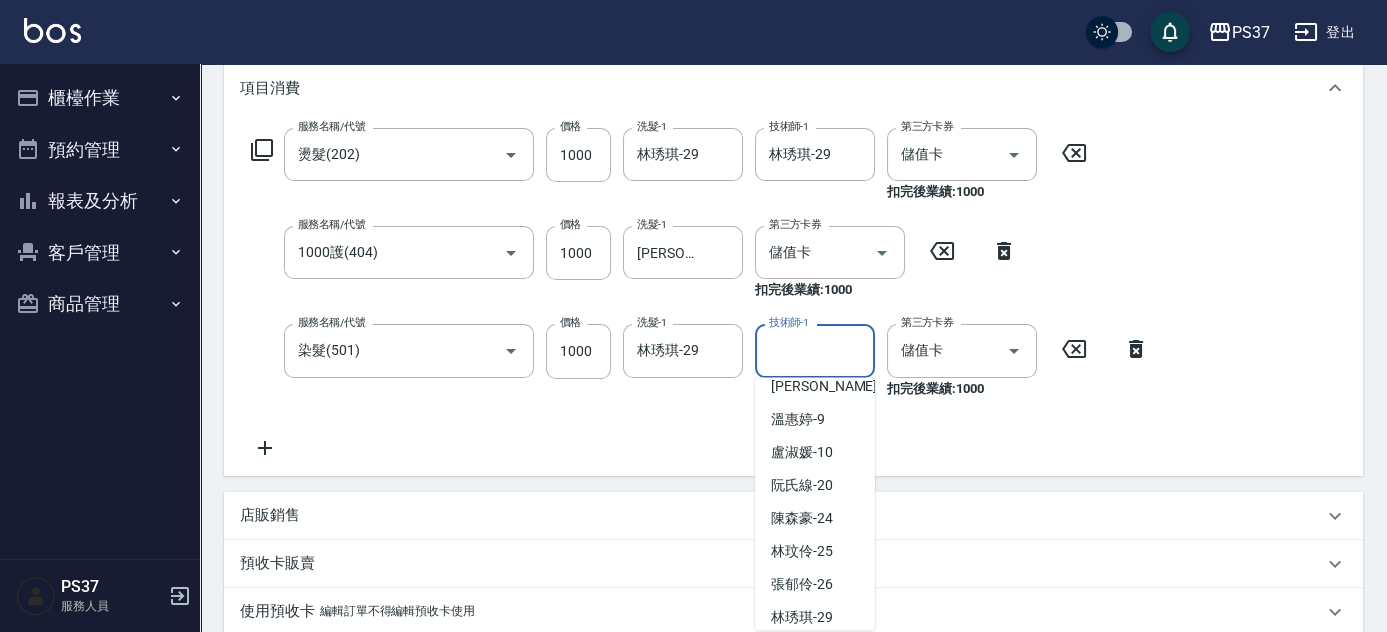 scroll, scrollTop: 272, scrollLeft: 0, axis: vertical 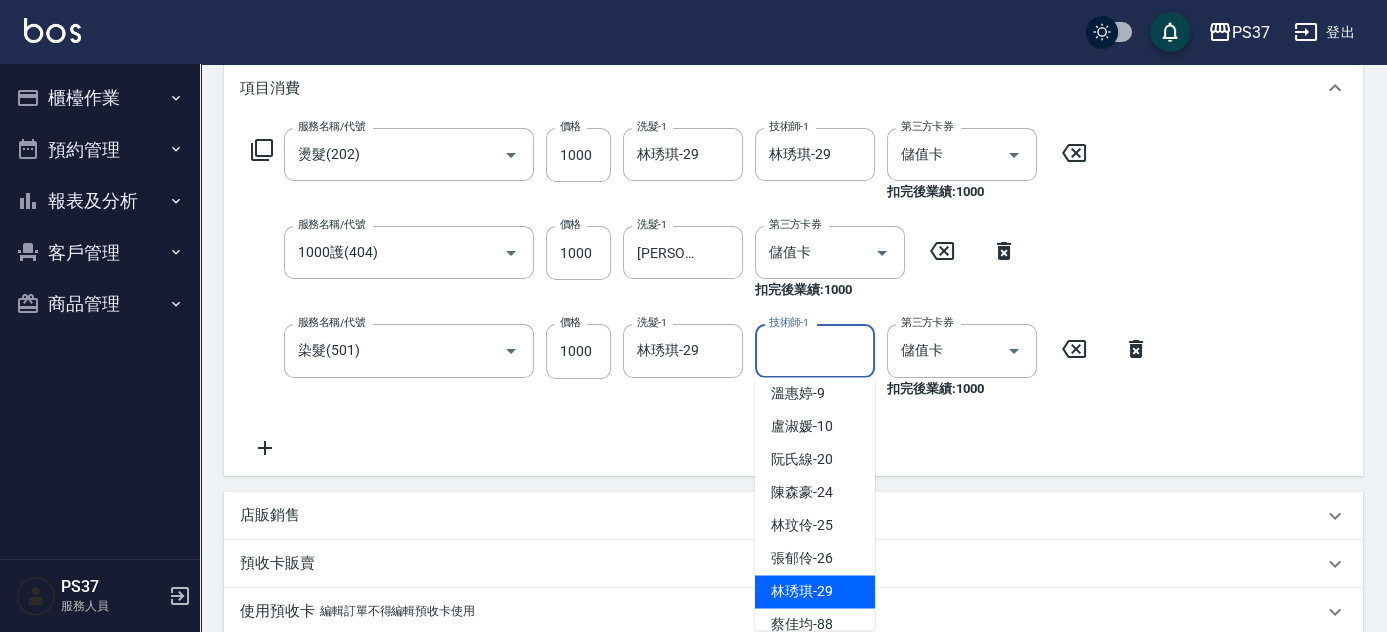 click on "林琇琪 -29" at bounding box center [802, 591] 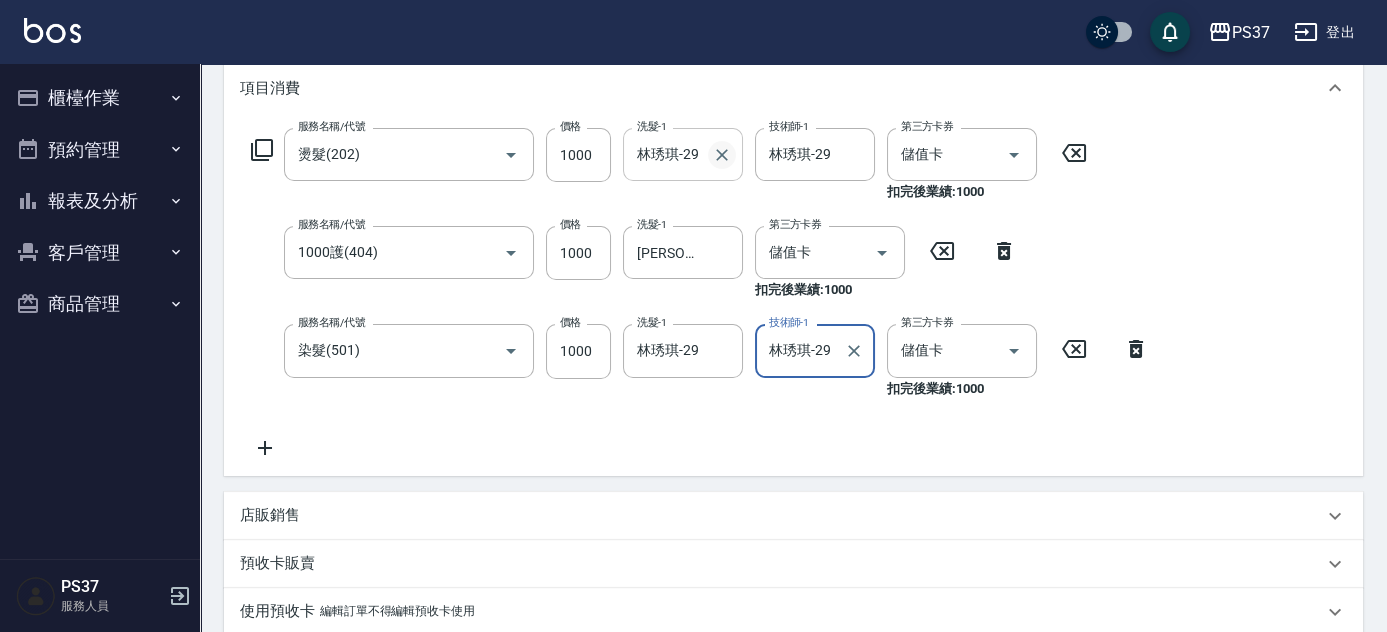 click 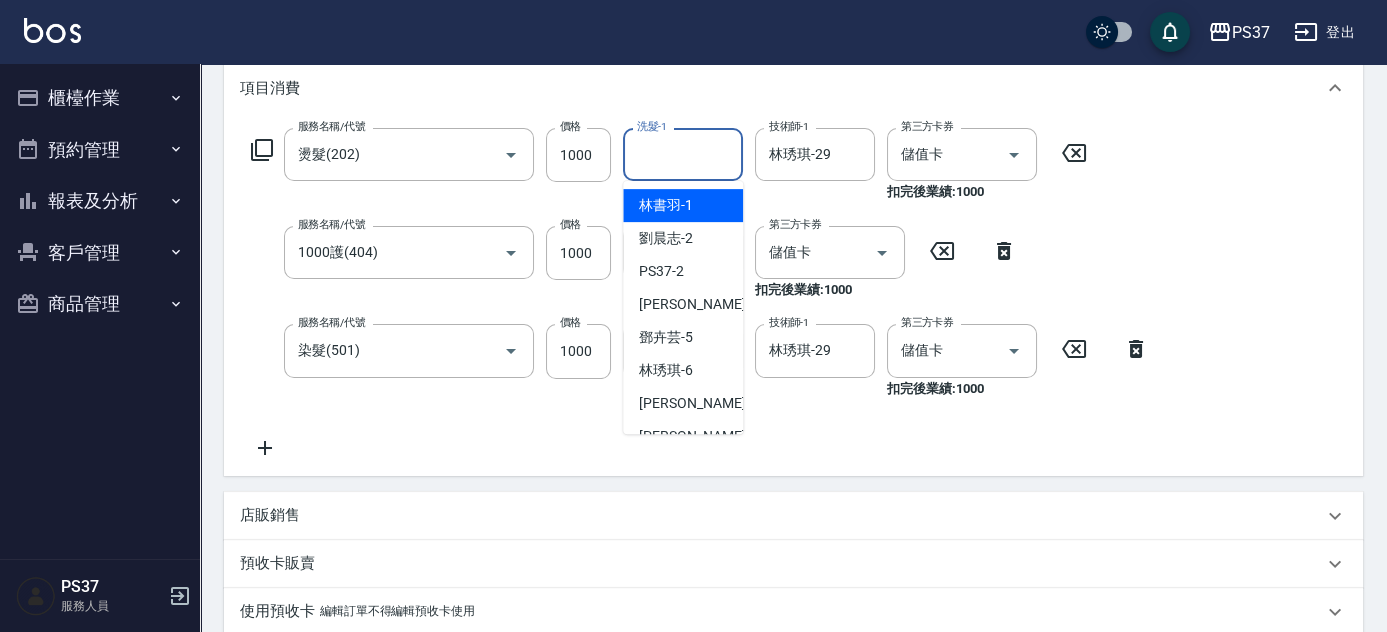 click on "洗髮-1" at bounding box center [683, 154] 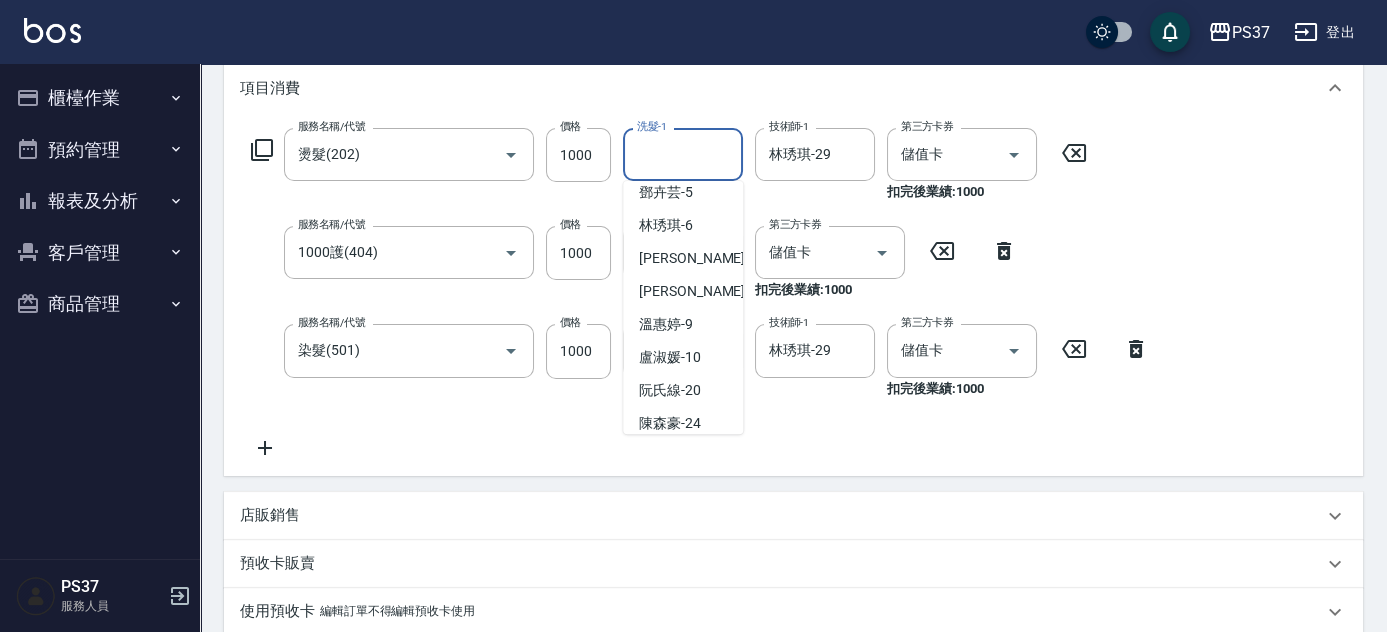 scroll, scrollTop: 0, scrollLeft: 0, axis: both 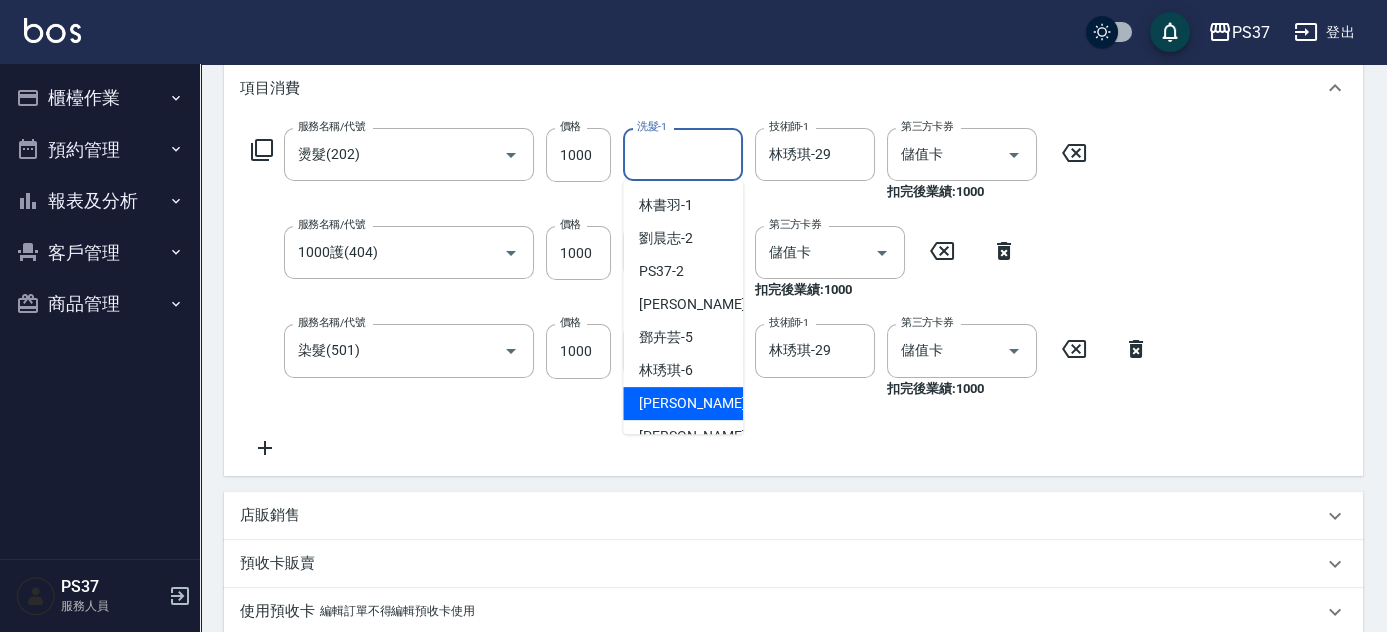 click on "[PERSON_NAME] -7" at bounding box center (683, 403) 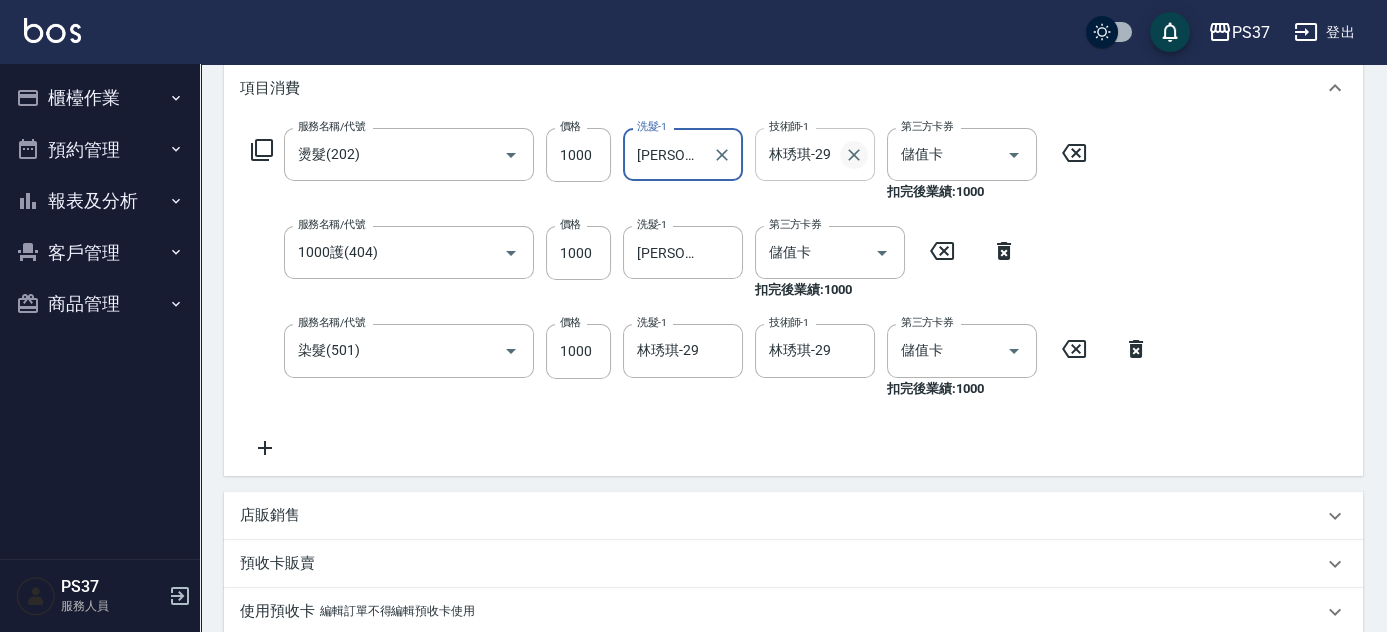 click 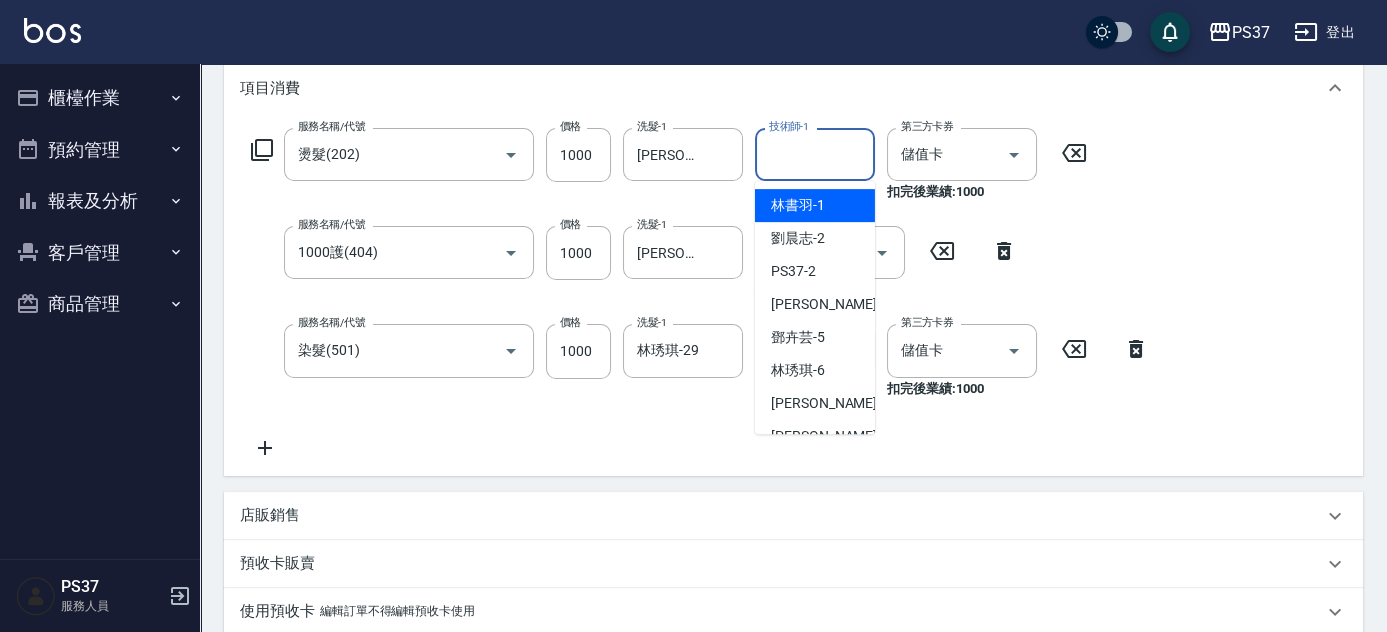 click on "技術師-1" at bounding box center (815, 154) 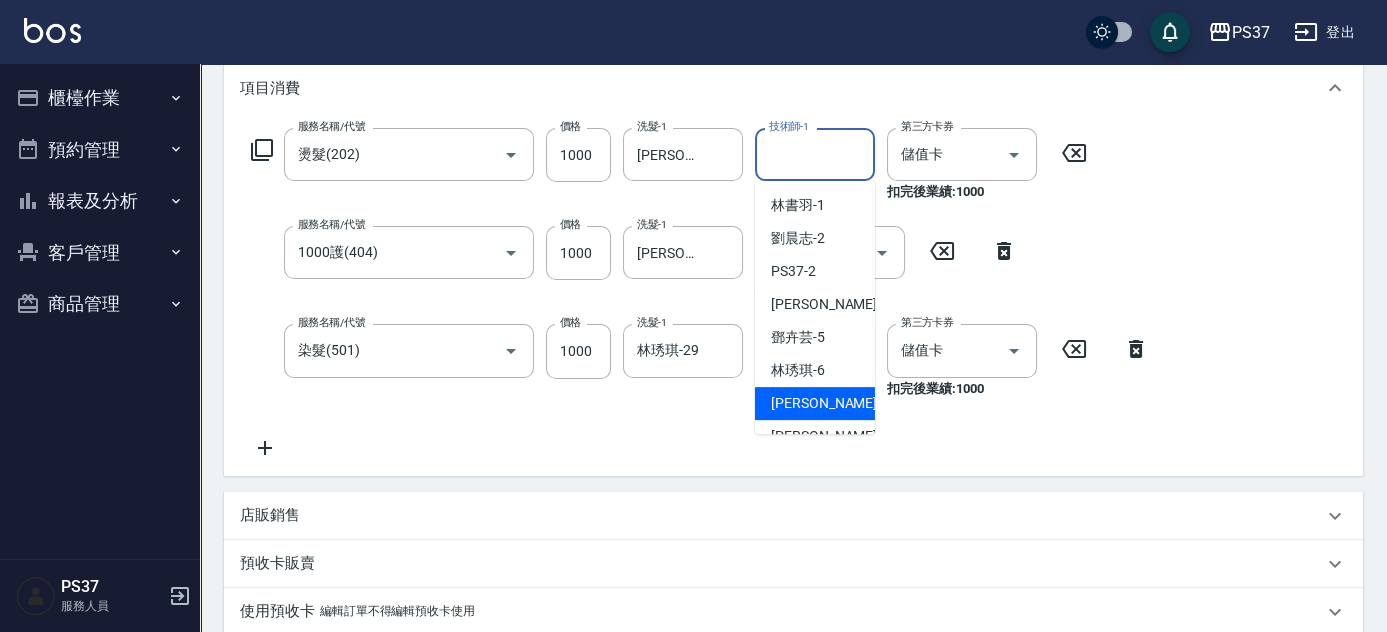 click on "[PERSON_NAME] -7" at bounding box center (830, 403) 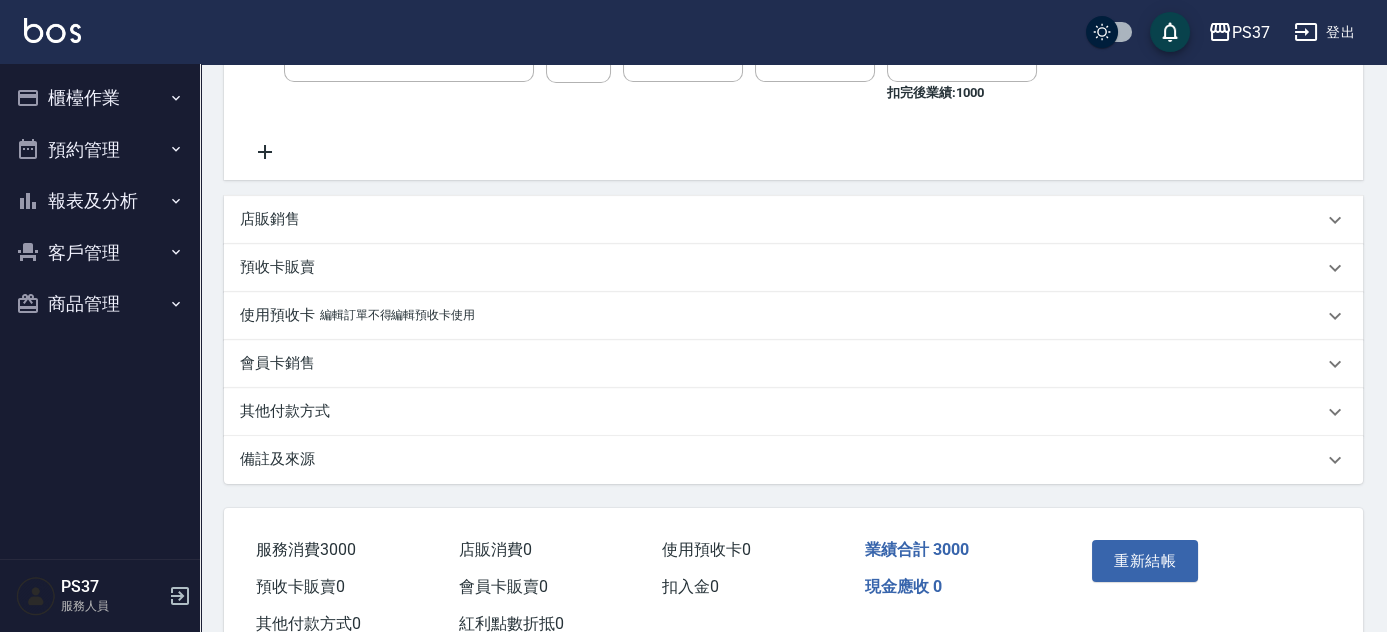 scroll, scrollTop: 633, scrollLeft: 0, axis: vertical 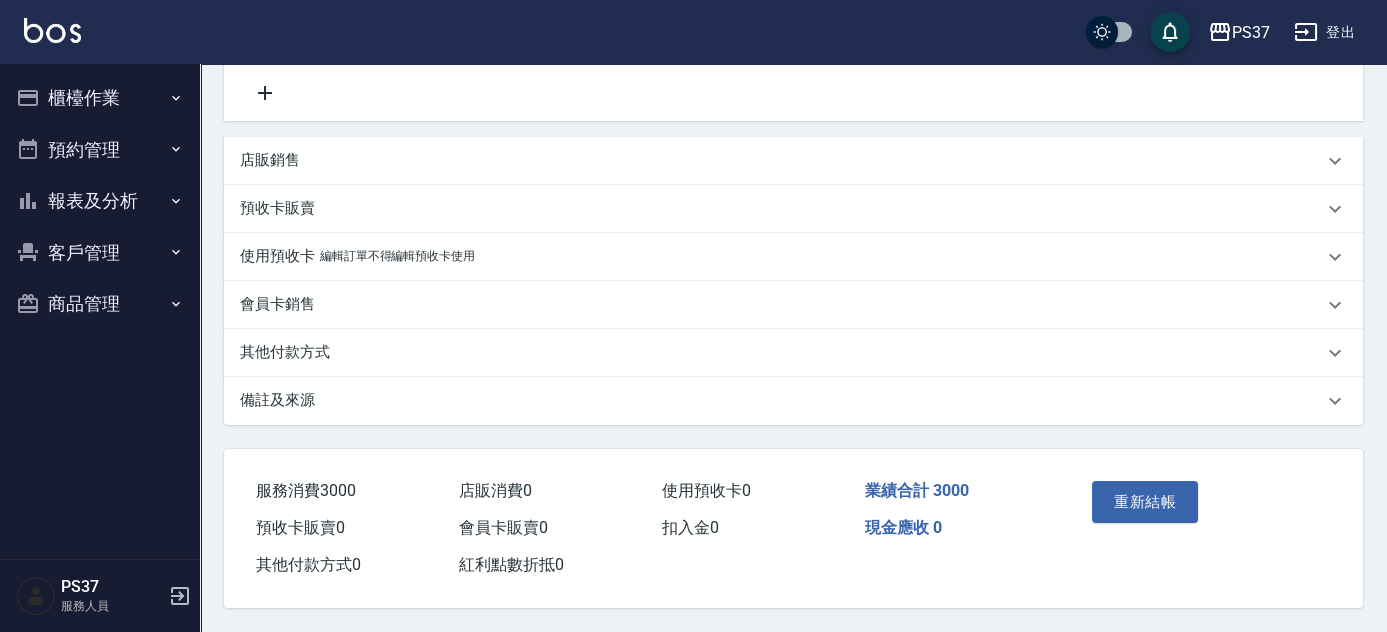 click on "重新結帳" at bounding box center [1141, 516] 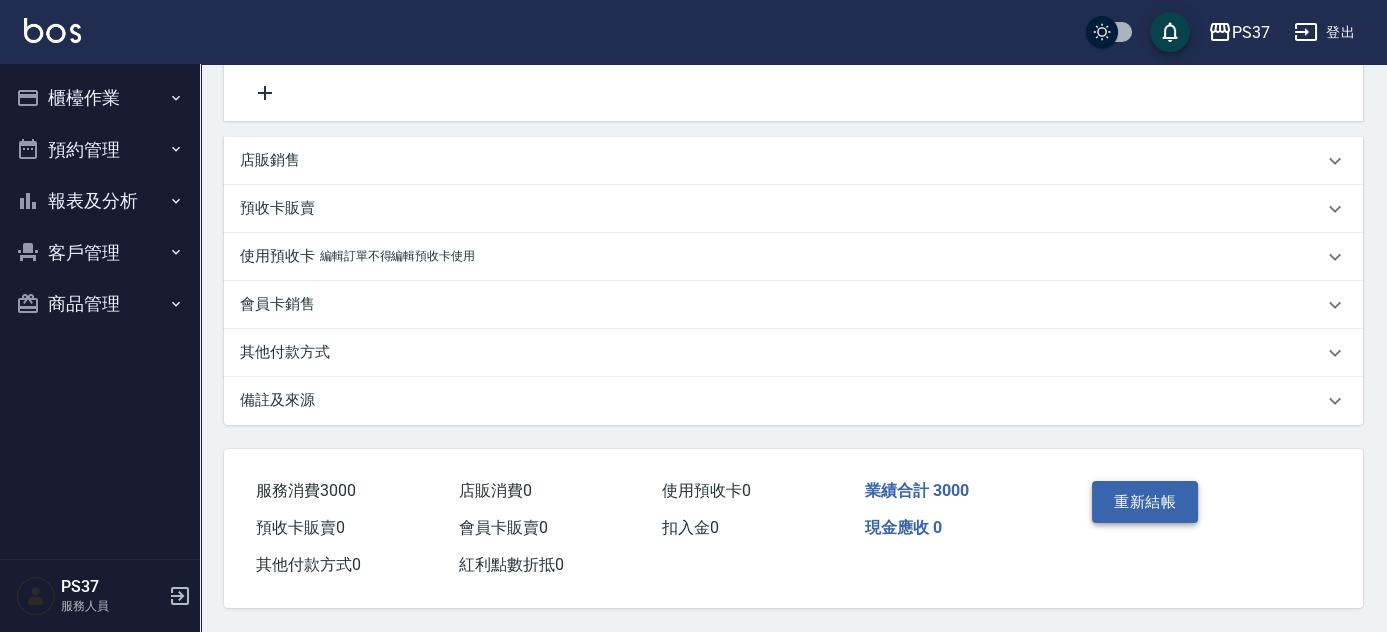 click on "重新結帳" at bounding box center [1145, 502] 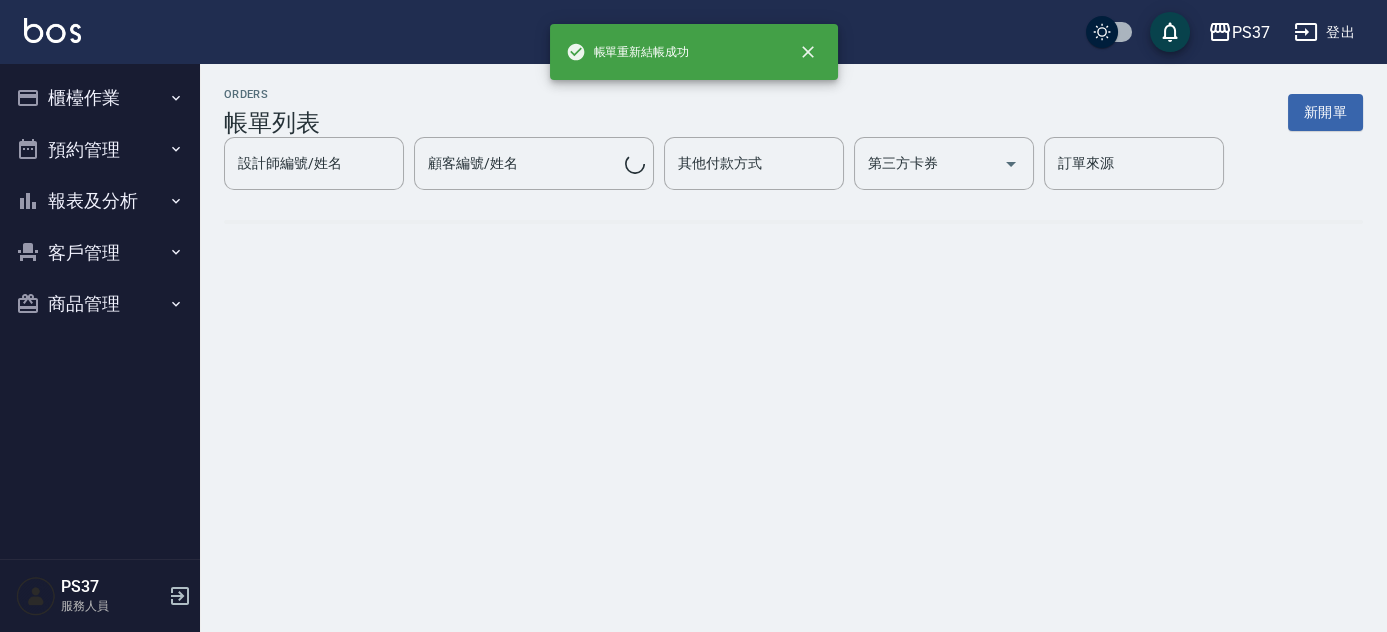scroll, scrollTop: 0, scrollLeft: 0, axis: both 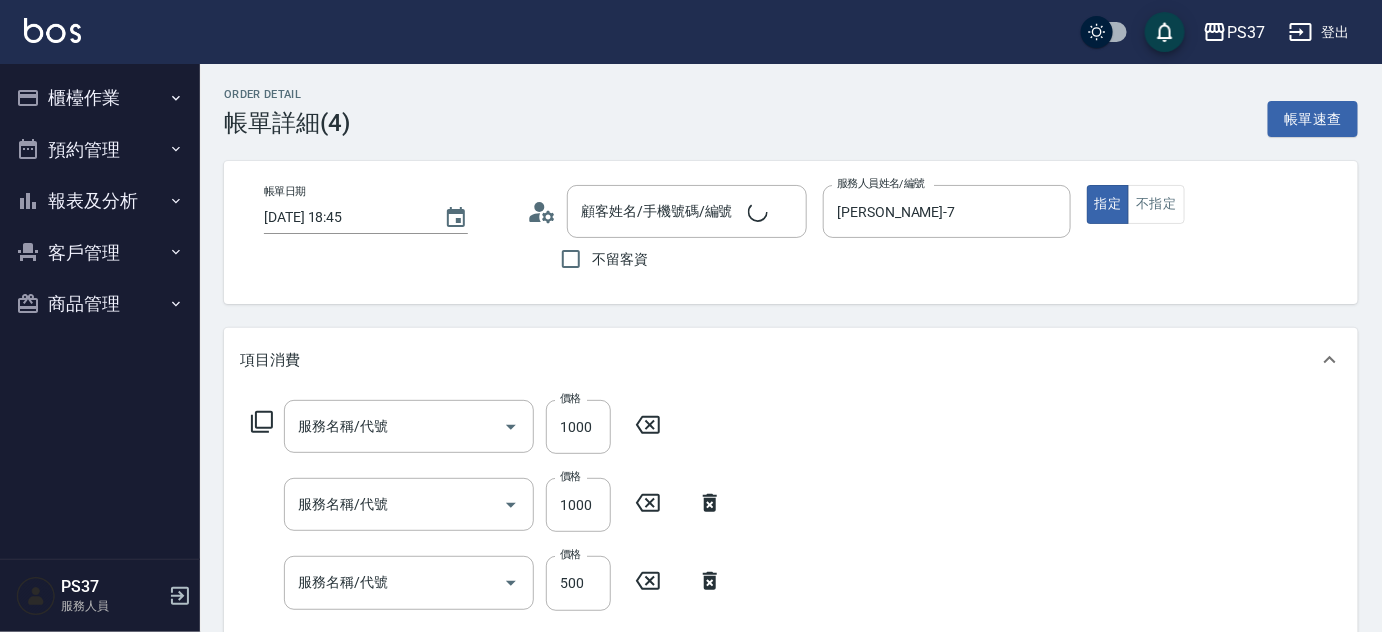 type on "[DATE] 18:45" 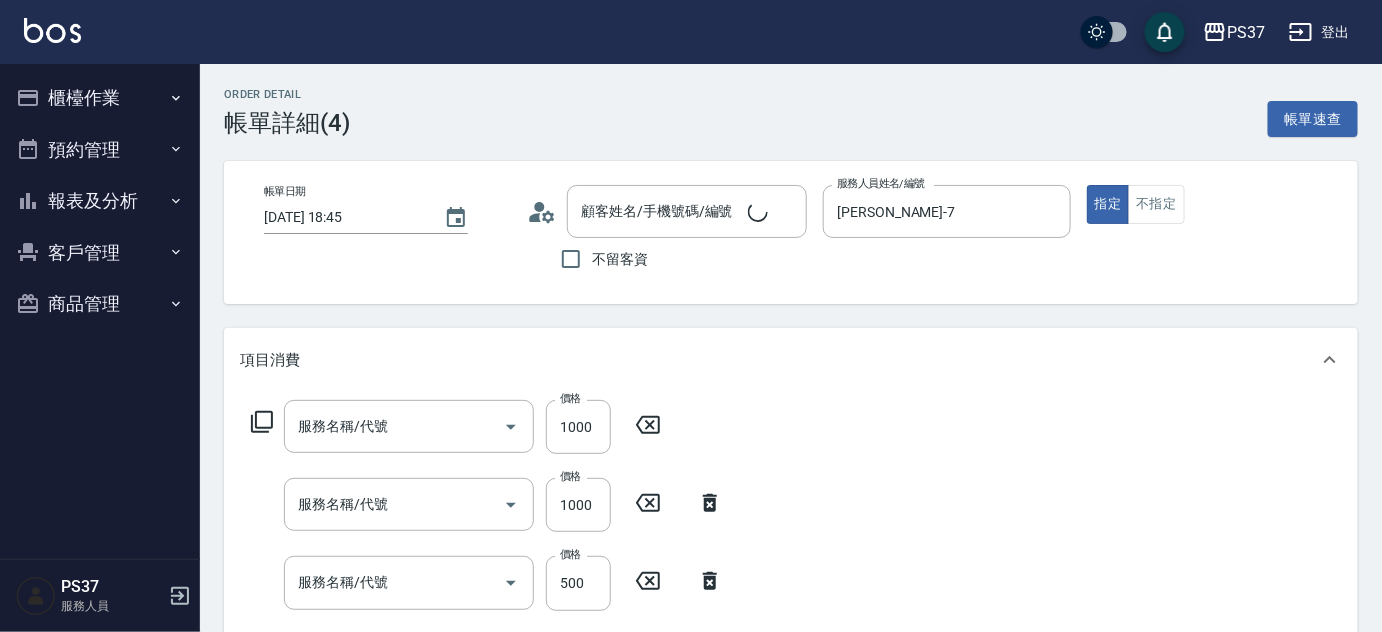 type on "[PERSON_NAME]-7" 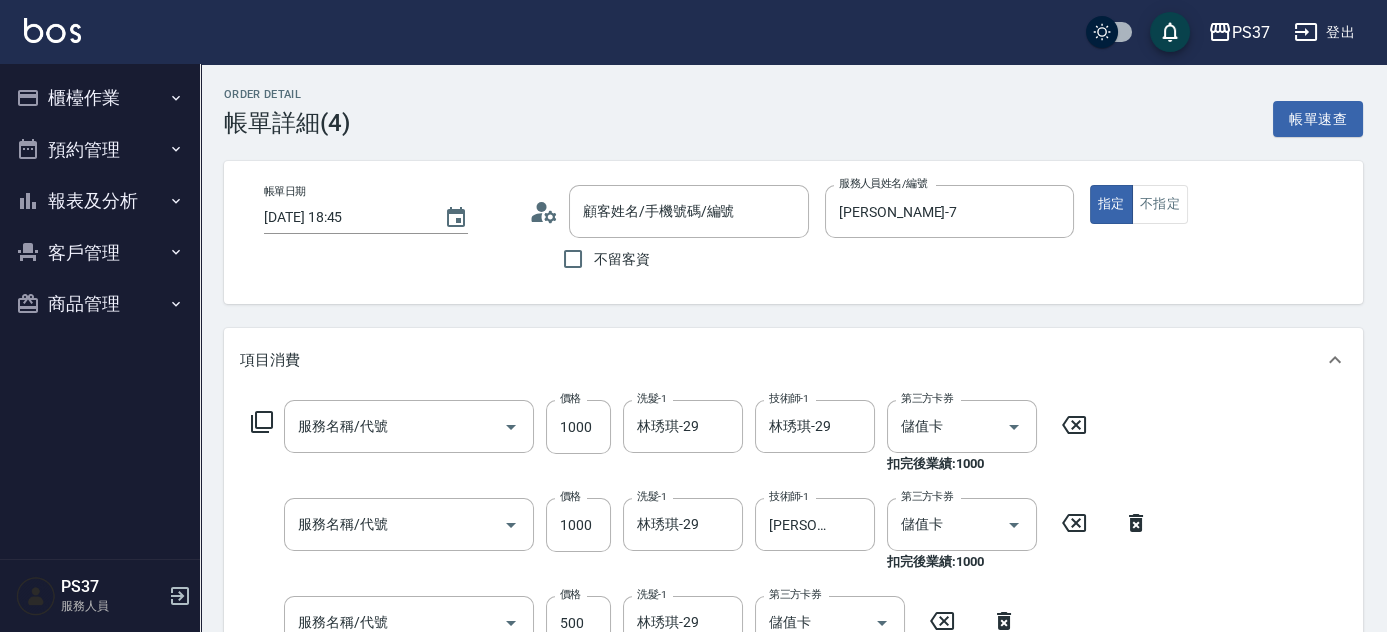 type on "燙髮(202)" 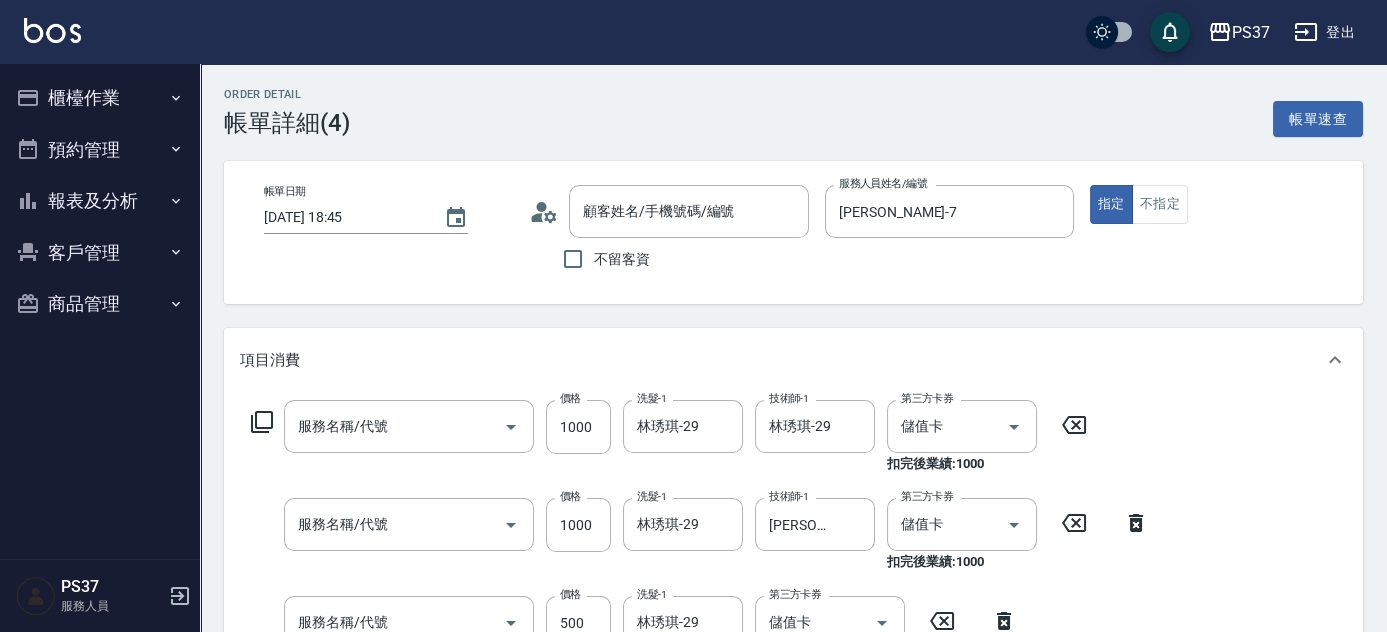 type on "染髮(501)" 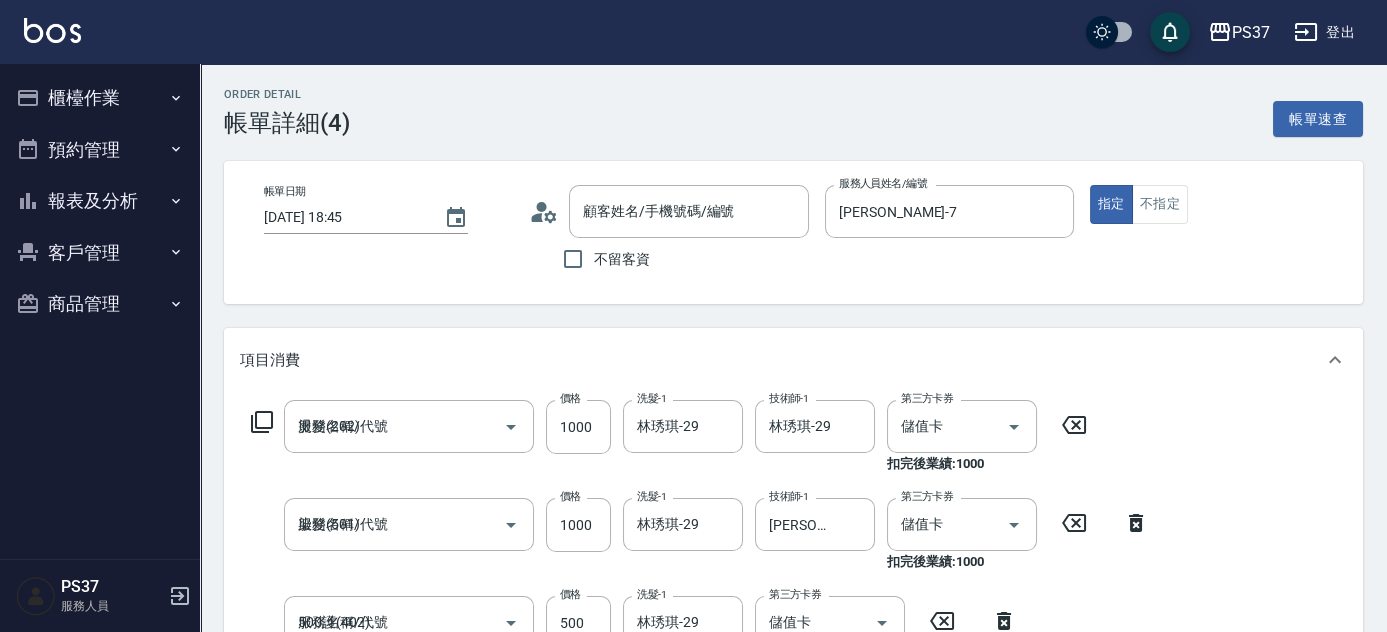 type on "公司/00000_公司/00000" 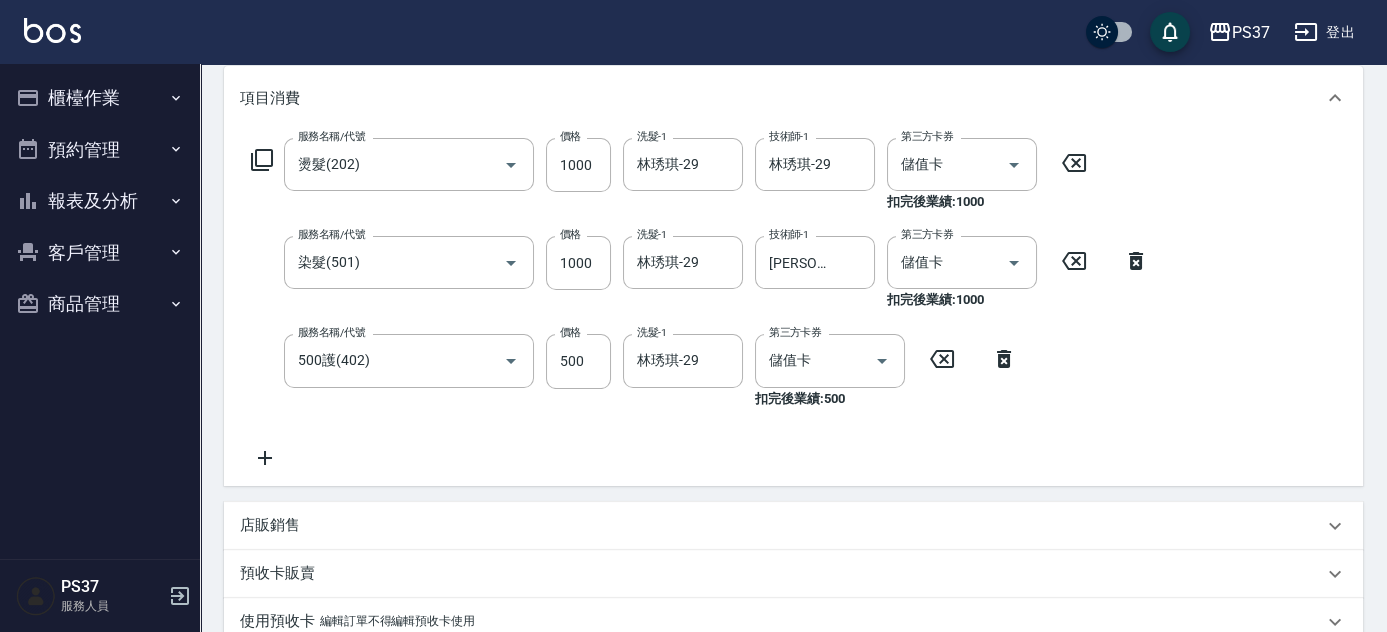 scroll, scrollTop: 272, scrollLeft: 0, axis: vertical 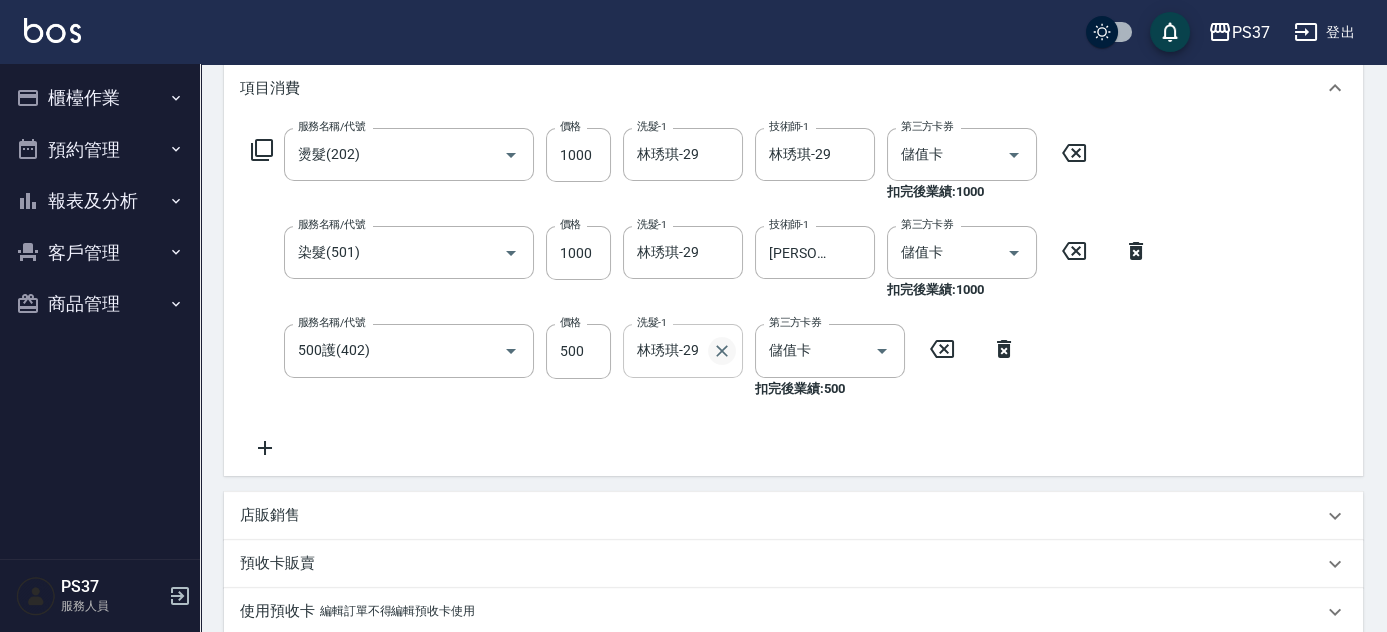 click 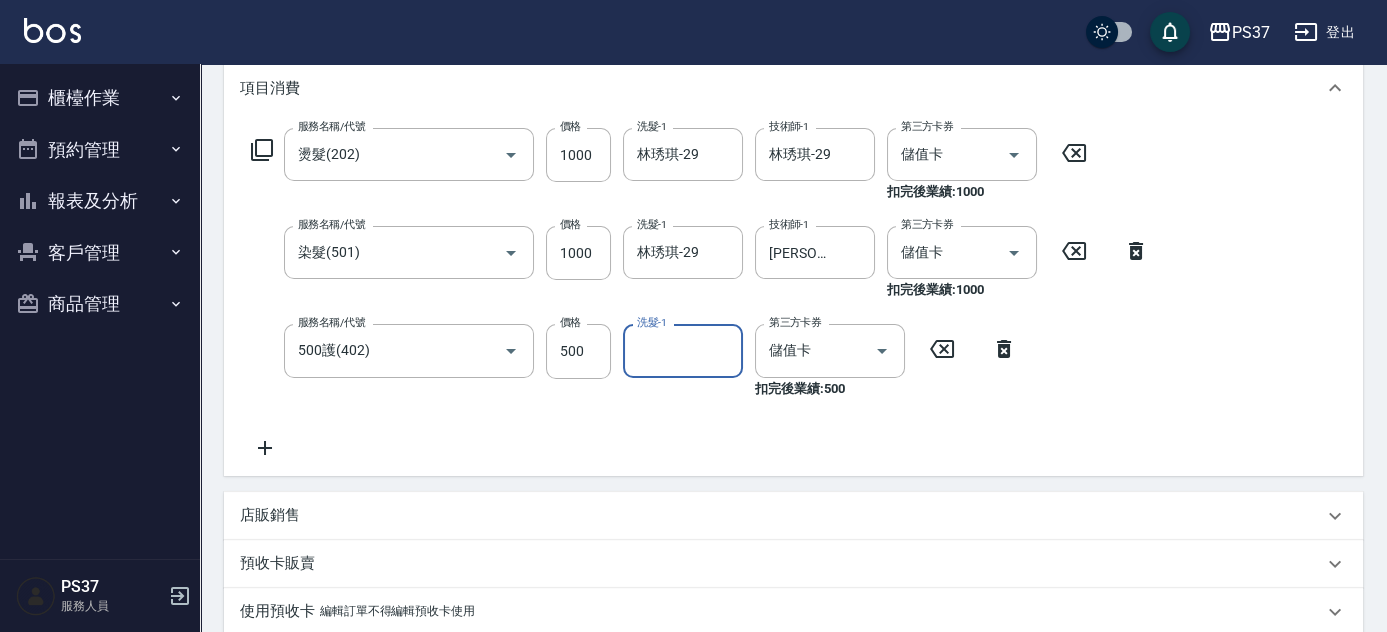 click on "洗髮-1" at bounding box center [683, 350] 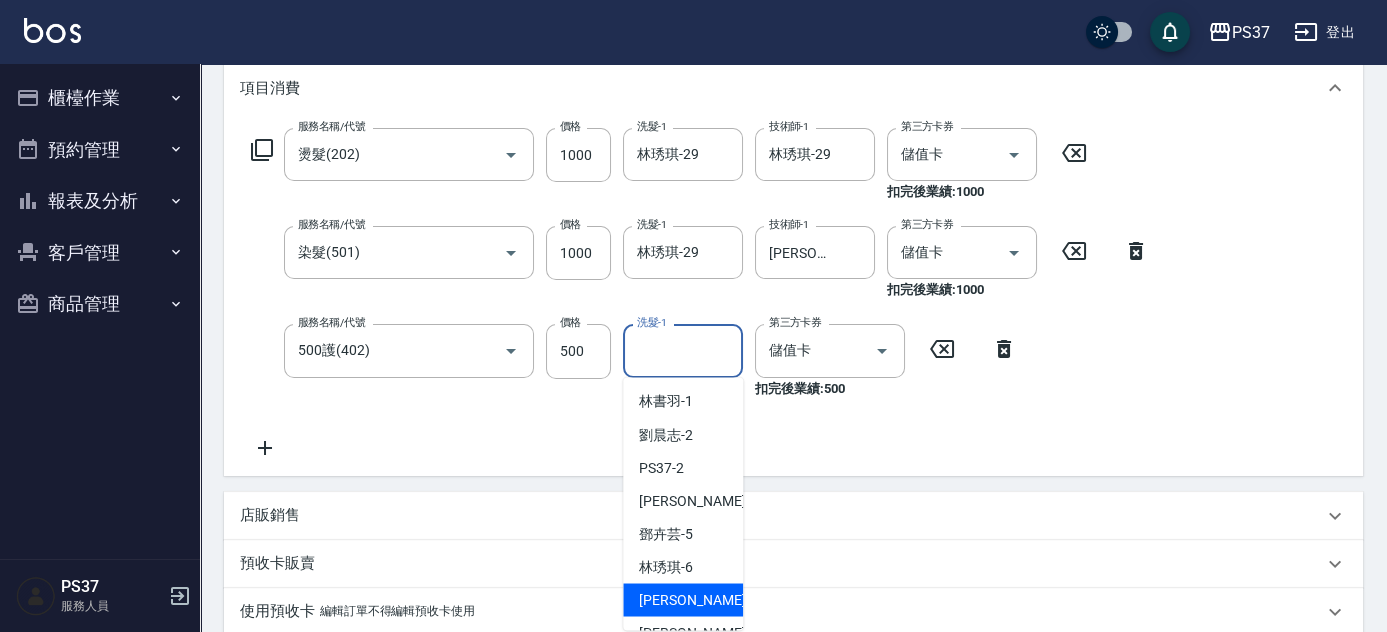 click on "[PERSON_NAME] -7" at bounding box center (698, 599) 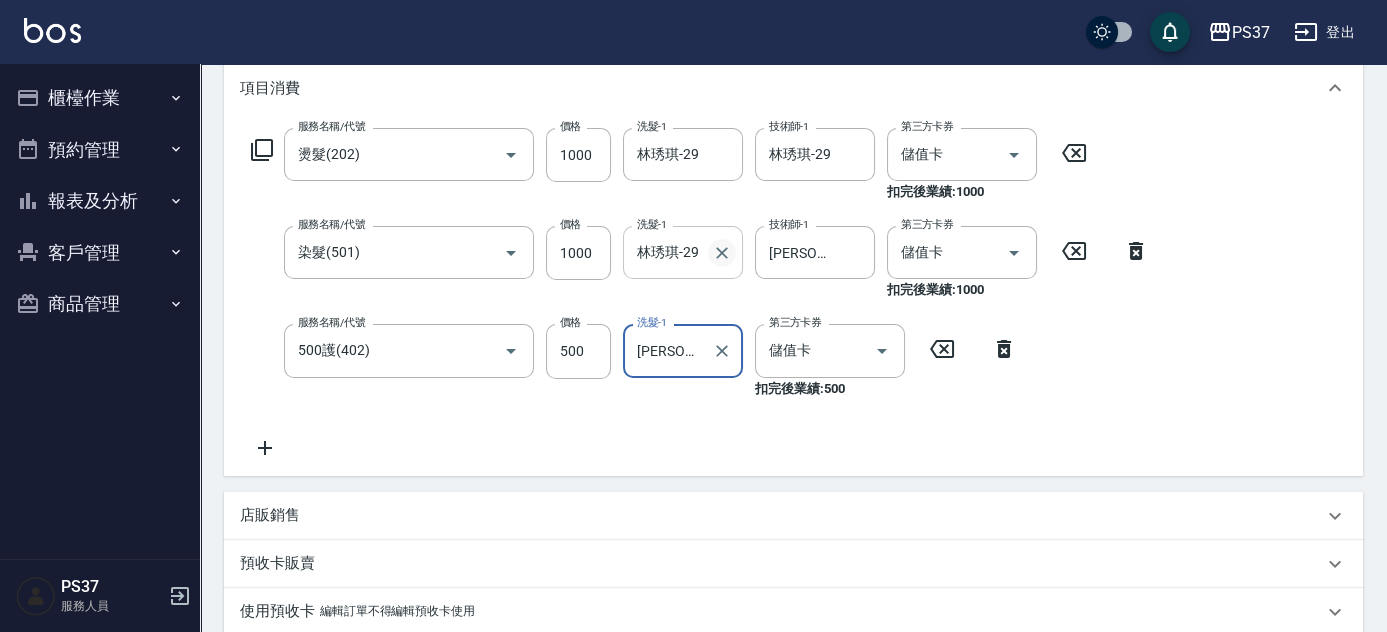 click 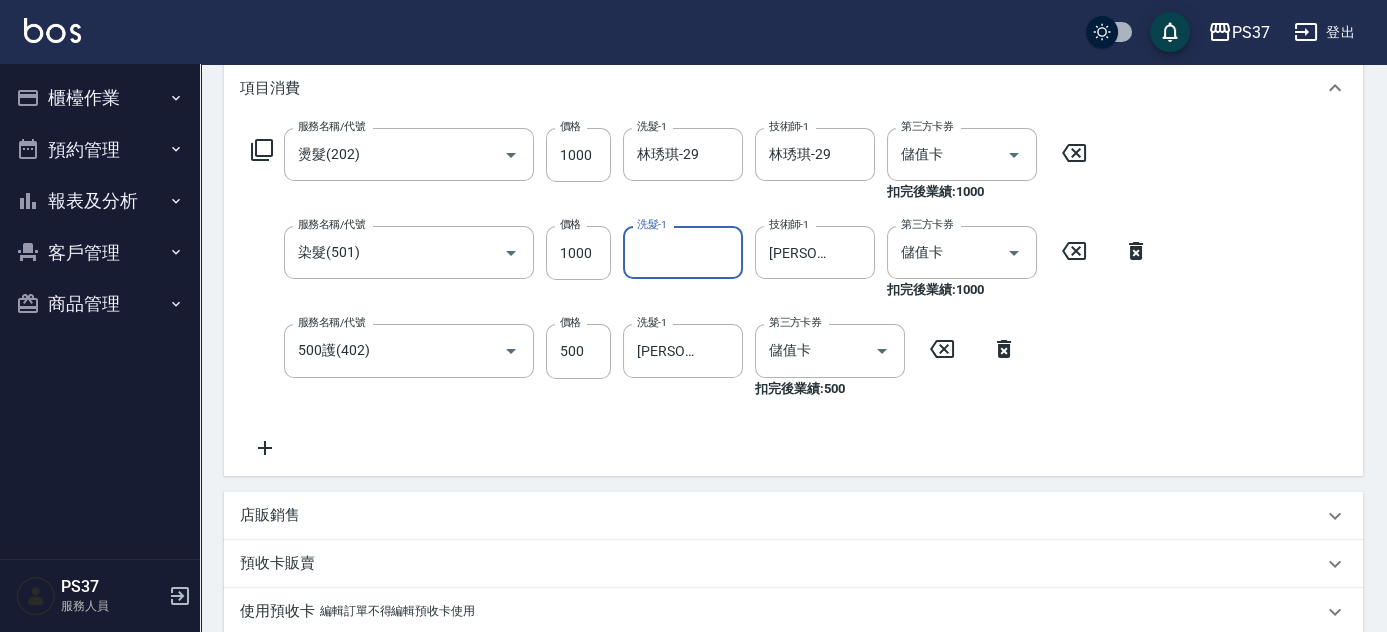 click on "洗髮-1" at bounding box center [683, 252] 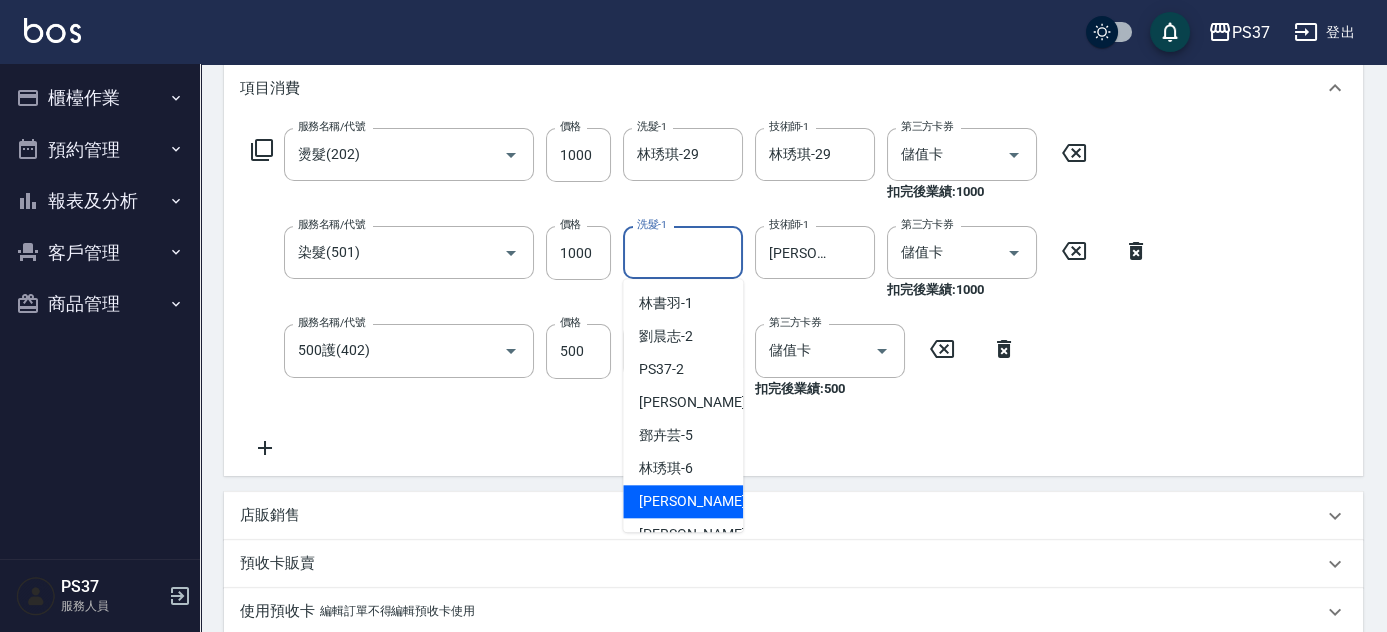 click on "[PERSON_NAME] -7" at bounding box center [698, 501] 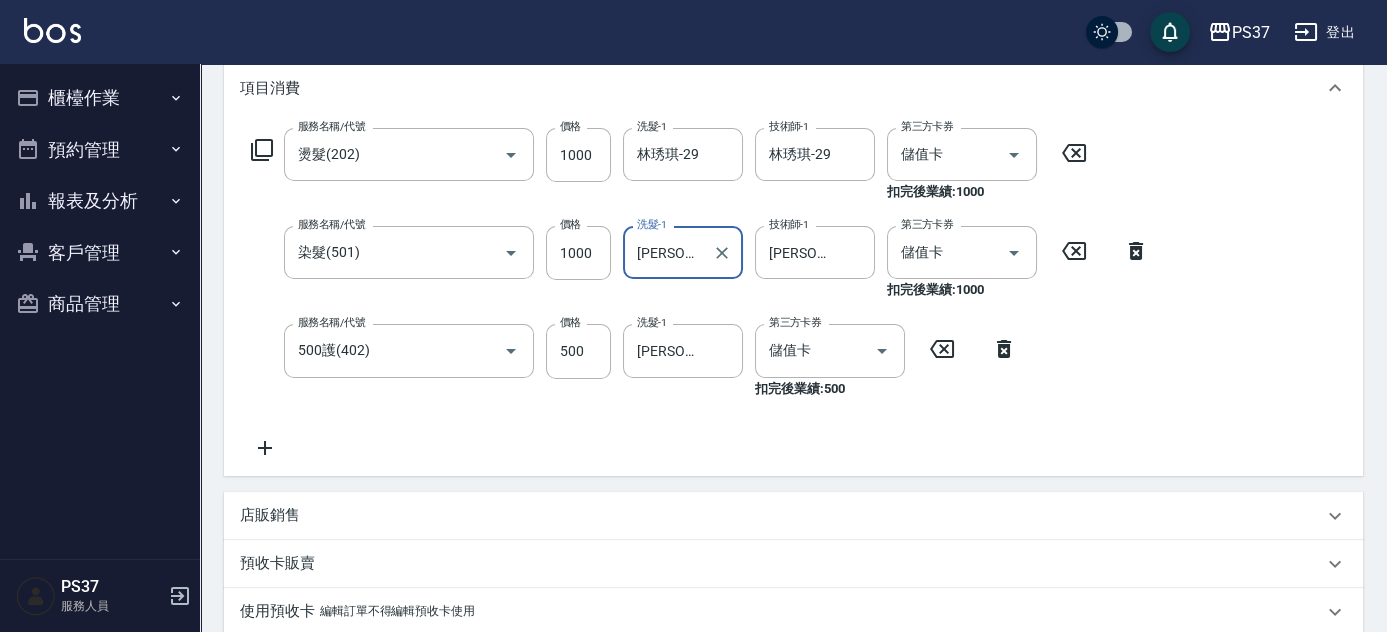 scroll, scrollTop: 633, scrollLeft: 0, axis: vertical 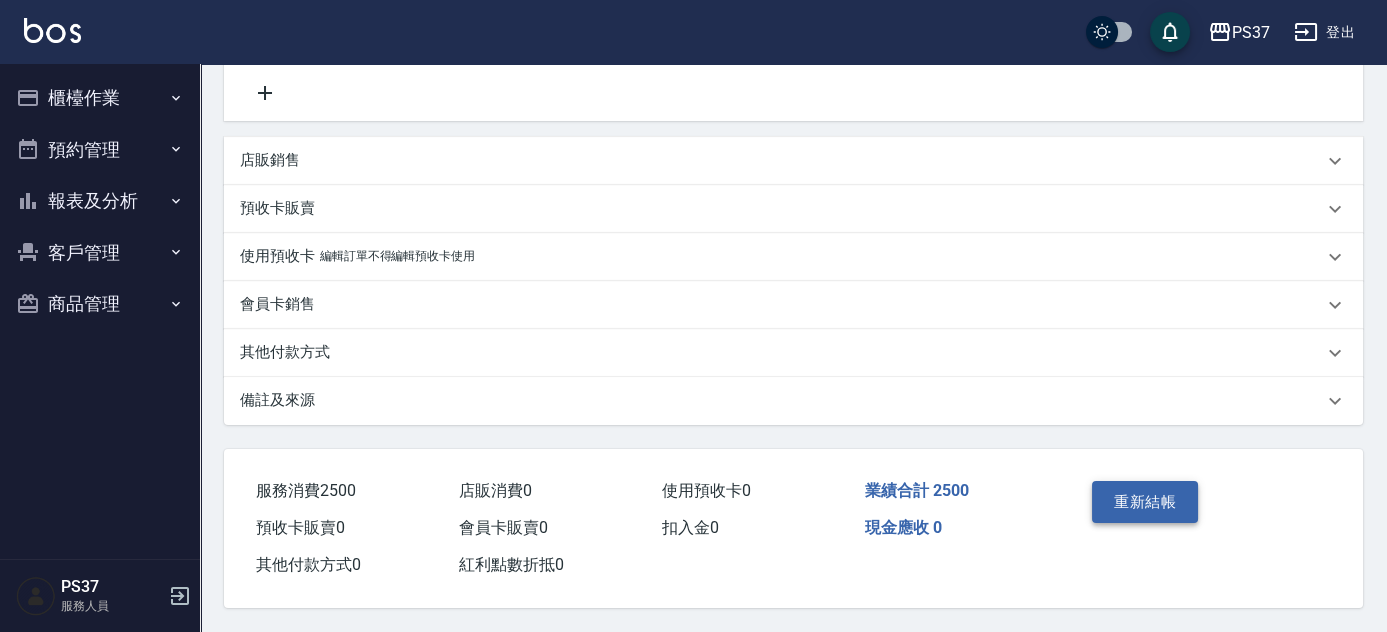click on "重新結帳" at bounding box center (1145, 502) 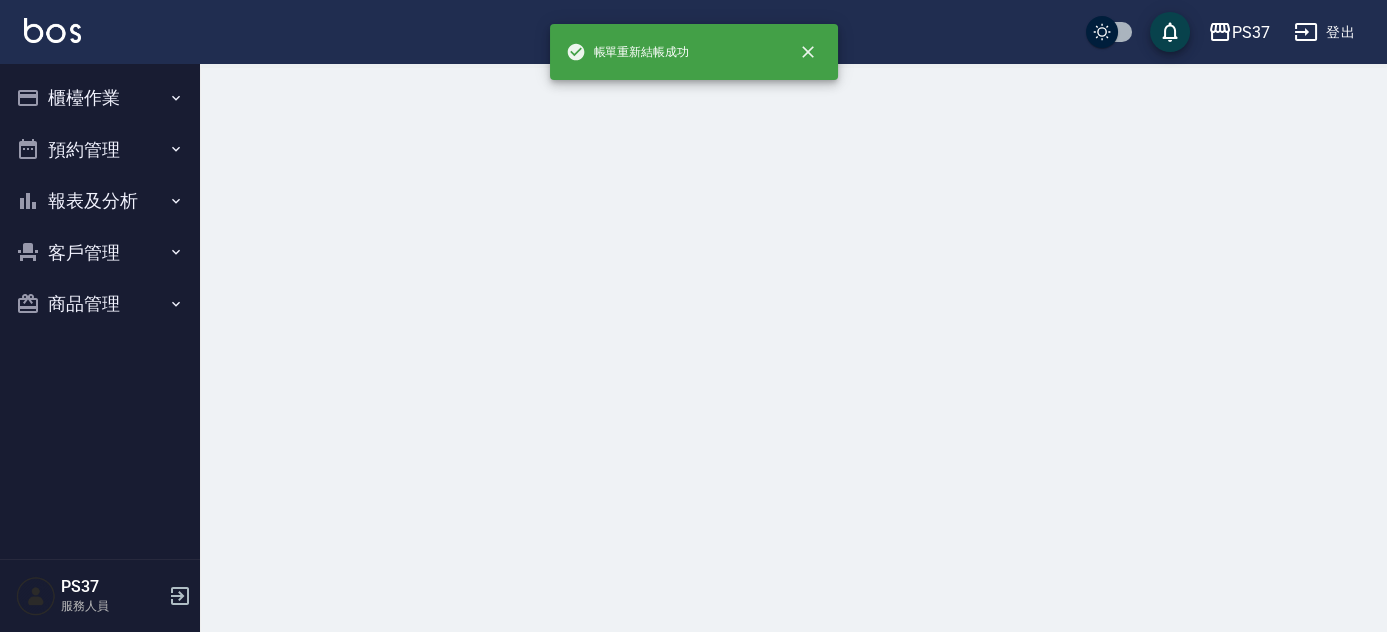 scroll, scrollTop: 0, scrollLeft: 0, axis: both 